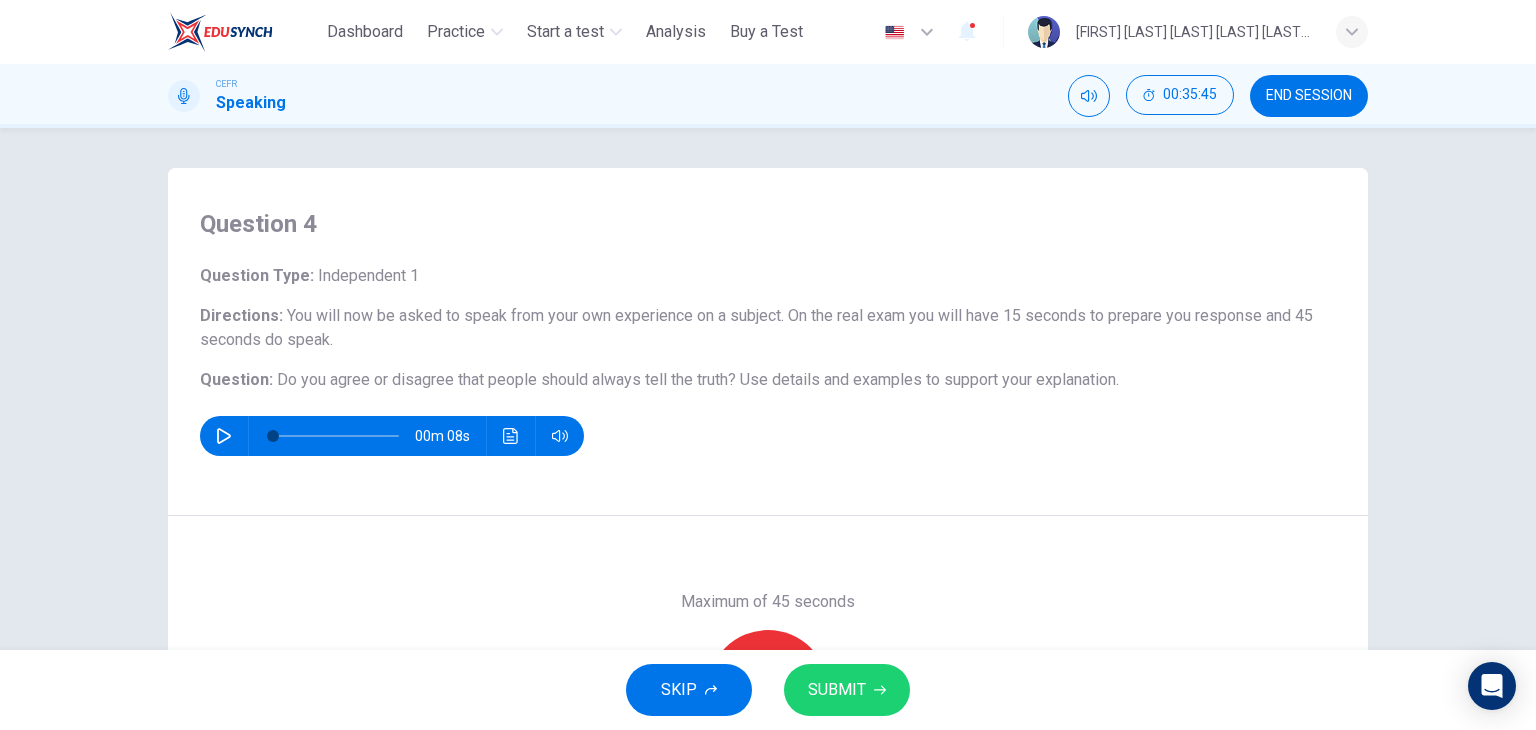 scroll, scrollTop: 0, scrollLeft: 0, axis: both 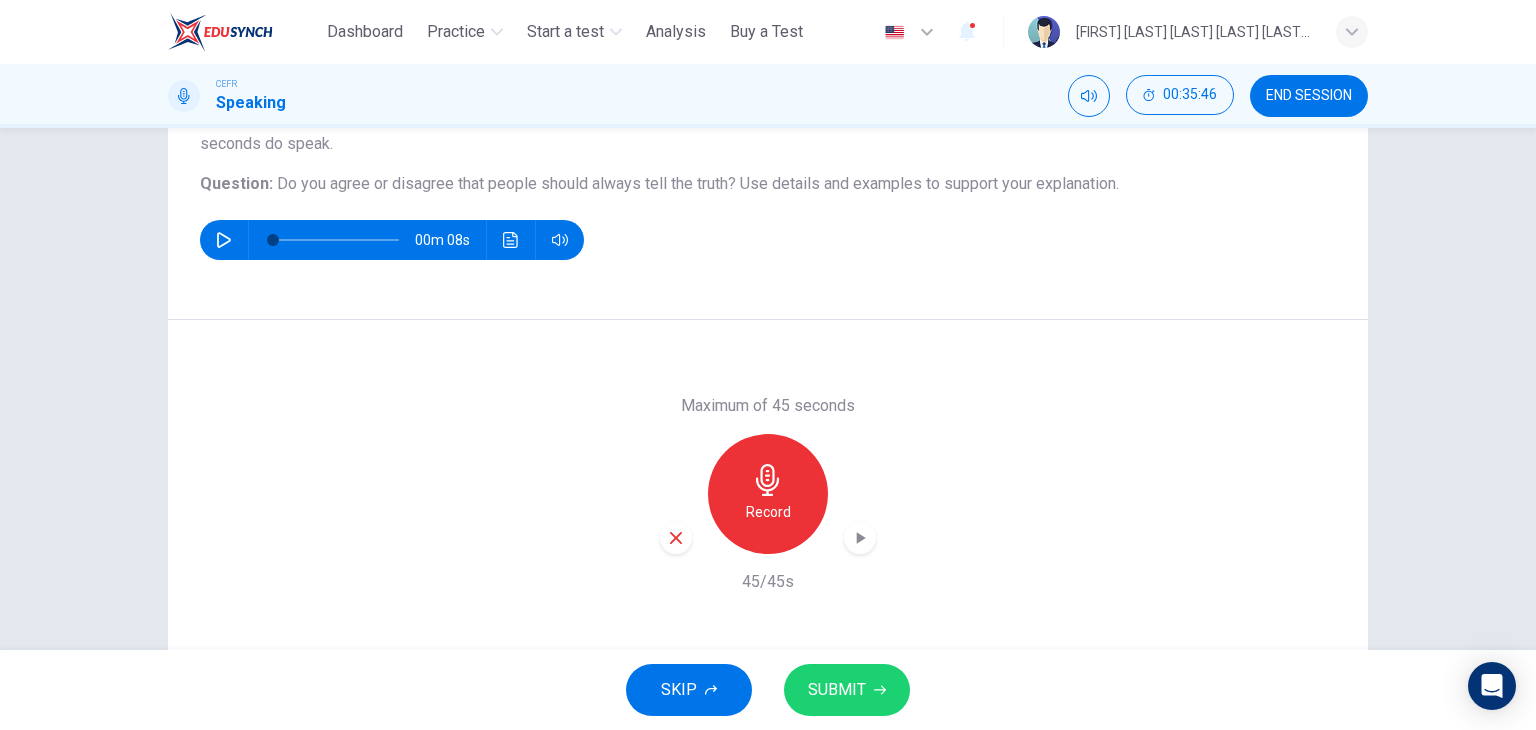 click on "Dashboard" at bounding box center [365, 32] 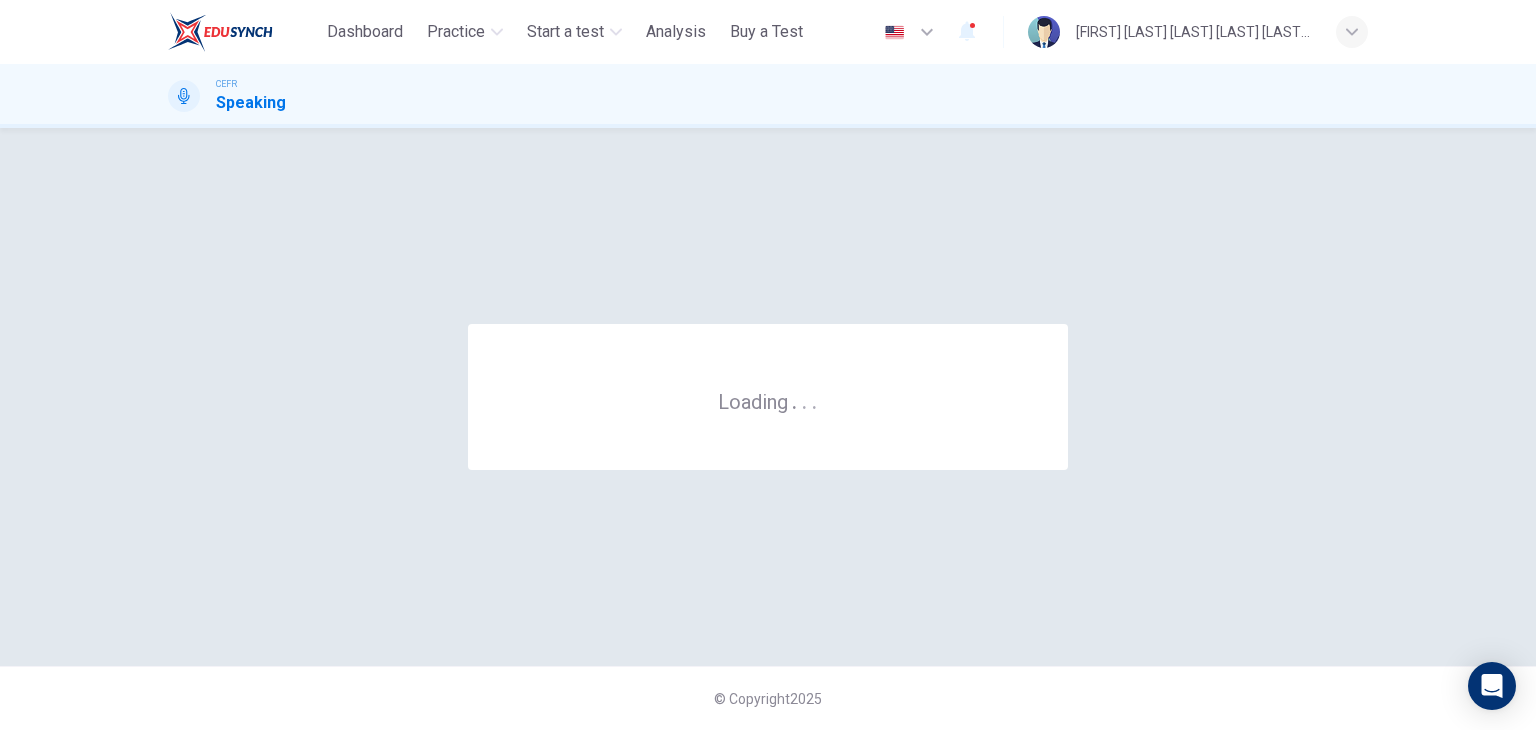 scroll, scrollTop: 0, scrollLeft: 0, axis: both 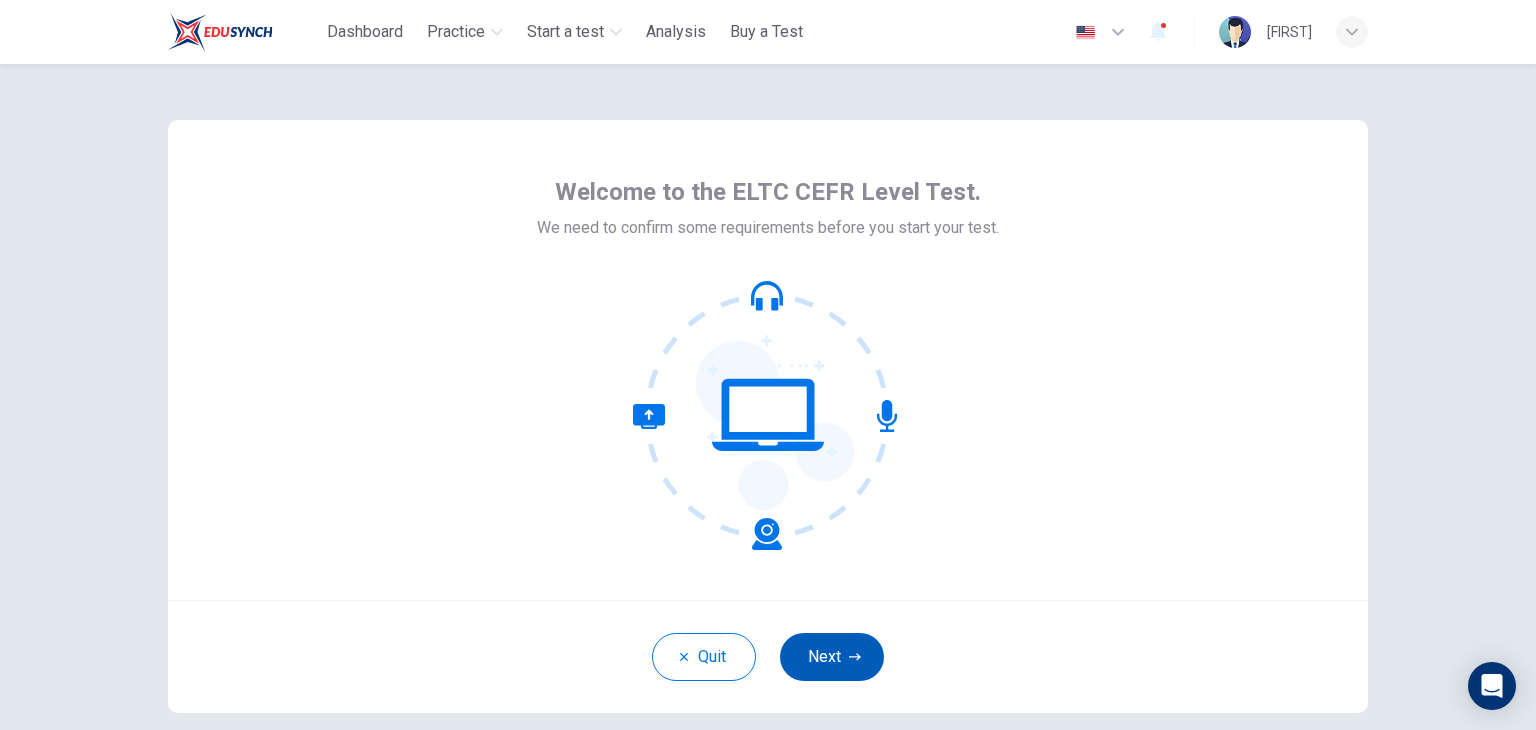 click on "Next" at bounding box center (832, 657) 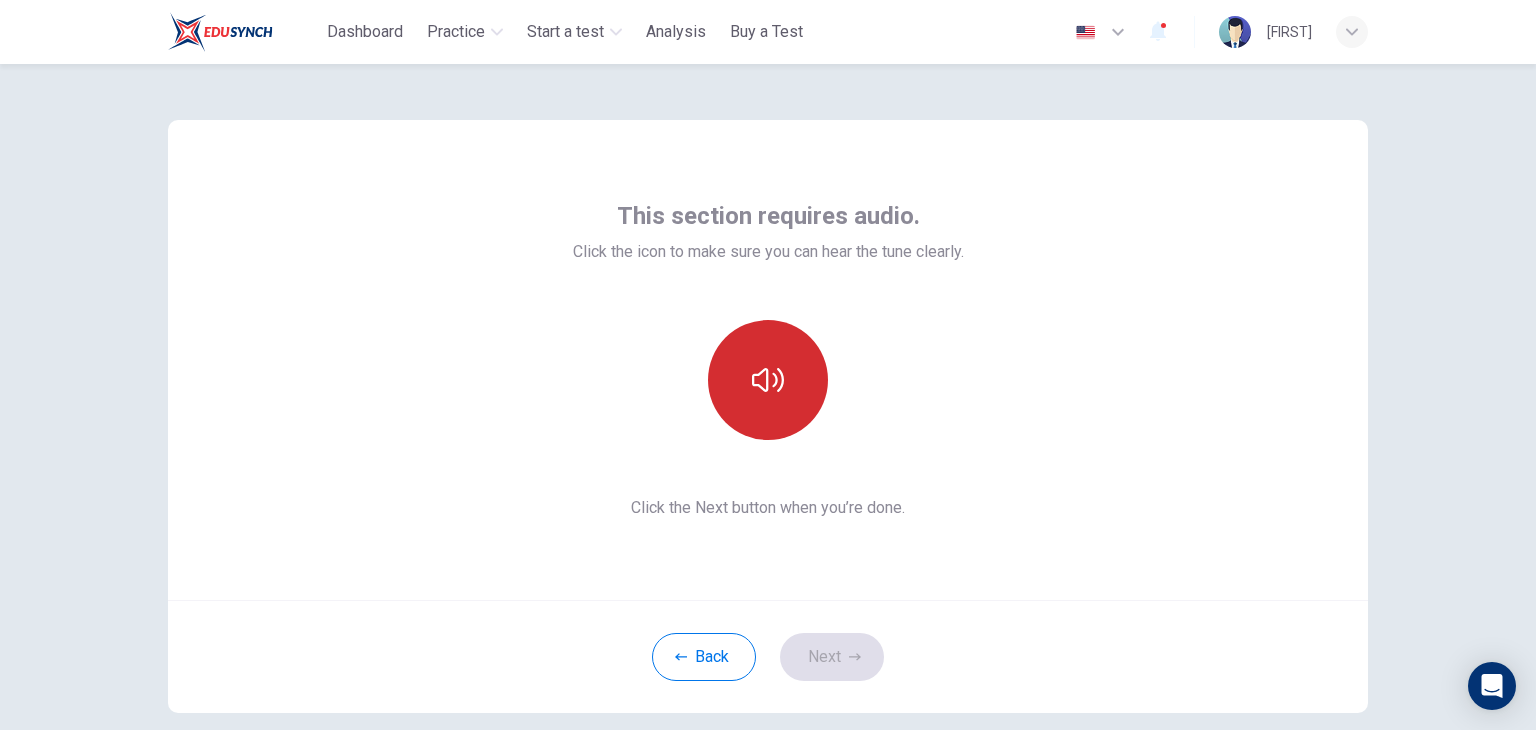 click at bounding box center [768, 380] 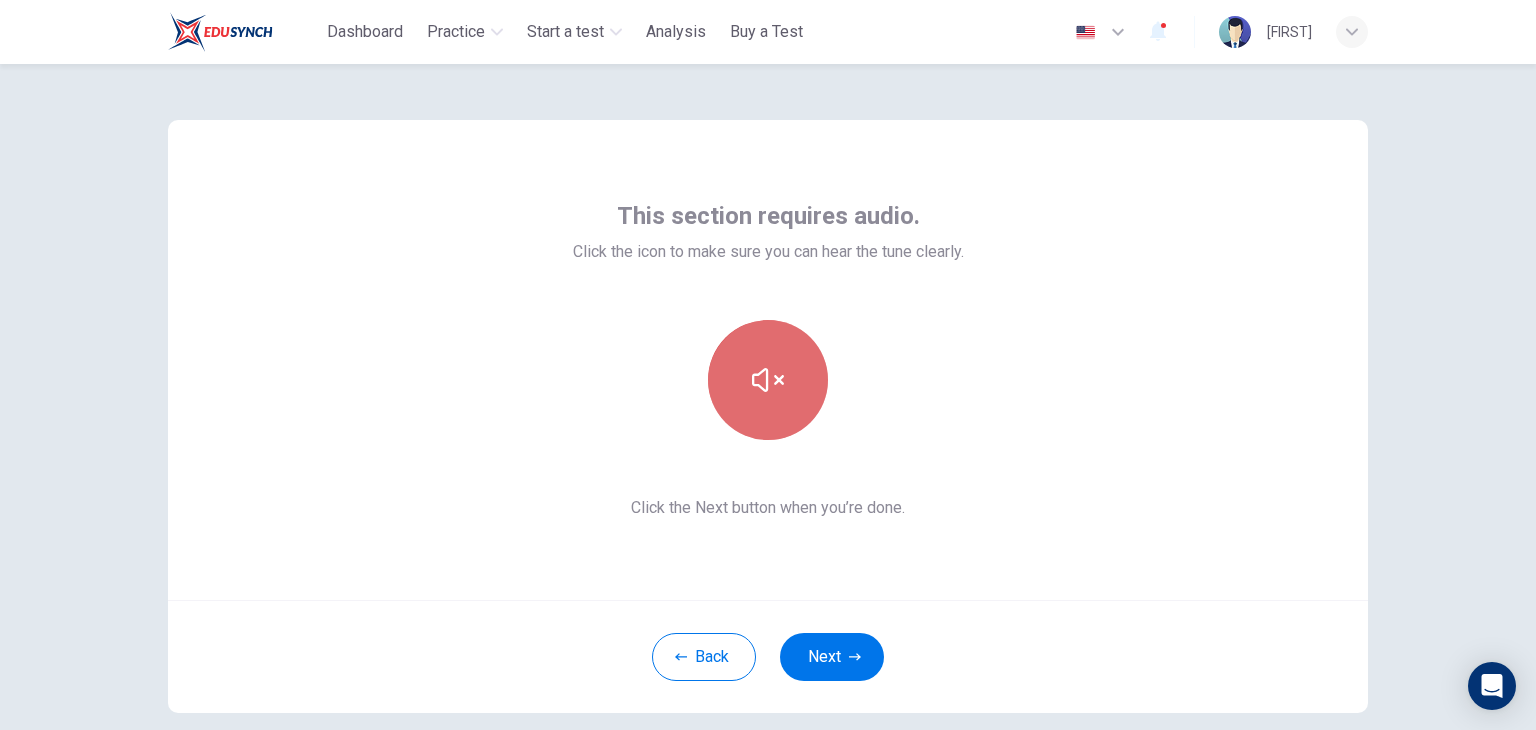 click at bounding box center [768, 380] 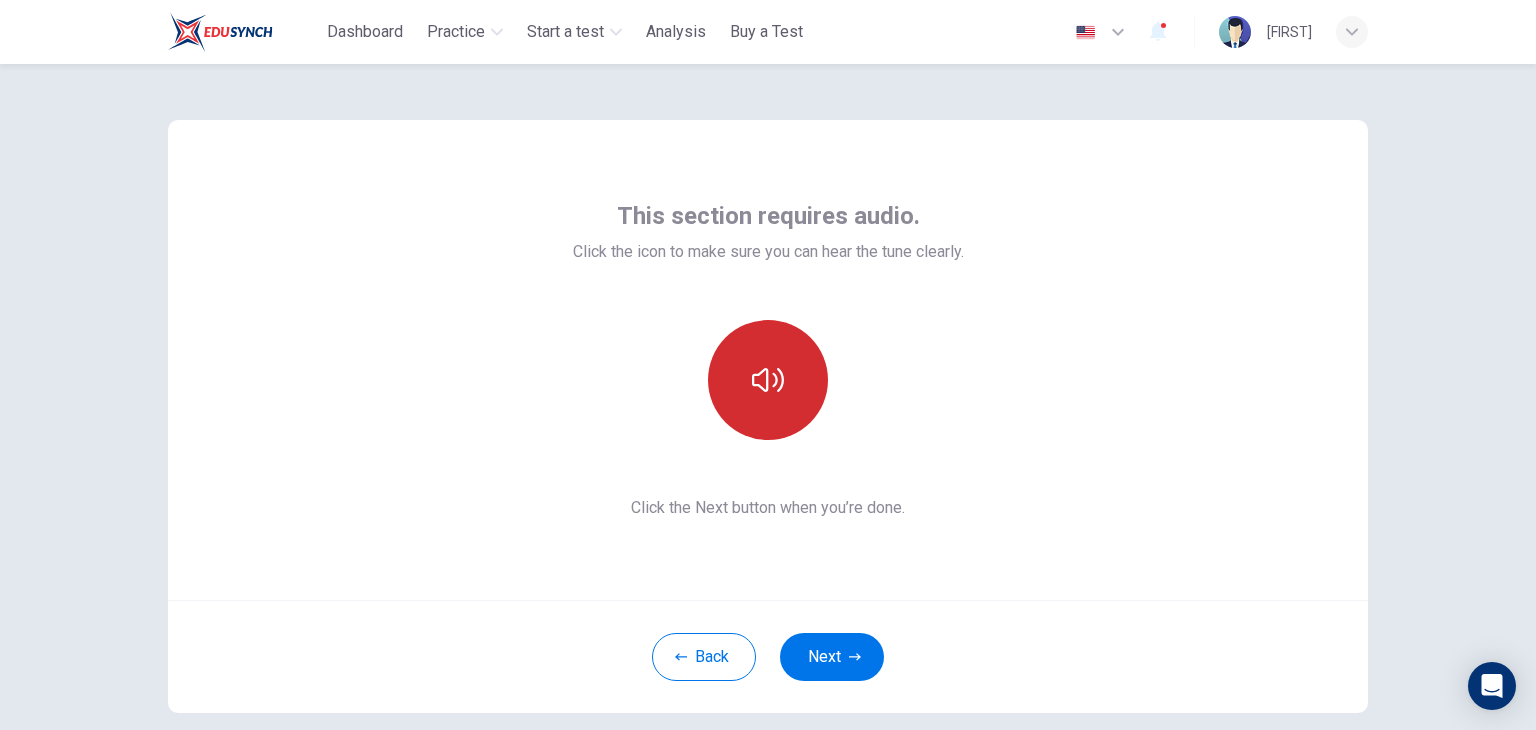 click at bounding box center (768, 380) 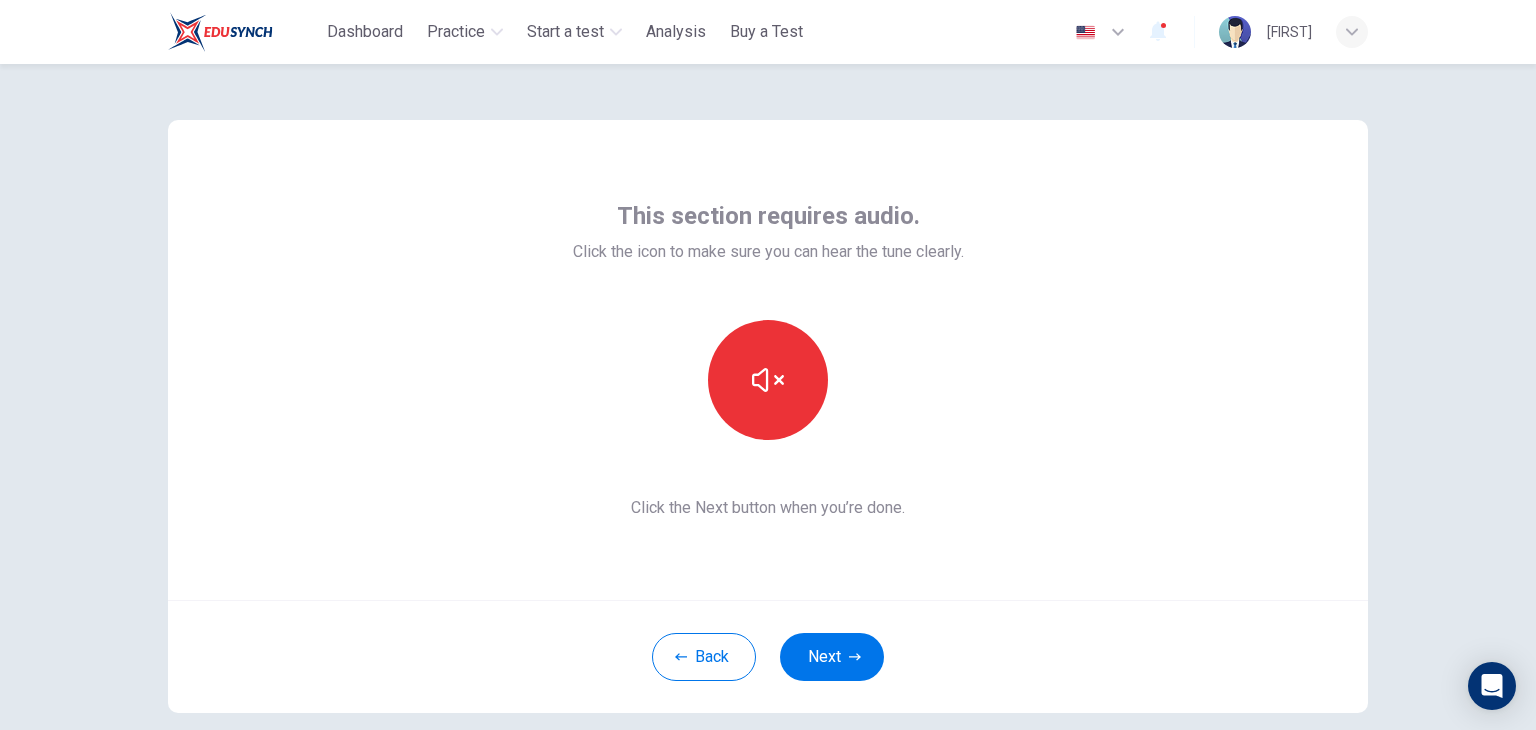 click on "This section requires audio. Click the icon to make sure you can hear the tune clearly. Click the Next button when you’re done." at bounding box center (768, 360) 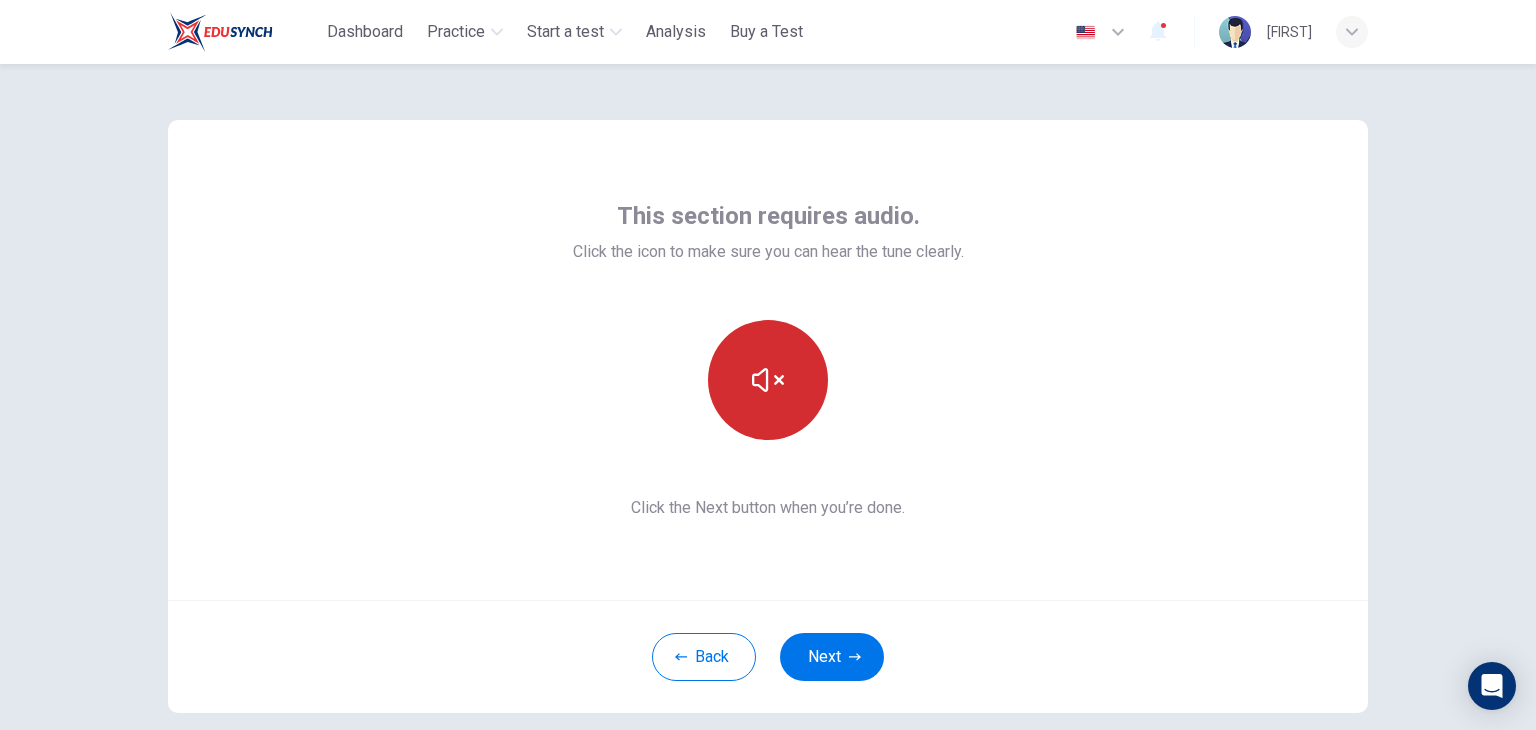click at bounding box center [768, 380] 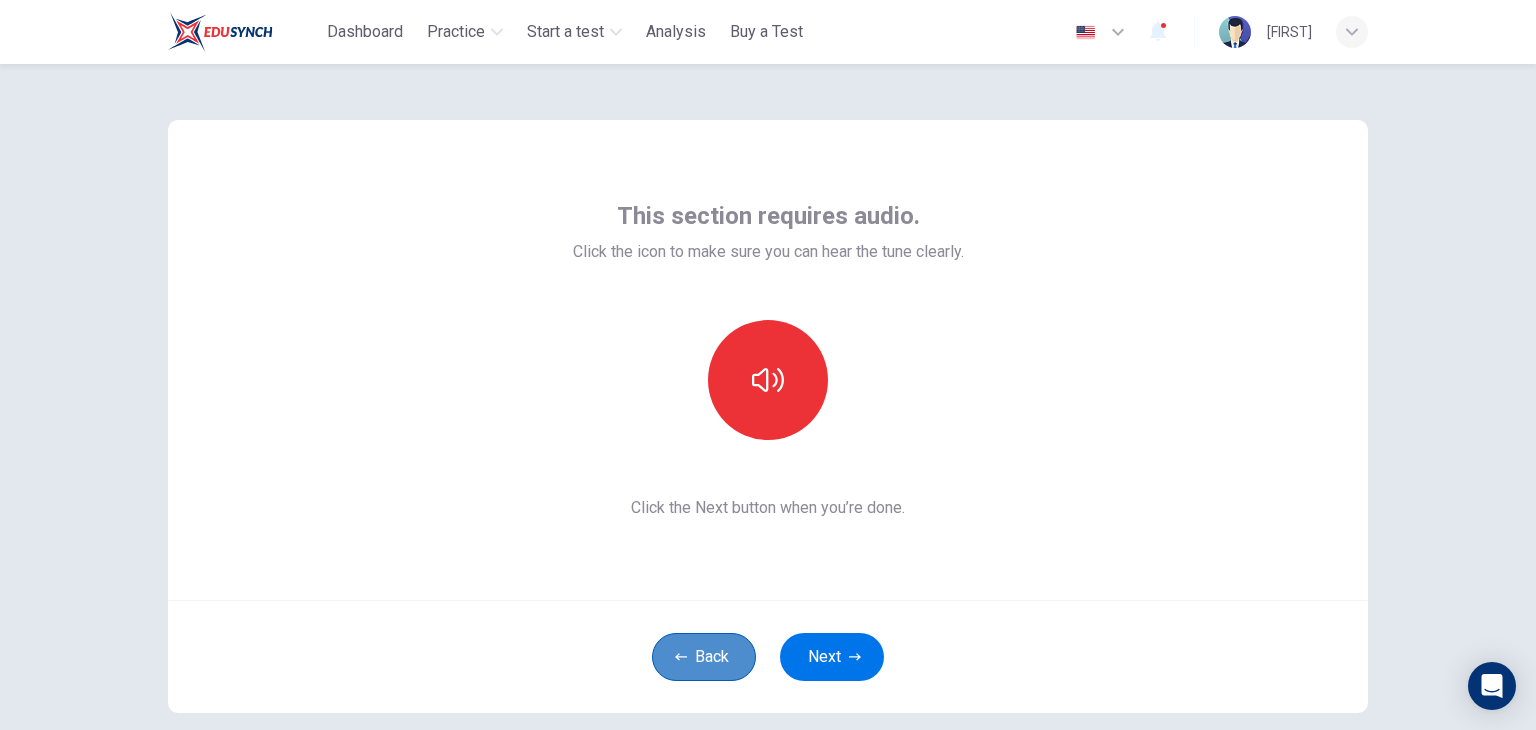 click on "Back" at bounding box center (704, 657) 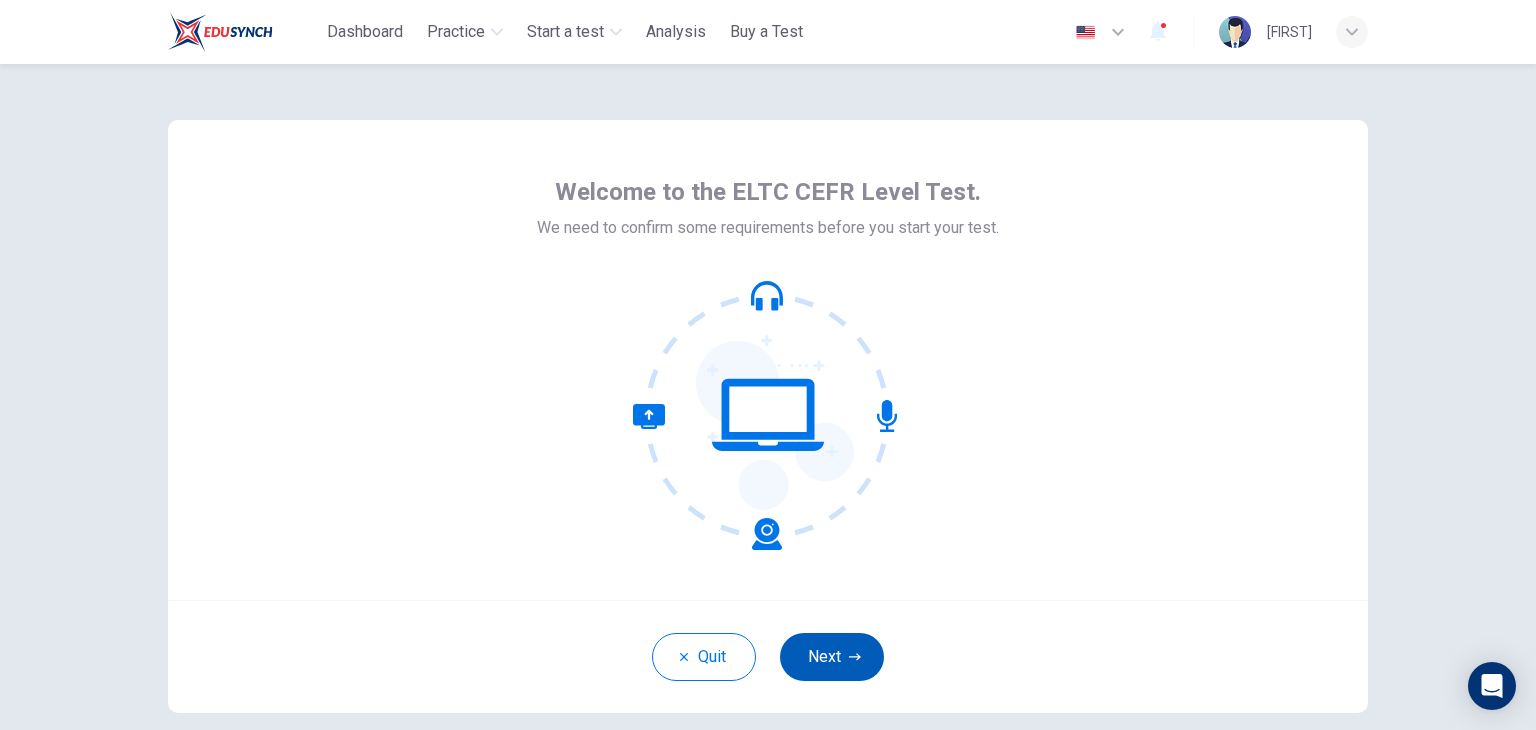 click on "Next" at bounding box center [832, 657] 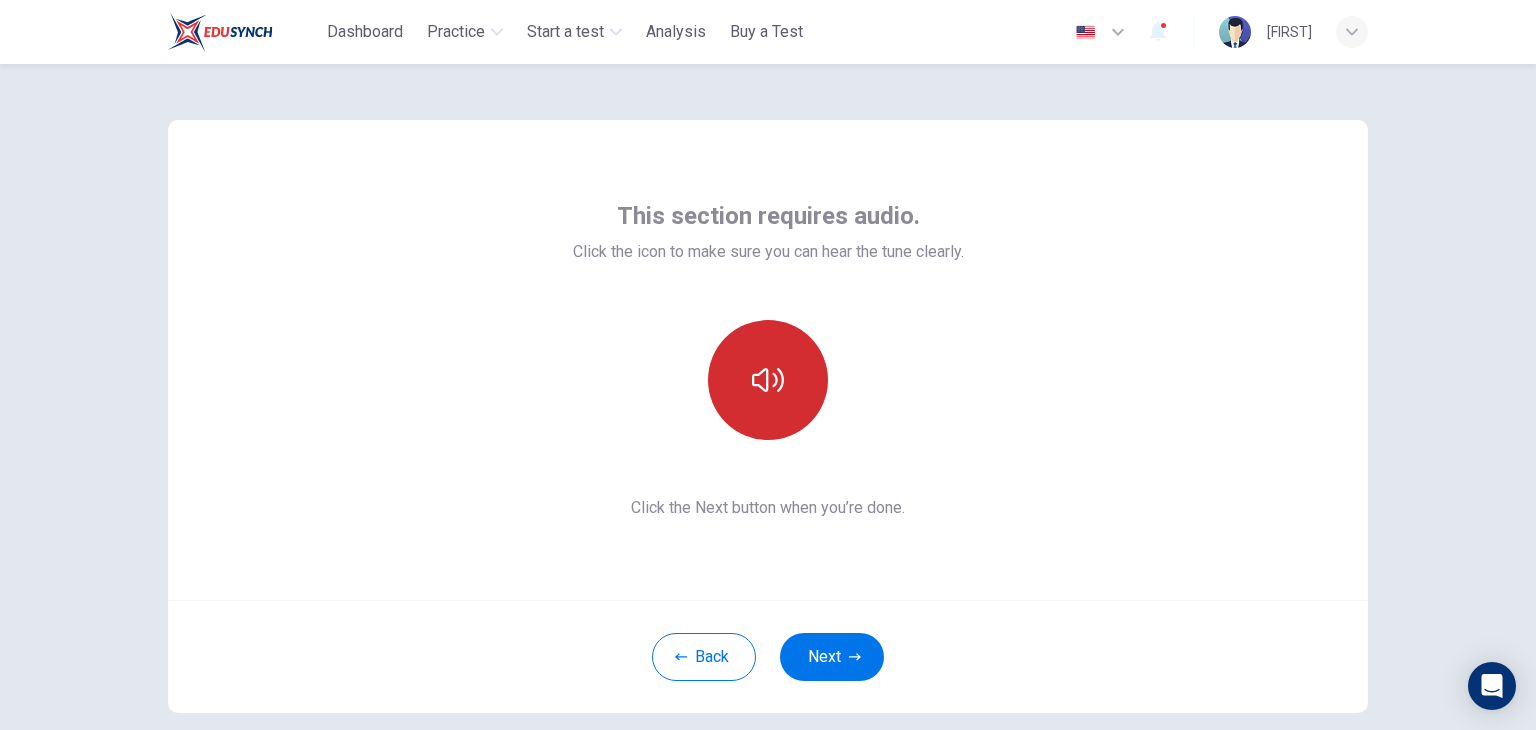 click at bounding box center (768, 380) 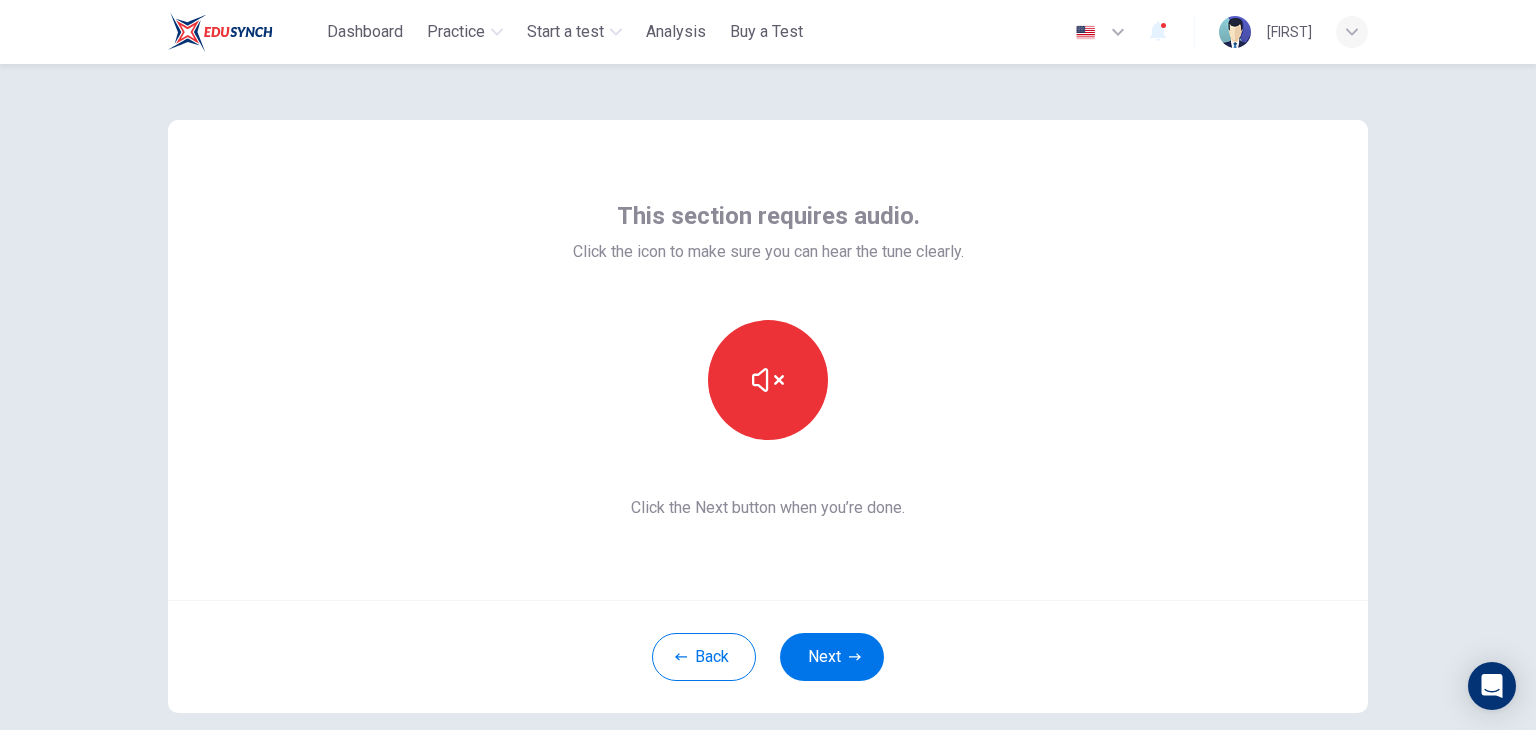 type 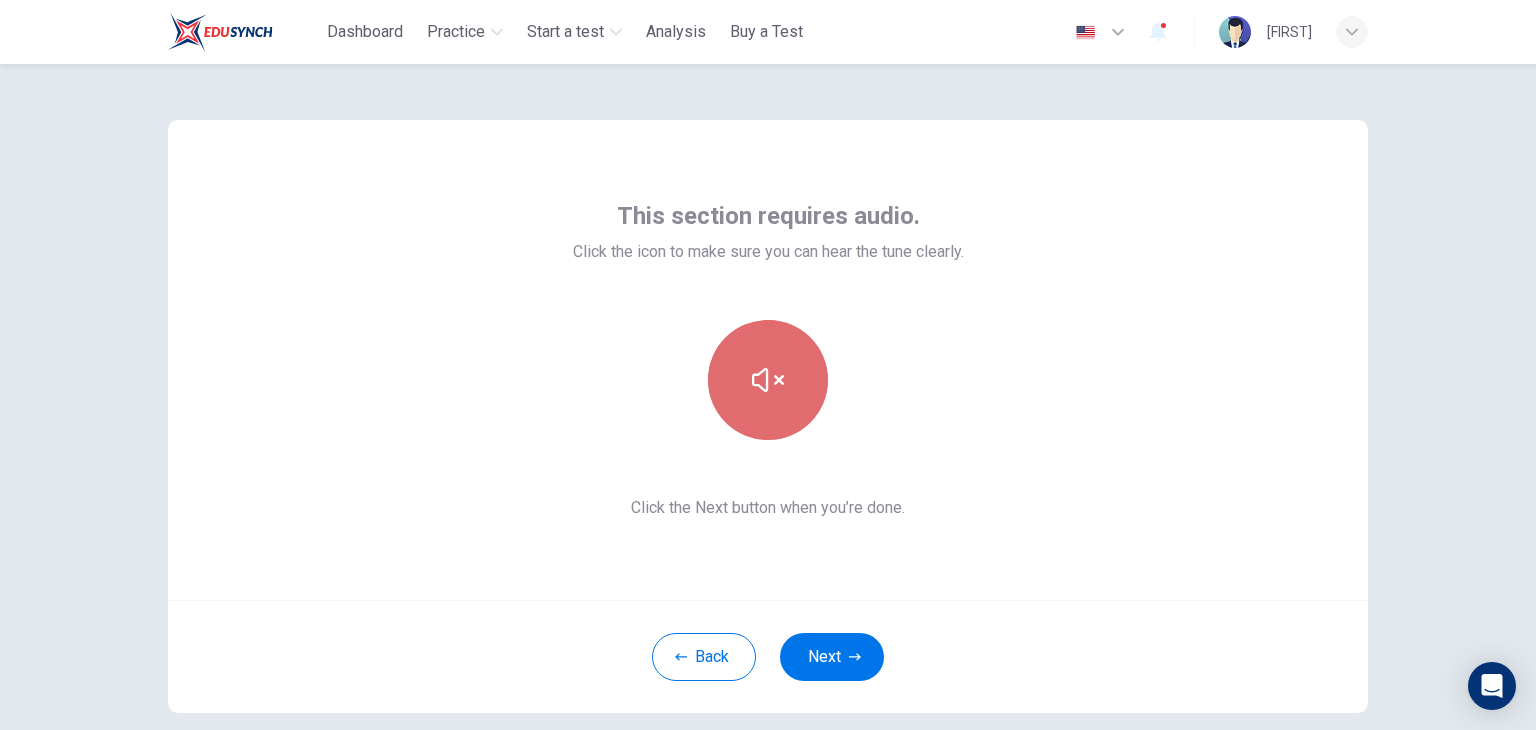click at bounding box center [768, 380] 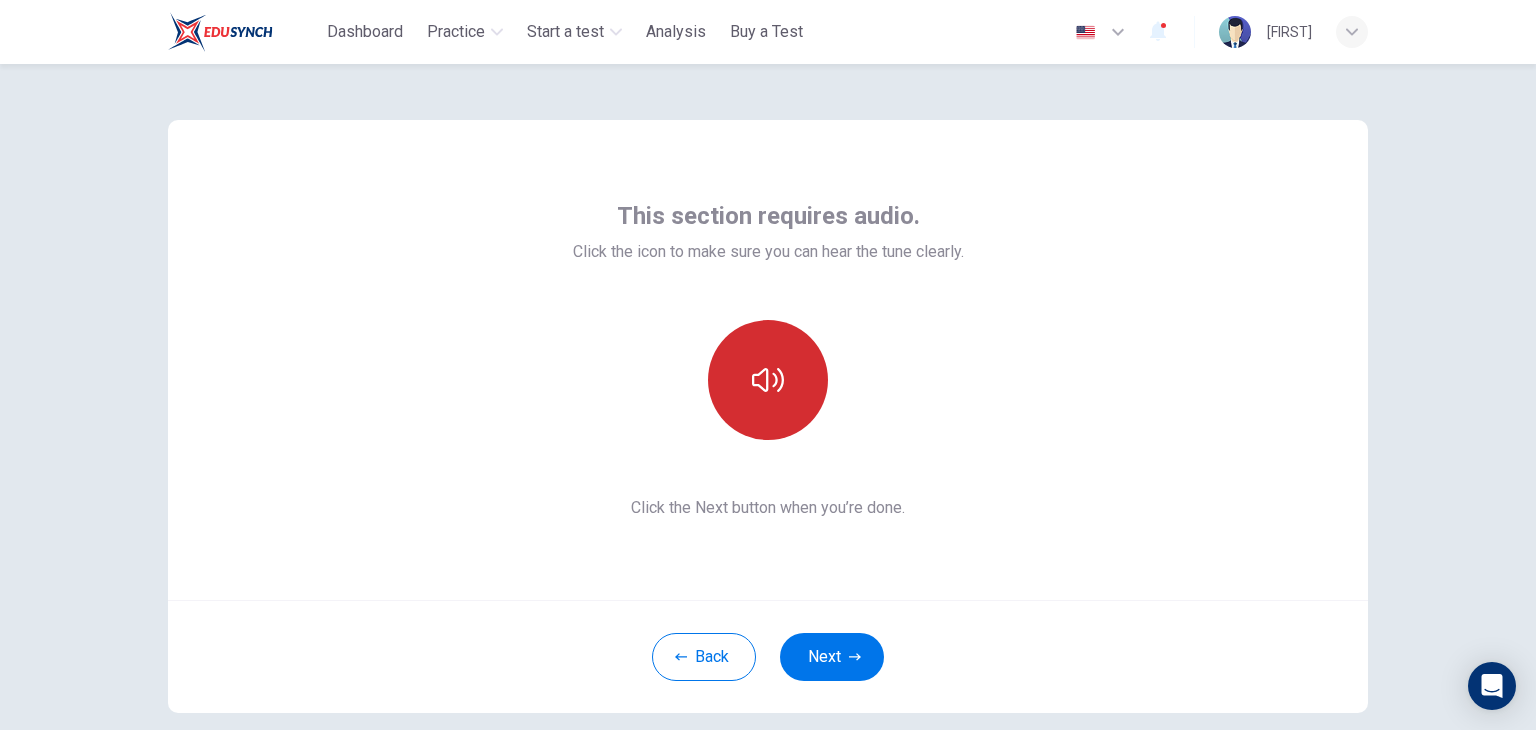 click at bounding box center [768, 380] 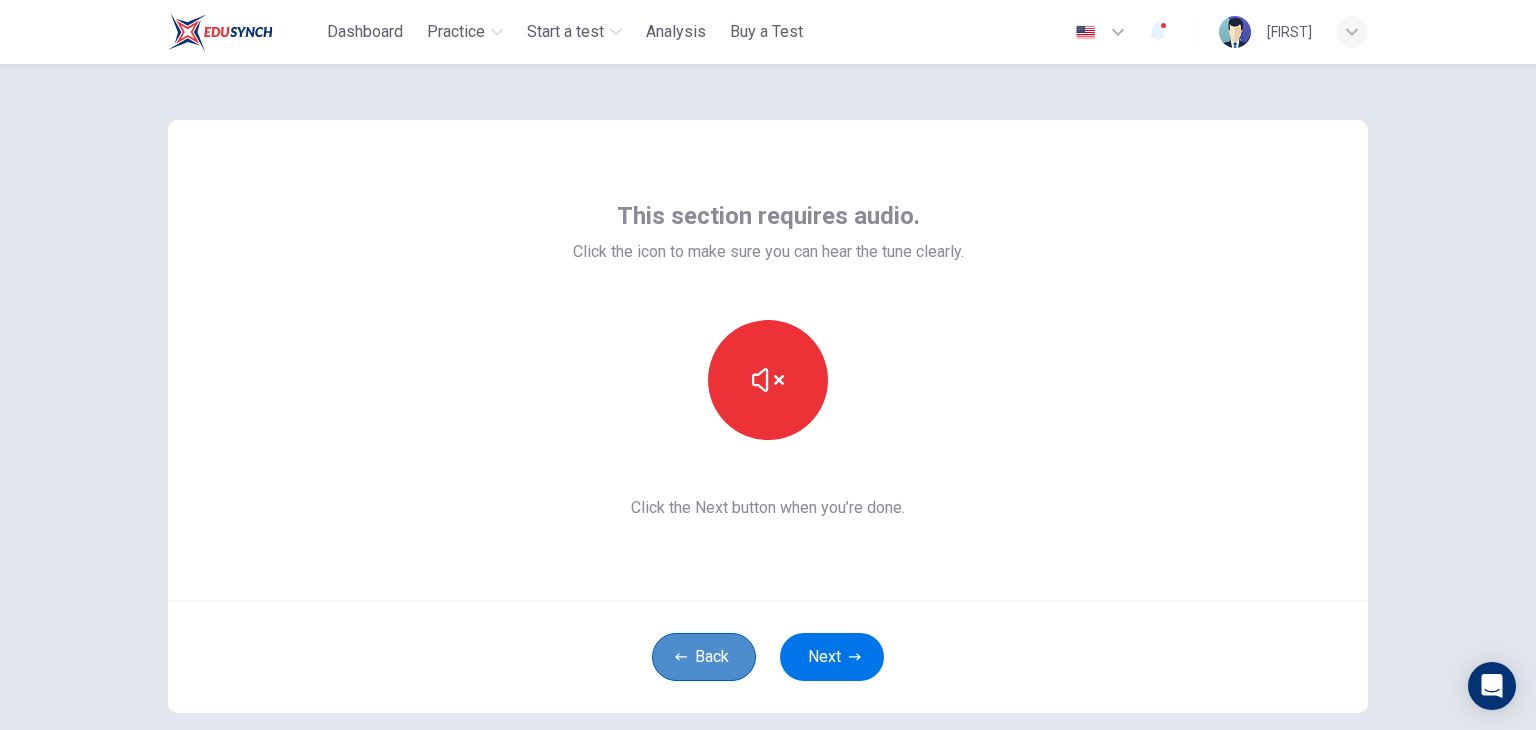 click on "Back" at bounding box center [704, 657] 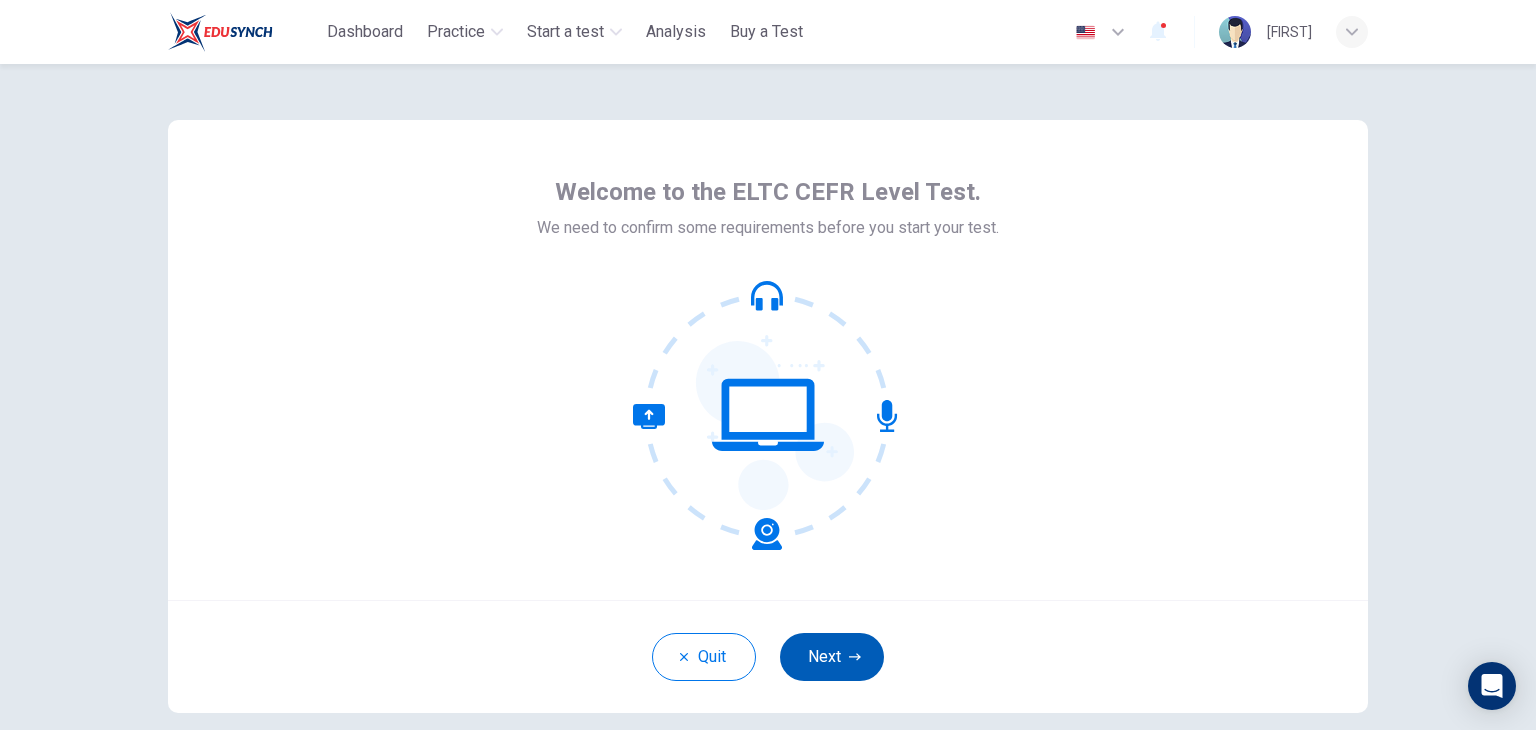 click on "Next" at bounding box center [832, 657] 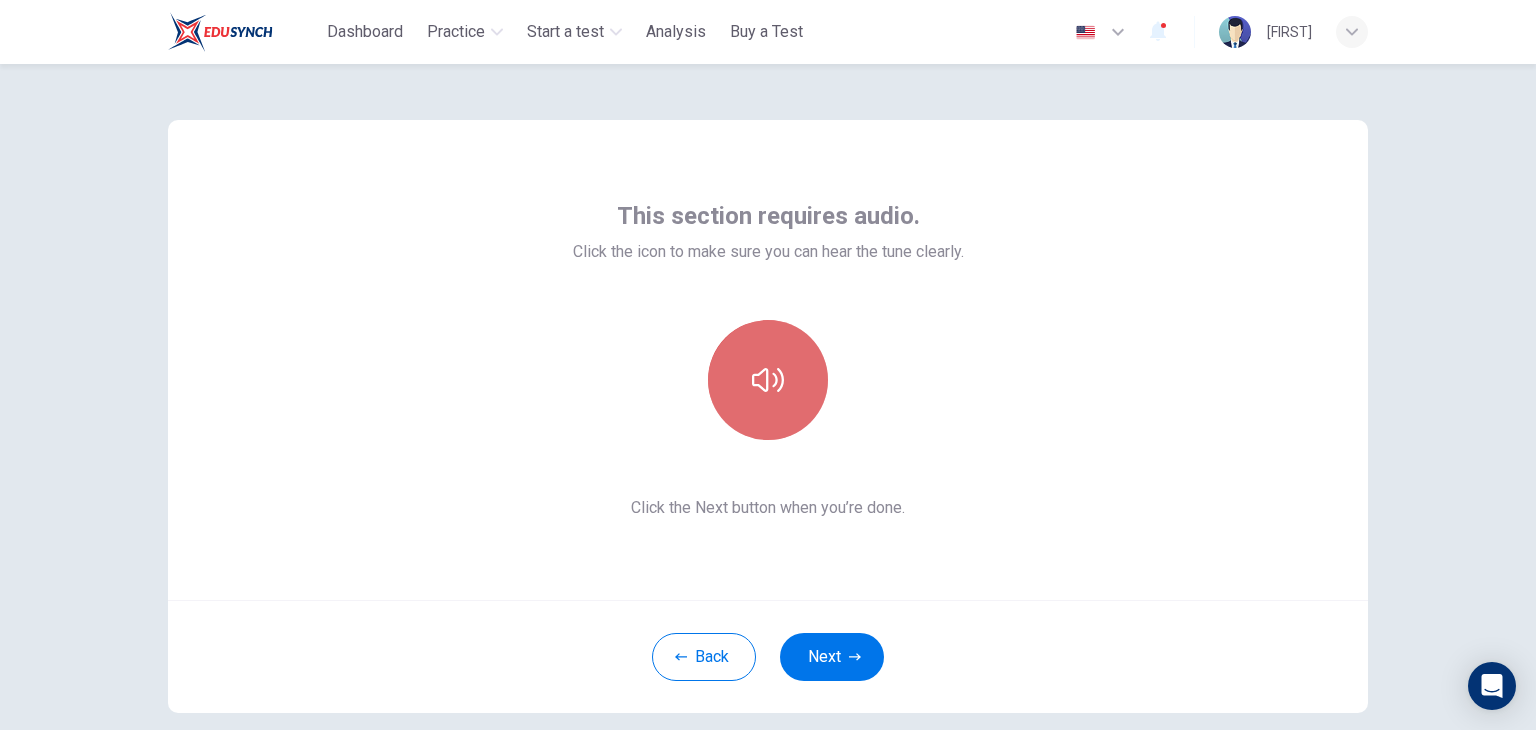 click at bounding box center [768, 380] 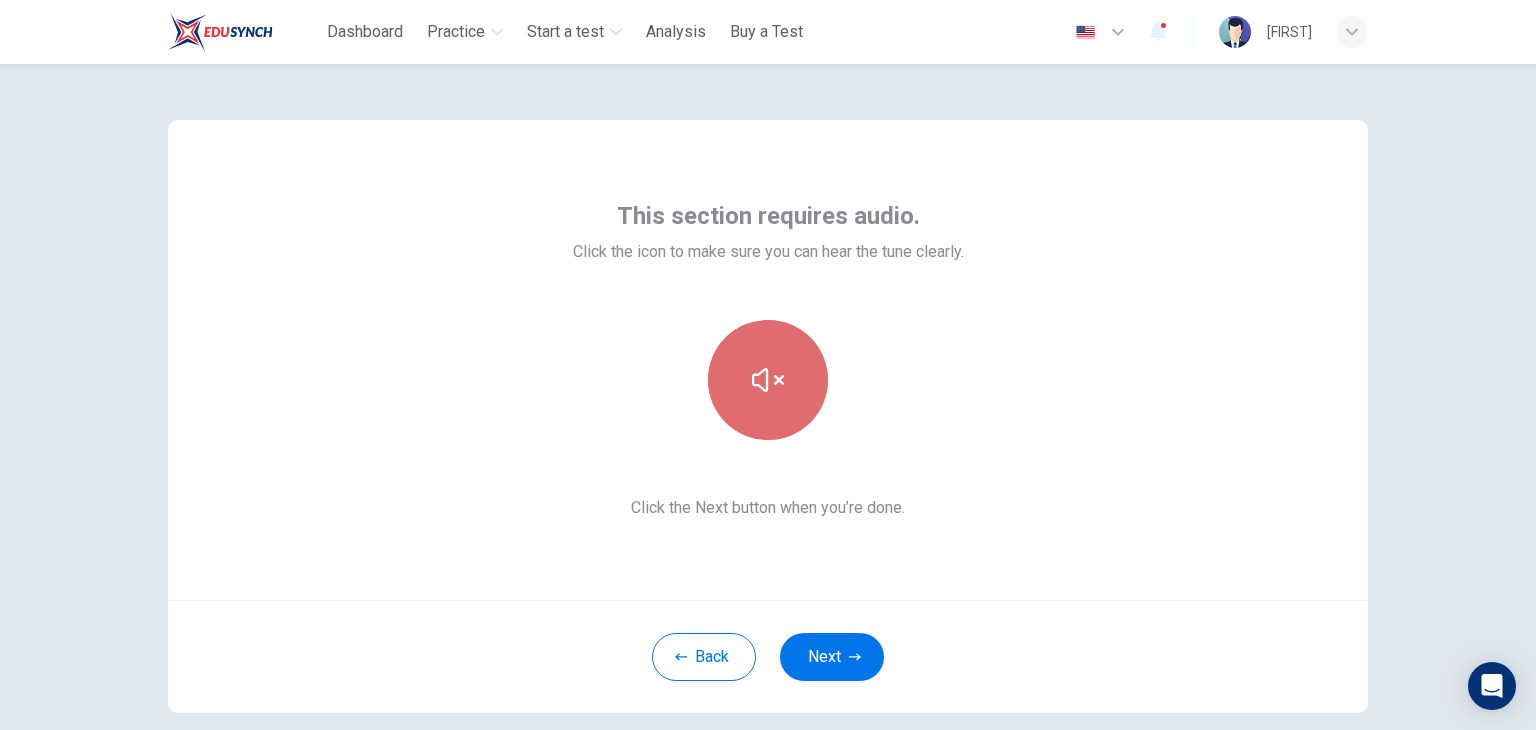 click 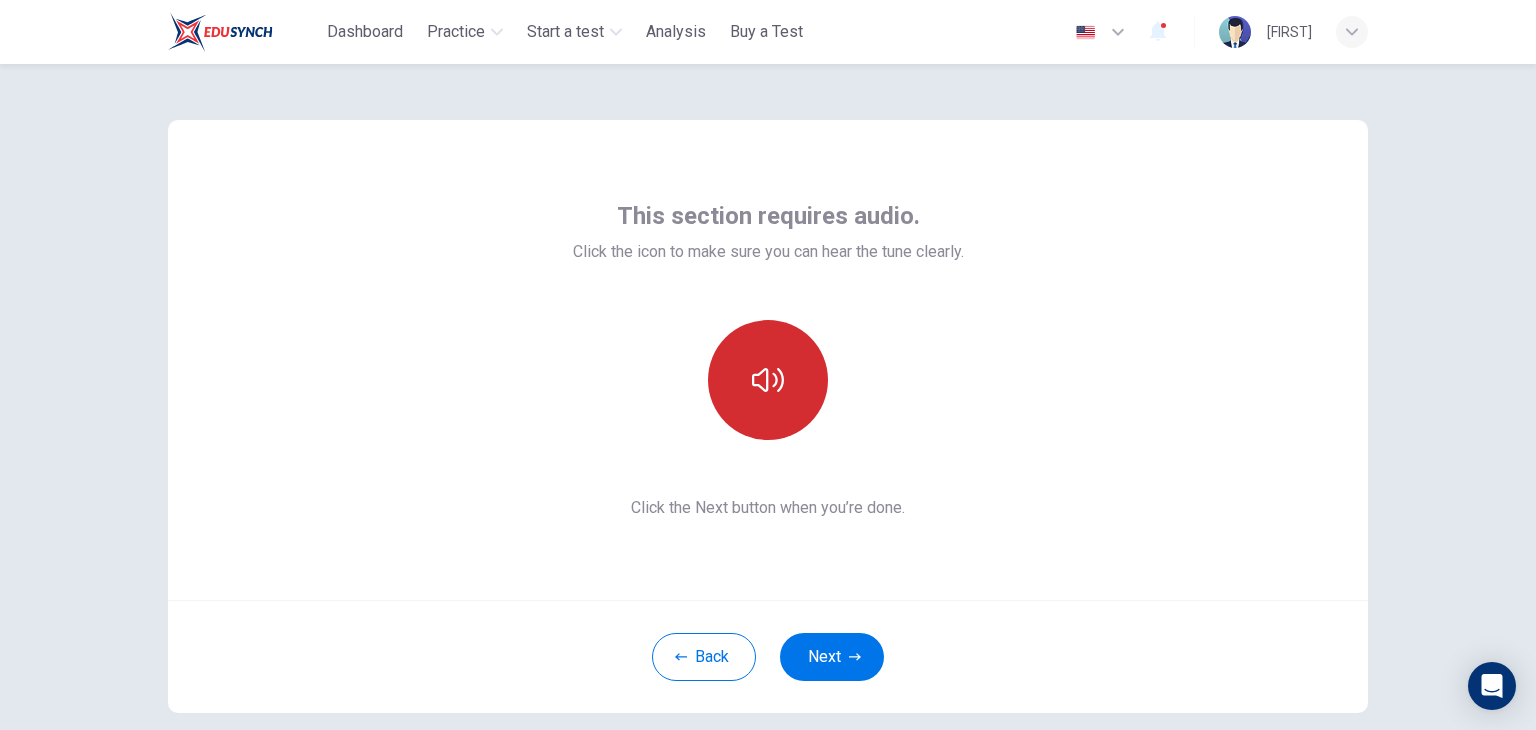 click at bounding box center [768, 380] 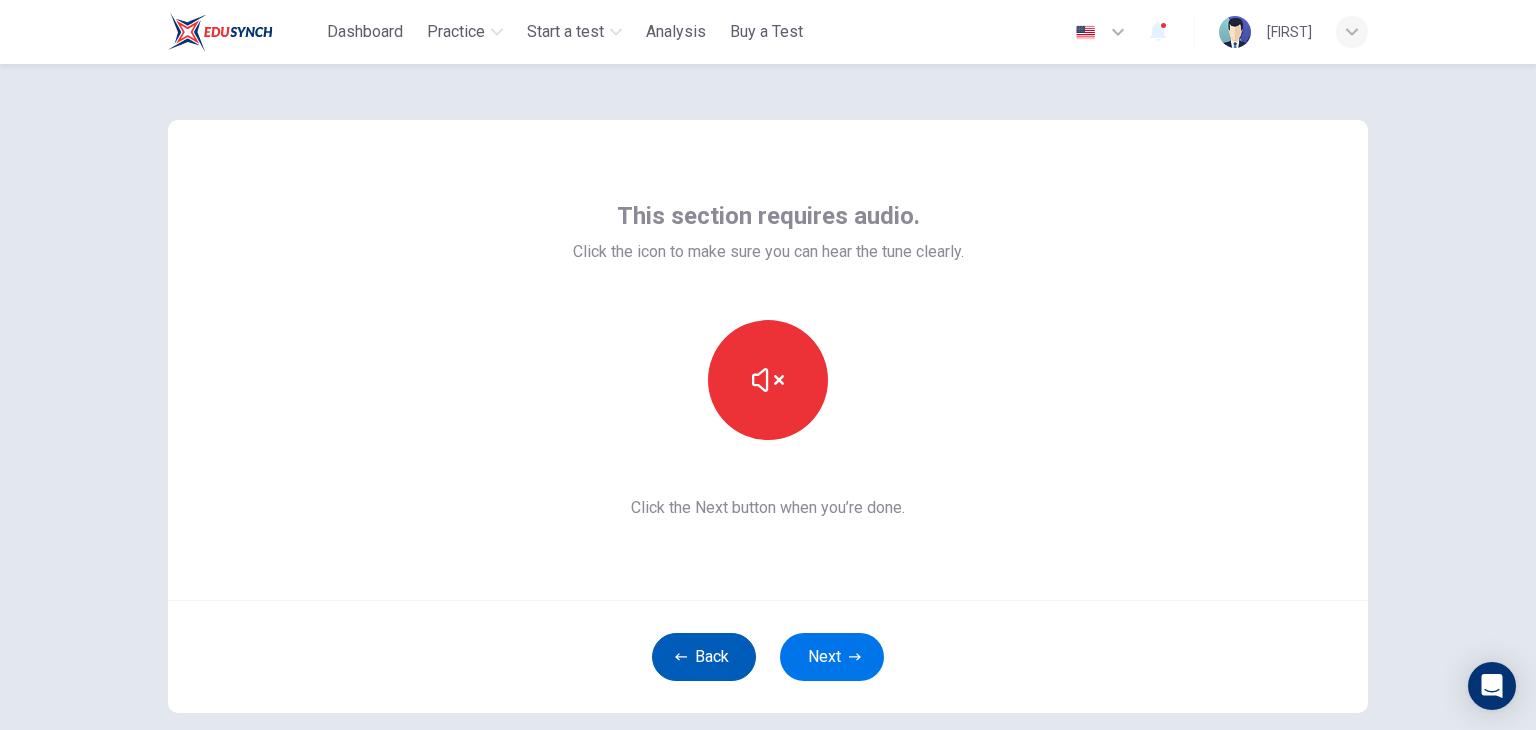click on "Back" at bounding box center [704, 657] 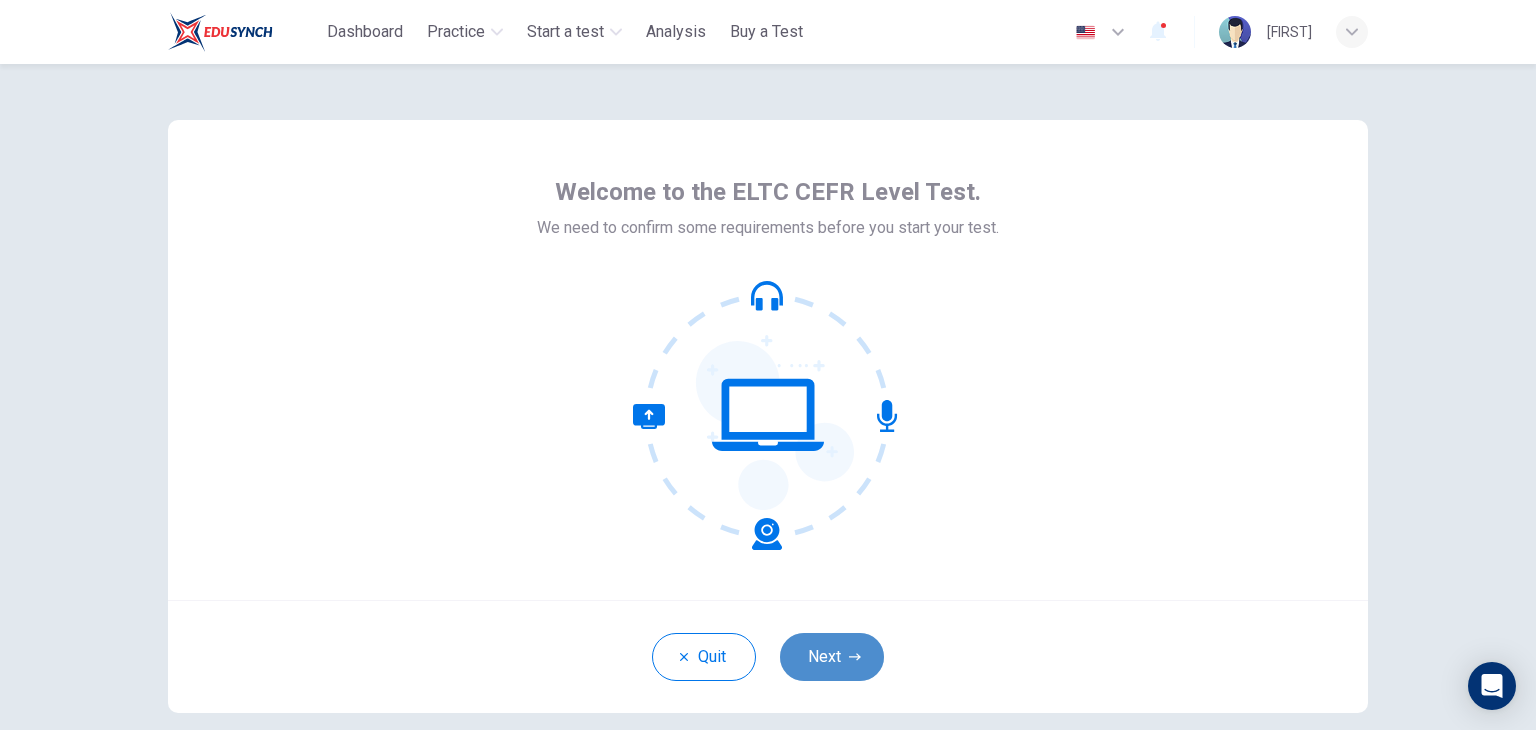 click on "Next" at bounding box center (832, 657) 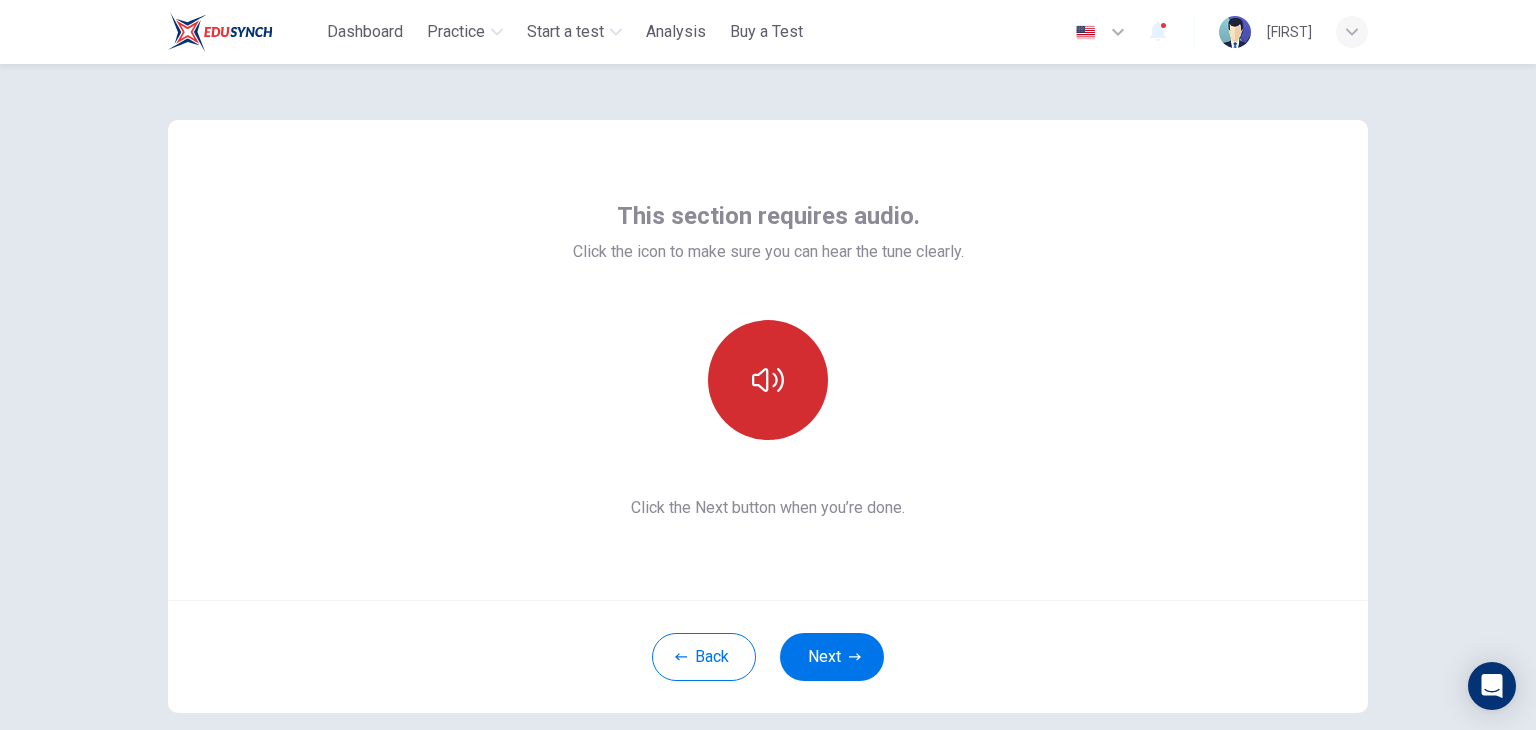 click at bounding box center (768, 380) 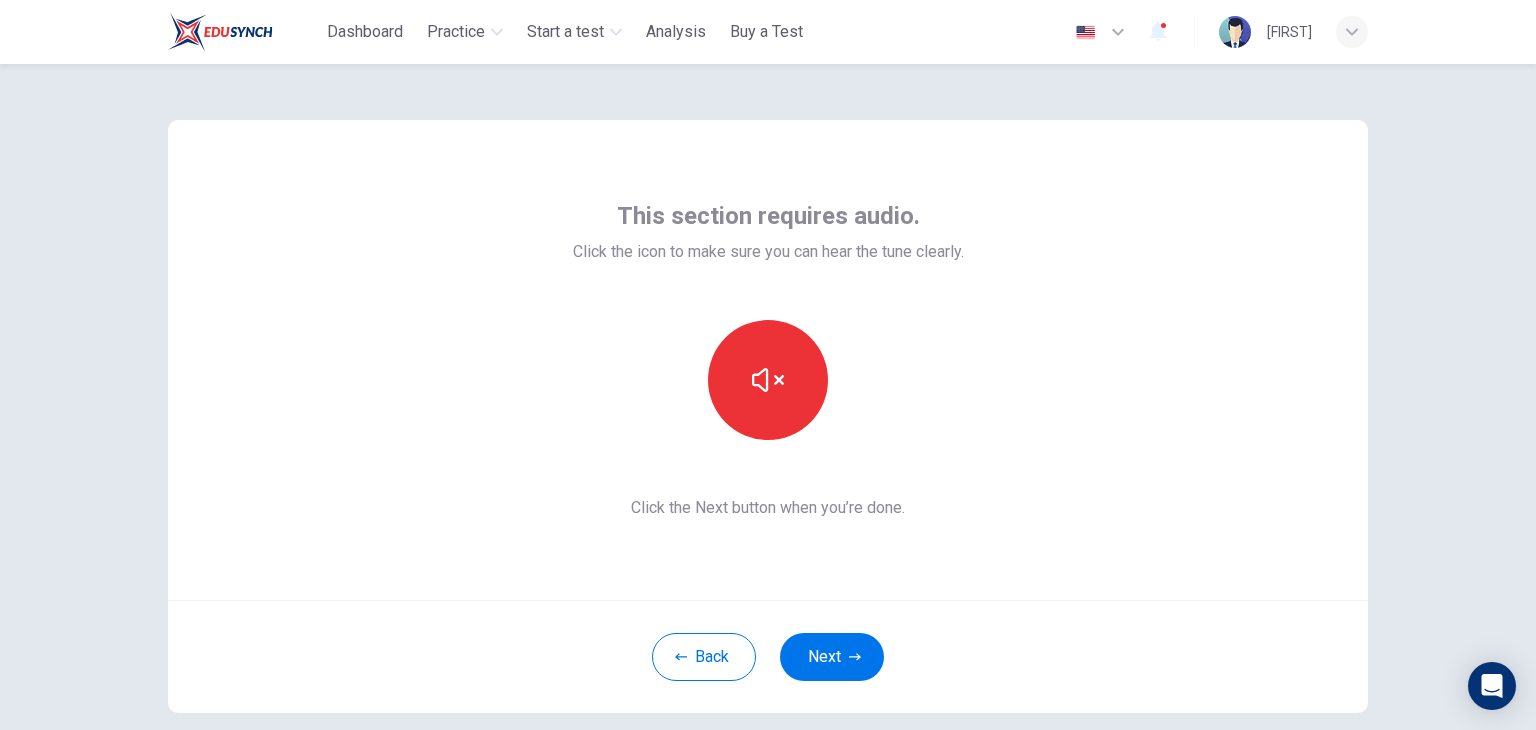 click on "This section requires audio. Click the icon to make sure you can hear the tune clearly. Click the Next button when you’re done. Back Next" at bounding box center (768, 416) 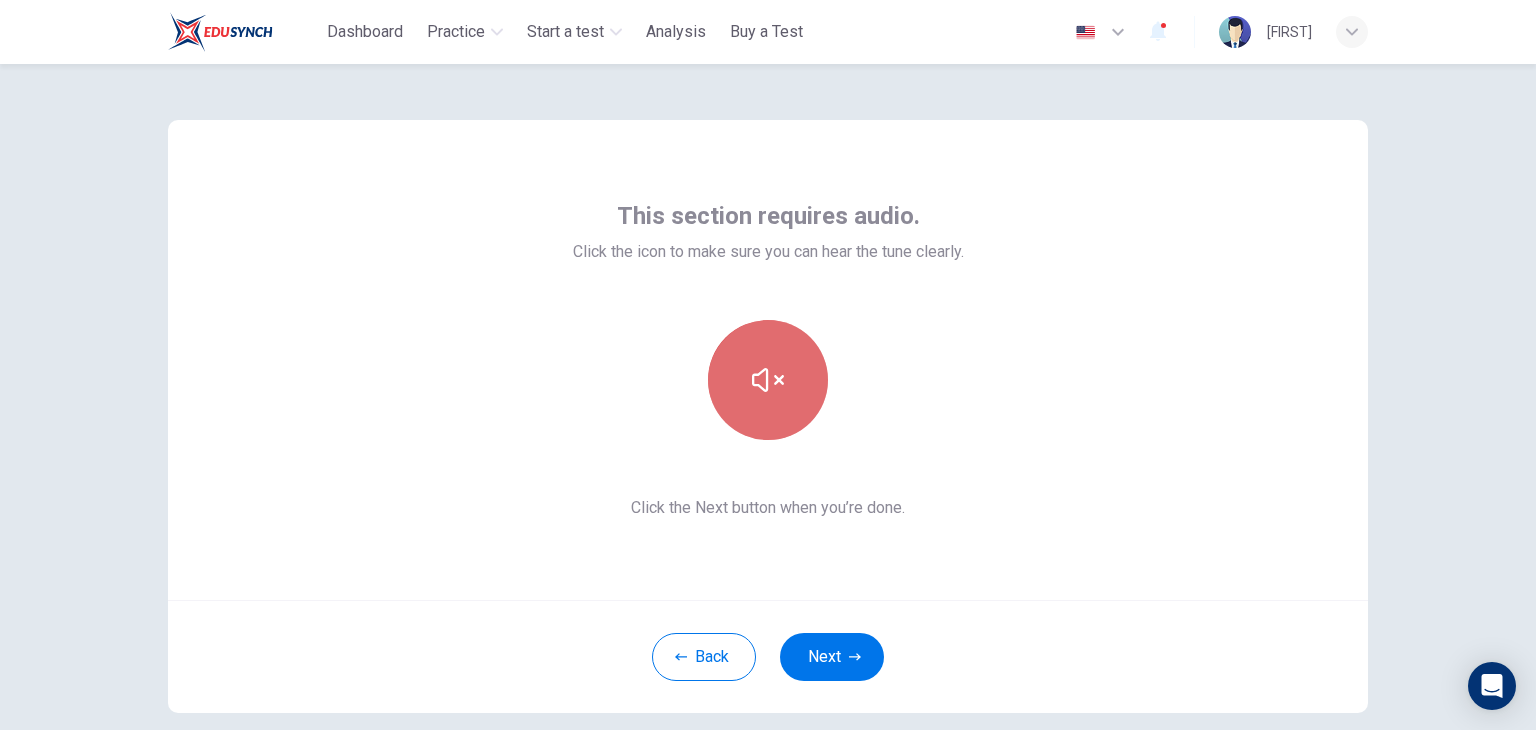 click at bounding box center (768, 380) 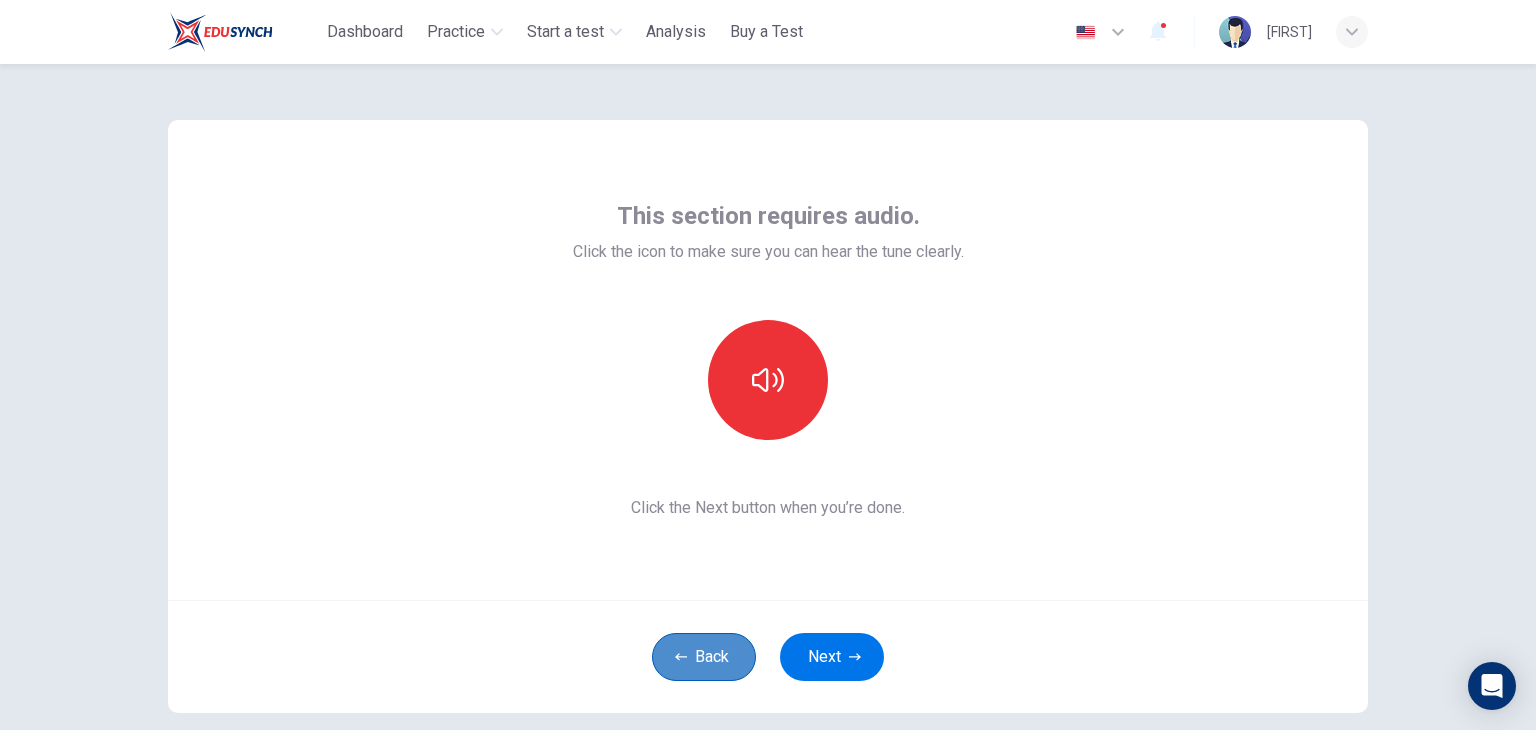 click on "Back" at bounding box center [704, 657] 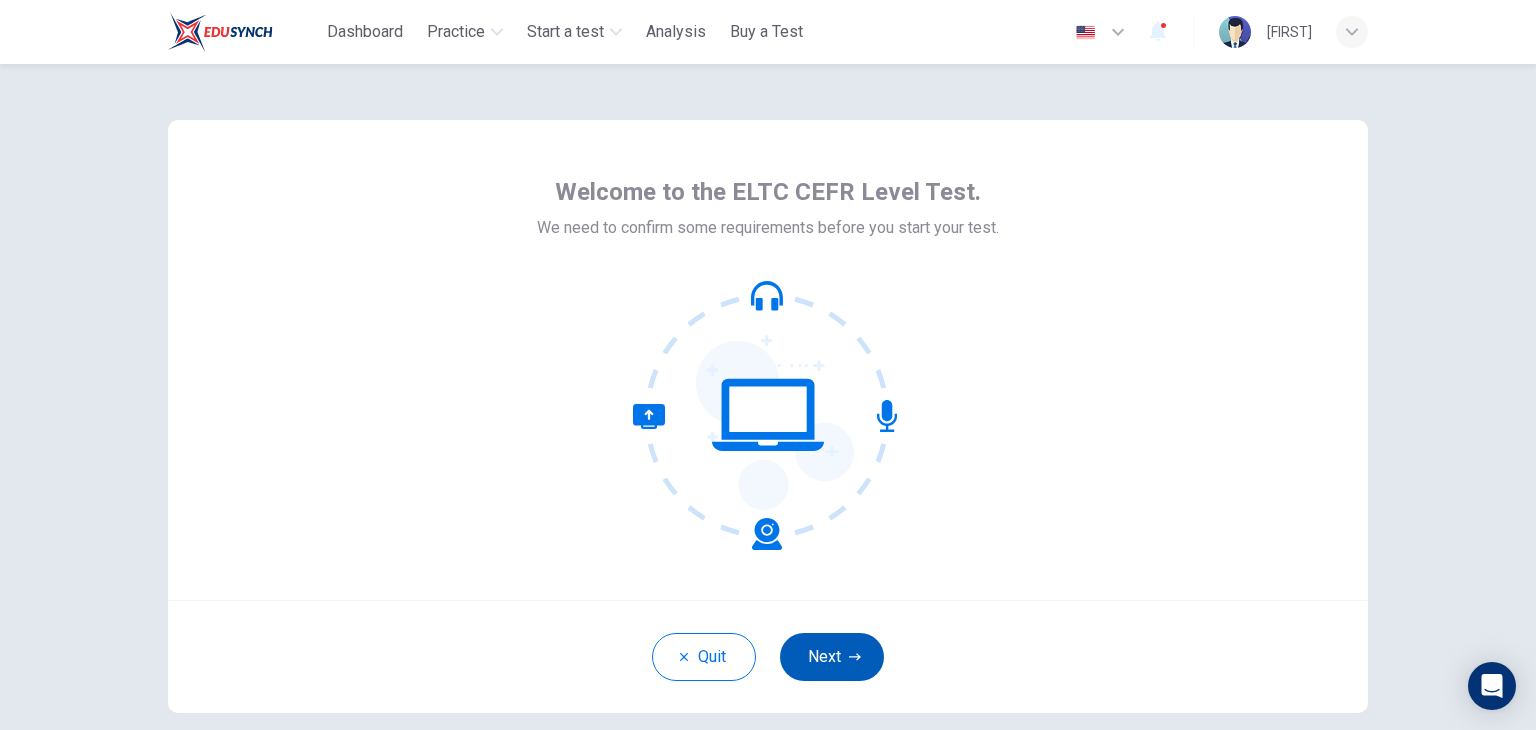 click on "Next" at bounding box center (832, 657) 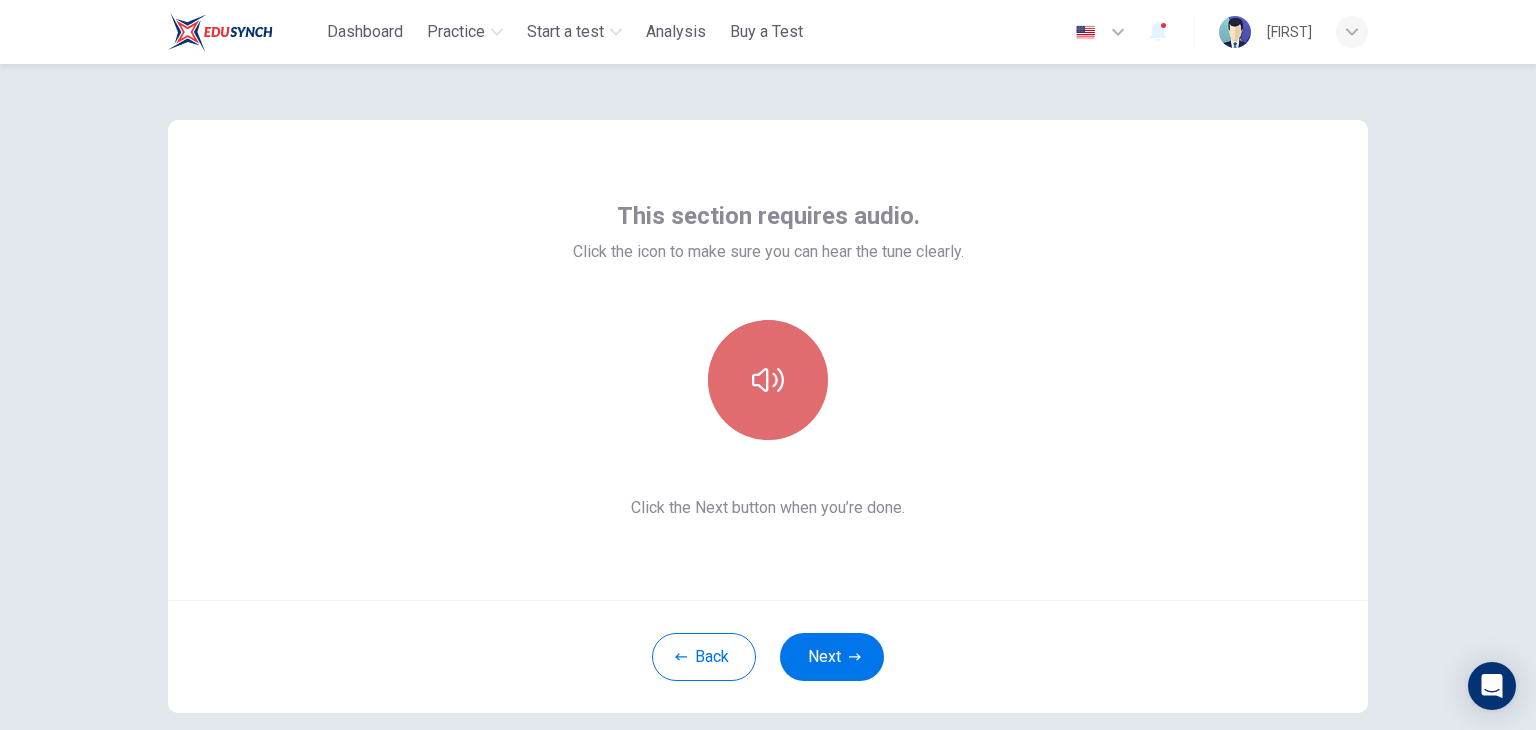 click at bounding box center (768, 380) 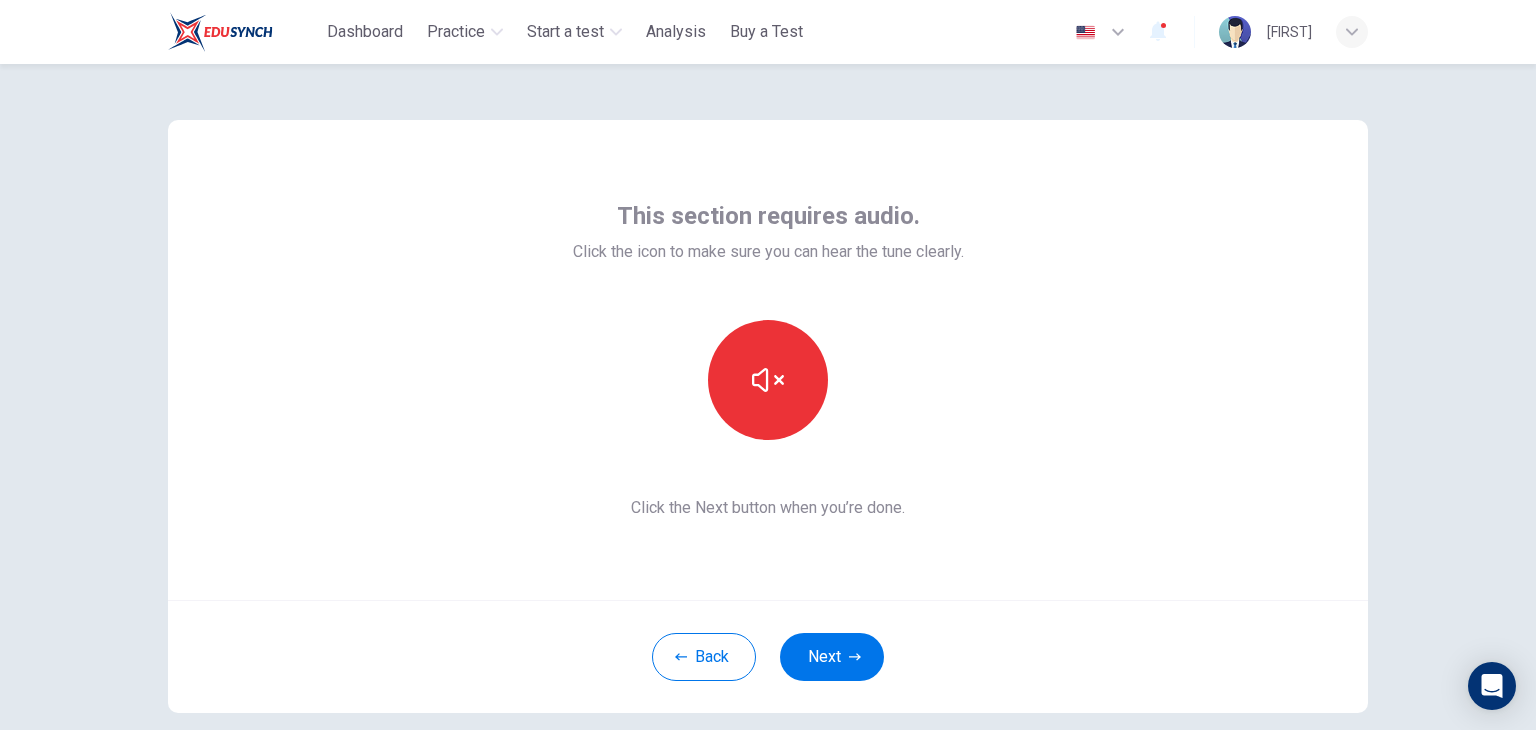 drag, startPoint x: 1353, startPoint y: 713, endPoint x: 1415, endPoint y: 775, distance: 87.681244 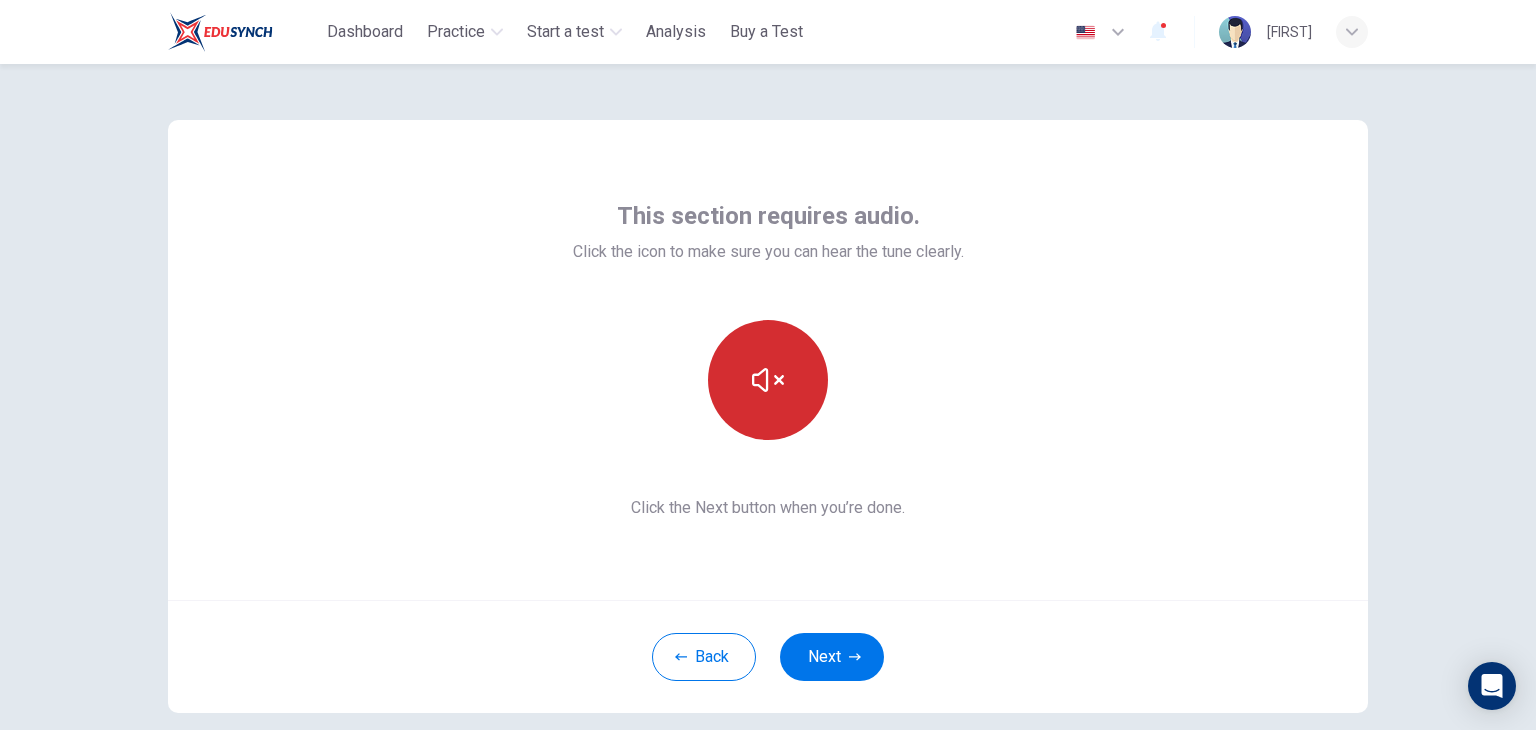 click 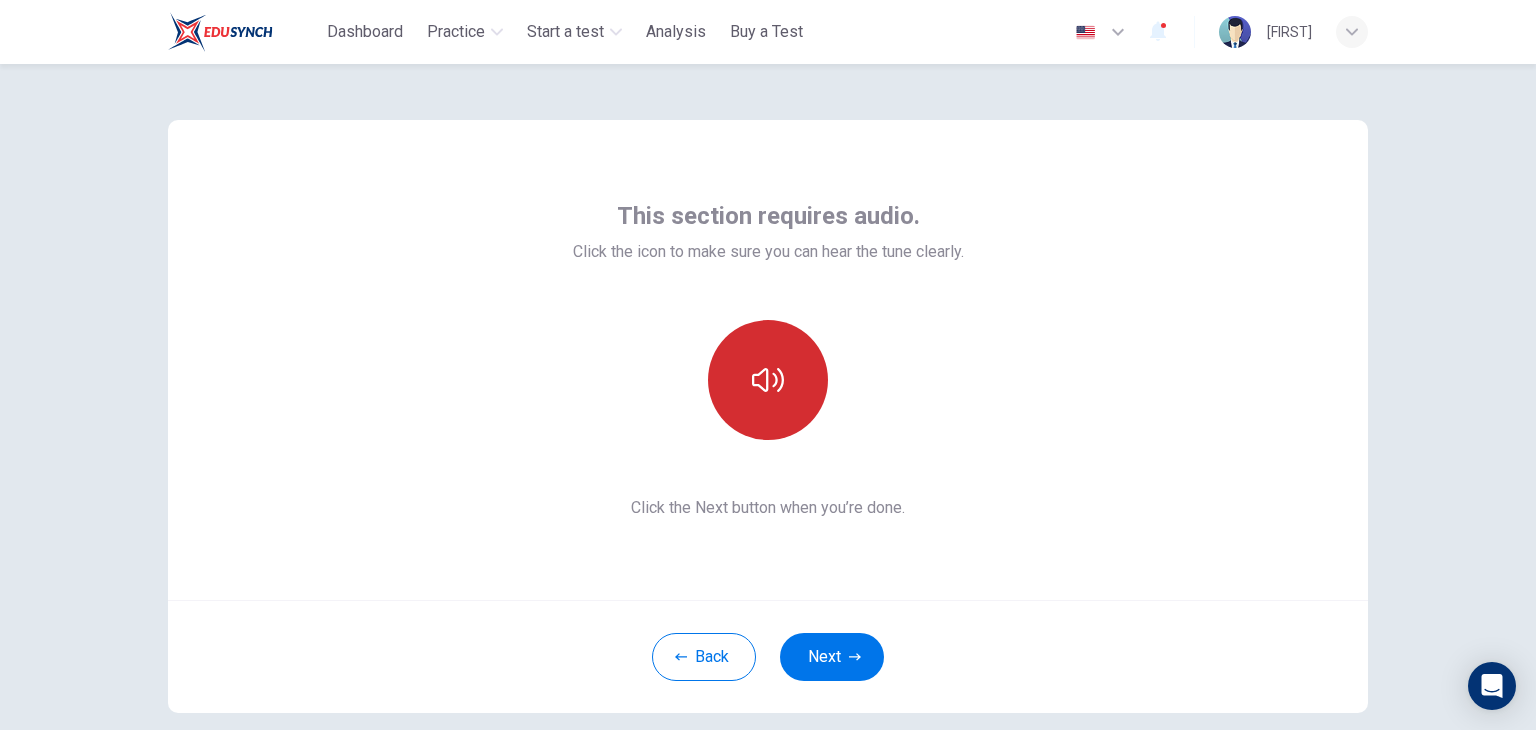 click 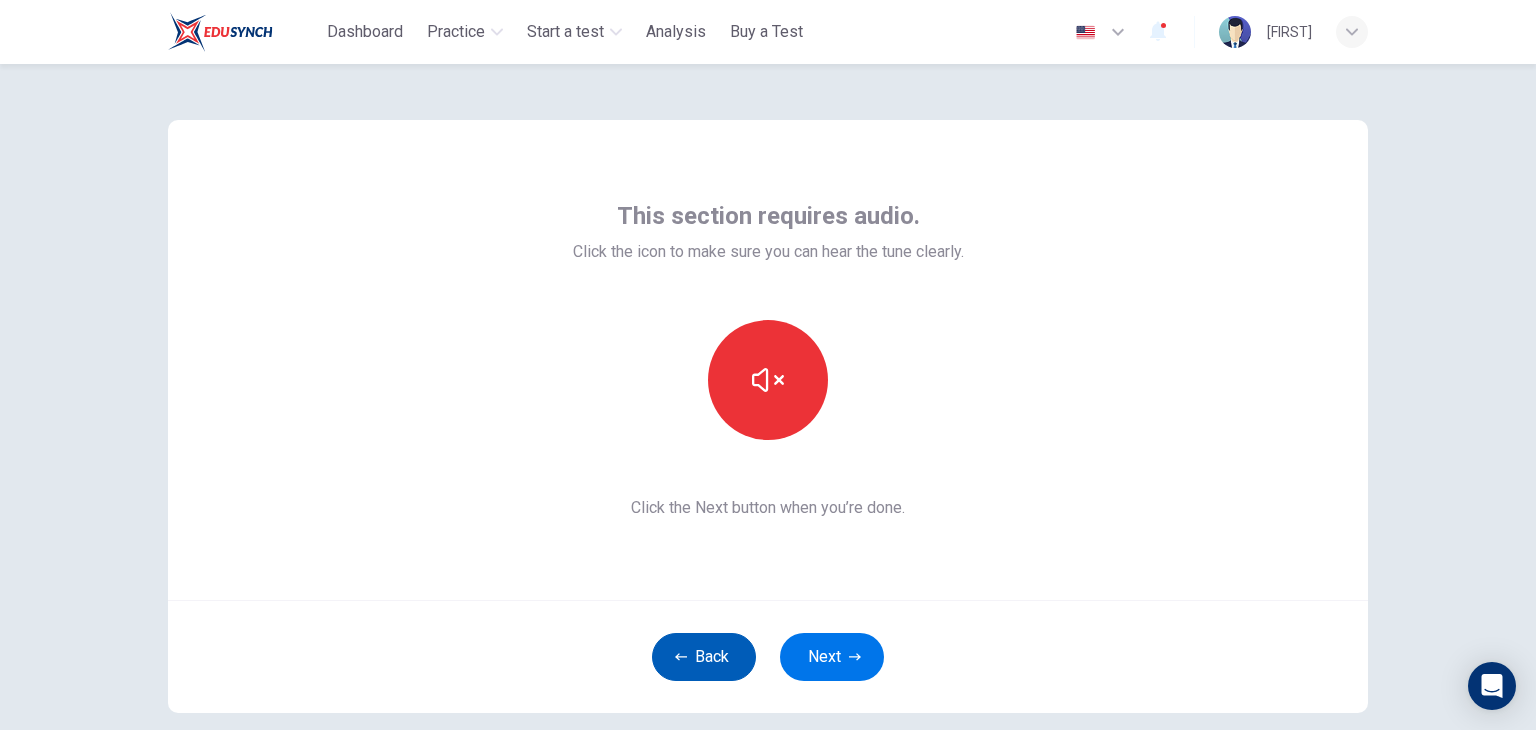click on "Back" at bounding box center (704, 657) 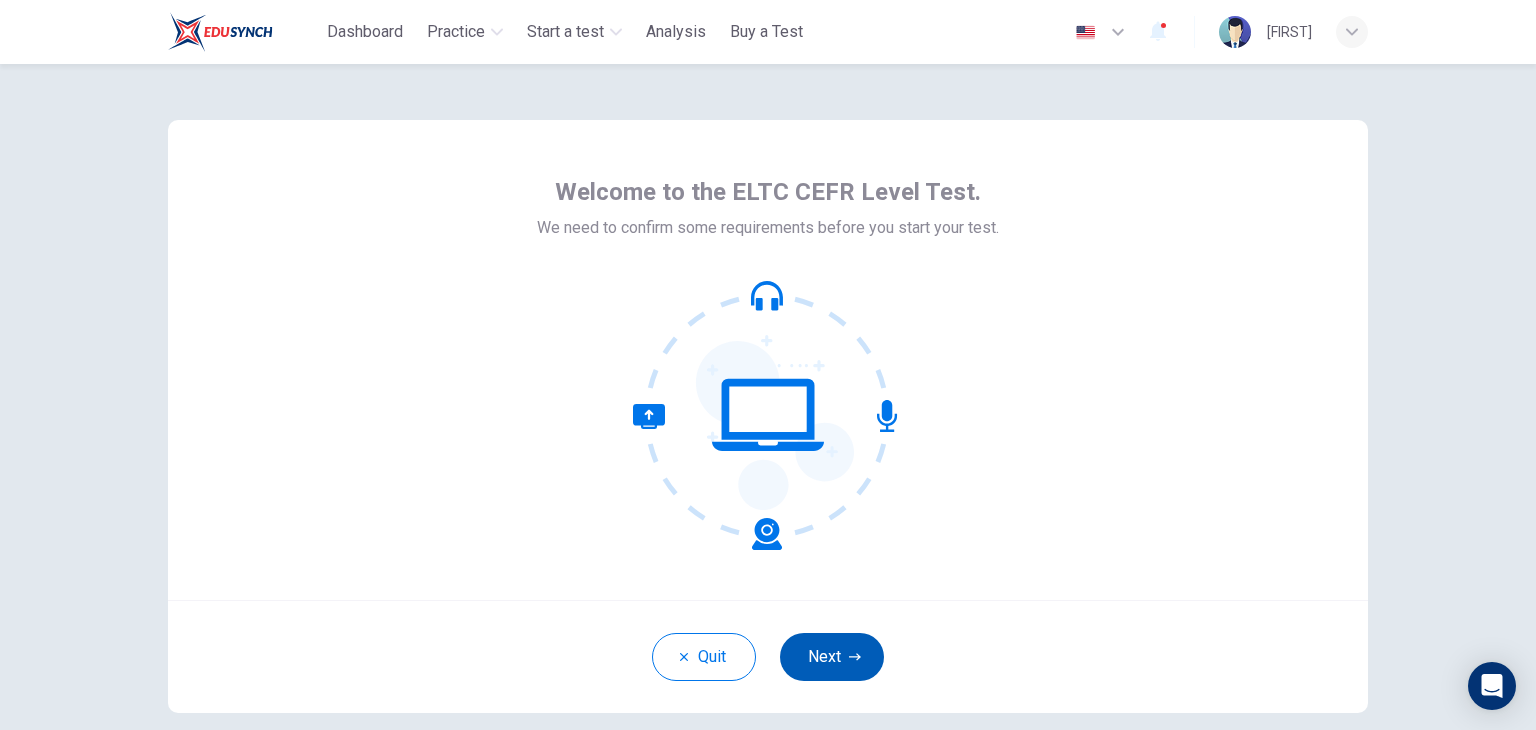 click on "Next" at bounding box center (832, 657) 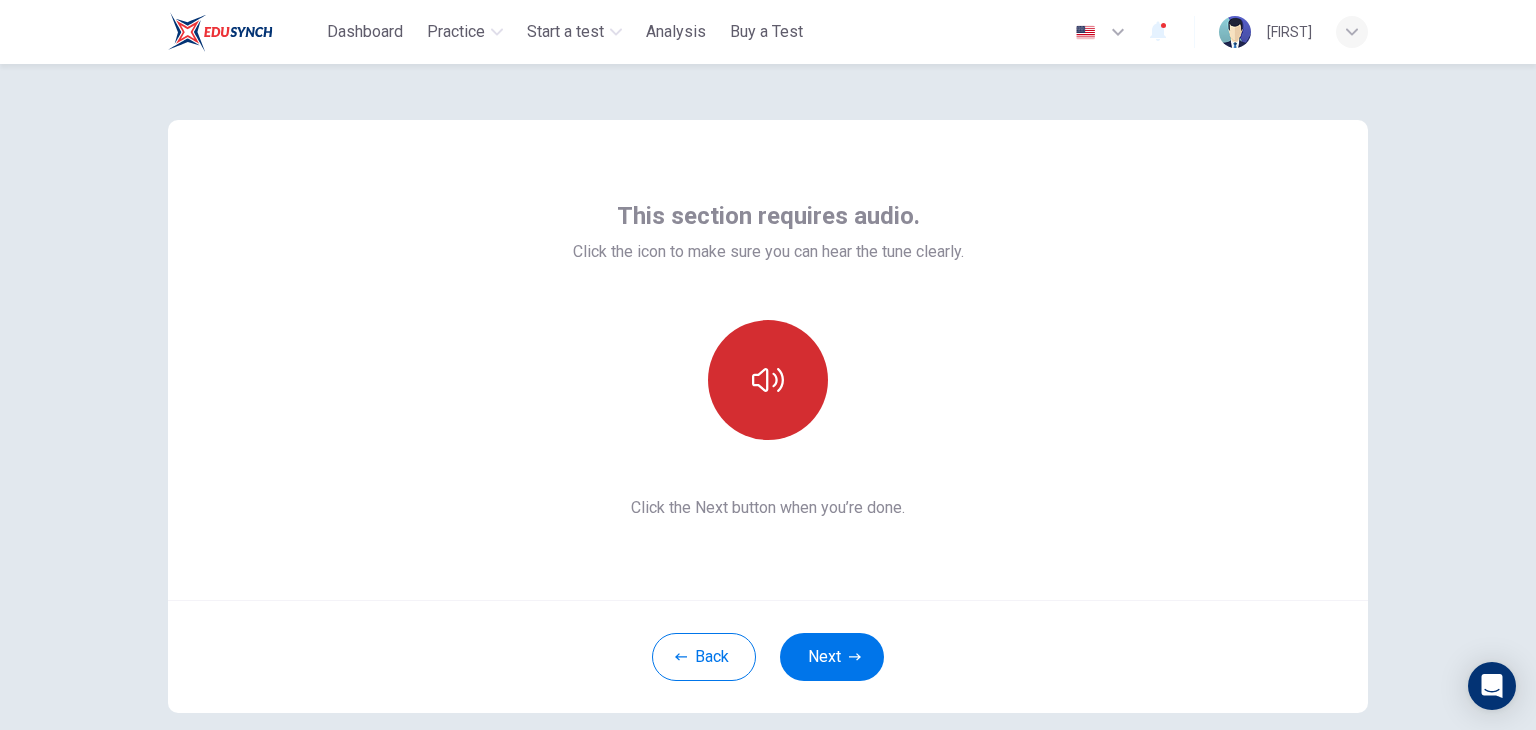 click at bounding box center [768, 380] 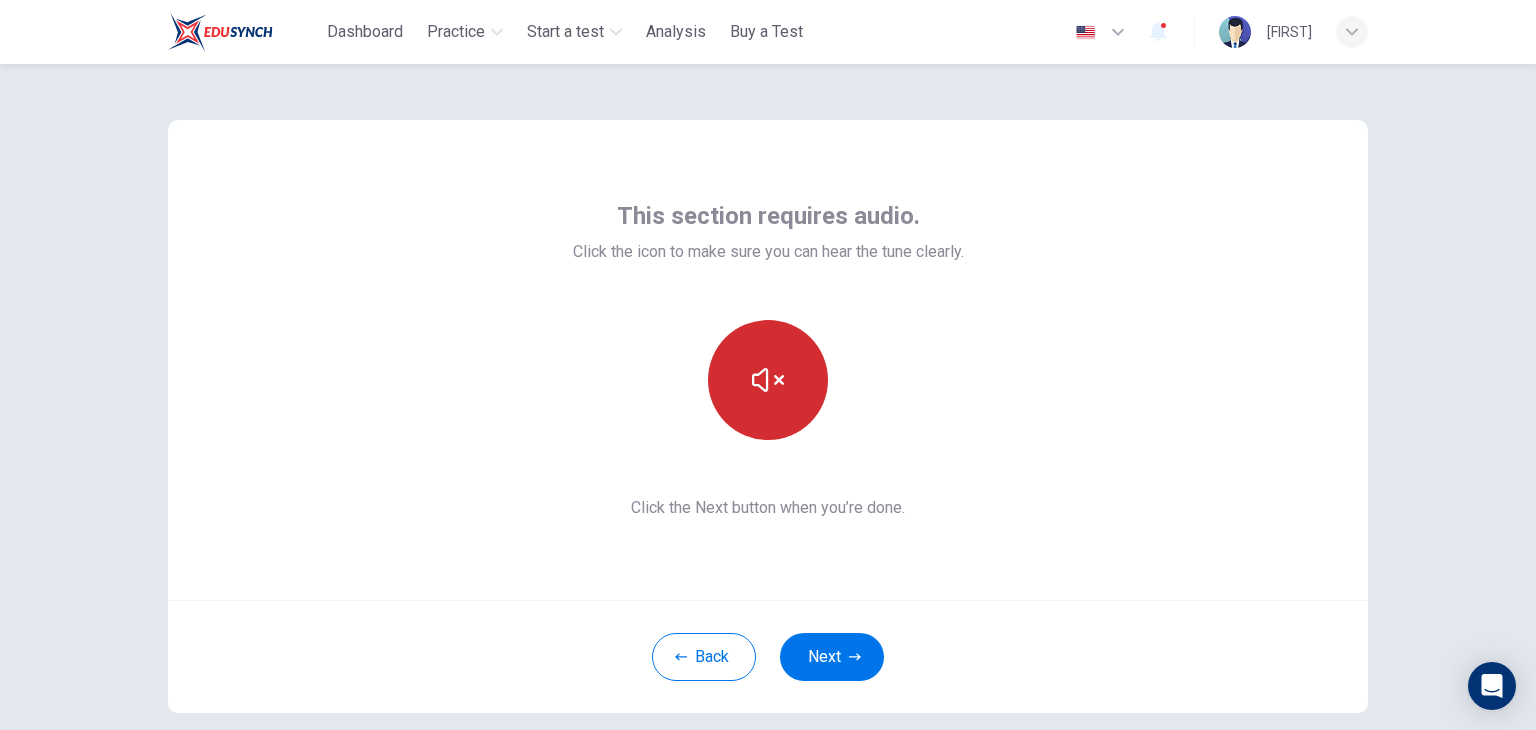click 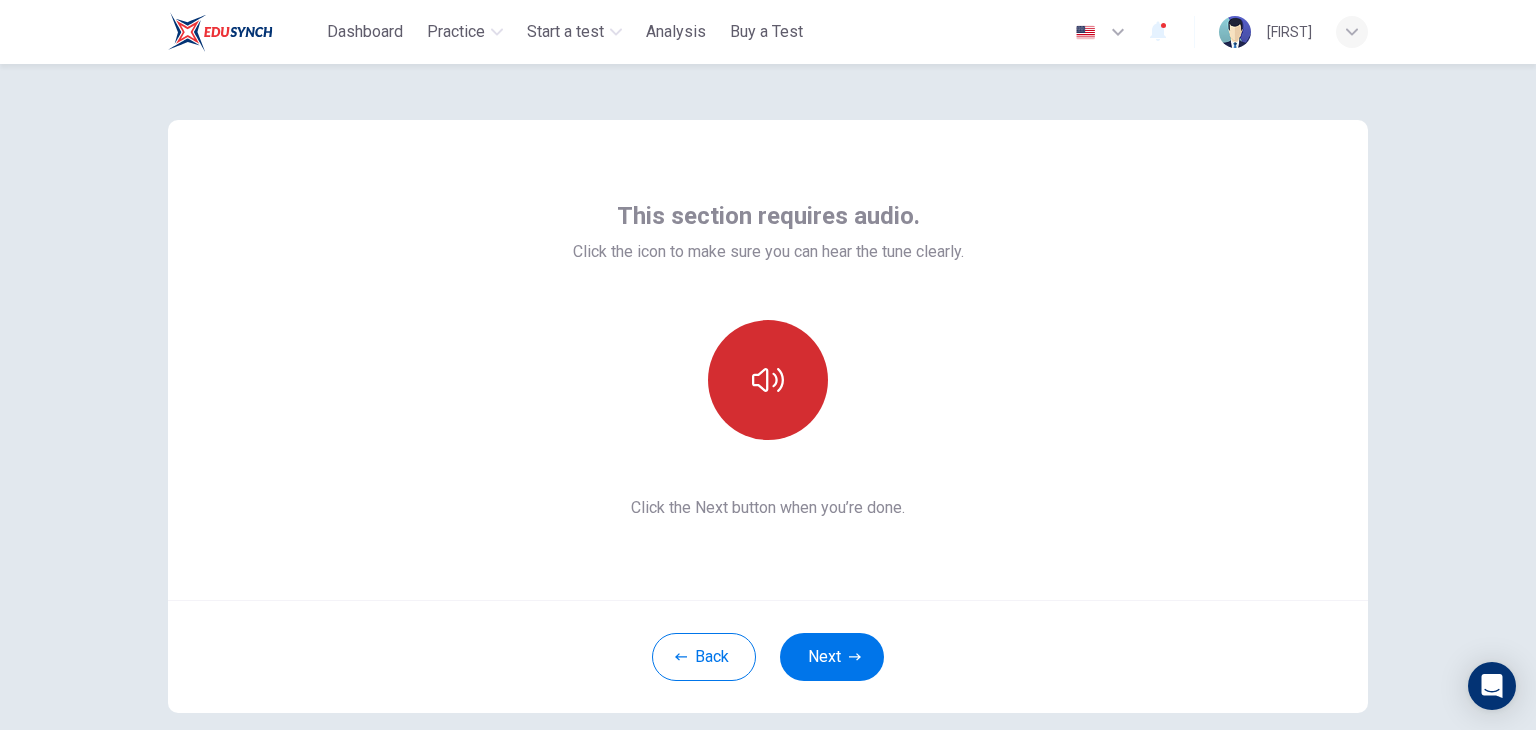 type 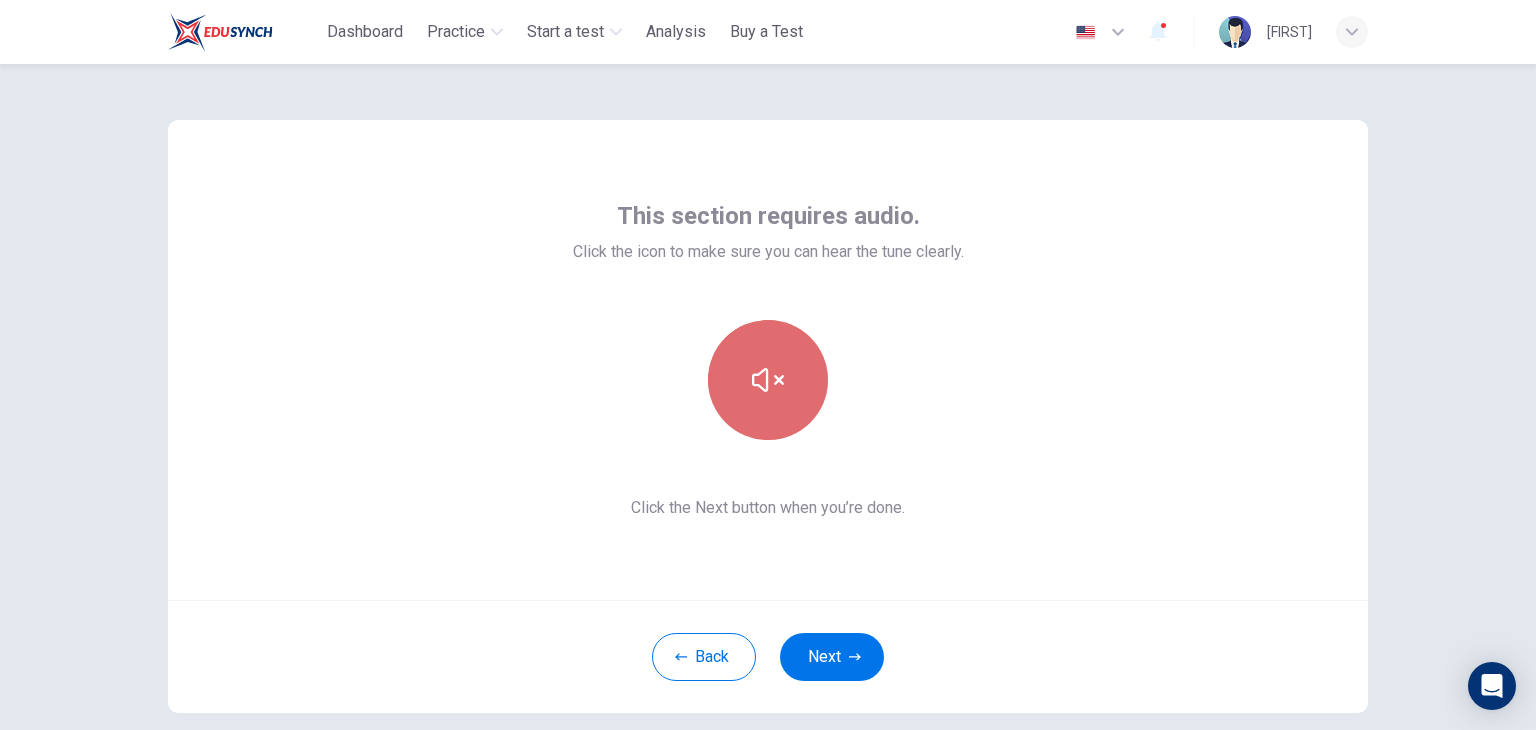 click 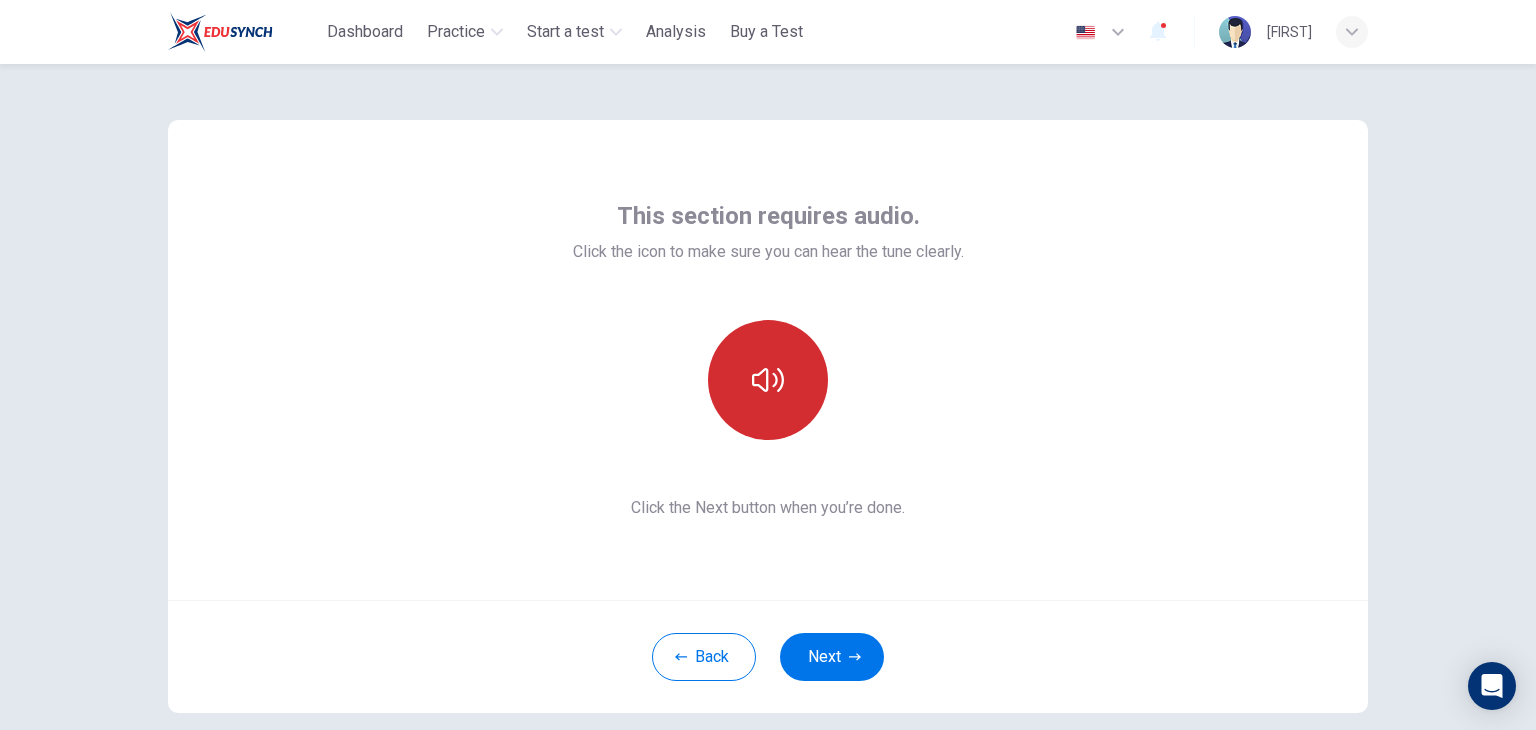 click 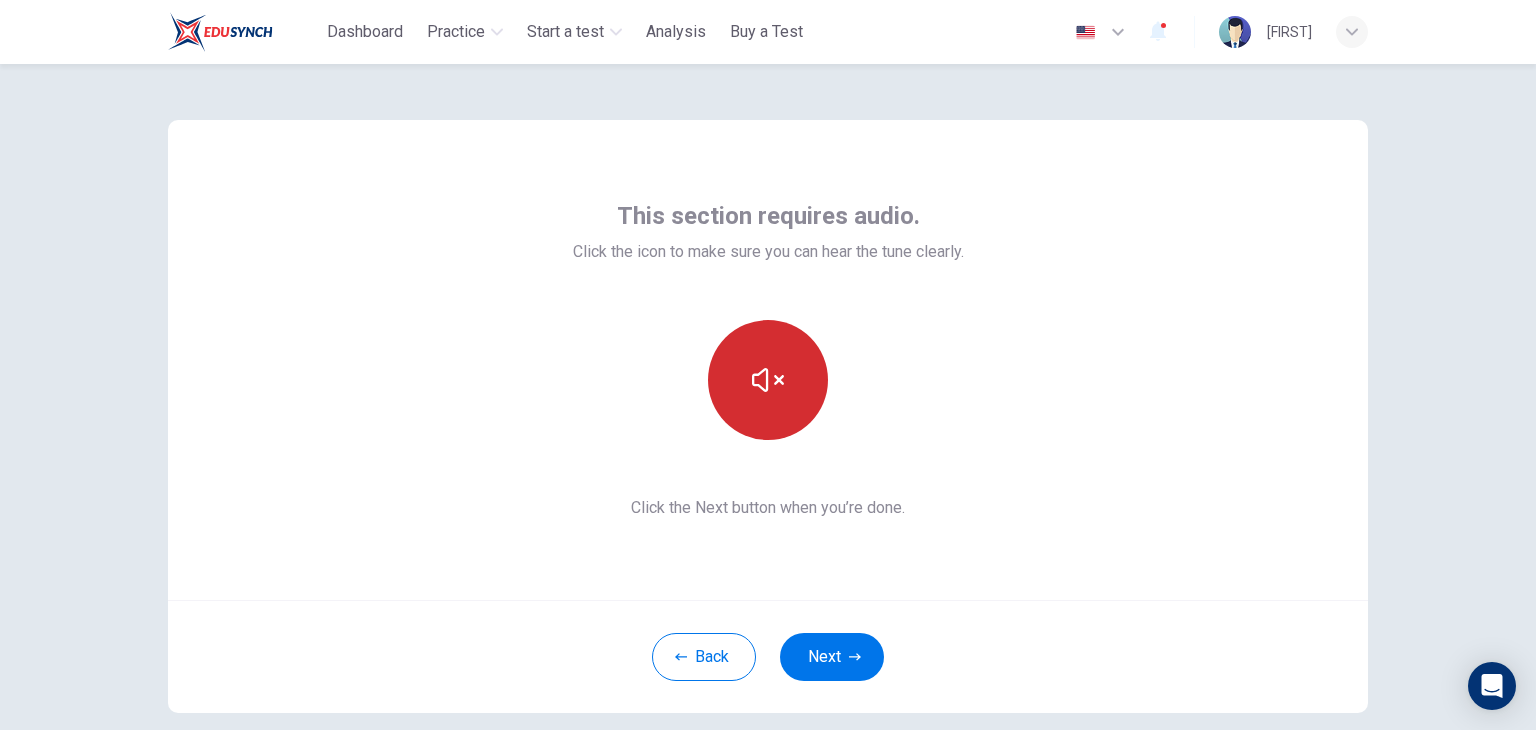 click 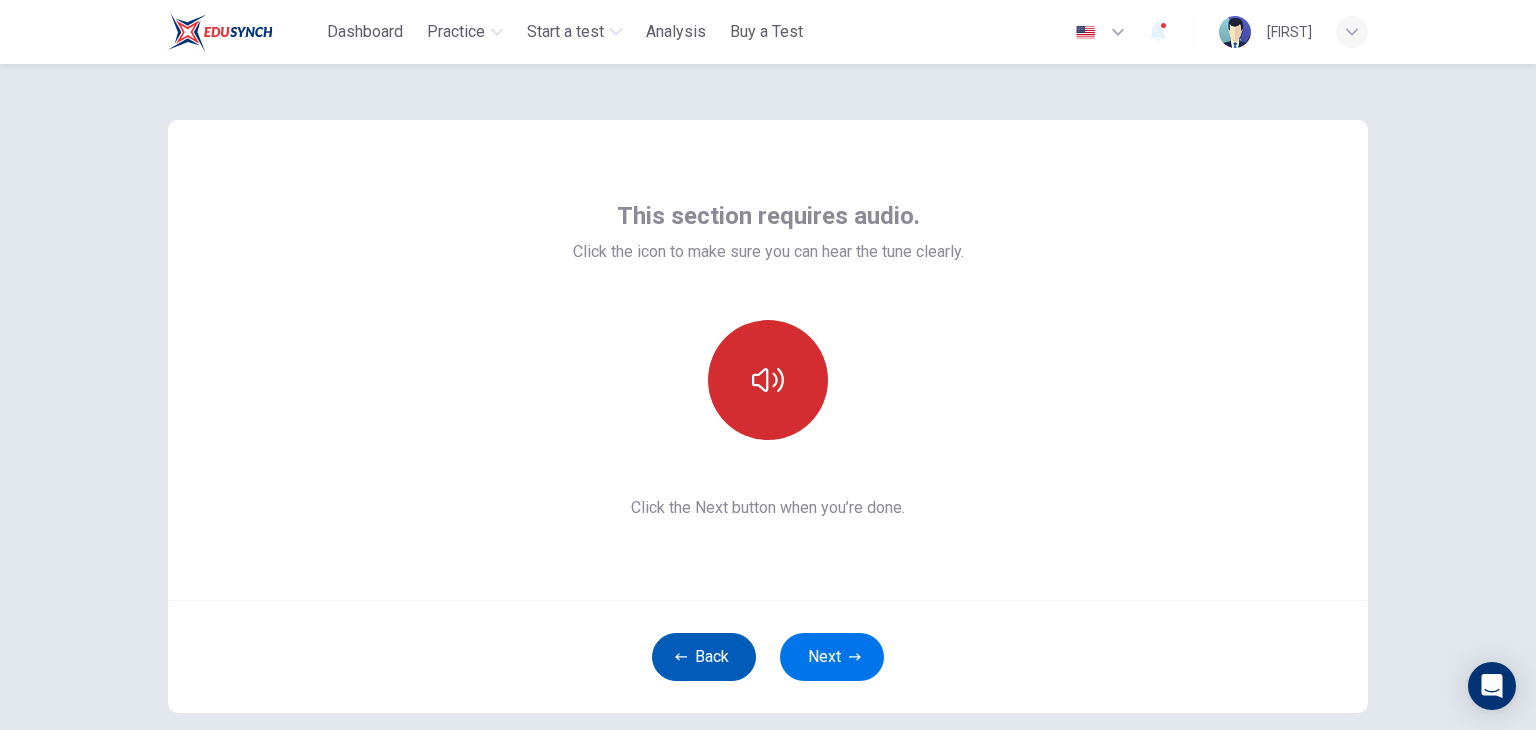 click on "Back" at bounding box center (704, 657) 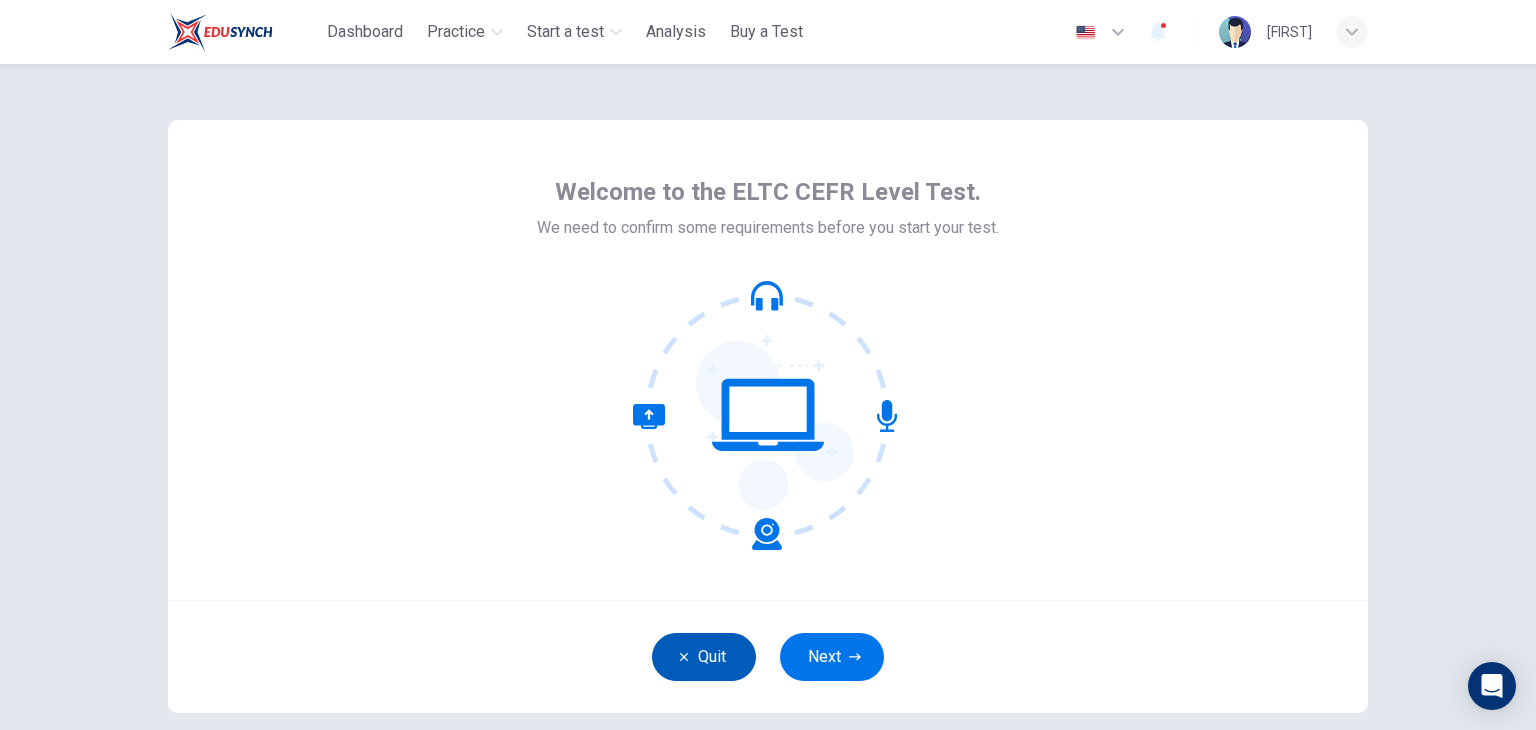 click on "Quit" at bounding box center [704, 657] 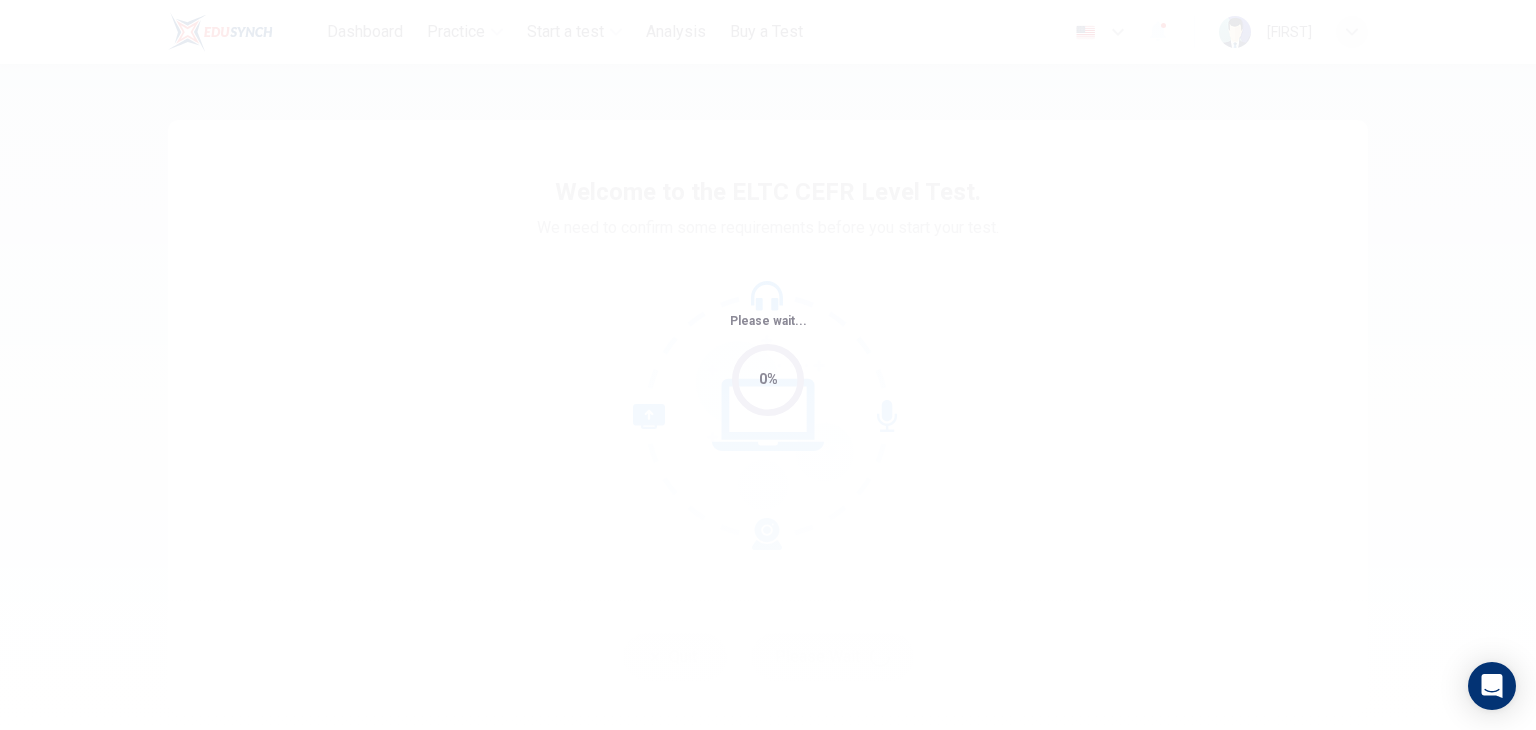 scroll, scrollTop: 0, scrollLeft: 0, axis: both 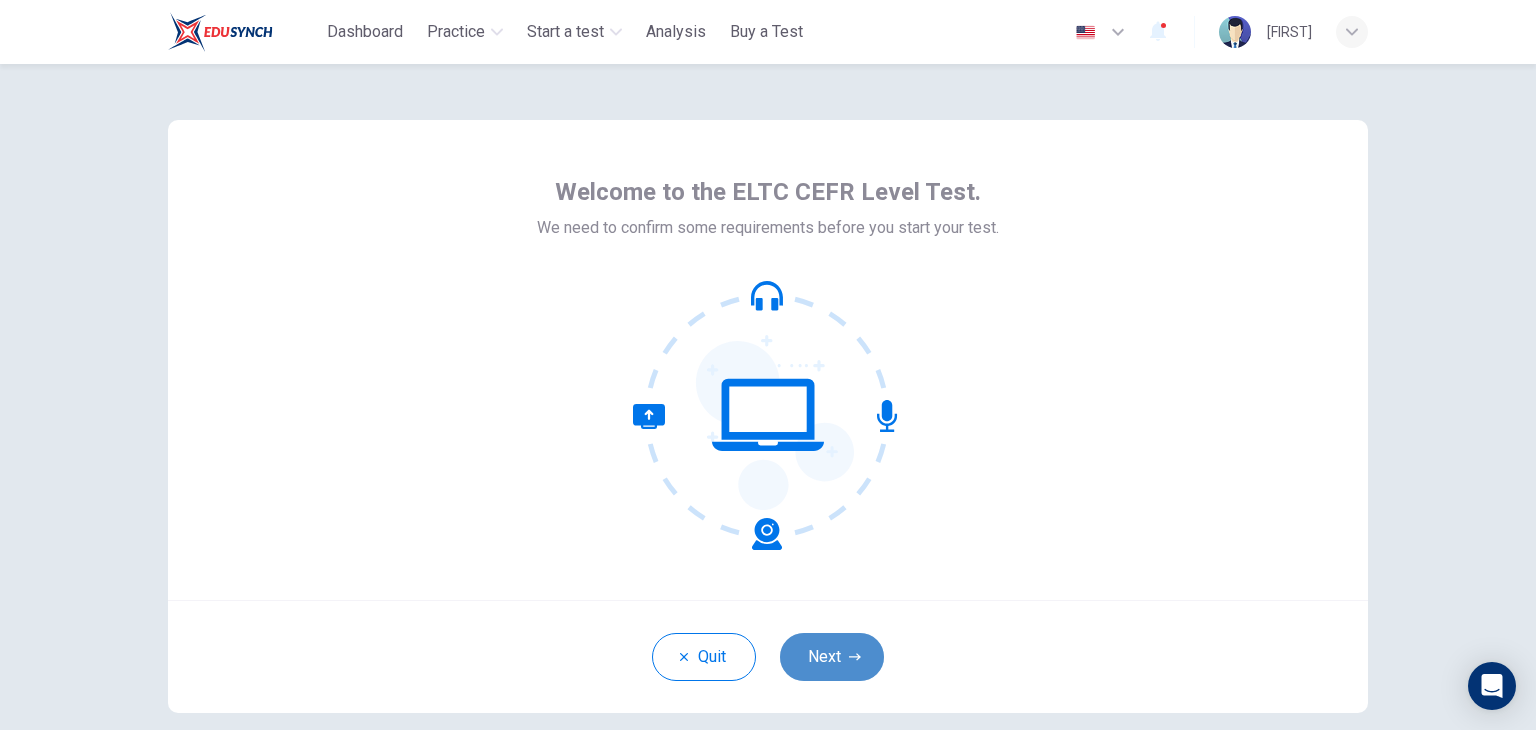 click on "Next" at bounding box center [832, 657] 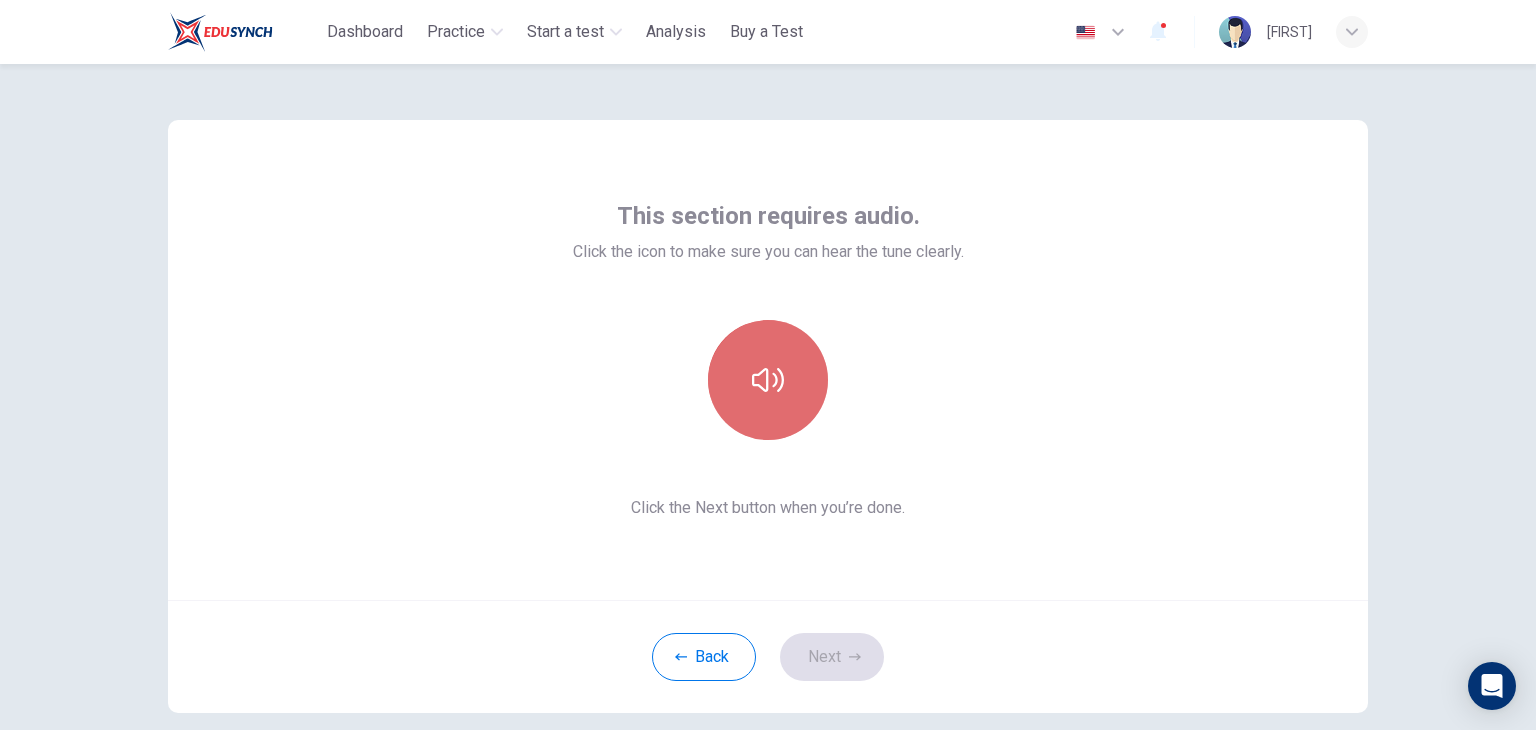 click at bounding box center [768, 380] 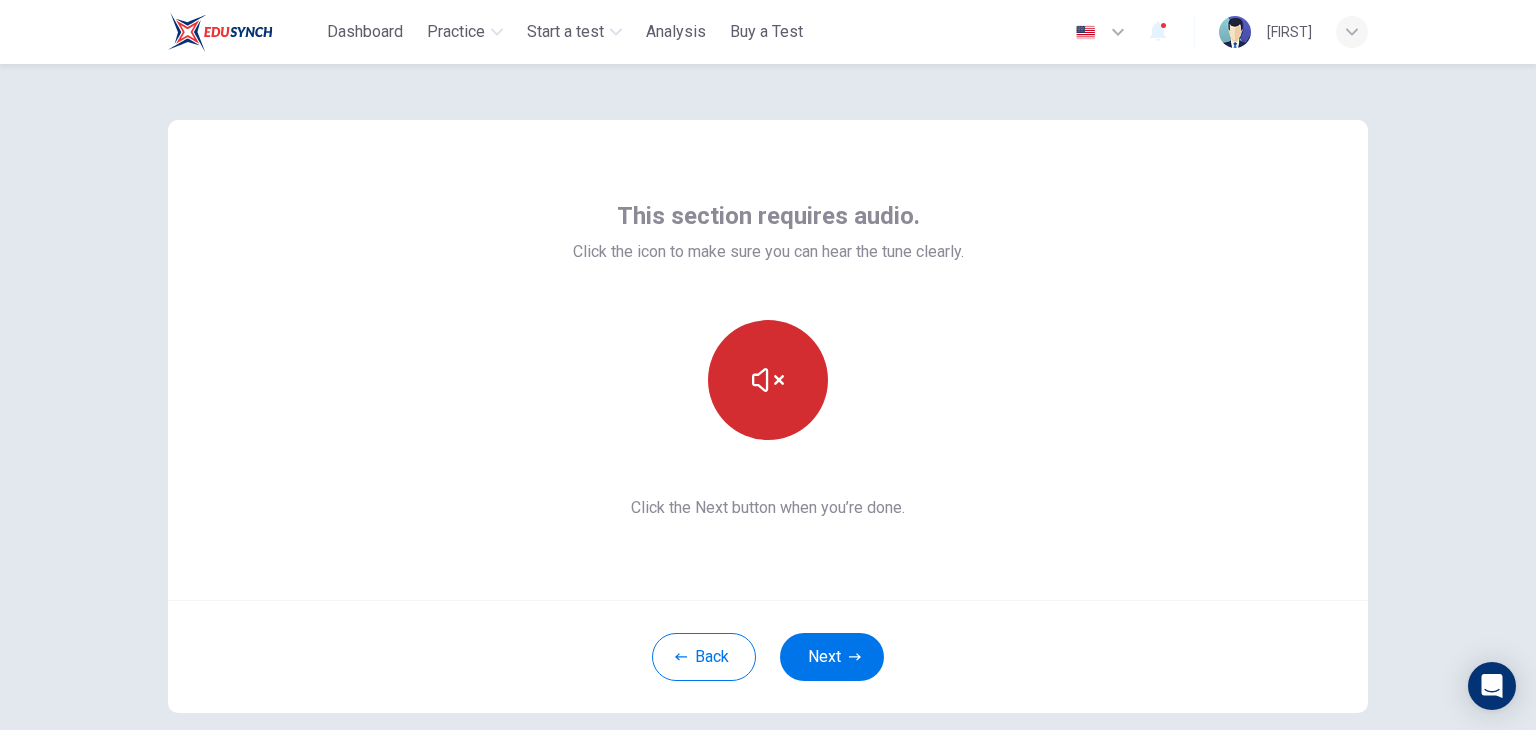type 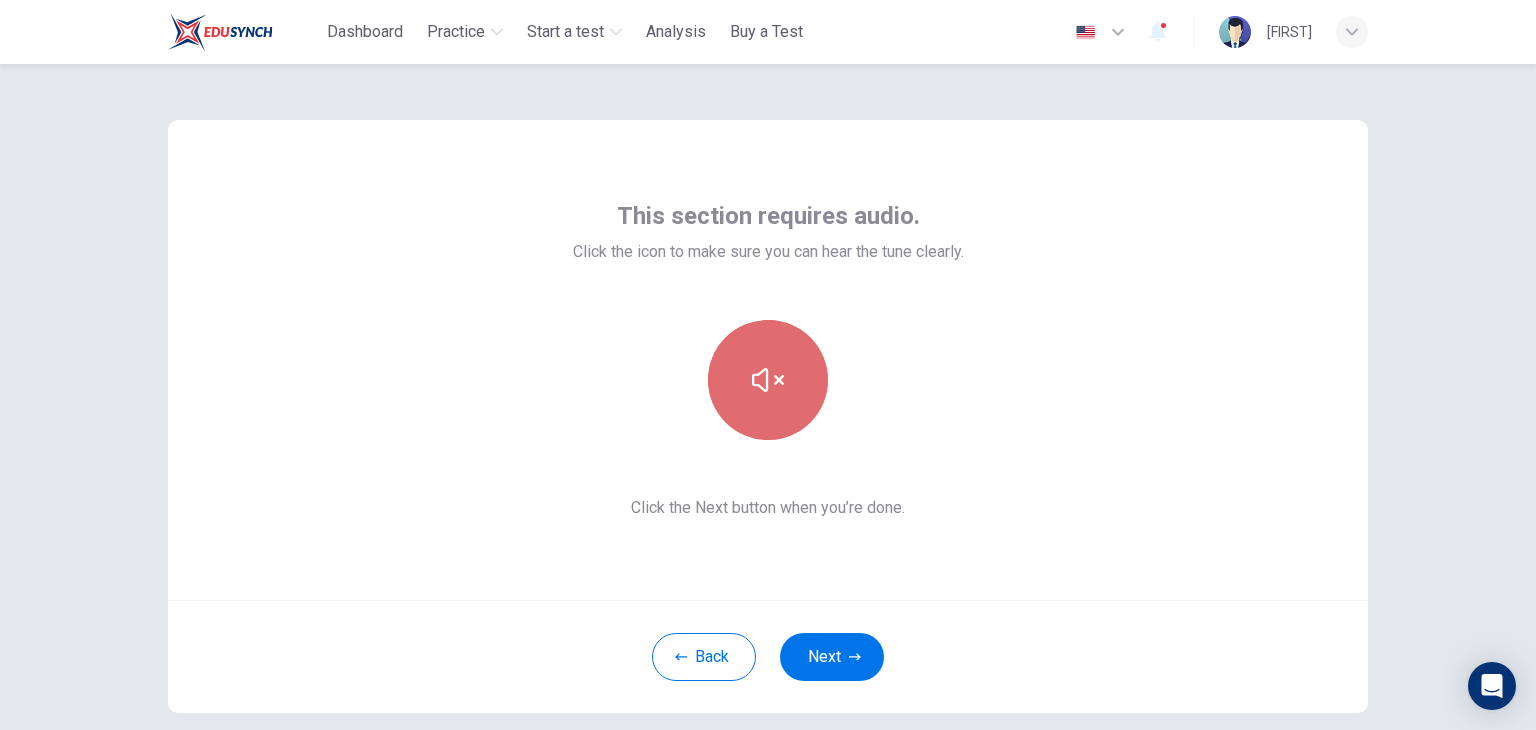 click at bounding box center [768, 380] 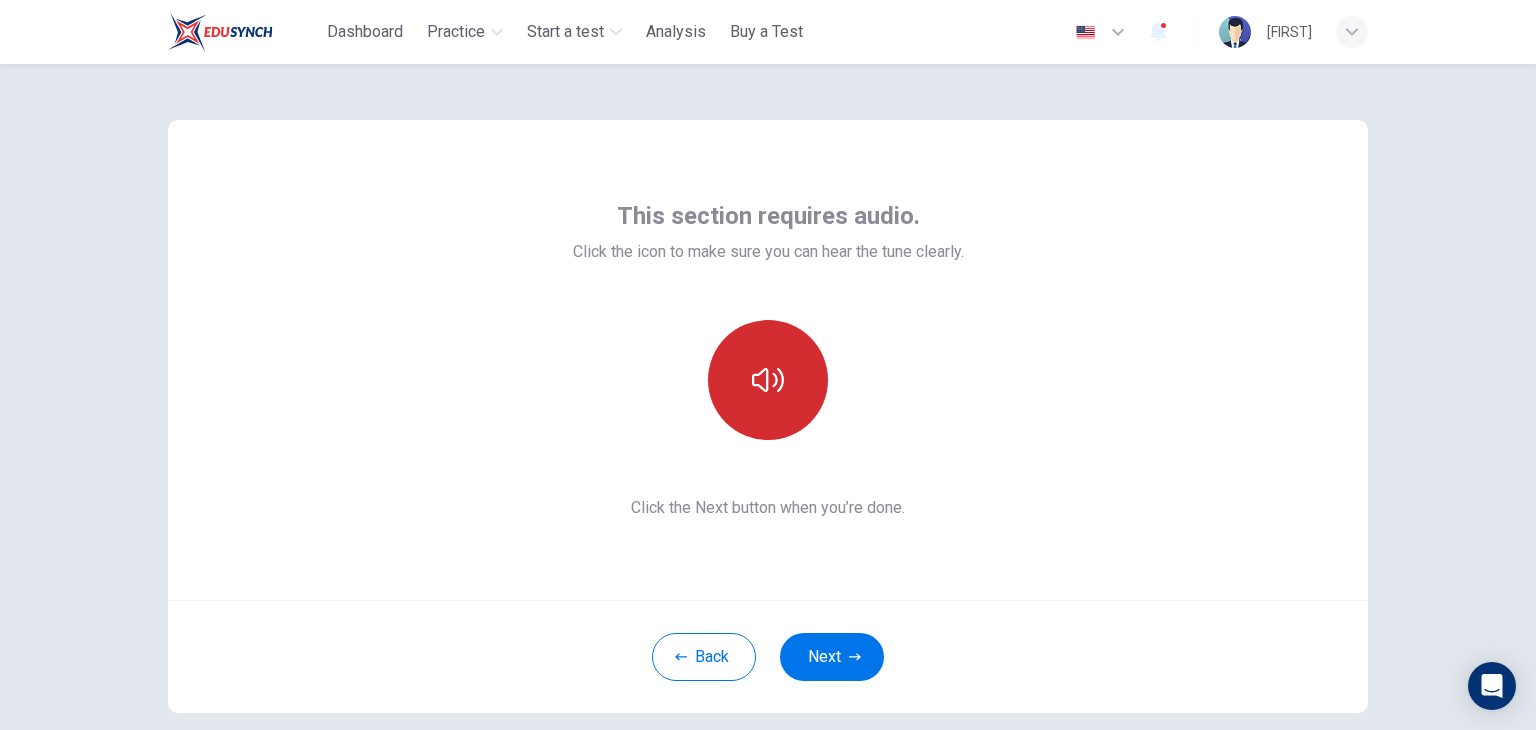 click at bounding box center (768, 380) 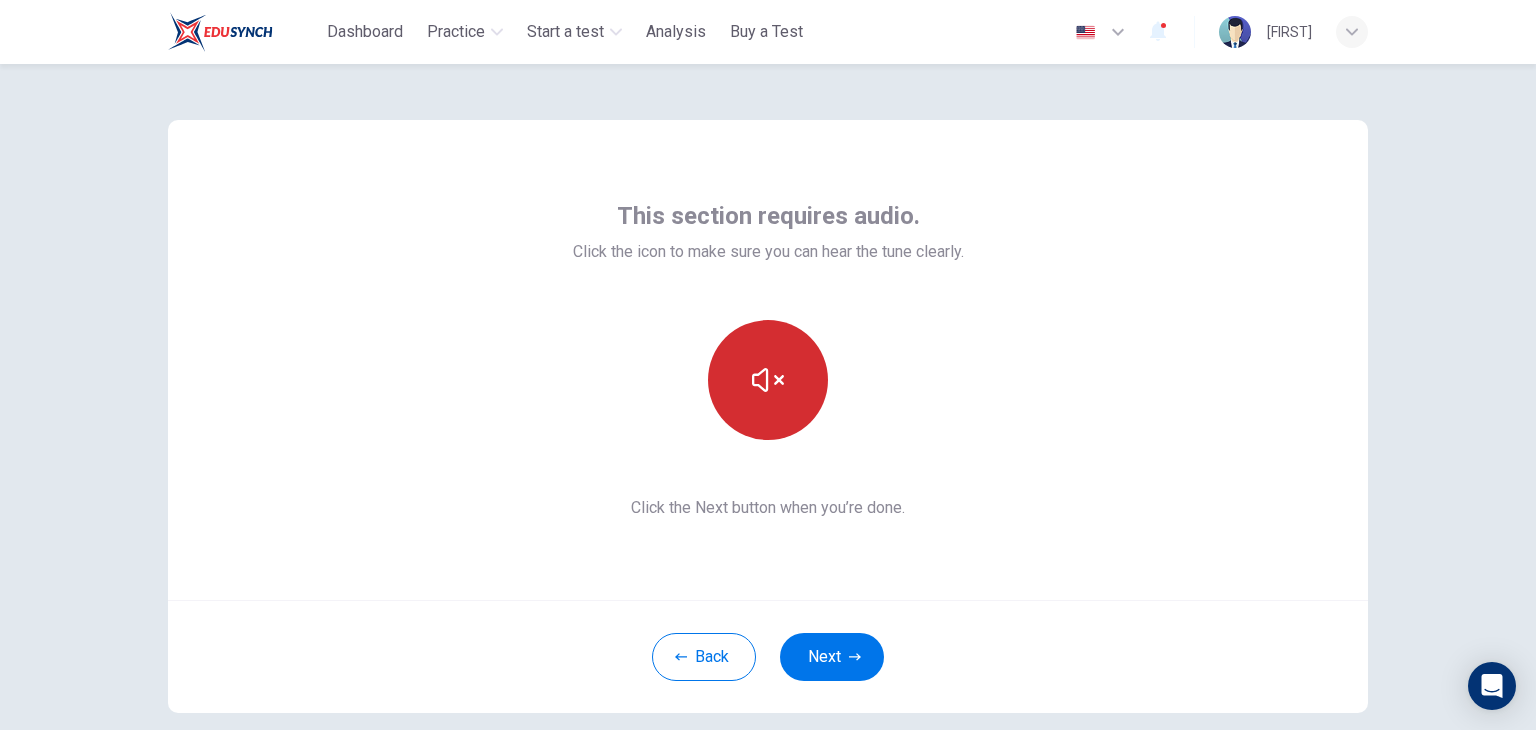 click at bounding box center (768, 380) 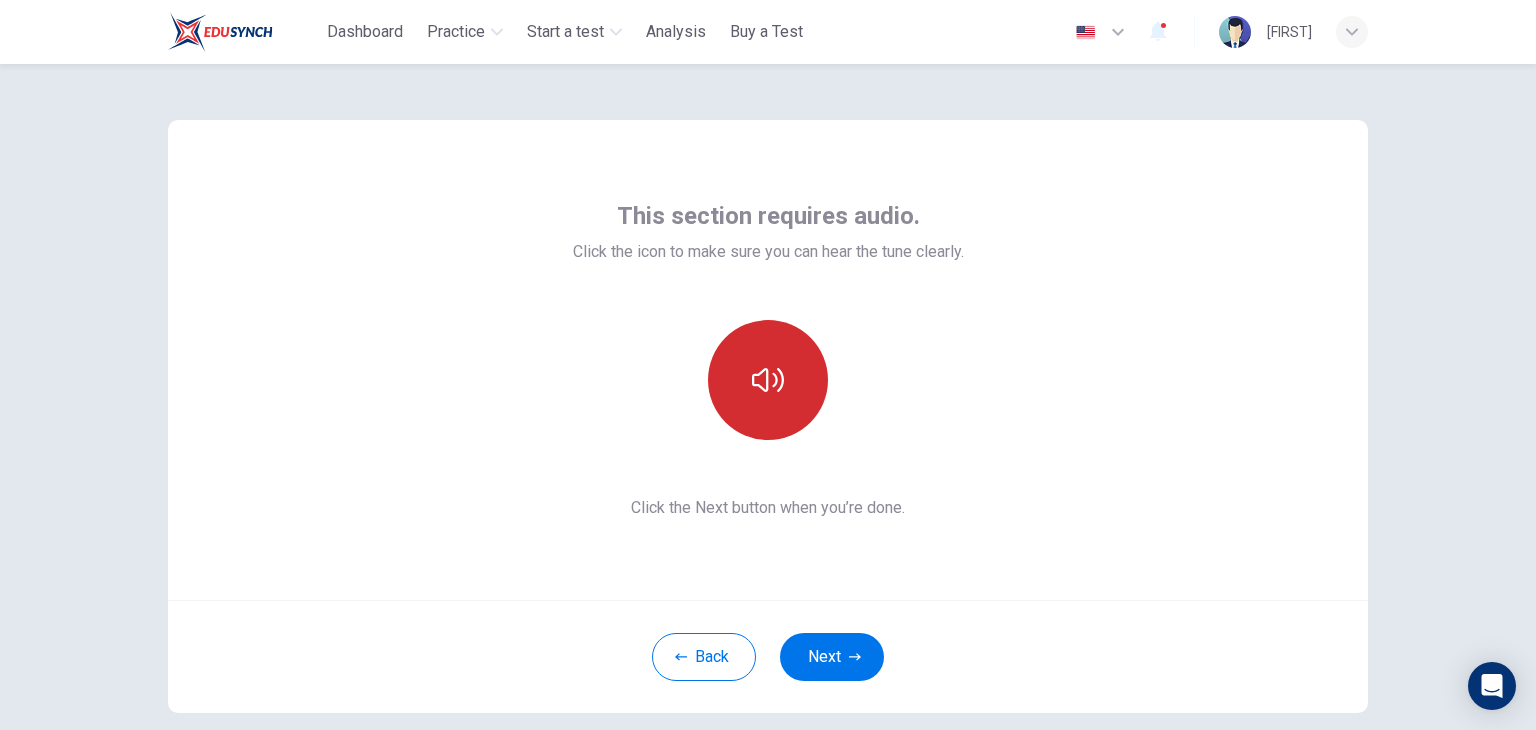 click at bounding box center (768, 380) 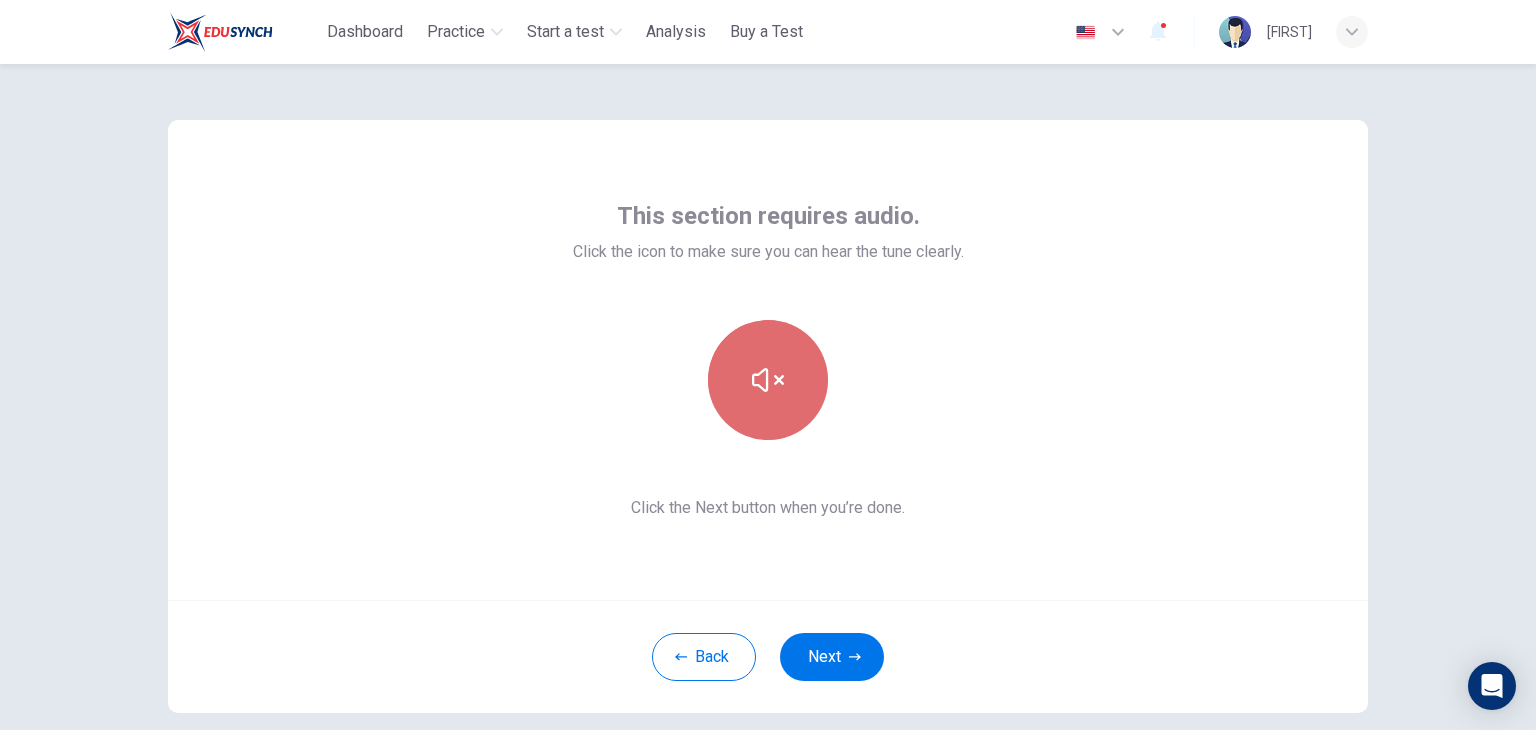 click at bounding box center (768, 380) 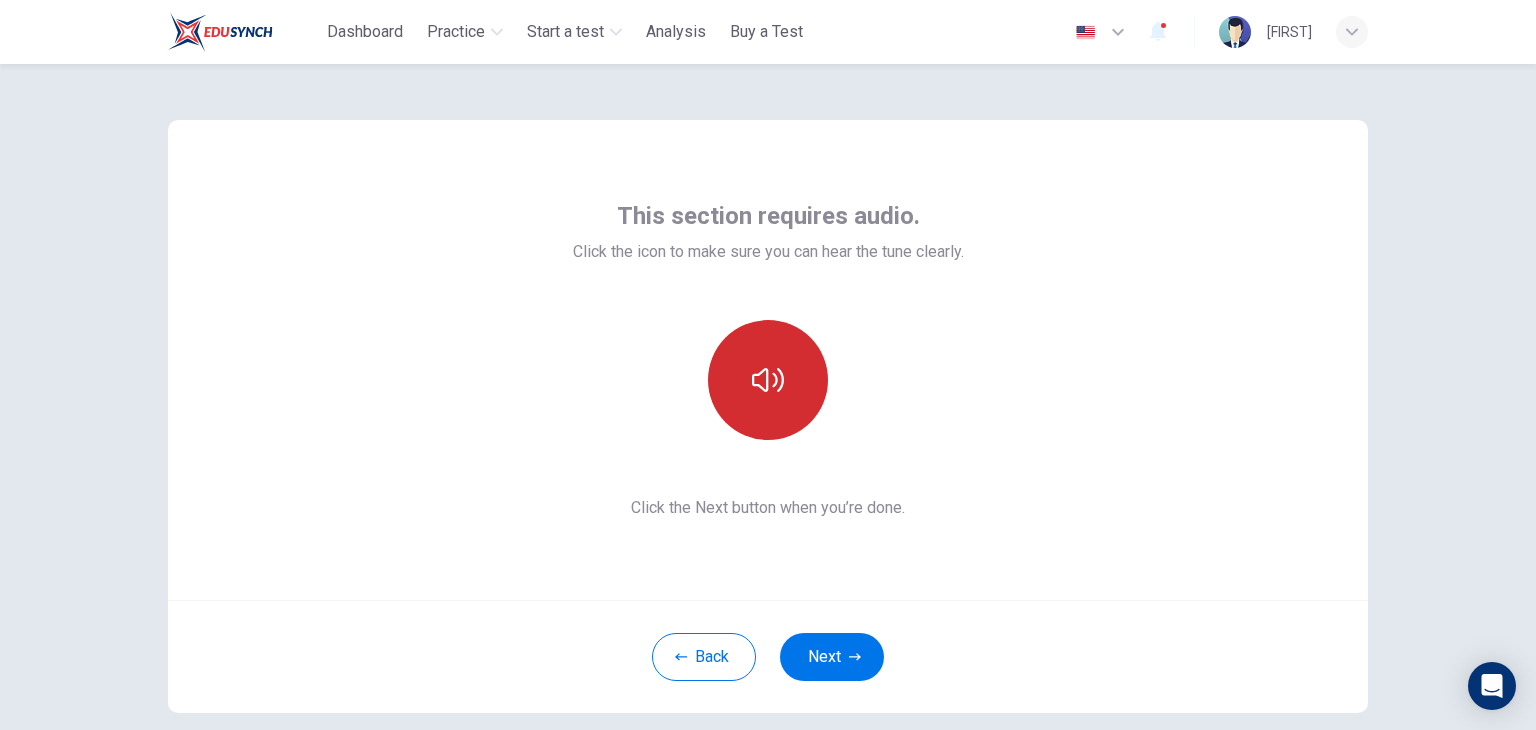click 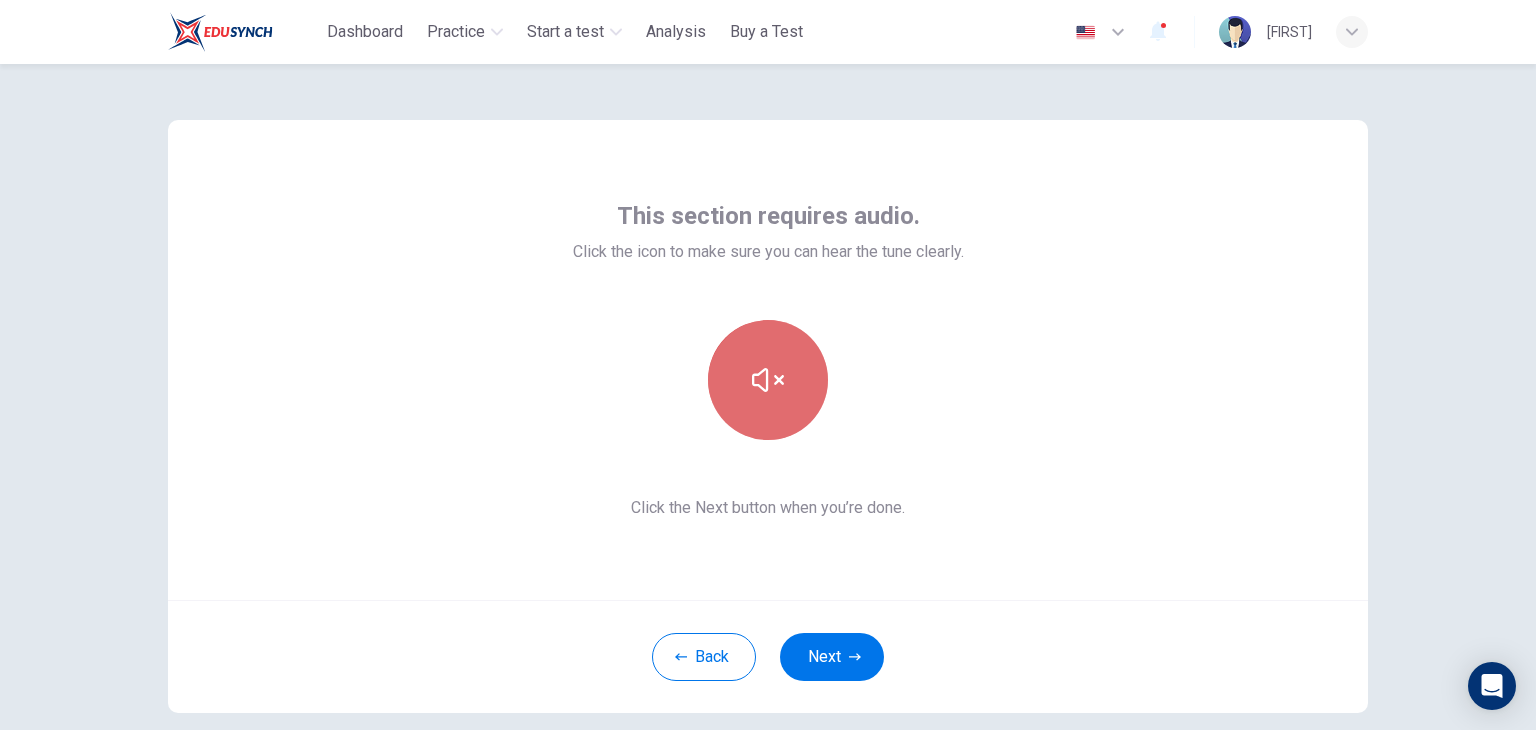 click 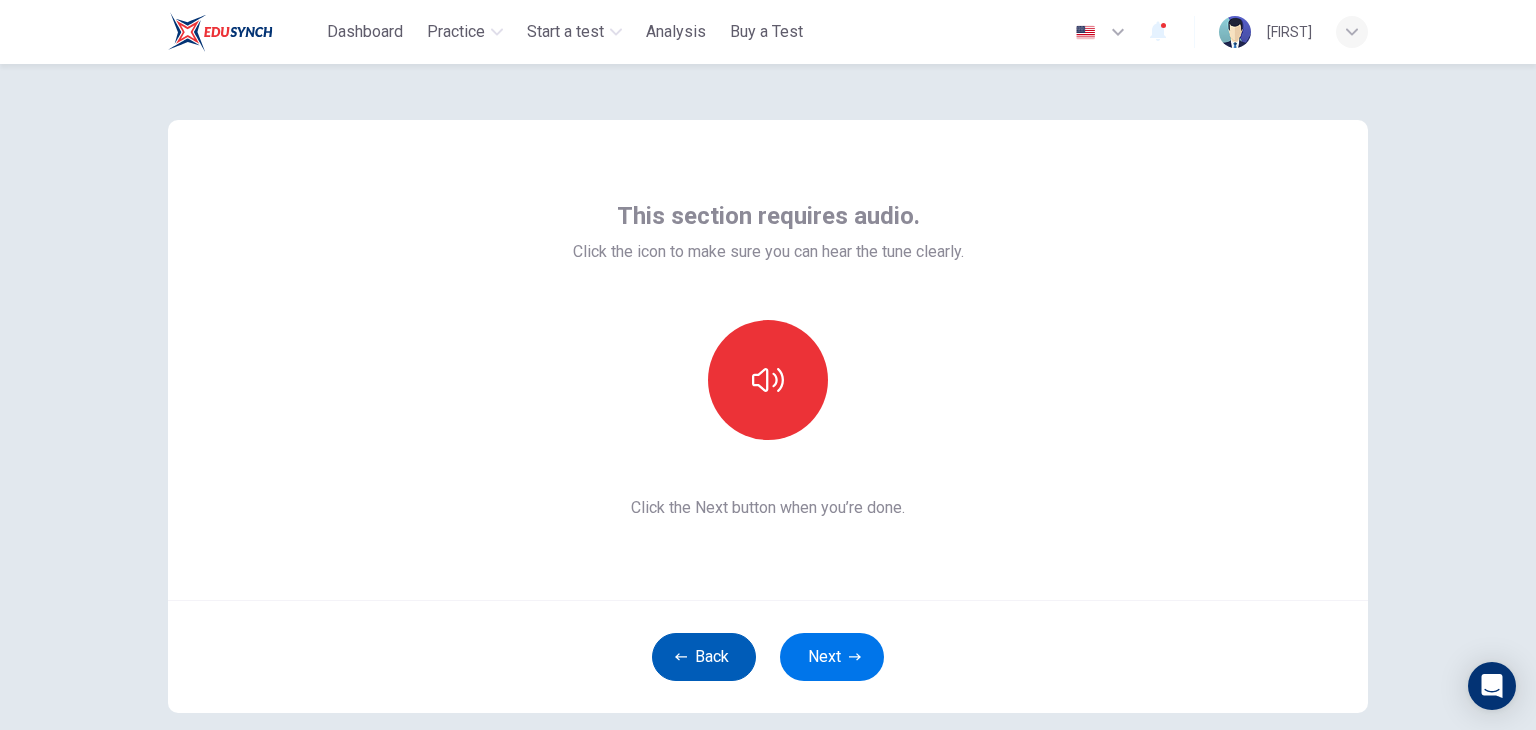 click on "Back" at bounding box center [704, 657] 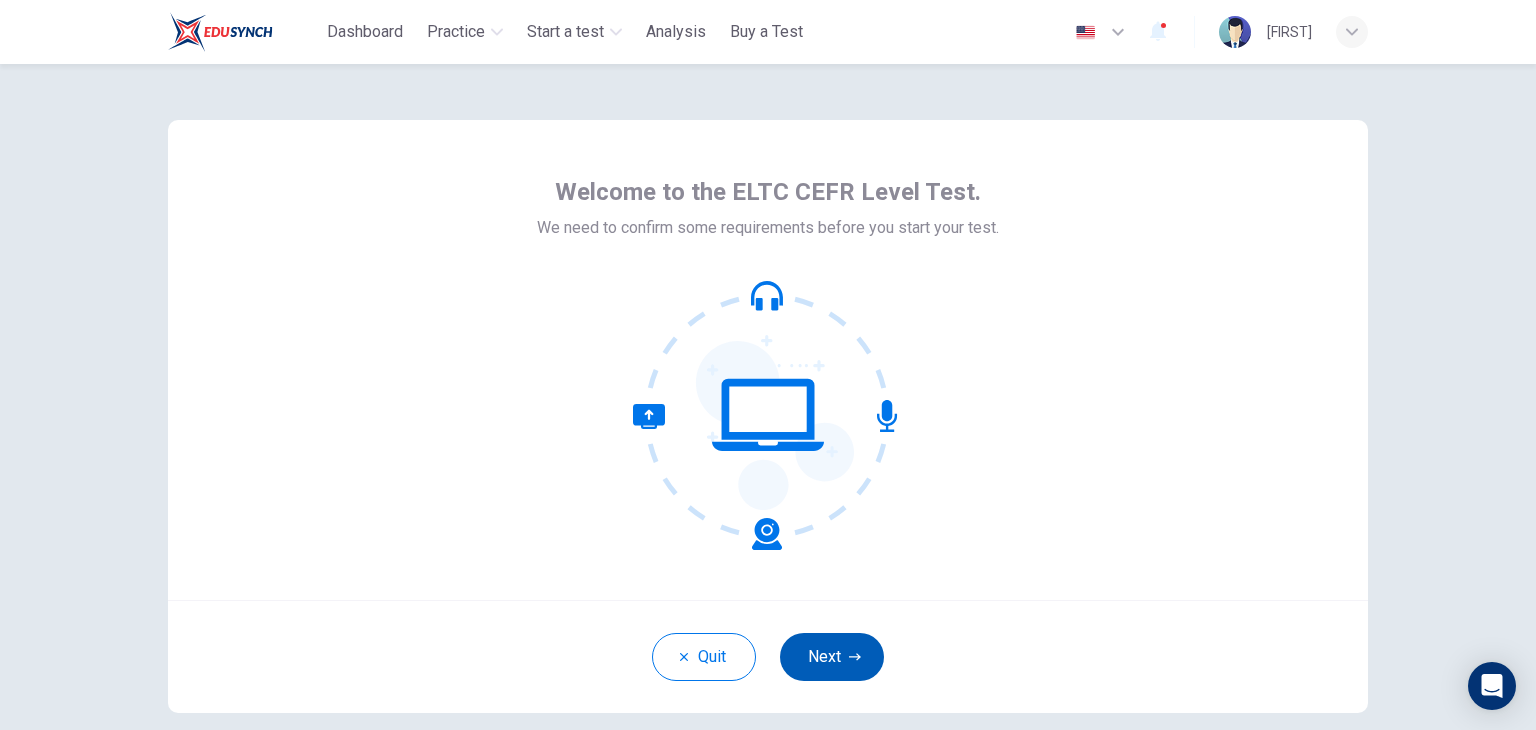 click on "Next" at bounding box center (832, 657) 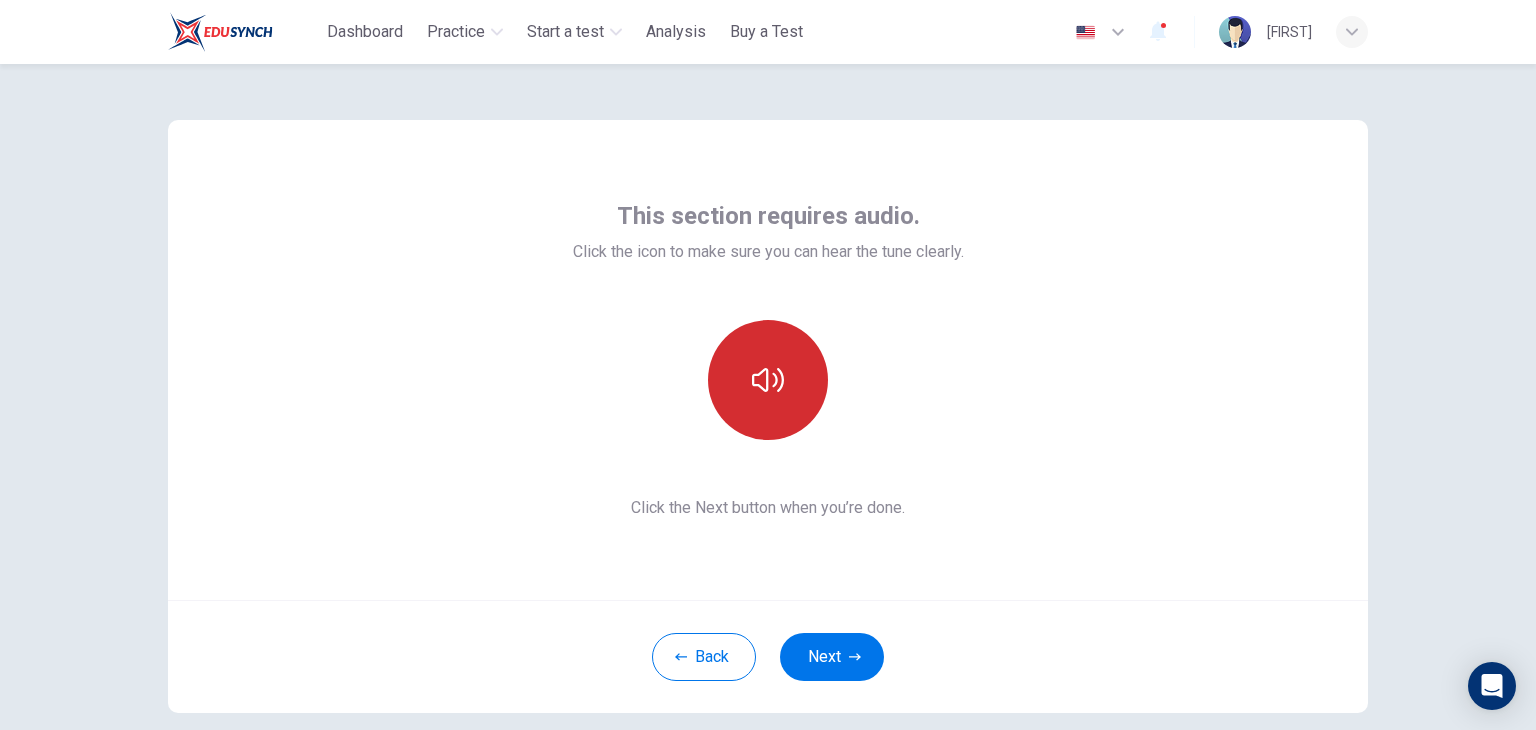 click 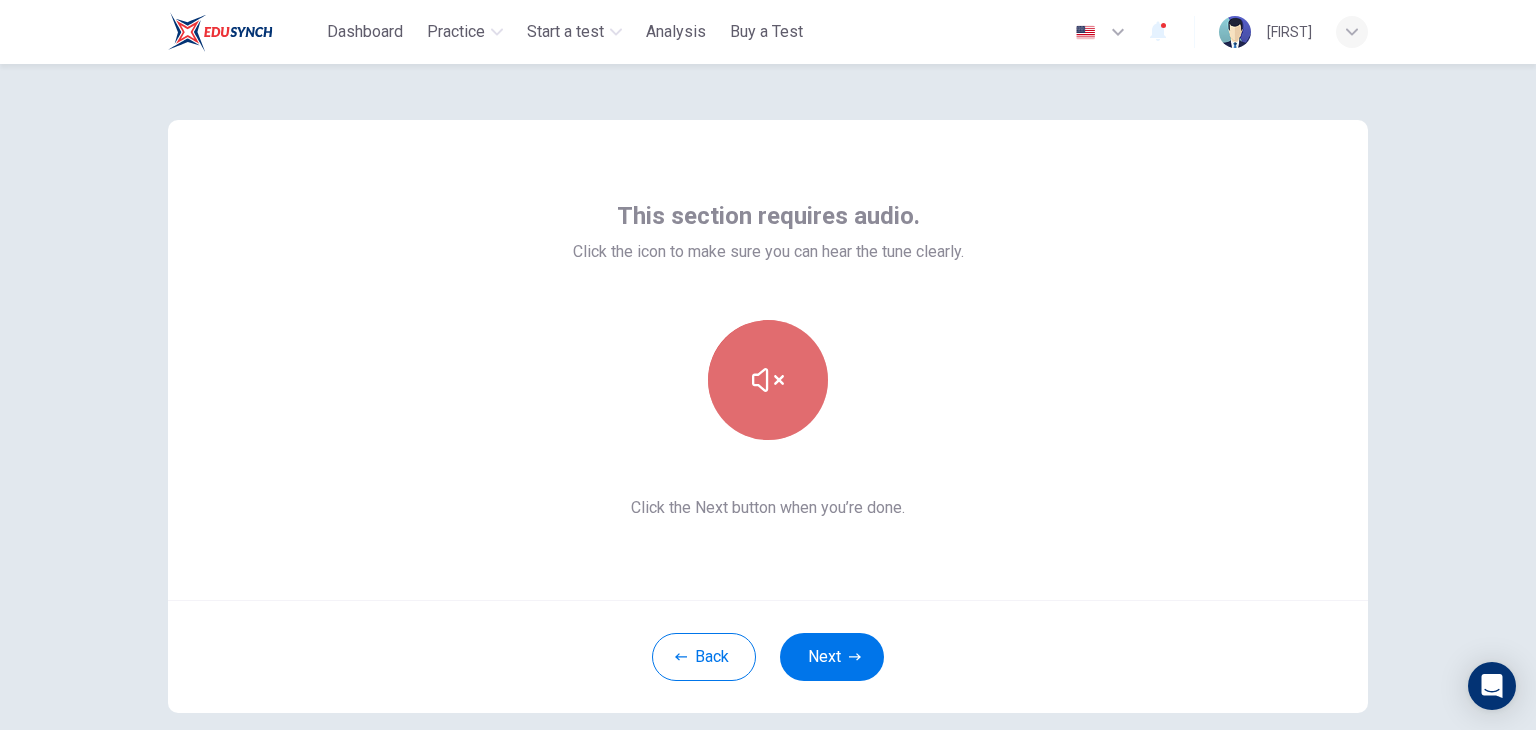 click 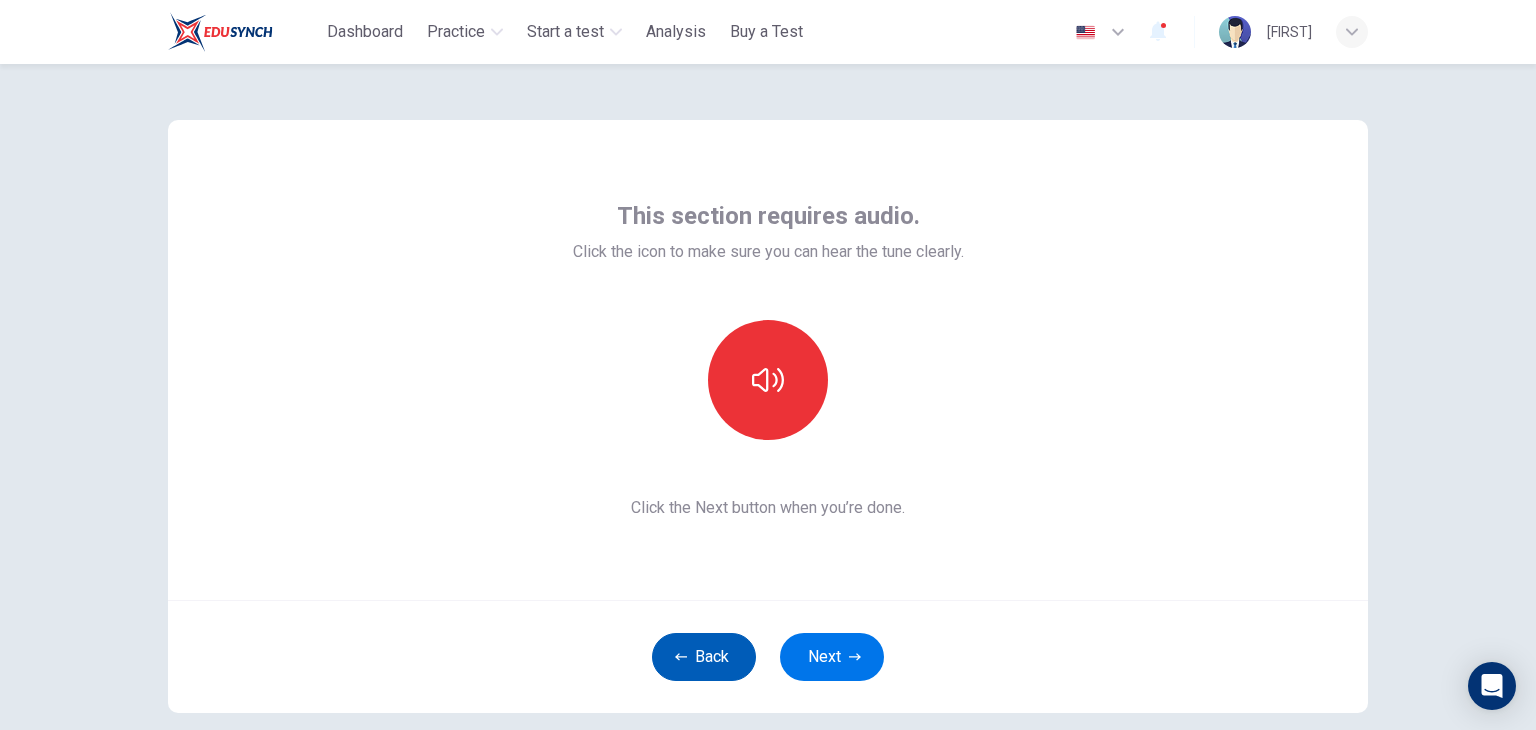 click on "Back" at bounding box center [704, 657] 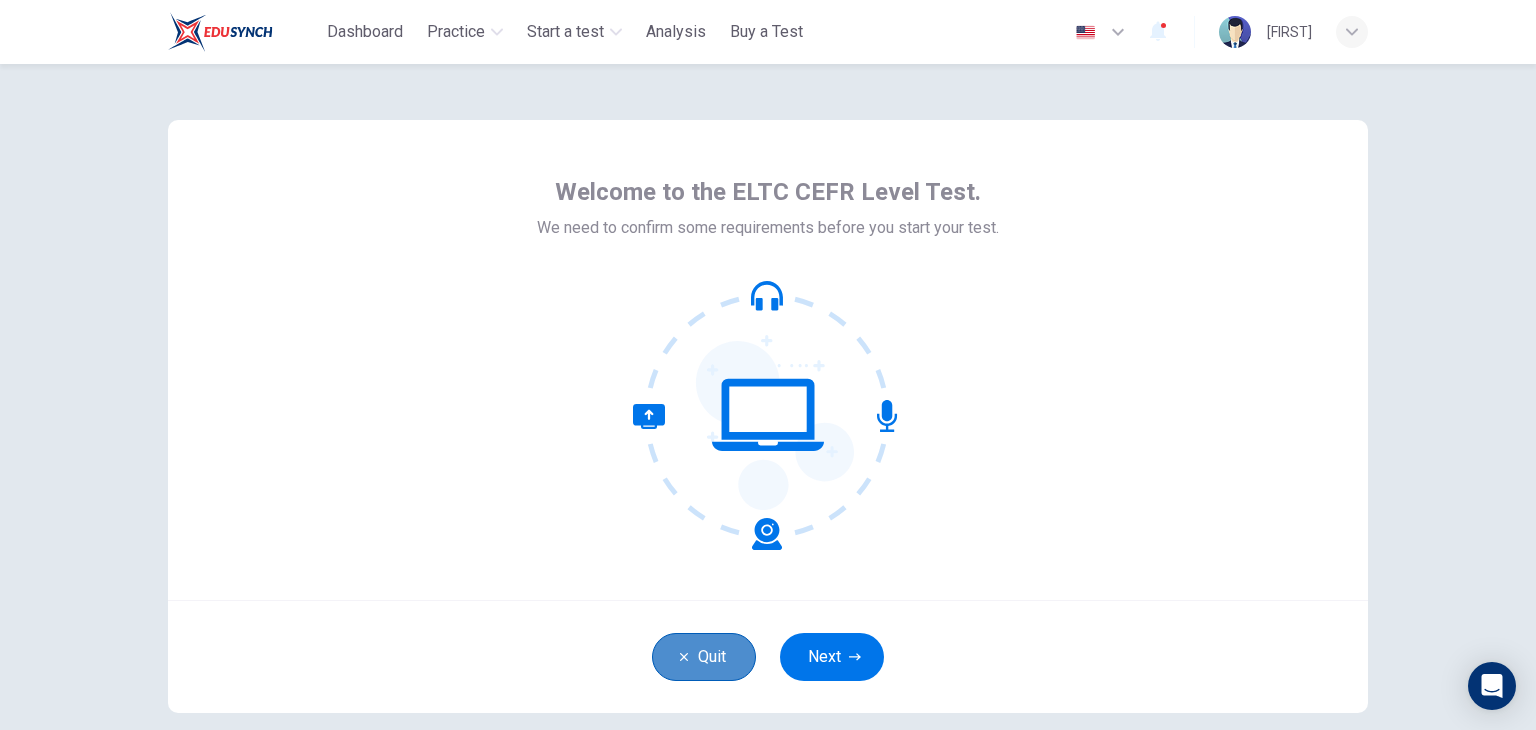 click on "Quit" at bounding box center (704, 657) 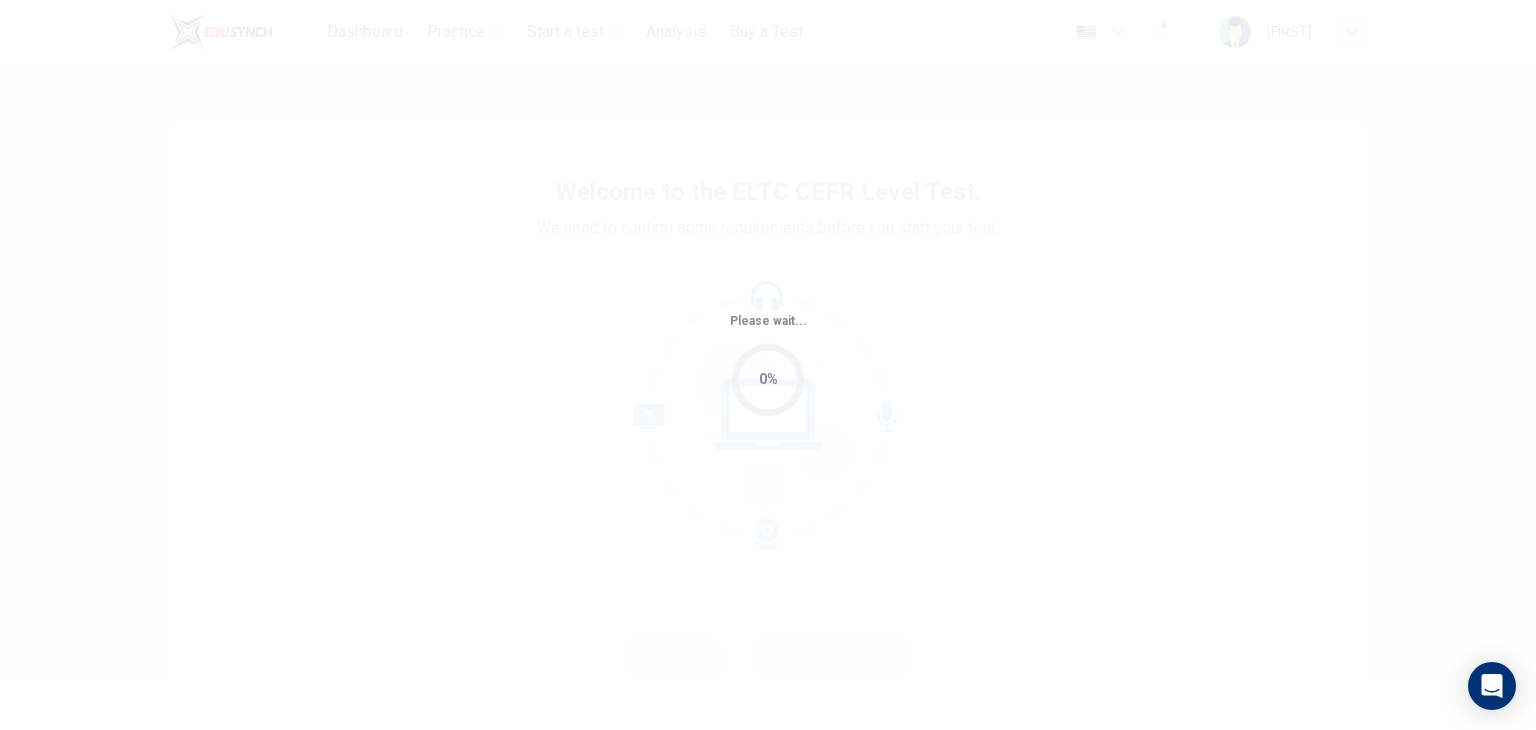 scroll, scrollTop: 0, scrollLeft: 0, axis: both 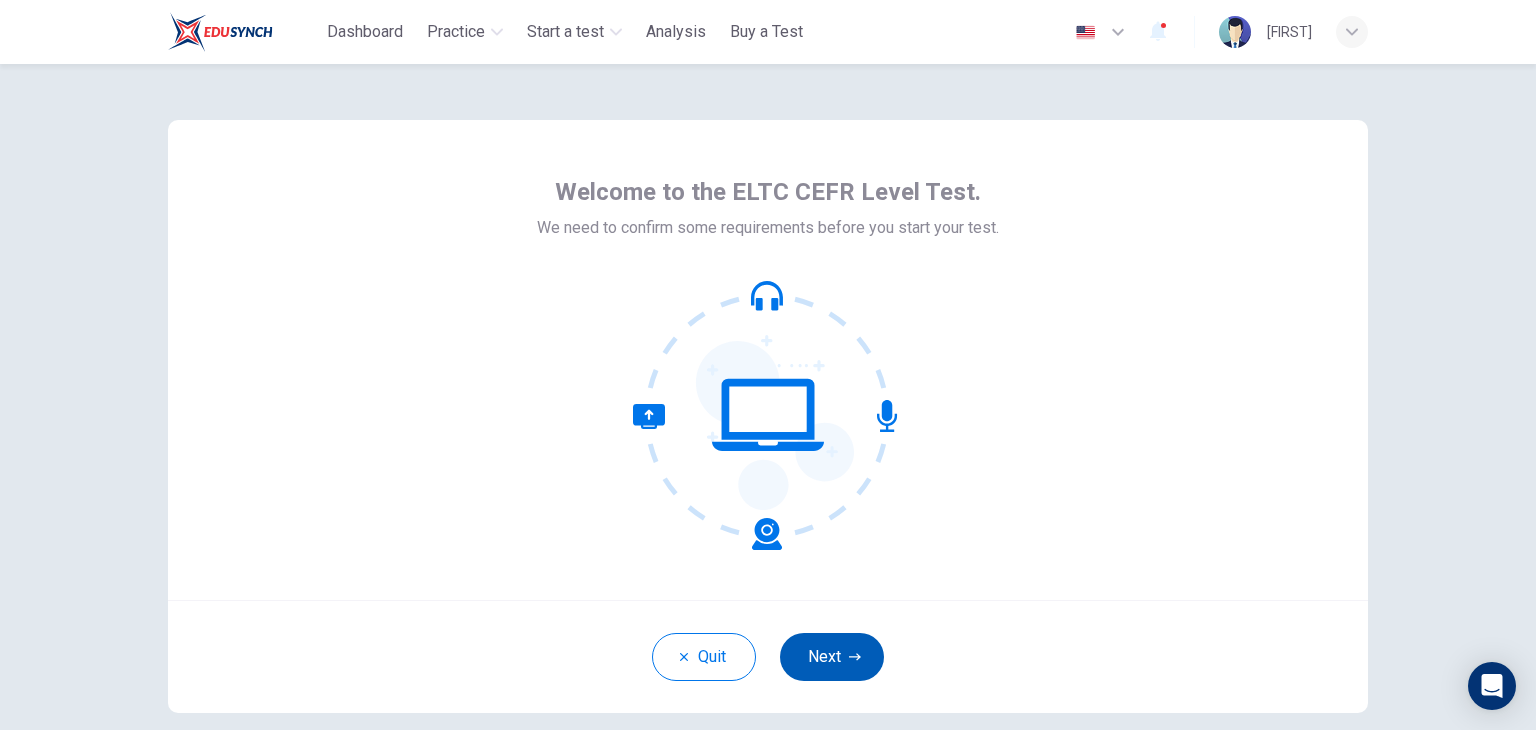 click on "Next" at bounding box center (832, 657) 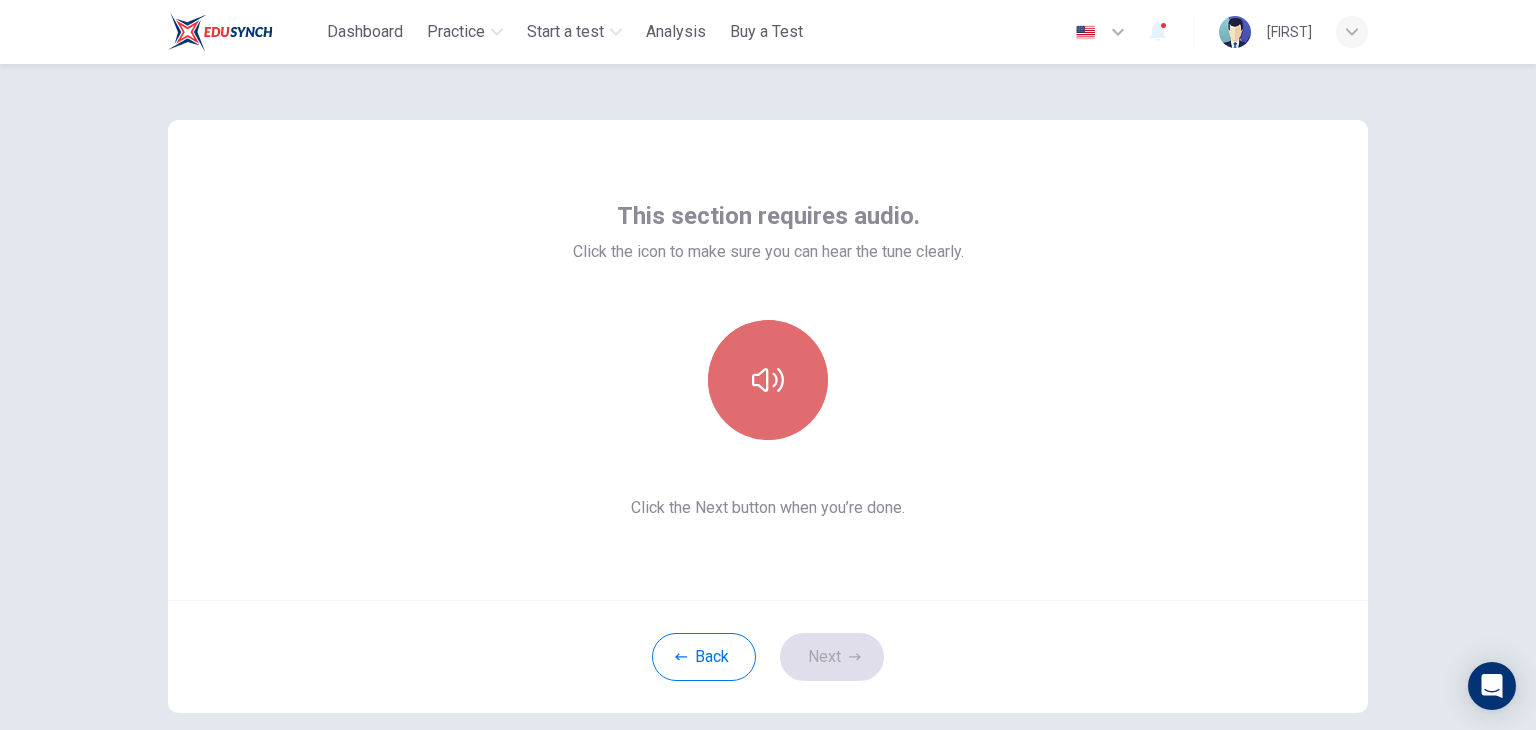 click at bounding box center (768, 380) 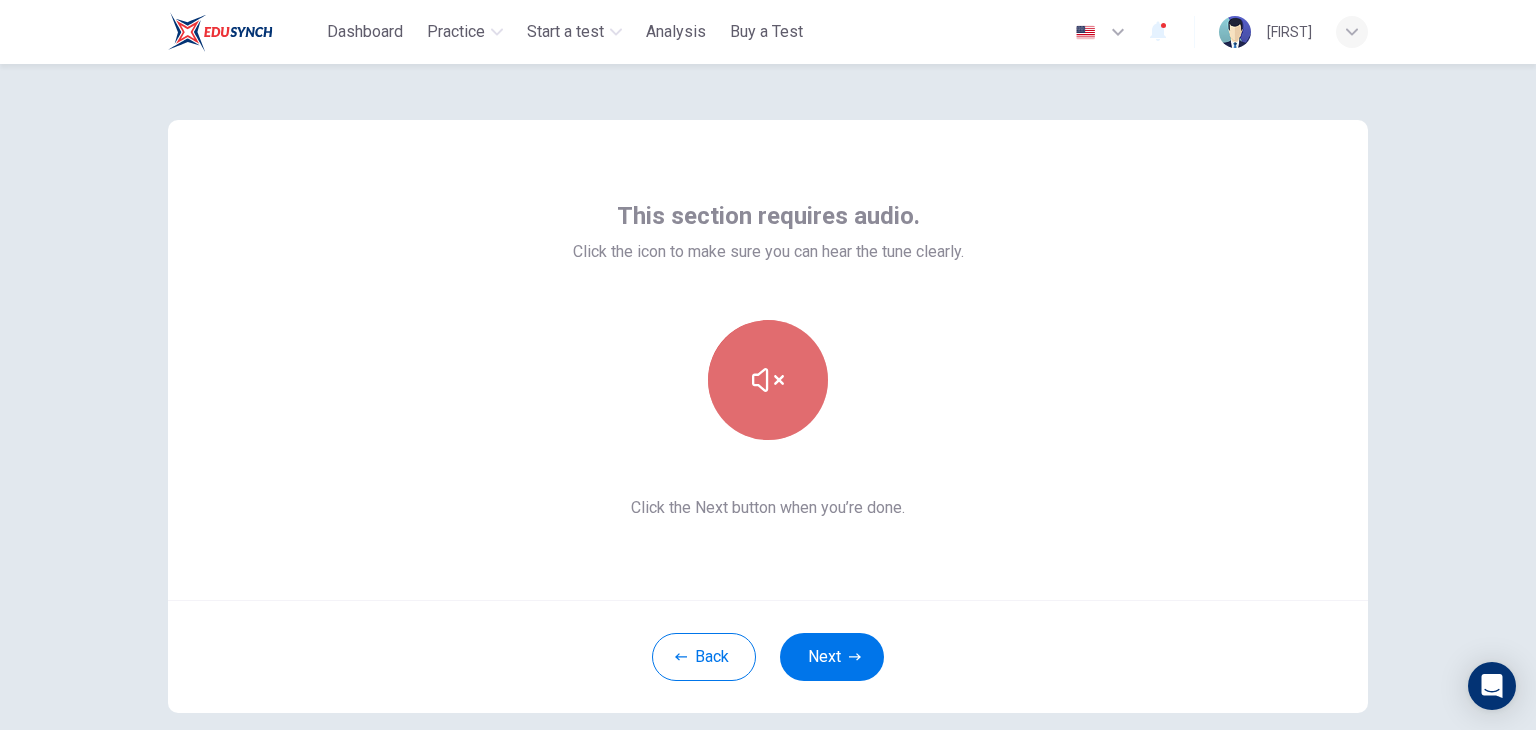 click at bounding box center (768, 380) 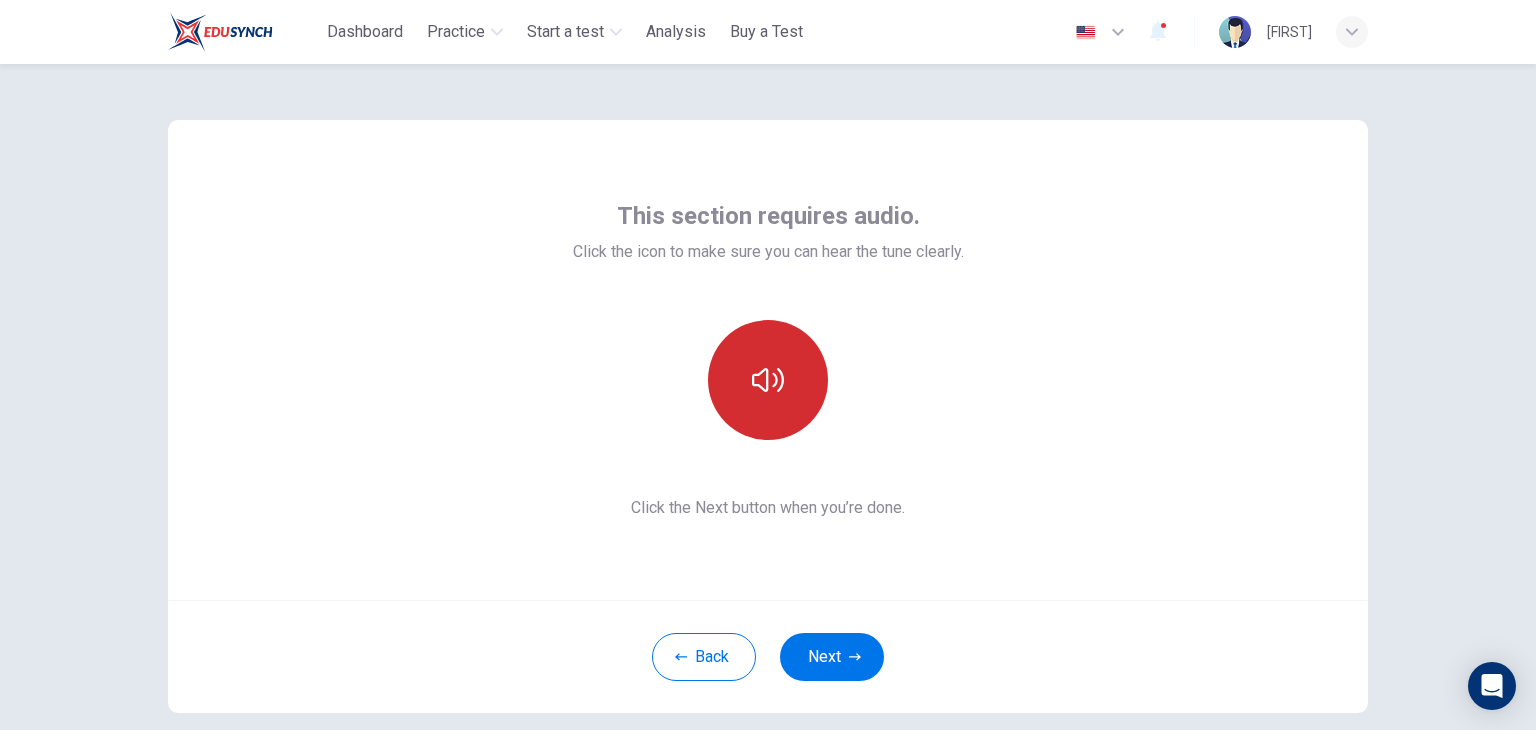 type 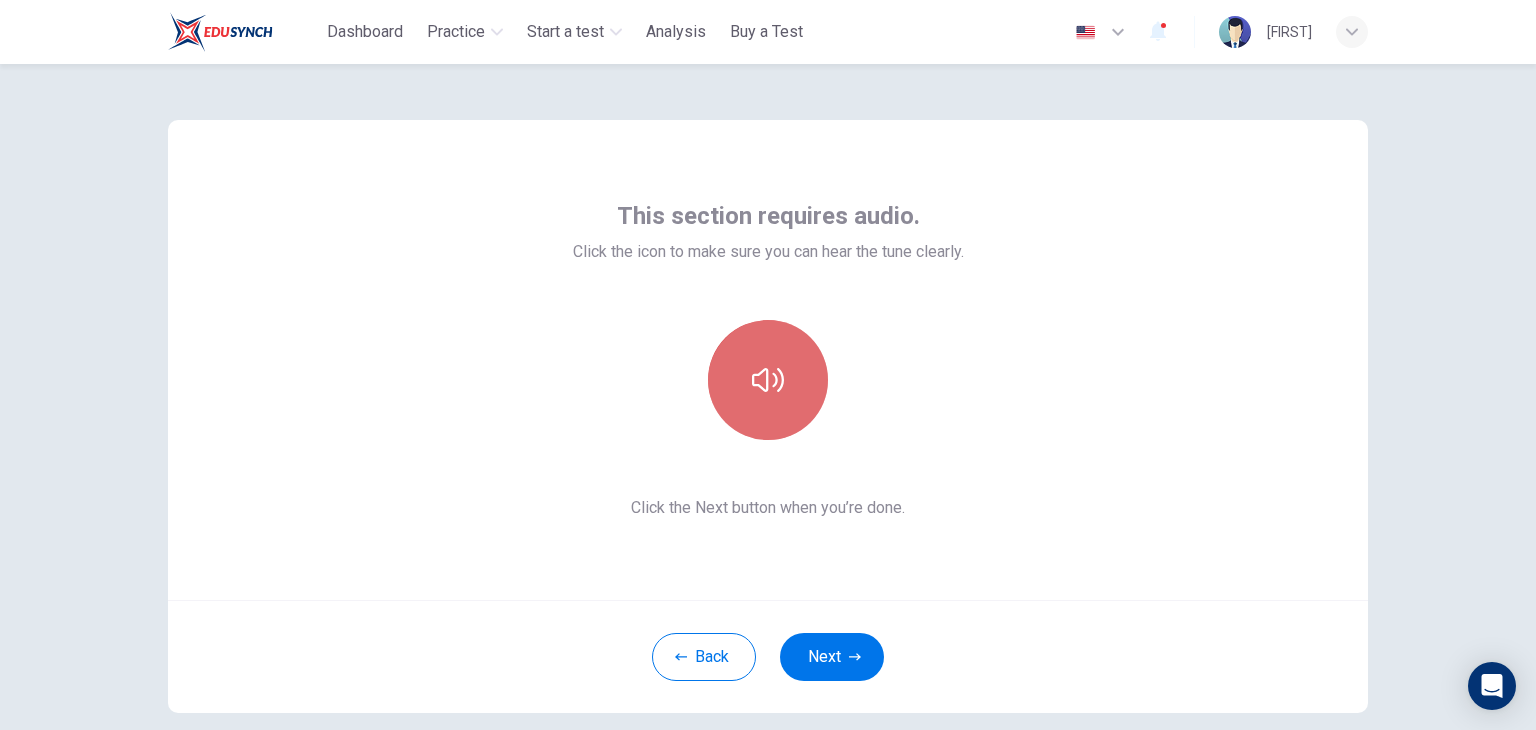 click at bounding box center (768, 380) 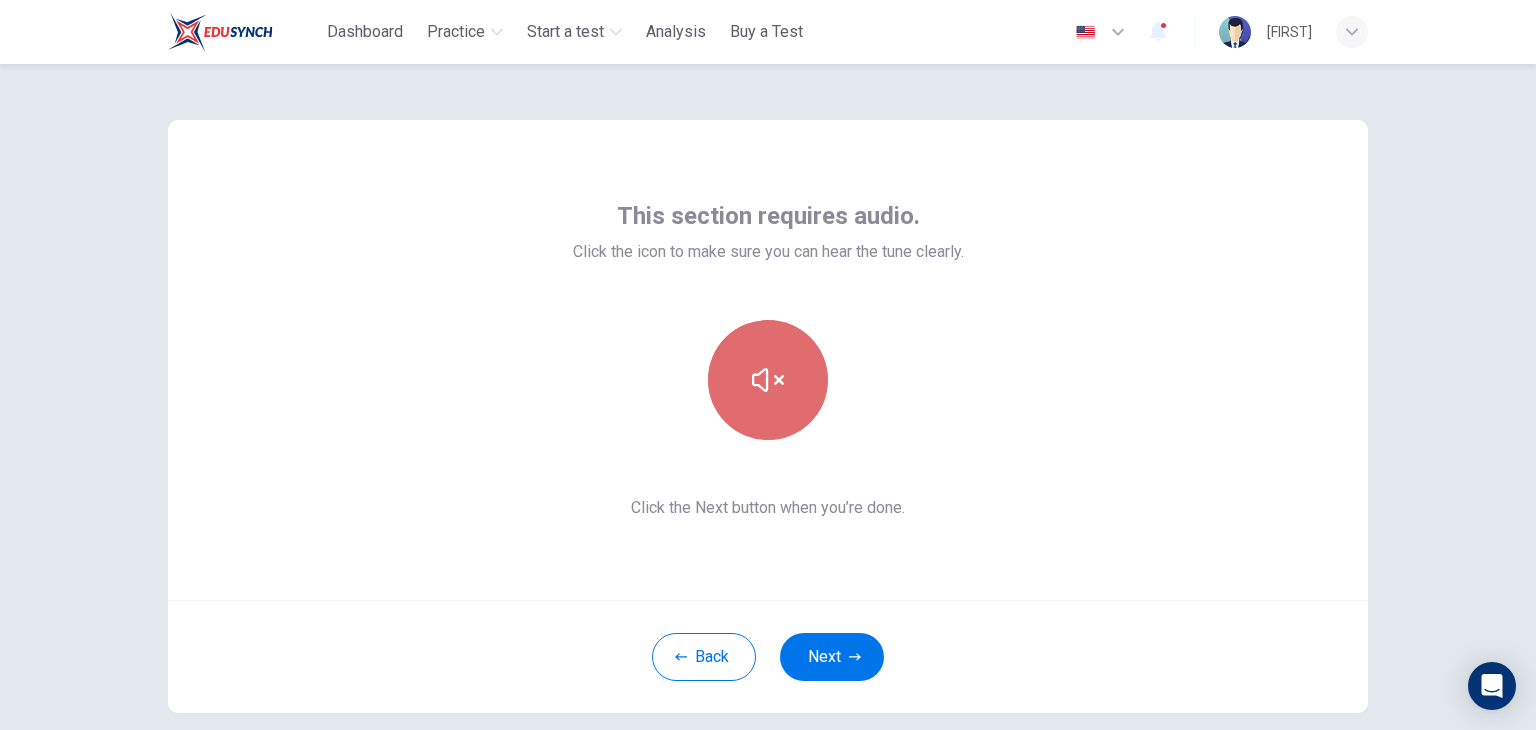 click at bounding box center [768, 380] 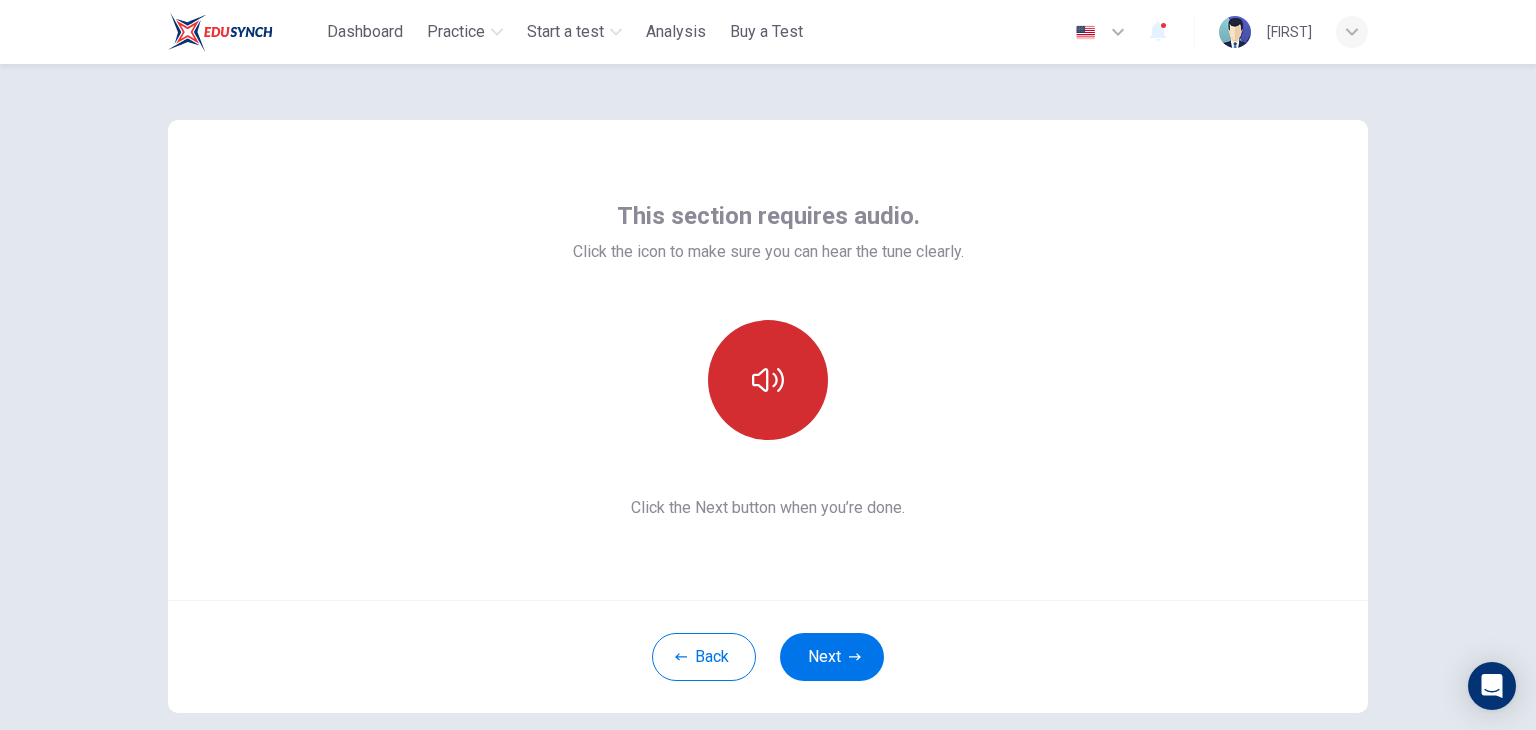 click at bounding box center (768, 380) 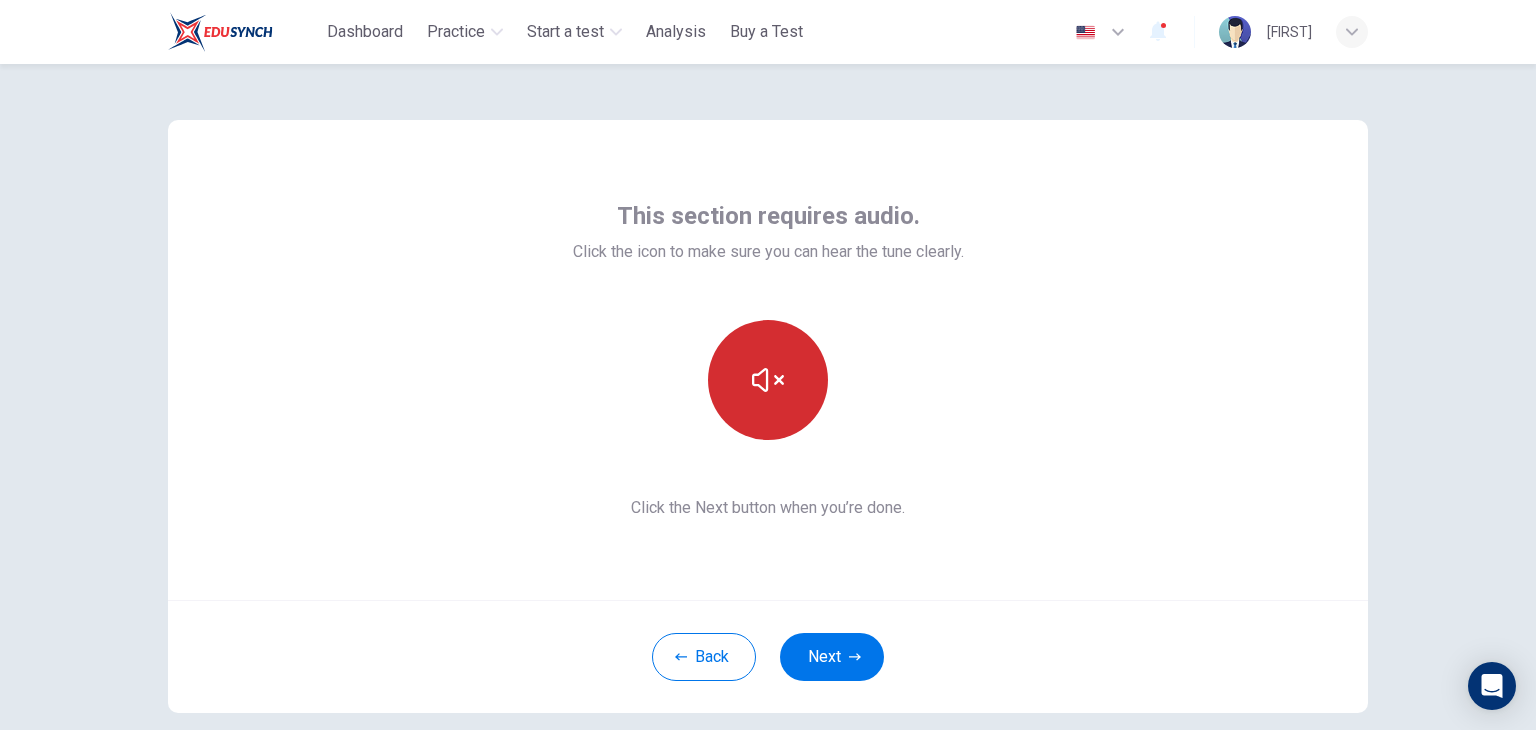 click at bounding box center [768, 380] 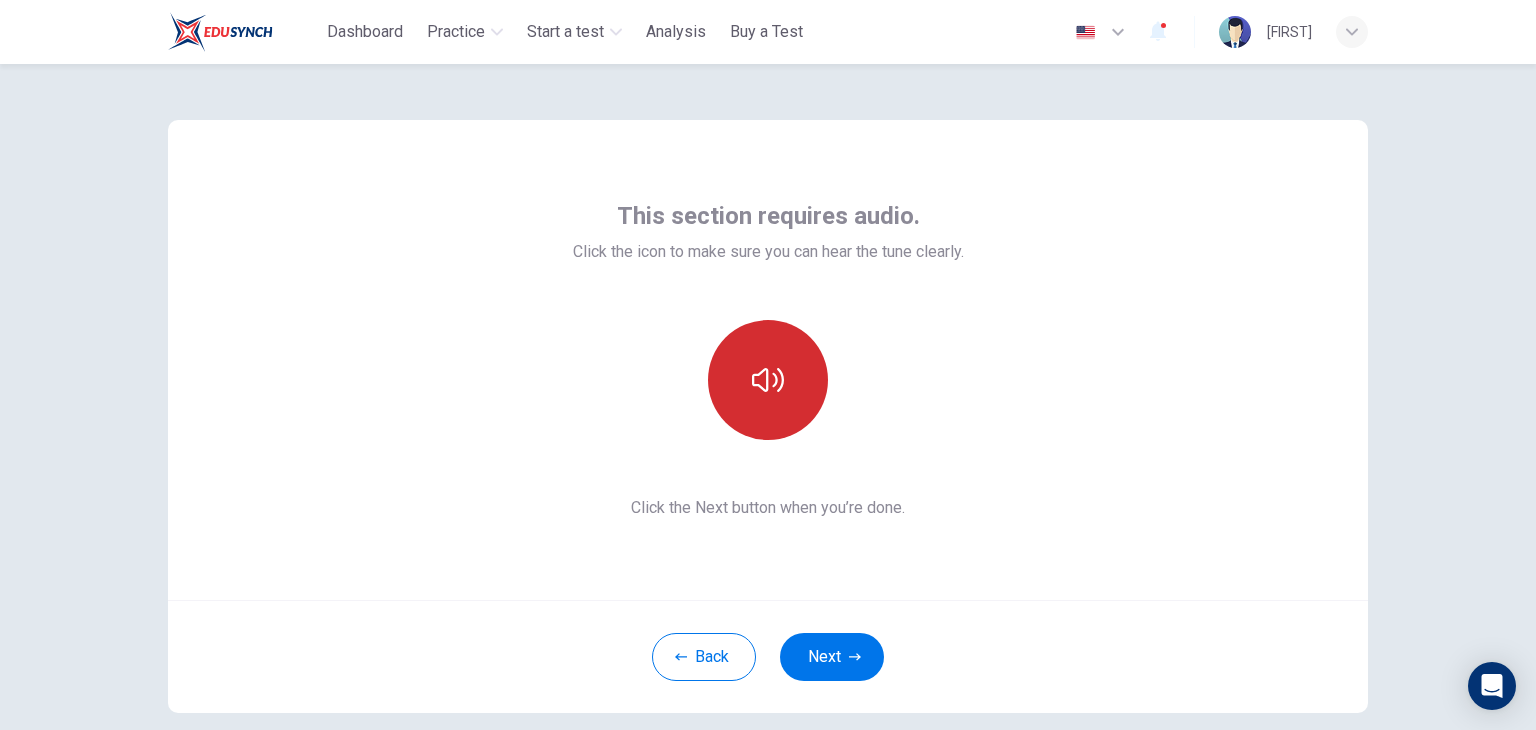 drag, startPoint x: 802, startPoint y: 373, endPoint x: 800, endPoint y: 385, distance: 12.165525 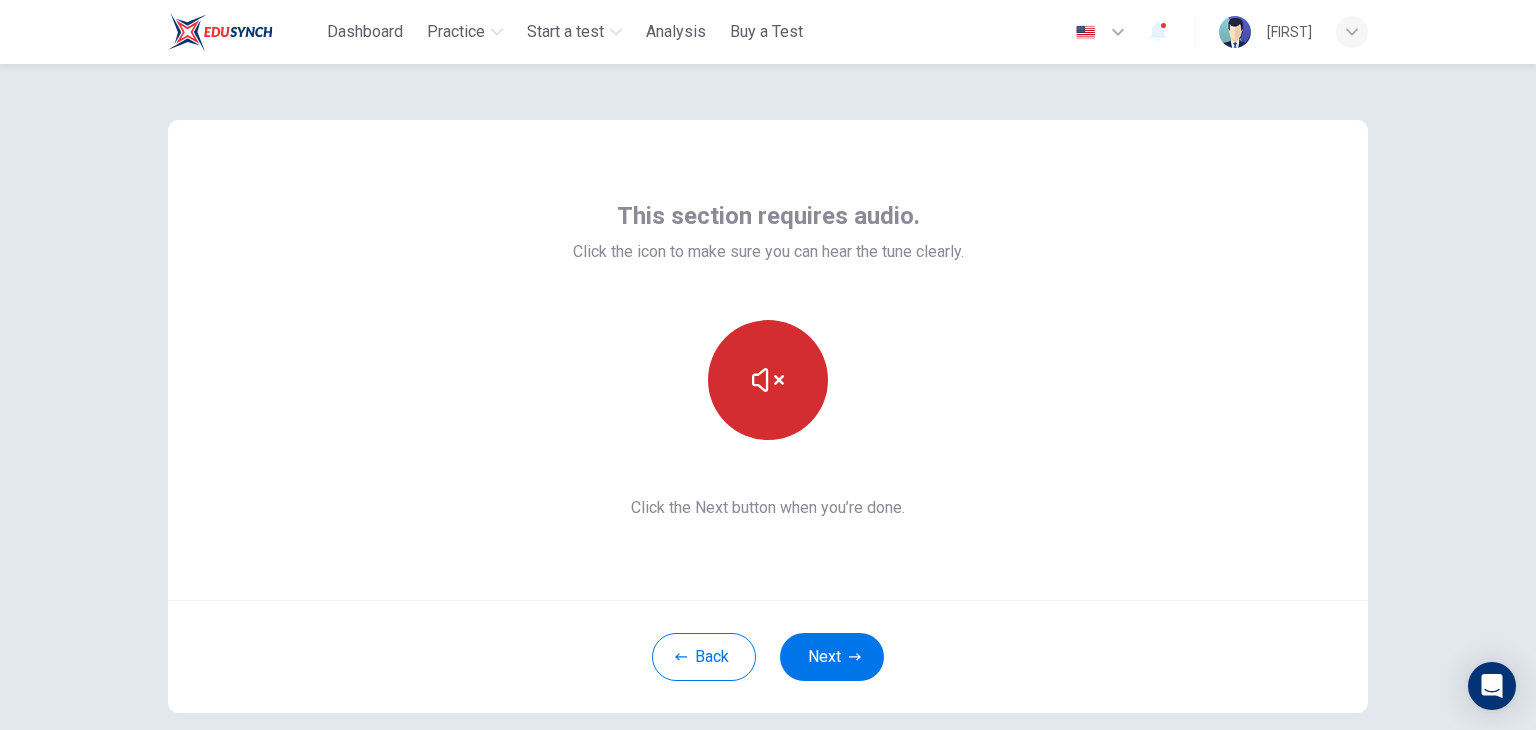 click at bounding box center (768, 380) 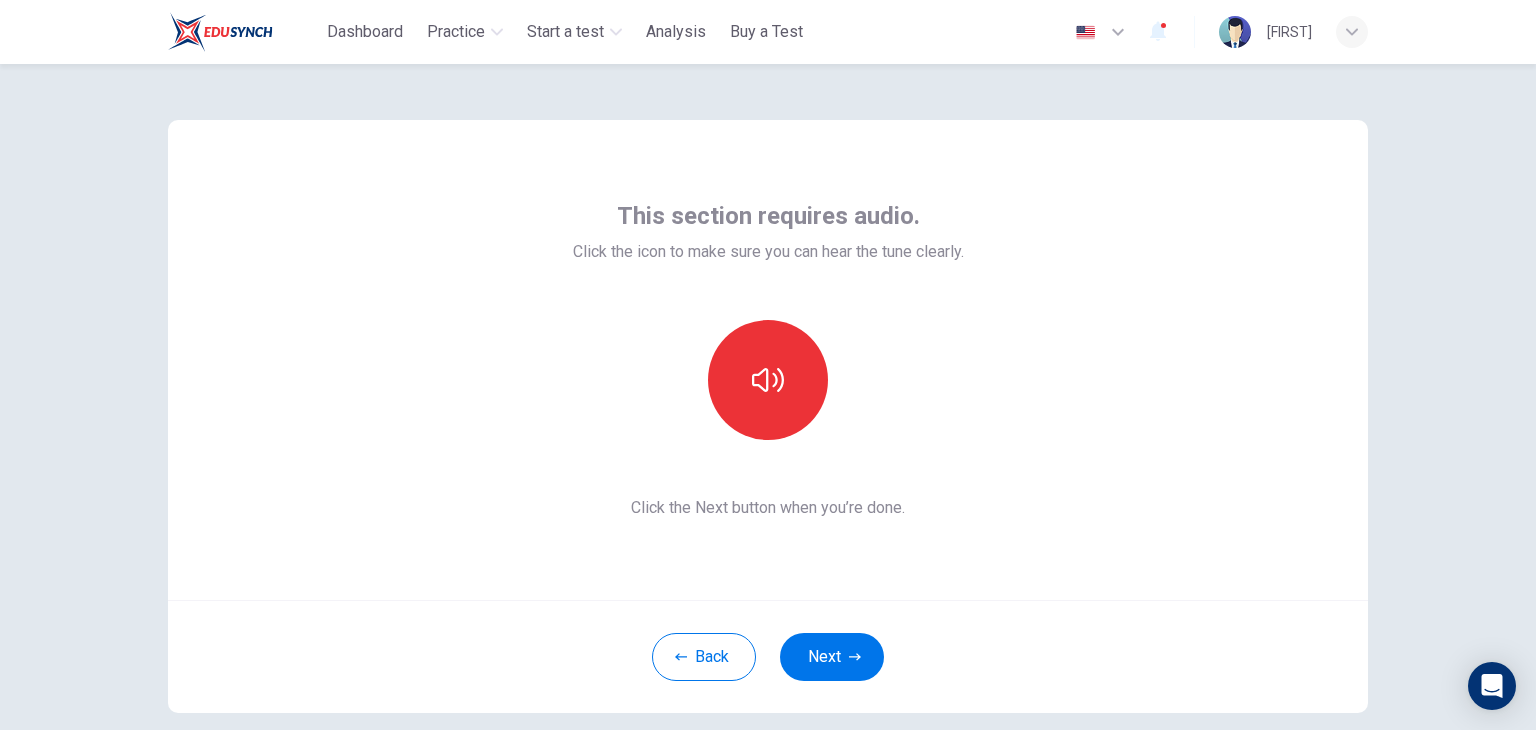 click on "This section requires audio. Click the icon to make sure you can hear the tune clearly. Click the Next button when you’re done. Back Next" at bounding box center (768, 416) 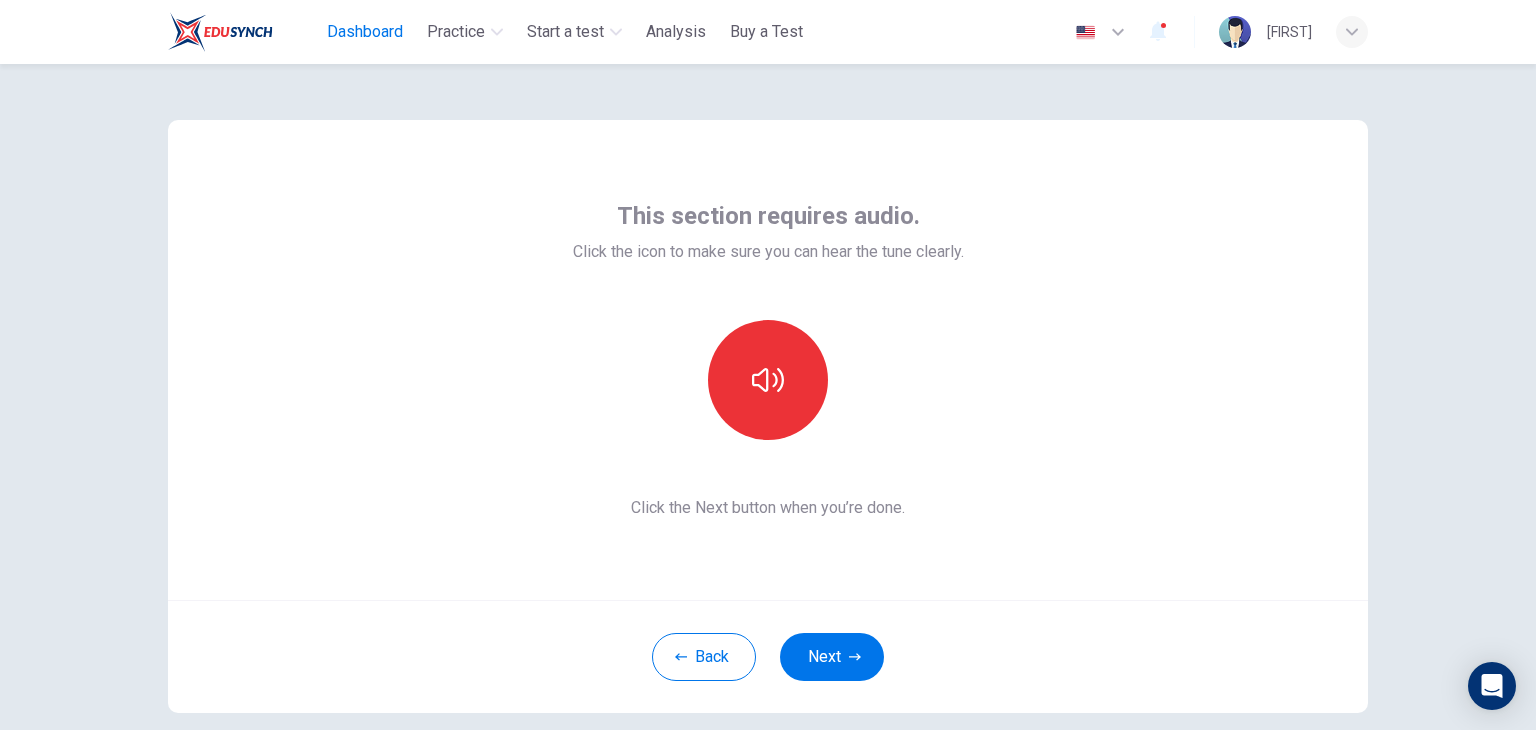 click on "Dashboard" at bounding box center [365, 32] 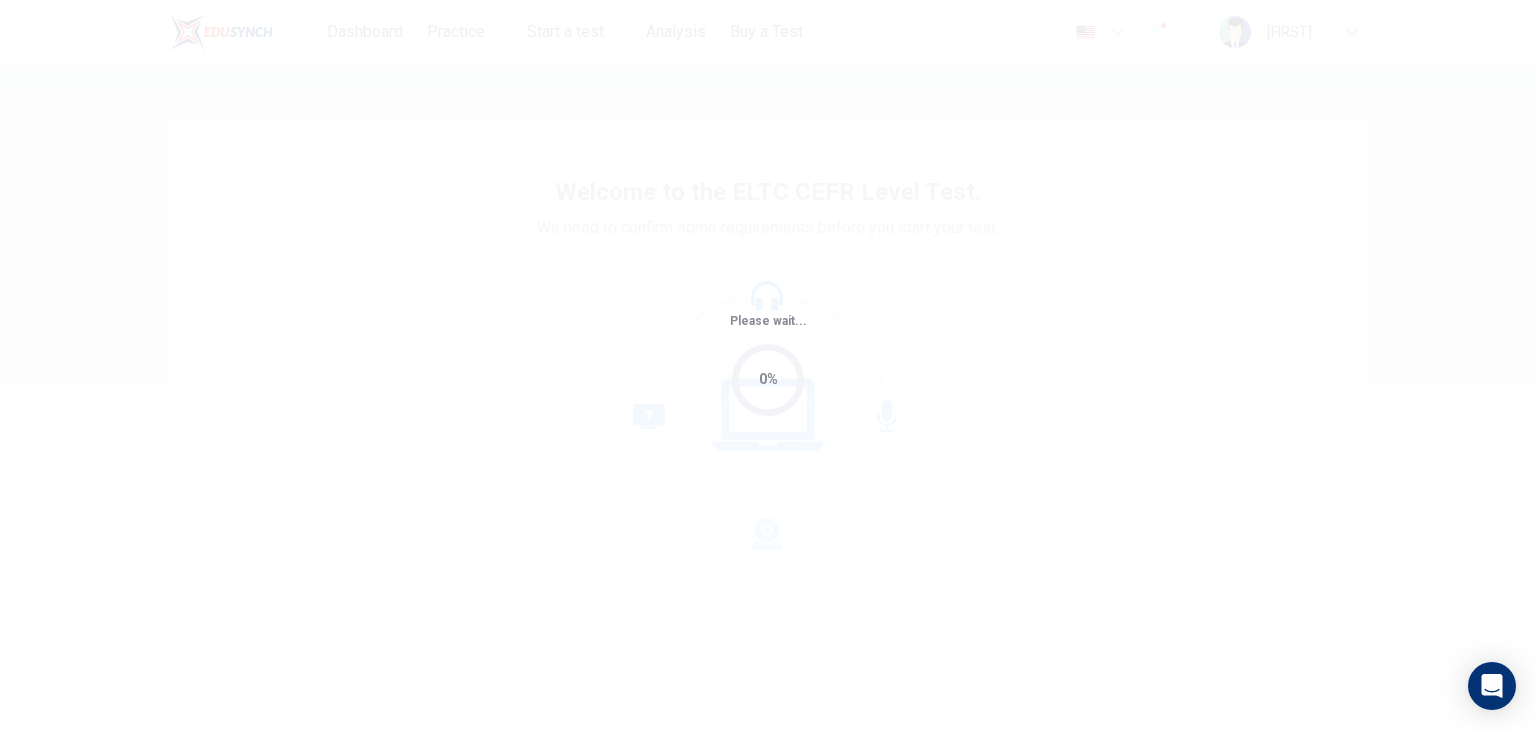 scroll, scrollTop: 0, scrollLeft: 0, axis: both 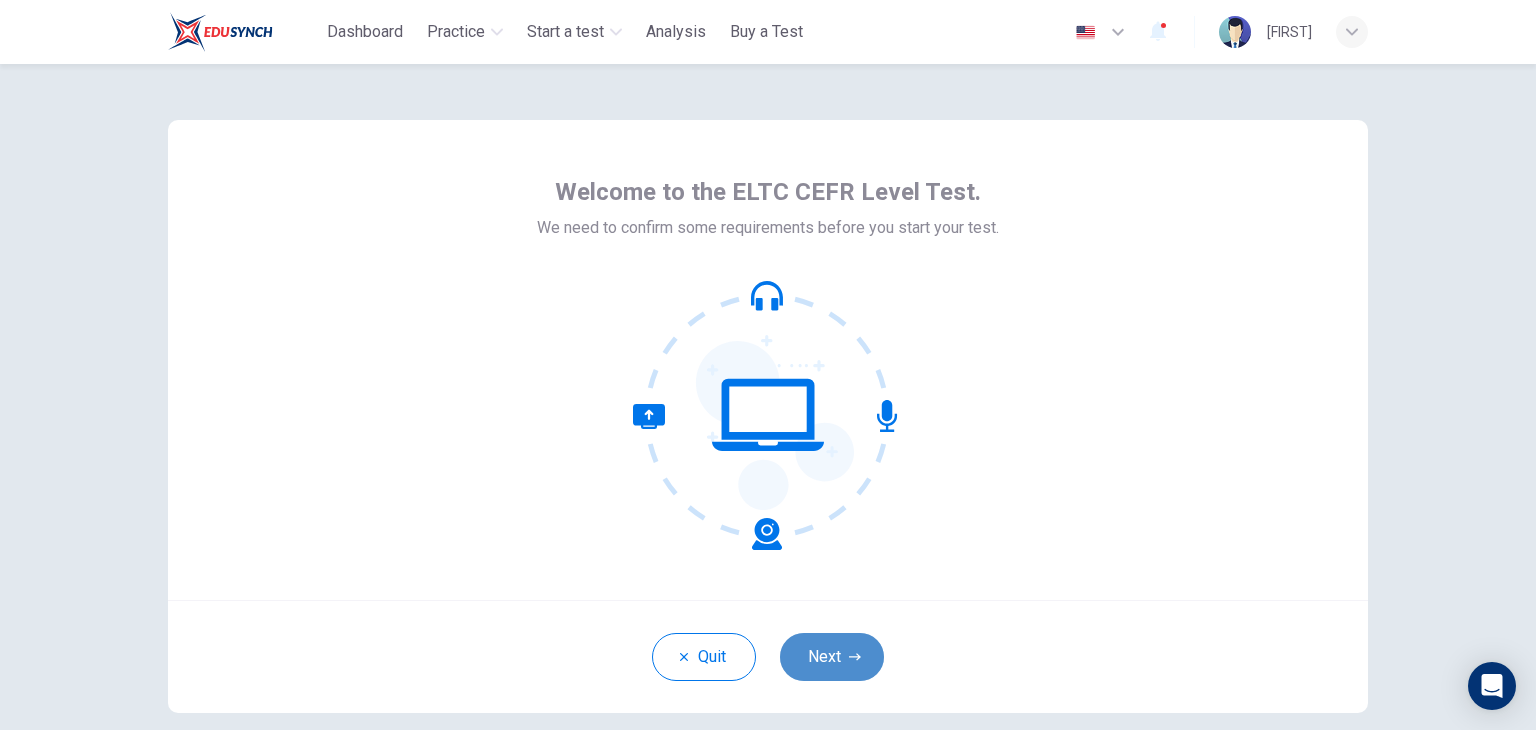 click on "Next" at bounding box center [832, 657] 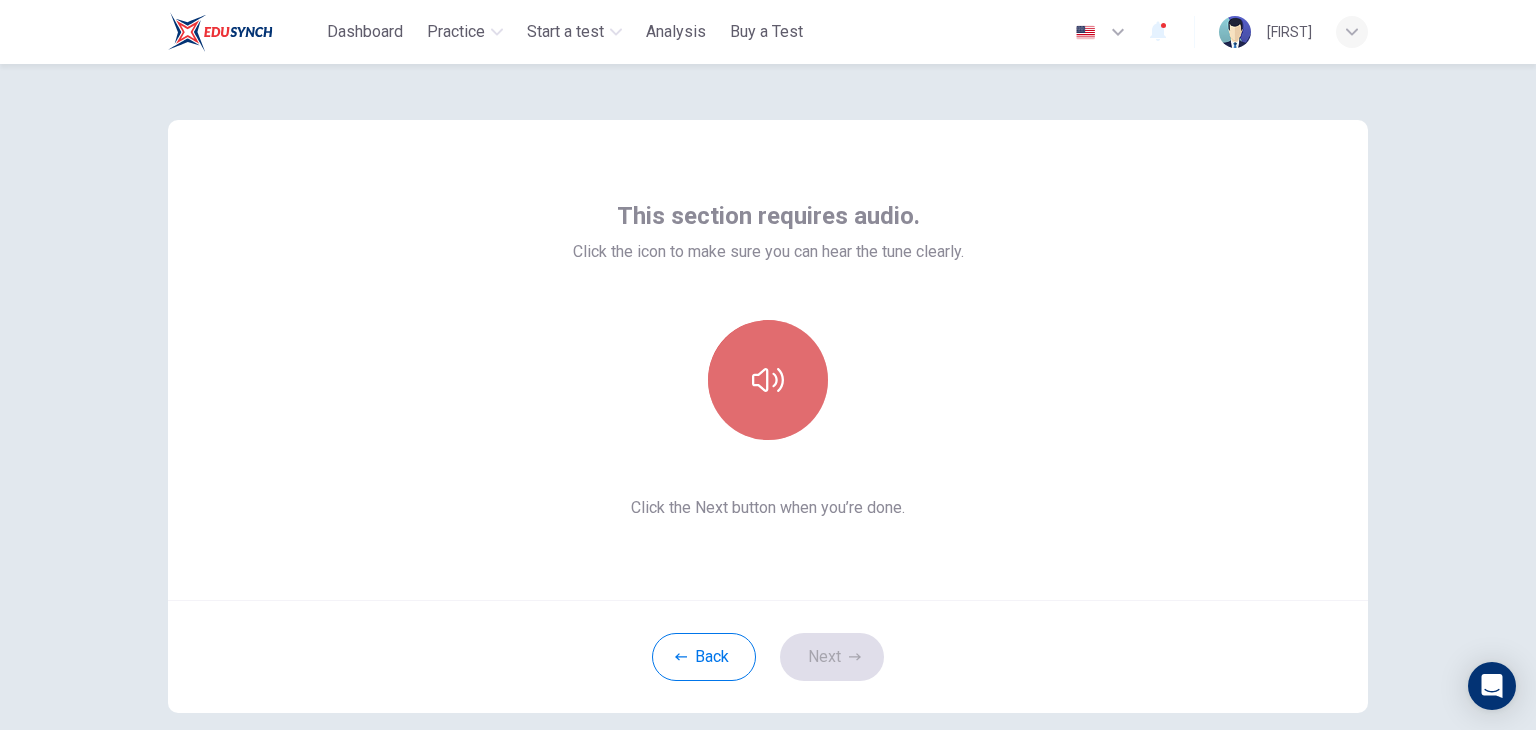 click at bounding box center (768, 380) 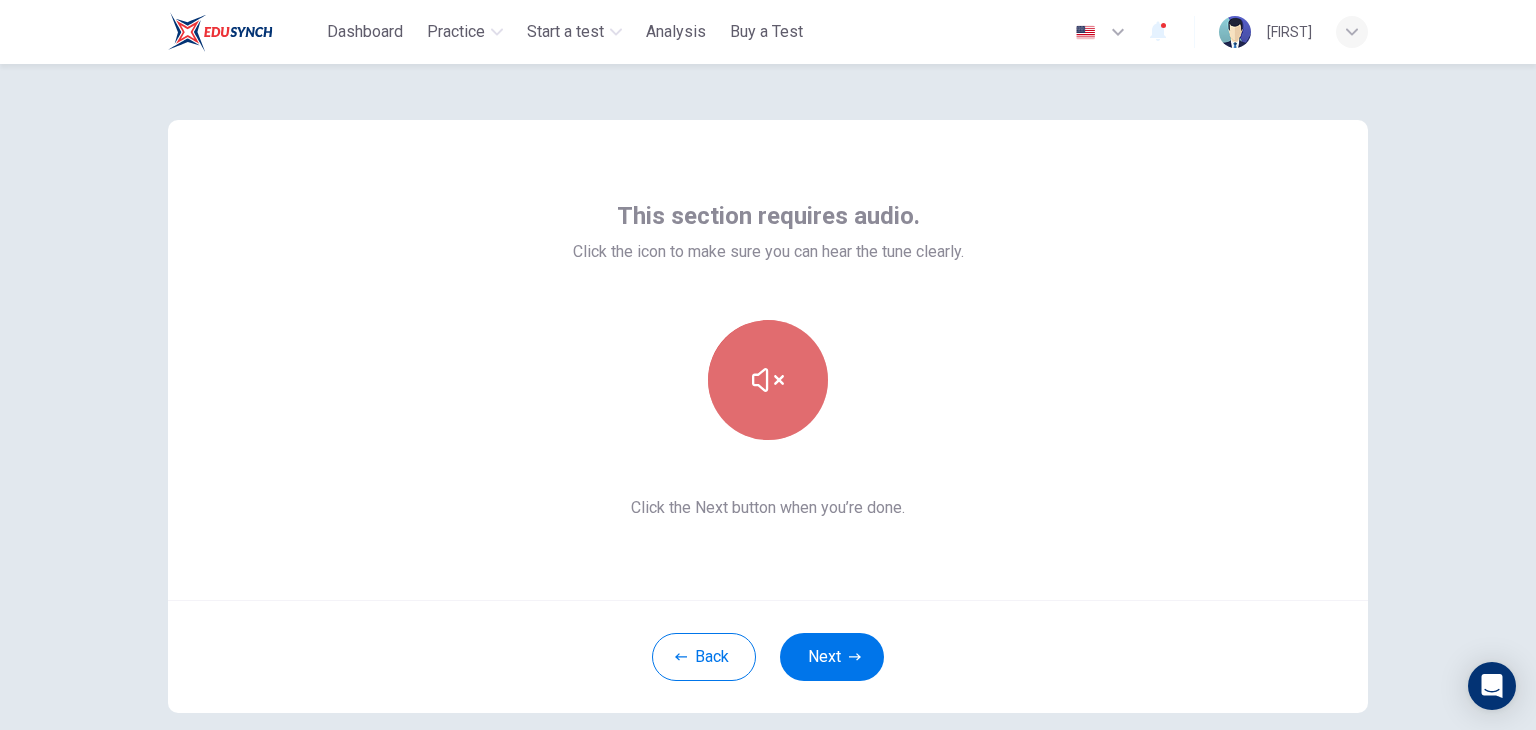 click 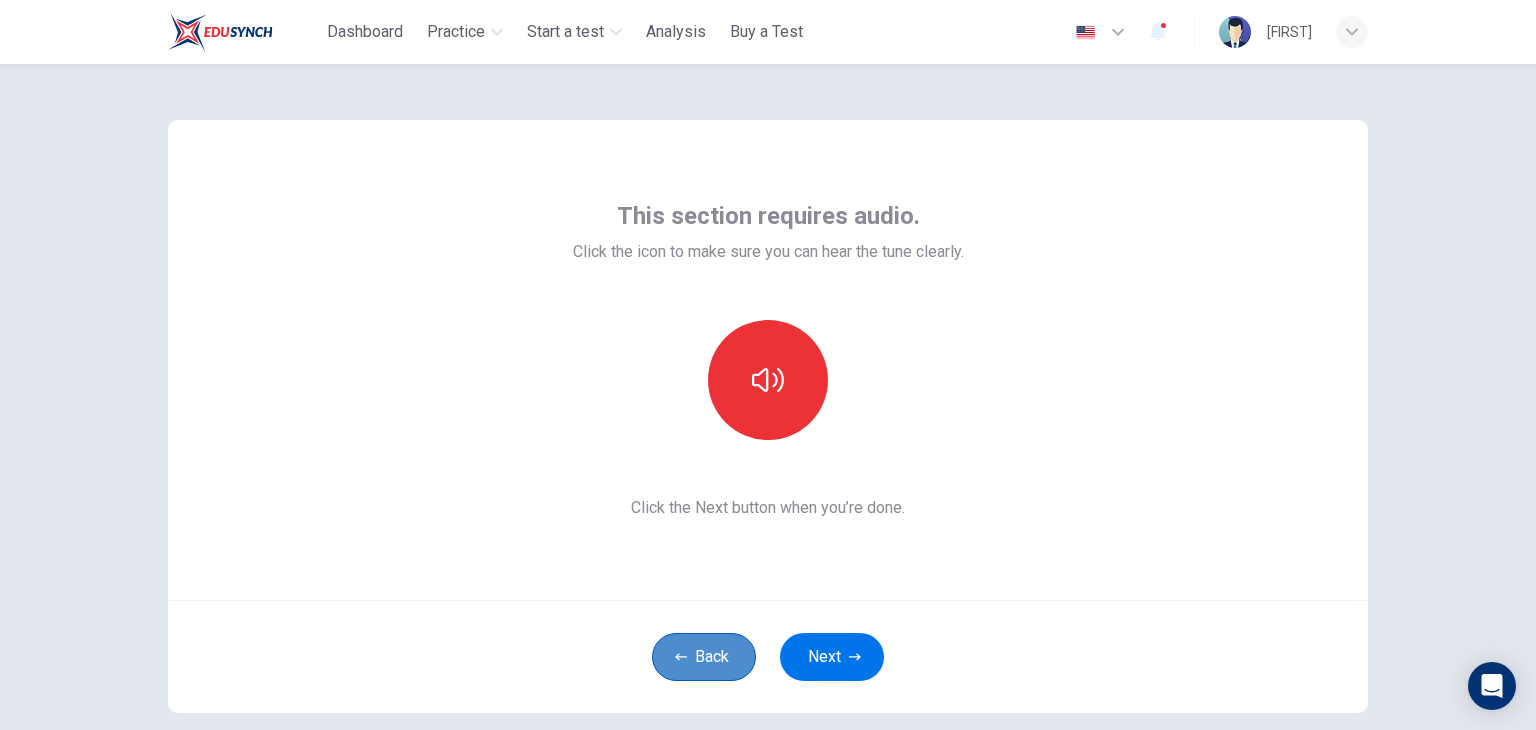 click on "Back" at bounding box center (704, 657) 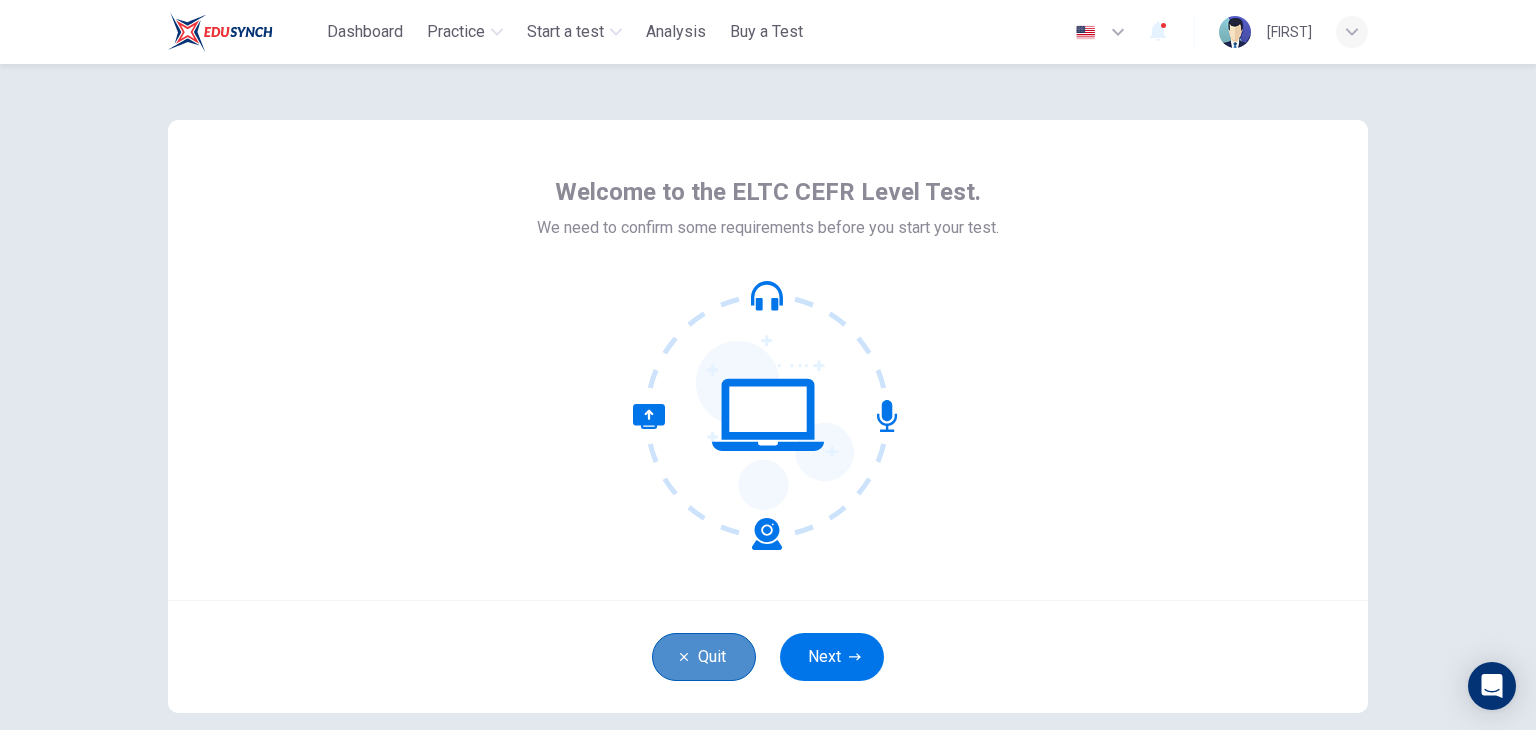 click on "Quit" at bounding box center (704, 657) 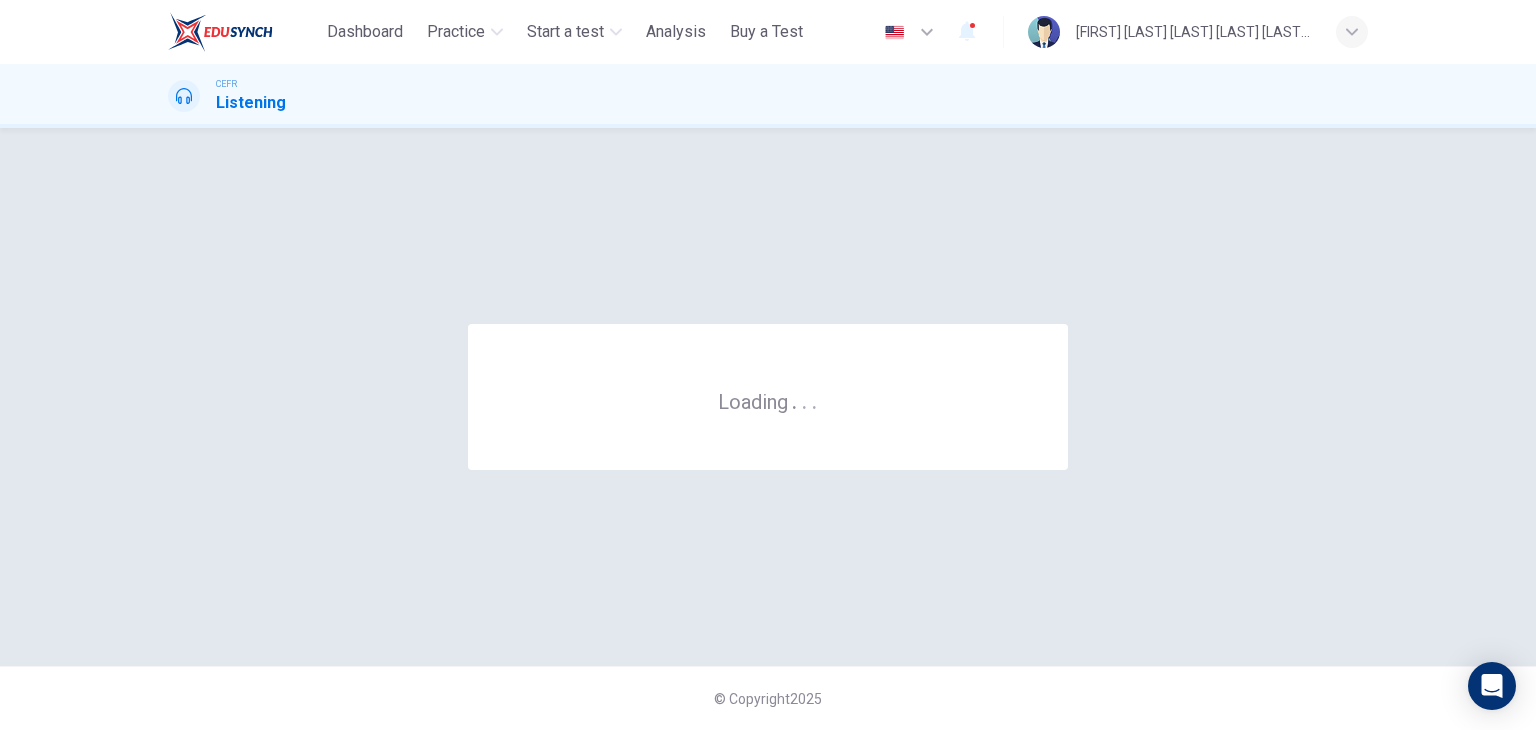 scroll, scrollTop: 0, scrollLeft: 0, axis: both 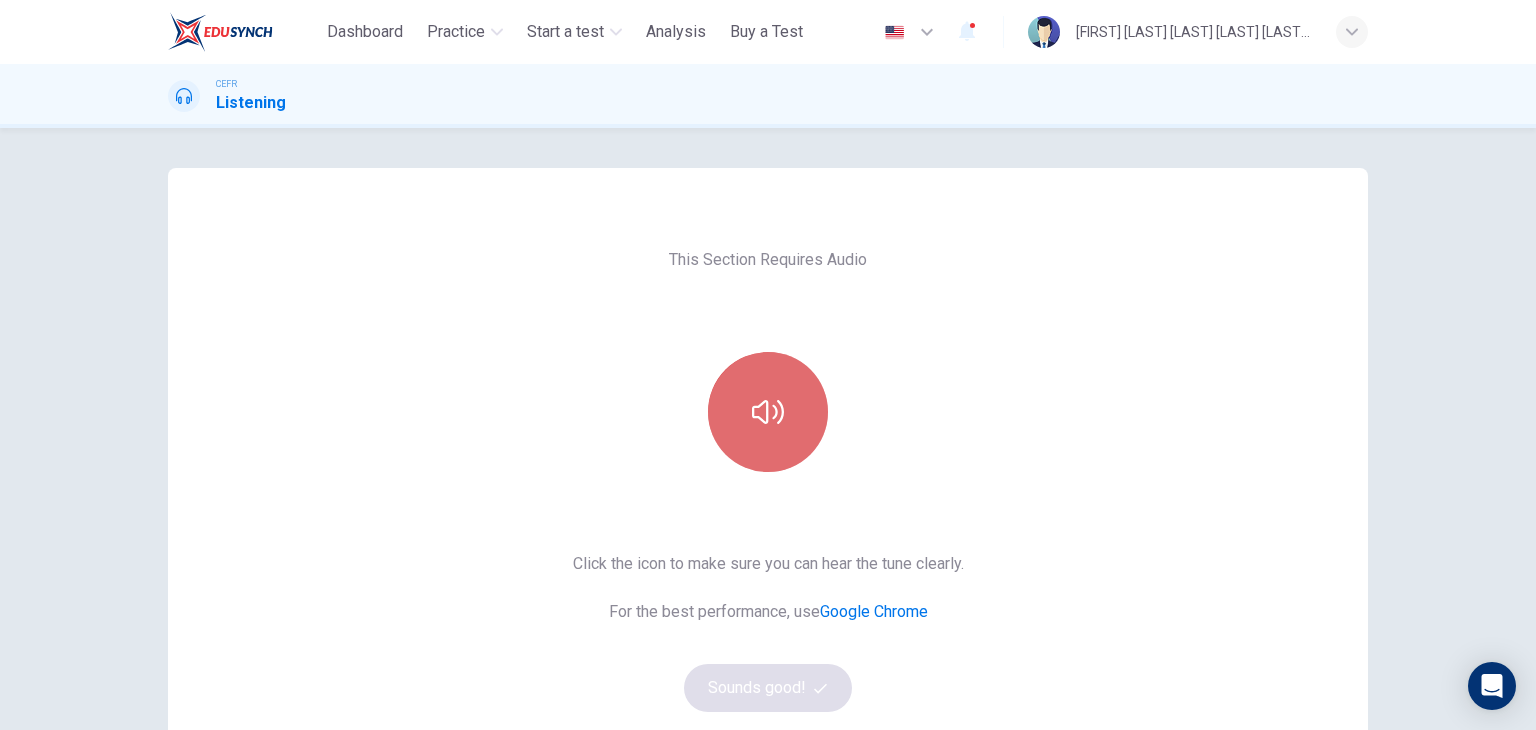 click at bounding box center [768, 412] 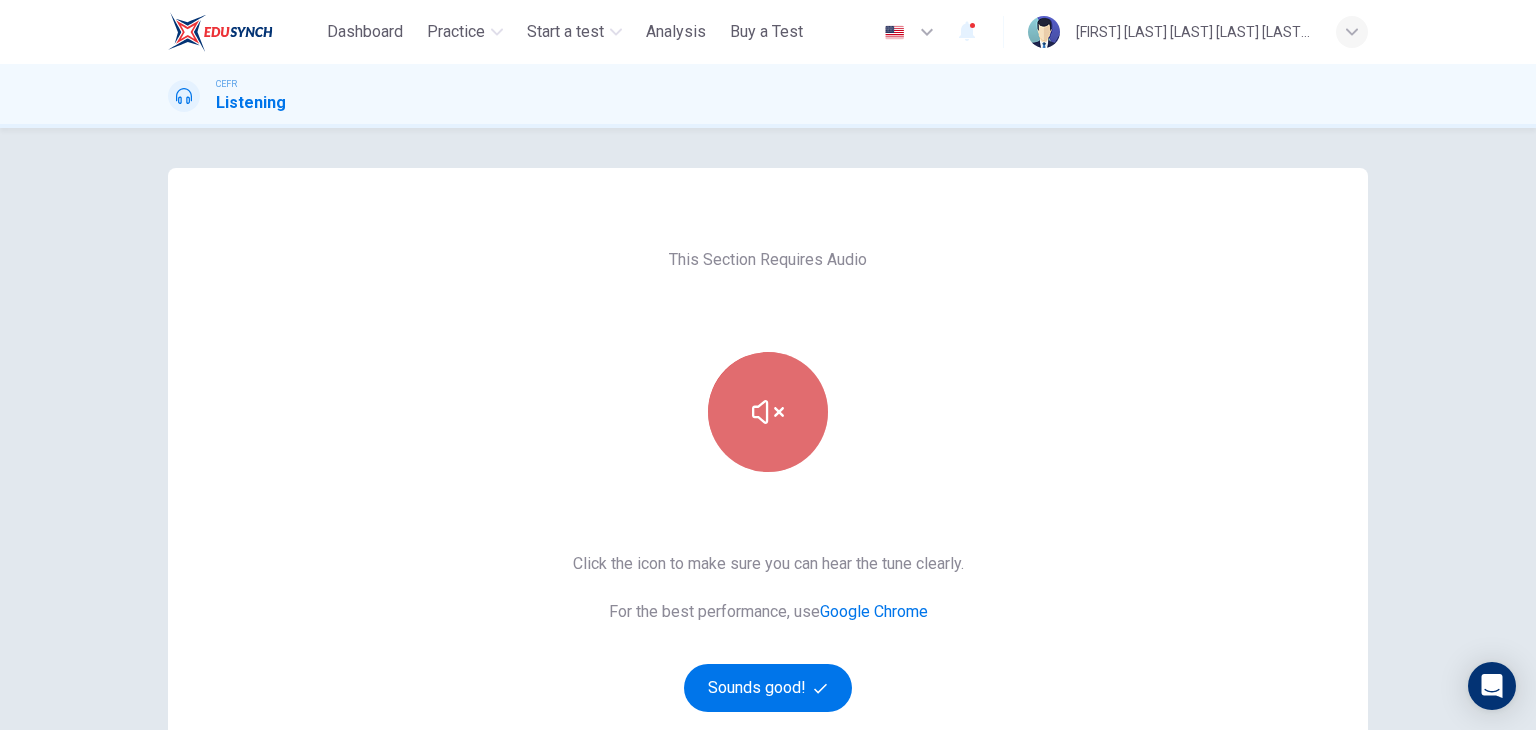 click at bounding box center (768, 412) 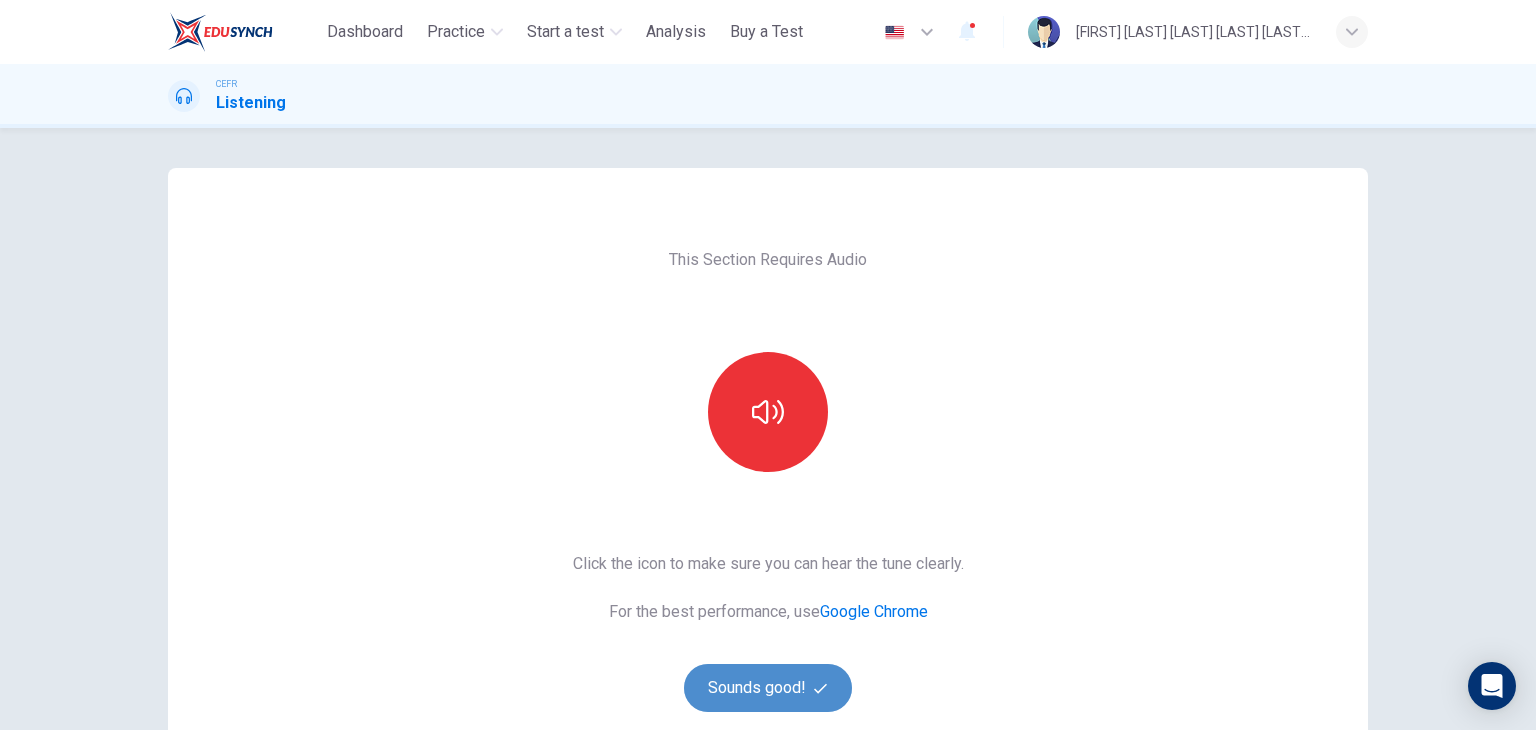 click on "Sounds good!" at bounding box center (768, 688) 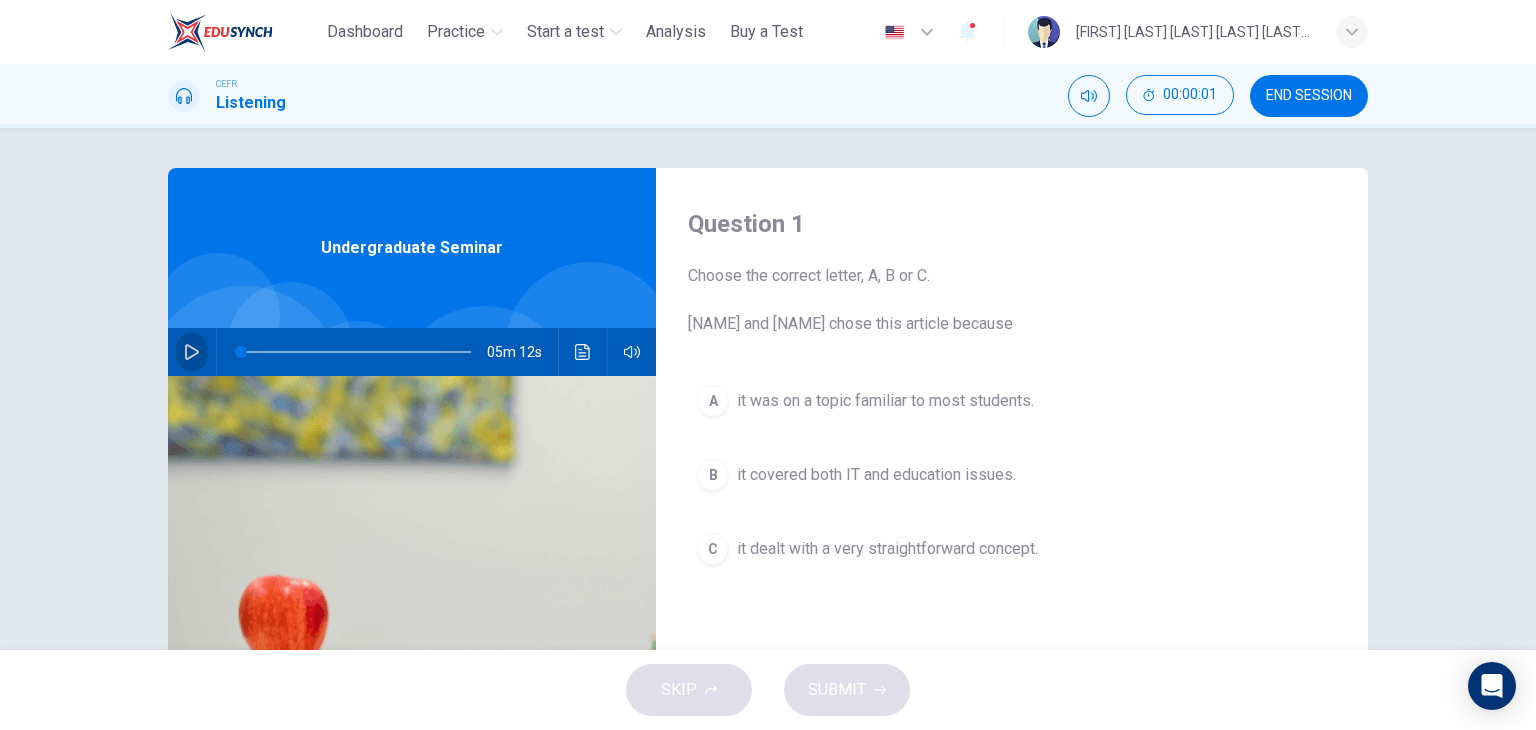 click 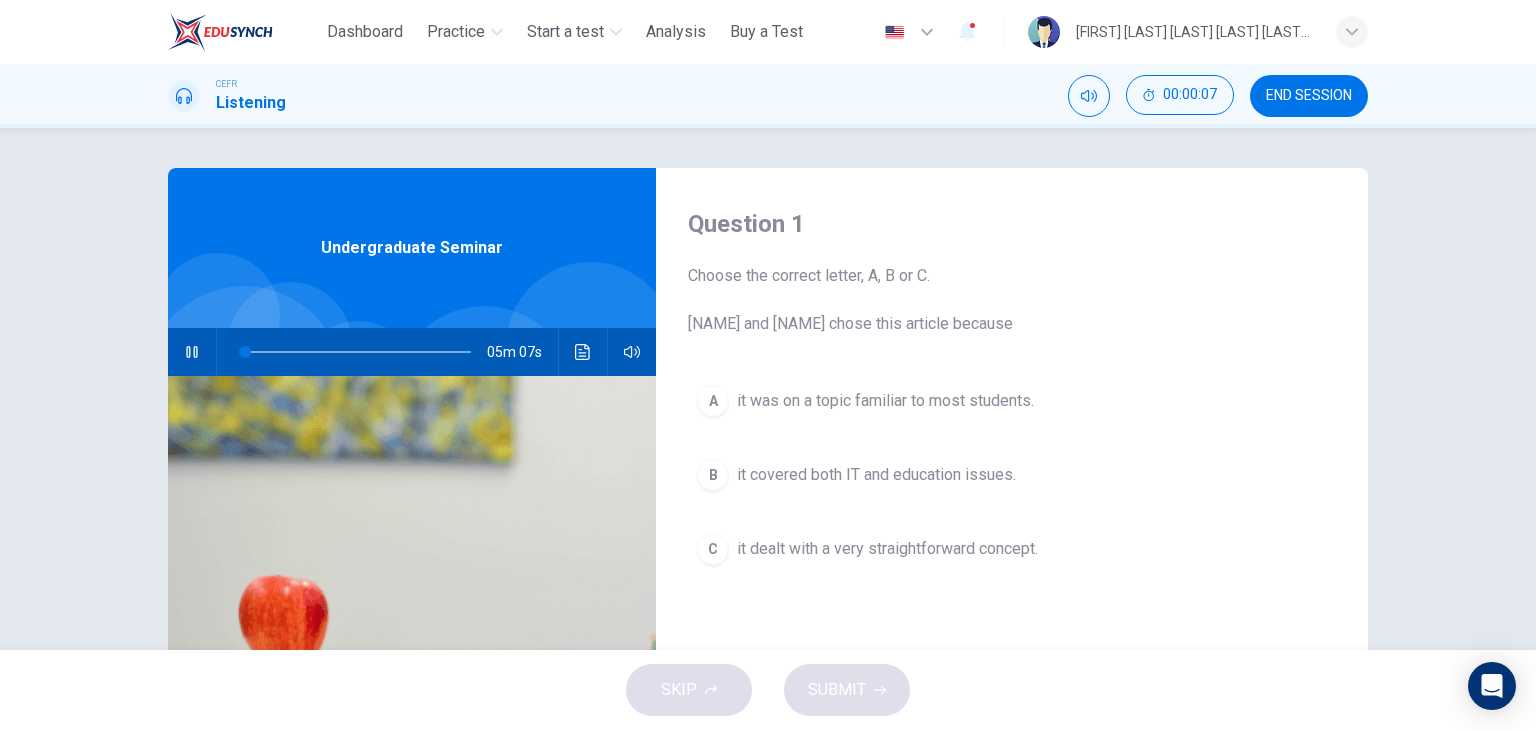 type on "*" 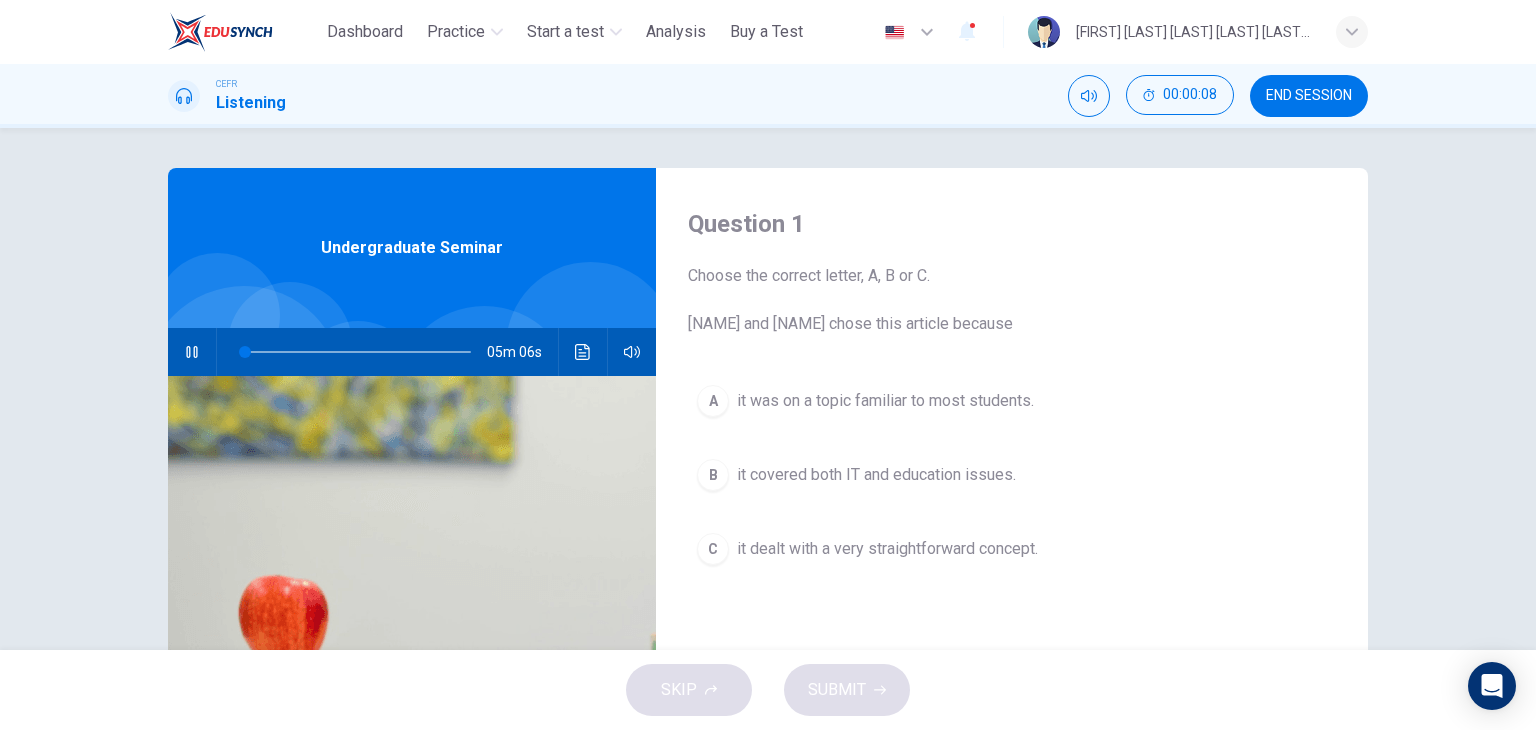 type 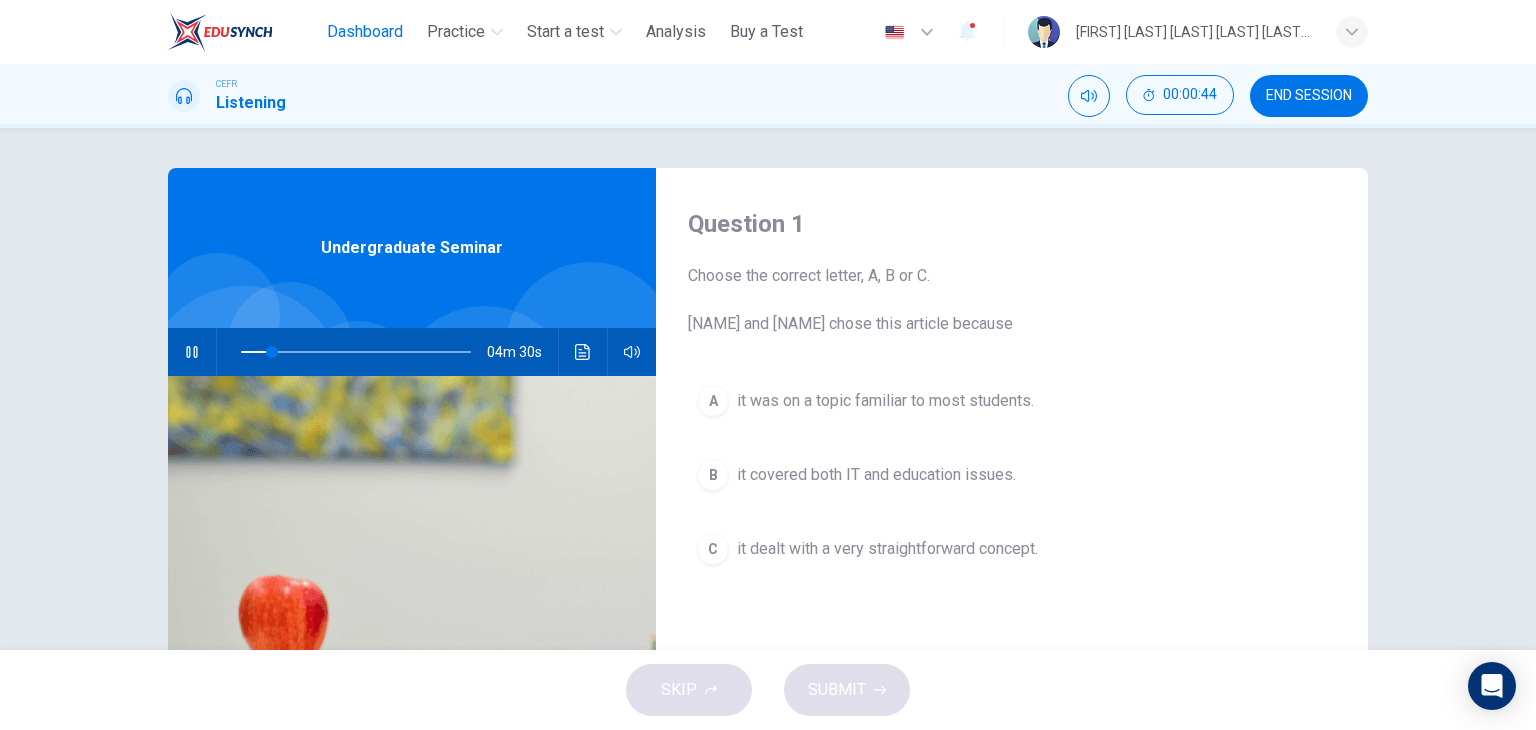 type on "**" 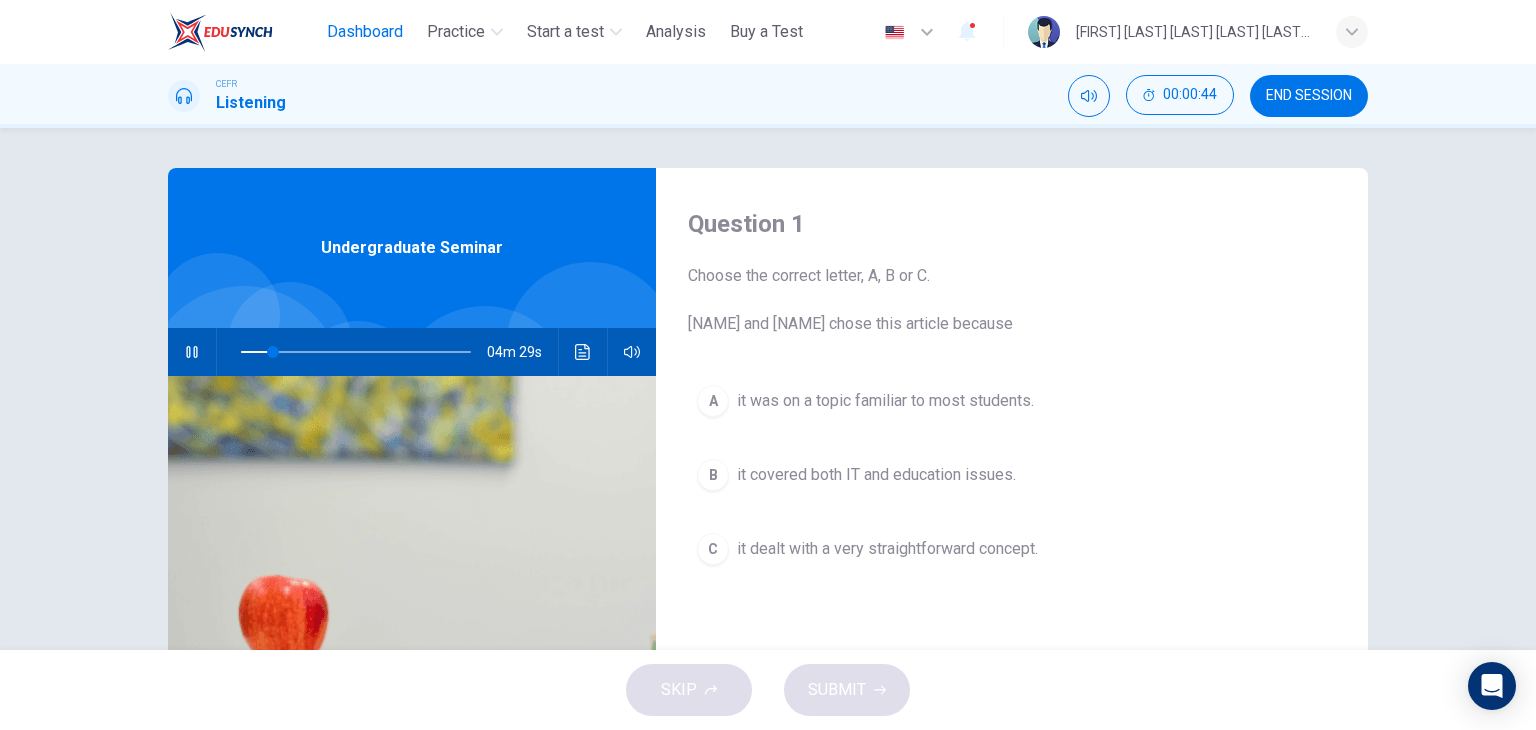click on "Dashboard" at bounding box center [365, 32] 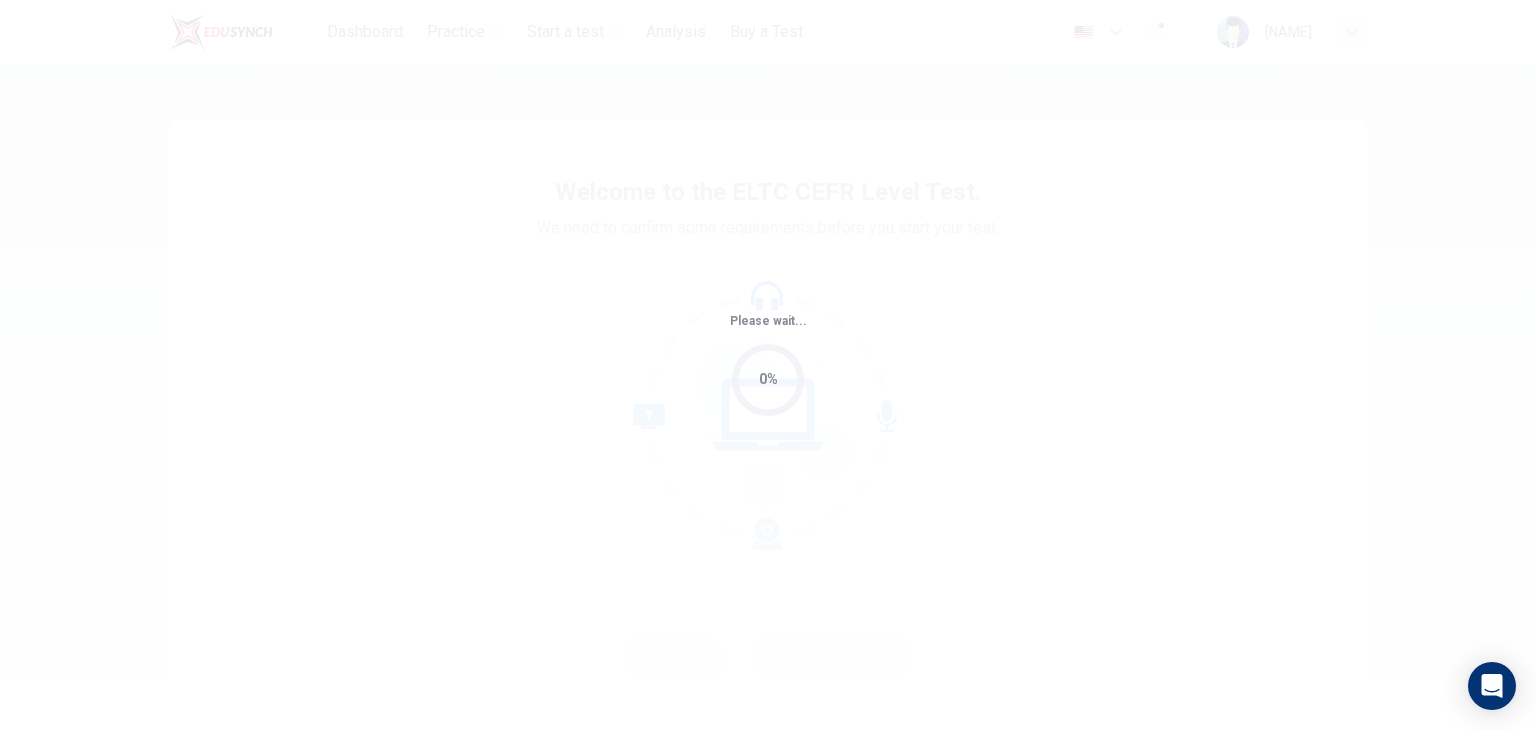 scroll, scrollTop: 0, scrollLeft: 0, axis: both 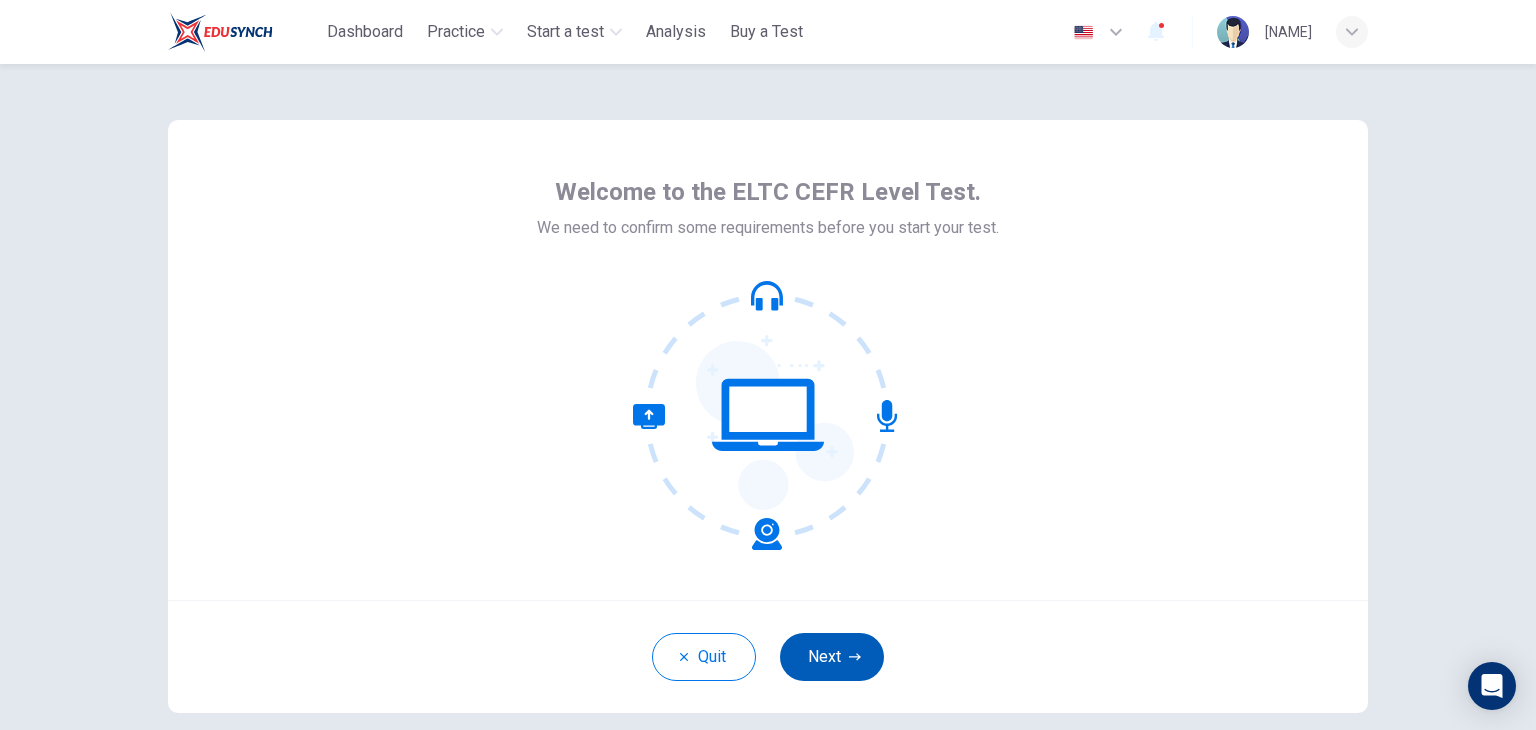click on "Next" at bounding box center [832, 657] 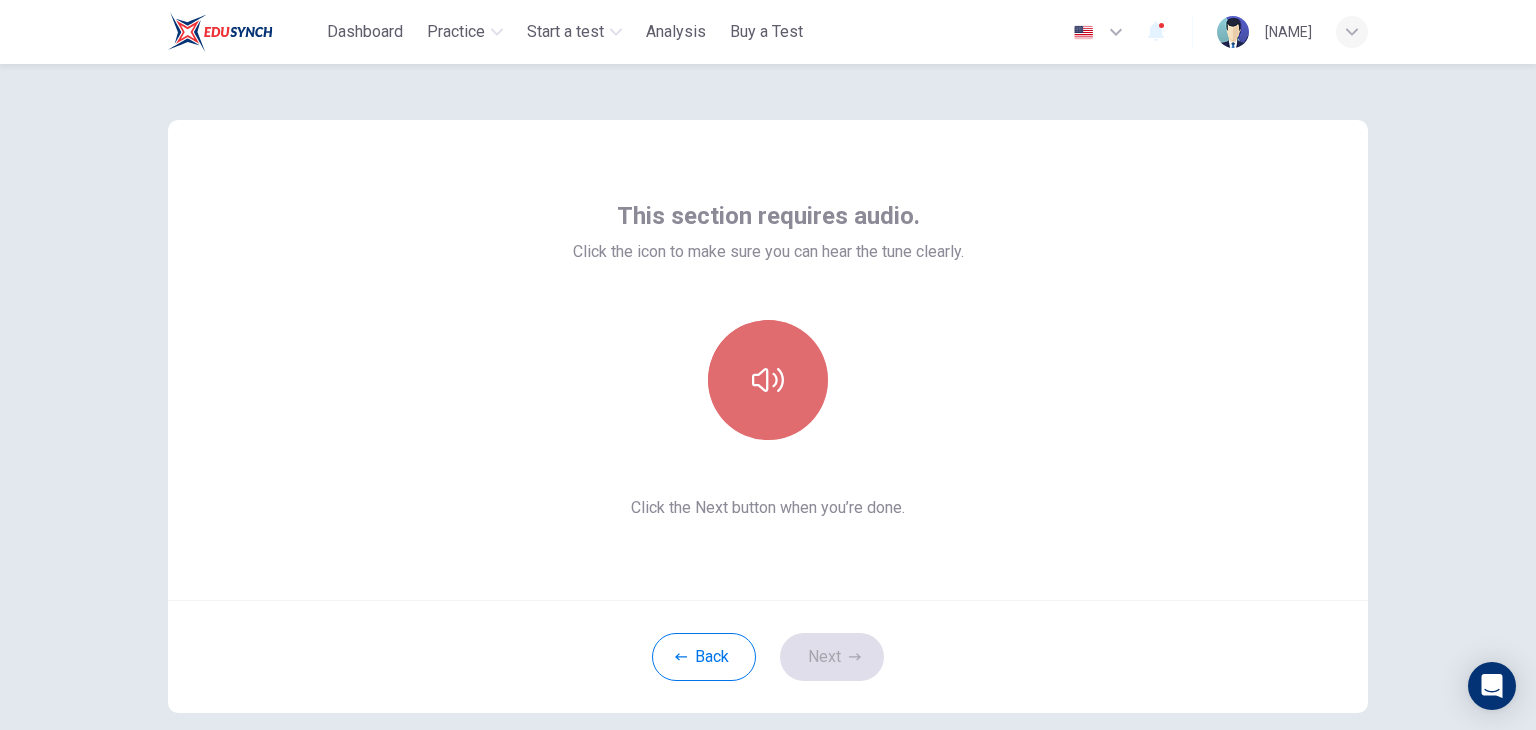click at bounding box center (768, 380) 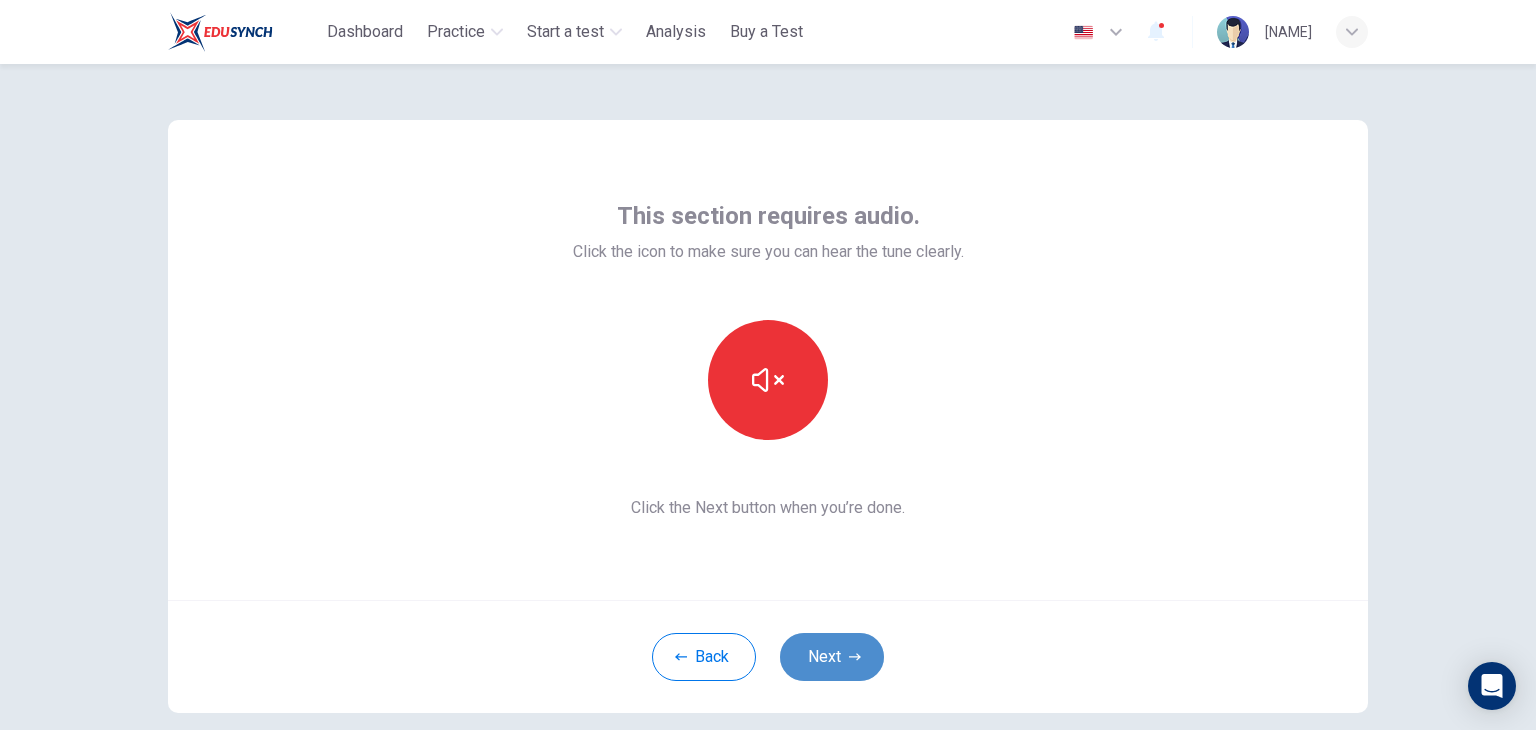 click on "Next" at bounding box center [832, 657] 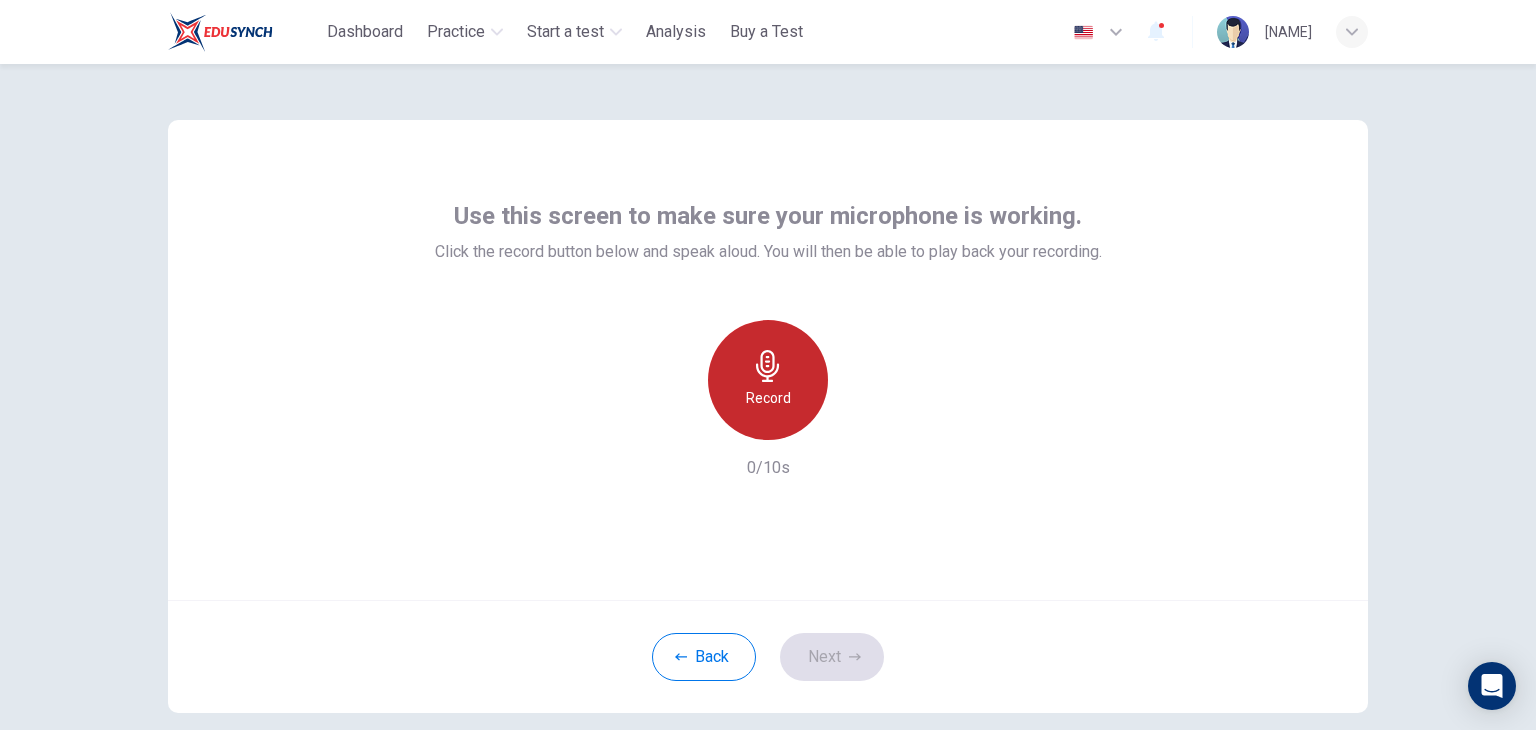 click on "Record" at bounding box center (768, 398) 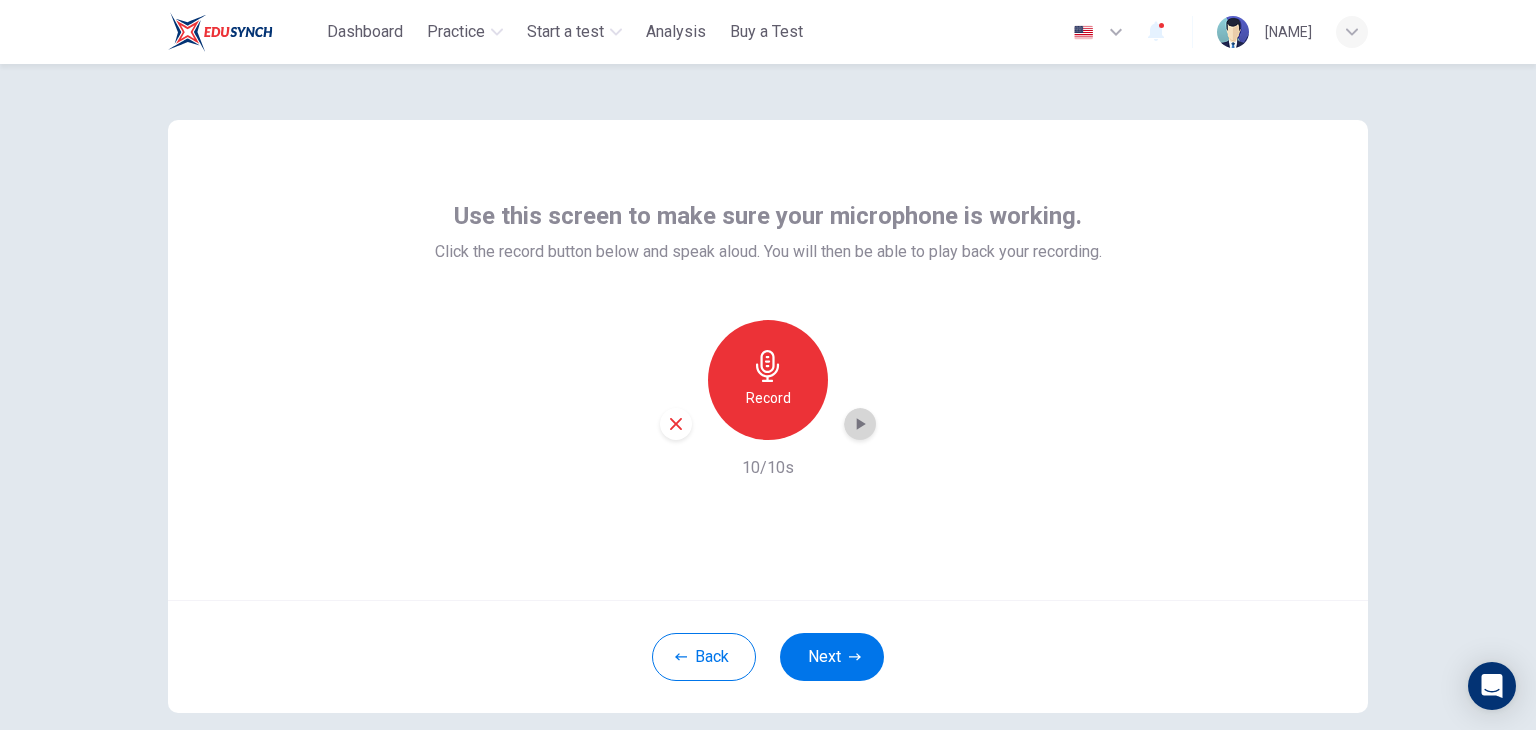 click 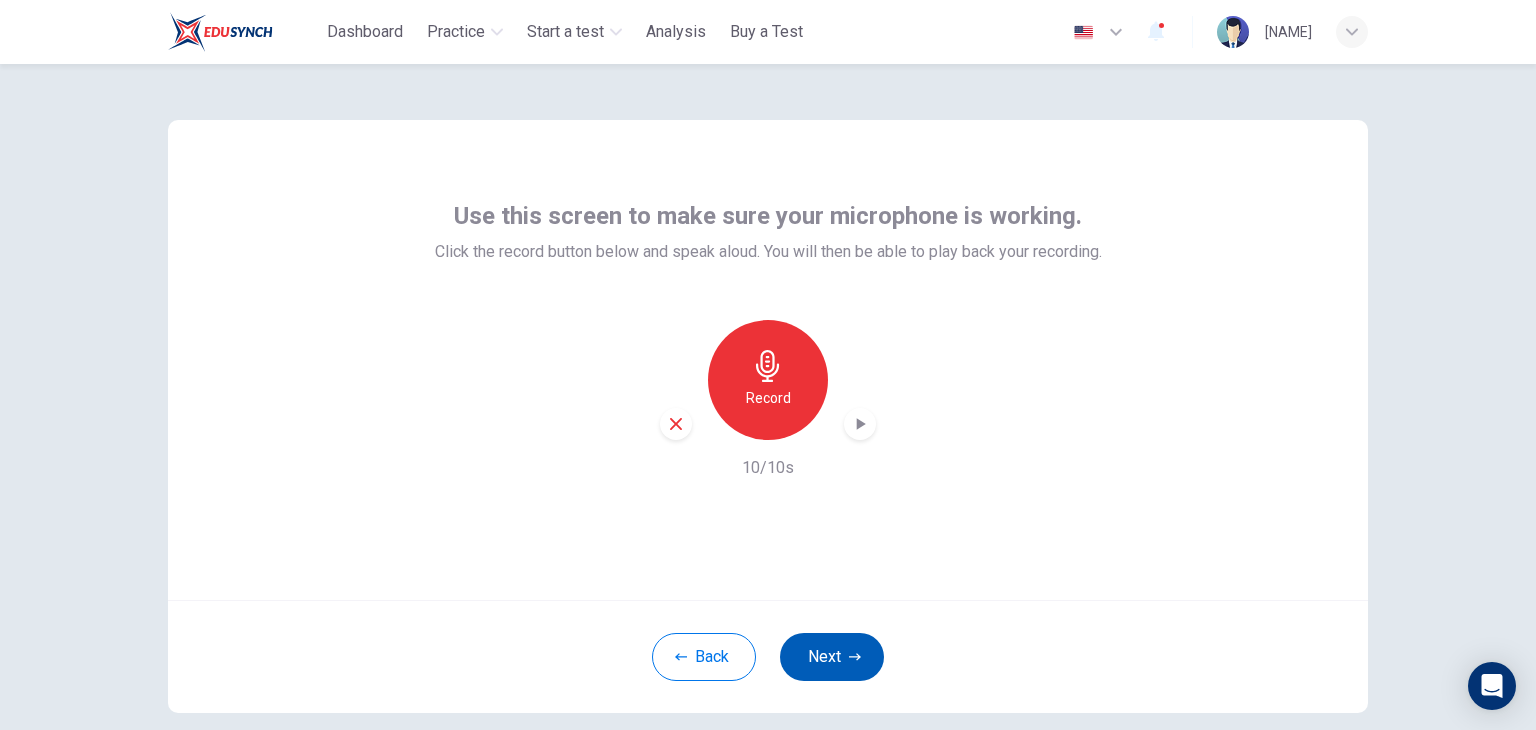 click on "Next" at bounding box center [832, 657] 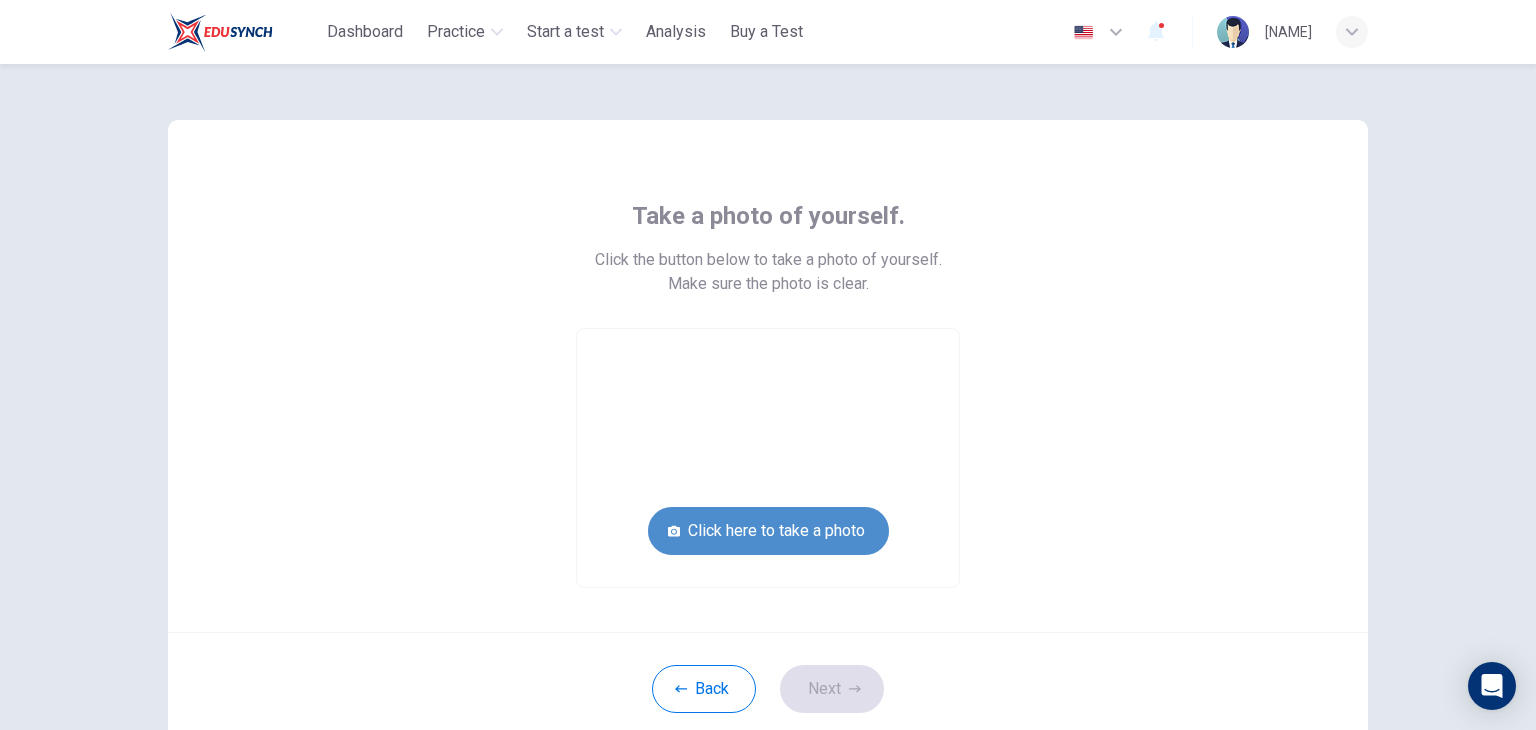 click on "Click here to take a photo" at bounding box center [768, 531] 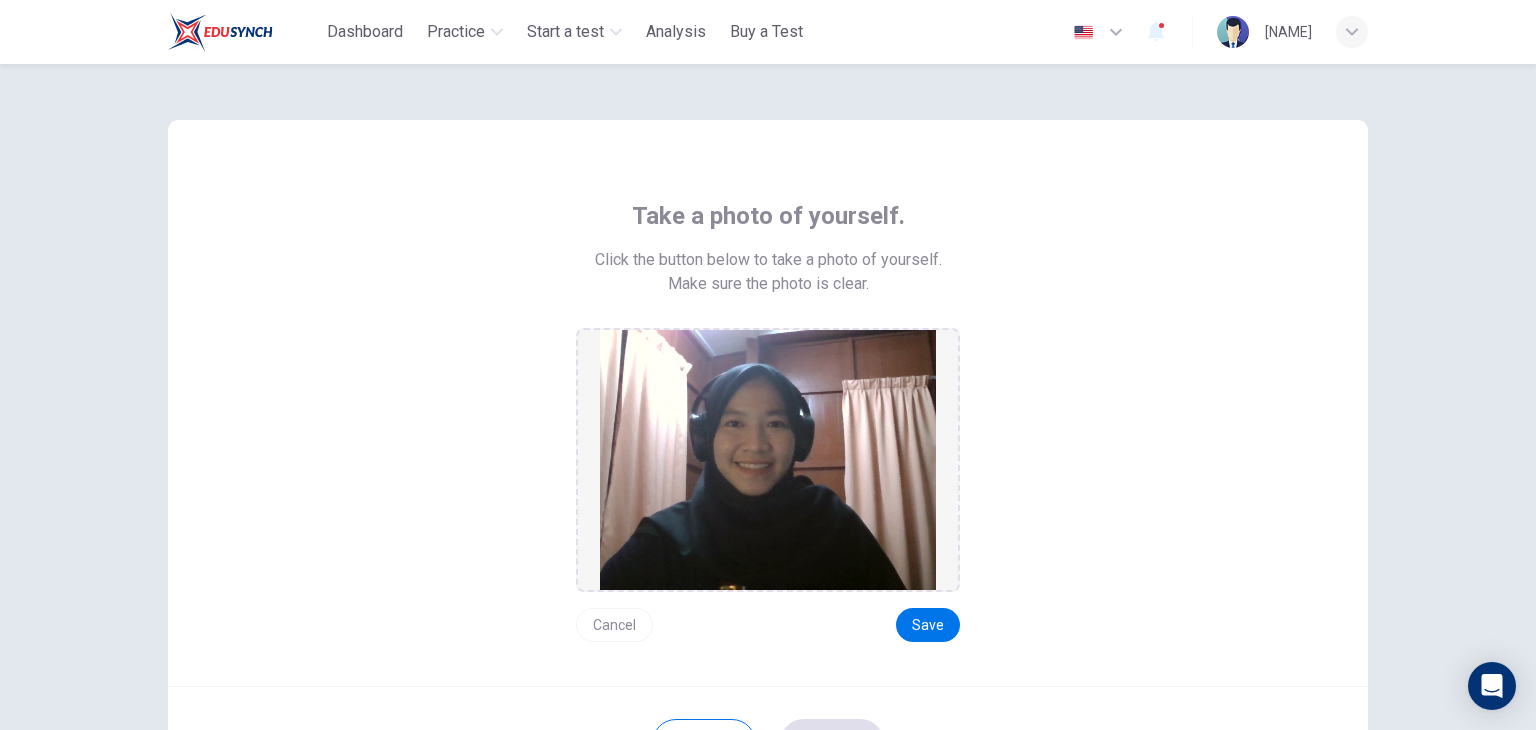 scroll, scrollTop: 188, scrollLeft: 0, axis: vertical 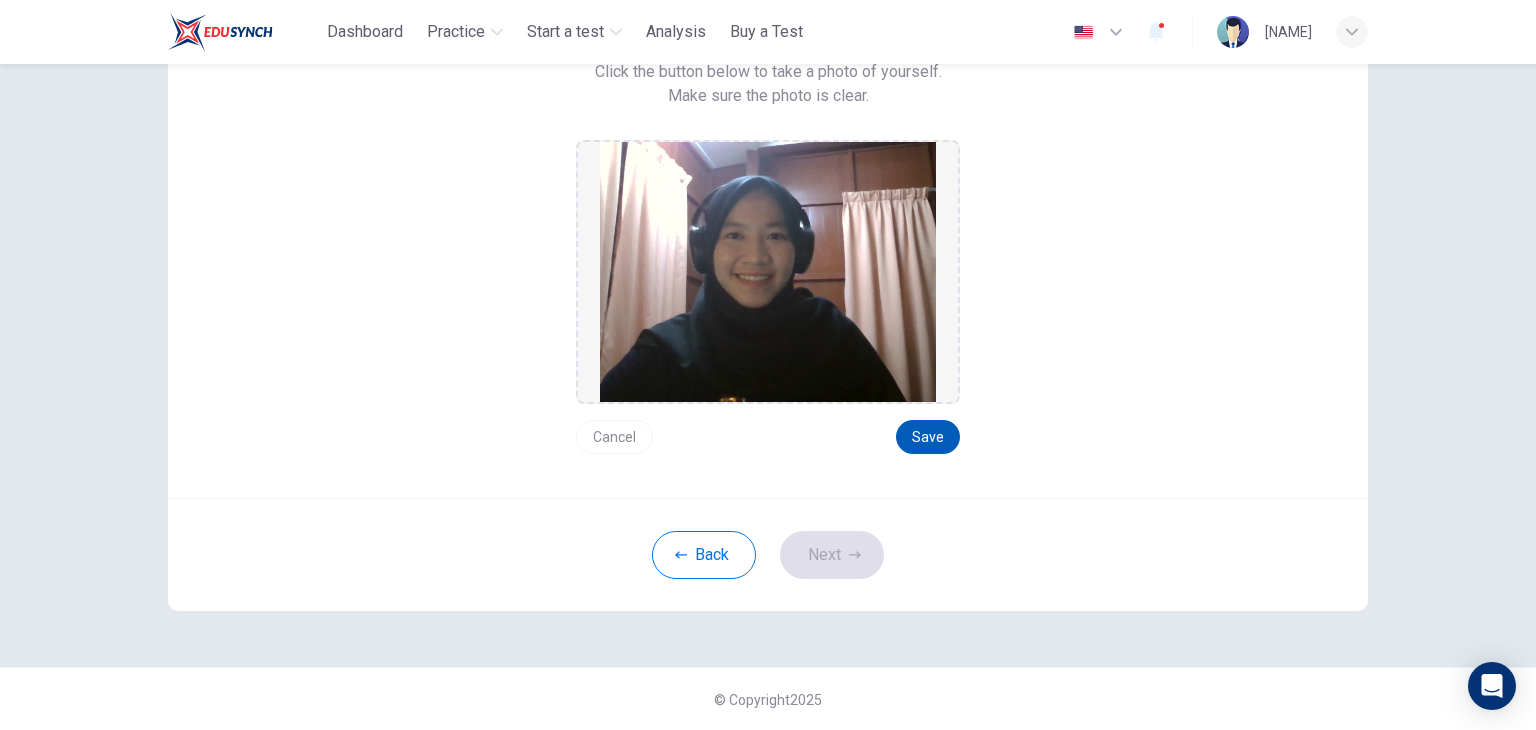 click on "Save" at bounding box center [928, 437] 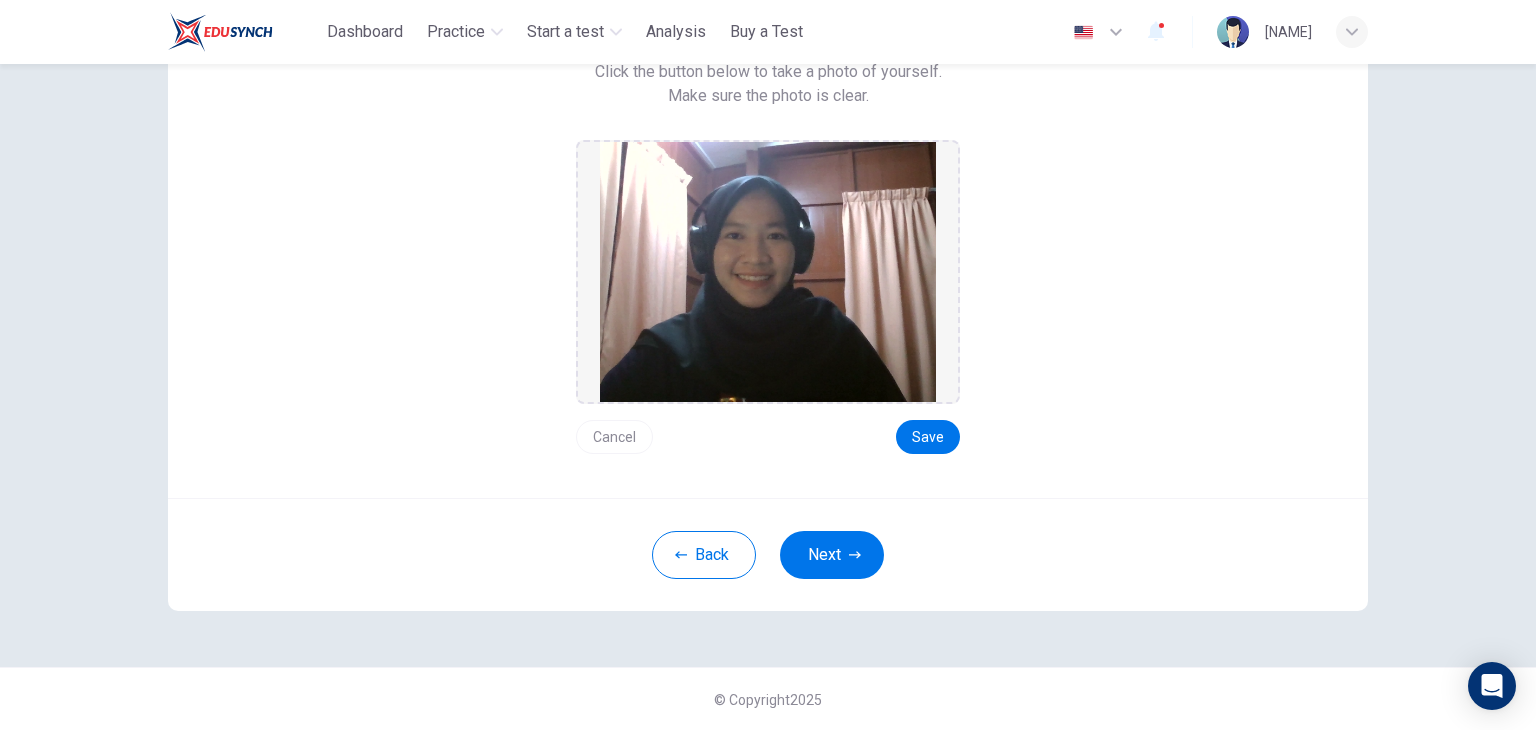 scroll, scrollTop: 88, scrollLeft: 0, axis: vertical 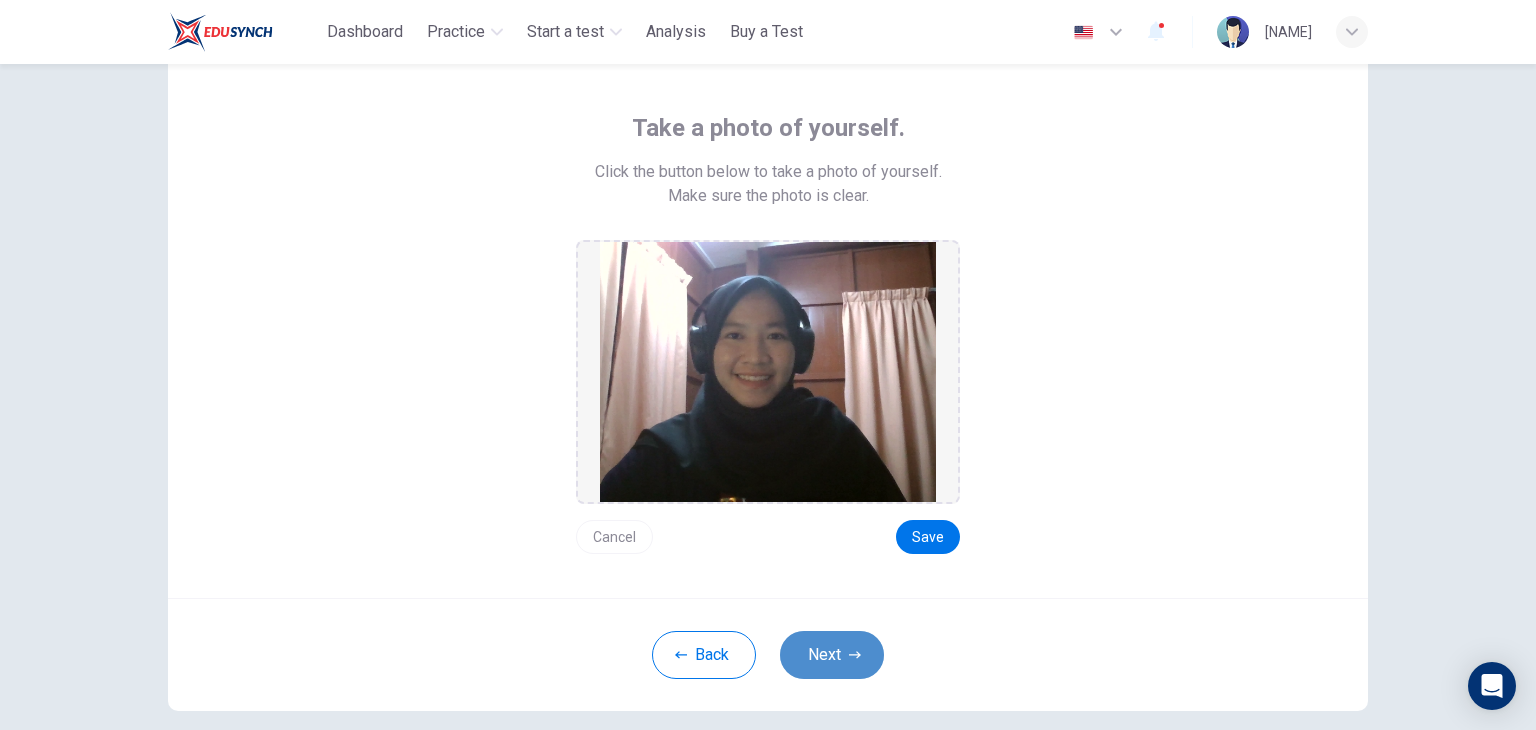 click on "Next" at bounding box center [832, 655] 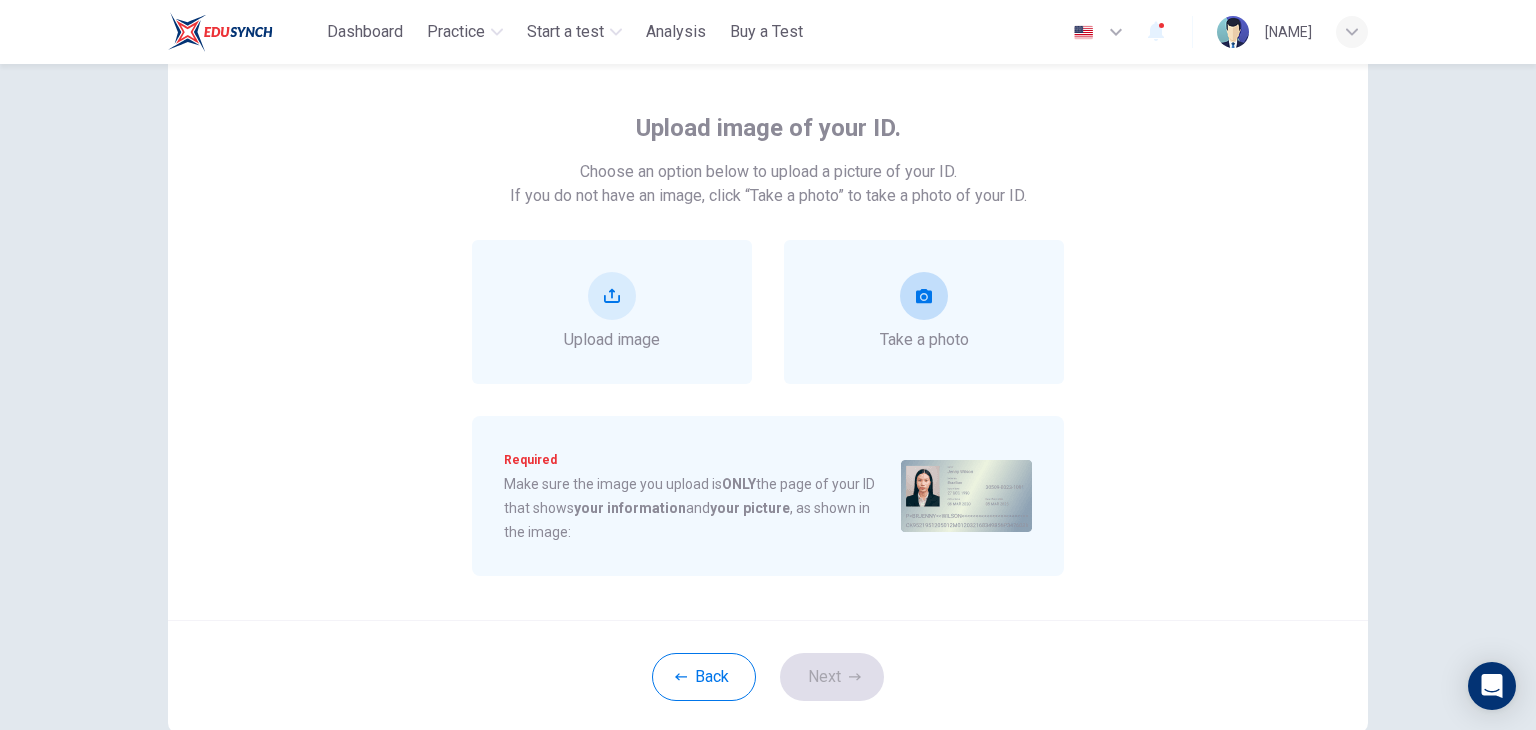click at bounding box center (924, 296) 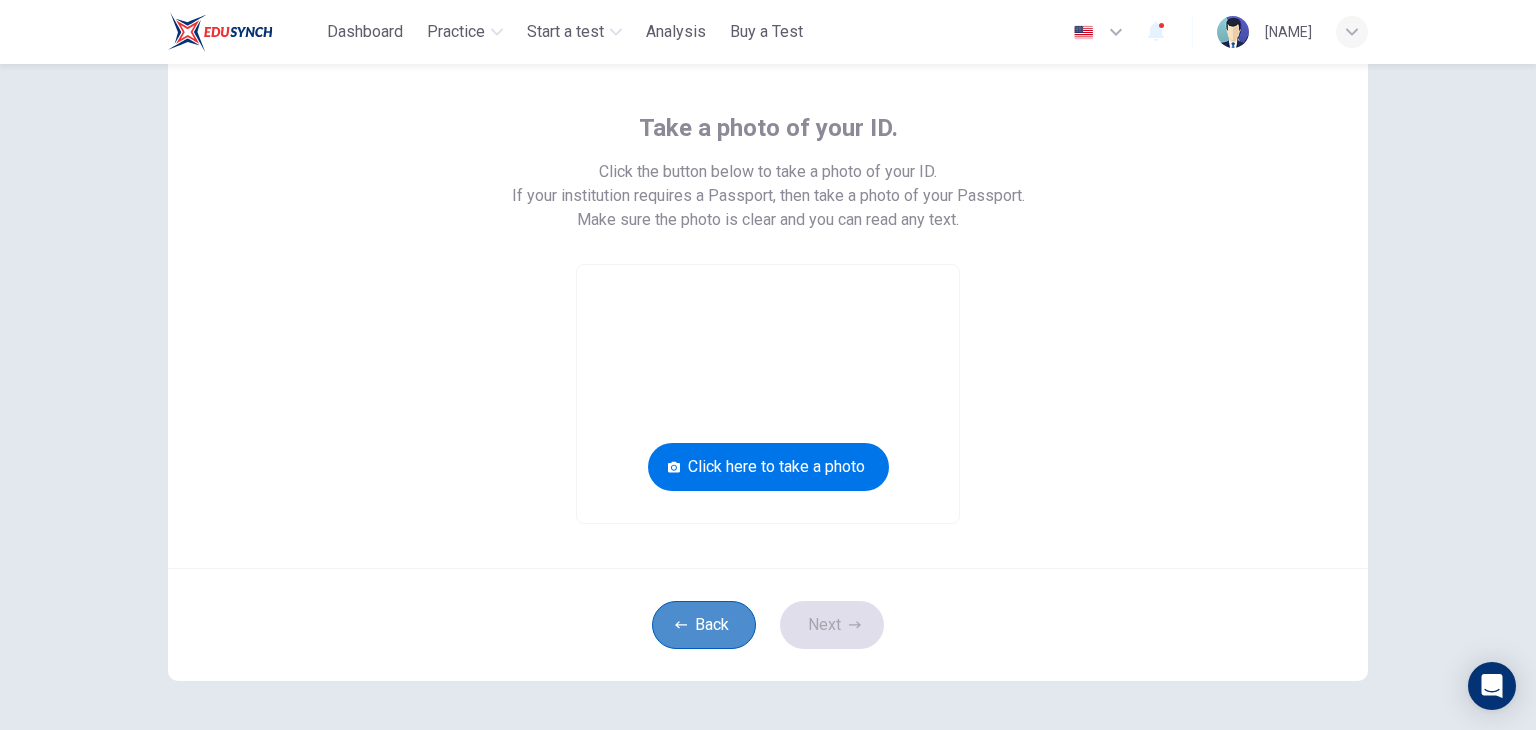 click on "Back" at bounding box center (704, 625) 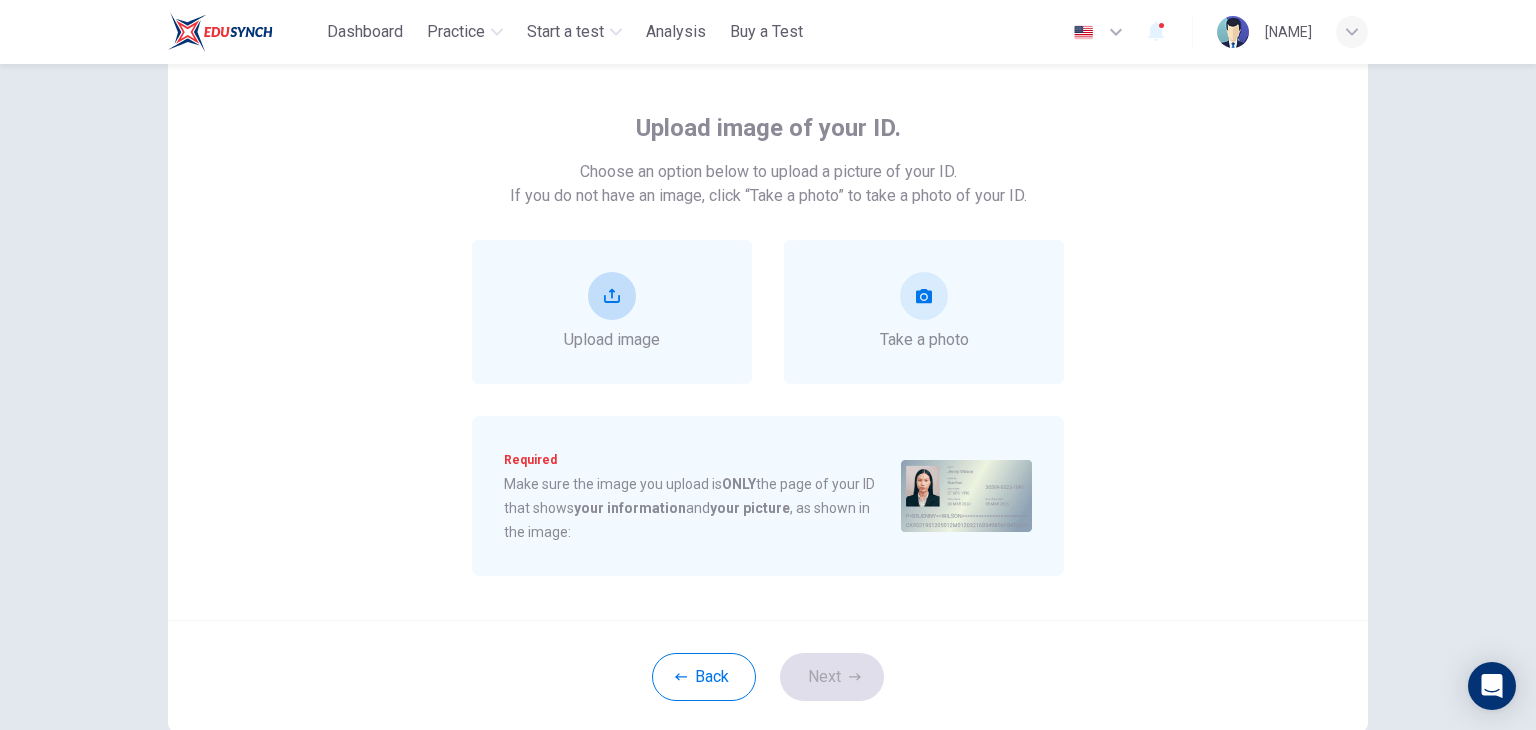 click on "Upload image" at bounding box center [612, 312] 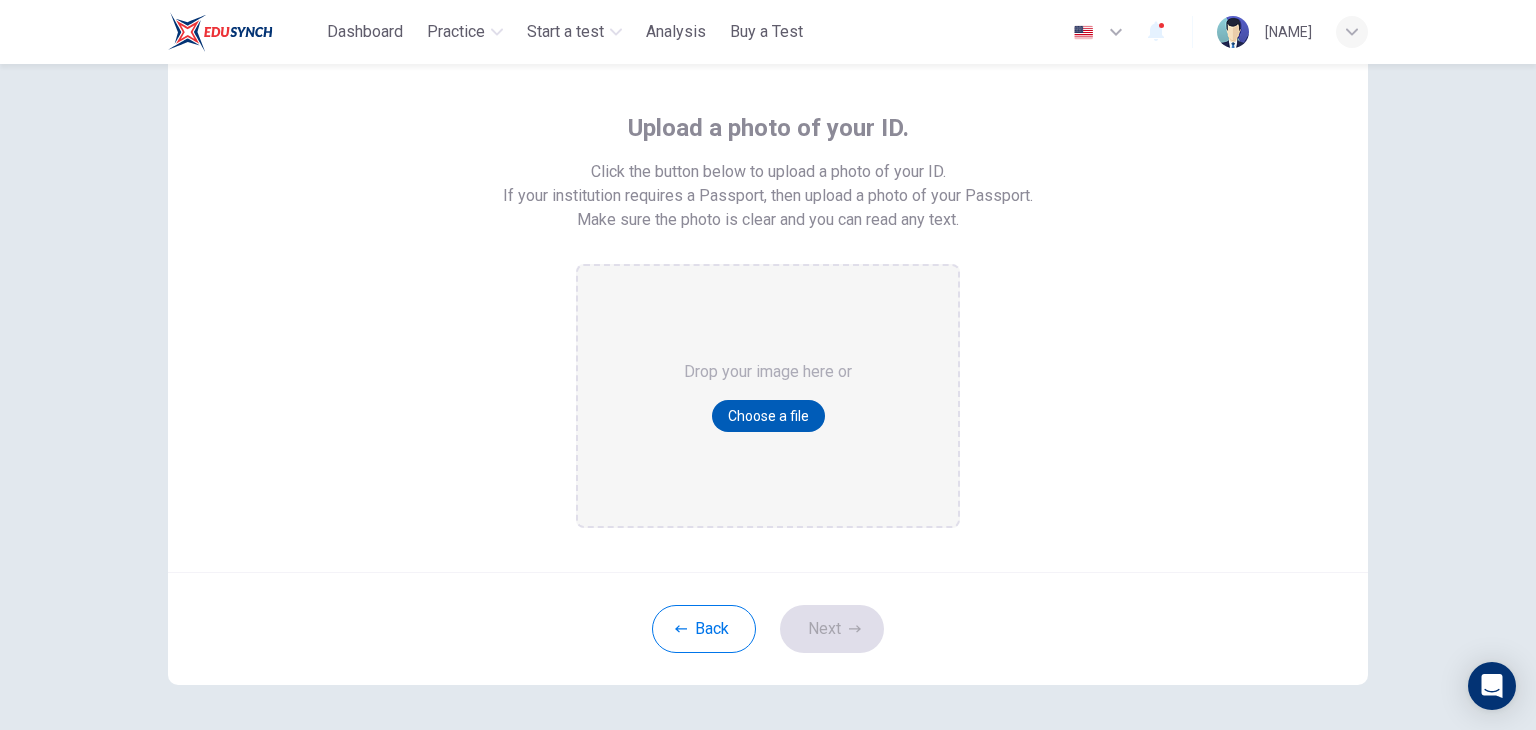 click on "Choose a file" at bounding box center (768, 416) 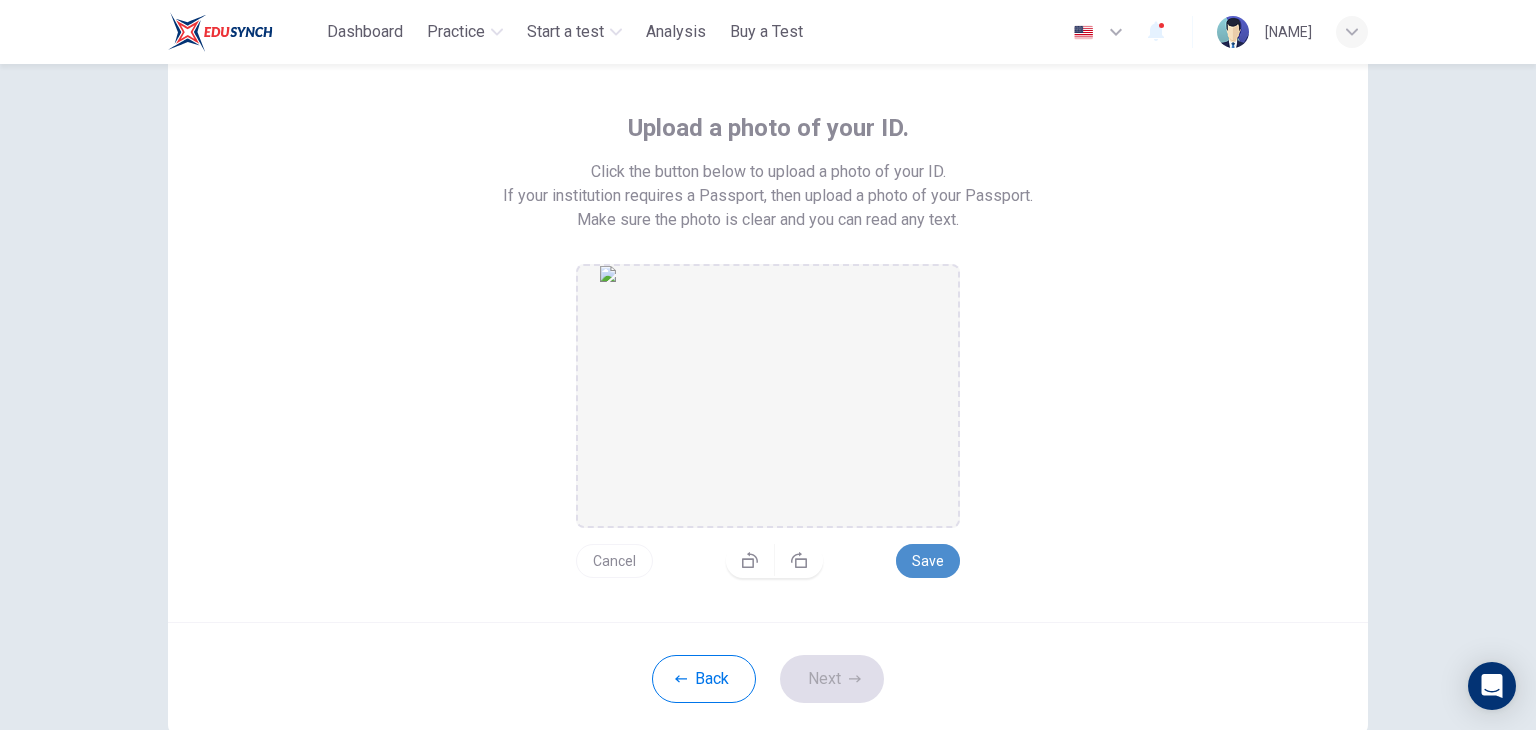click on "Save" at bounding box center (928, 561) 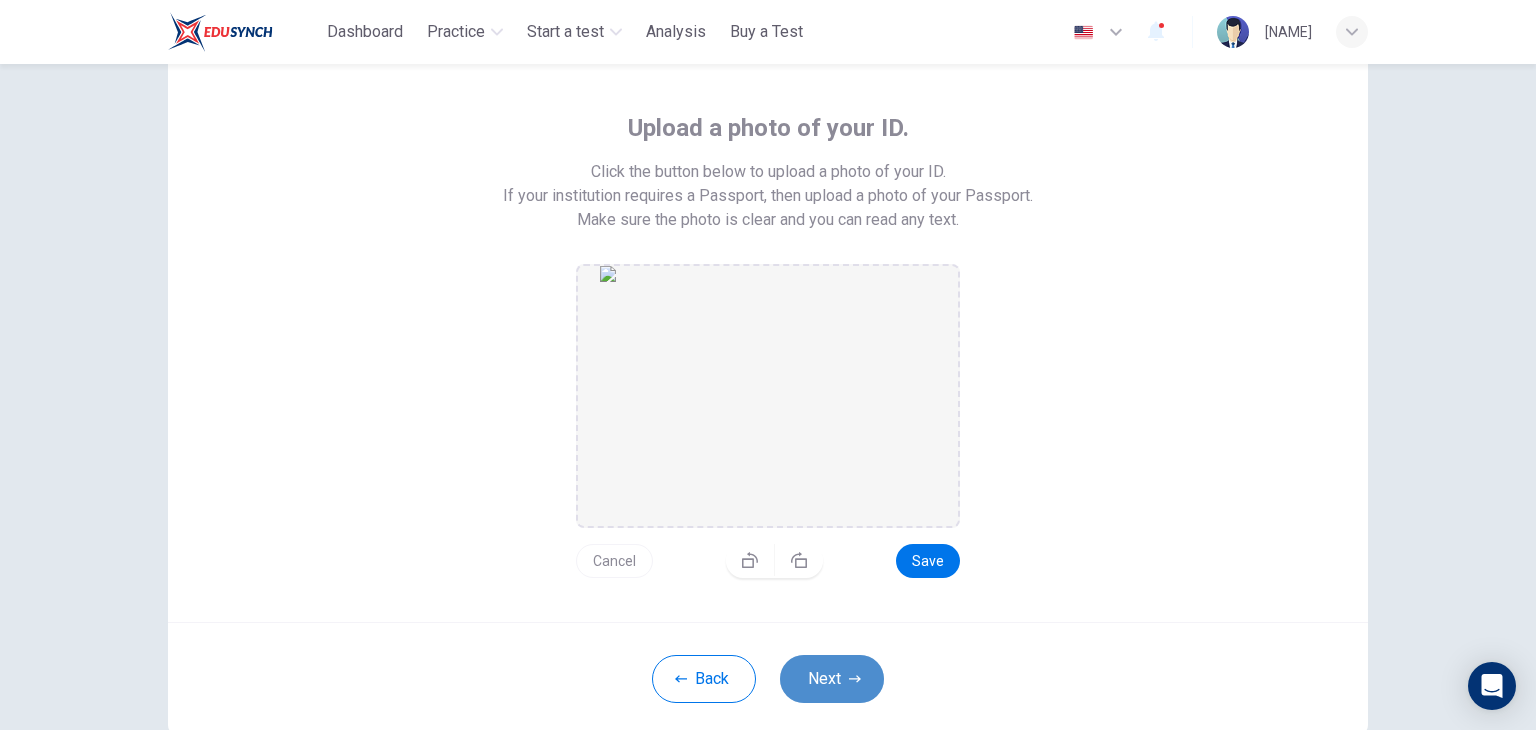 click 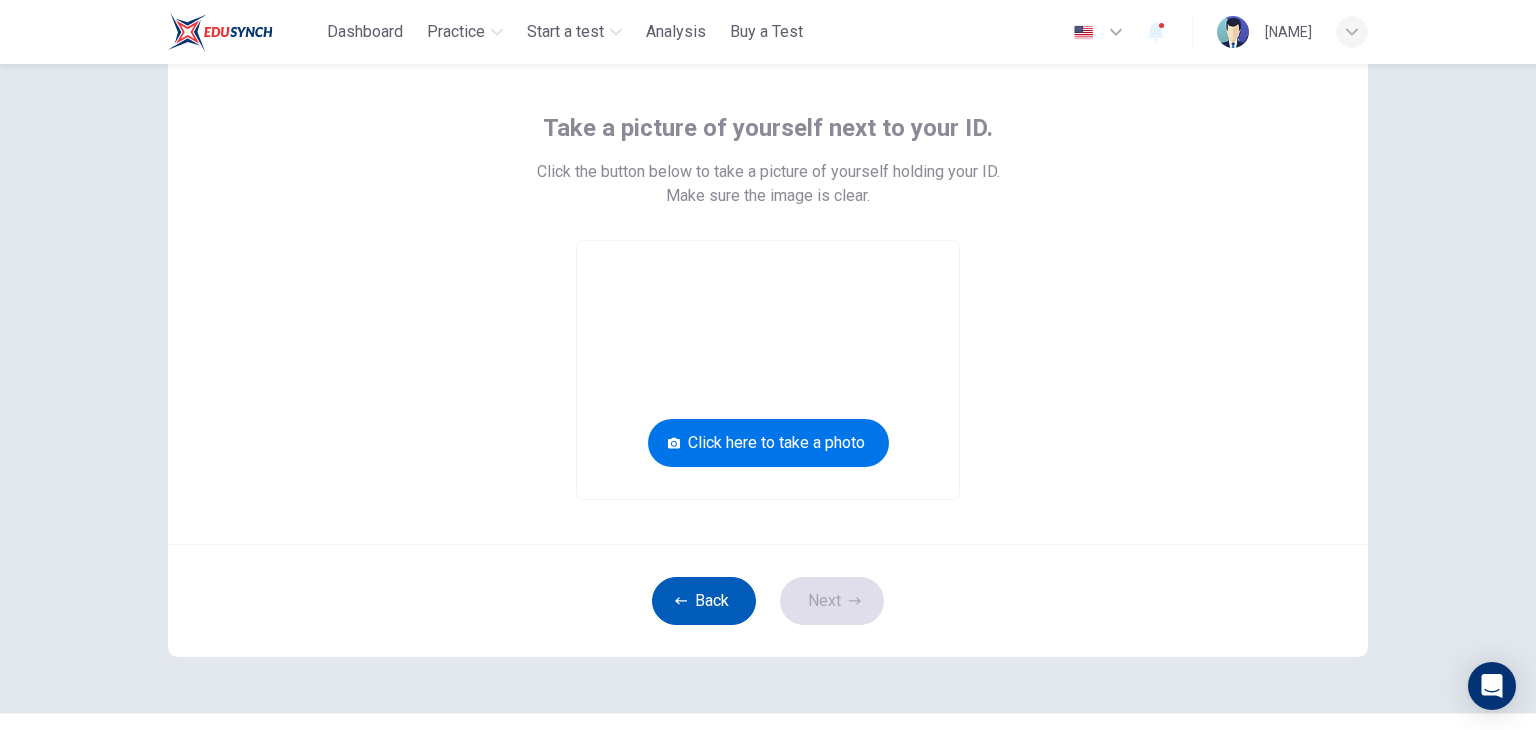 click on "Back" at bounding box center (704, 601) 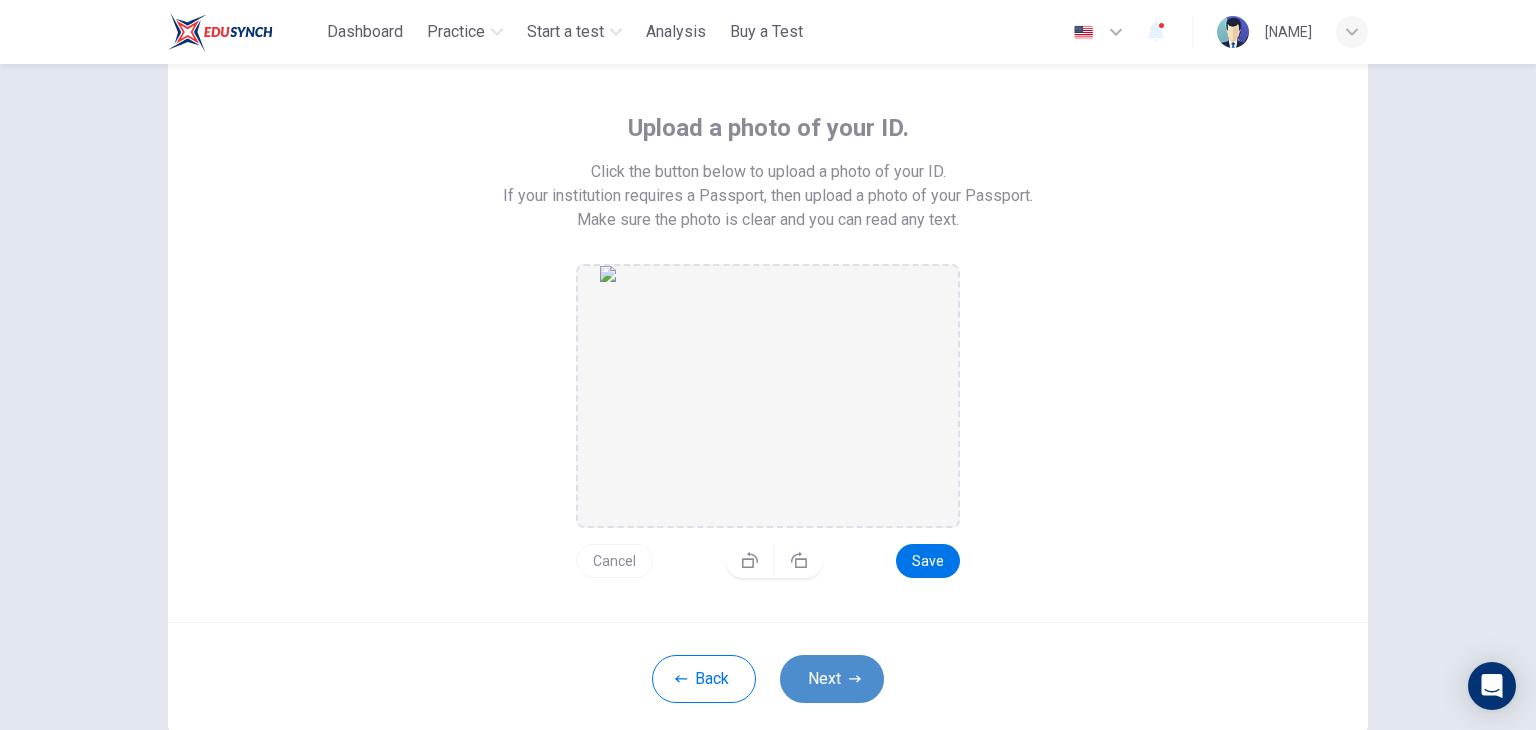 click on "Next" at bounding box center [832, 679] 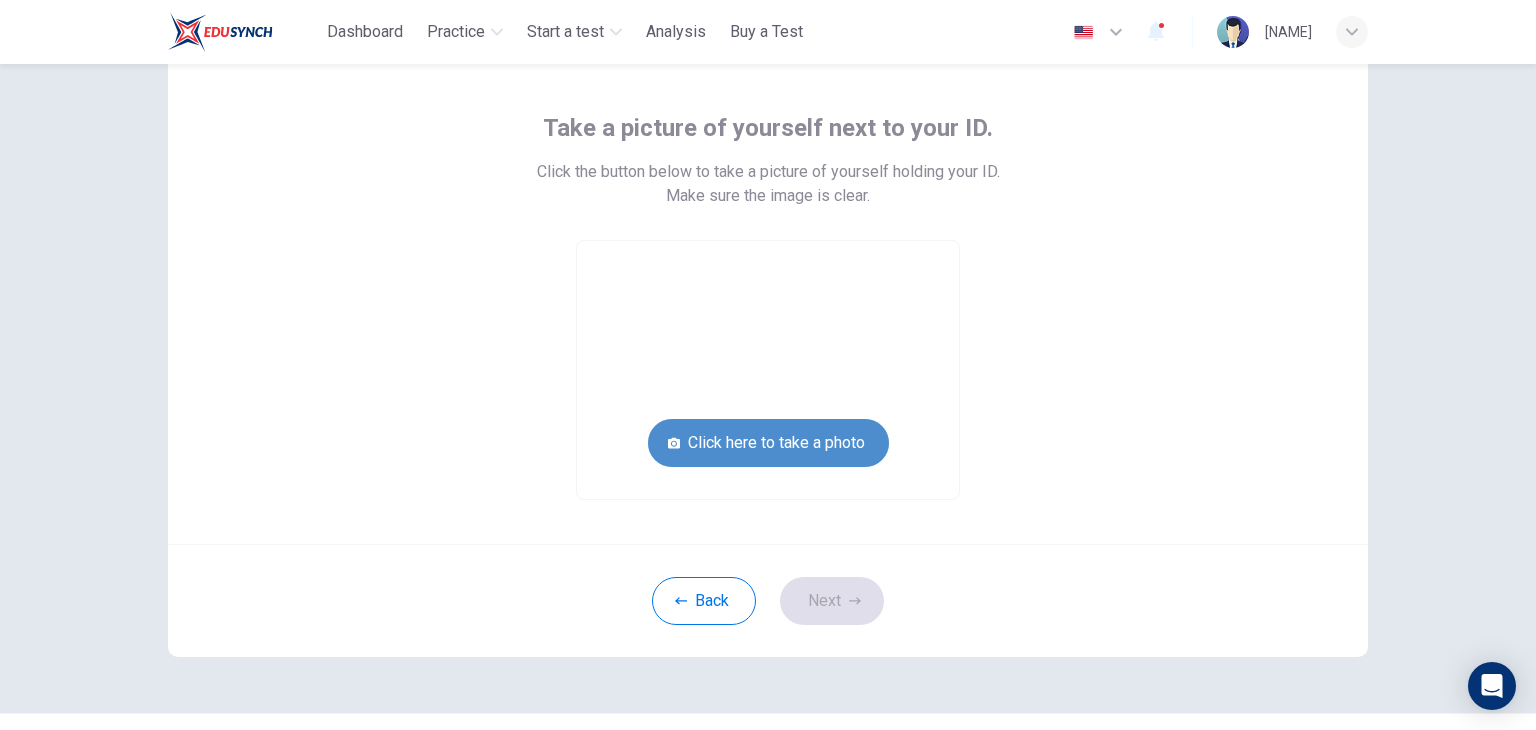 click on "Click here to take a photo" at bounding box center (768, 443) 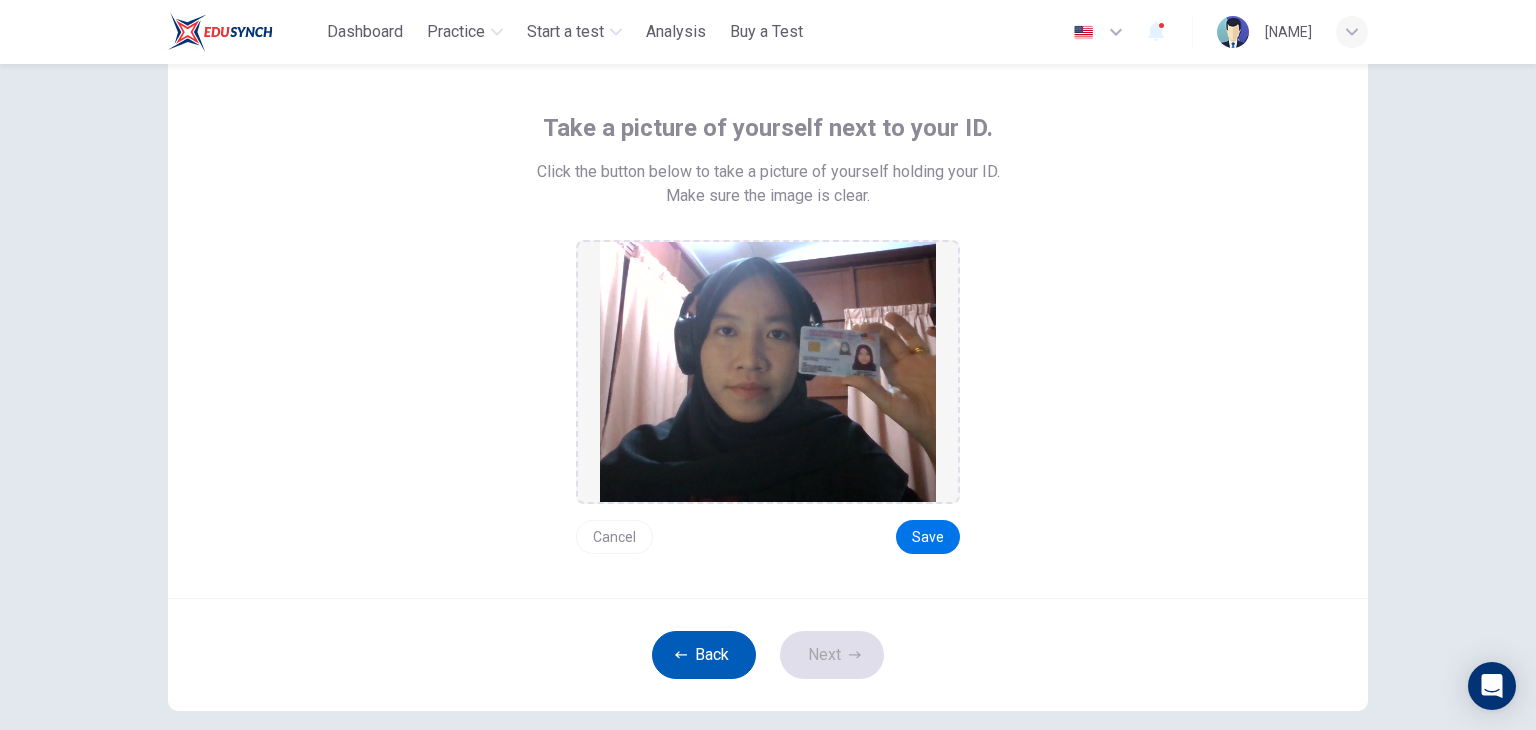 click on "Back" at bounding box center (704, 655) 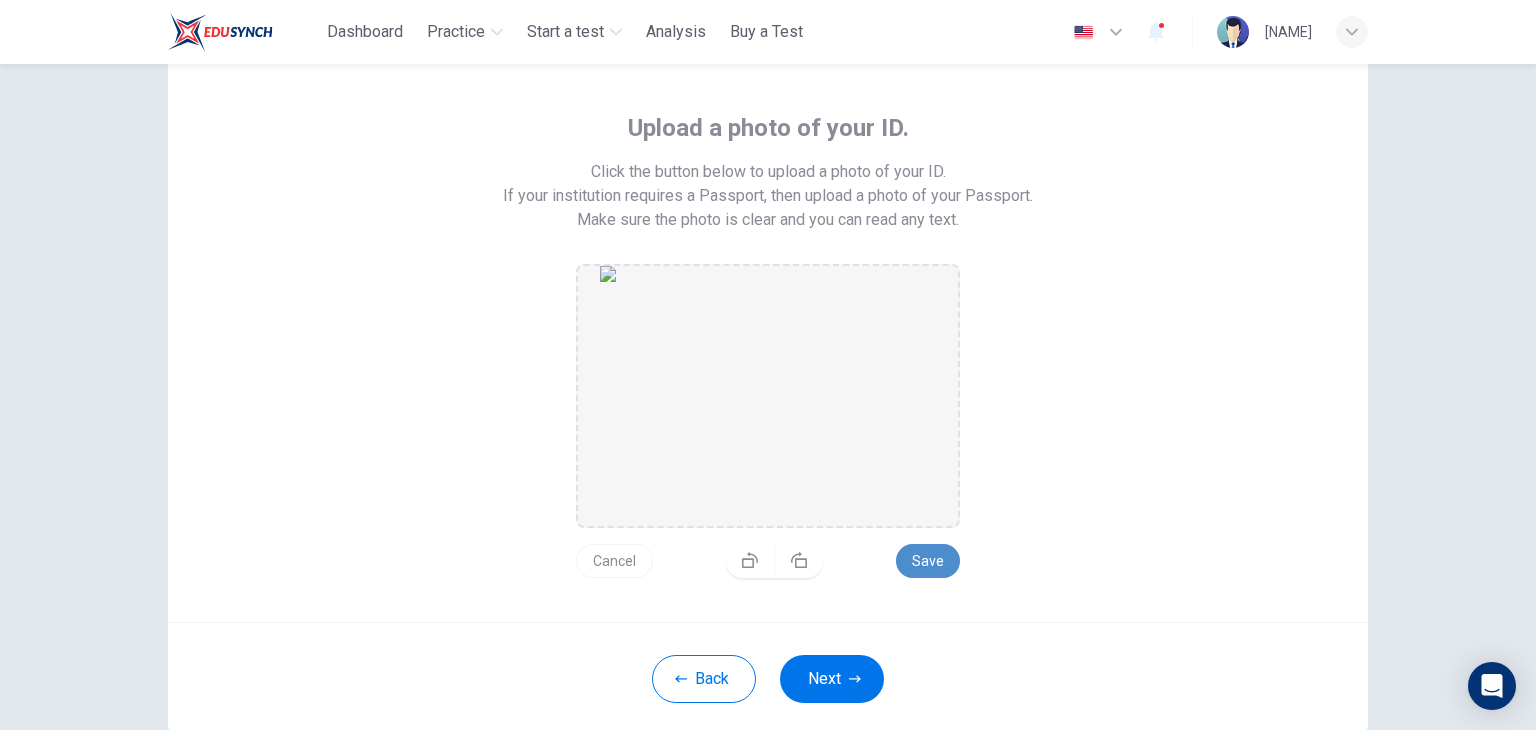 click on "Save" at bounding box center [928, 561] 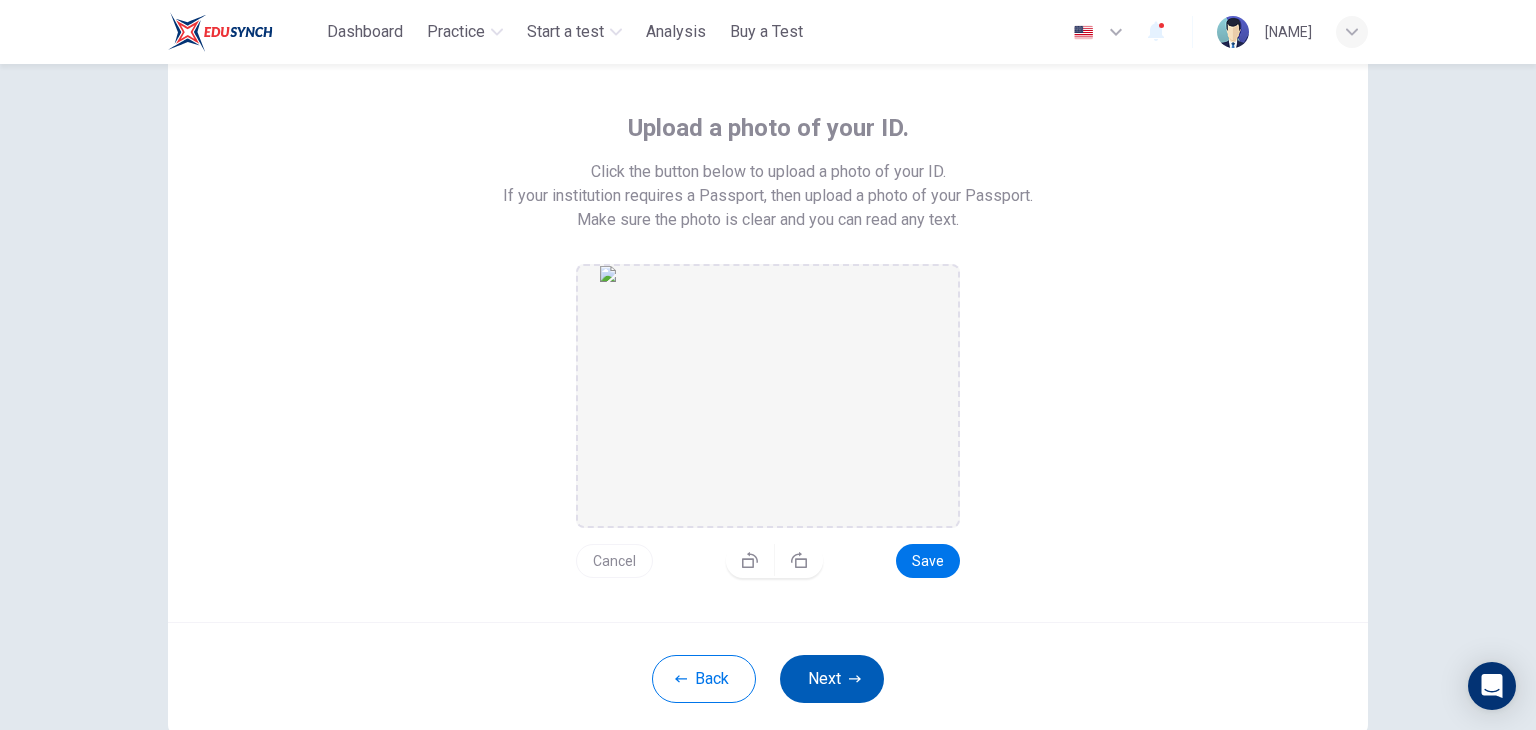 click on "Next" at bounding box center (832, 679) 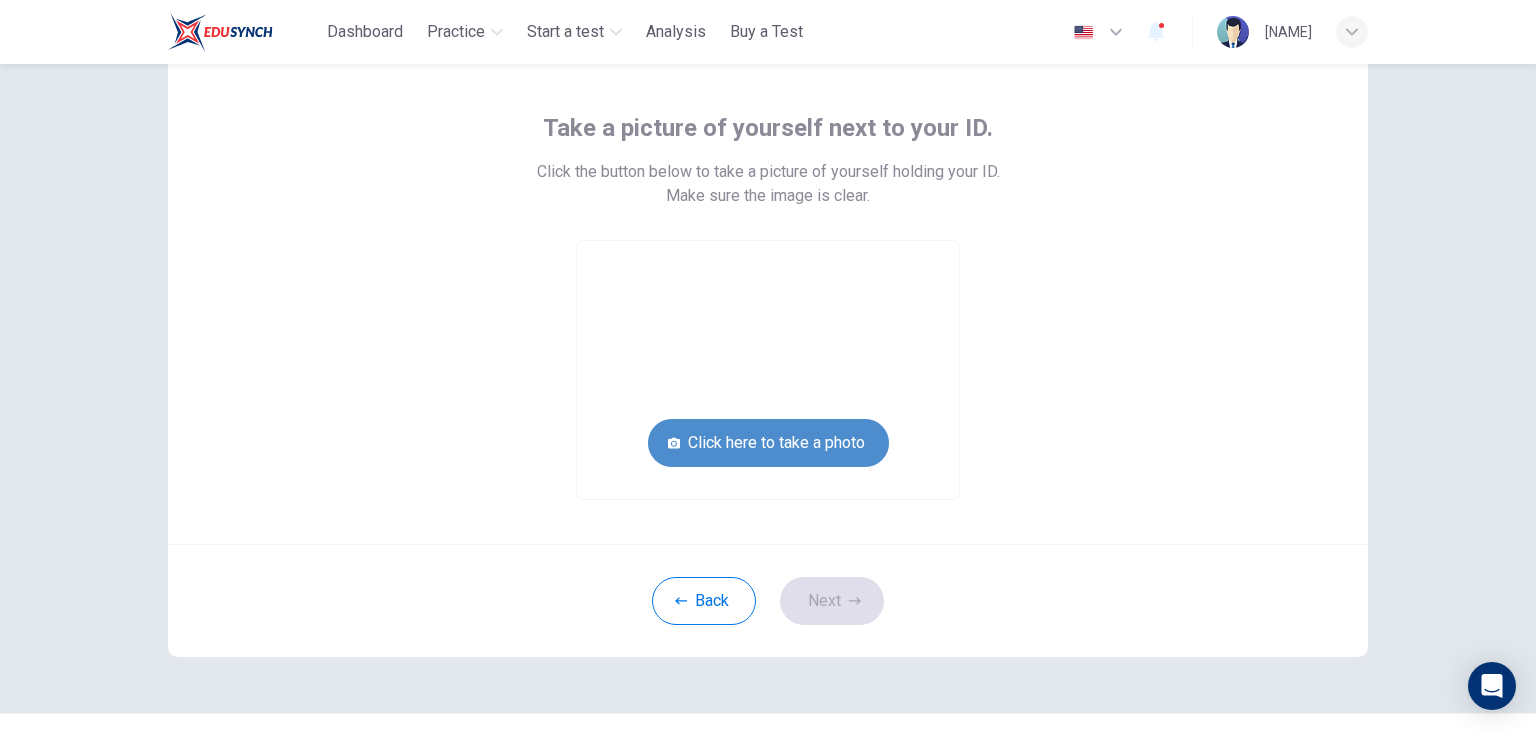 click on "Click here to take a photo" at bounding box center [768, 443] 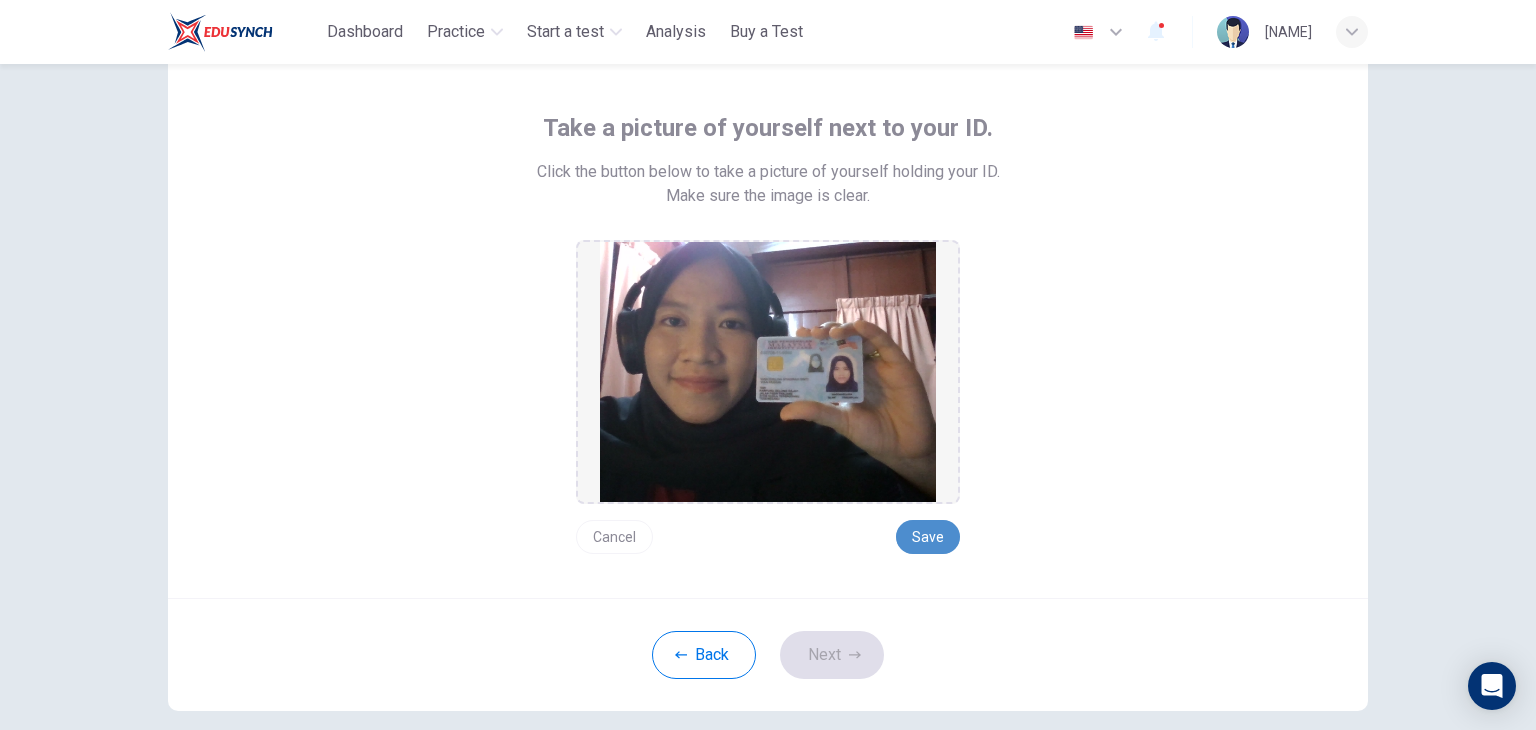 click on "Save" at bounding box center [928, 537] 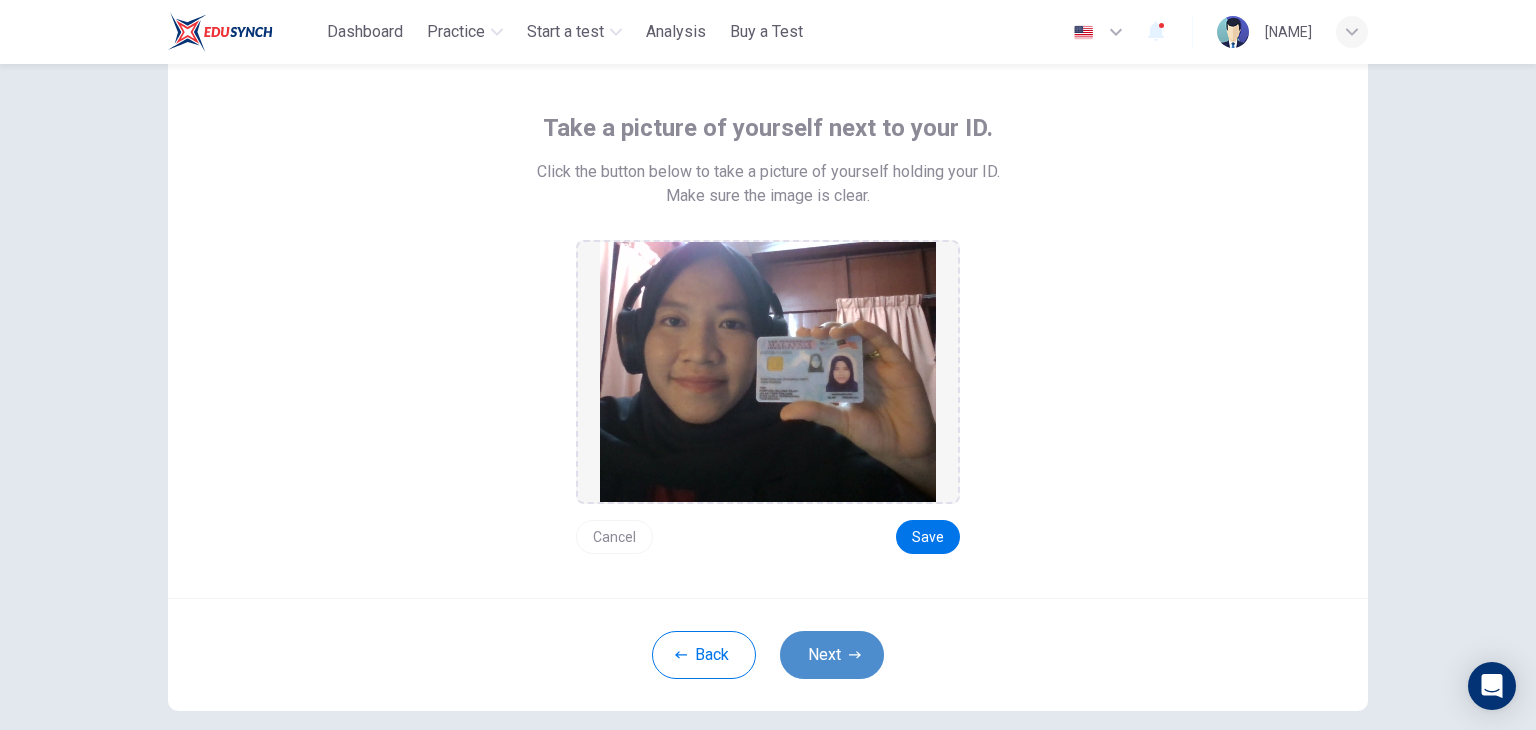 click on "Next" at bounding box center (832, 655) 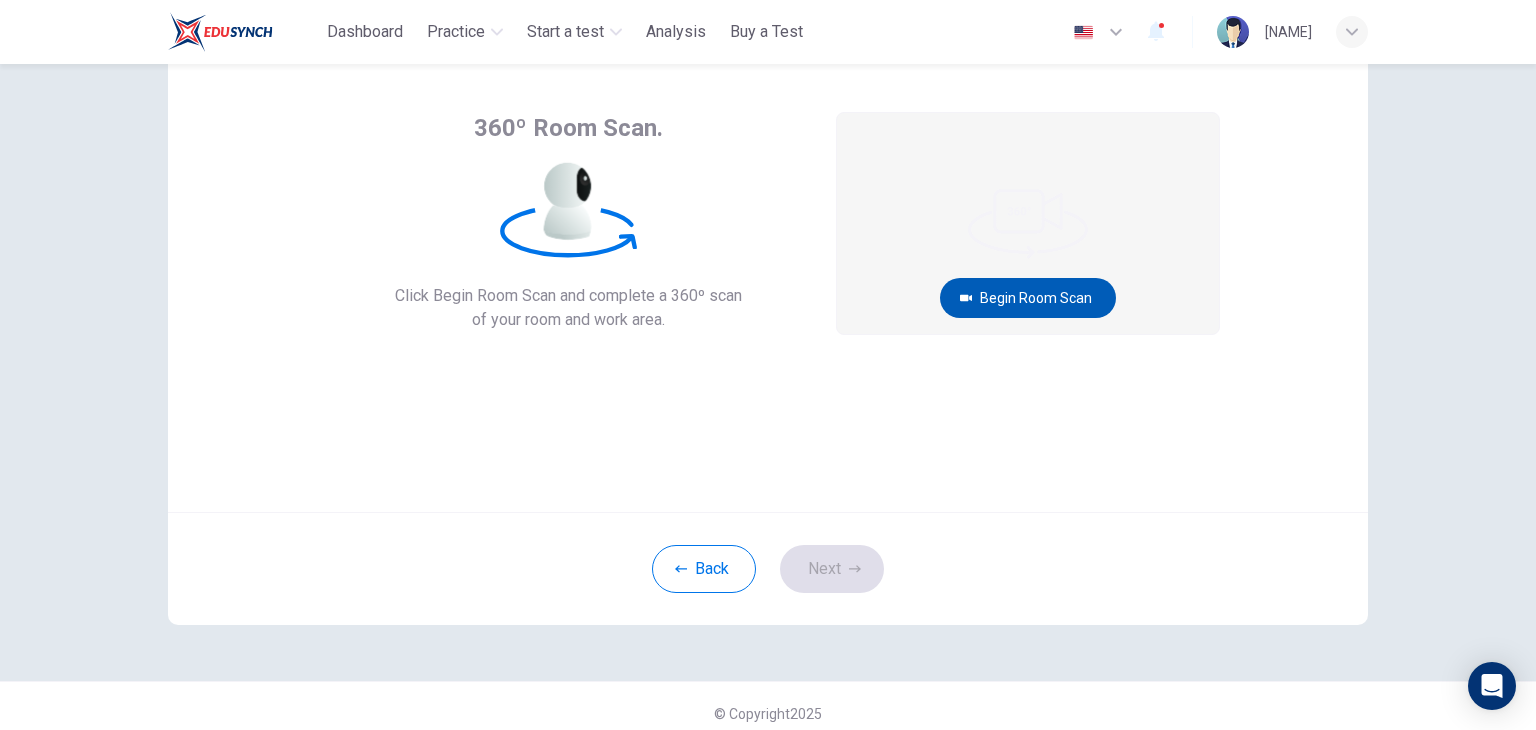 click on "Begin Room Scan" at bounding box center [1028, 298] 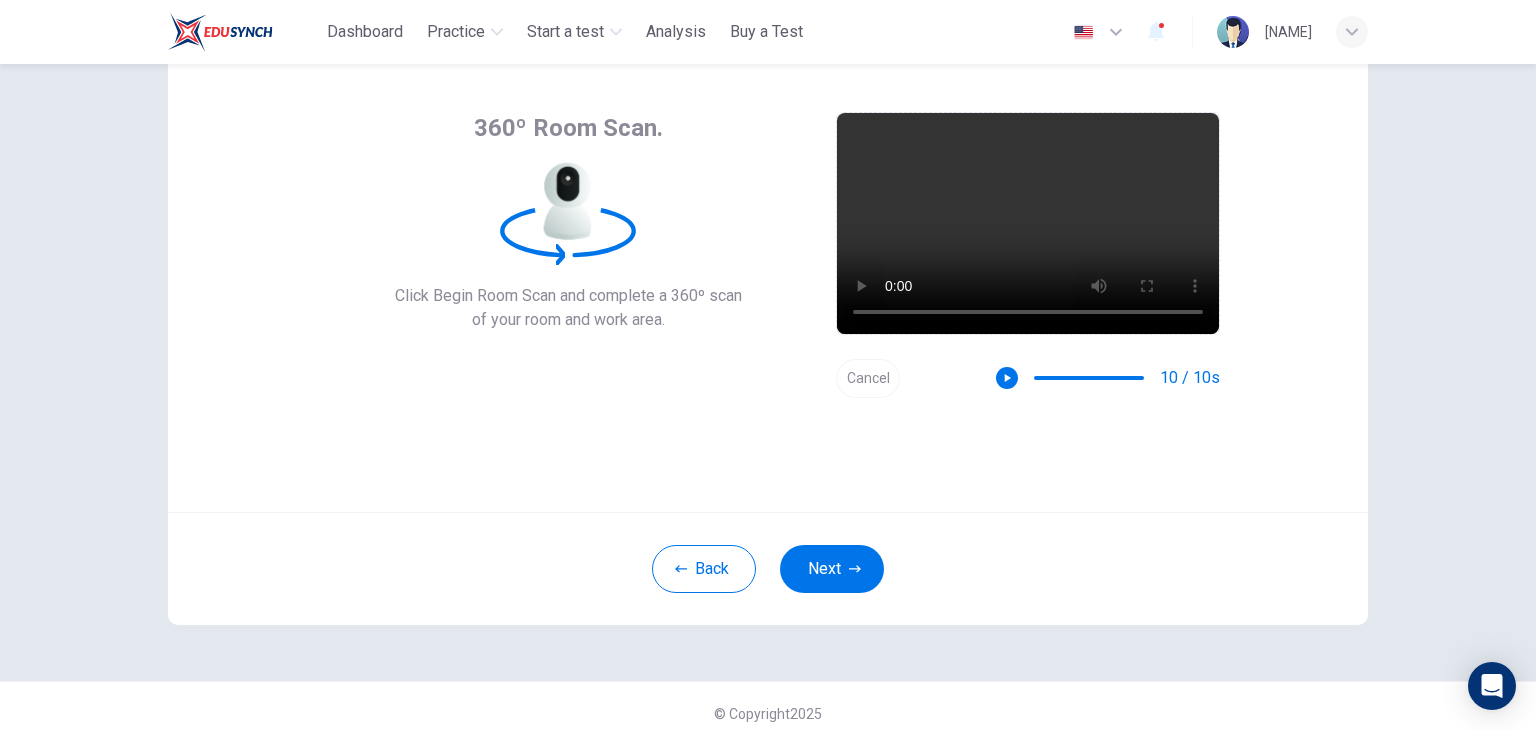 click on "Cancel" at bounding box center (868, 378) 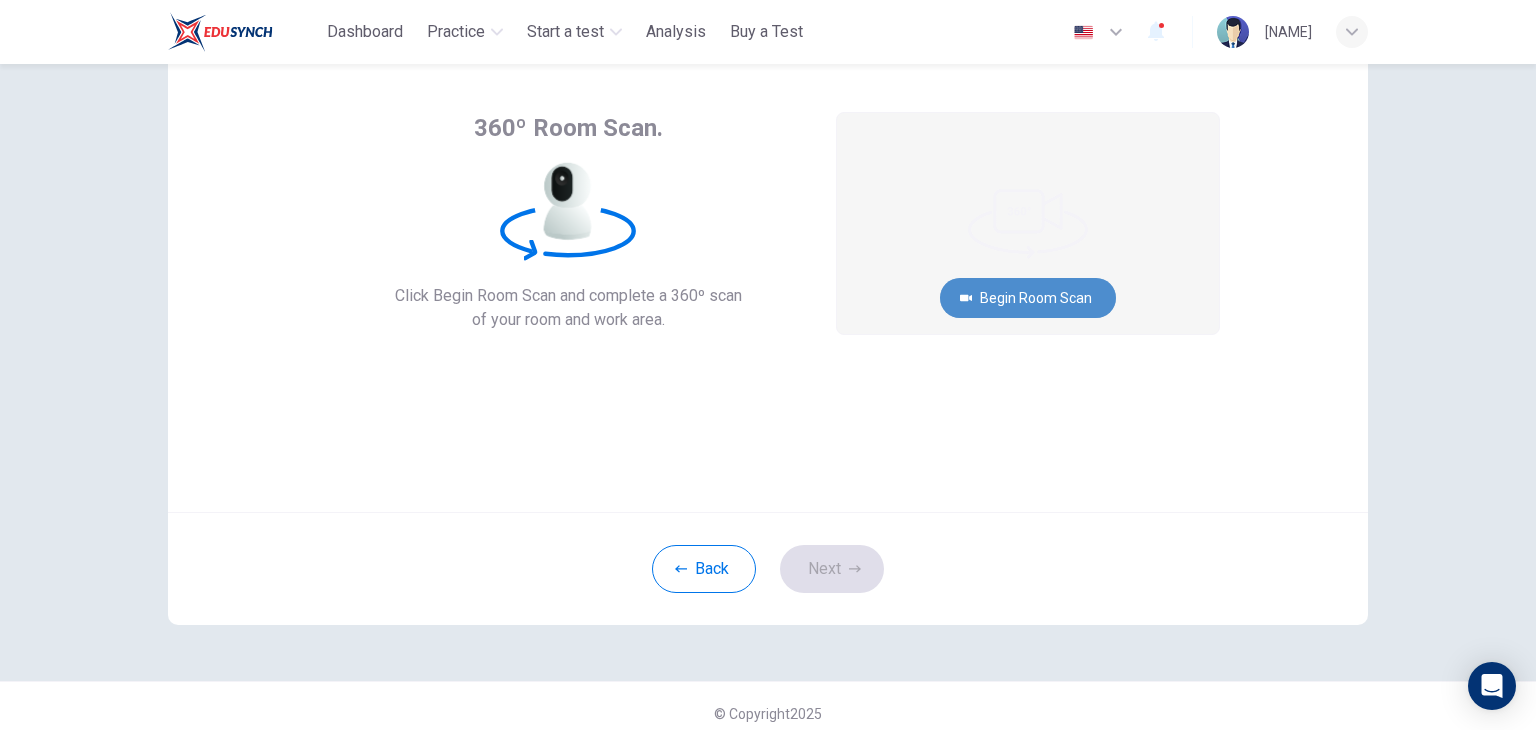 click on "Begin Room Scan" at bounding box center [1028, 298] 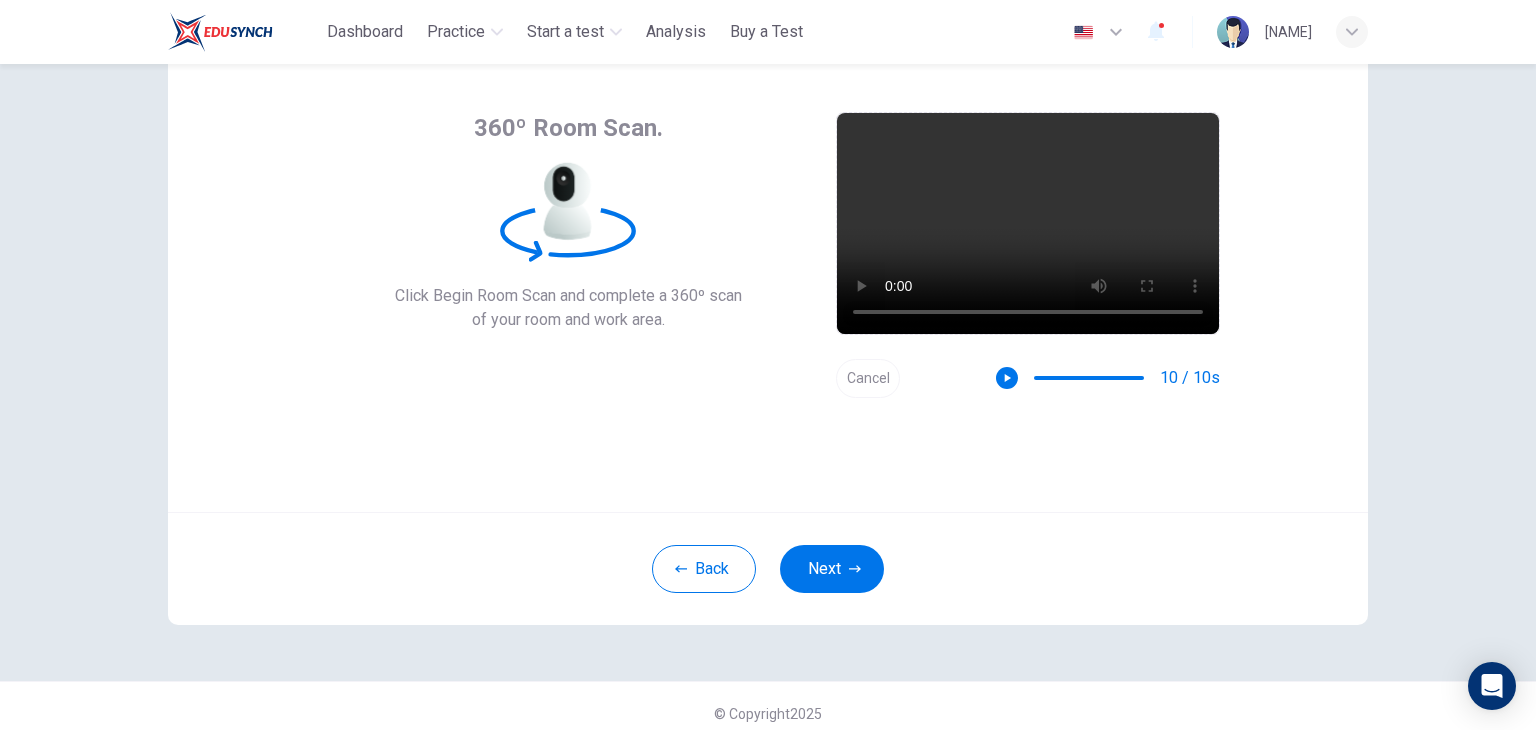 click on "Cancel" at bounding box center [868, 378] 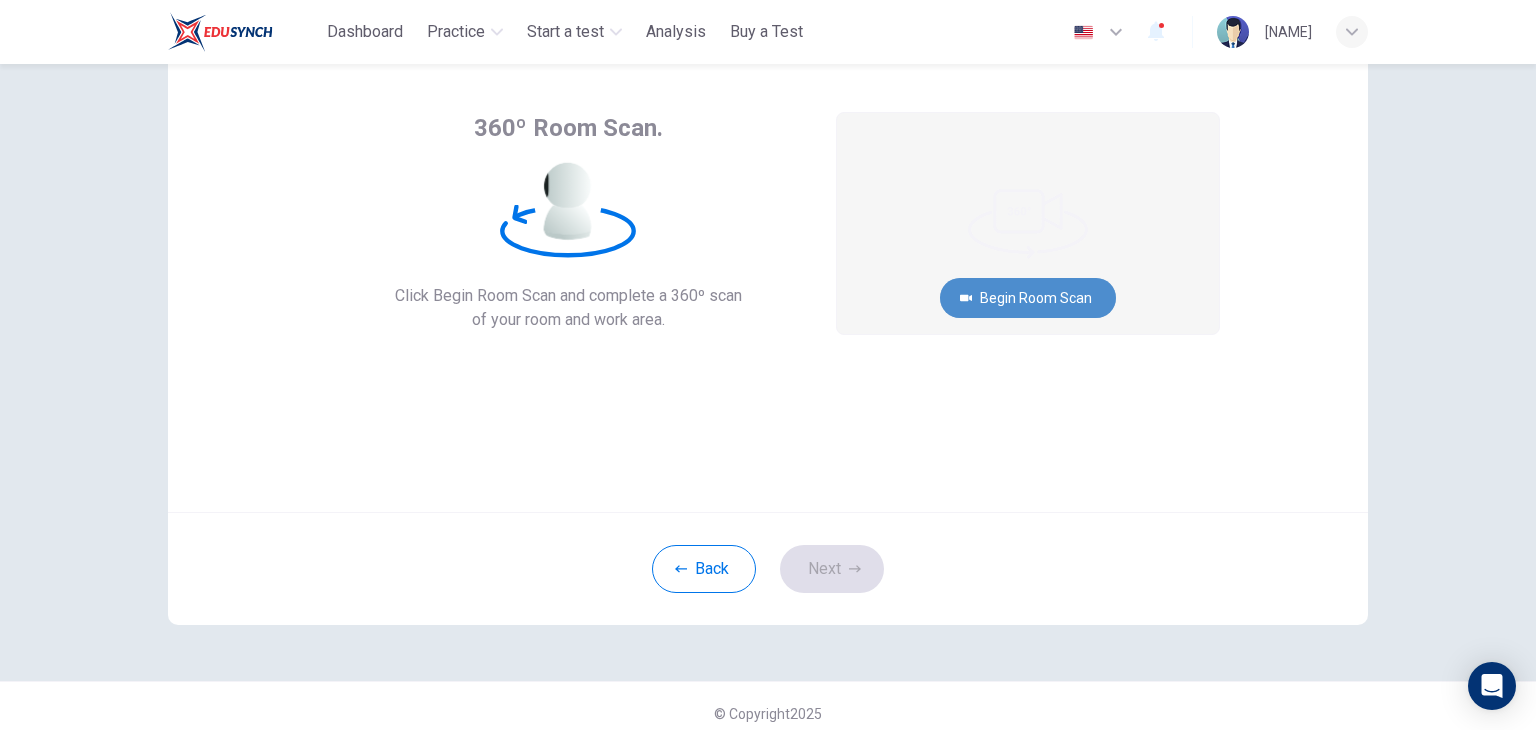 click on "Begin Room Scan" at bounding box center [1028, 298] 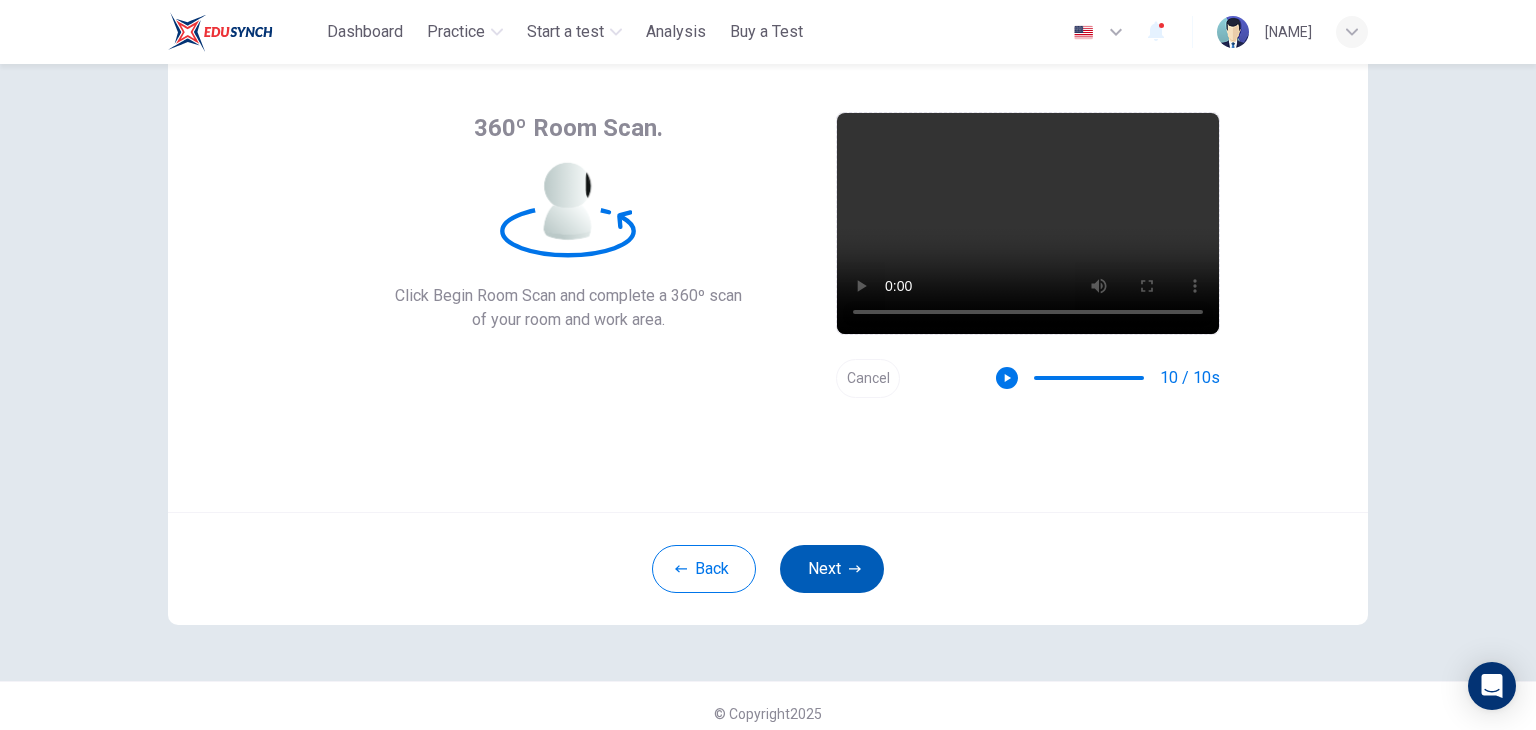 click on "Next" at bounding box center (832, 569) 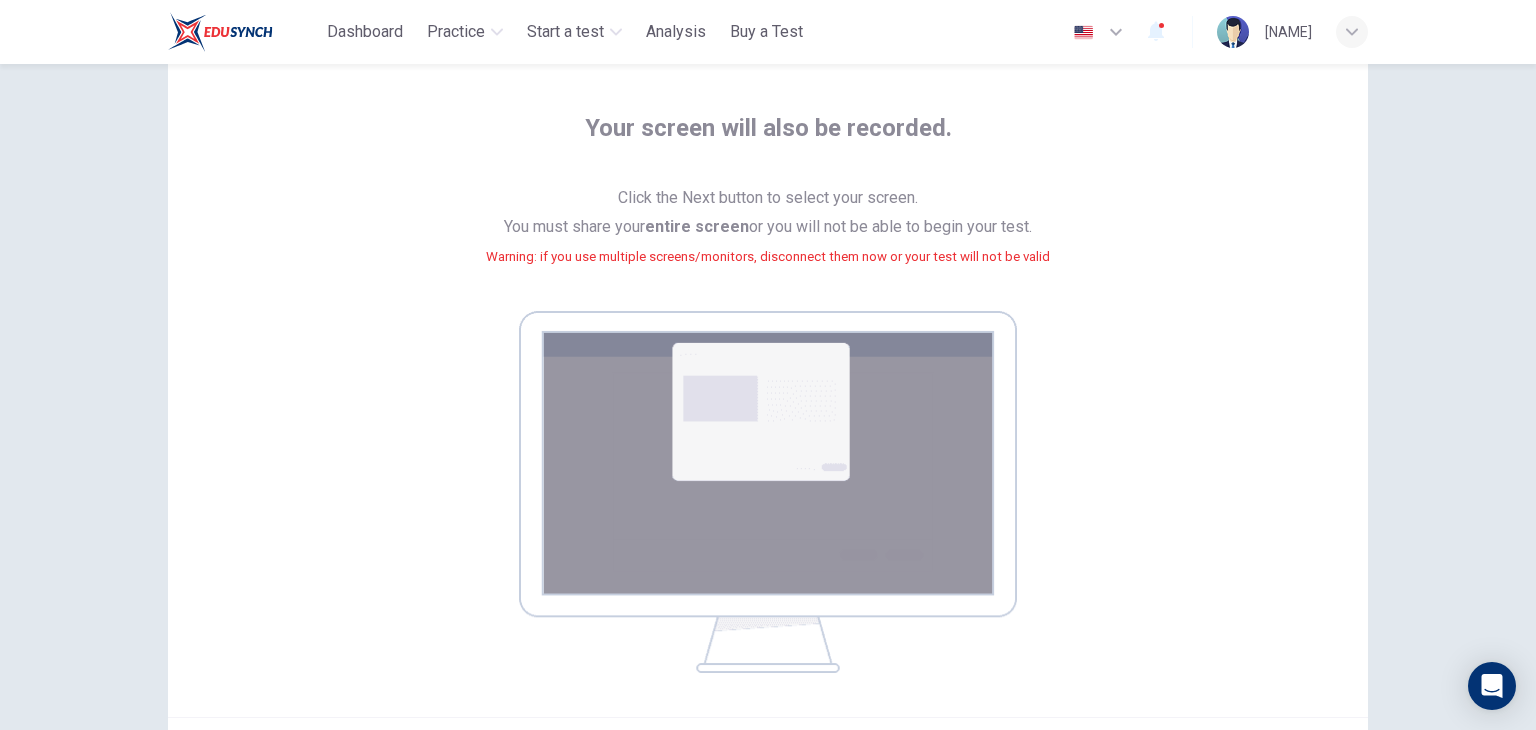 scroll, scrollTop: 288, scrollLeft: 0, axis: vertical 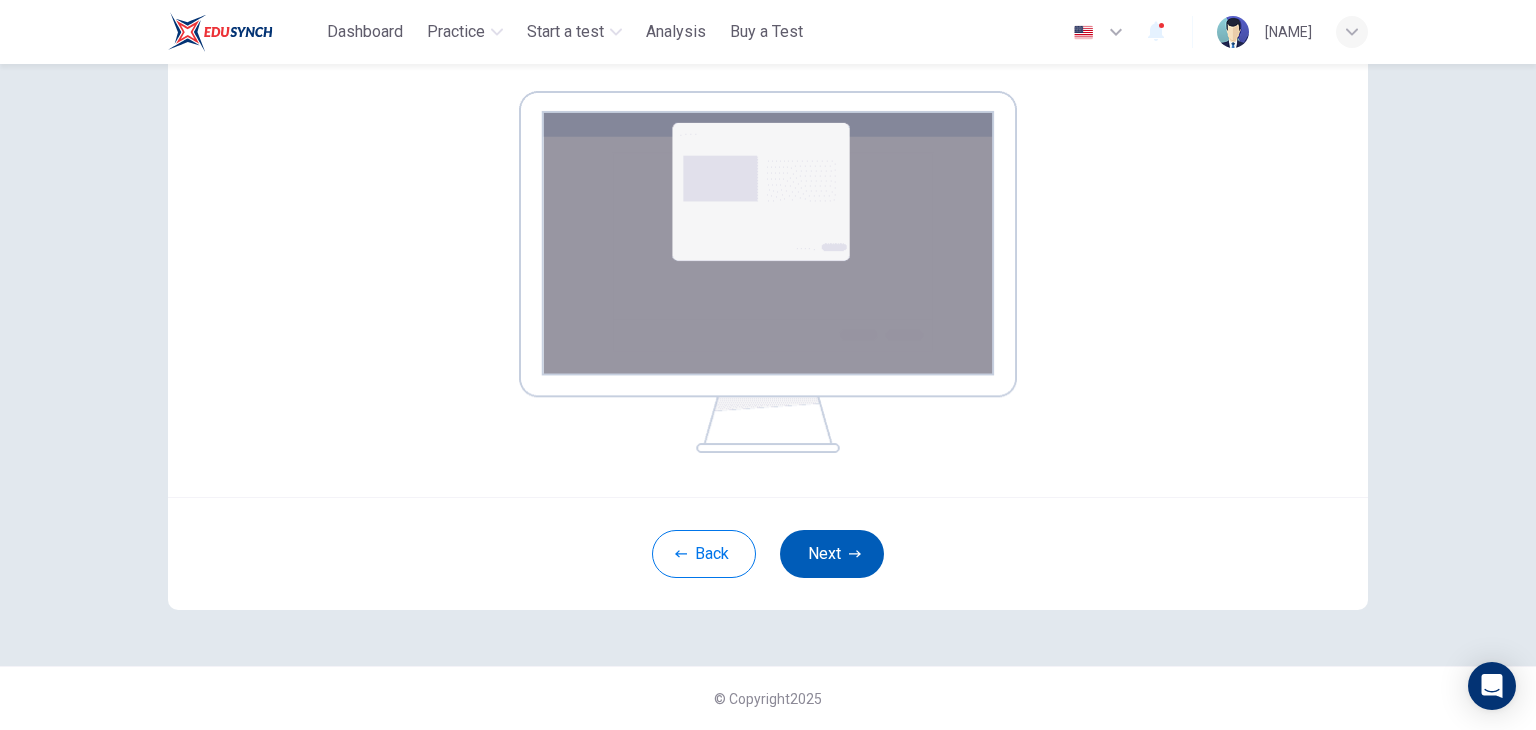 click on "Next" at bounding box center (832, 554) 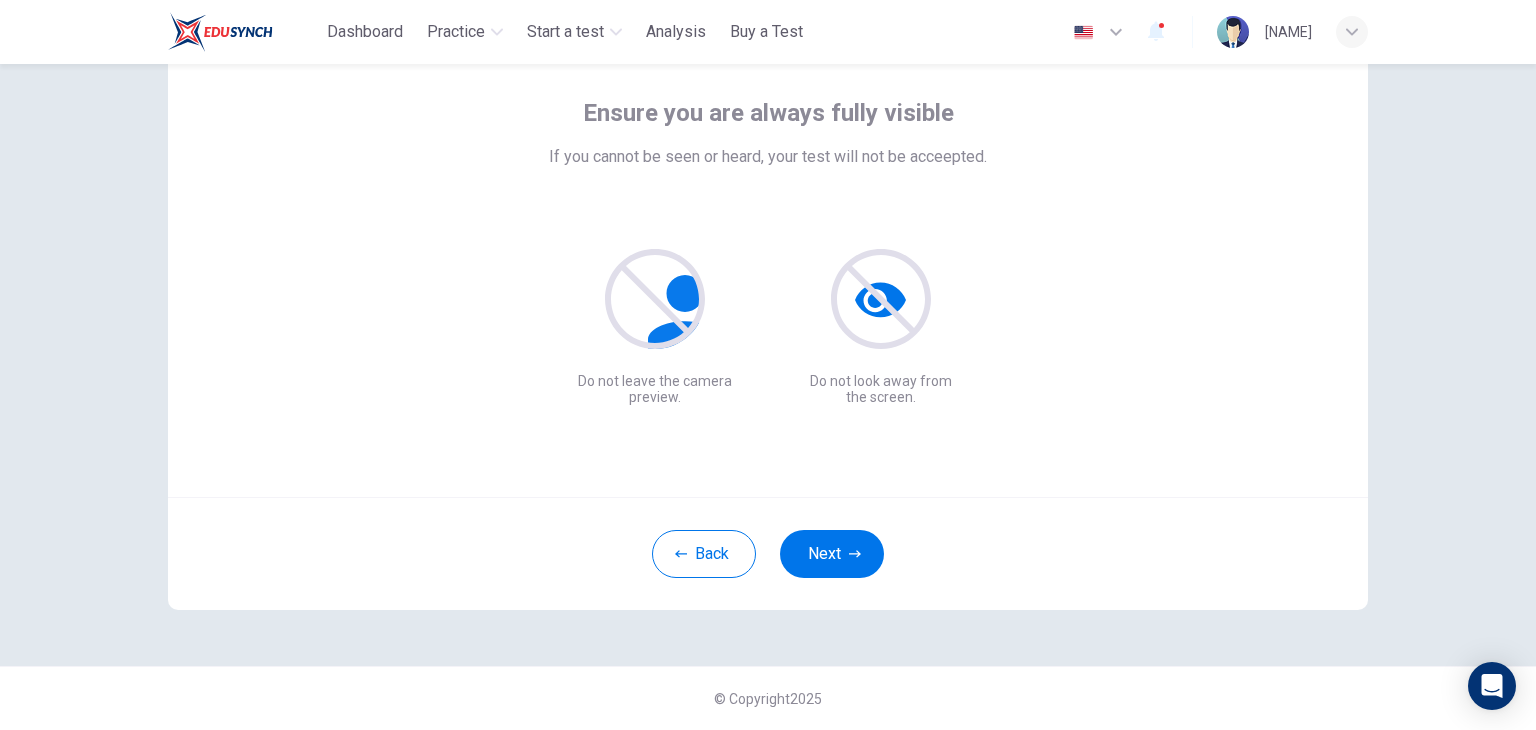 scroll, scrollTop: 103, scrollLeft: 0, axis: vertical 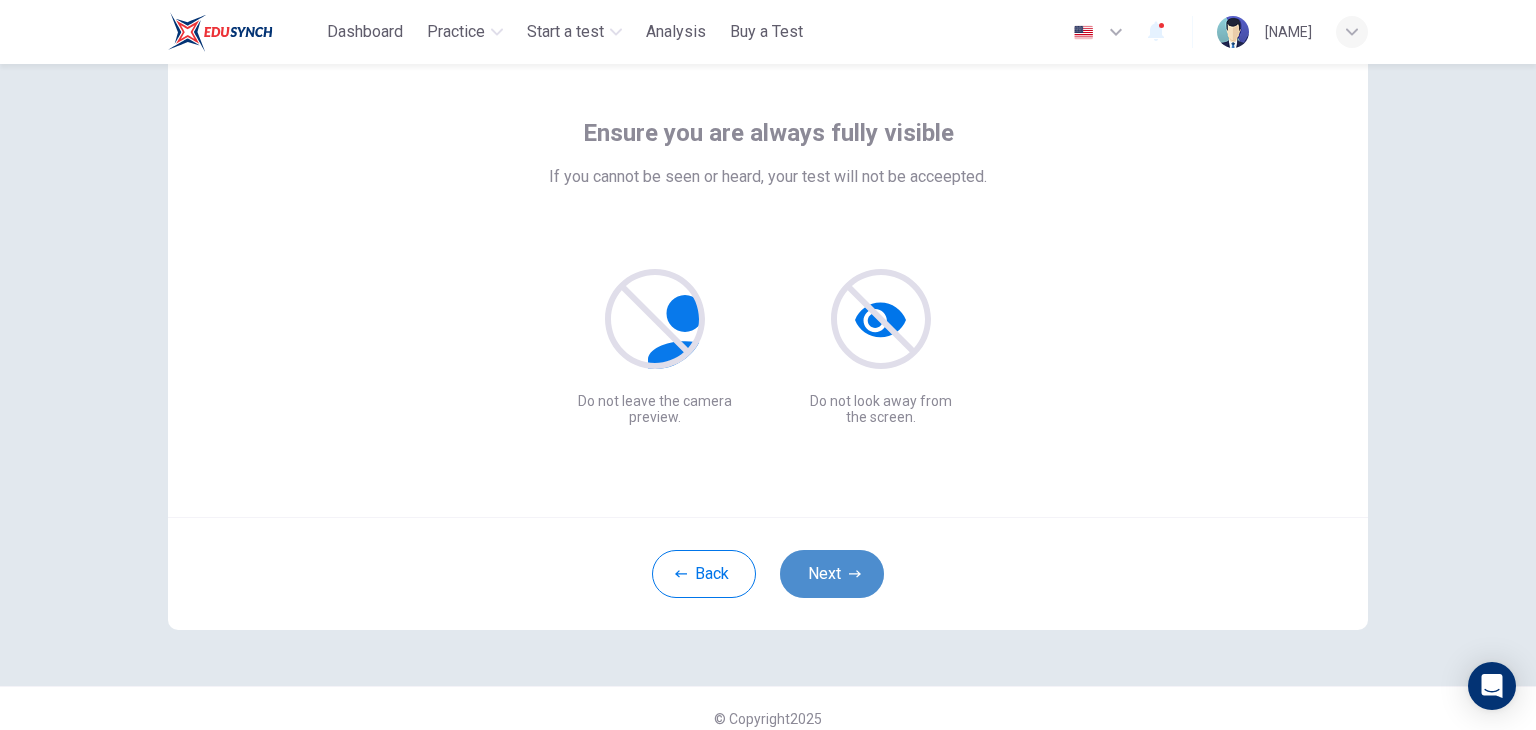 click on "Next" at bounding box center [832, 574] 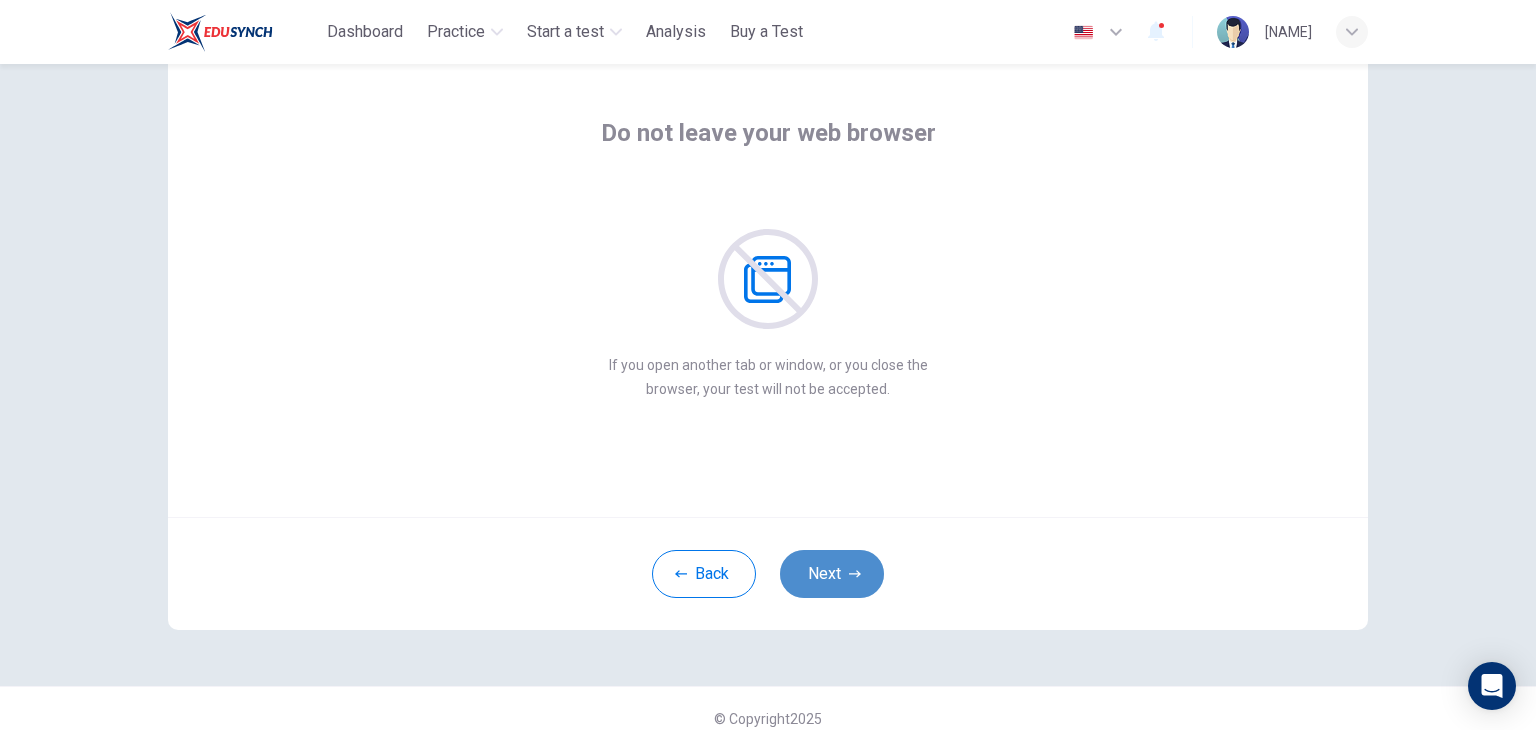 click 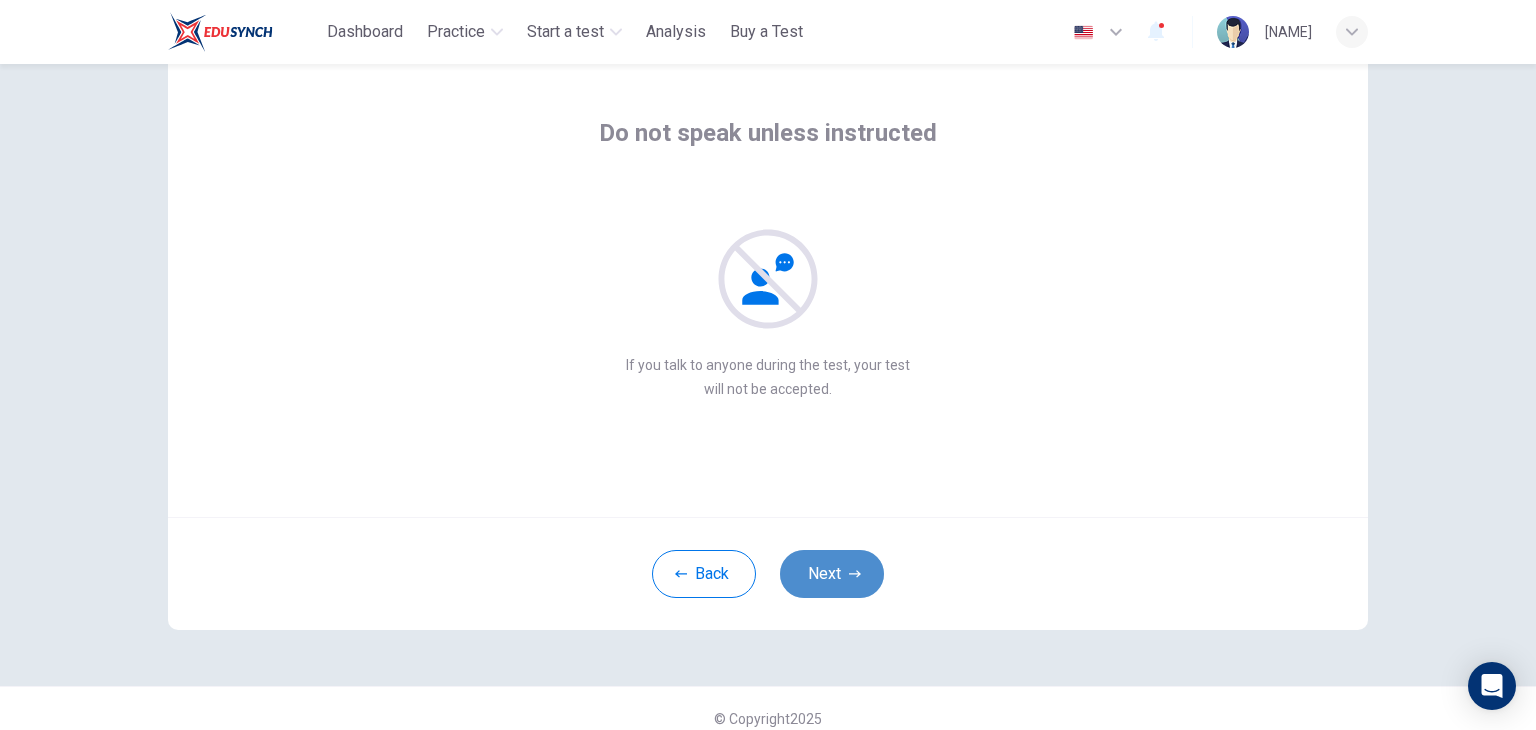 click 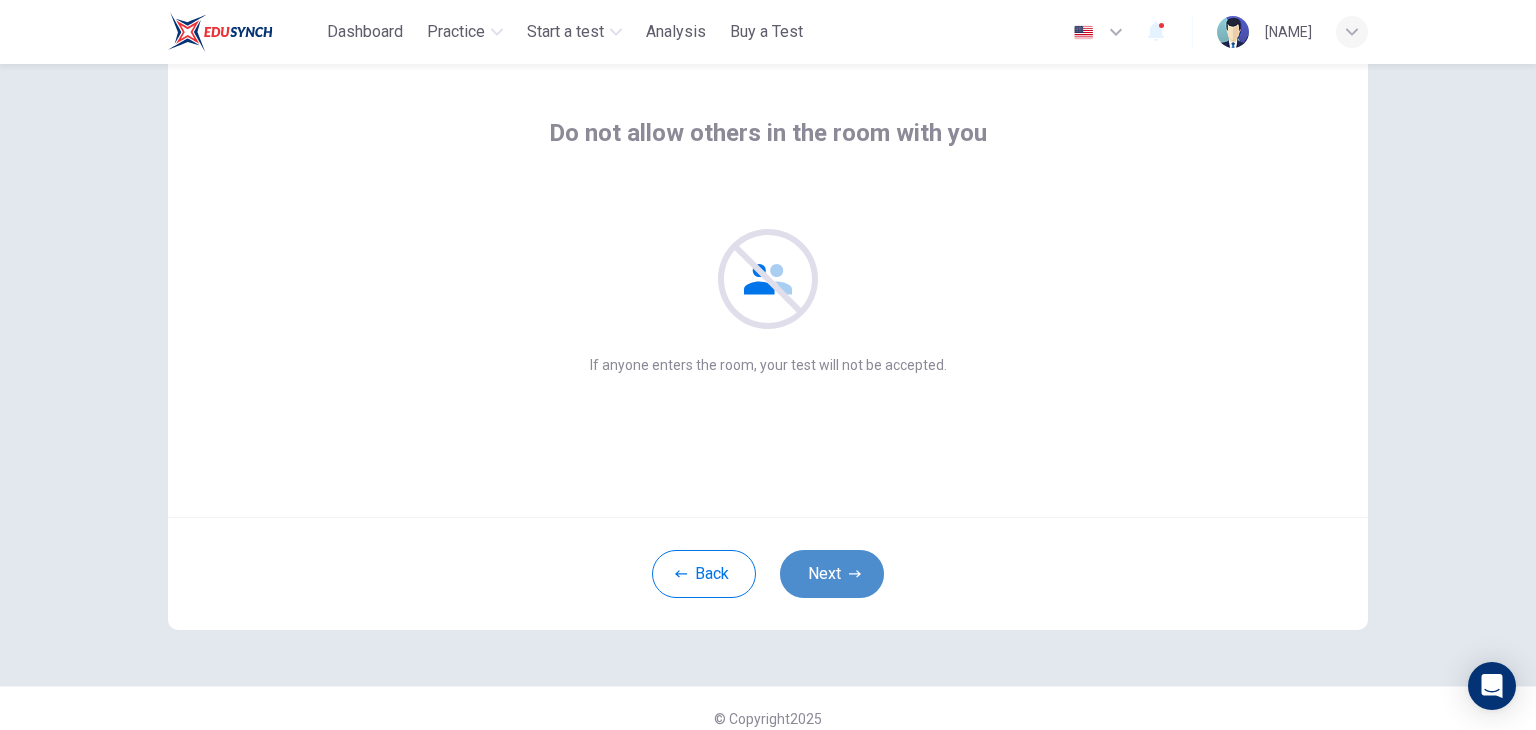click 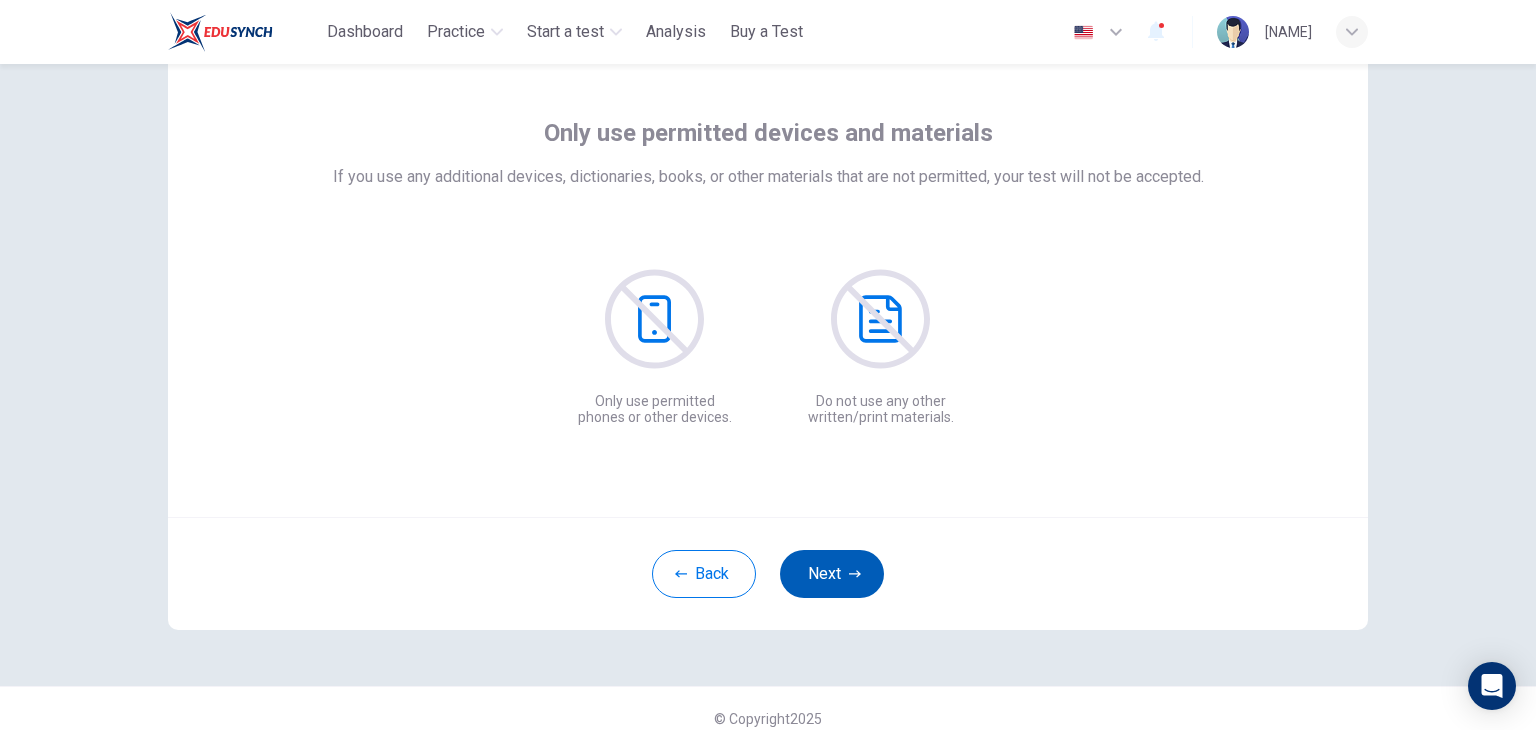 click on "Next" at bounding box center [832, 574] 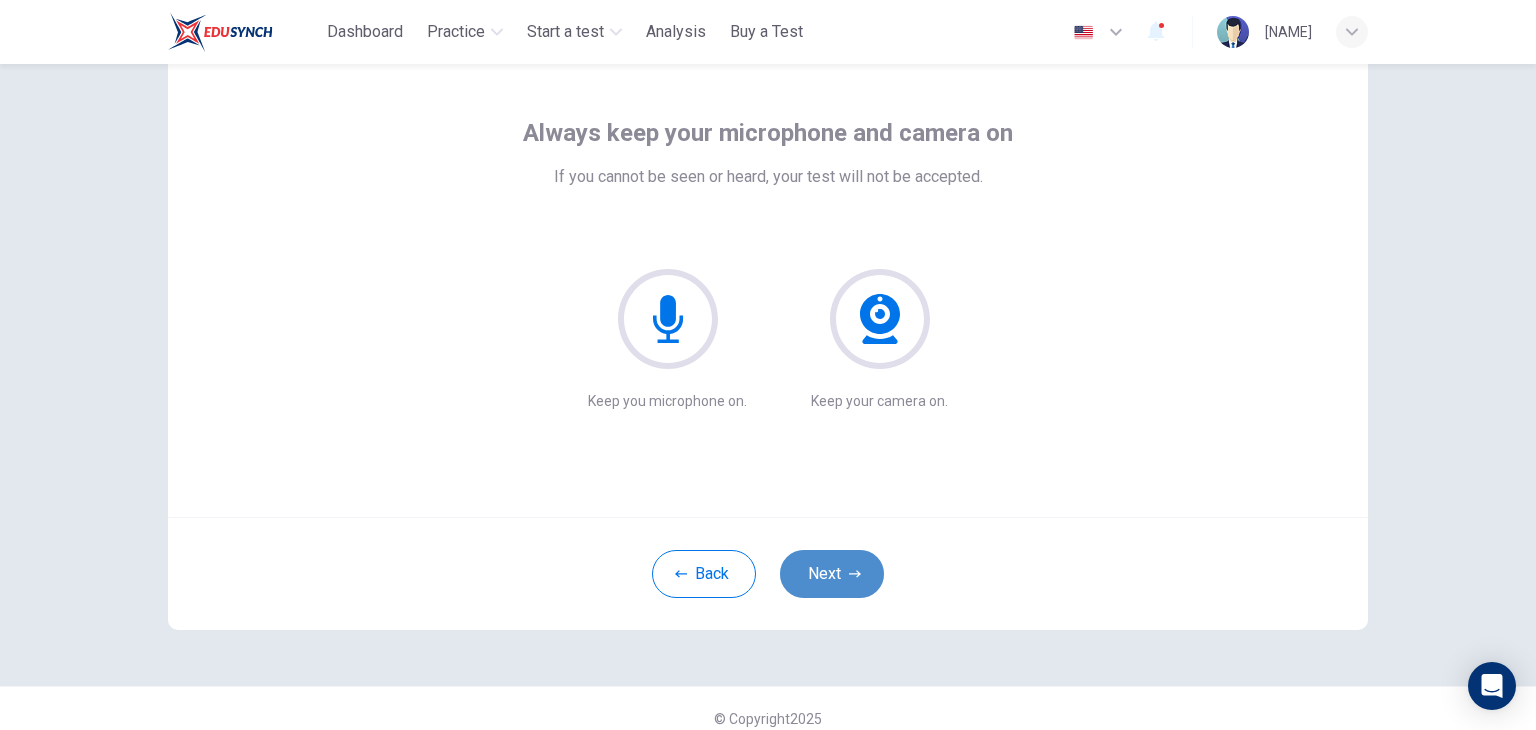 click 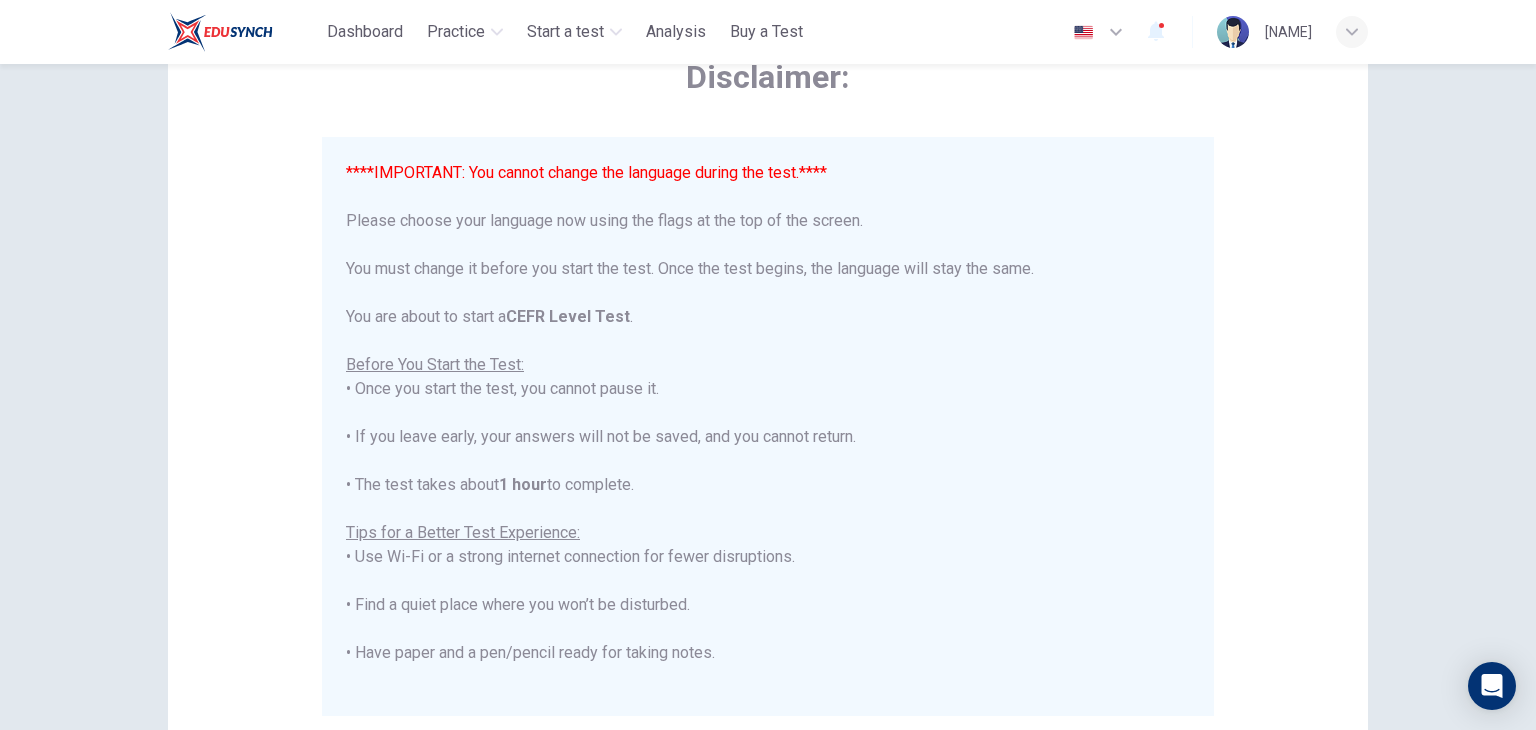 scroll, scrollTop: 117, scrollLeft: 0, axis: vertical 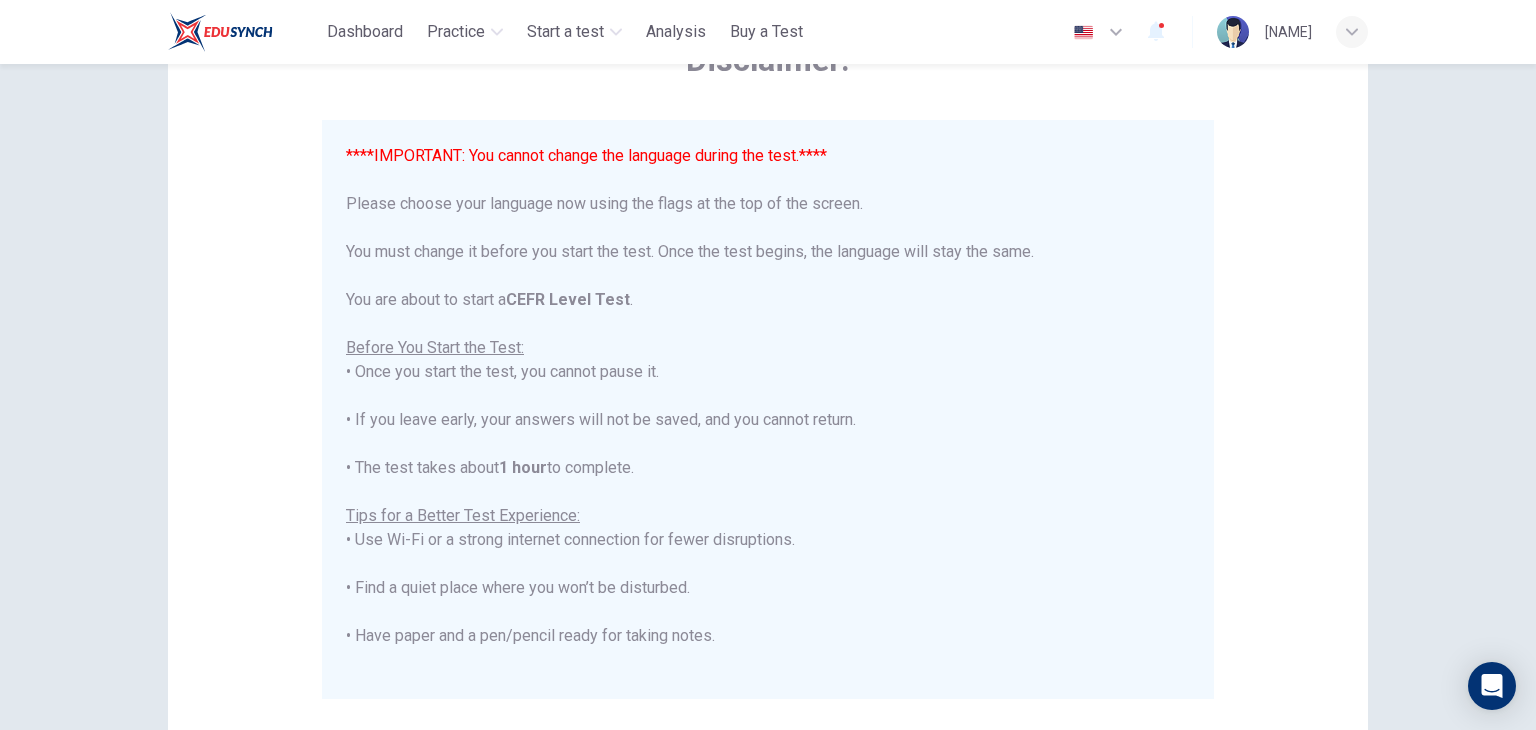 click 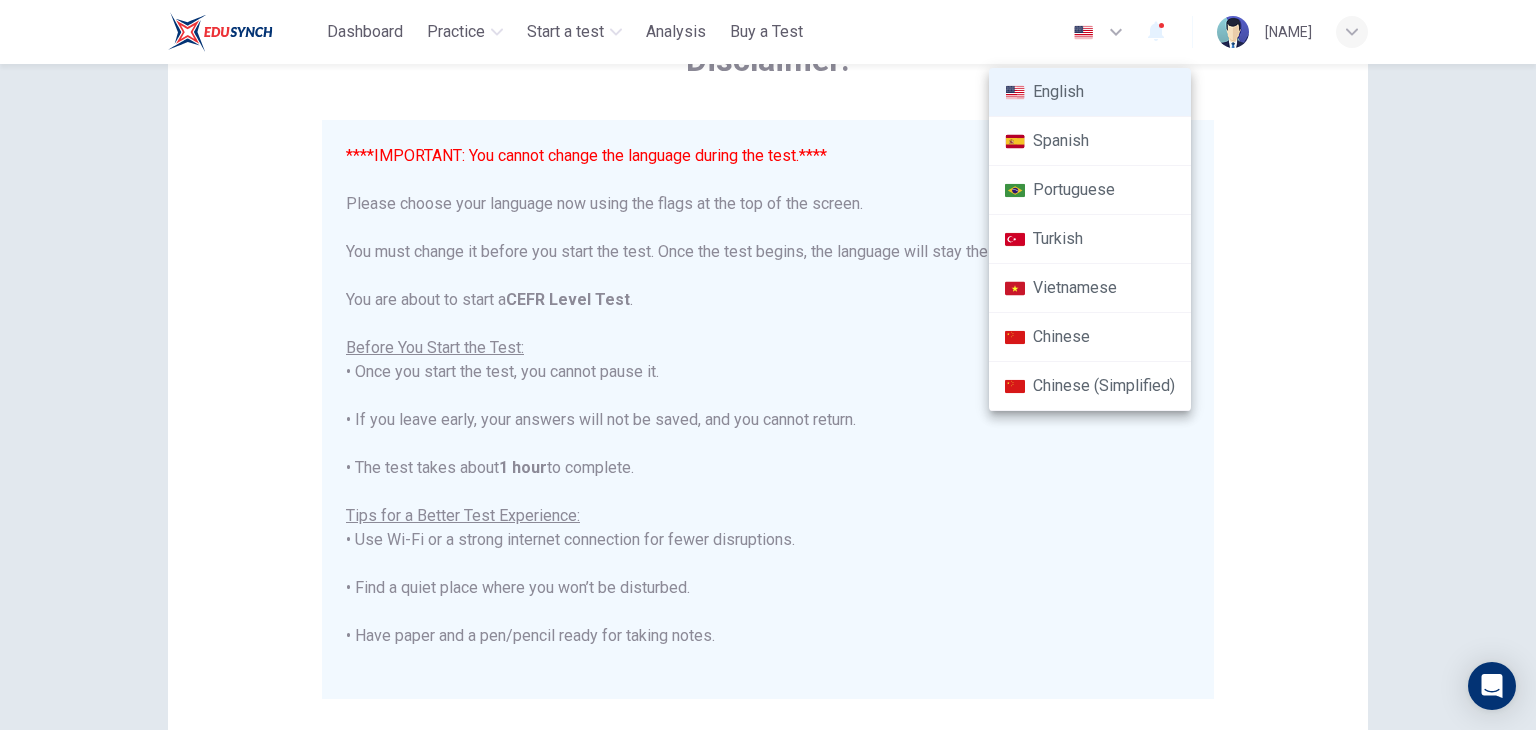 click at bounding box center (768, 365) 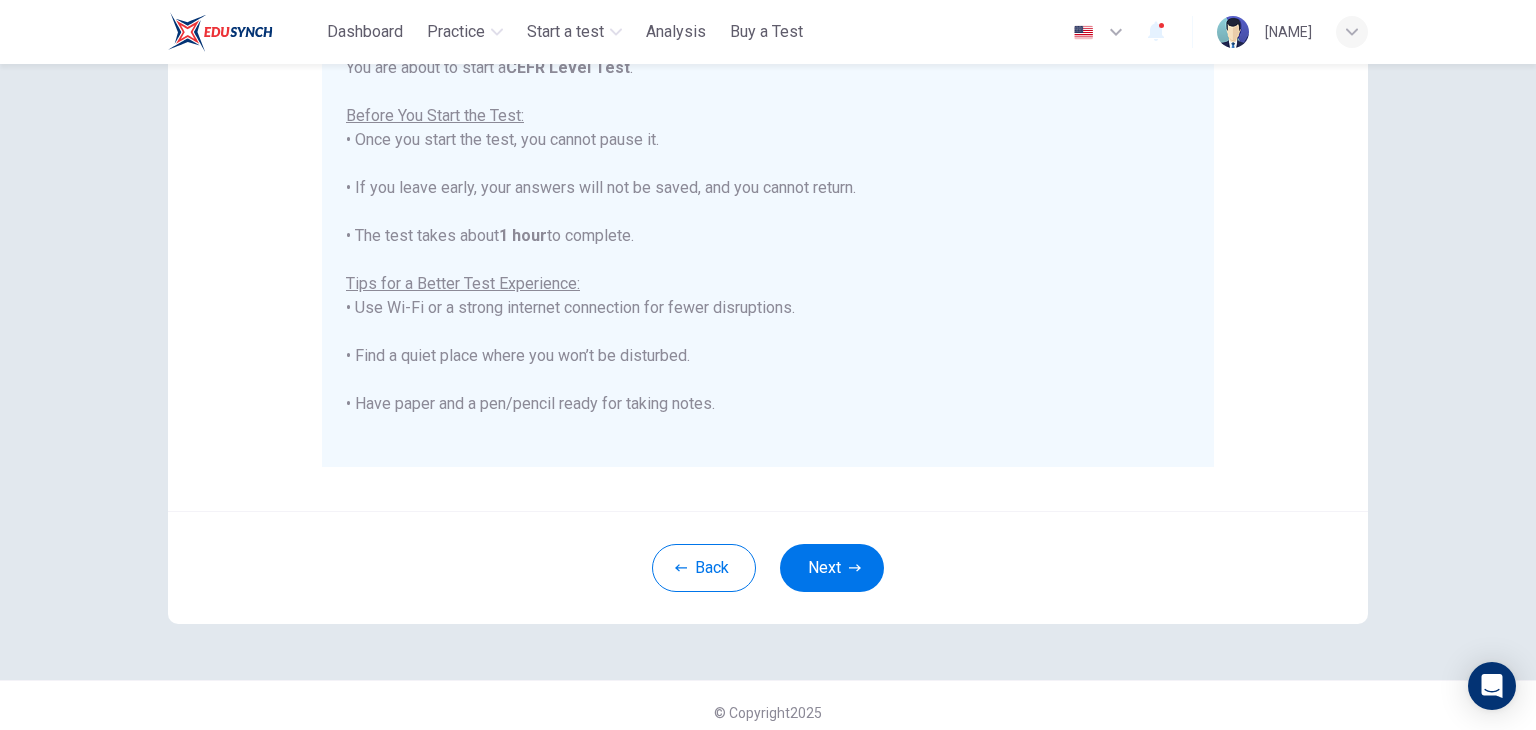 scroll, scrollTop: 382, scrollLeft: 0, axis: vertical 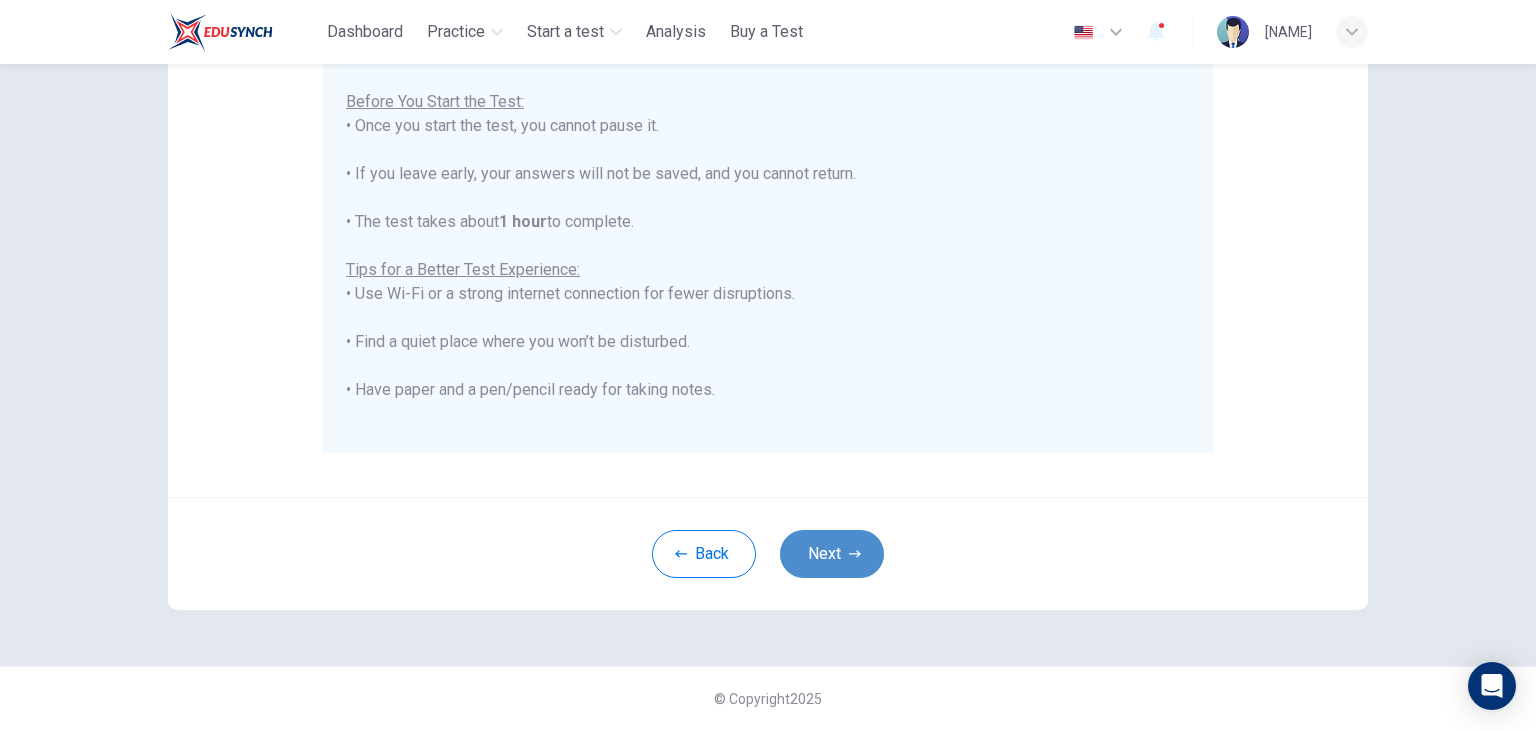 click on "Next" at bounding box center [832, 554] 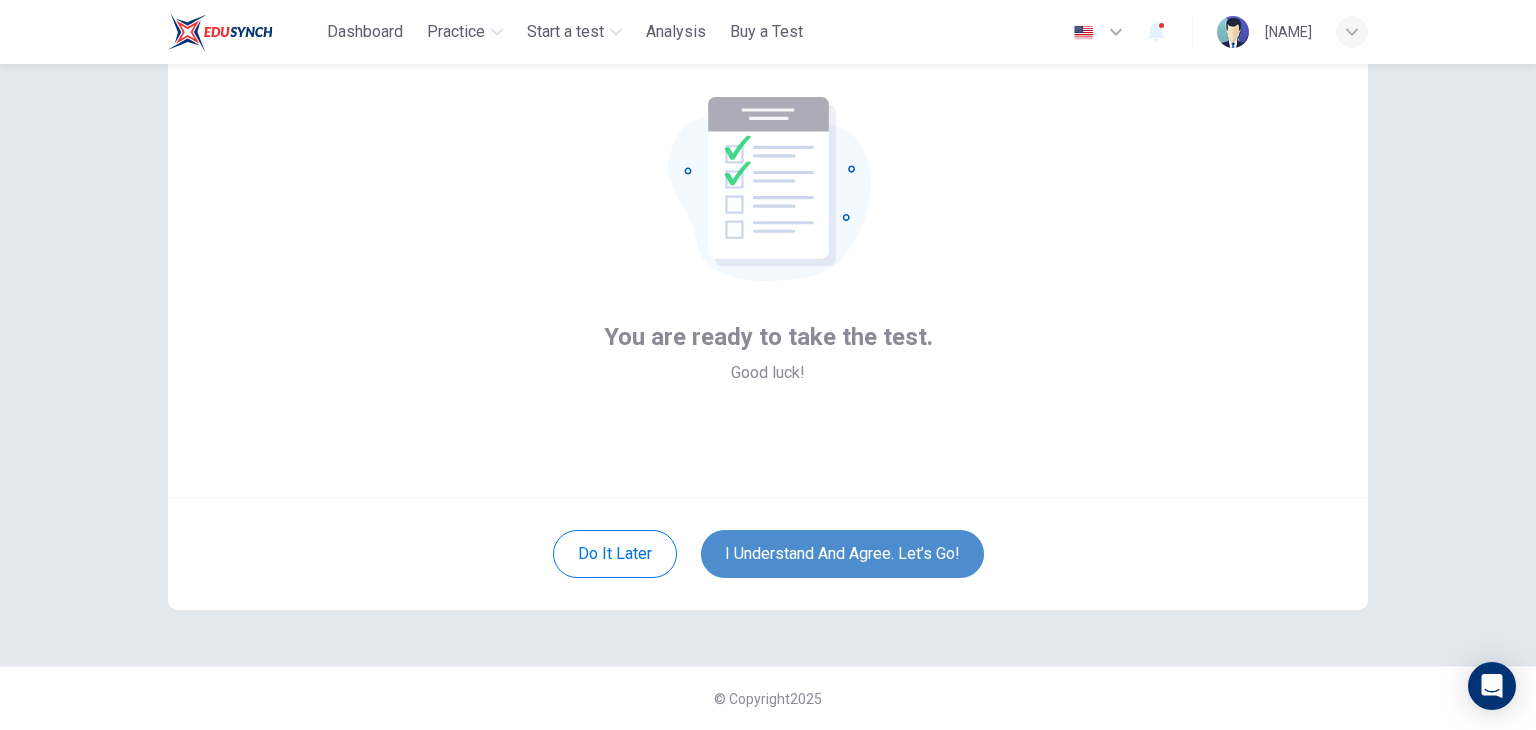 click on "I understand and agree. Let’s go!" at bounding box center (842, 554) 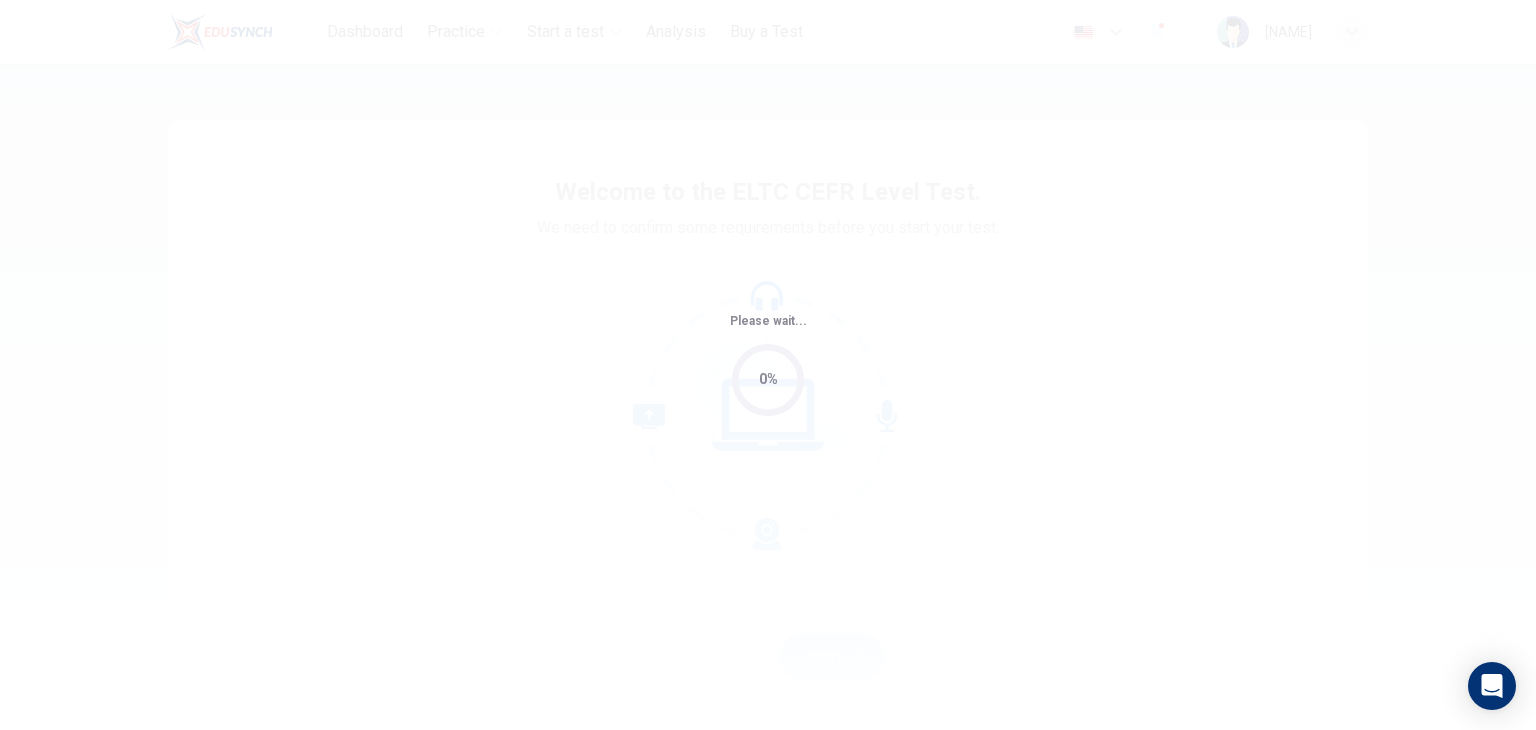 scroll, scrollTop: 0, scrollLeft: 0, axis: both 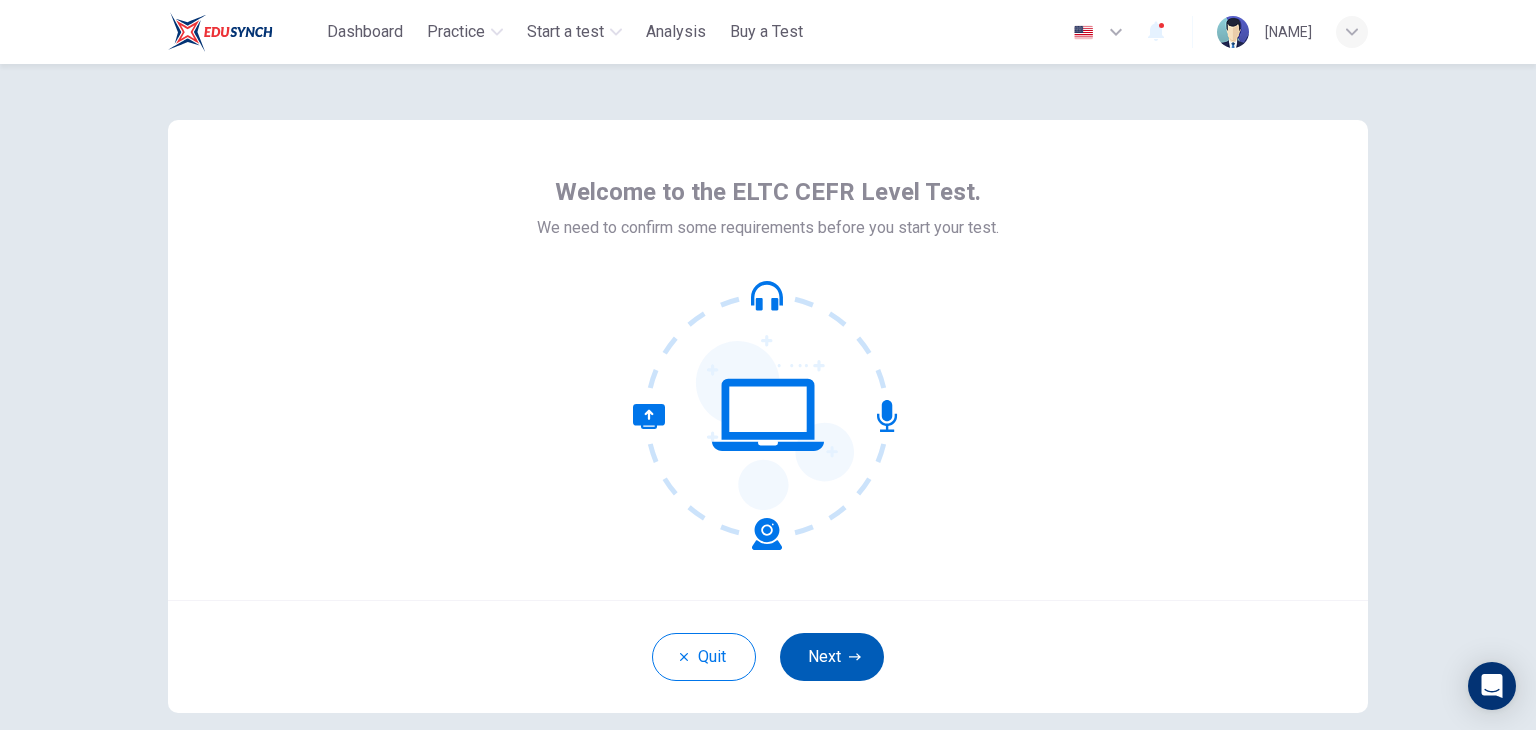 click on "Next" at bounding box center [832, 657] 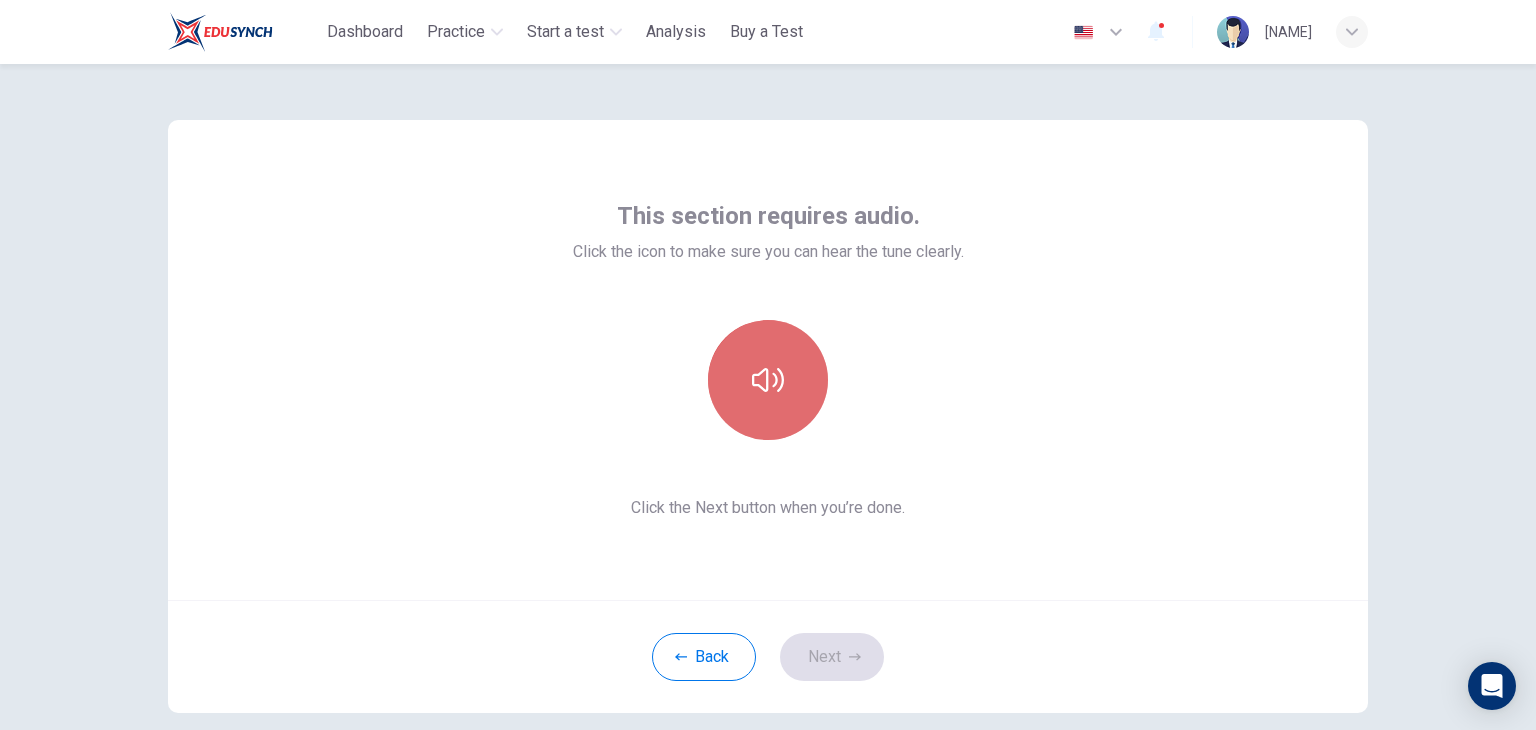 click at bounding box center [768, 380] 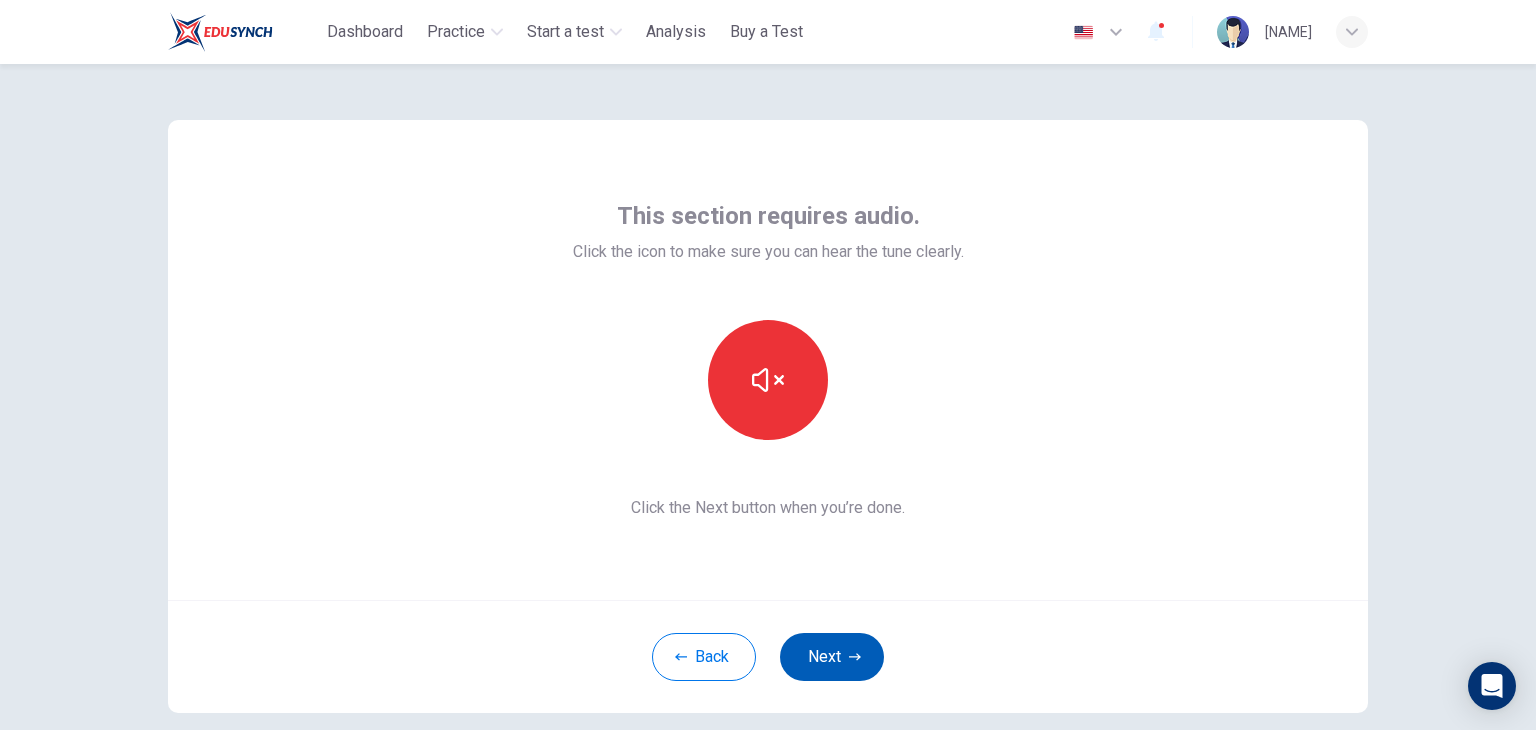 click on "Next" at bounding box center [832, 657] 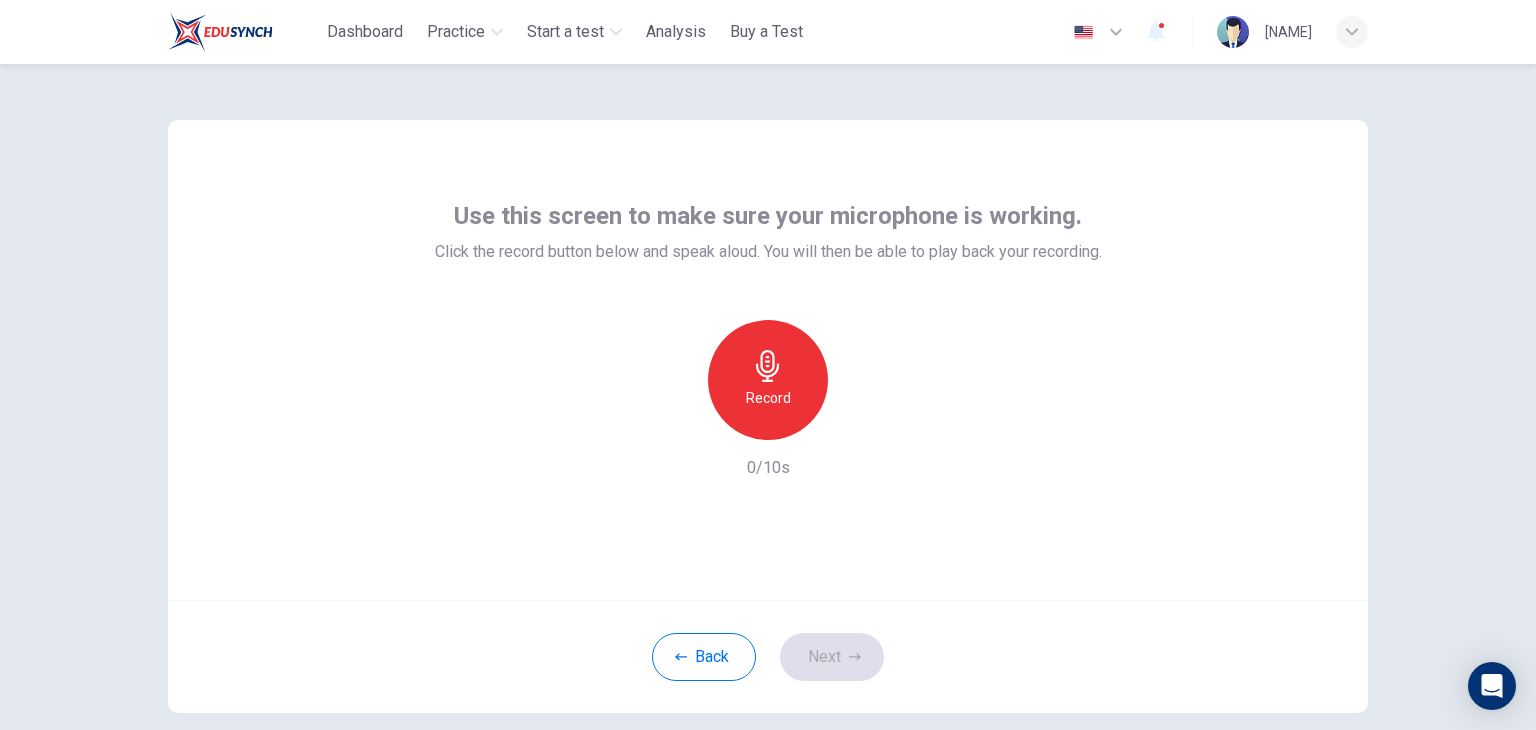 click on "Record" at bounding box center [768, 380] 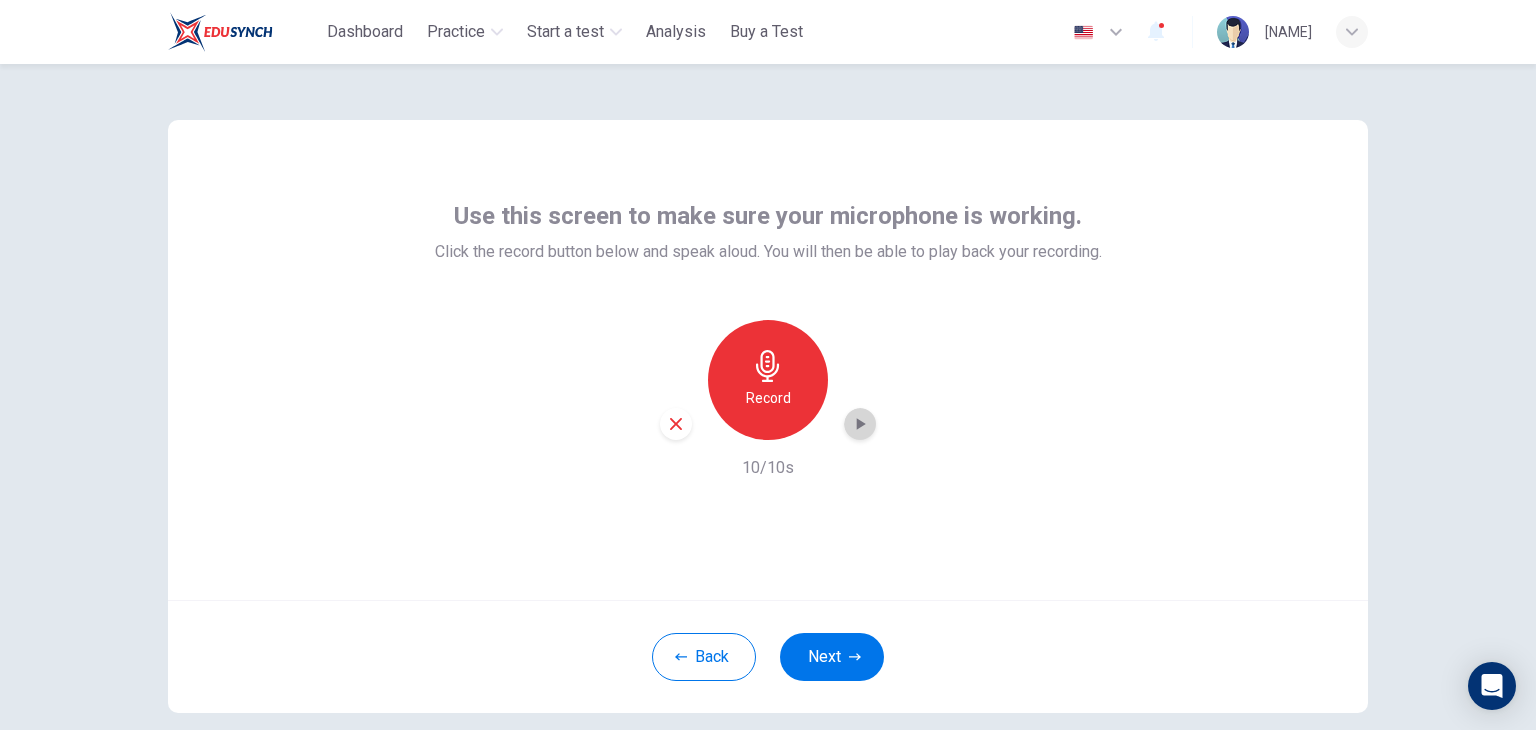 click at bounding box center [860, 424] 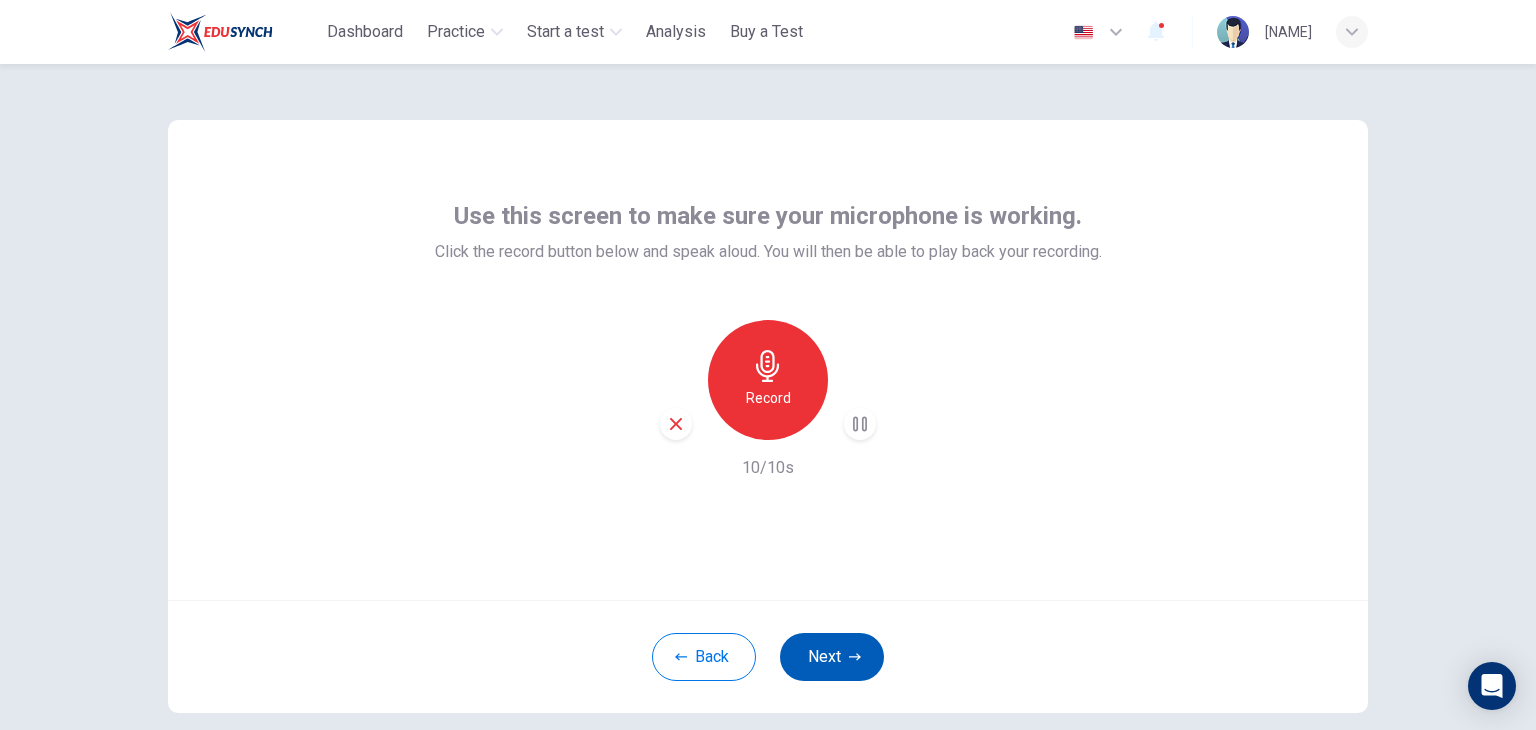 click on "Next" at bounding box center [832, 657] 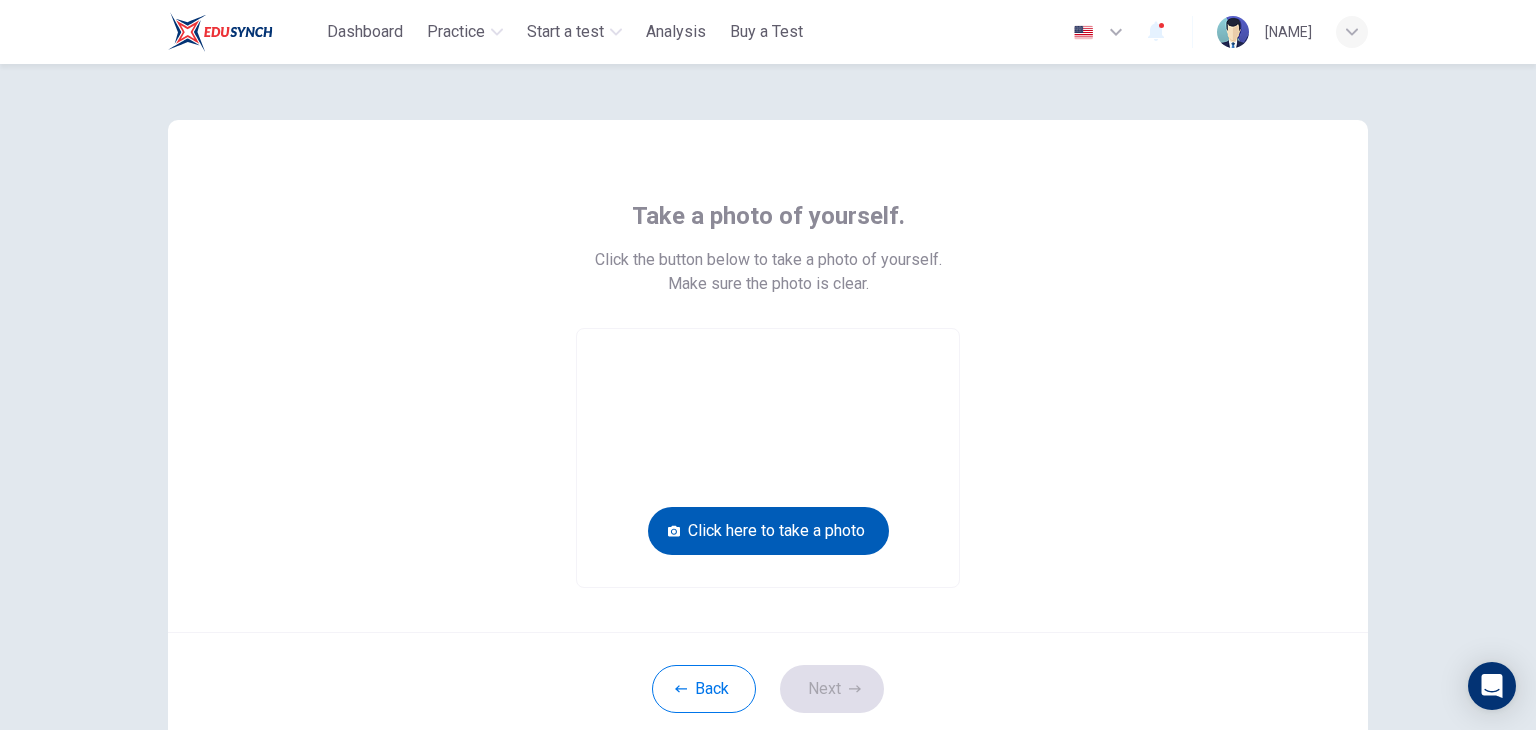 click on "Click here to take a photo" at bounding box center (768, 531) 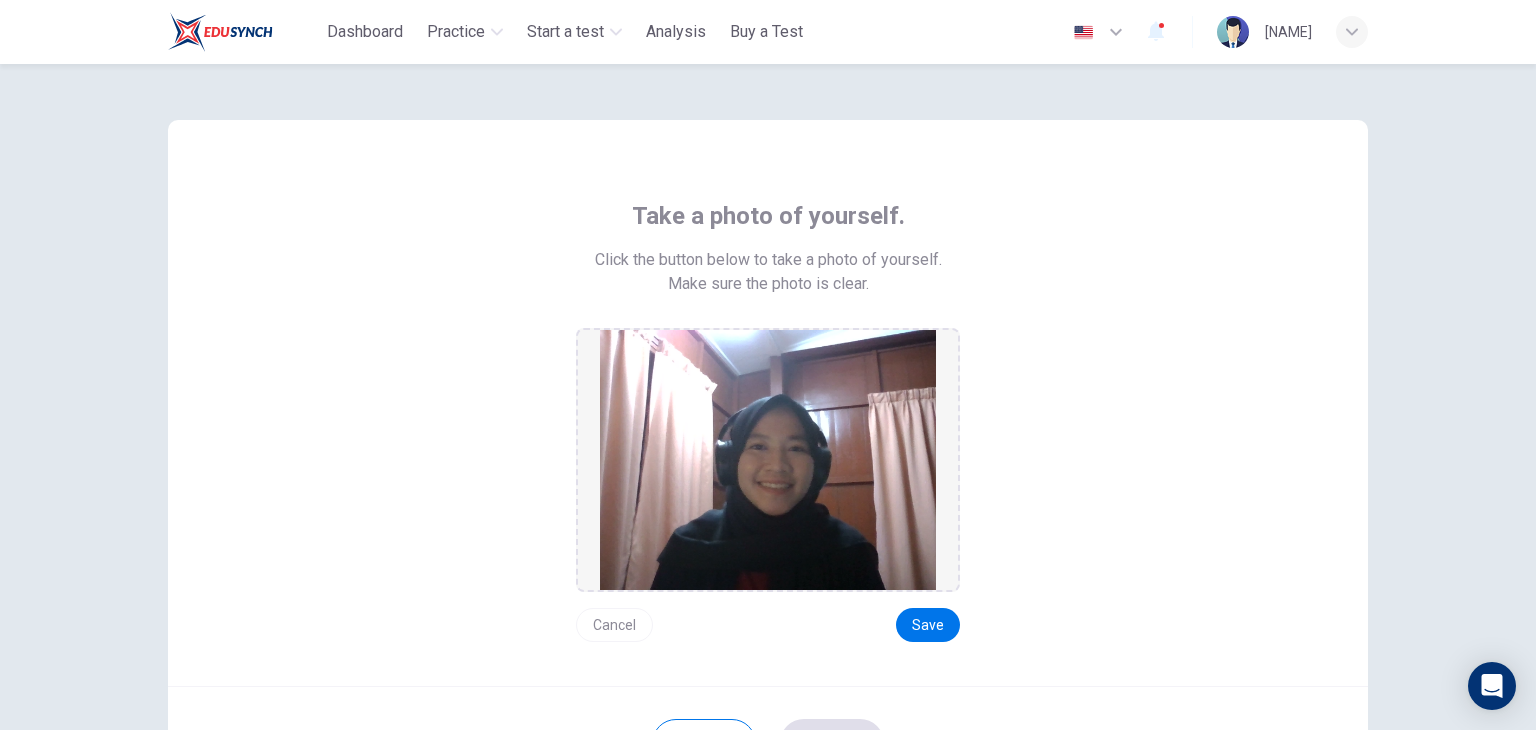 click on "Cancel" at bounding box center (614, 625) 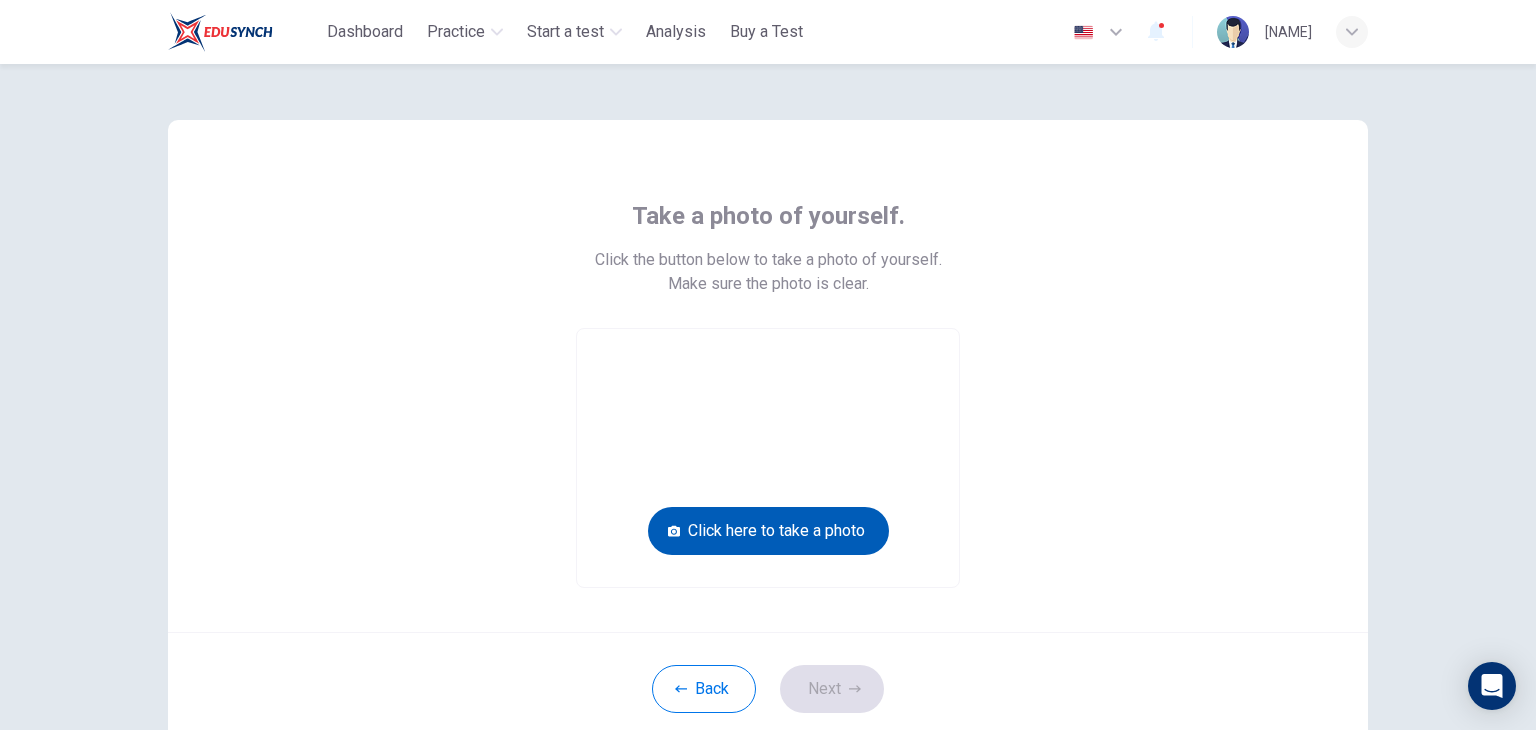 click on "Click here to take a photo" at bounding box center [768, 531] 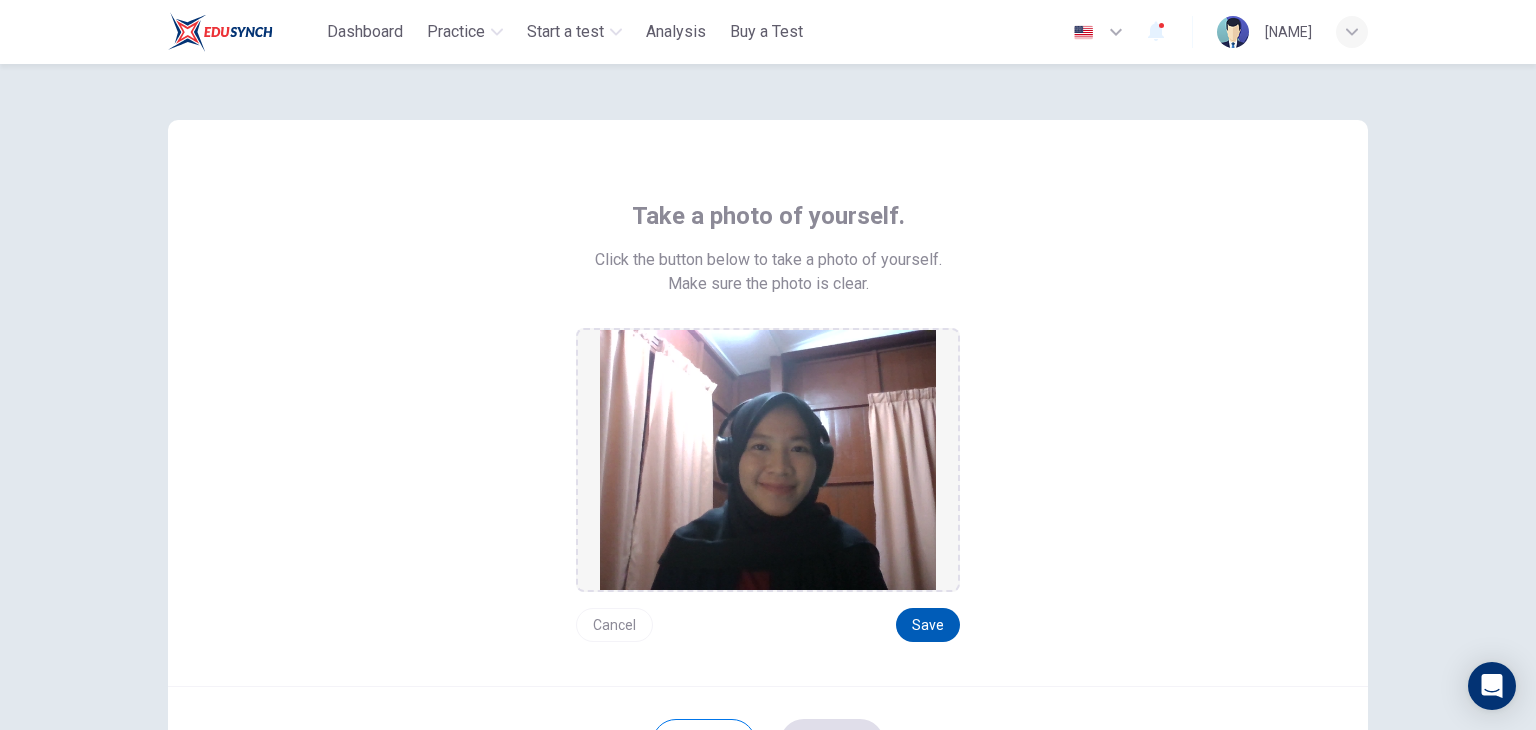 click on "Save" at bounding box center (928, 625) 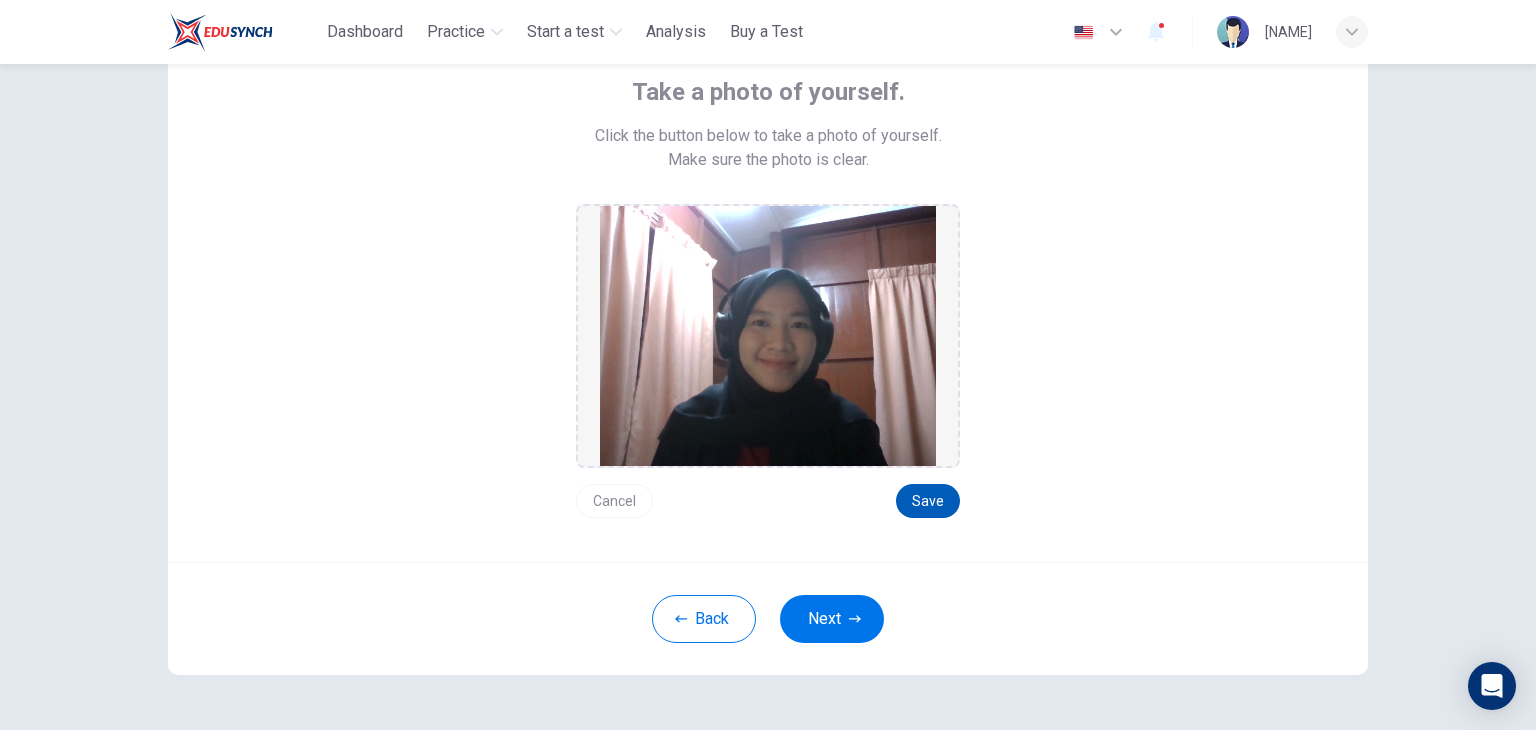 scroll, scrollTop: 188, scrollLeft: 0, axis: vertical 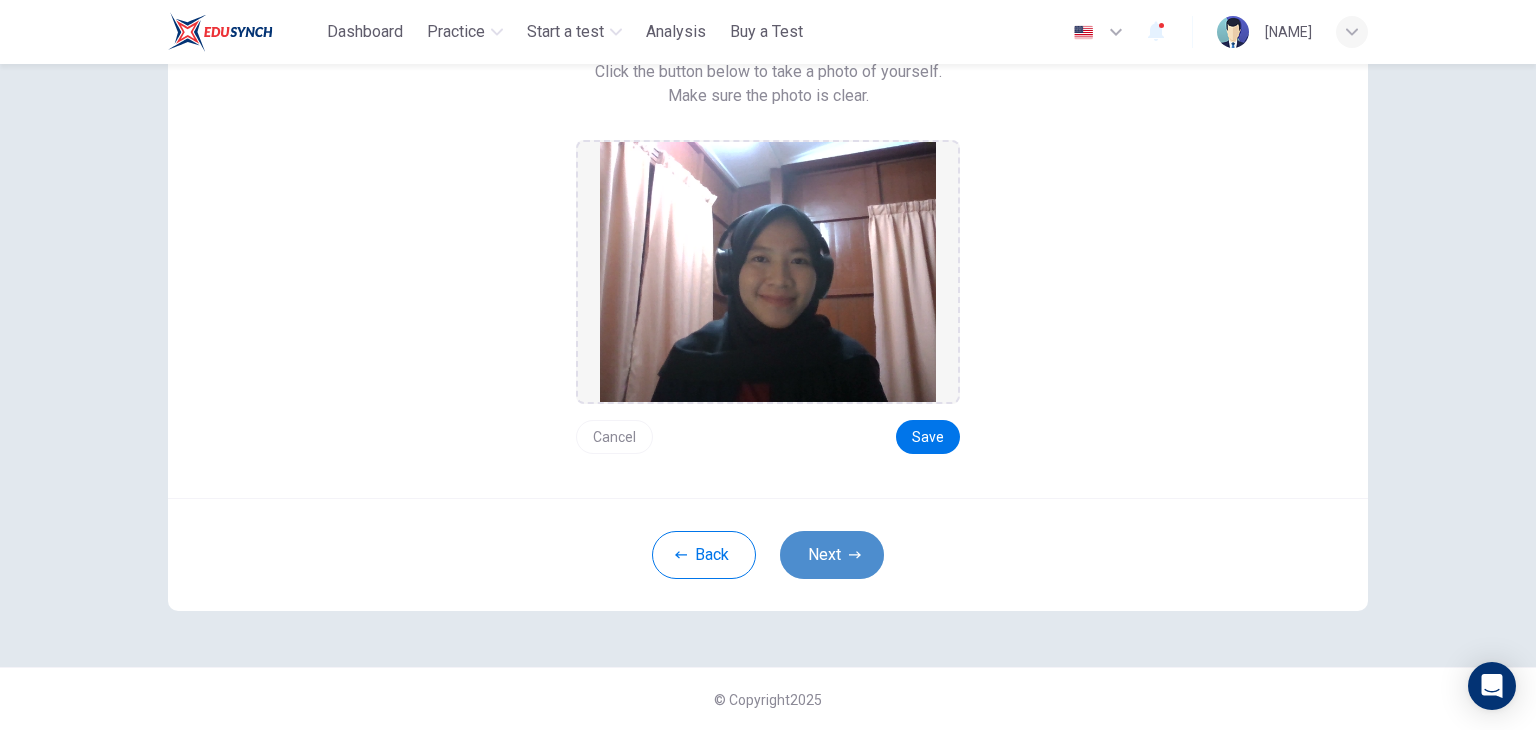 click on "Next" at bounding box center [832, 555] 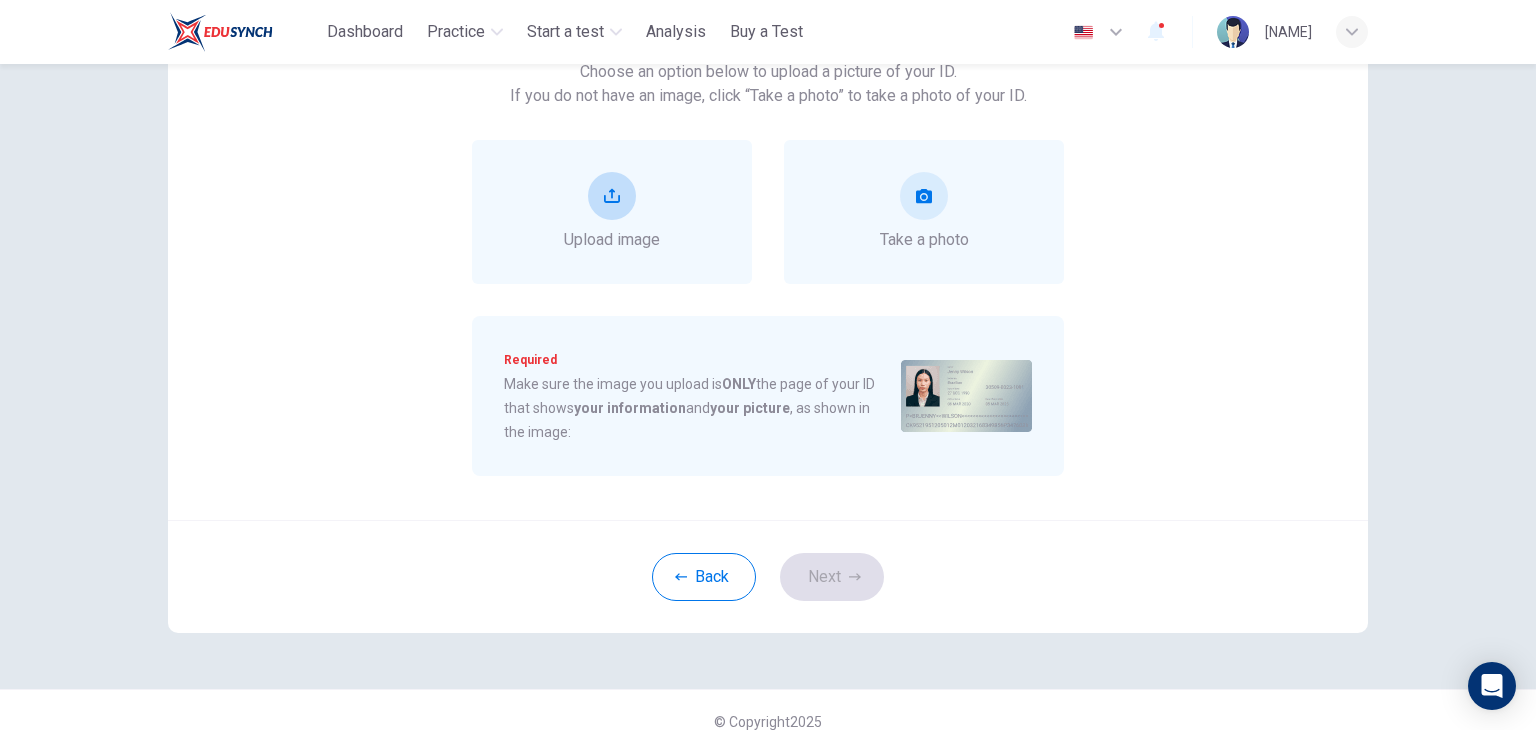 click on "Upload image" at bounding box center (612, 212) 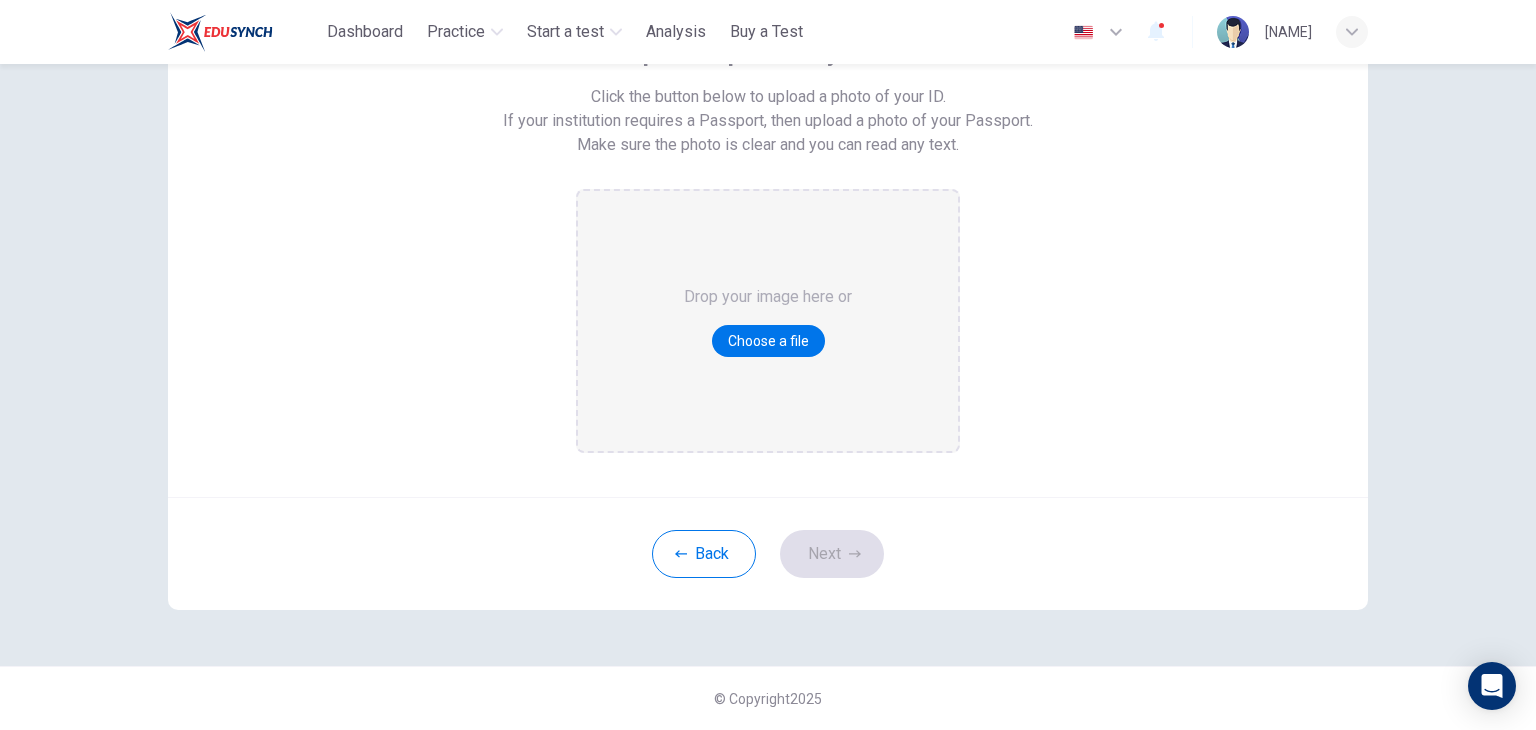 scroll, scrollTop: 162, scrollLeft: 0, axis: vertical 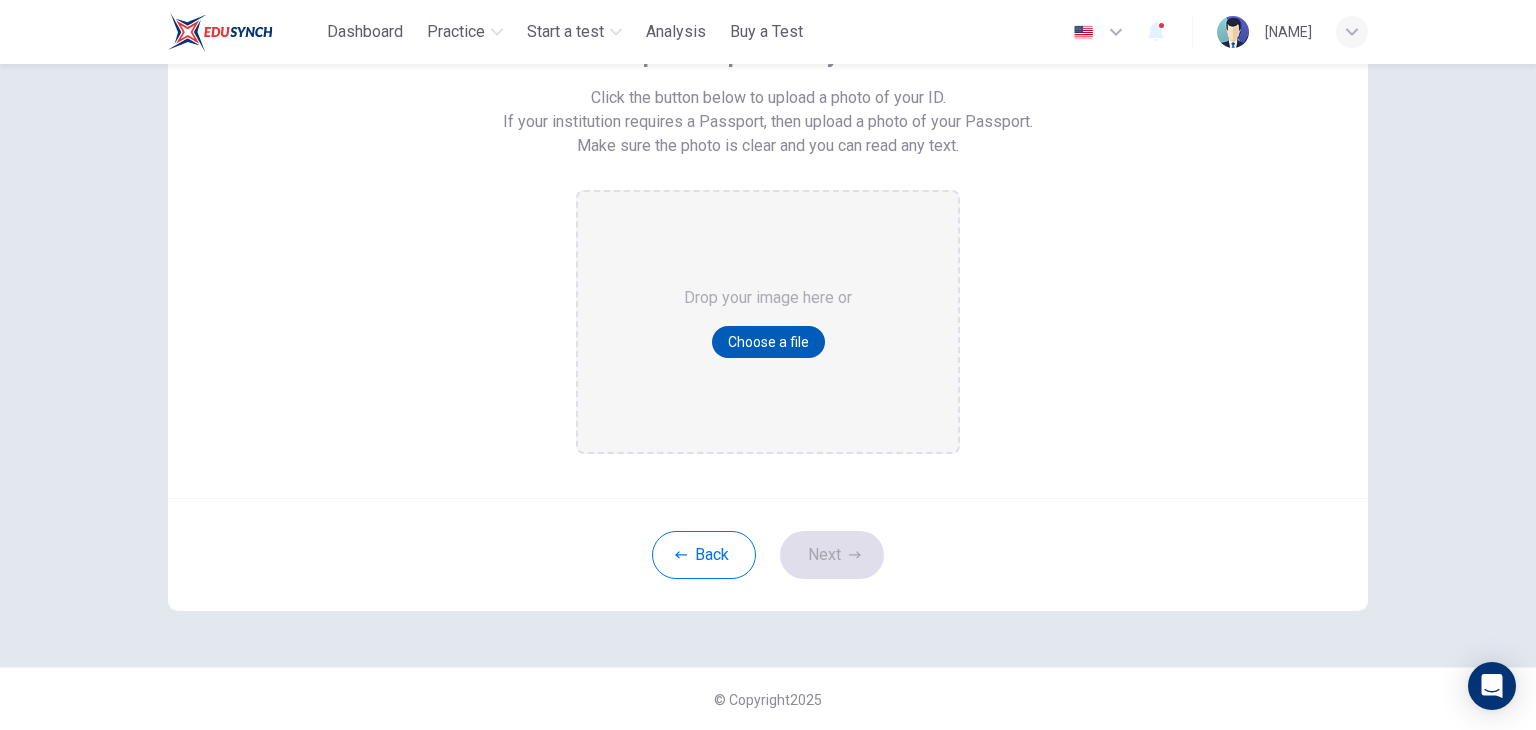 click on "Choose a file" at bounding box center [768, 342] 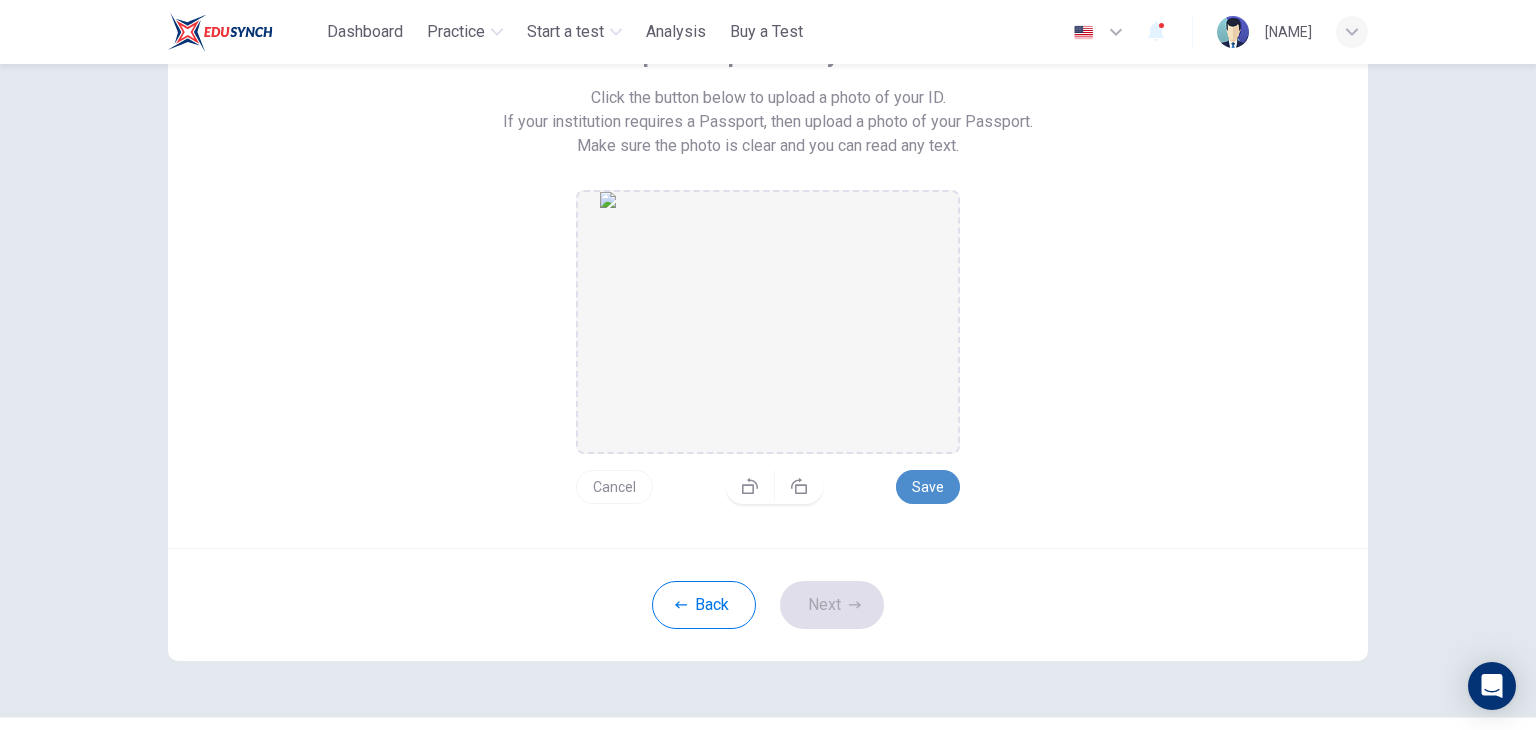 click on "Save" at bounding box center [928, 487] 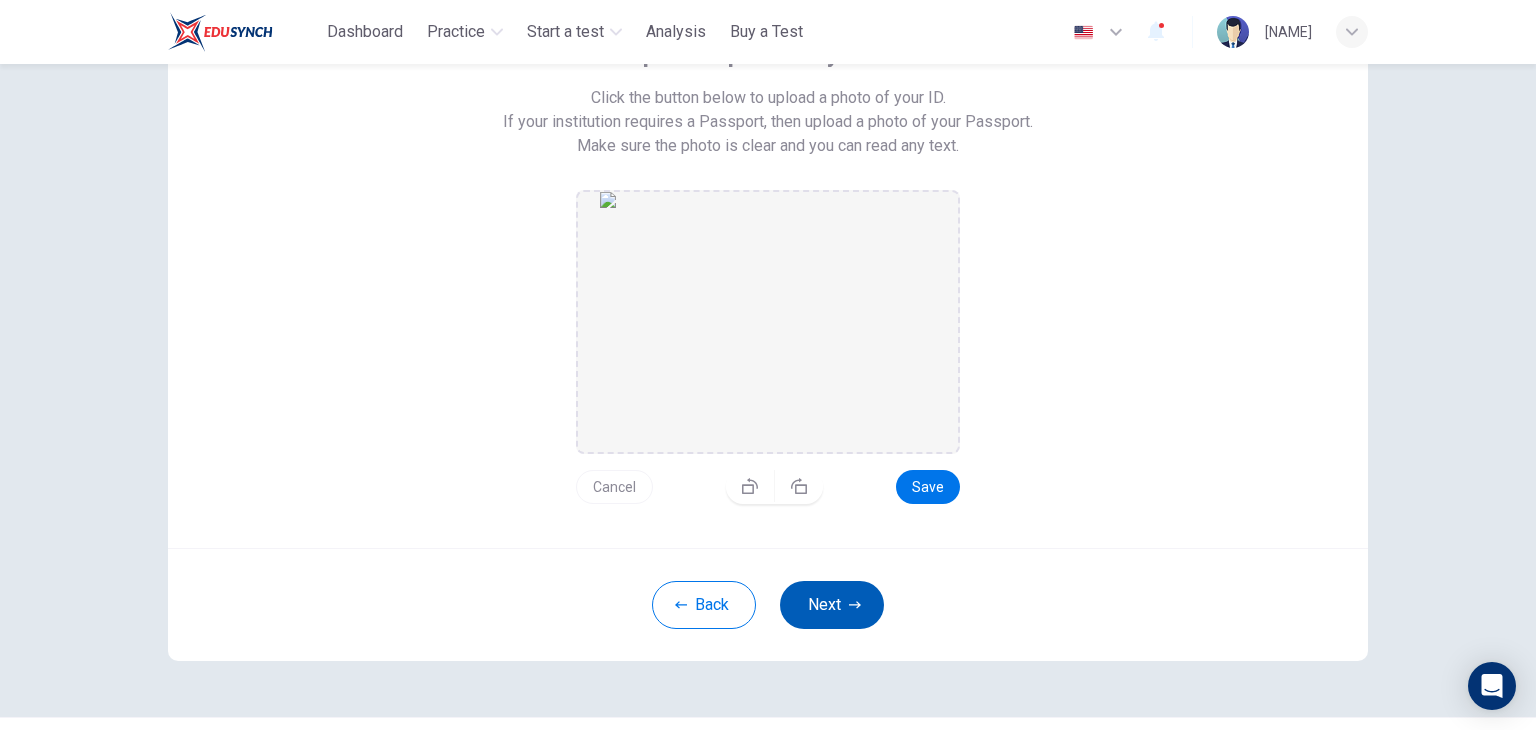 click on "Next" at bounding box center [832, 605] 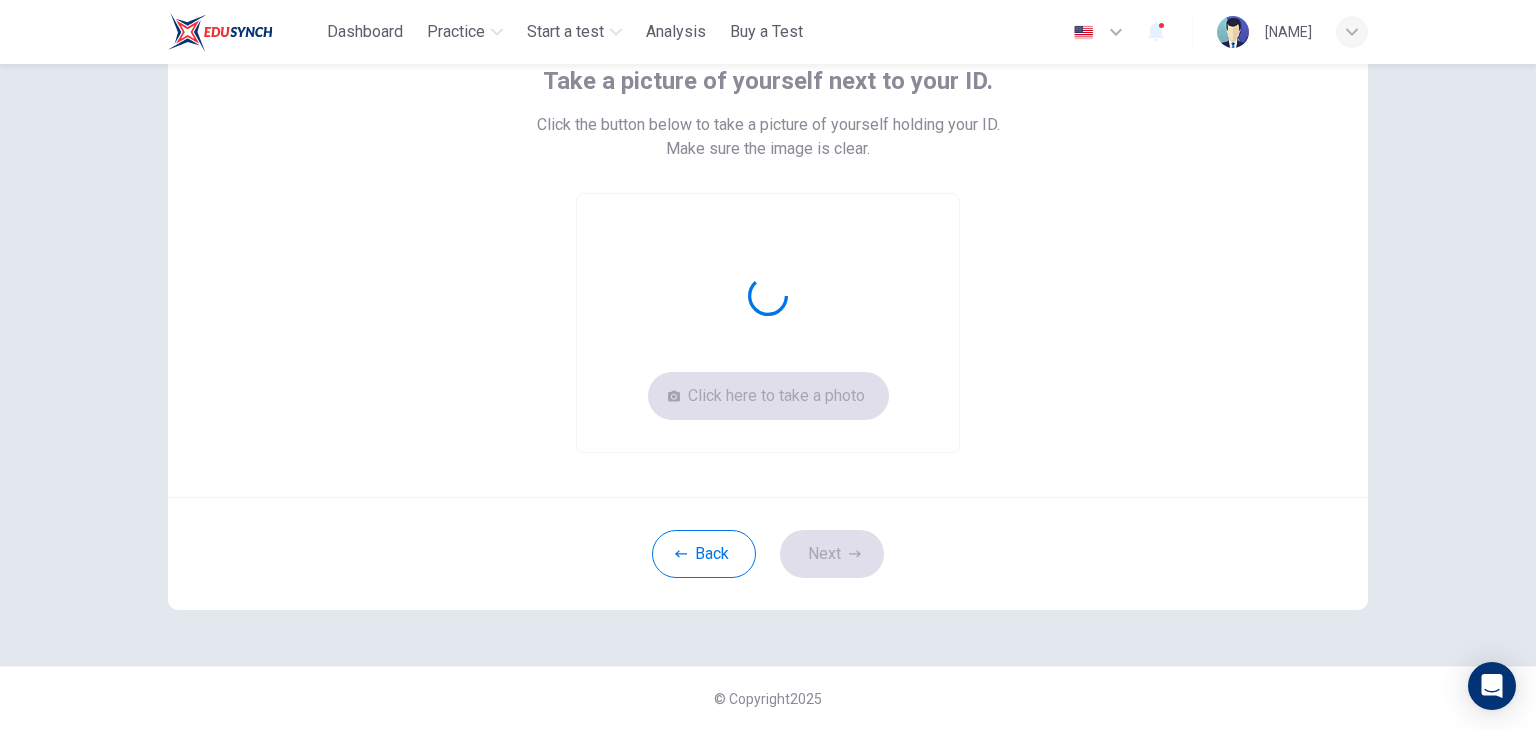 scroll, scrollTop: 135, scrollLeft: 0, axis: vertical 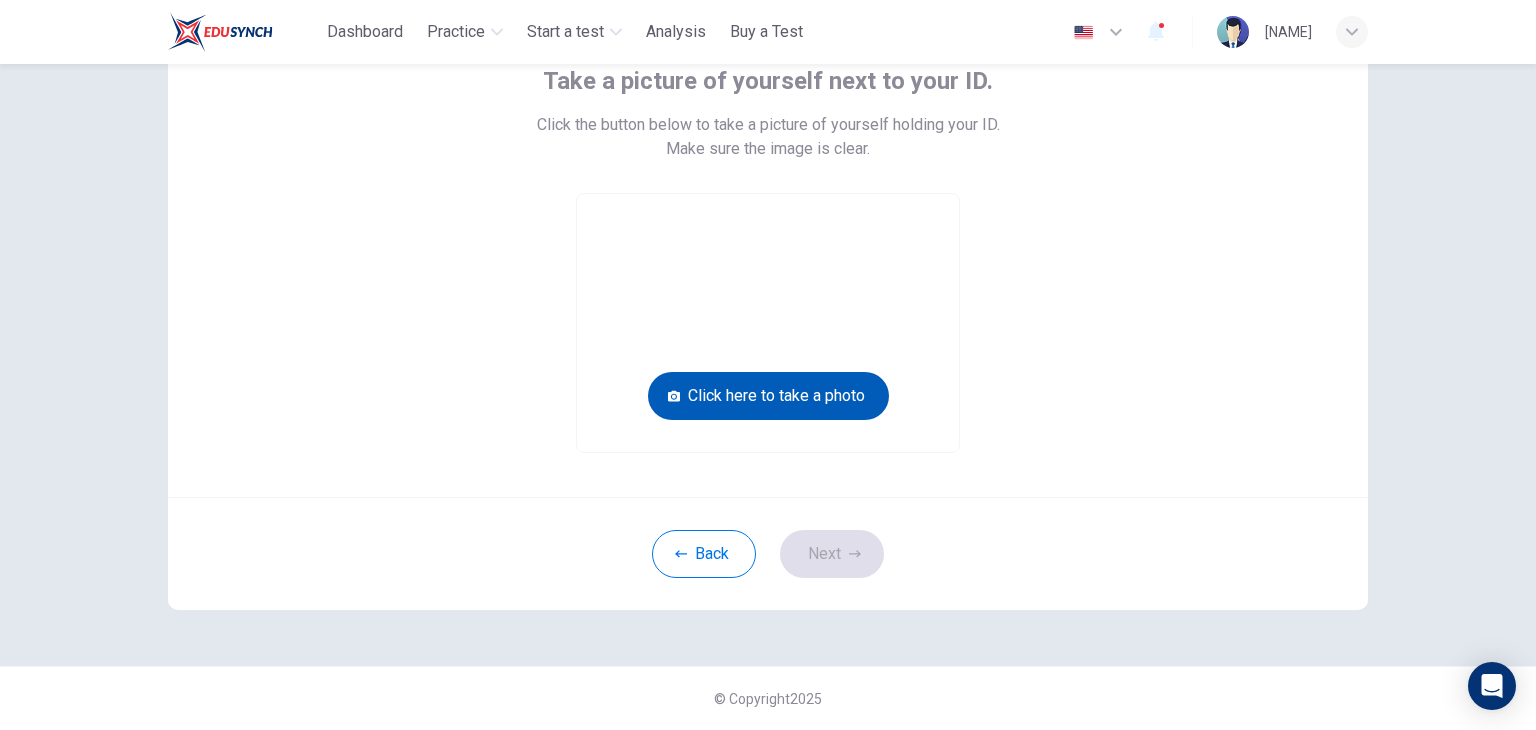 click on "Click here to take a photo" at bounding box center [768, 396] 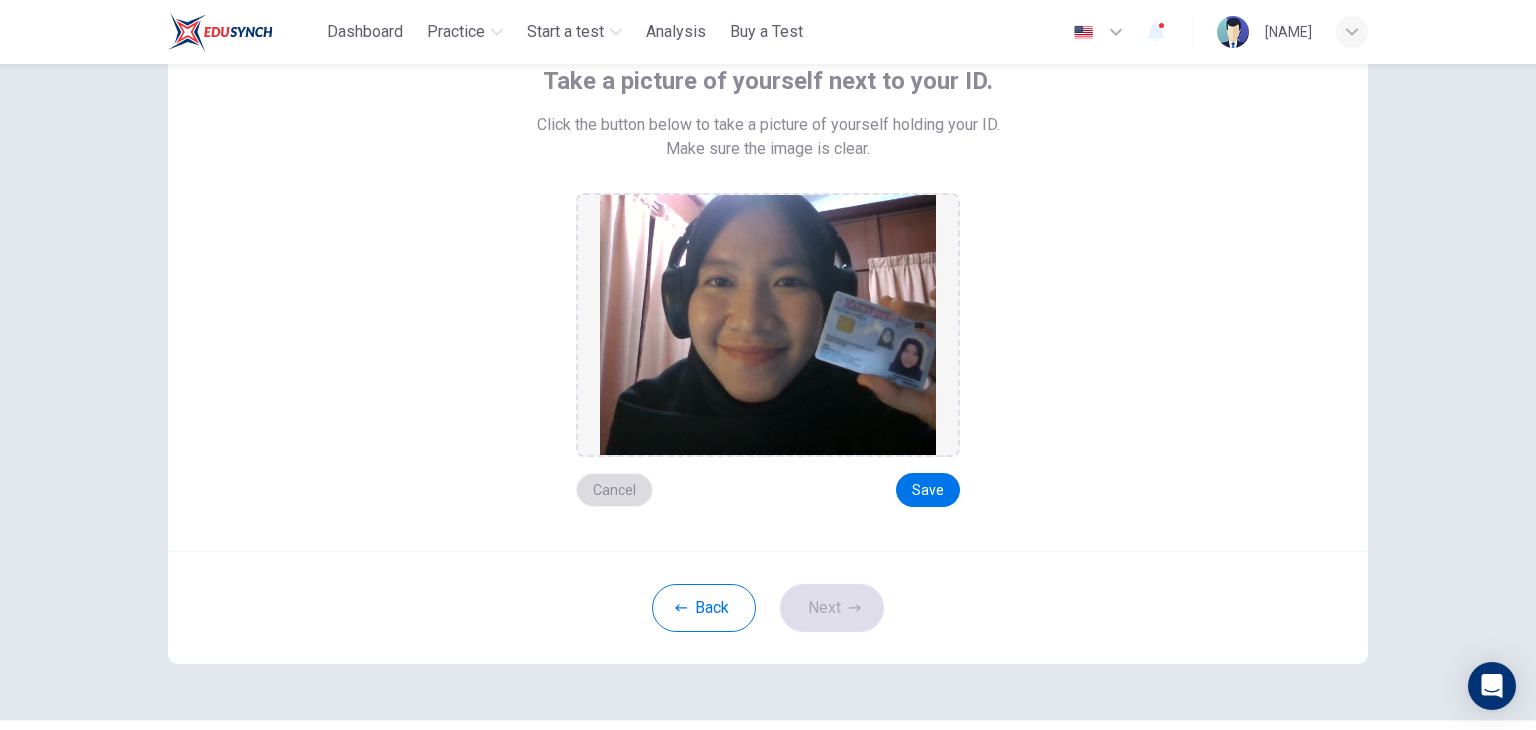 click on "Cancel" at bounding box center [614, 490] 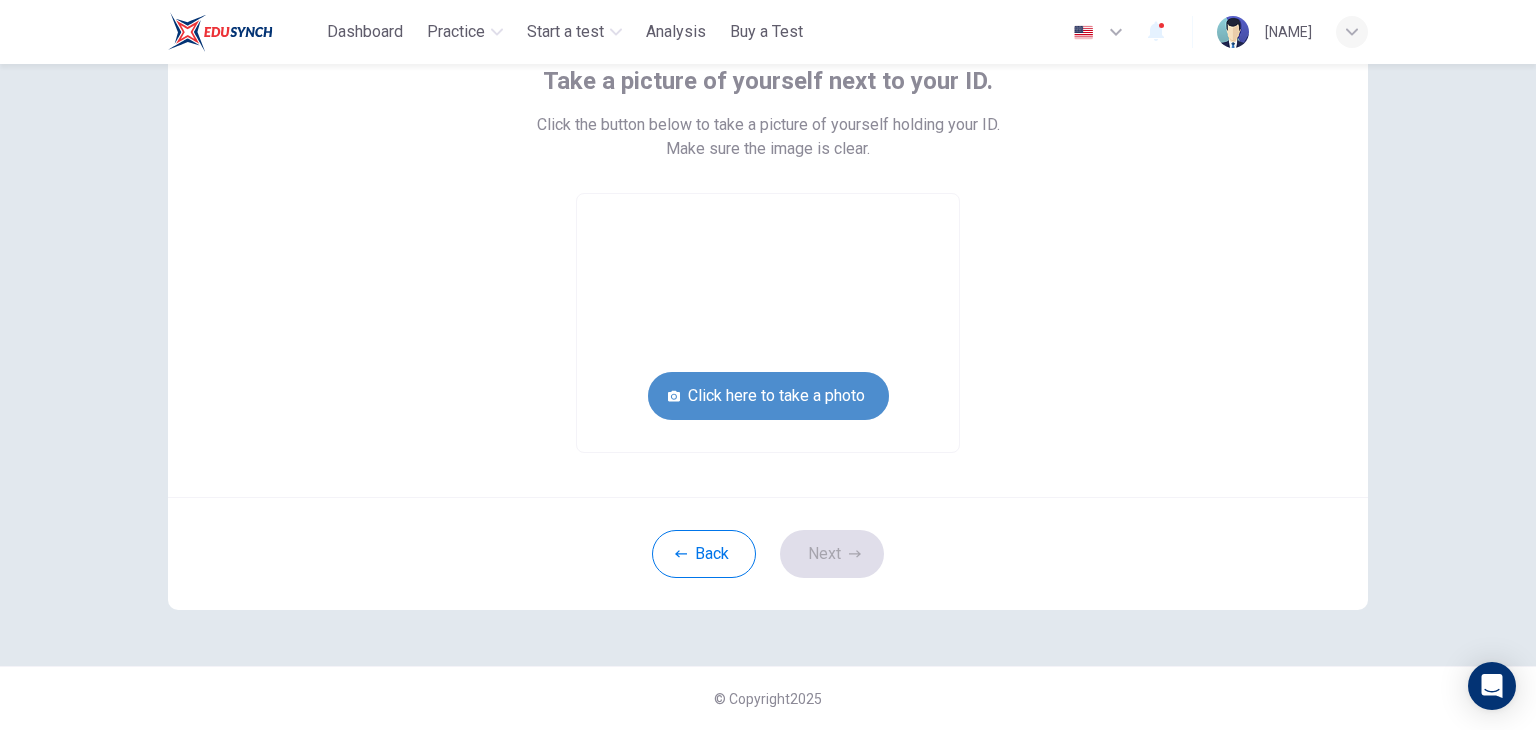 click on "Click here to take a photo" at bounding box center [768, 396] 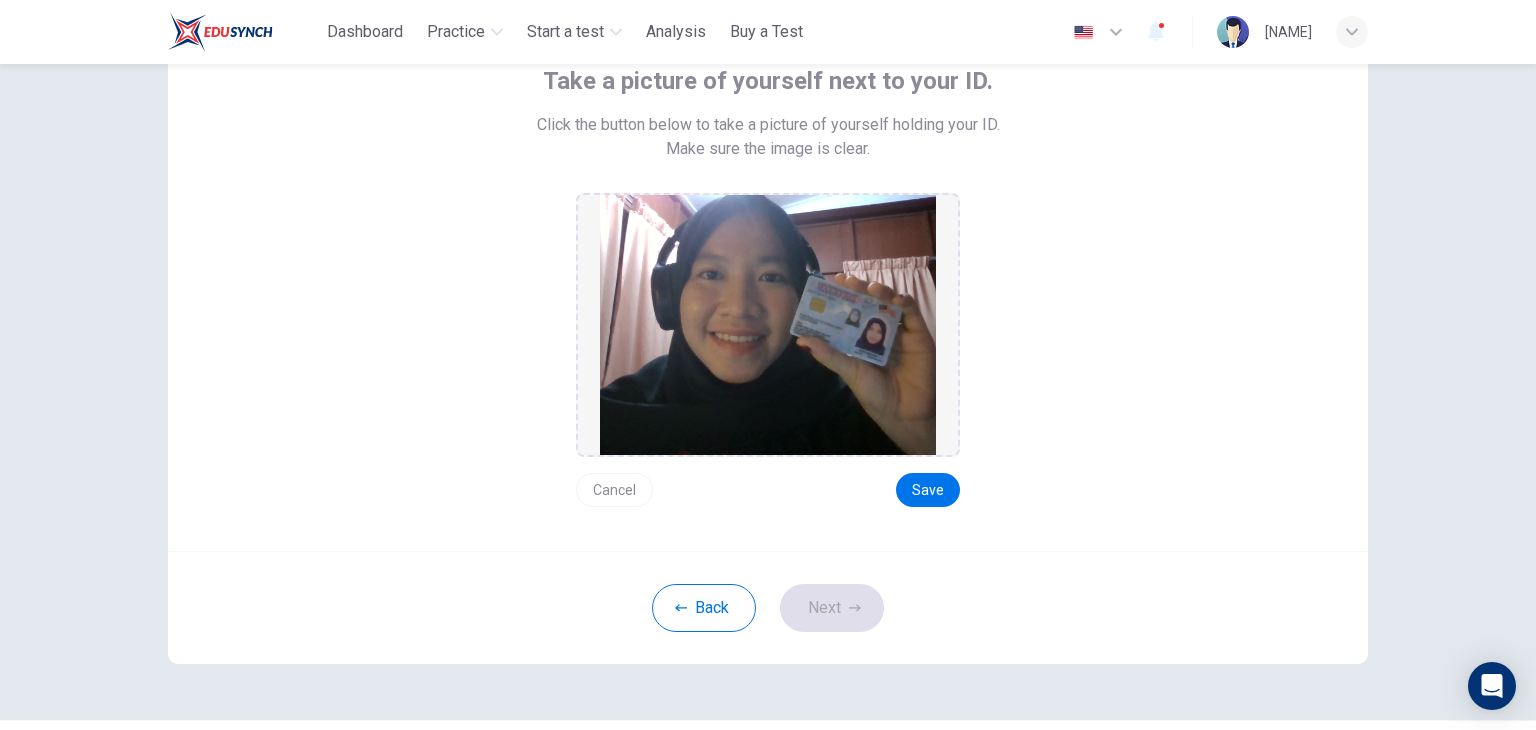 click on "Cancel" at bounding box center (614, 490) 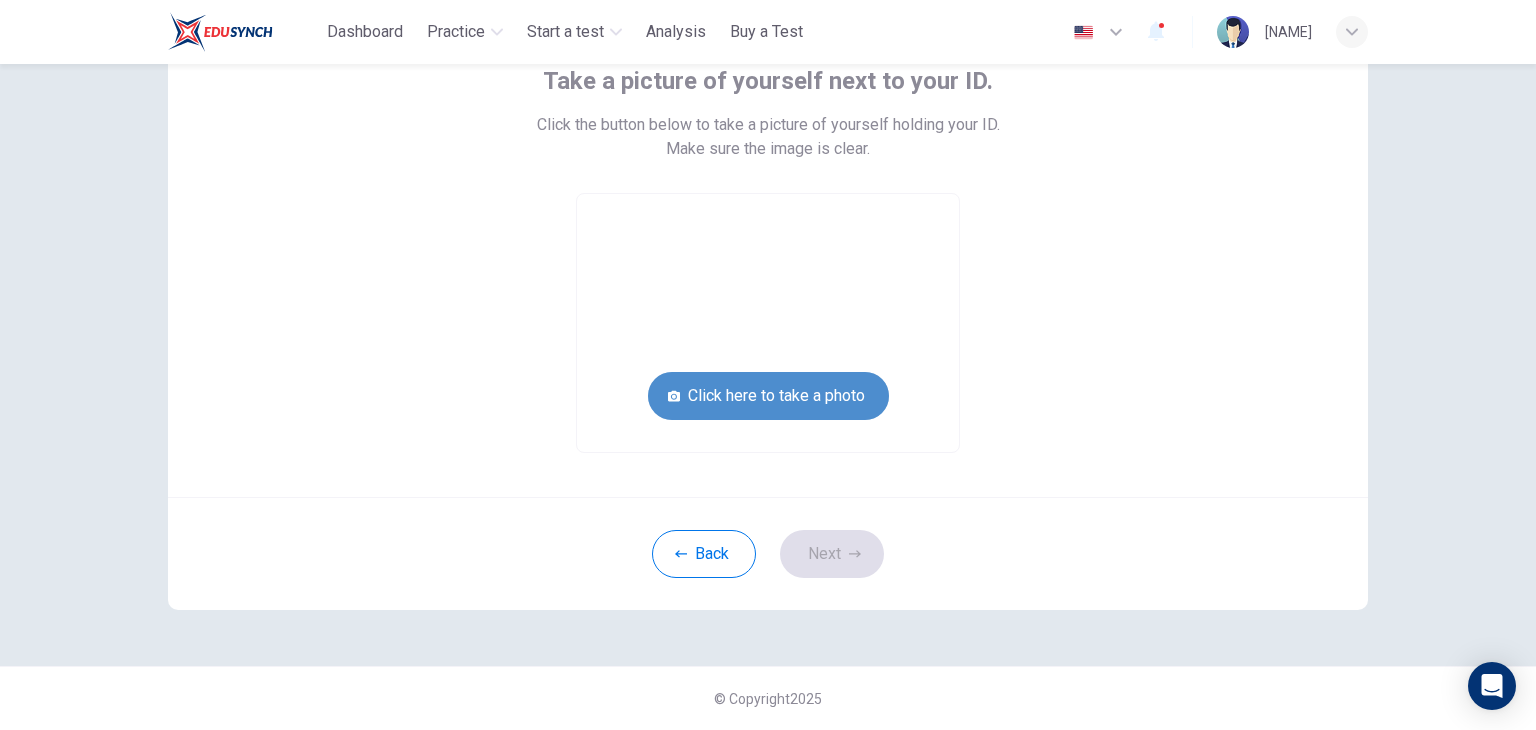 click on "Click here to take a photo" at bounding box center [768, 396] 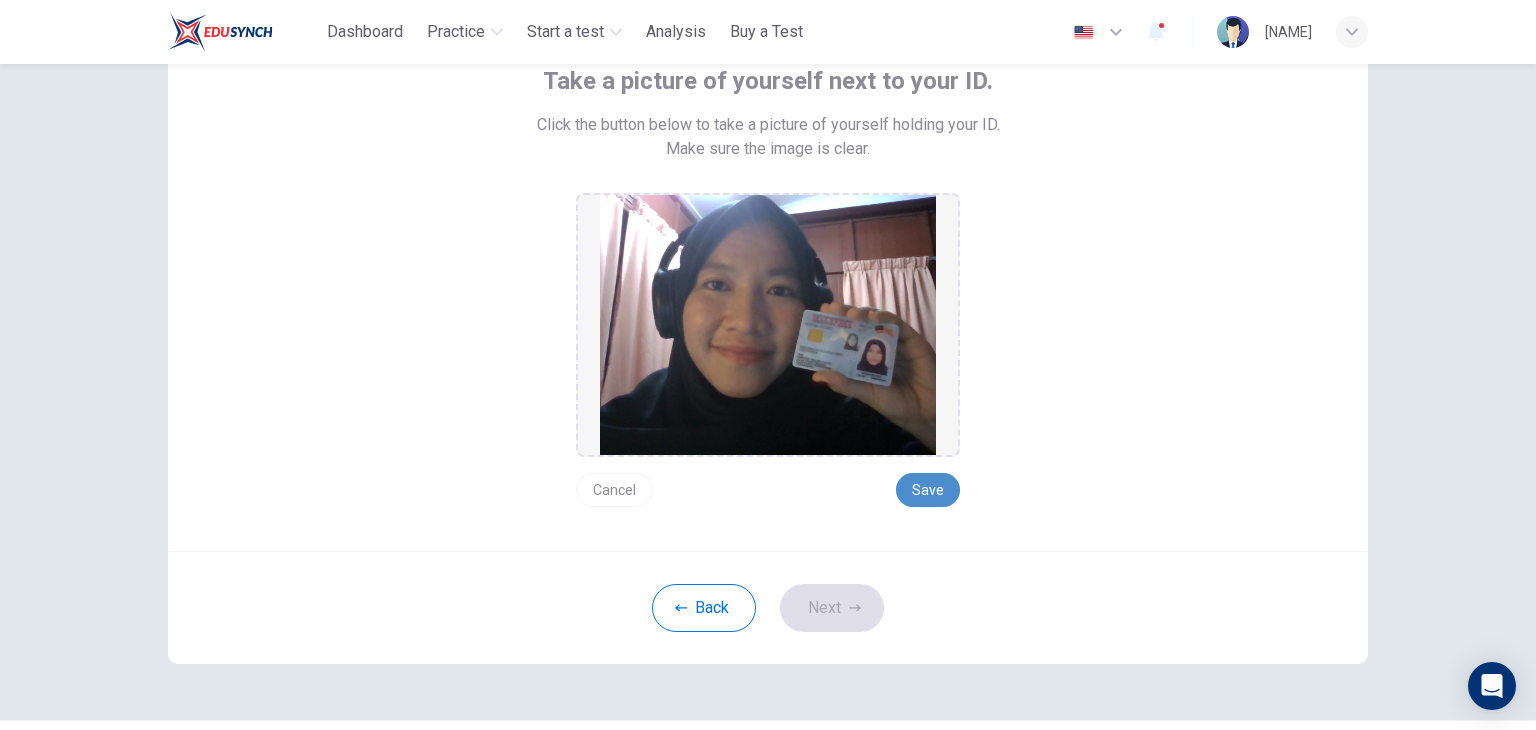 click on "Save" at bounding box center [928, 490] 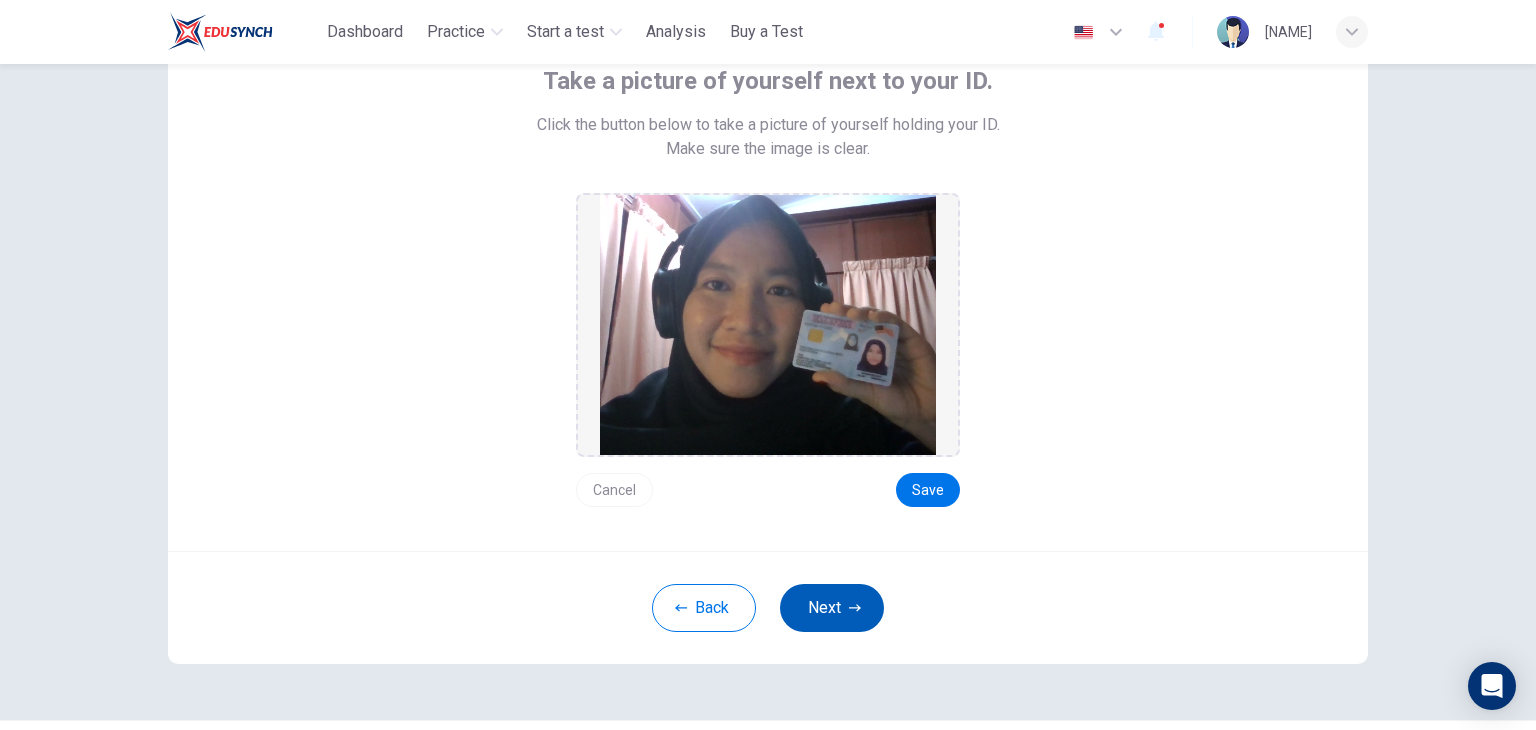 click 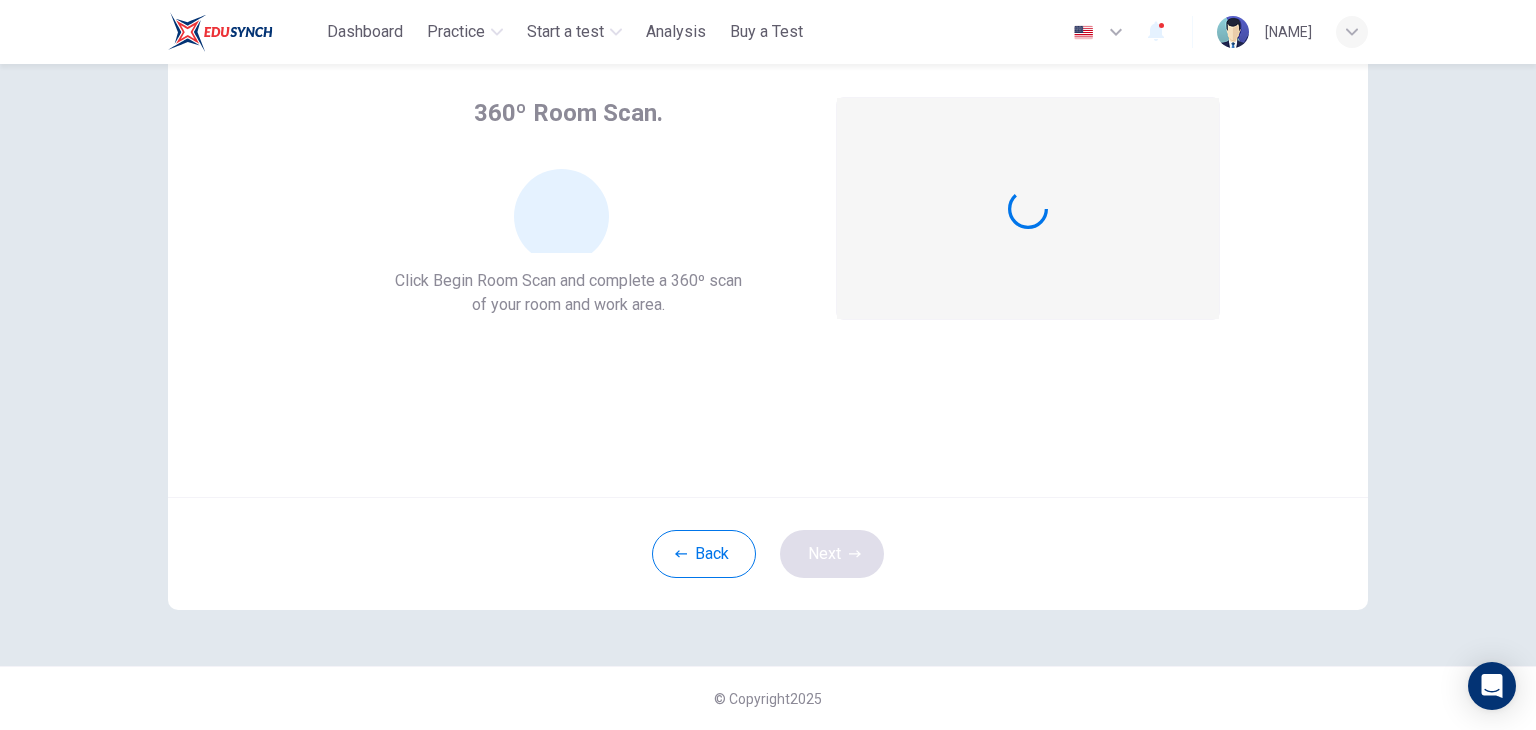 scroll, scrollTop: 103, scrollLeft: 0, axis: vertical 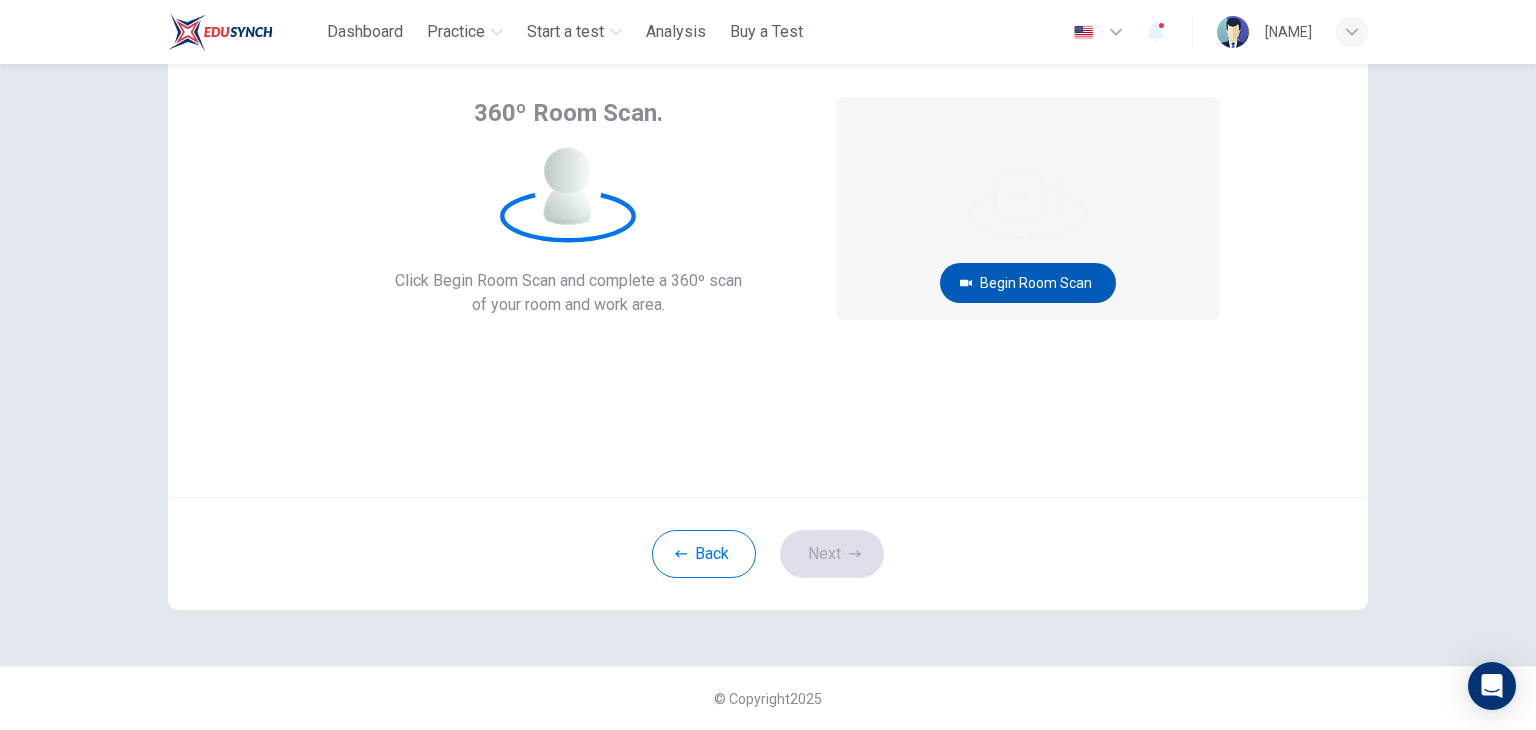 click on "Begin Room Scan" at bounding box center [1028, 283] 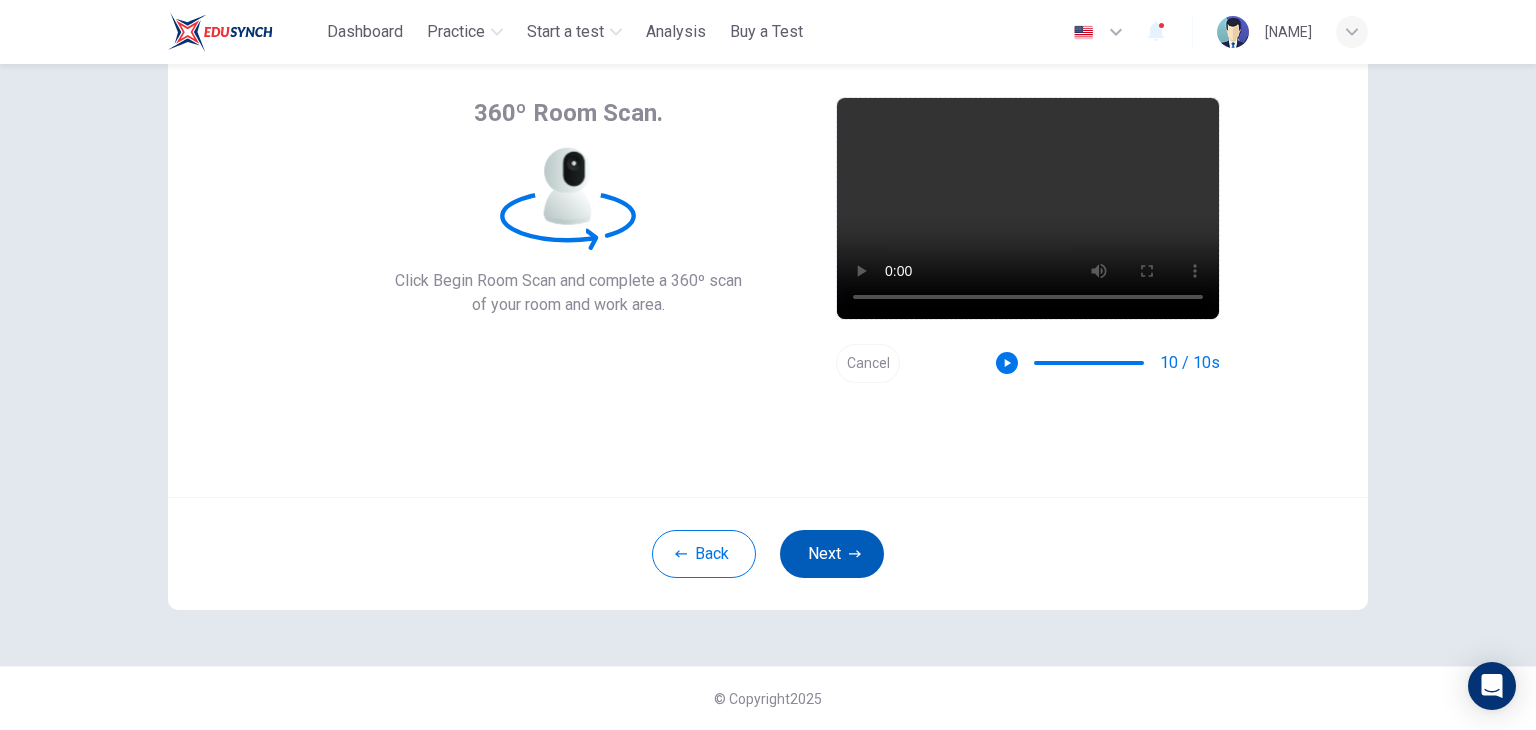 click on "Next" at bounding box center (832, 554) 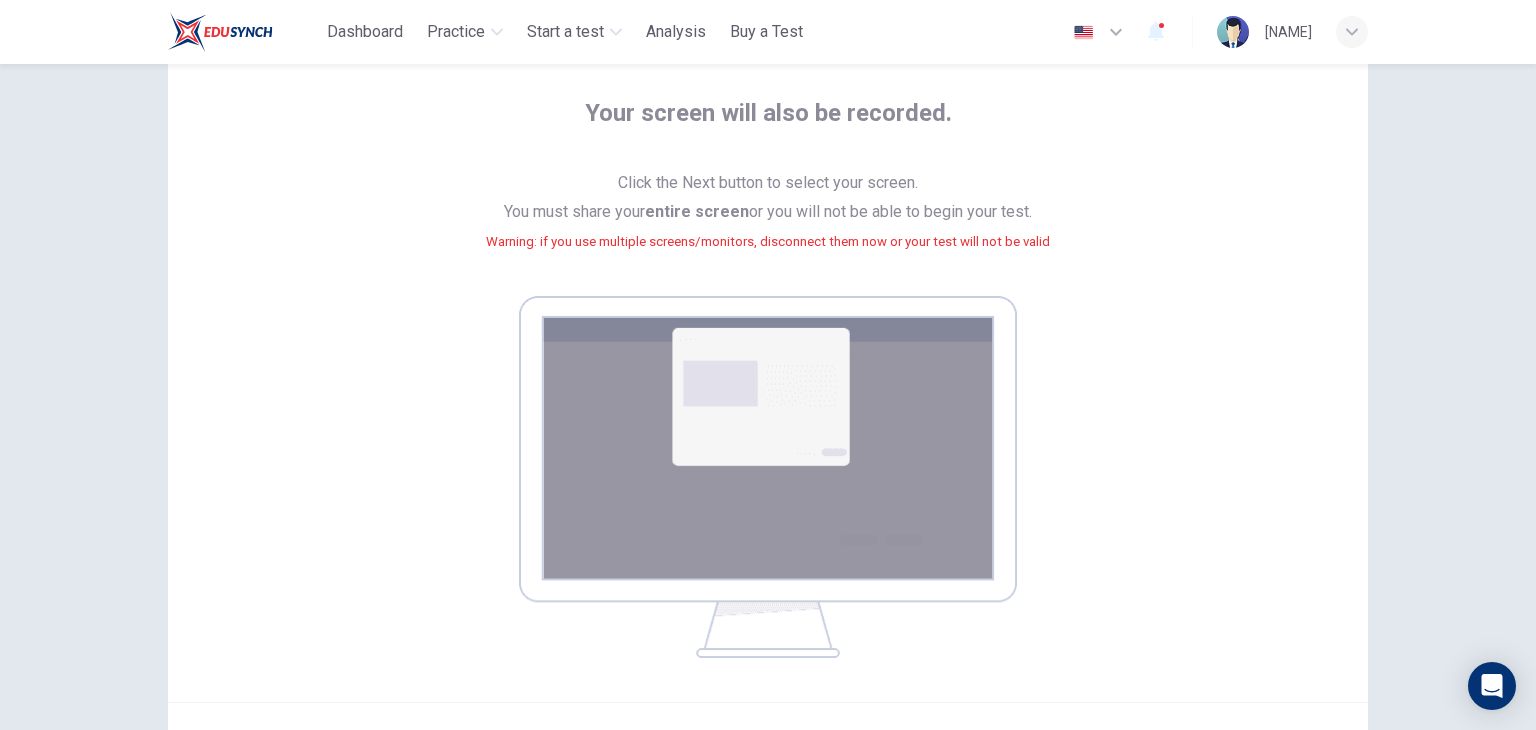 scroll, scrollTop: 303, scrollLeft: 0, axis: vertical 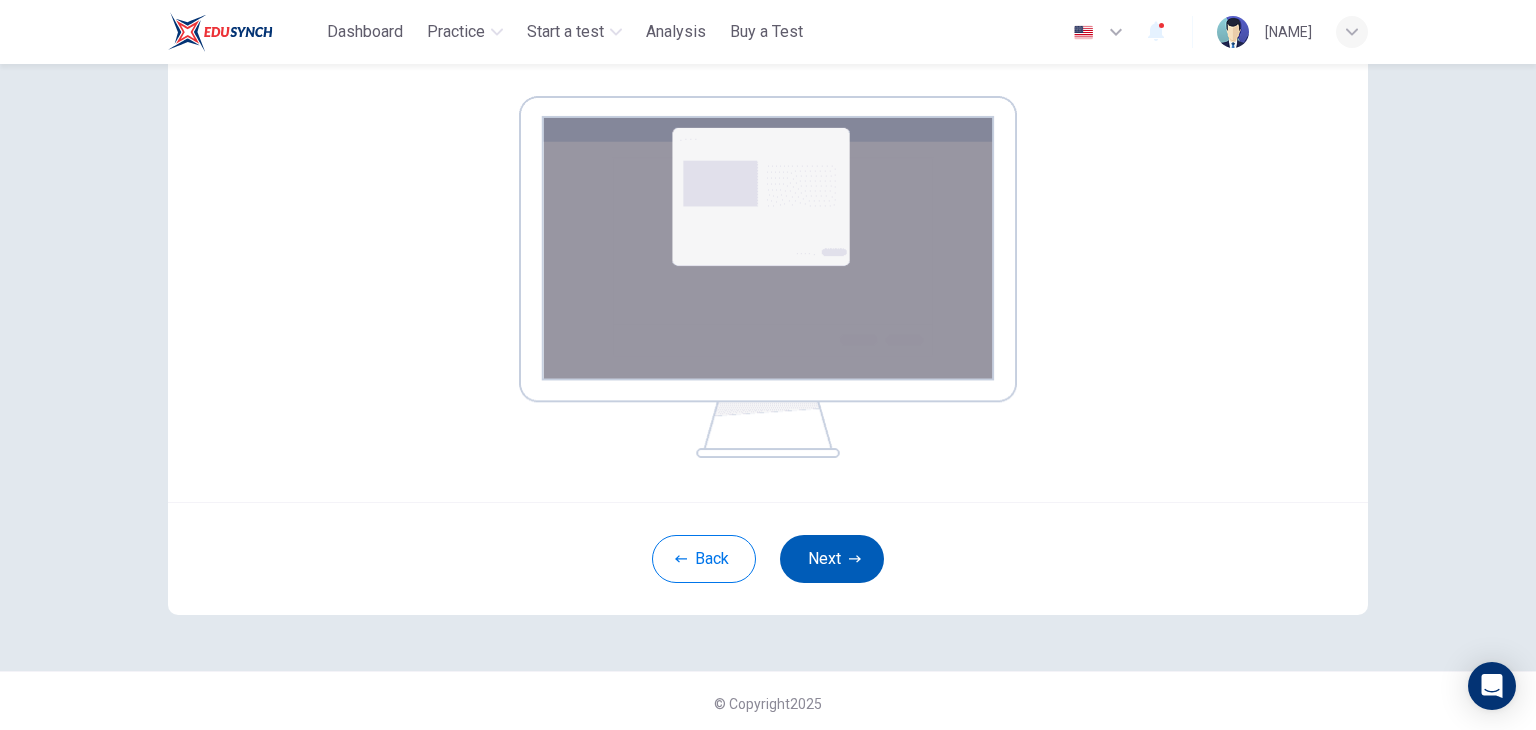 click on "Next" at bounding box center [832, 559] 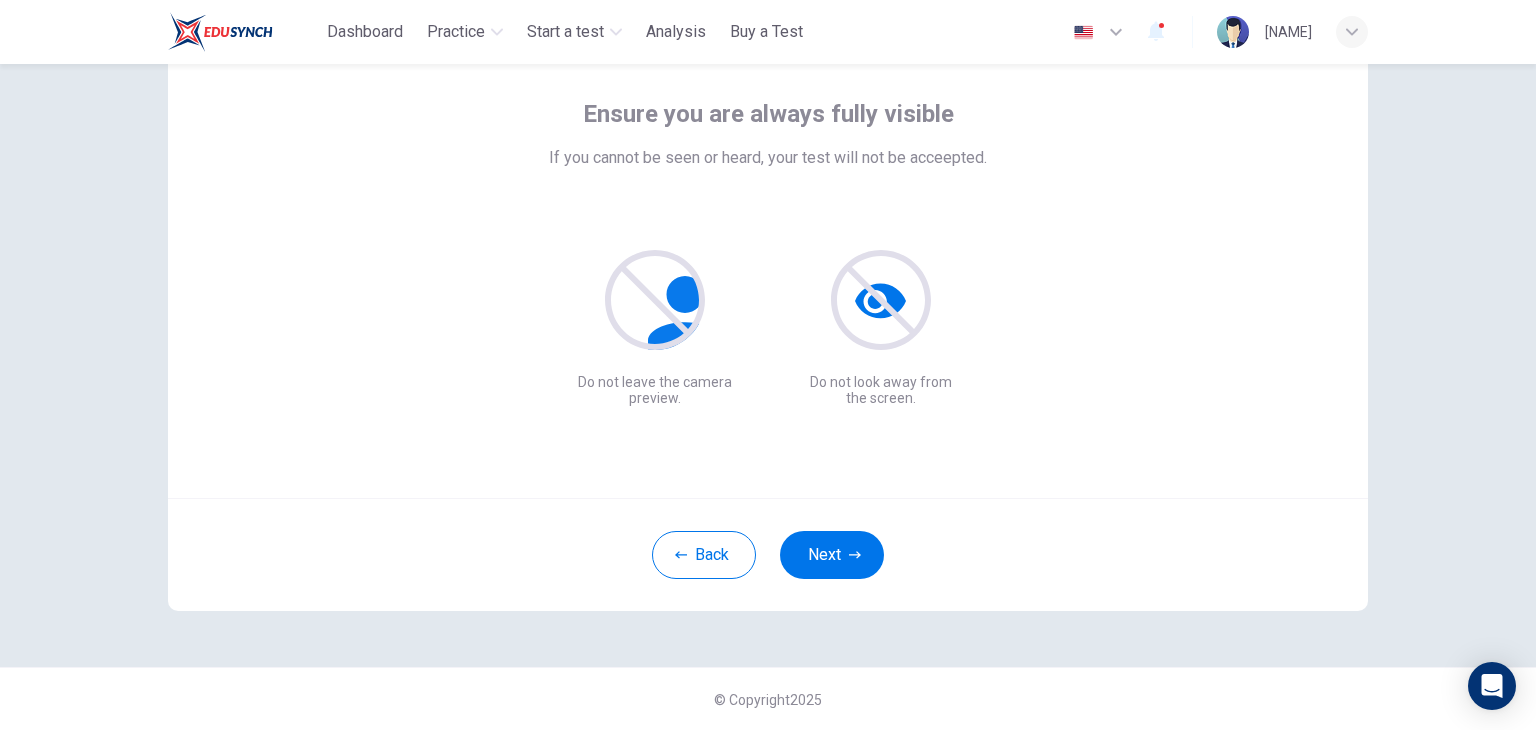 scroll, scrollTop: 103, scrollLeft: 0, axis: vertical 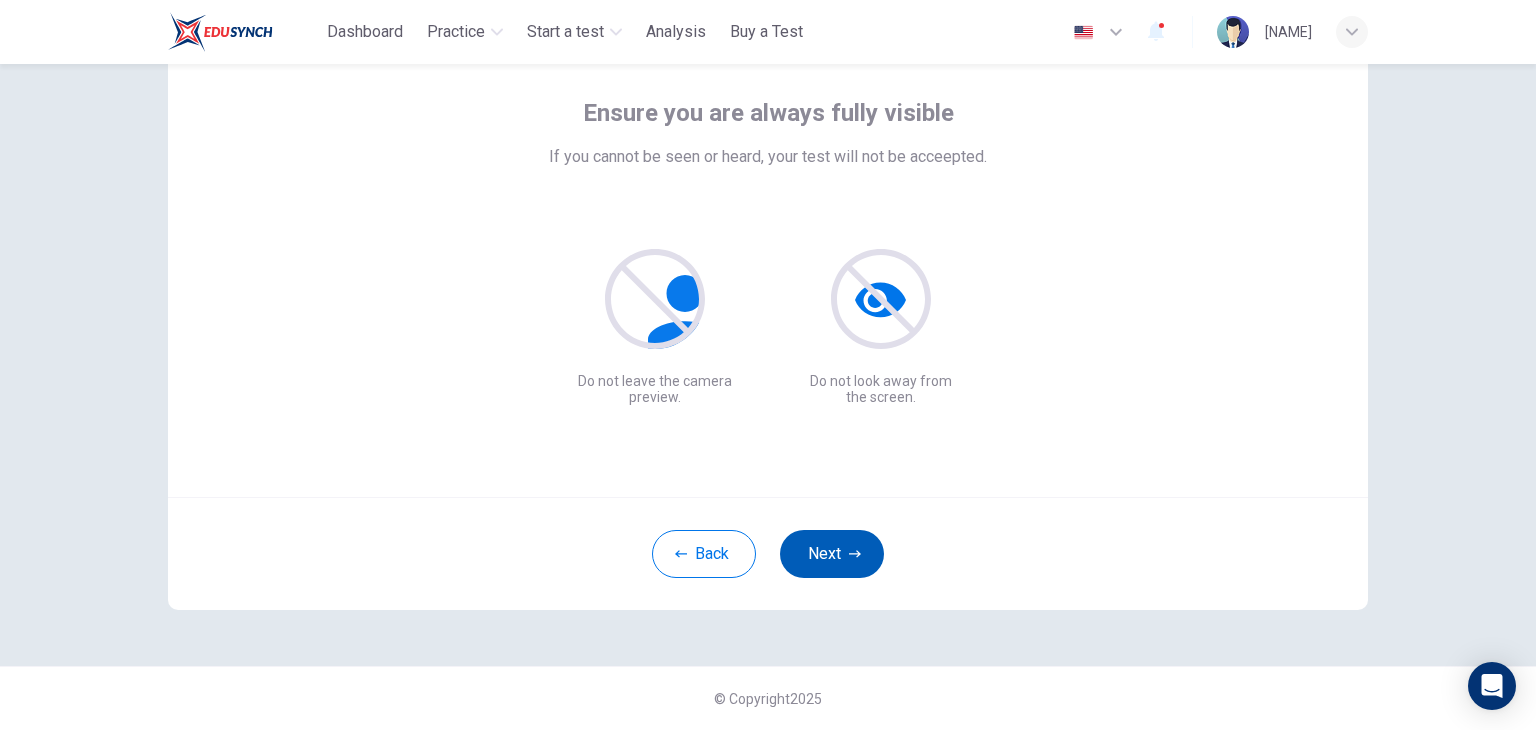 click on "Next" at bounding box center [832, 554] 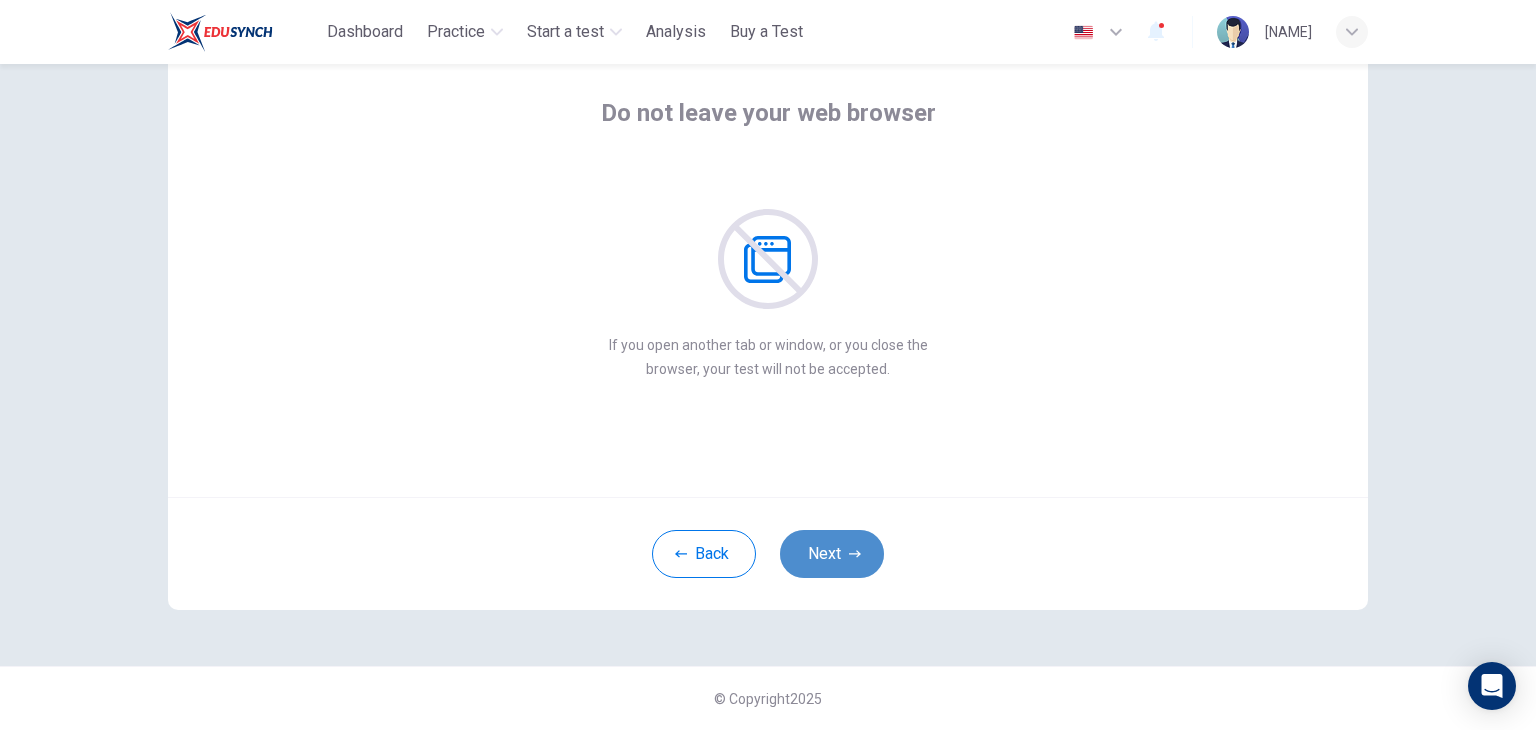 click on "Next" at bounding box center [832, 554] 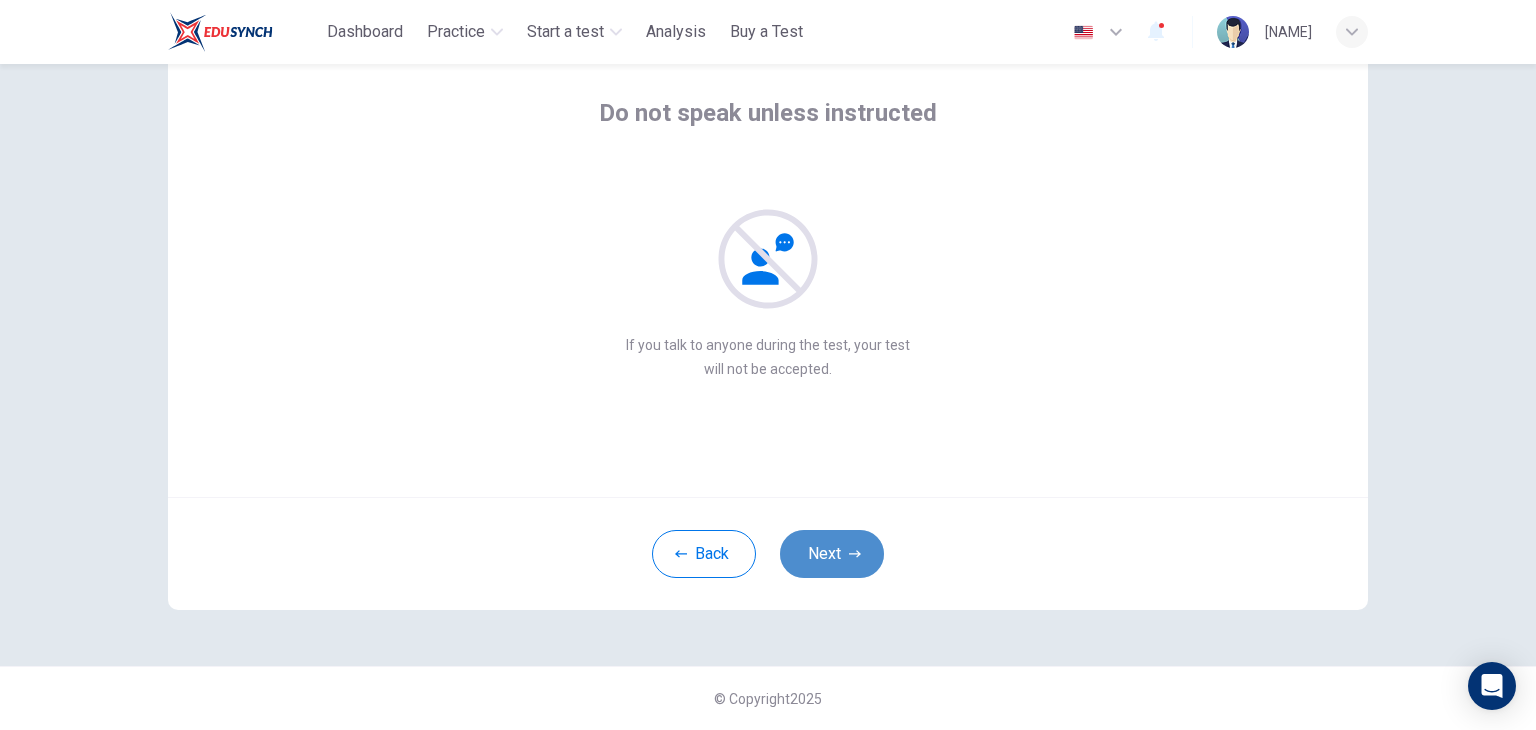 click on "Next" at bounding box center (832, 554) 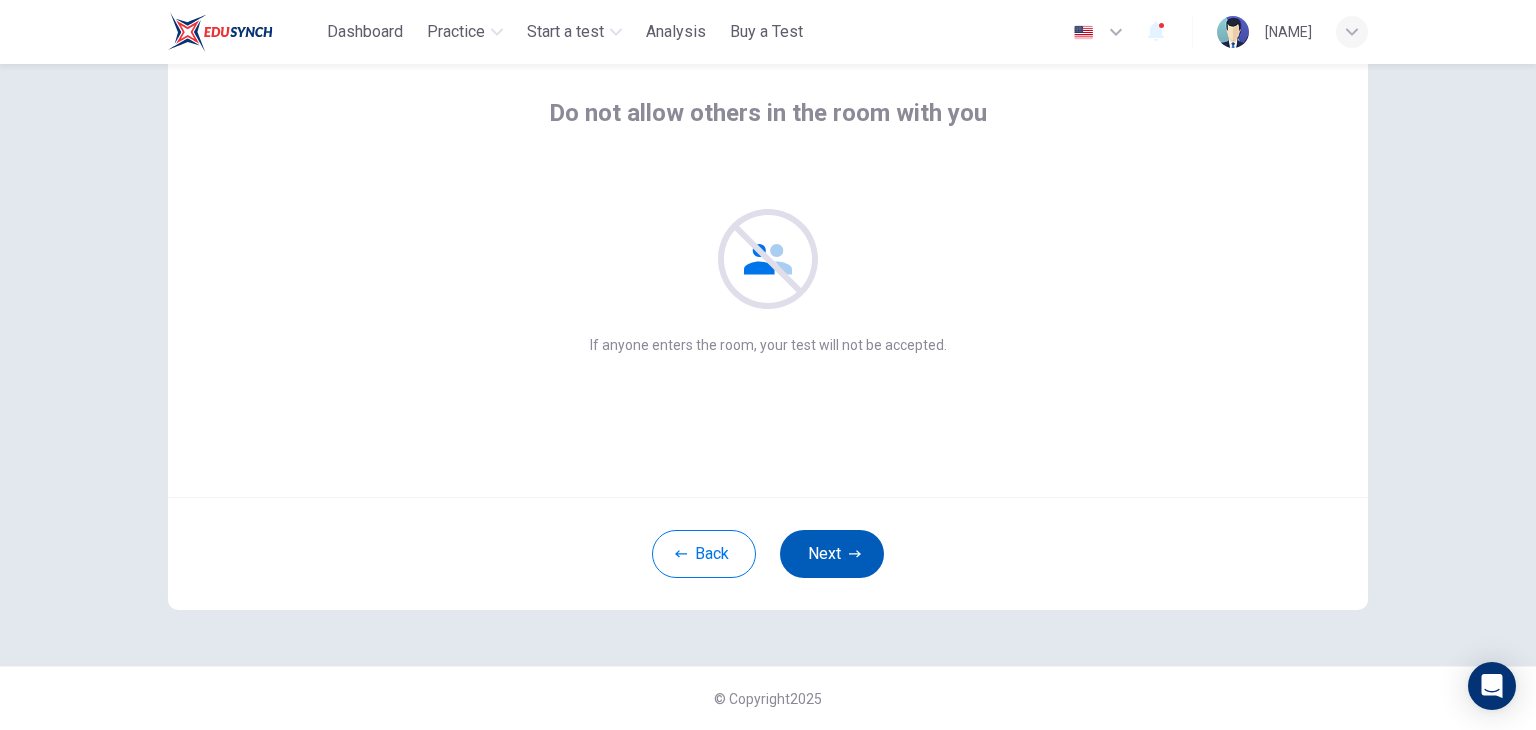click on "Next" at bounding box center [832, 554] 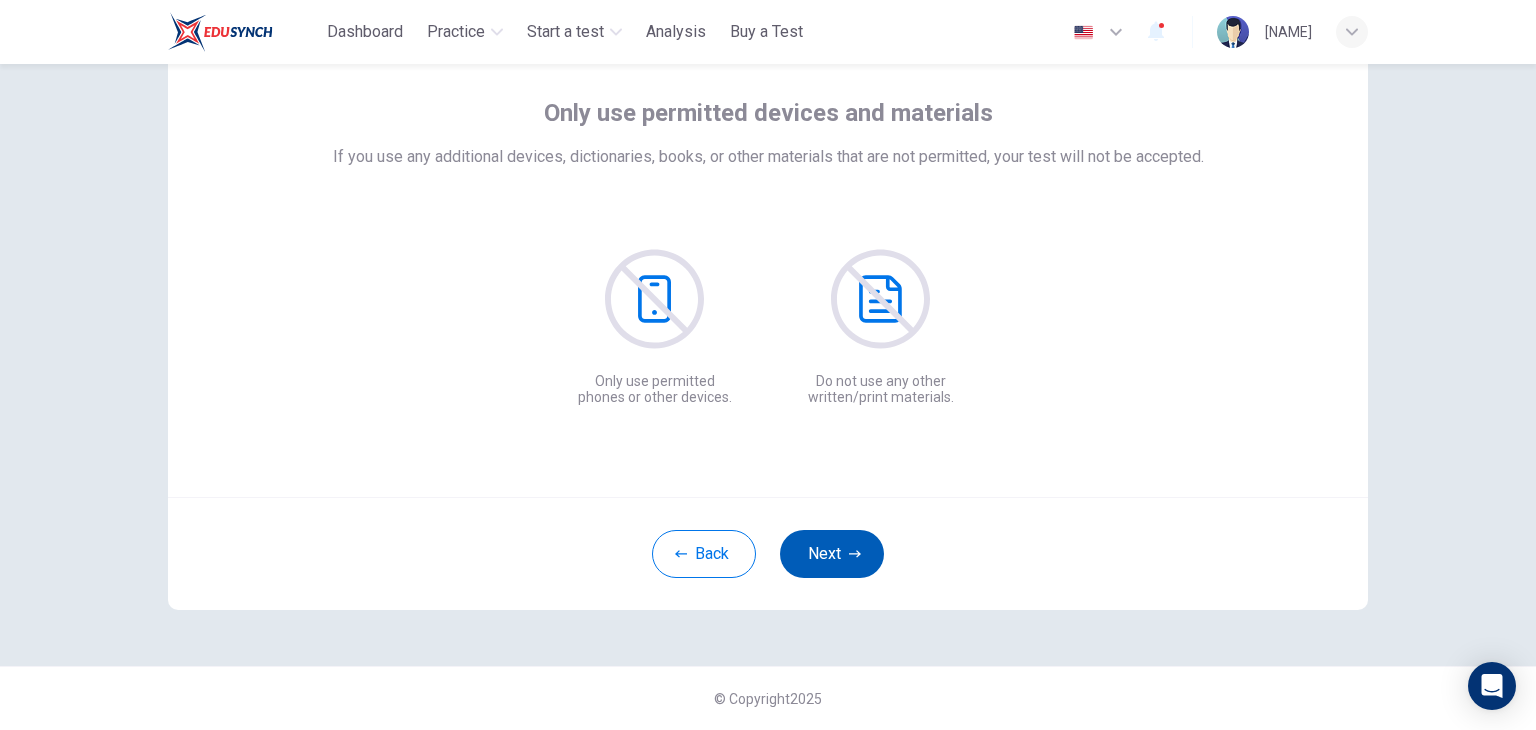 click on "Next" at bounding box center (832, 554) 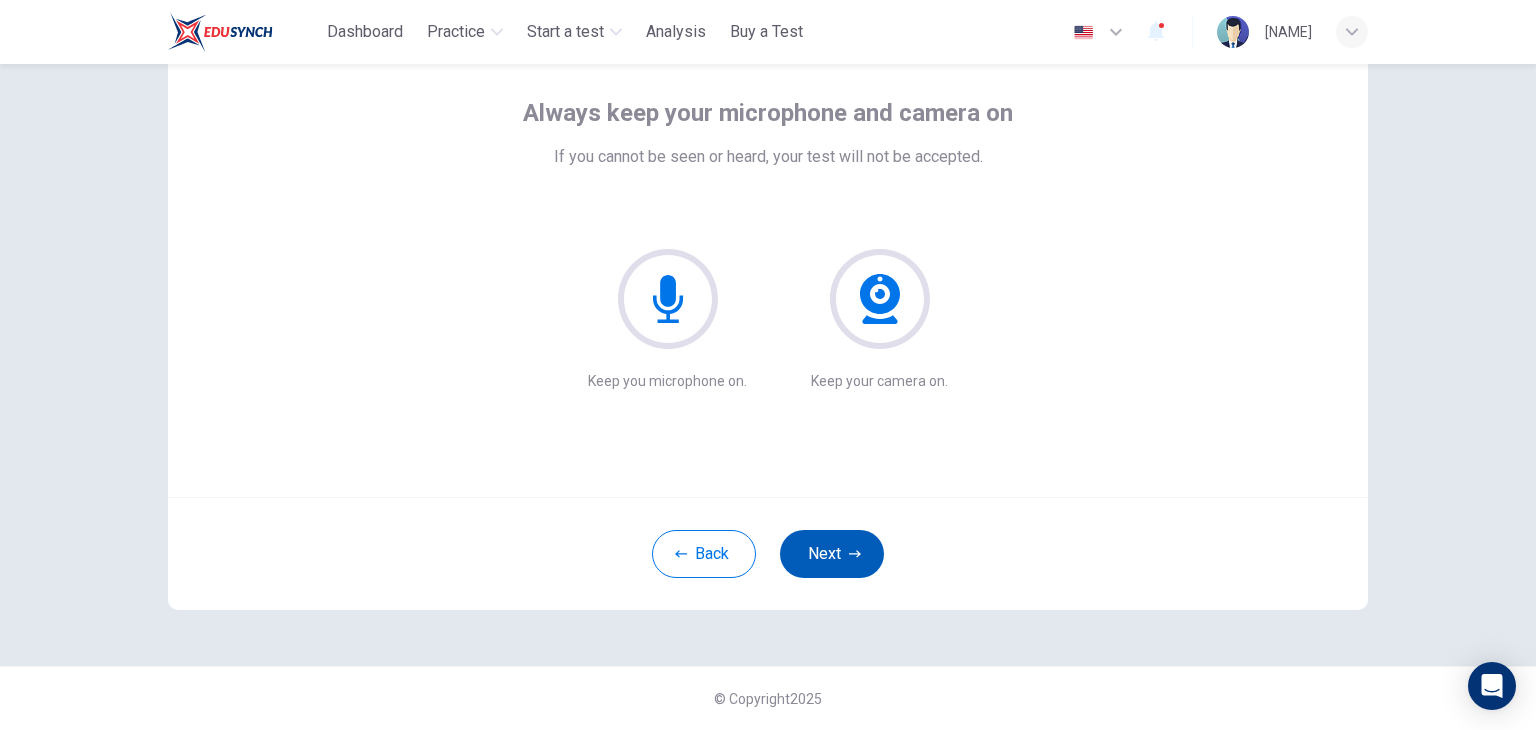 click on "Next" at bounding box center [832, 554] 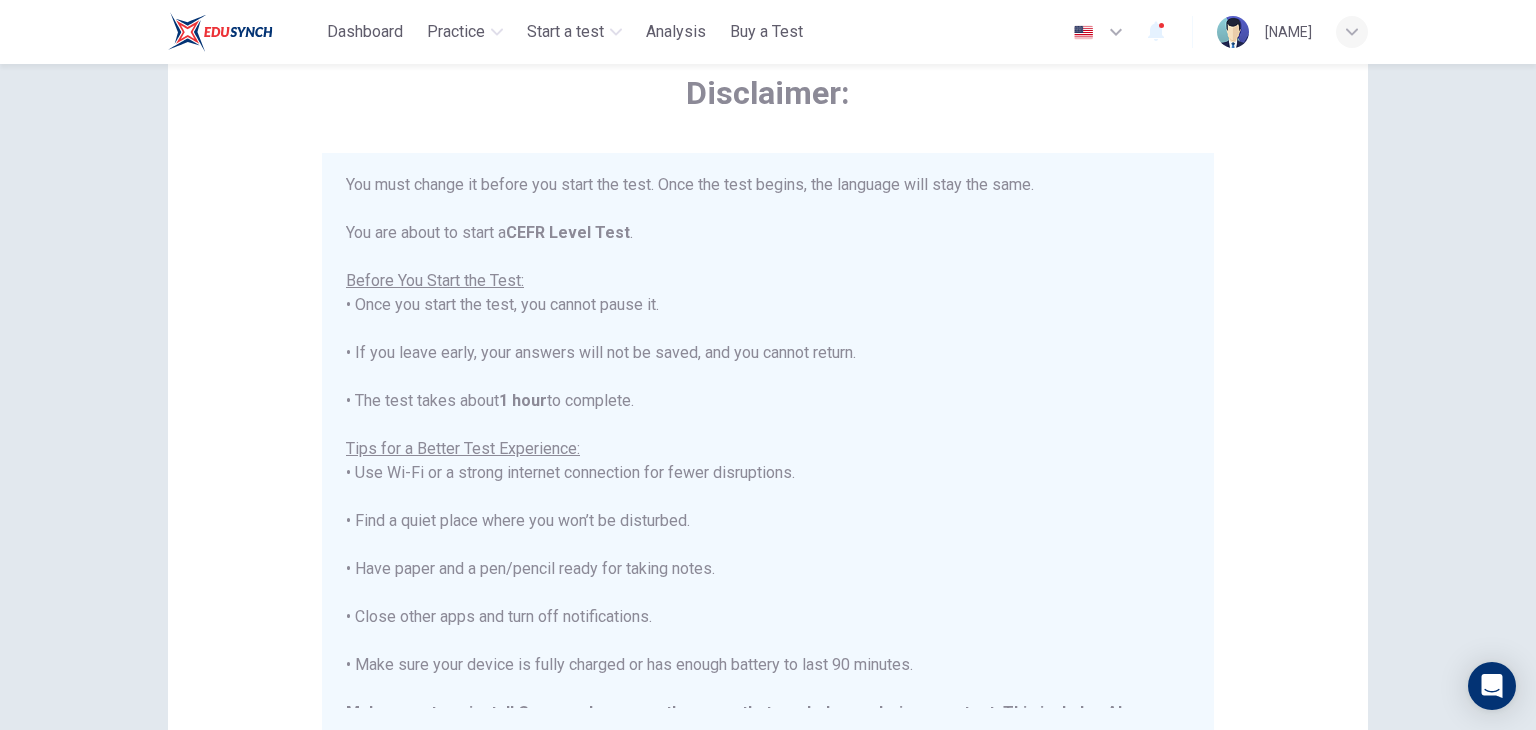 scroll, scrollTop: 191, scrollLeft: 0, axis: vertical 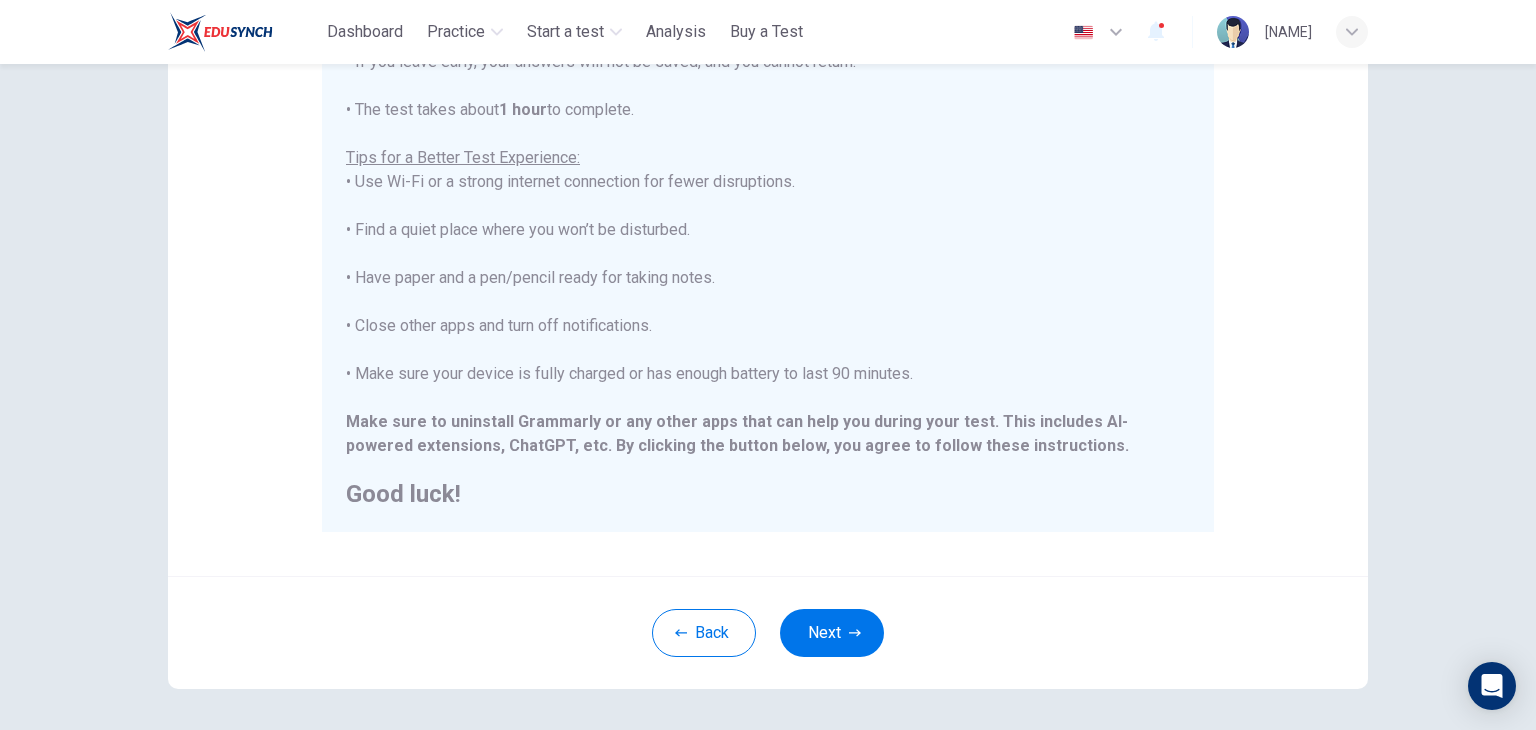 drag, startPoint x: 1509, startPoint y: 0, endPoint x: 1128, endPoint y: 189, distance: 425.30225 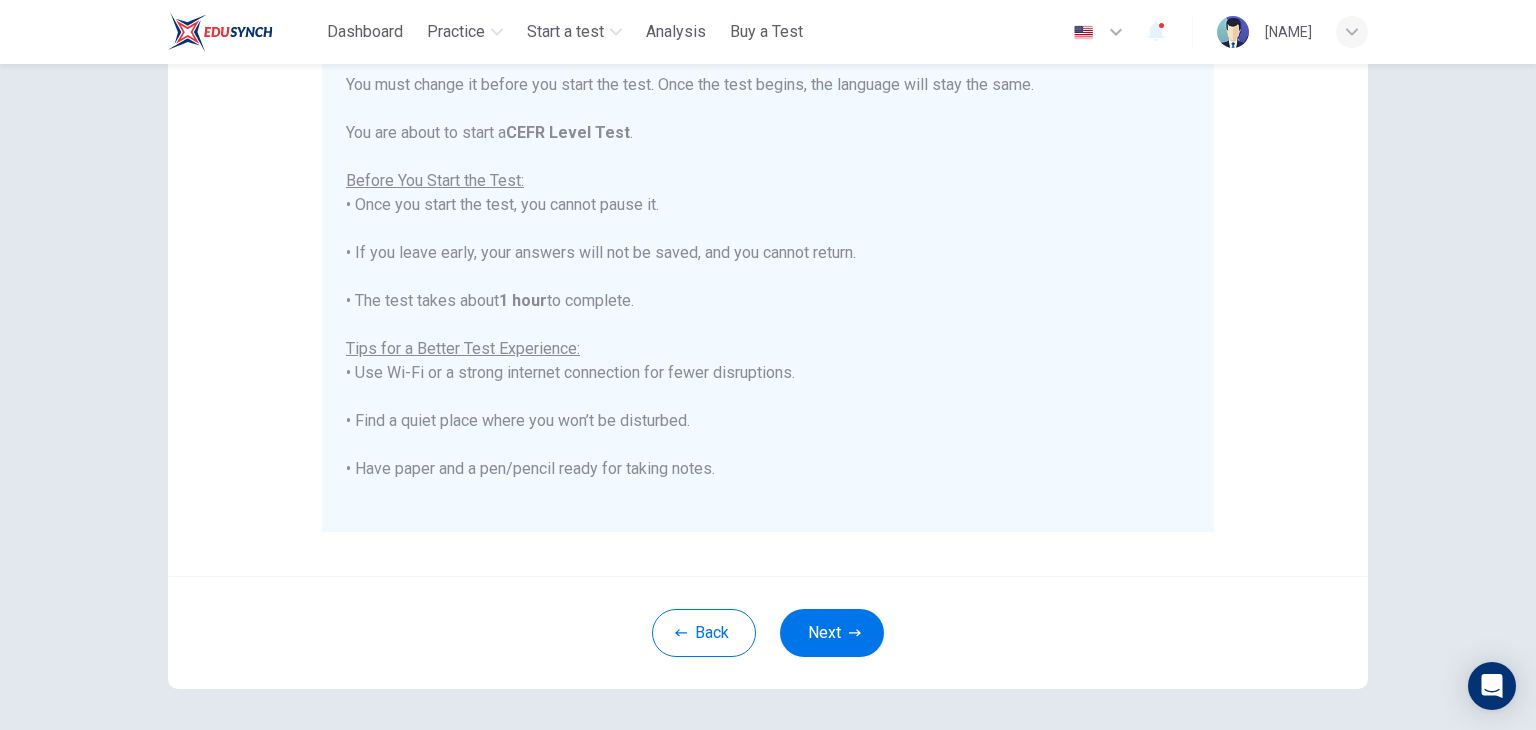 scroll, scrollTop: 191, scrollLeft: 0, axis: vertical 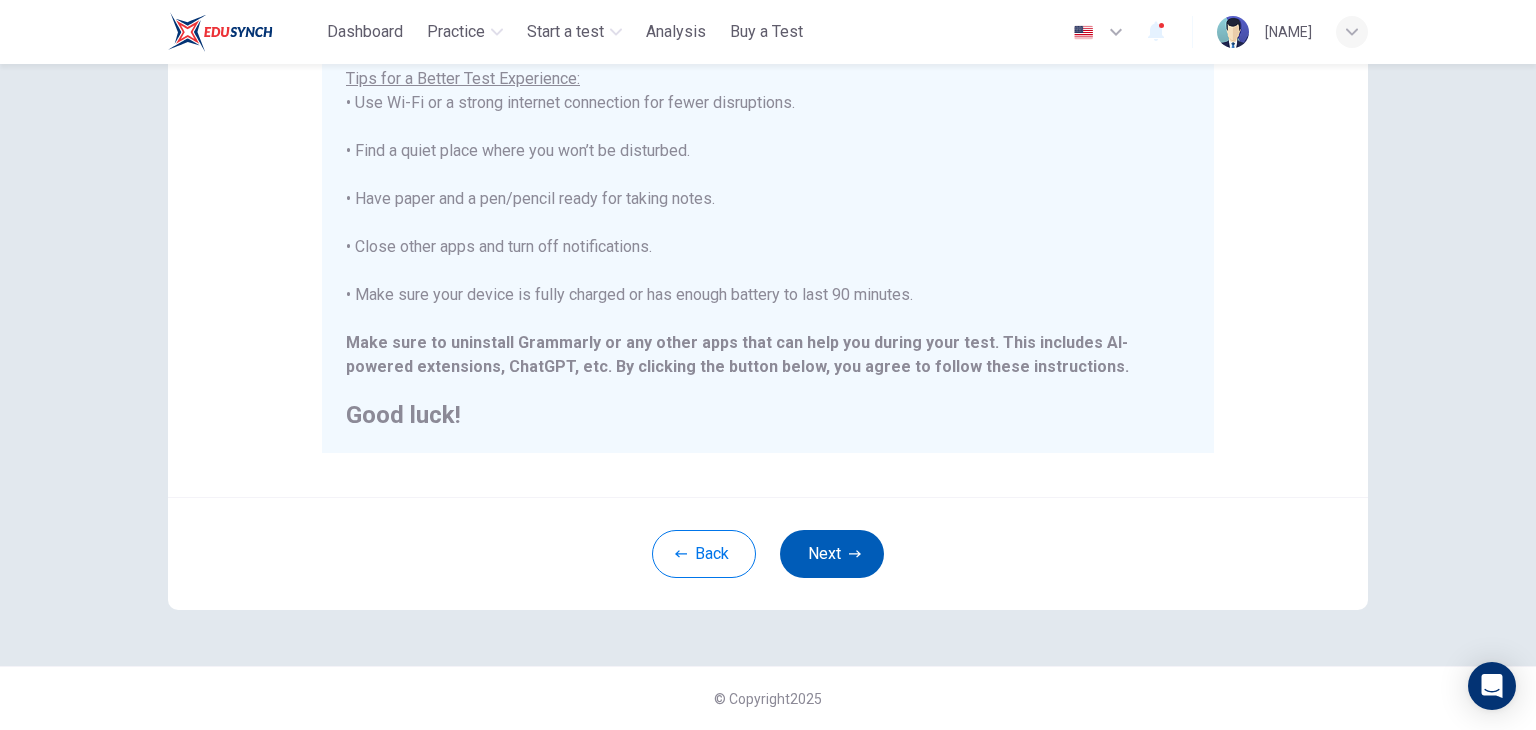 click 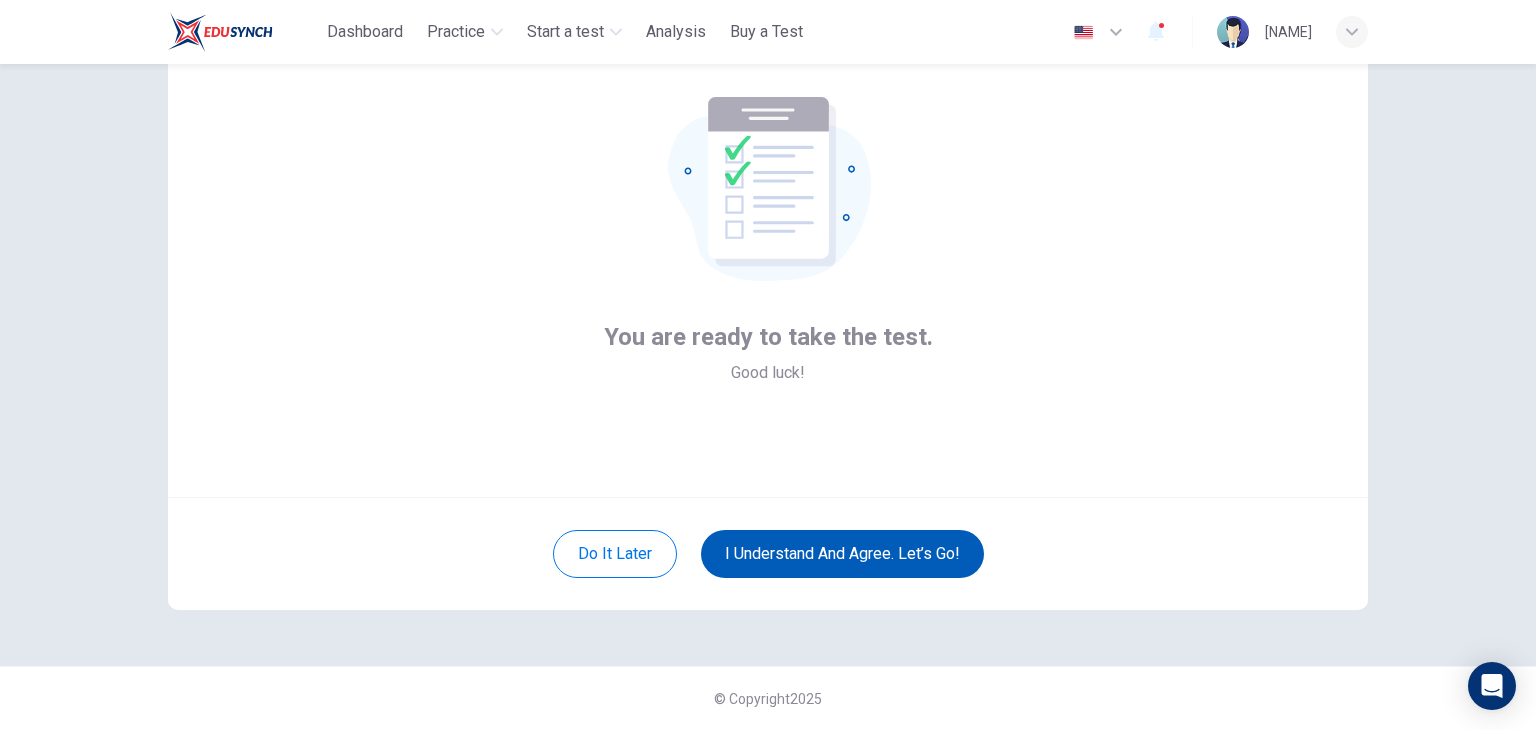 click on "I understand and agree. Let’s go!" at bounding box center [842, 554] 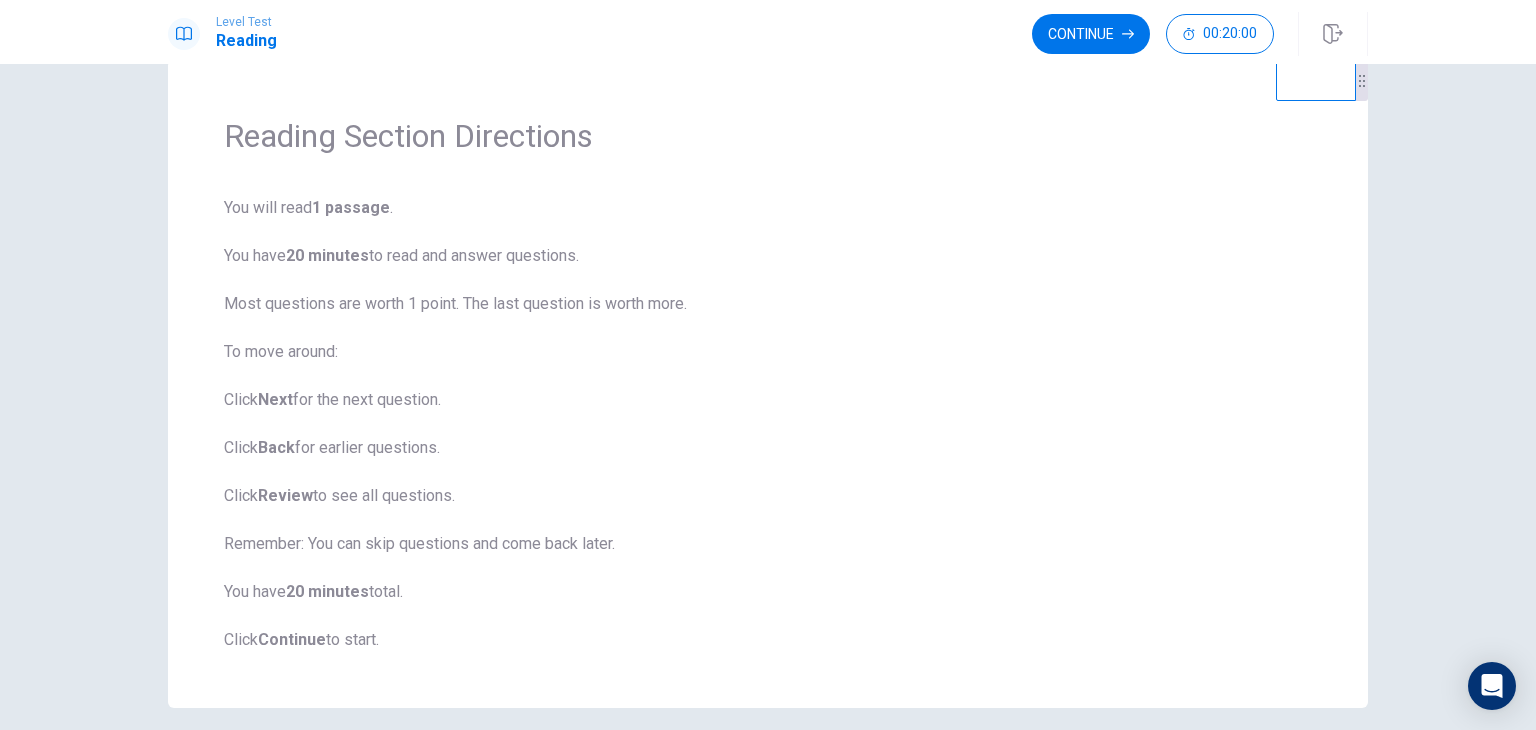 scroll, scrollTop: 0, scrollLeft: 0, axis: both 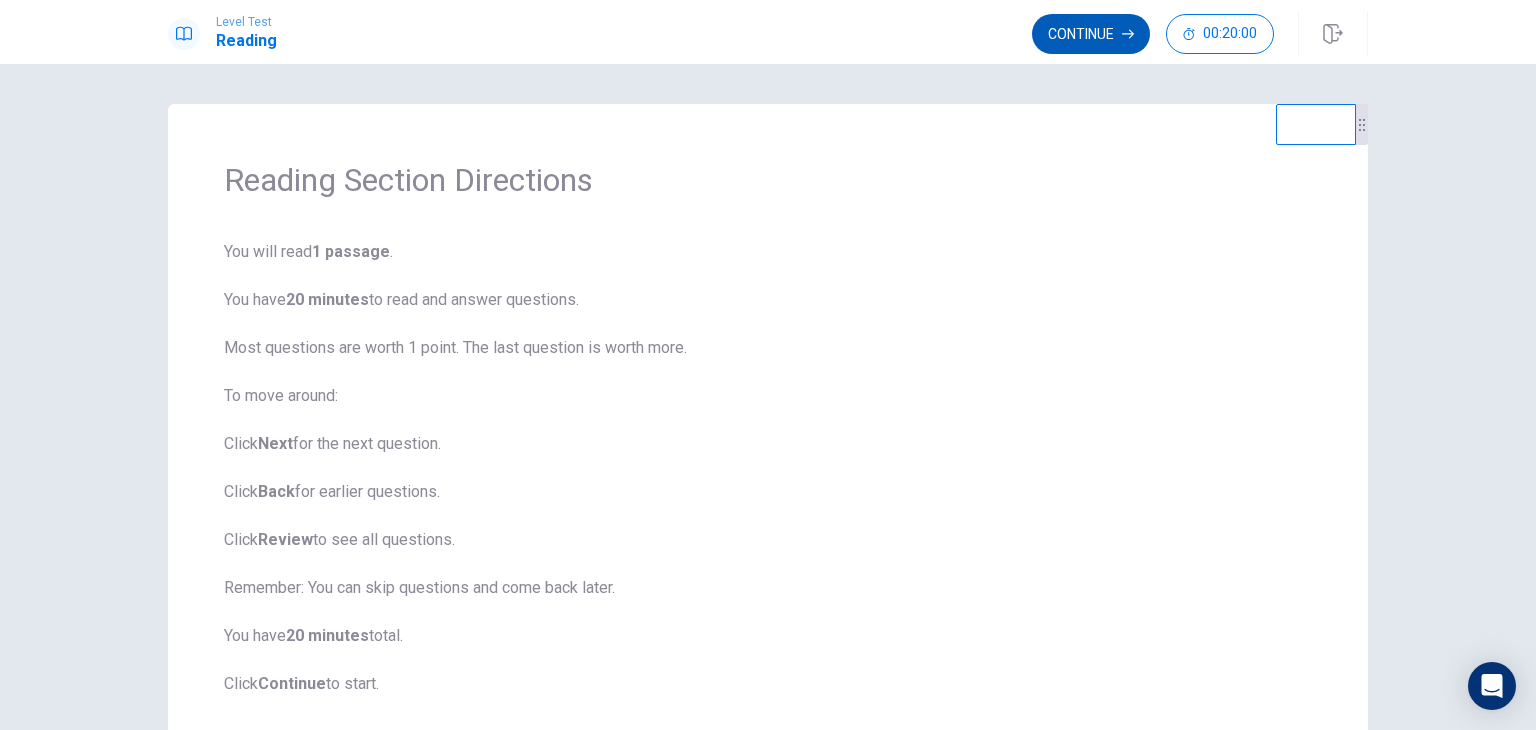 click on "Continue" at bounding box center [1091, 34] 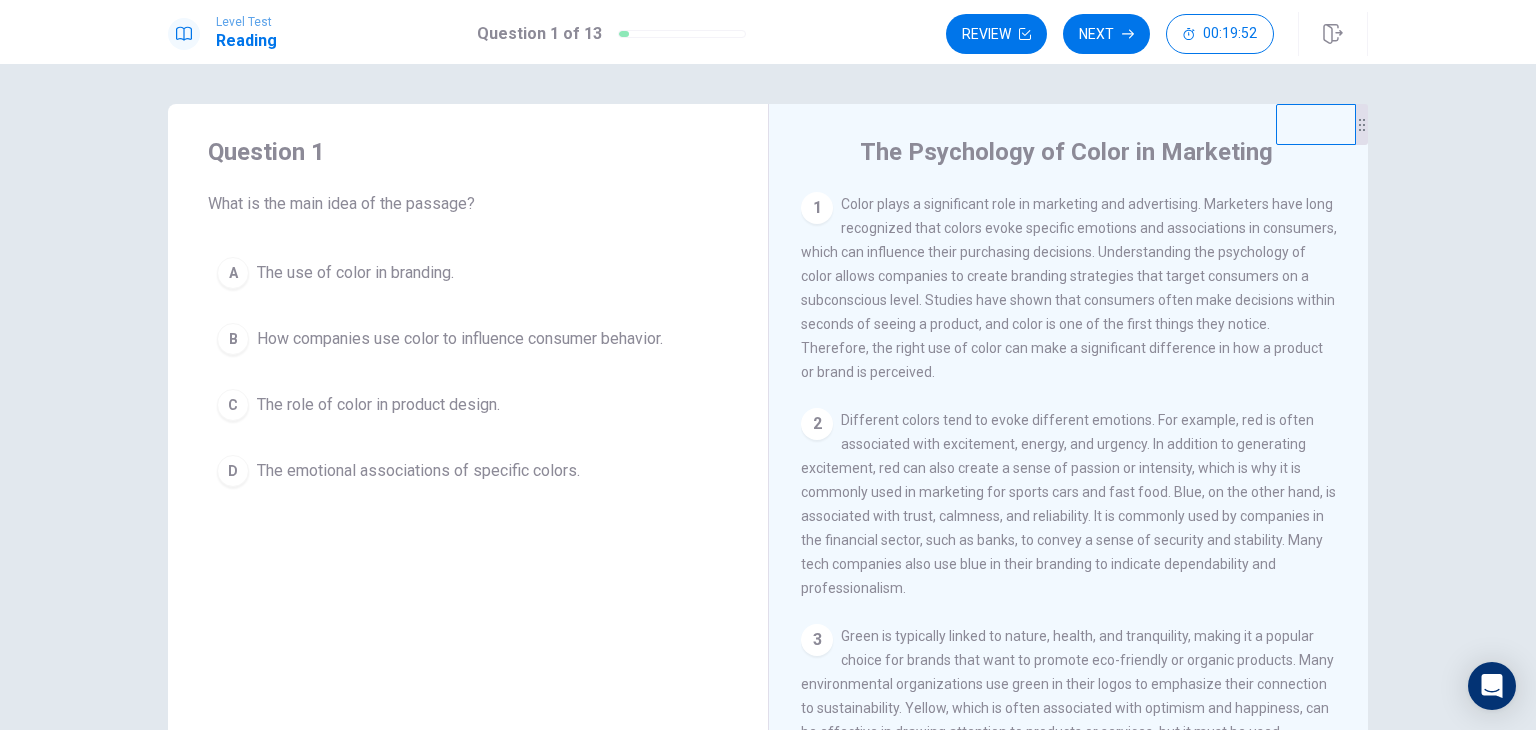 click on "How companies use color to influence consumer behavior." at bounding box center [460, 339] 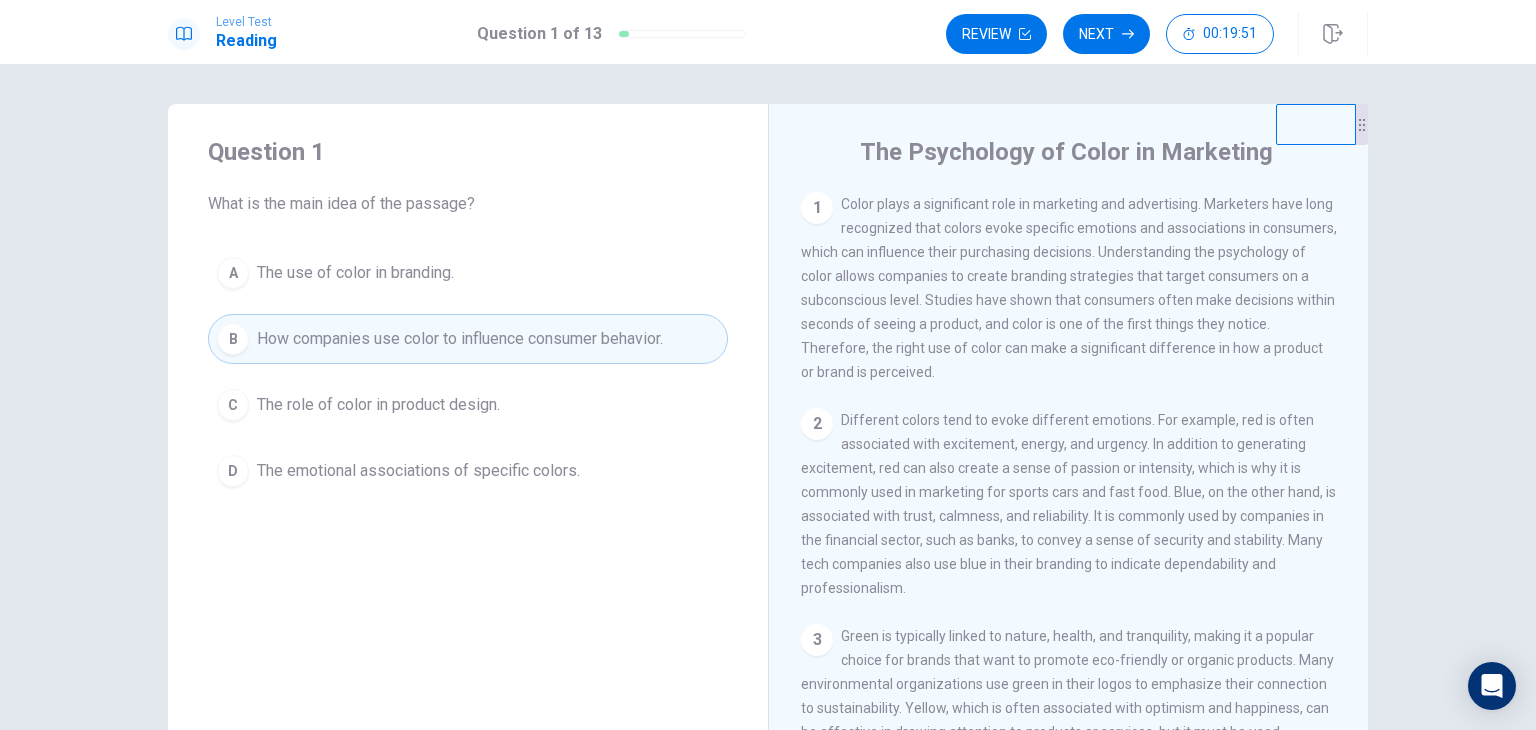 scroll, scrollTop: 100, scrollLeft: 0, axis: vertical 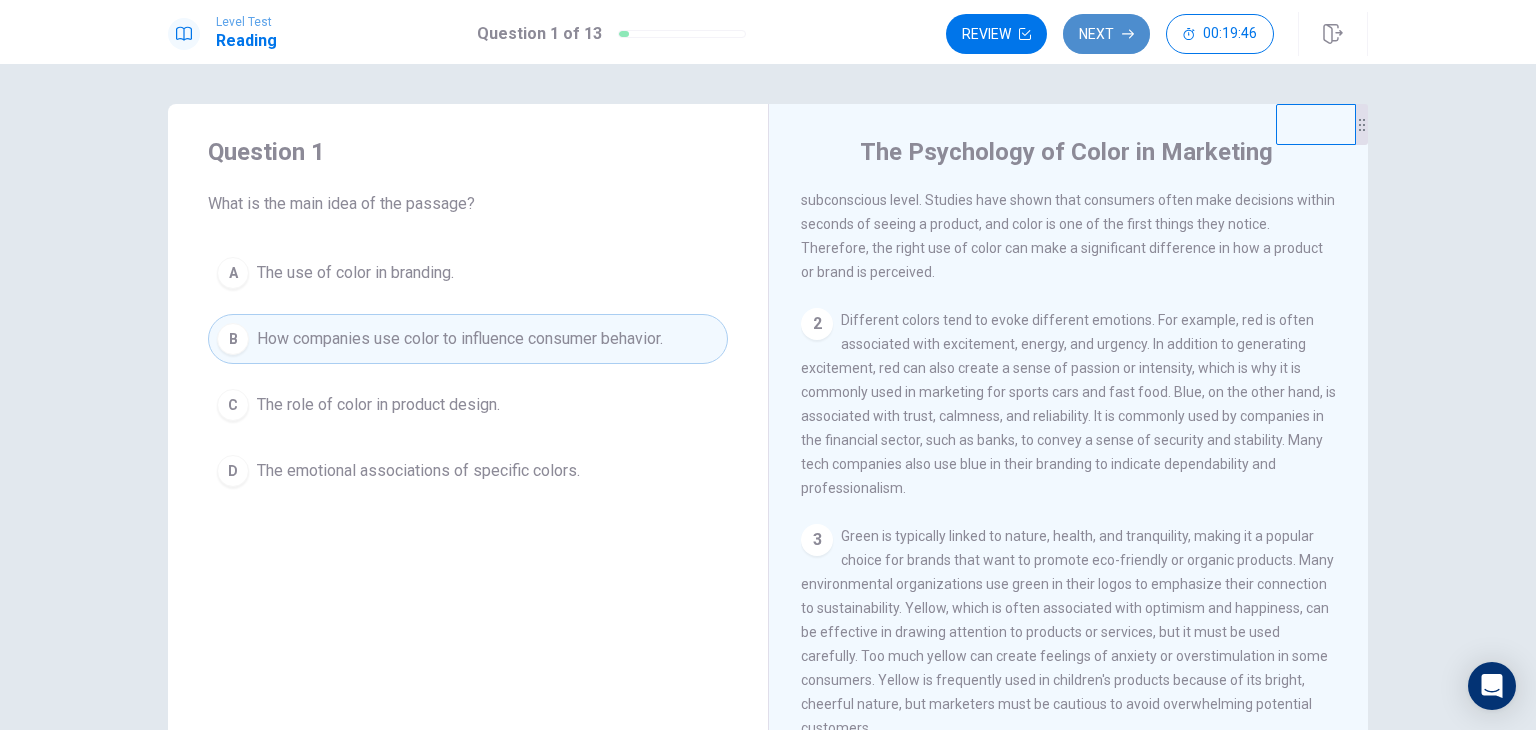 click on "Next" at bounding box center (1106, 34) 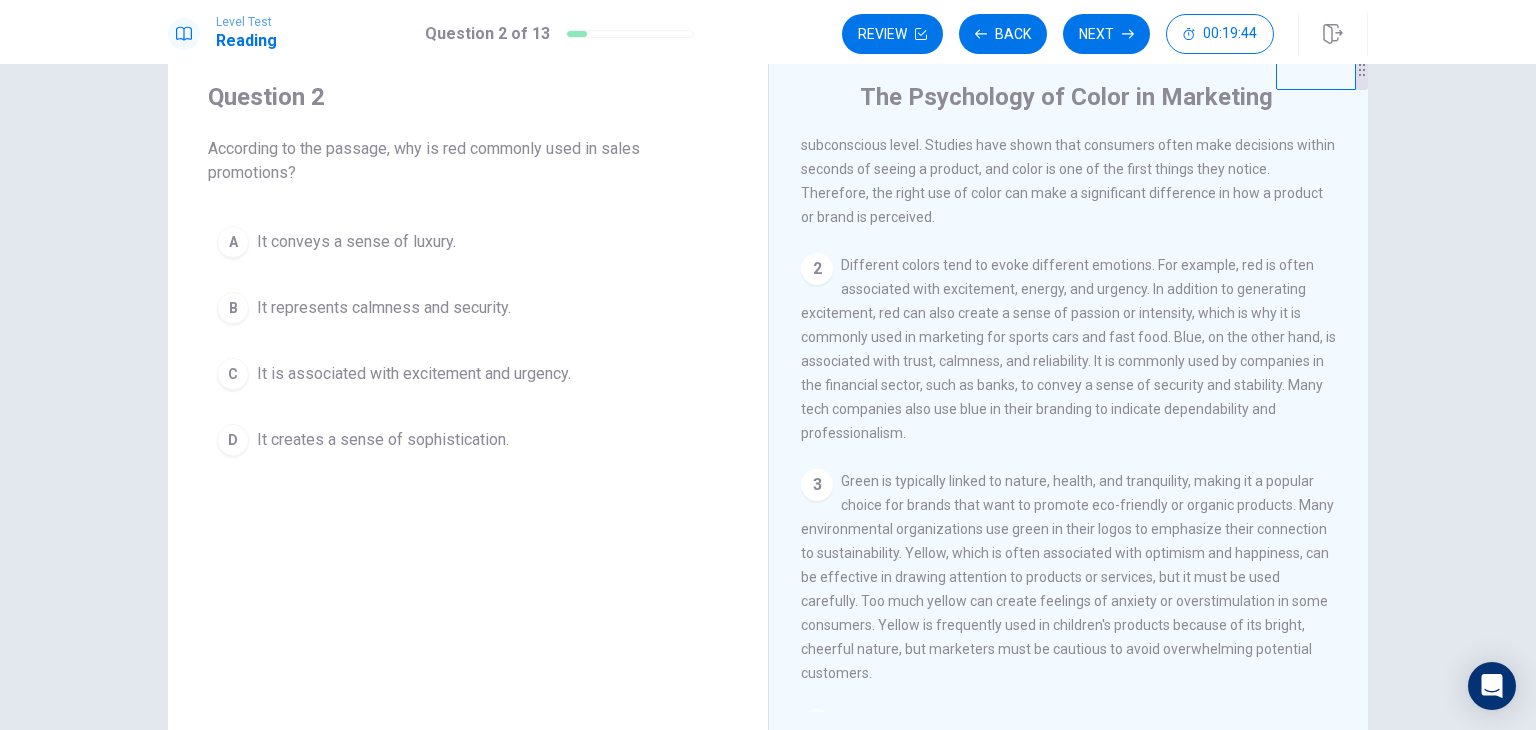 scroll, scrollTop: 100, scrollLeft: 0, axis: vertical 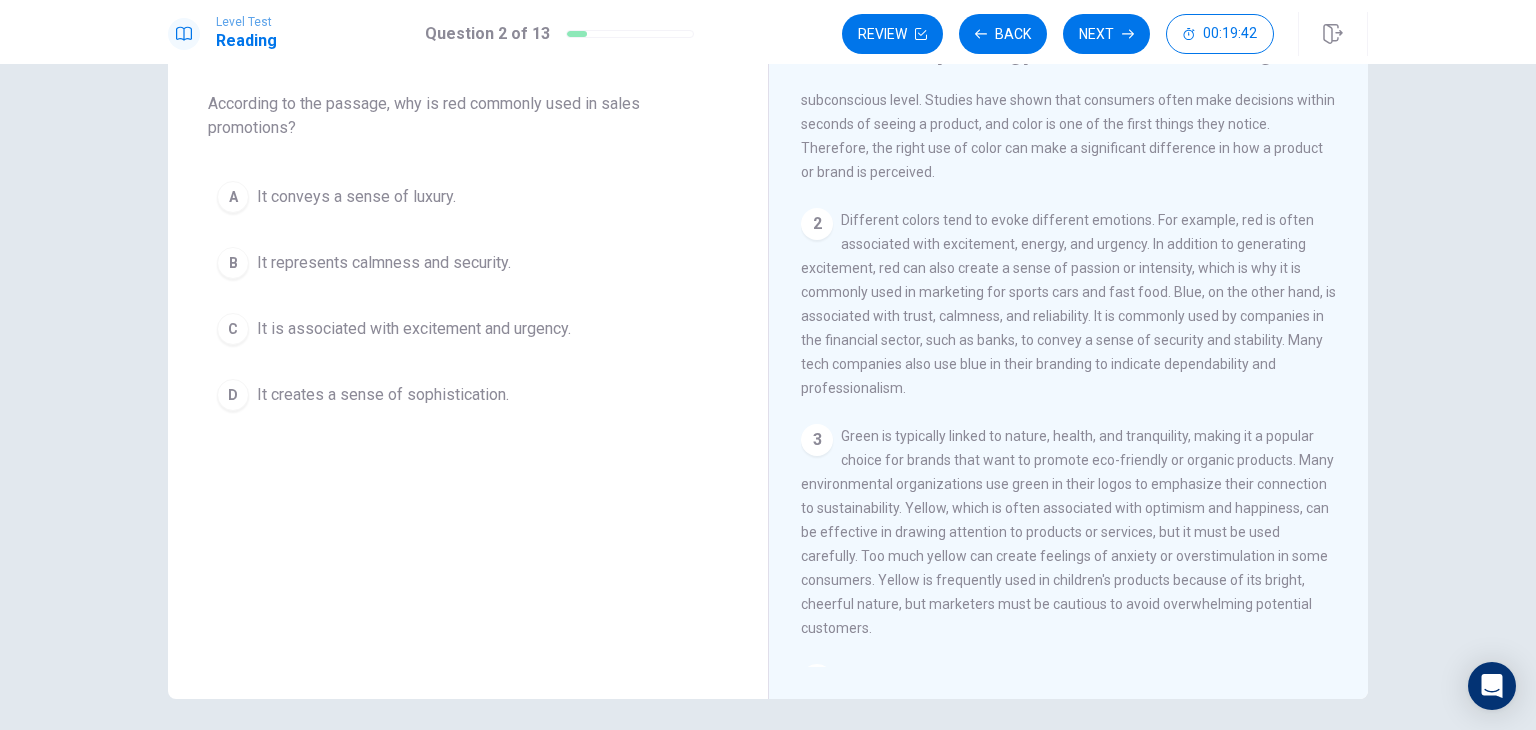 click on "A It conveys a sense of luxury." at bounding box center (468, 197) 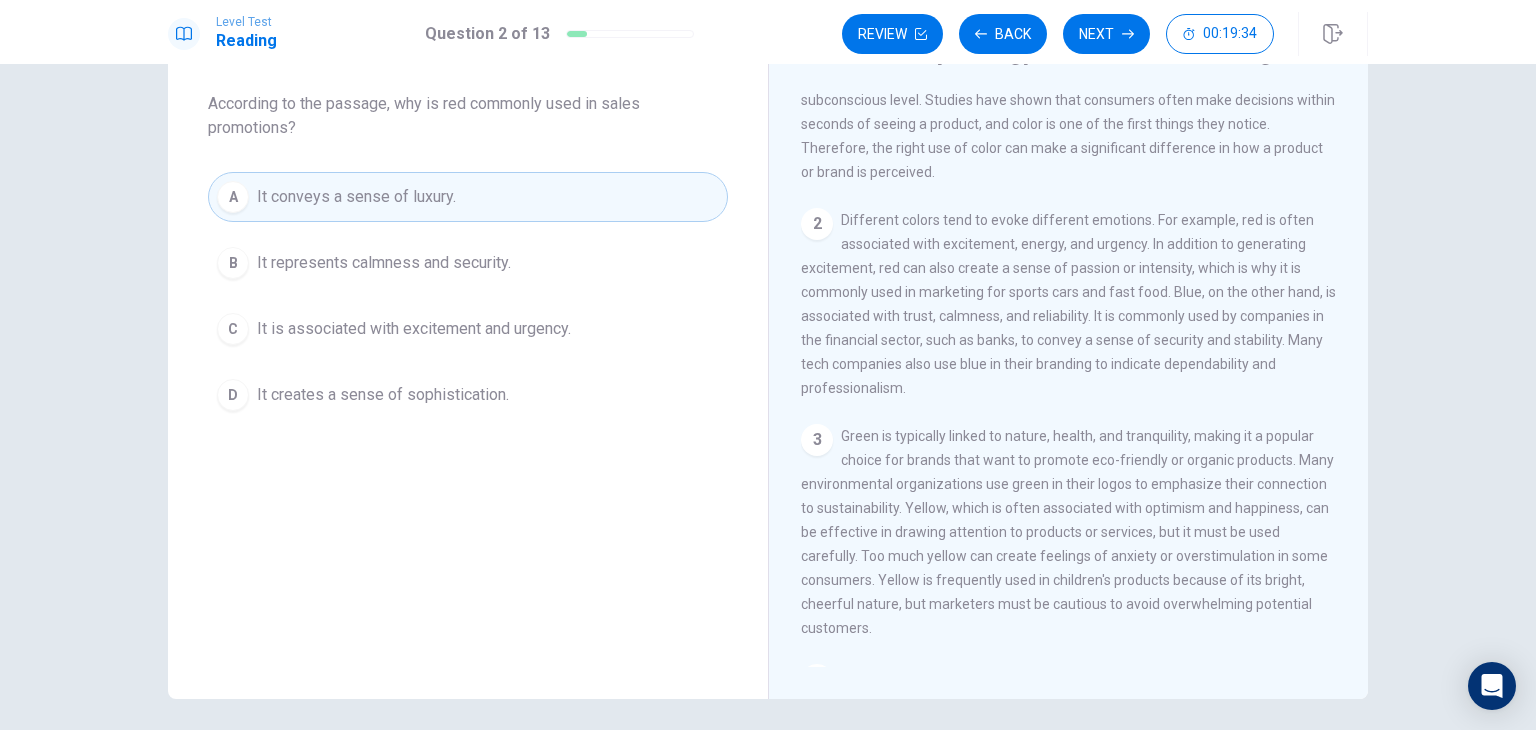 click on "It represents calmness and security." at bounding box center [384, 263] 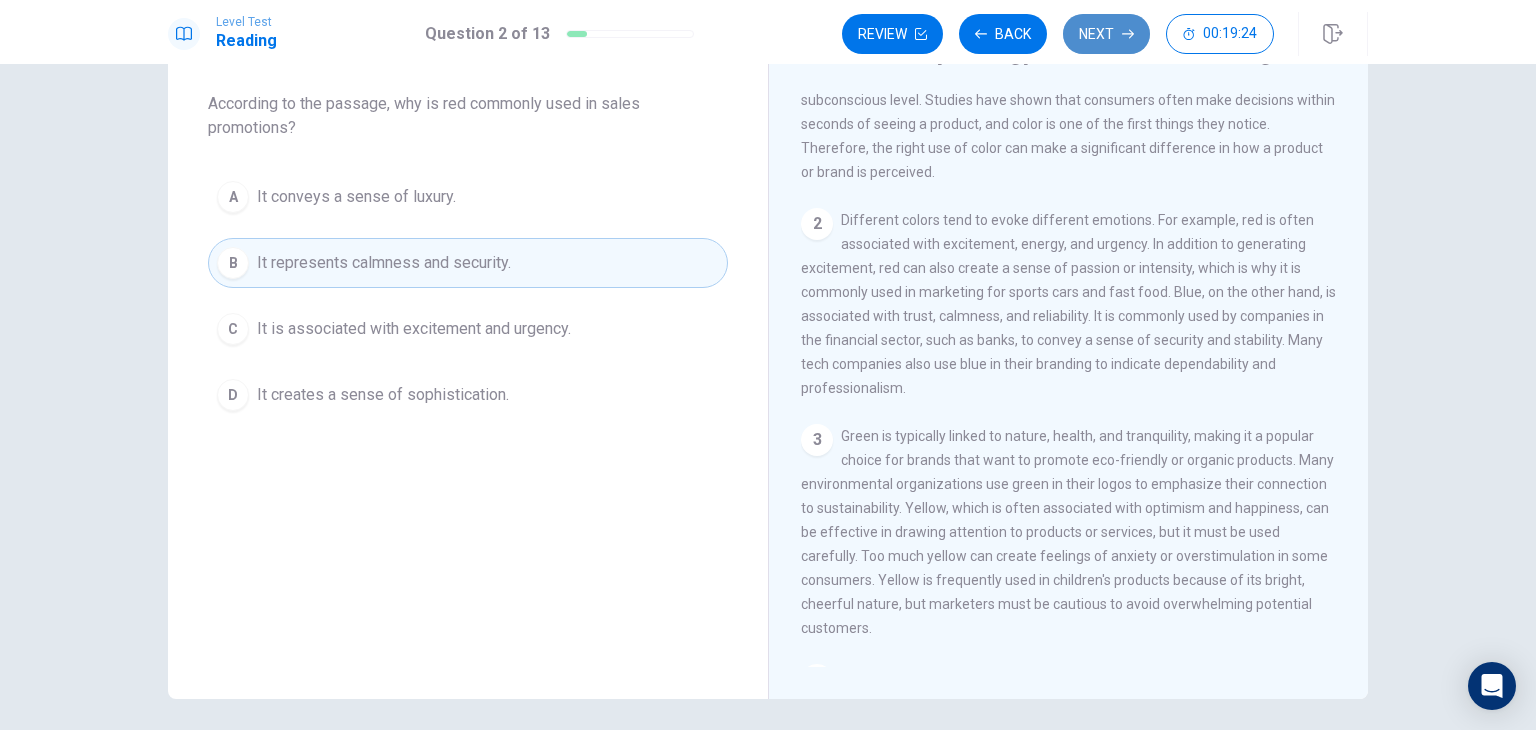 click 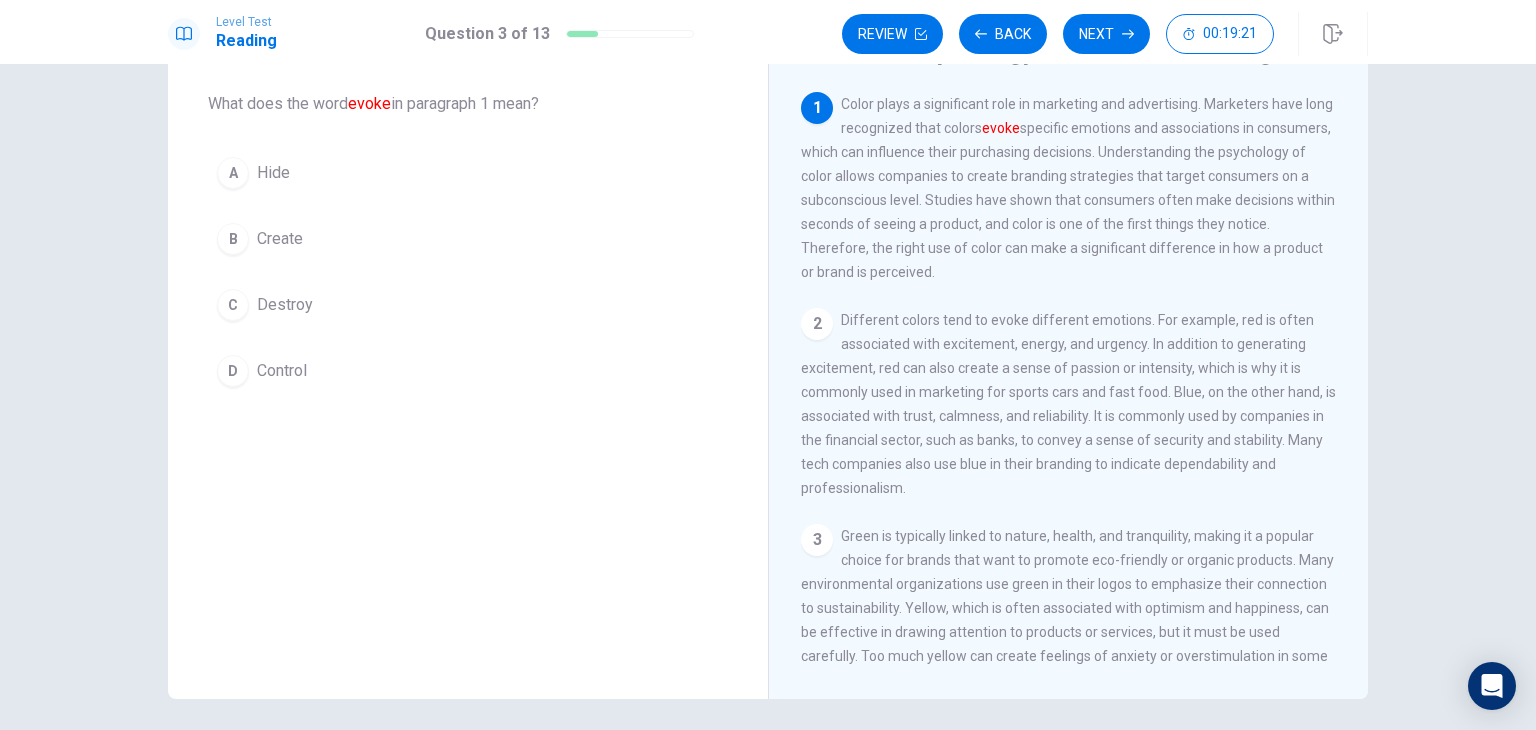click on "B Create" at bounding box center (468, 239) 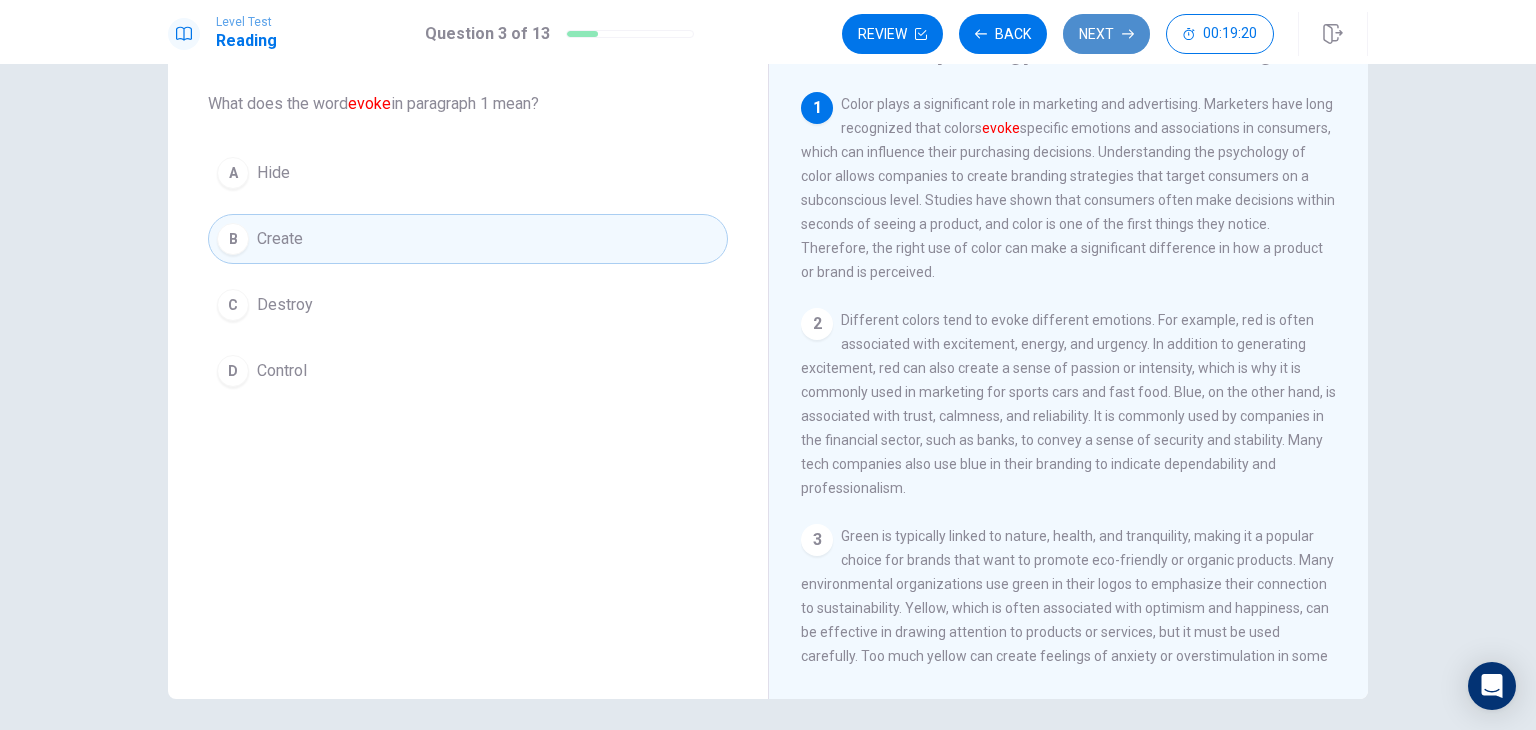 click on "Next" at bounding box center (1106, 34) 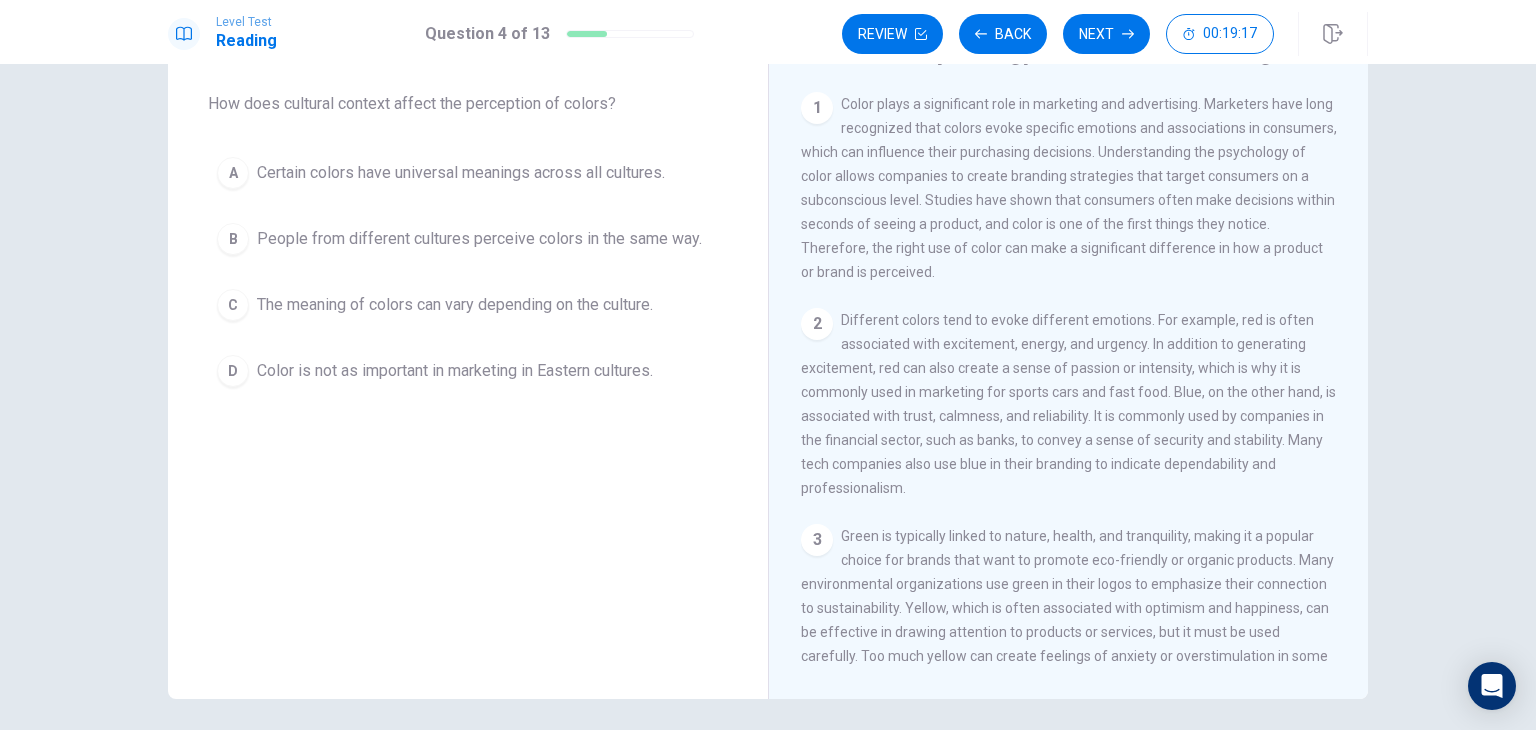 click on "Certain colors have universal meanings across all cultures." at bounding box center [461, 173] 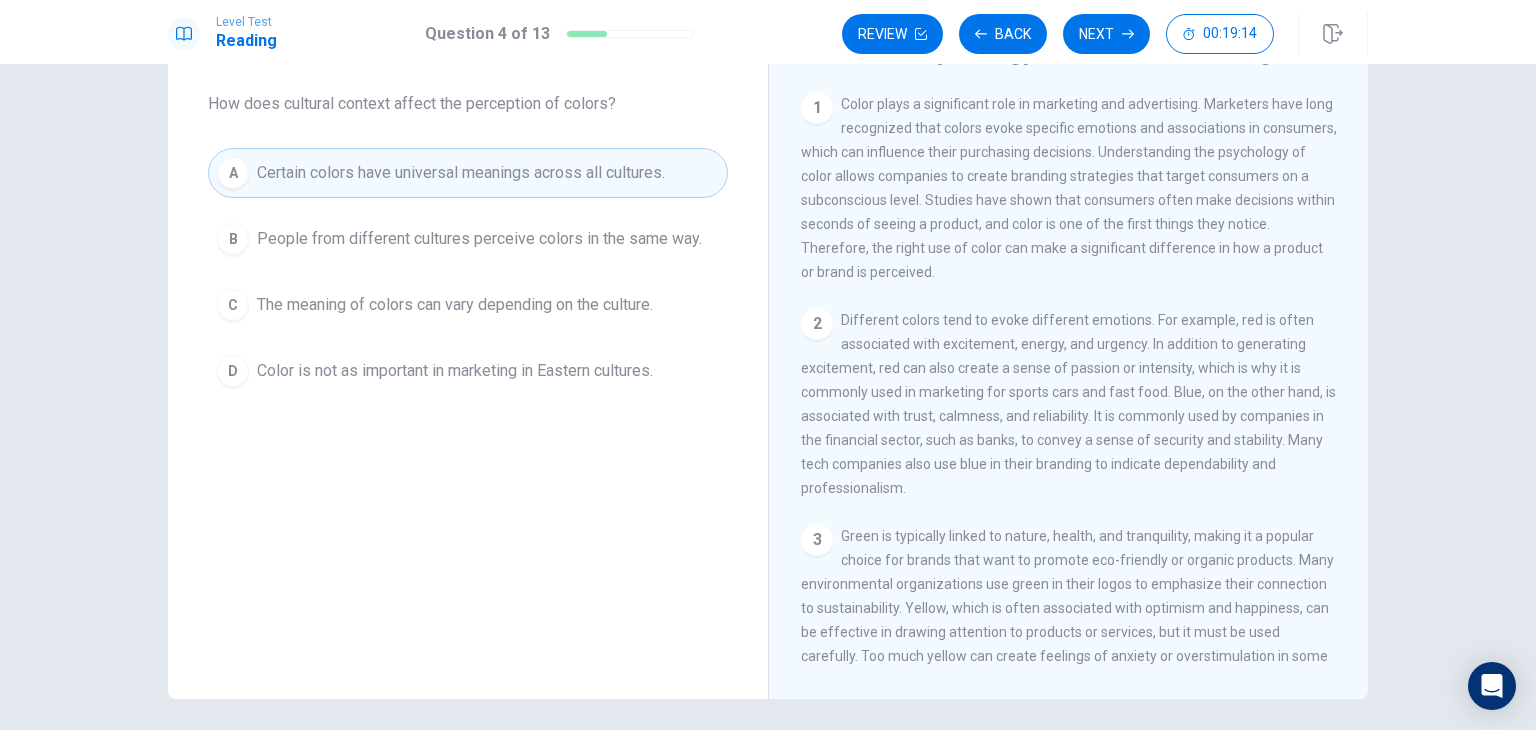click on "B People from different cultures perceive colors in the same way." at bounding box center (468, 239) 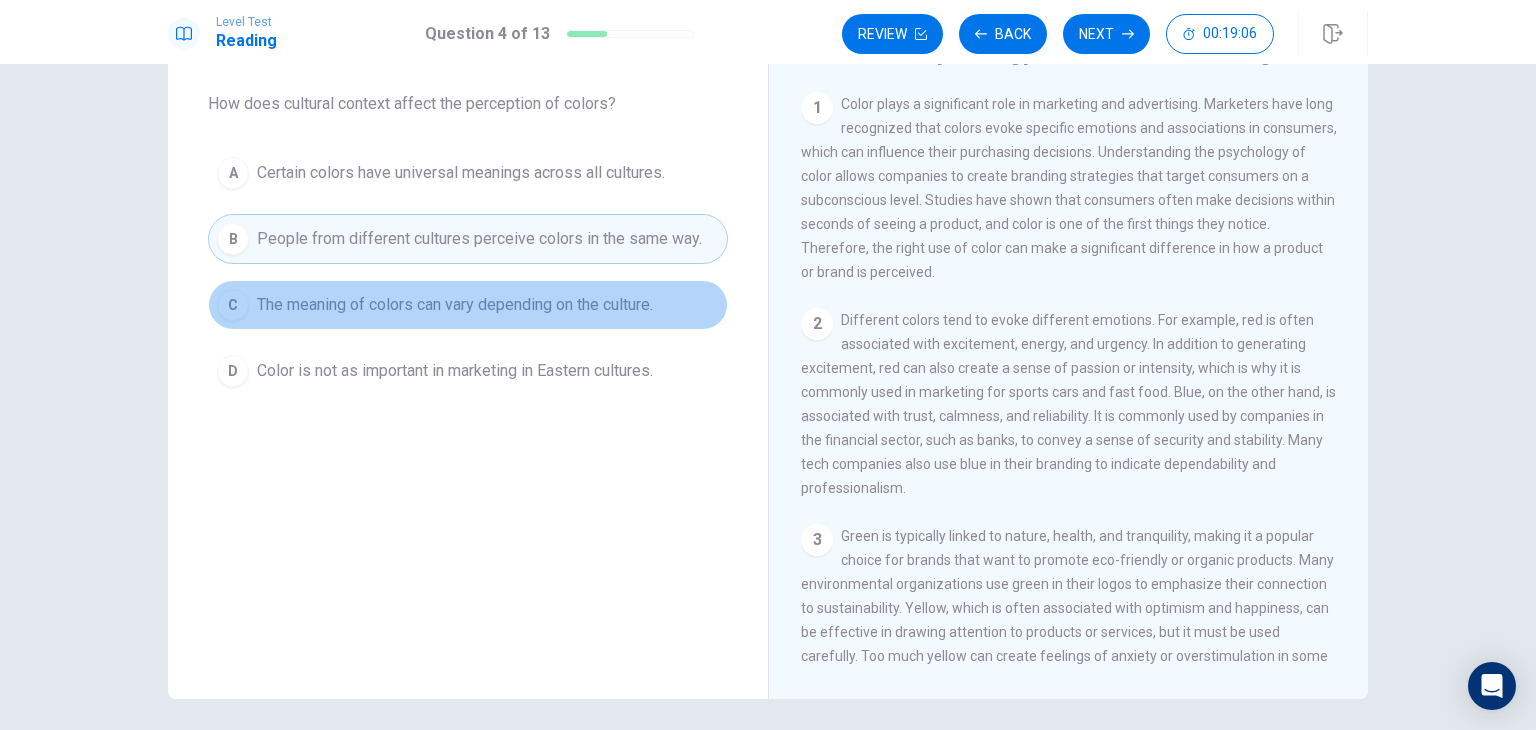 click on "C The meaning of colors can vary depending on the culture." at bounding box center [468, 305] 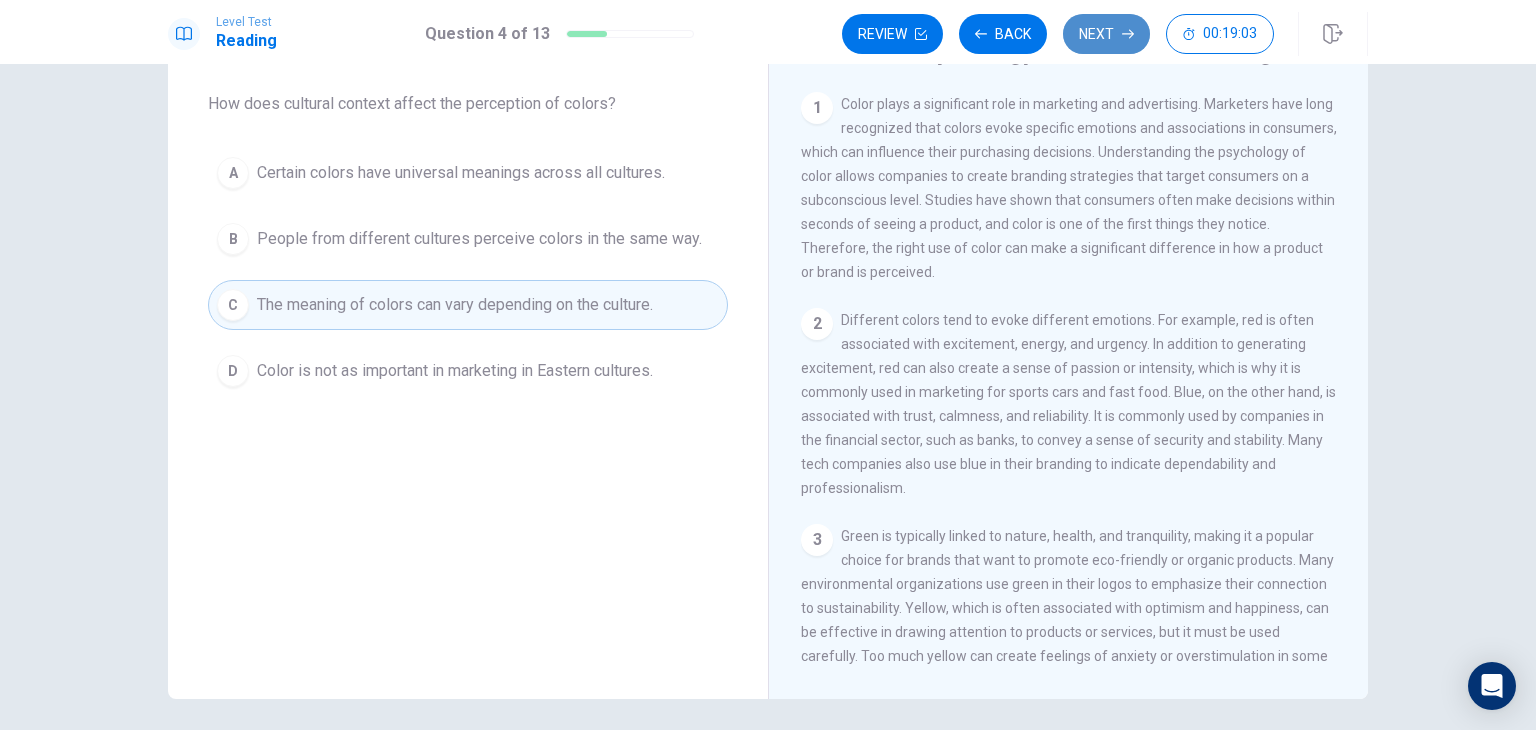 click 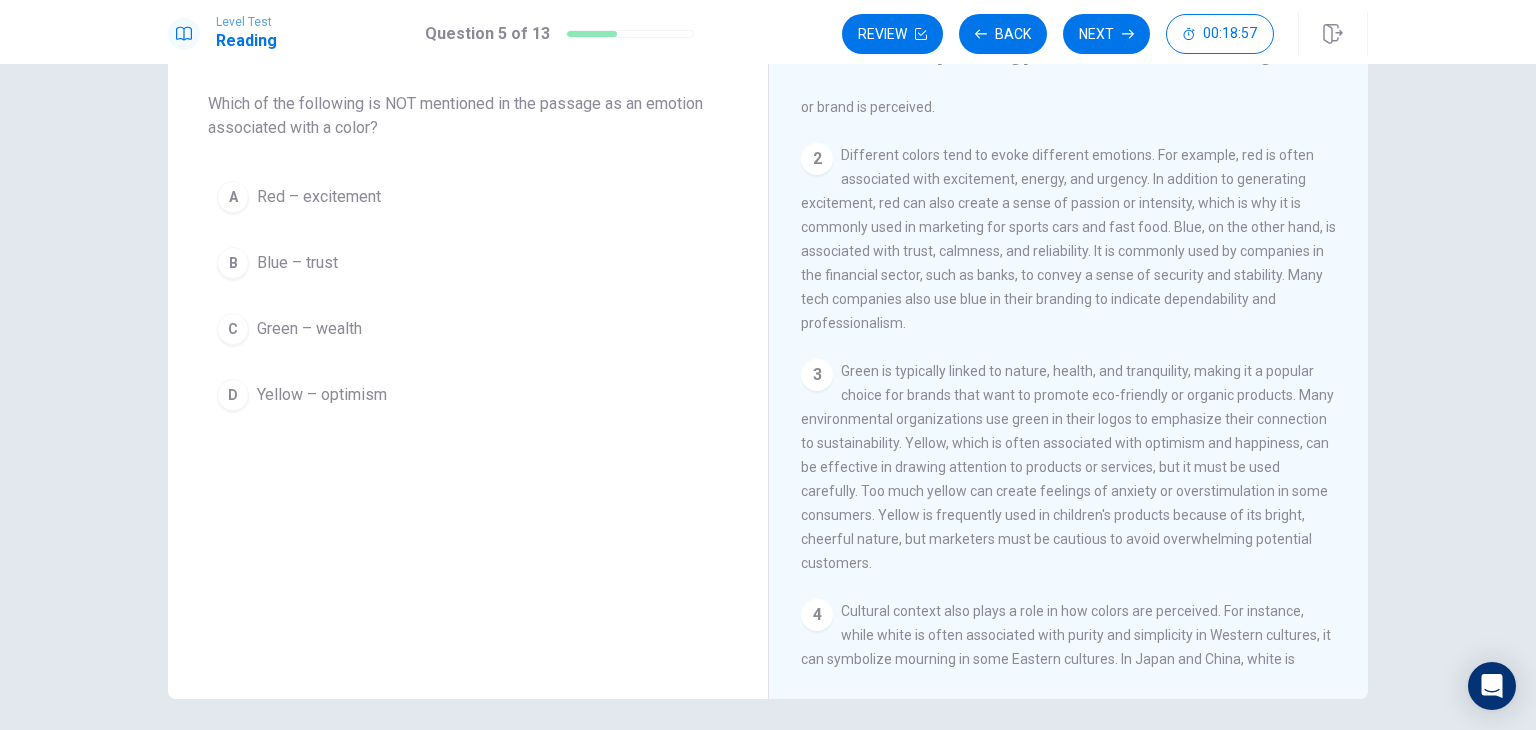 scroll, scrollTop: 200, scrollLeft: 0, axis: vertical 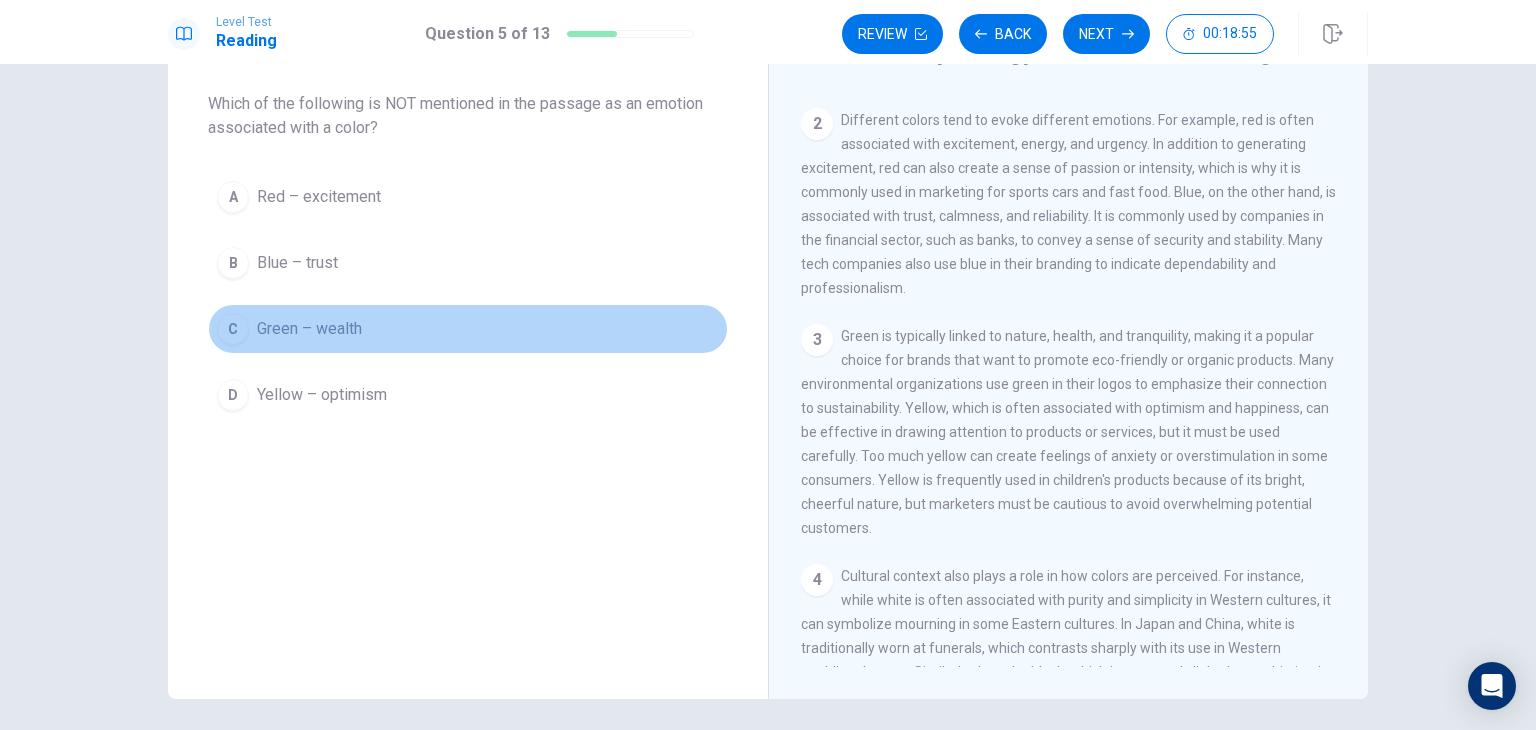 click on "C Green – wealth" at bounding box center (468, 329) 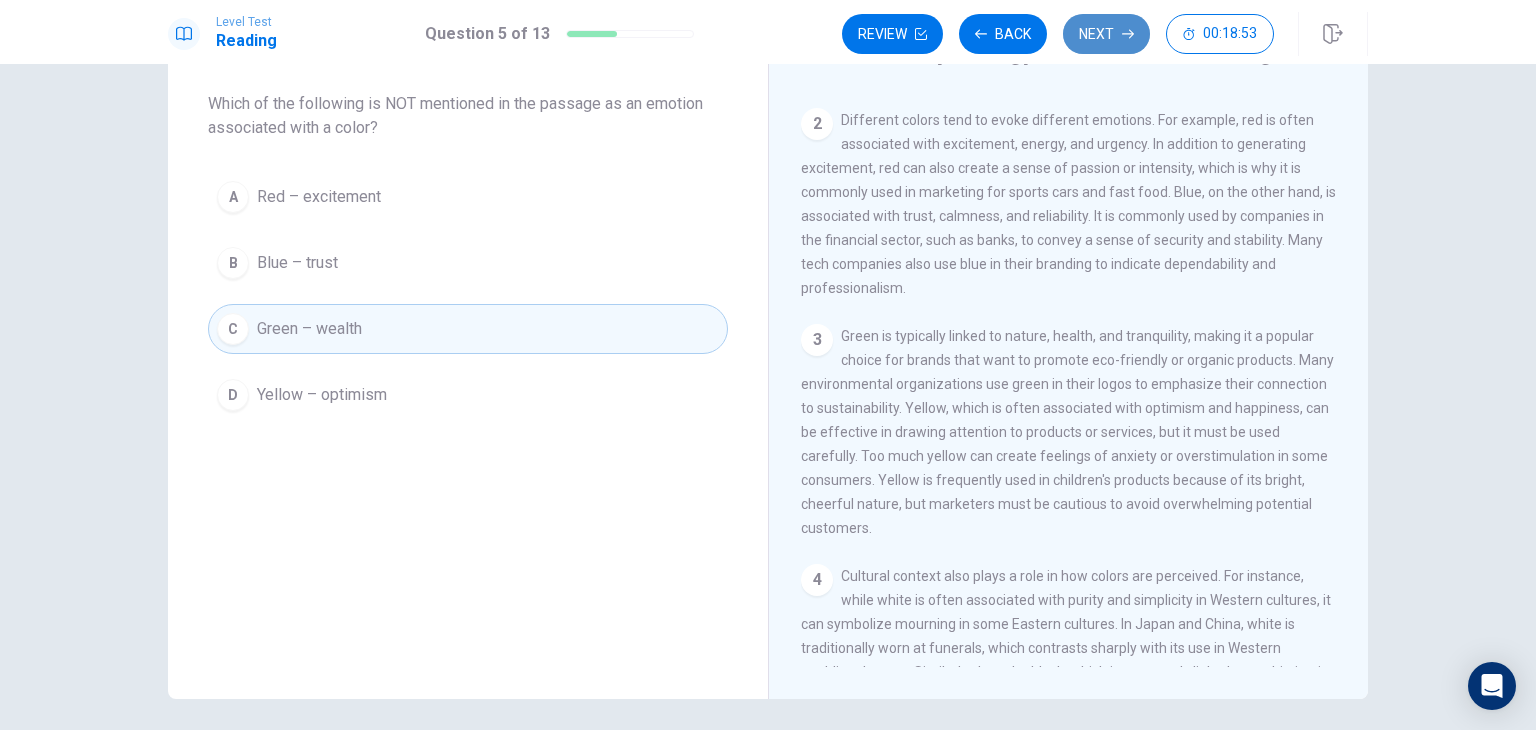 click on "Next" at bounding box center [1106, 34] 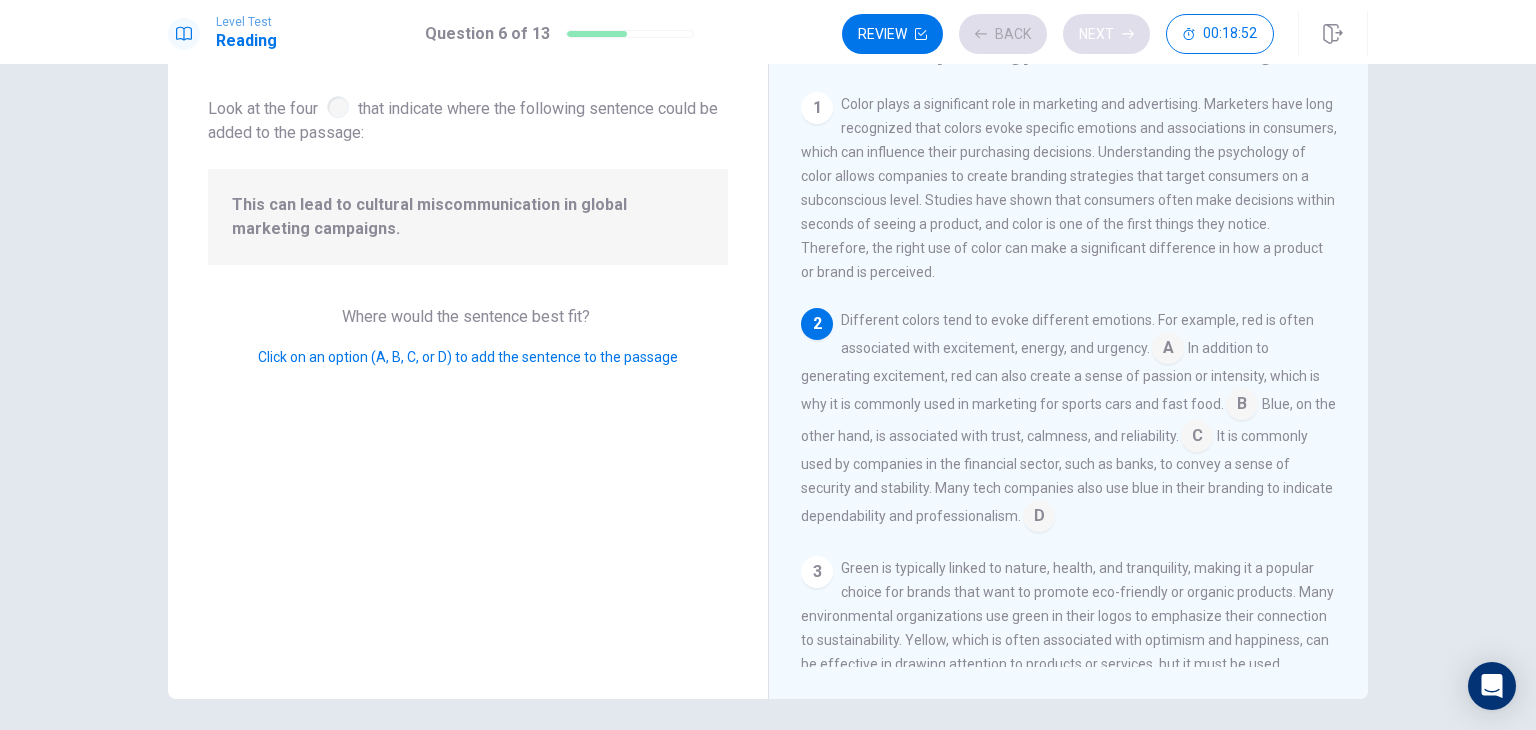 scroll, scrollTop: 71, scrollLeft: 0, axis: vertical 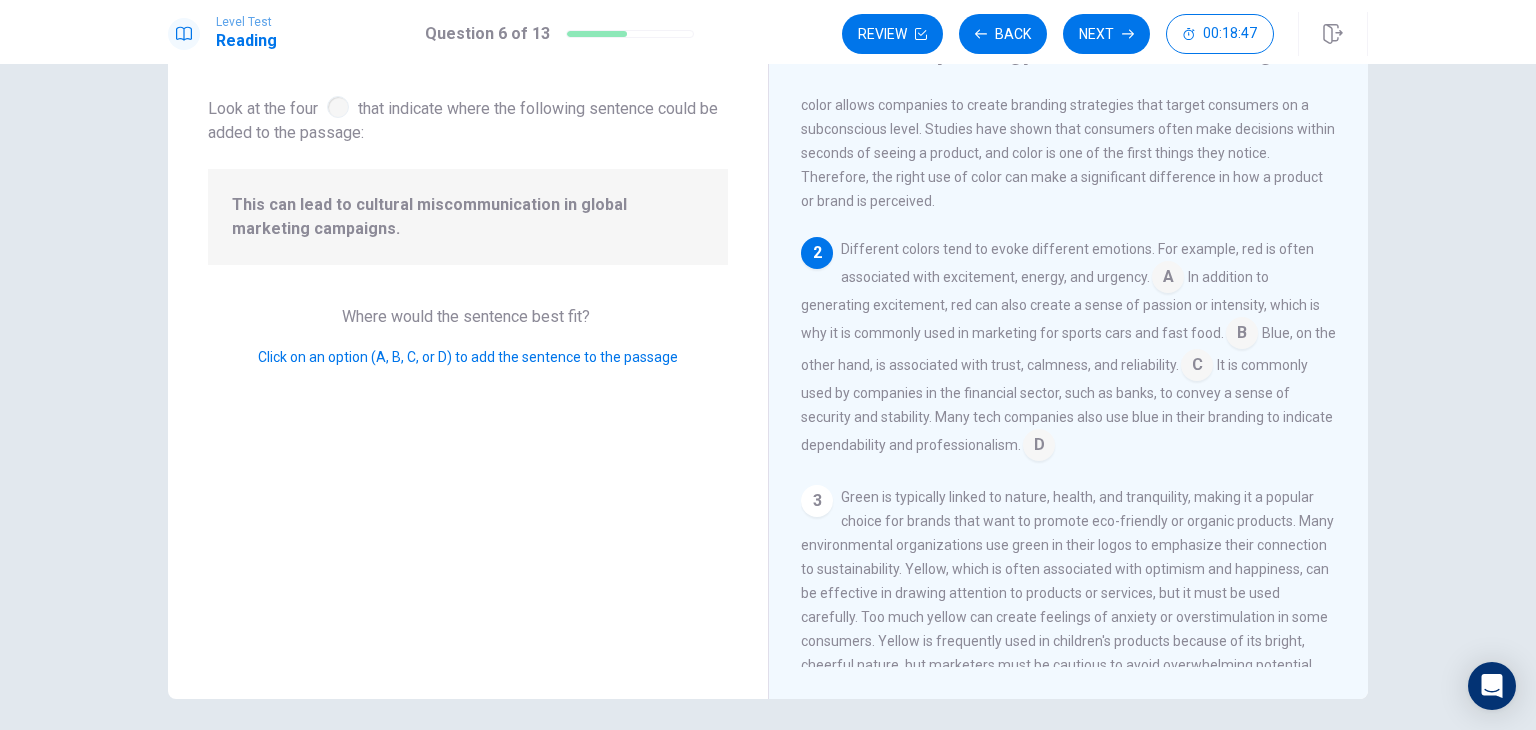 click at bounding box center [1039, 447] 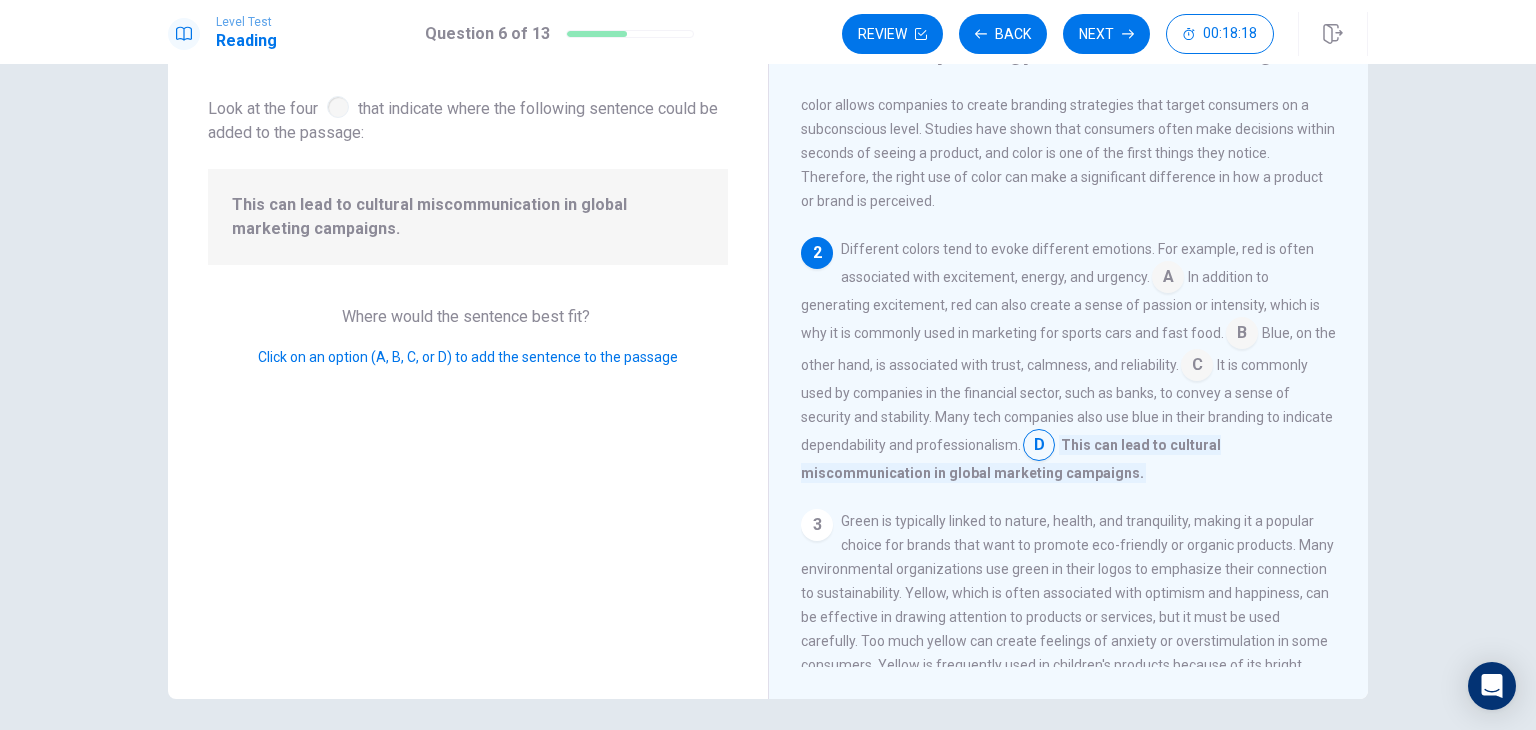 click at bounding box center [1168, 279] 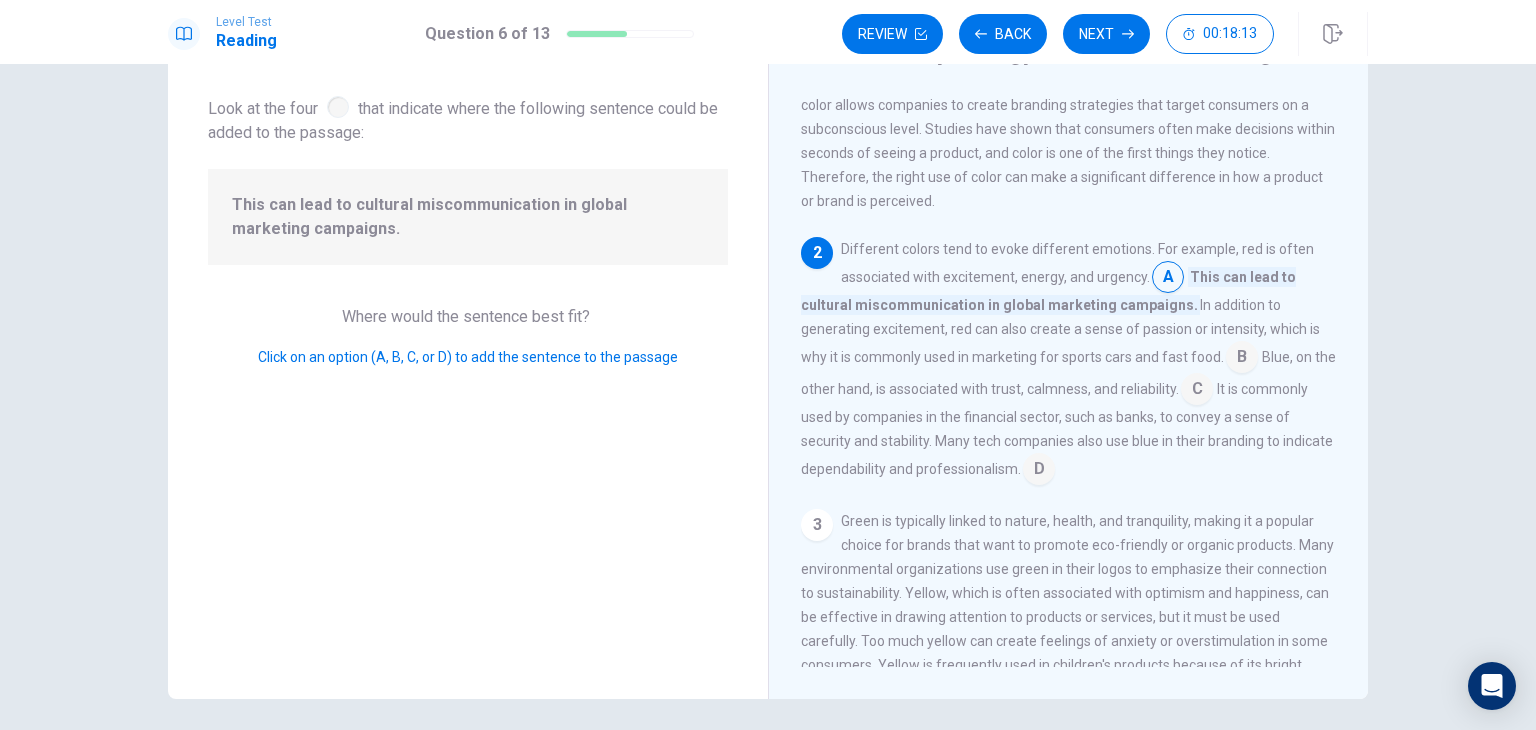 click at bounding box center [1039, 471] 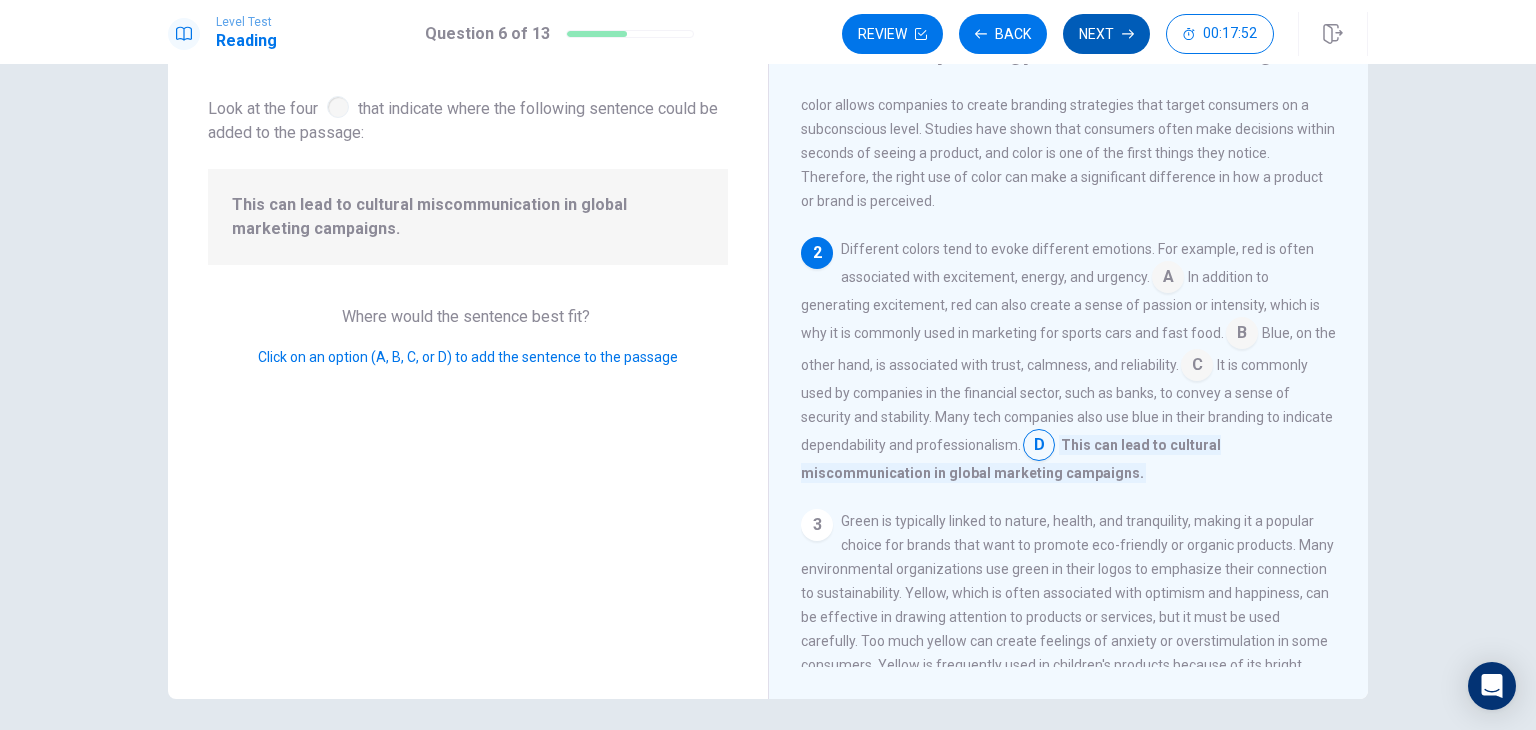 click on "Next" at bounding box center (1106, 34) 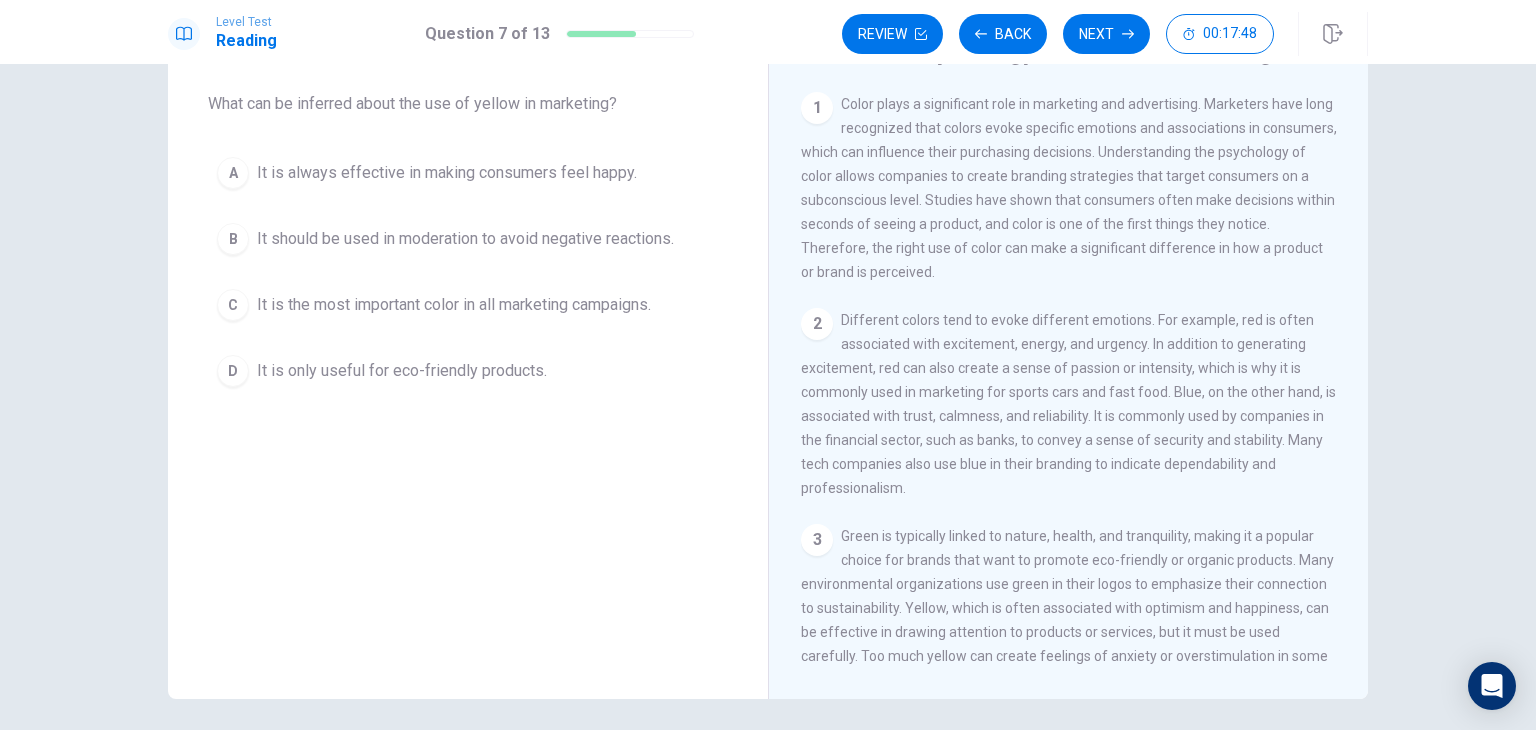 click on "A It is always effective in making consumers feel happy." at bounding box center (468, 173) 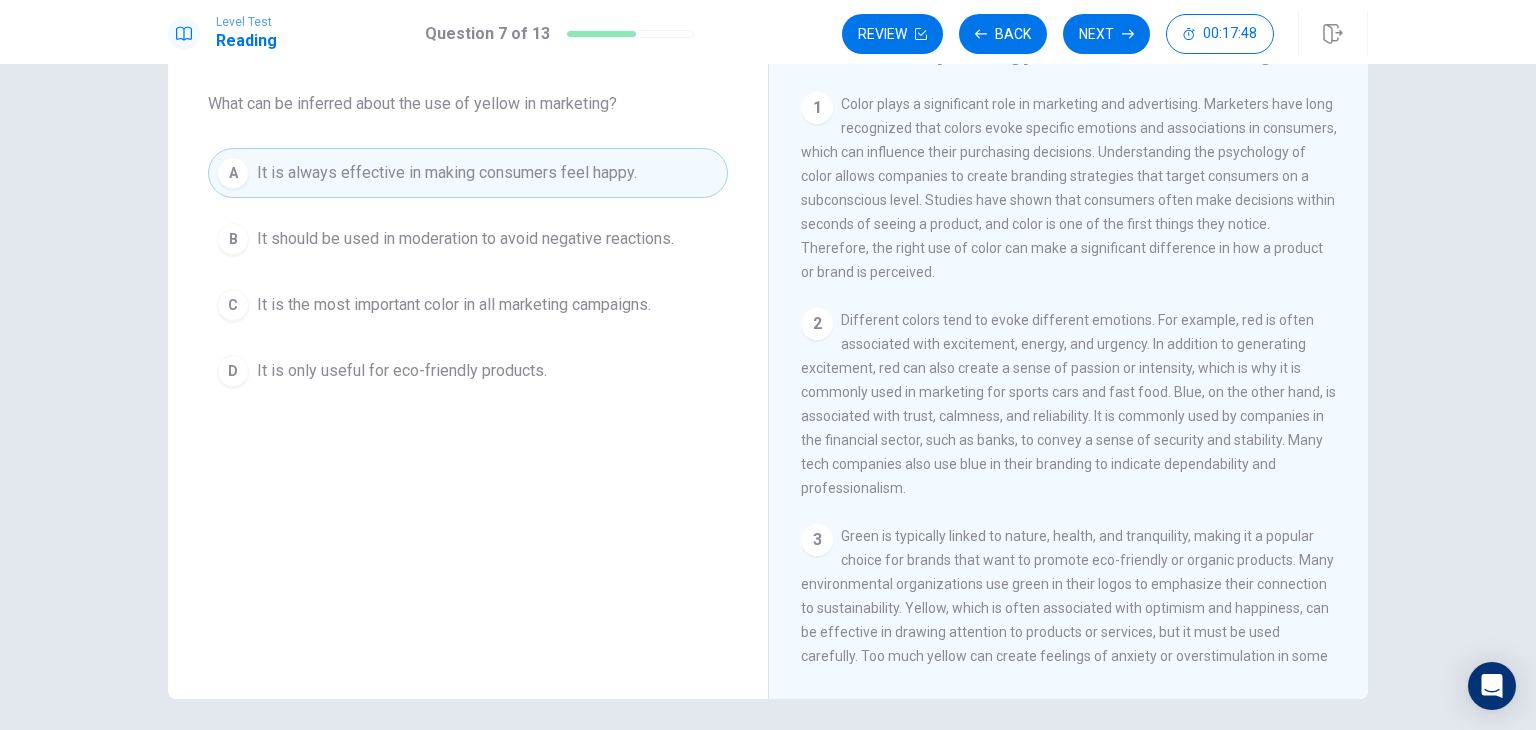 click on "B It should be used in moderation to avoid negative reactions." at bounding box center [468, 239] 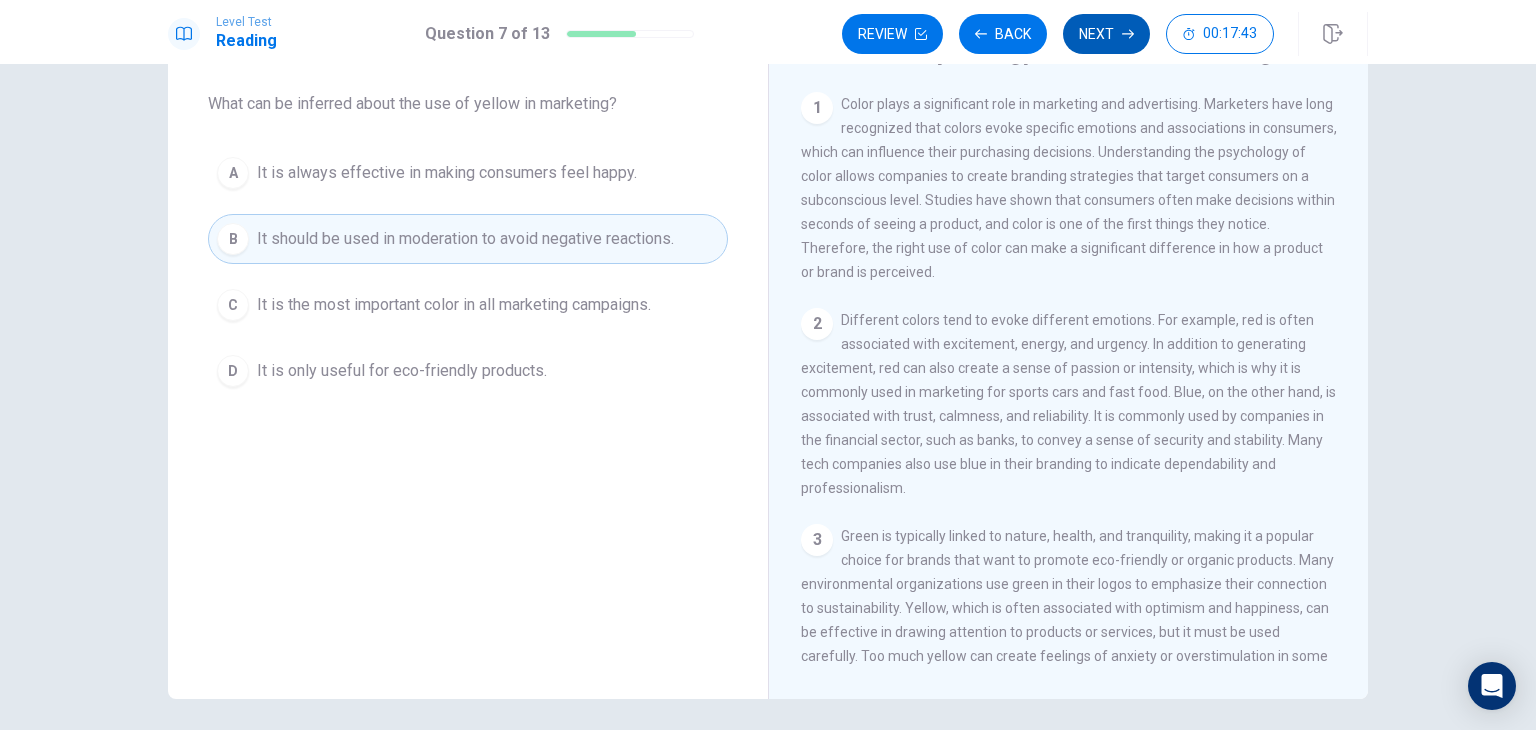click 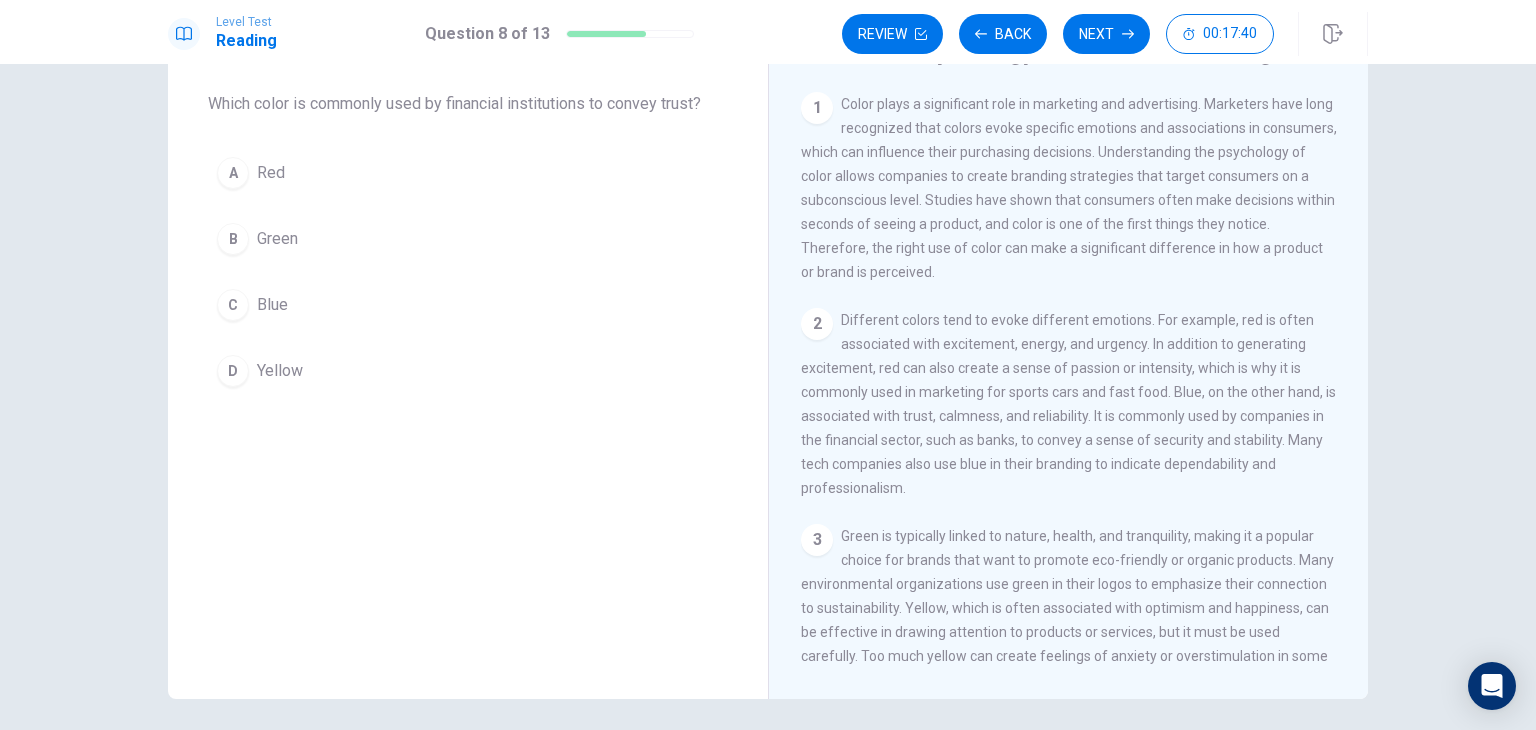 click on "A  Red
B Green
C Blue
D Yellow" at bounding box center (468, 272) 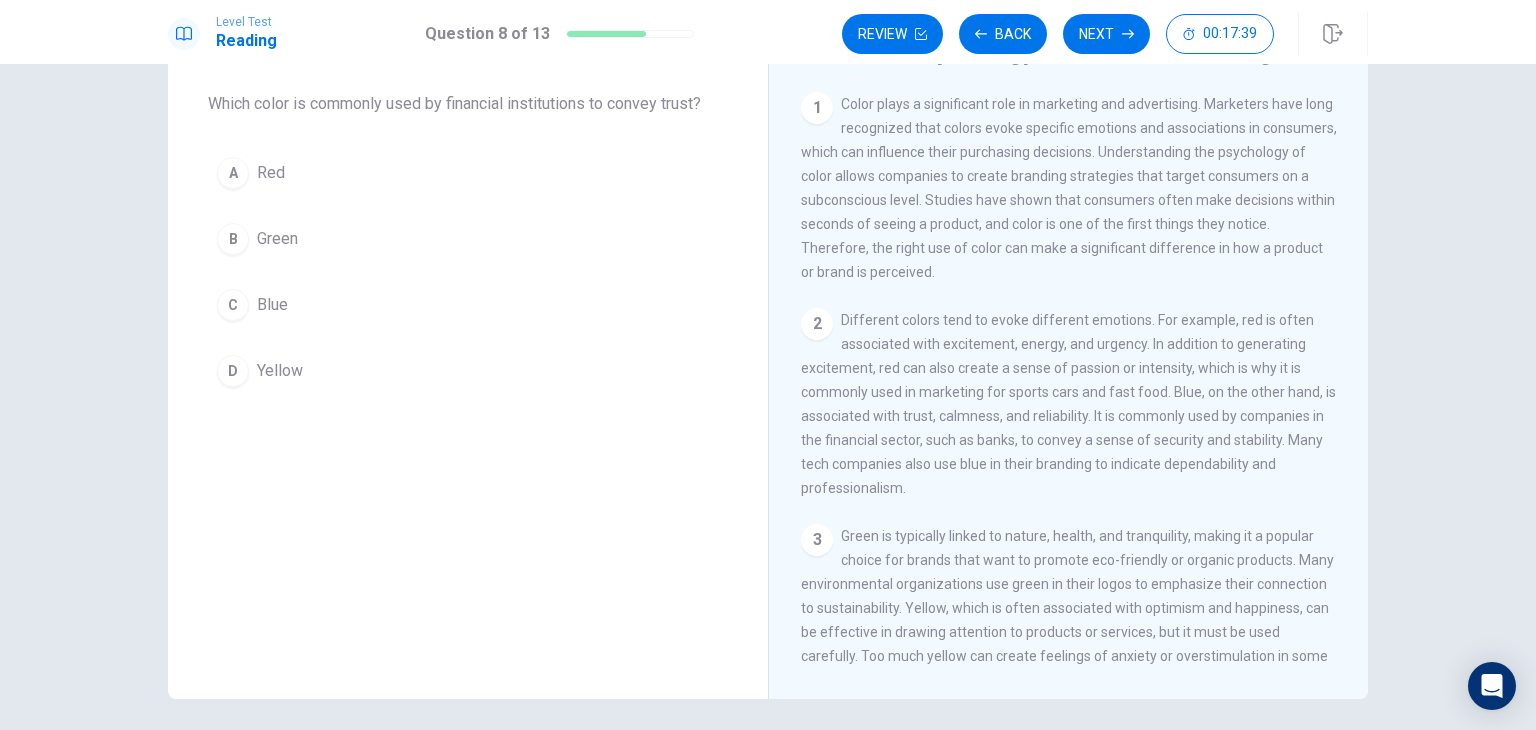 click on "Blue" at bounding box center [272, 305] 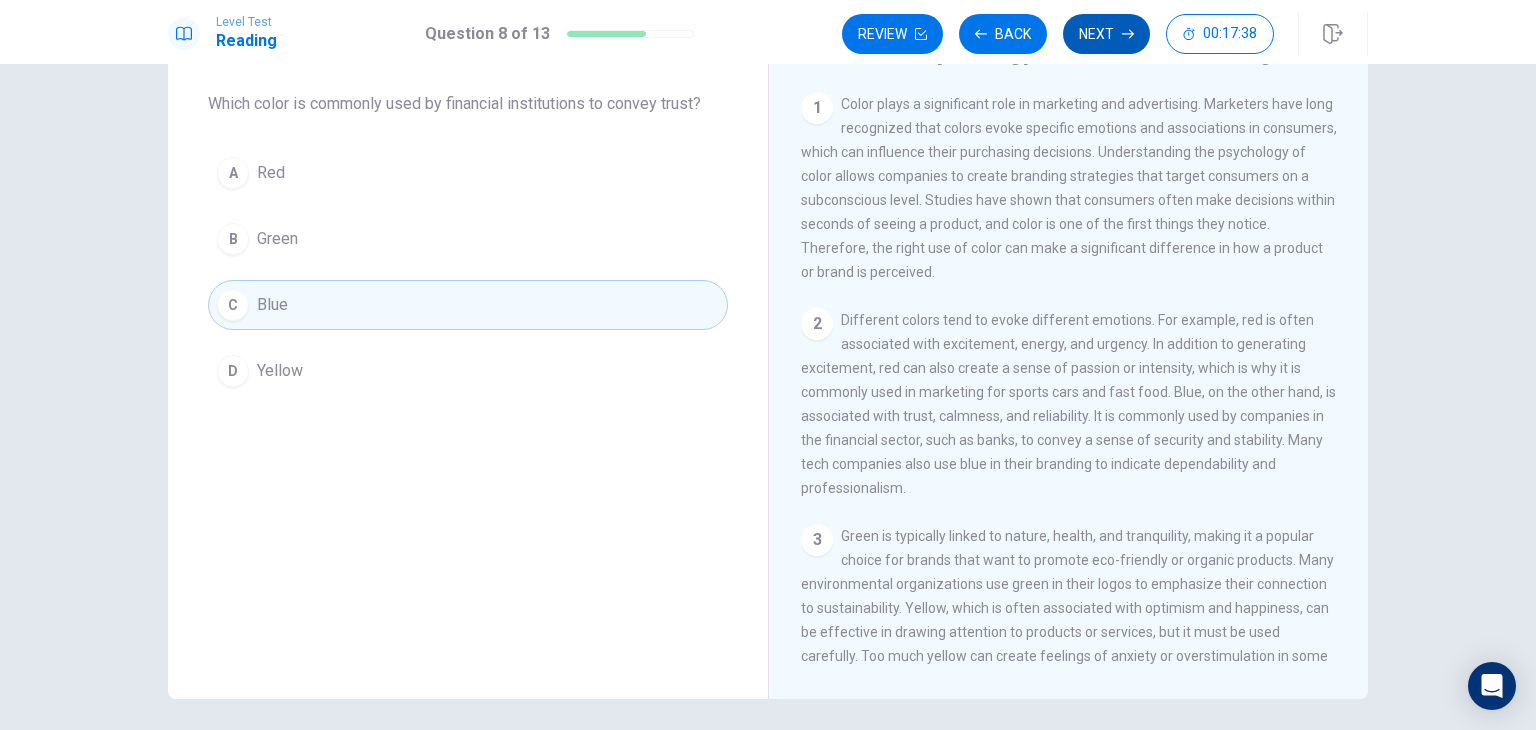 click on "Next" at bounding box center [1106, 34] 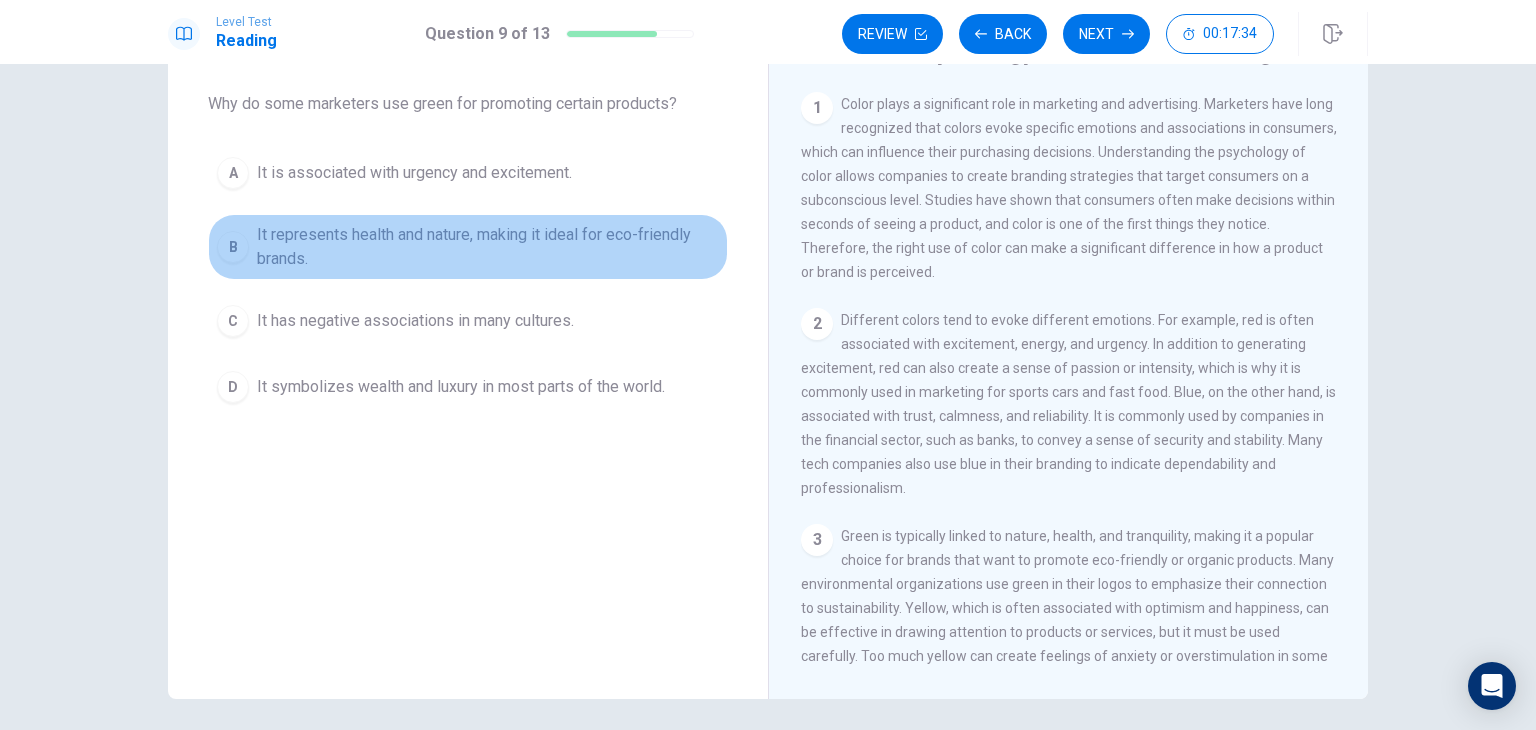 click on "It represents health and nature, making it ideal for eco-friendly brands." at bounding box center [488, 247] 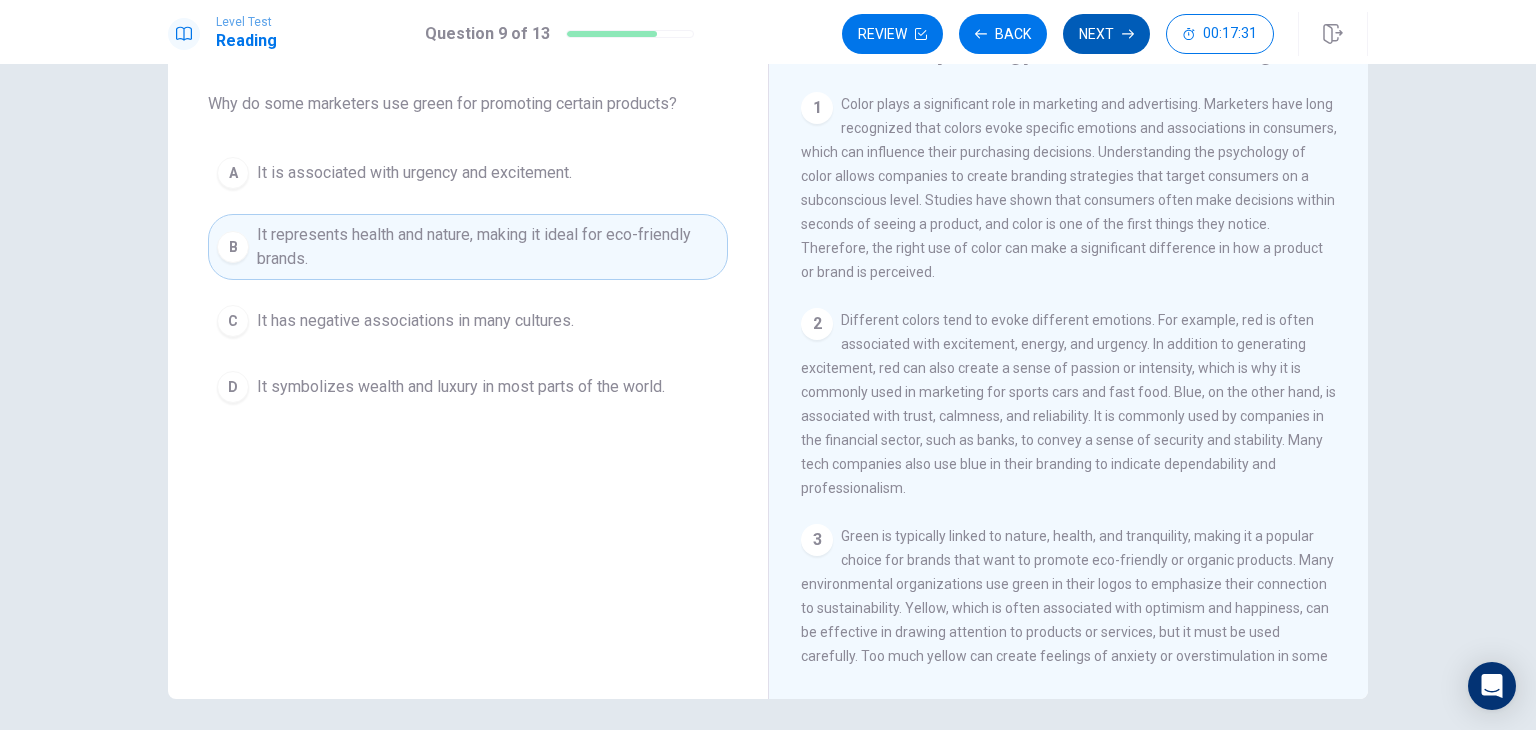 click on "Next" at bounding box center [1106, 34] 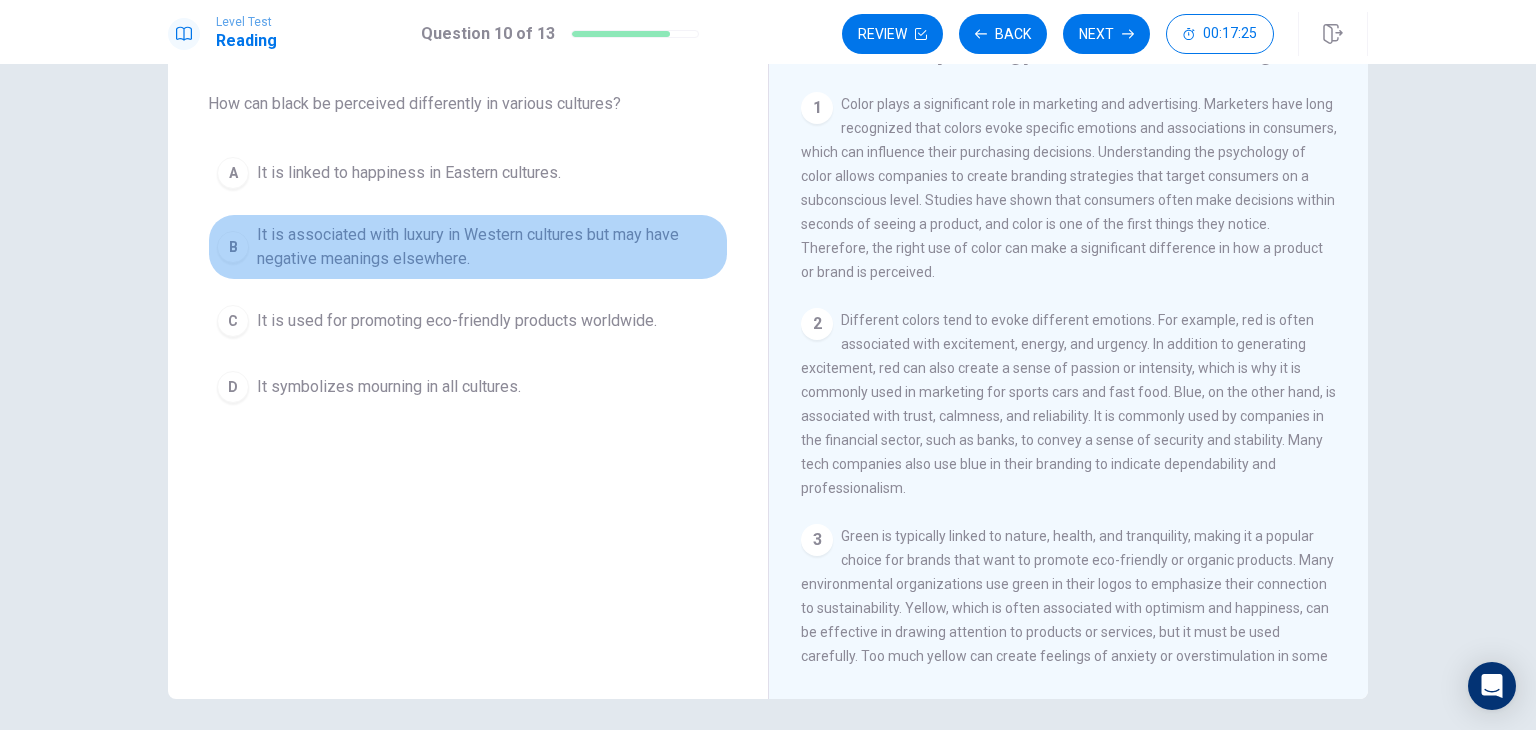 click on "It is associated with luxury in Western cultures but may have negative meanings elsewhere." at bounding box center (488, 247) 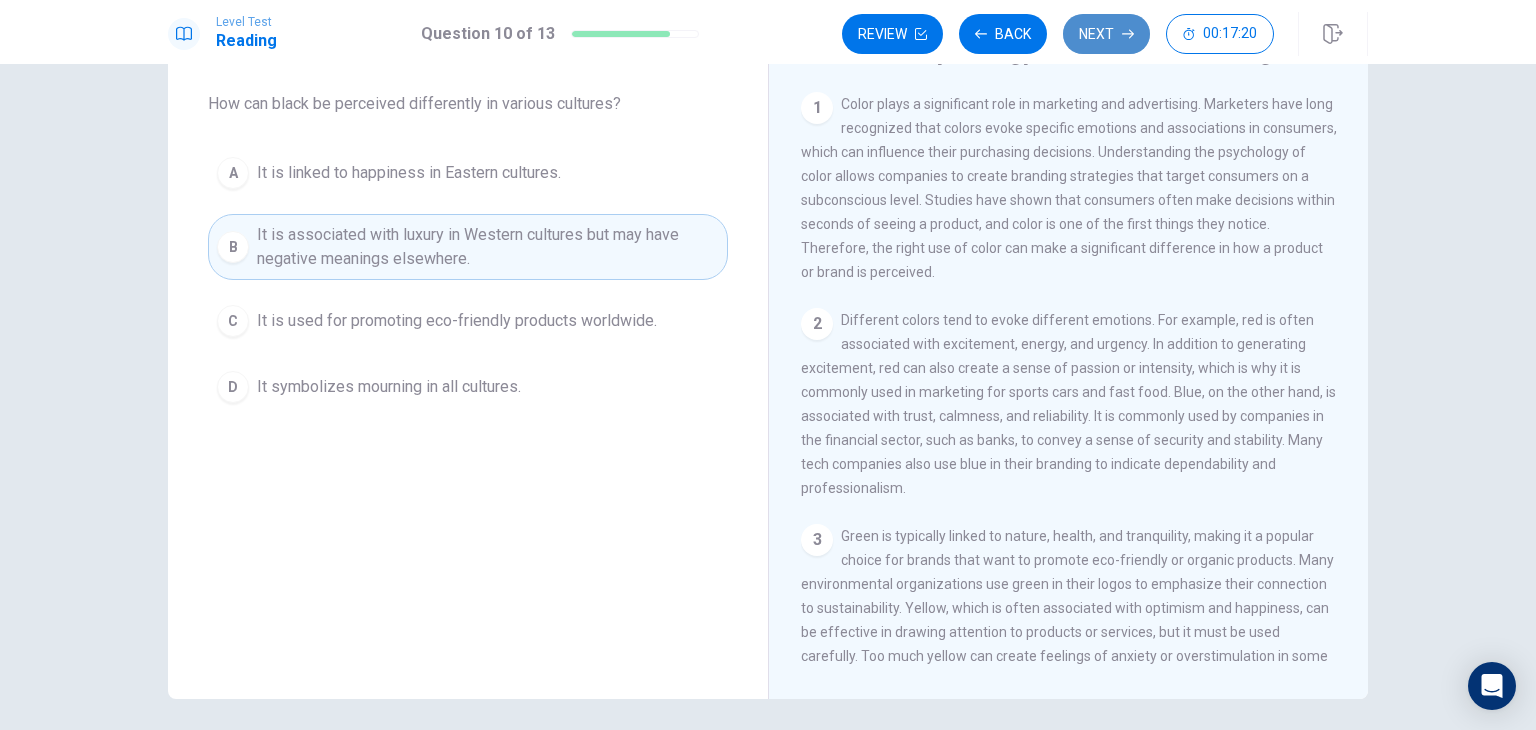 click on "Next" at bounding box center [1106, 34] 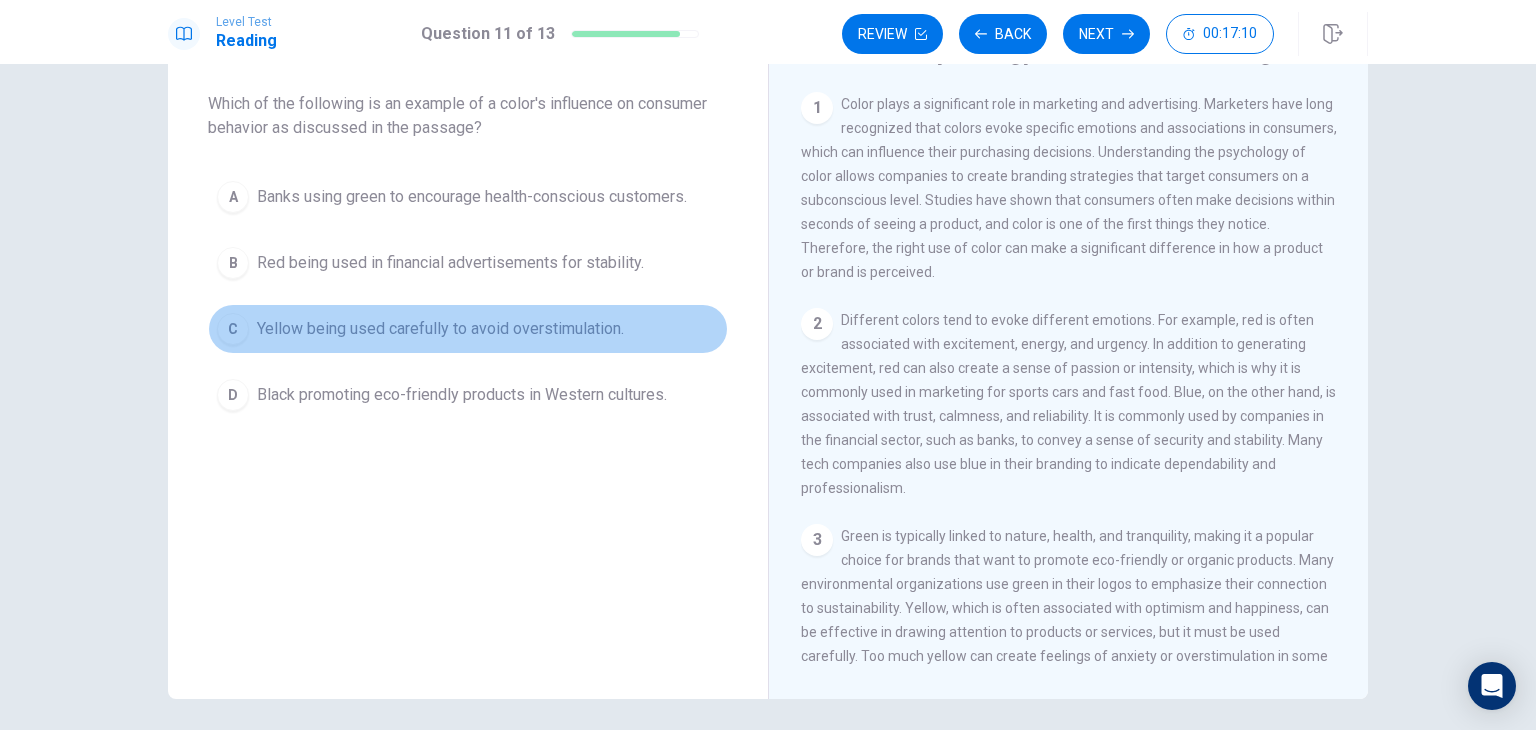 click on "Yellow being used carefully to avoid overstimulation." at bounding box center [440, 329] 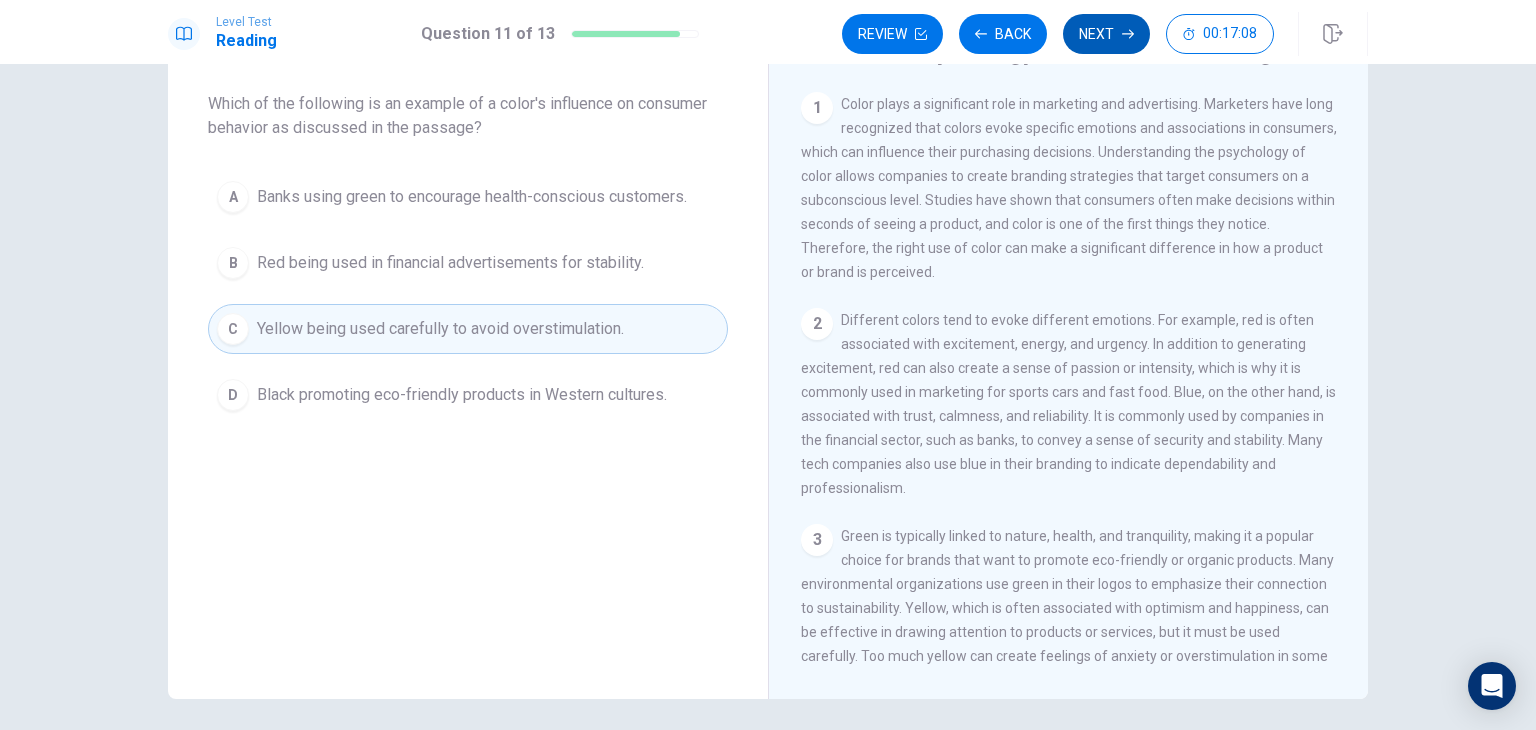 click on "Next" at bounding box center [1106, 34] 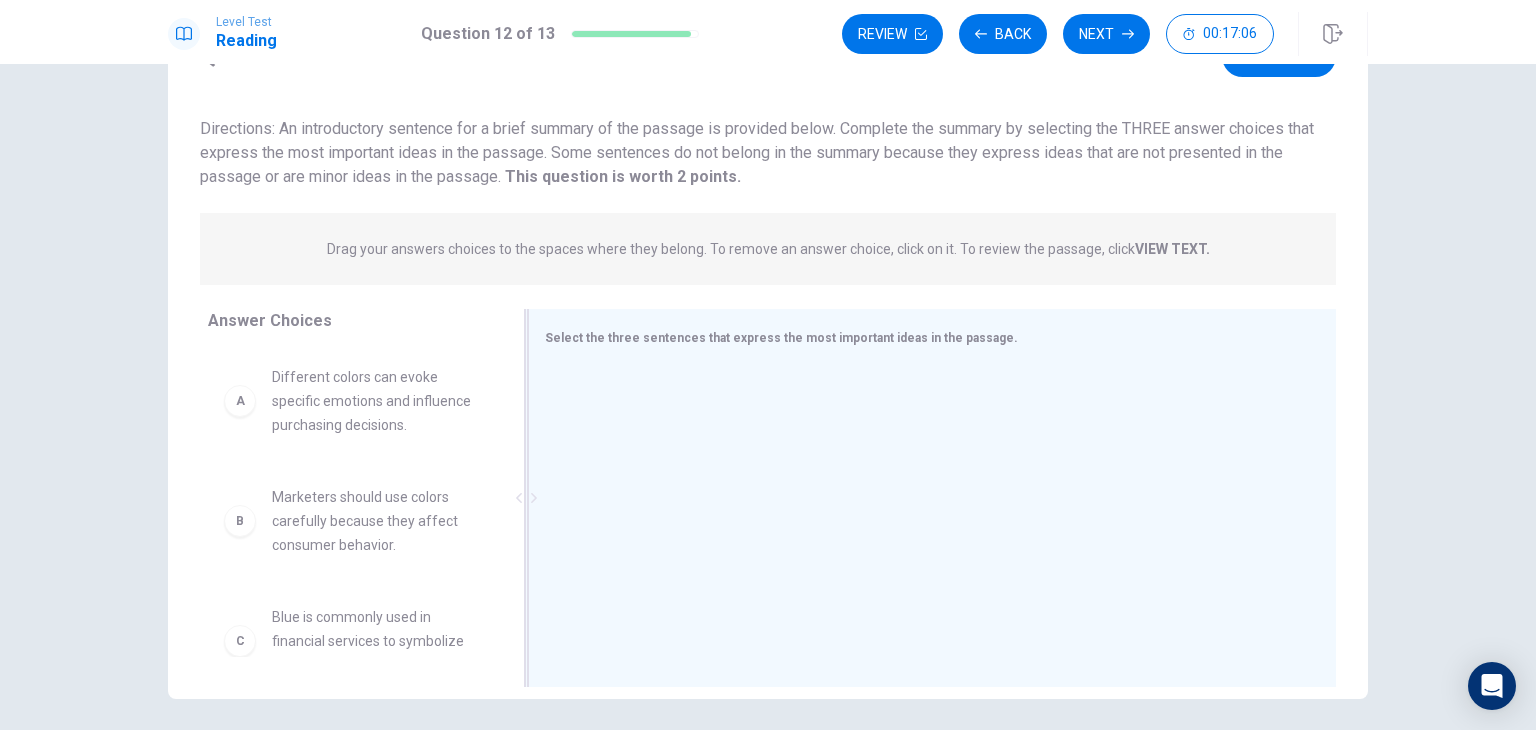 scroll, scrollTop: 173, scrollLeft: 0, axis: vertical 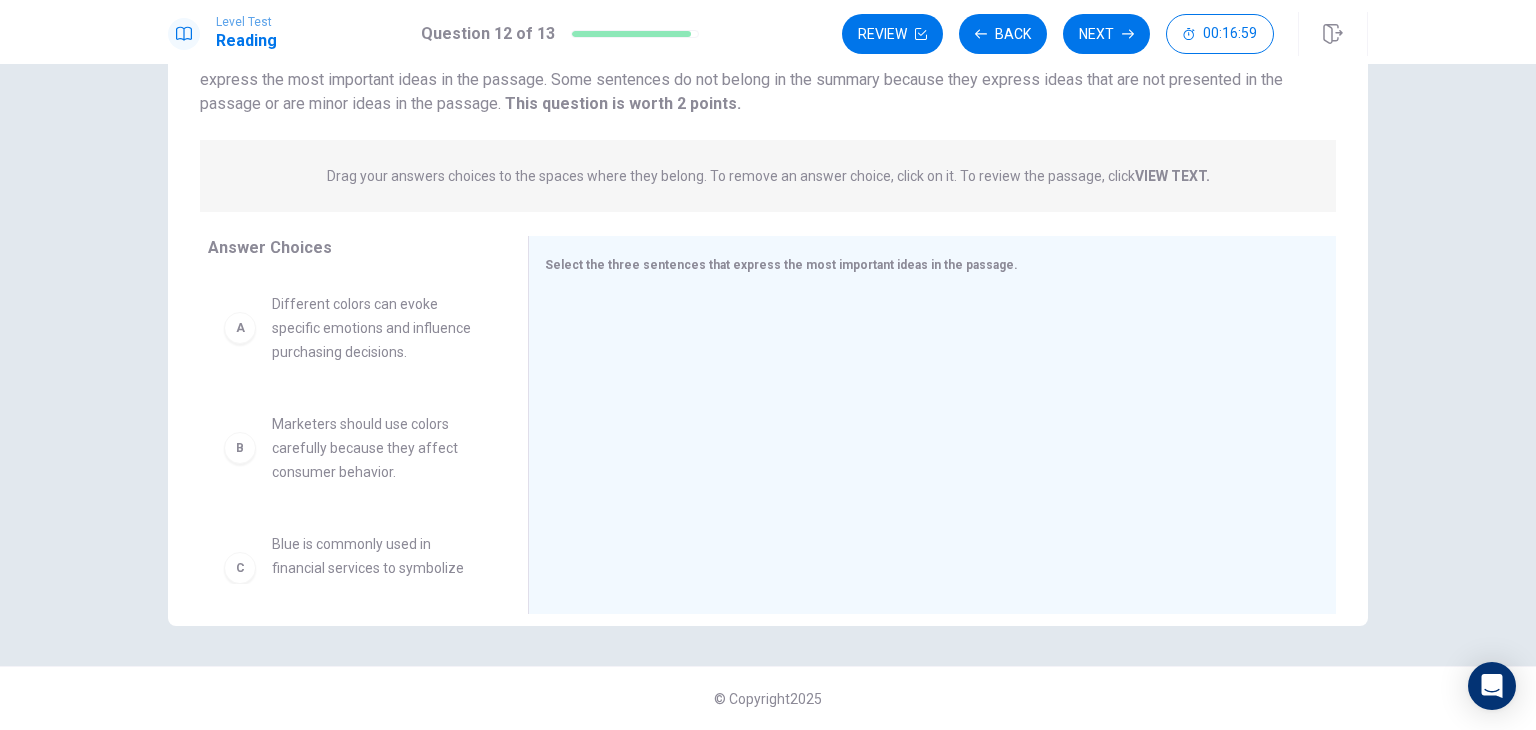 click on "A Different colors can evoke specific emotions and influence purchasing decisions." at bounding box center [352, 328] 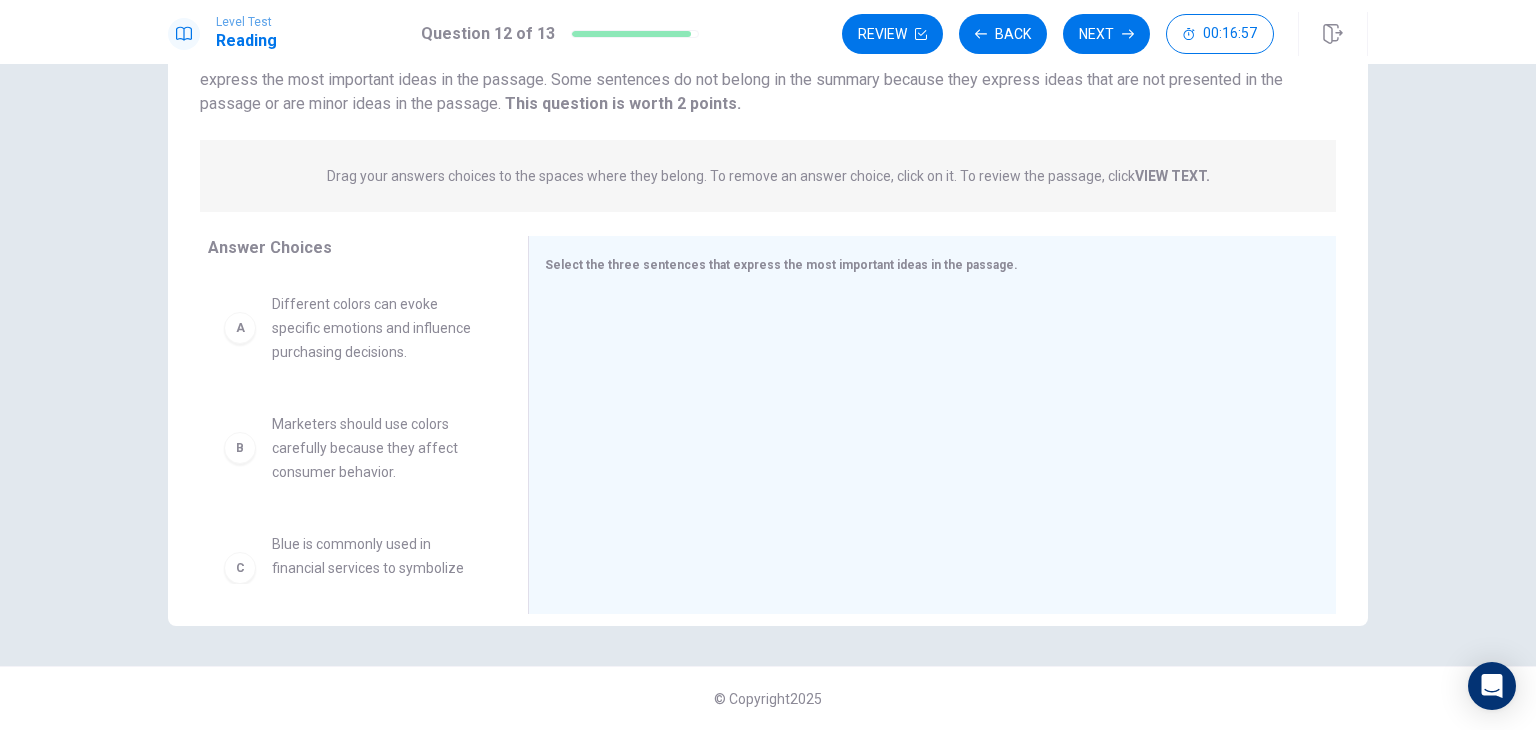 click on "A Different colors can evoke specific emotions and influence purchasing decisions." at bounding box center [352, 328] 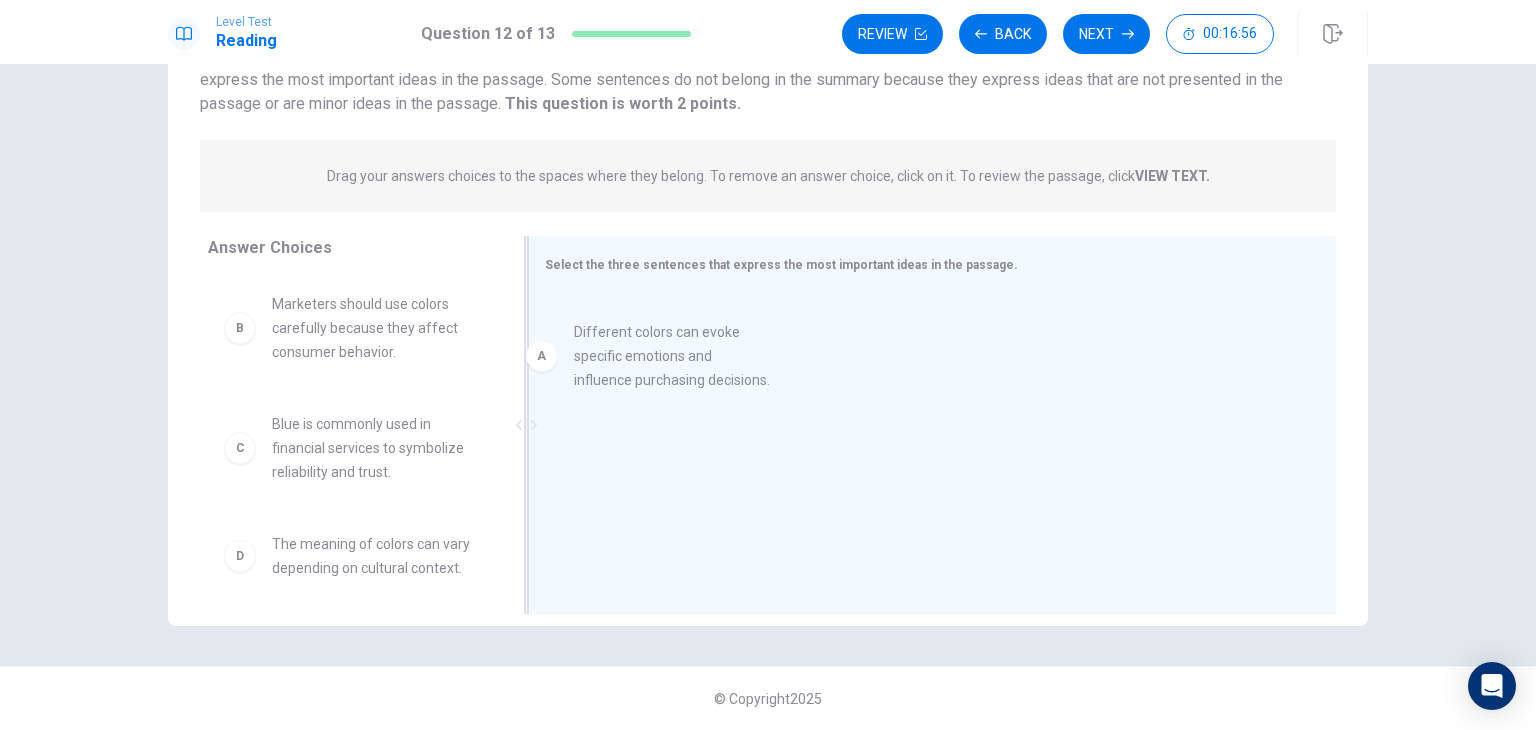 drag, startPoint x: 243, startPoint y: 339, endPoint x: 585, endPoint y: 349, distance: 342.14618 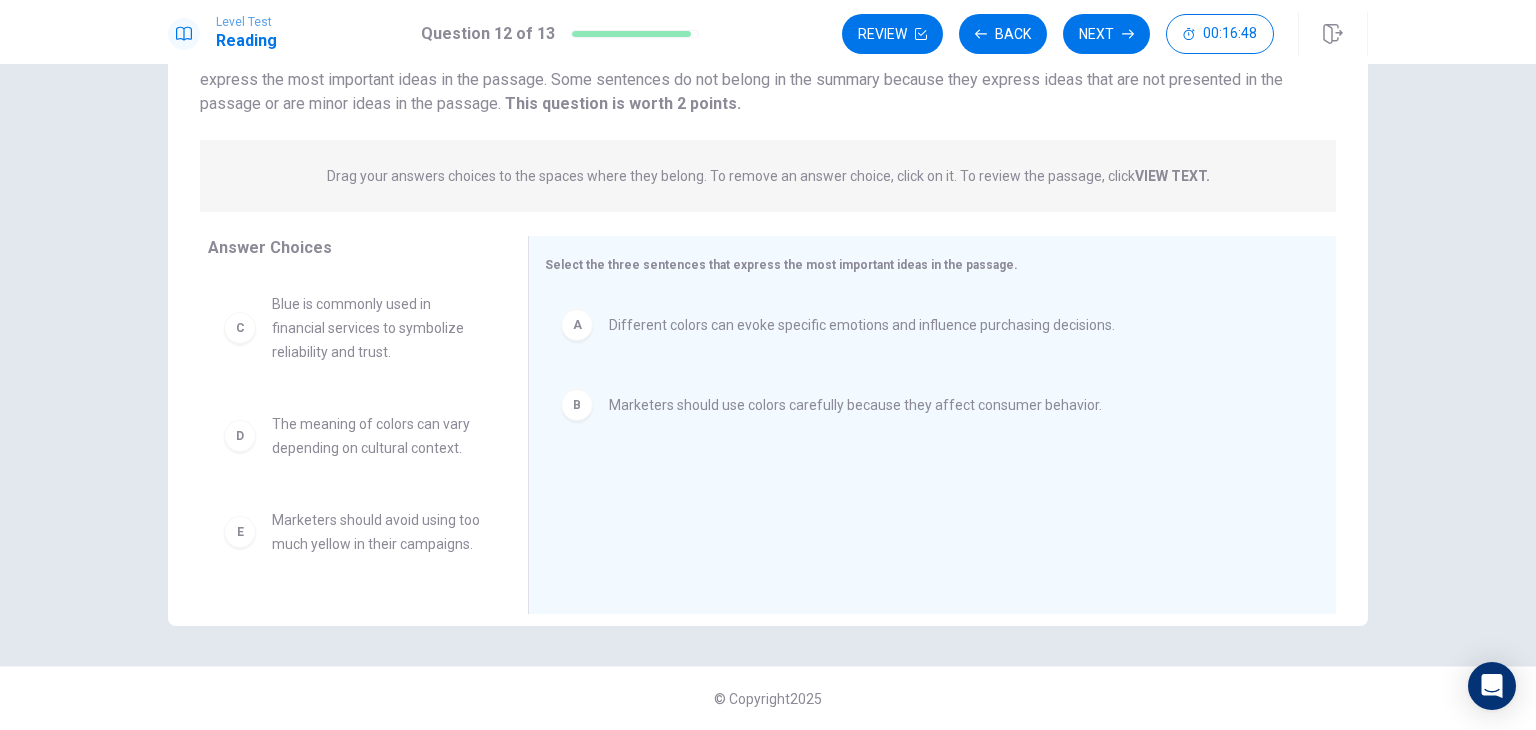 scroll, scrollTop: 100, scrollLeft: 0, axis: vertical 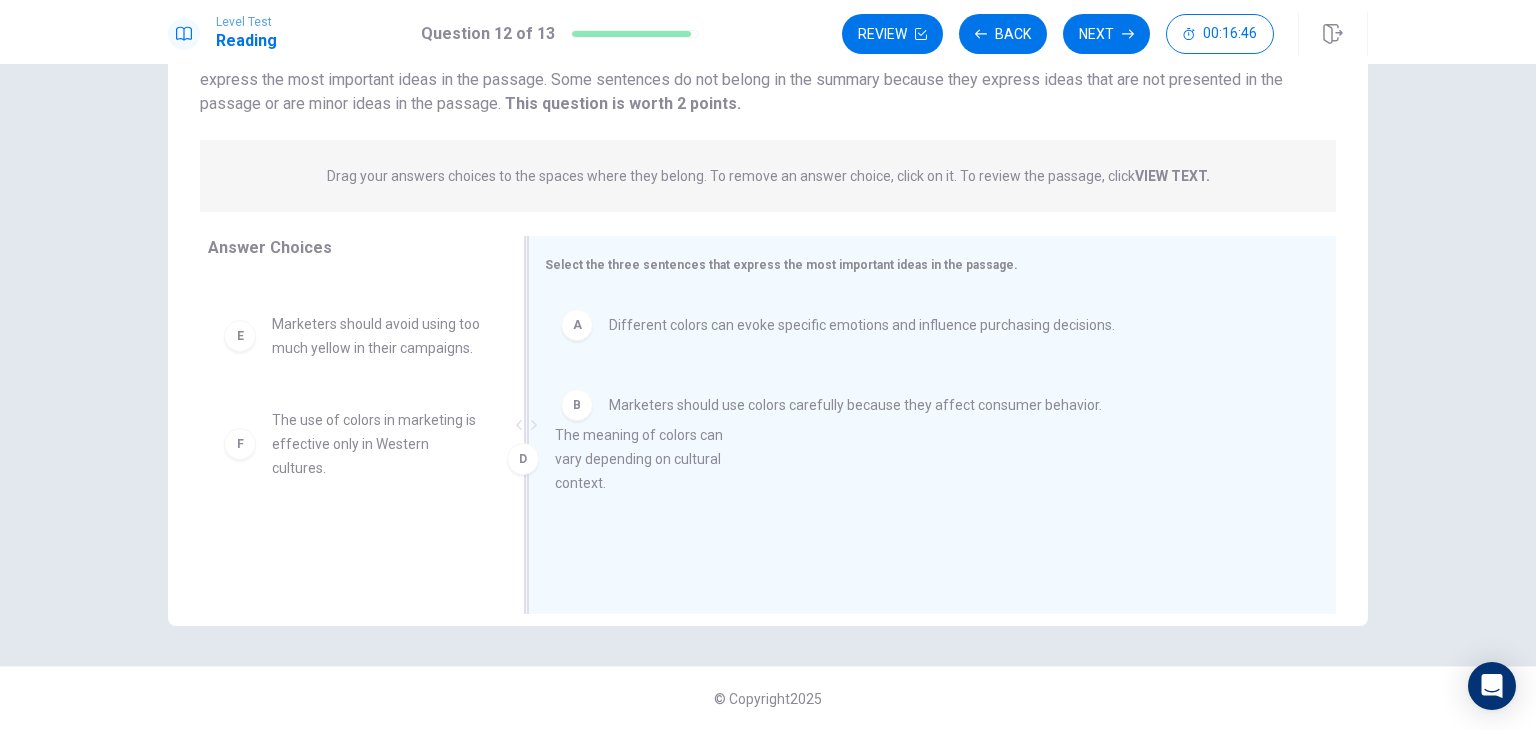 drag, startPoint x: 404, startPoint y: 358, endPoint x: 707, endPoint y: 486, distance: 328.92703 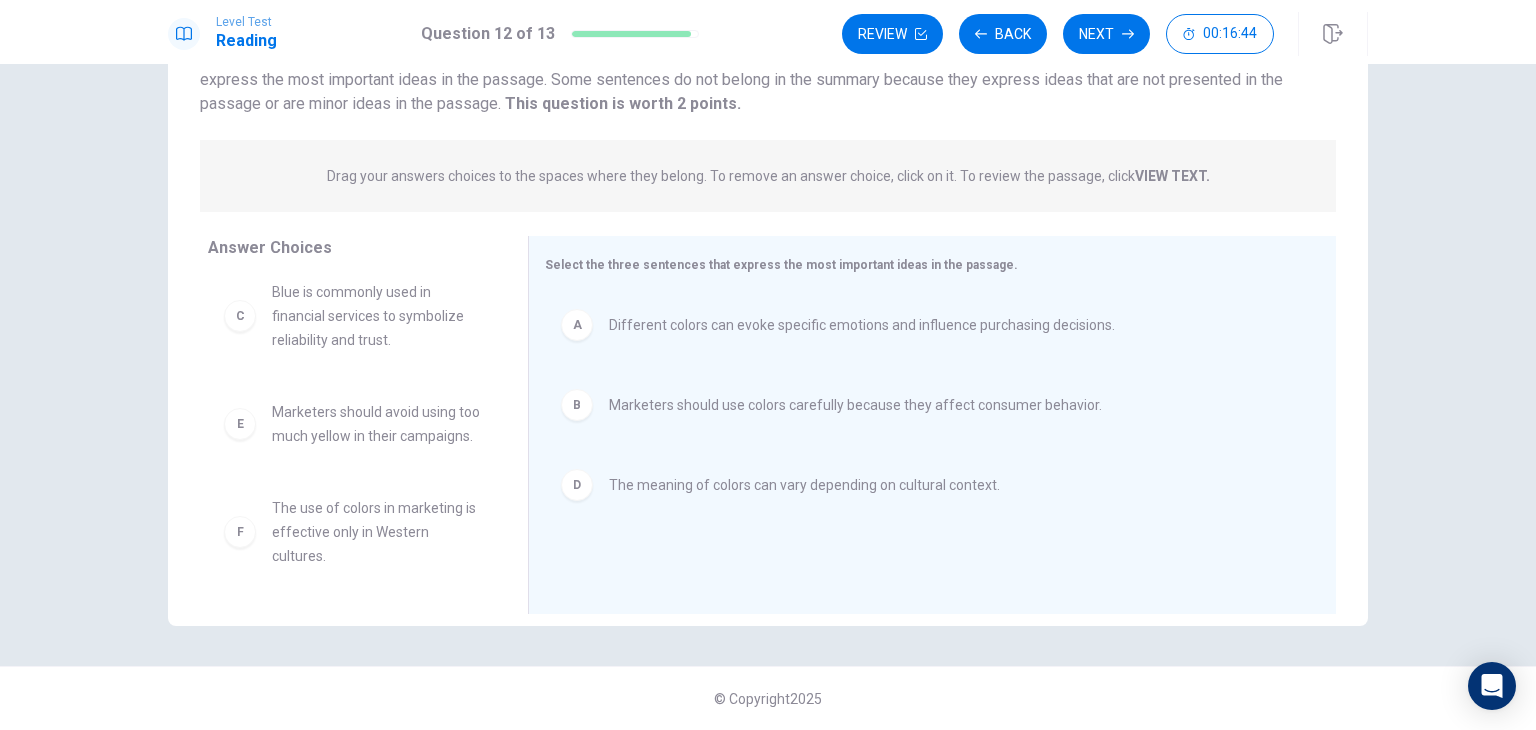 scroll, scrollTop: 0, scrollLeft: 0, axis: both 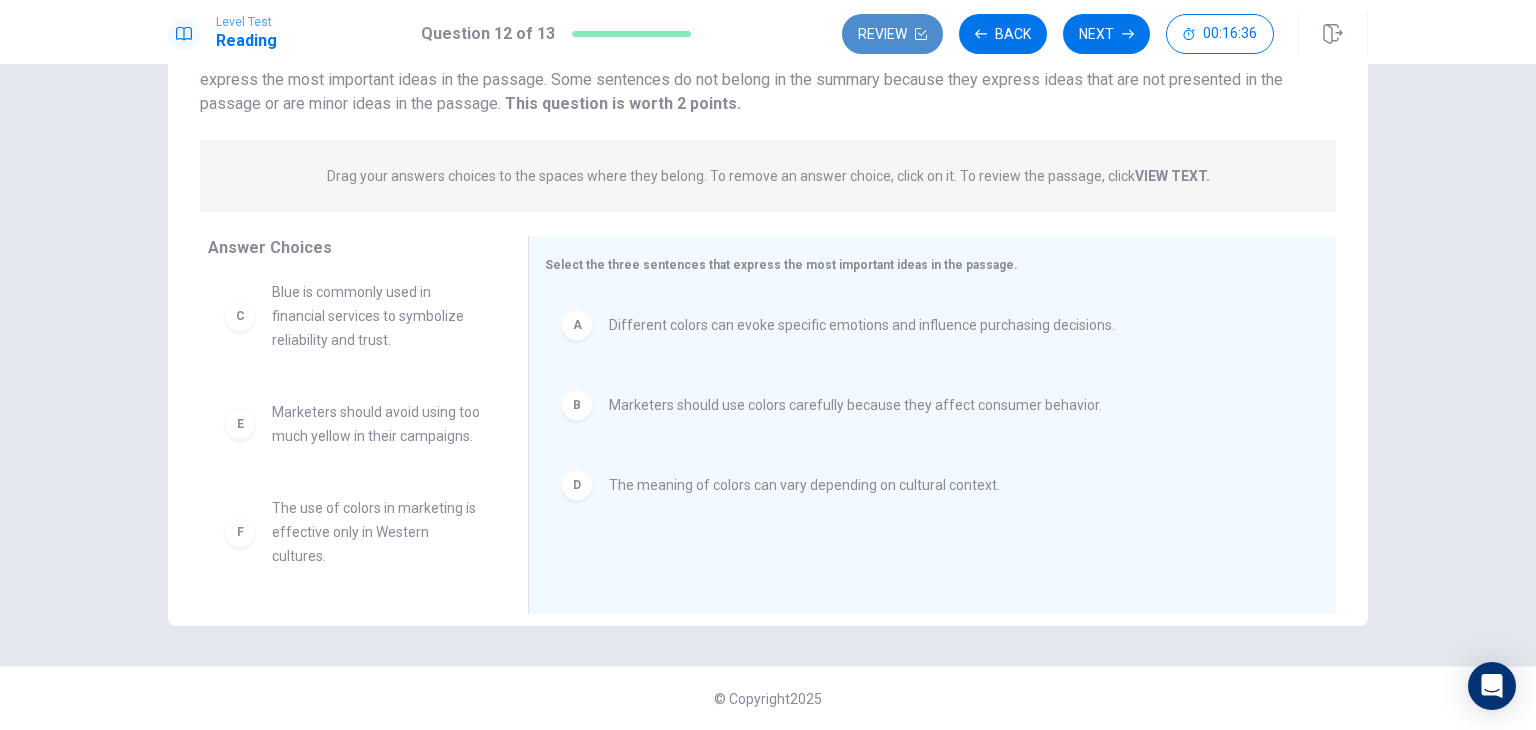 click on "Review" at bounding box center [892, 34] 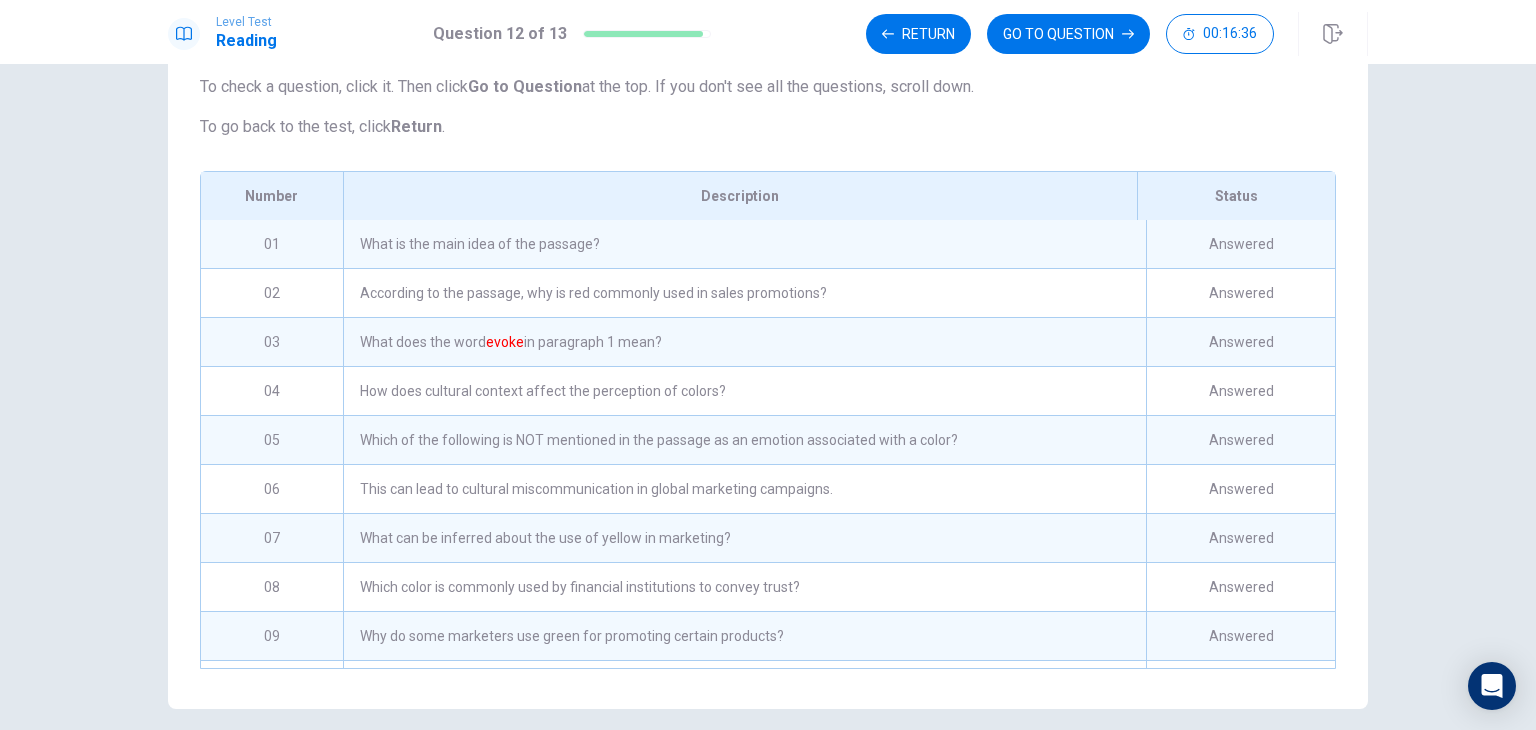 scroll, scrollTop: 279, scrollLeft: 0, axis: vertical 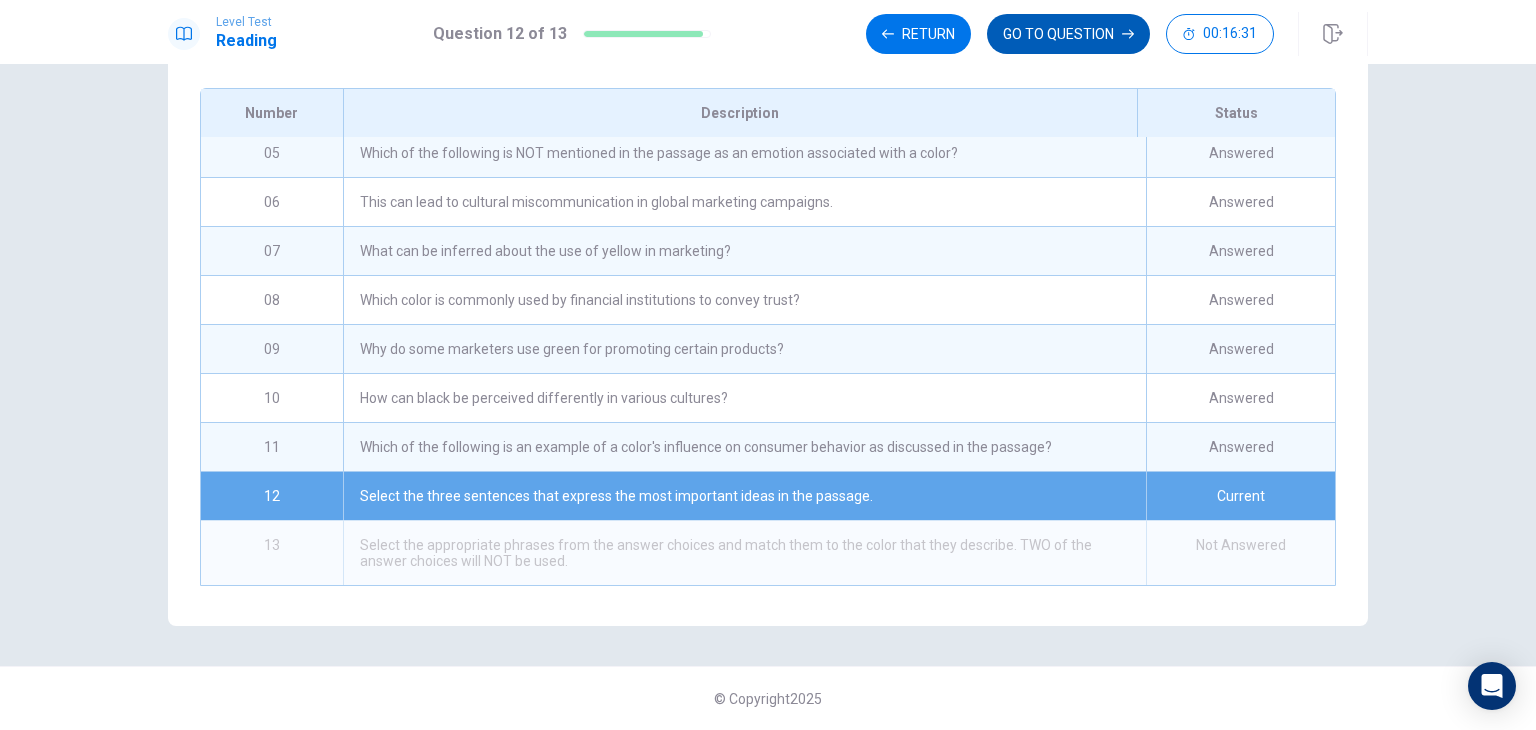 click on "GO TO QUESTION" at bounding box center (1068, 34) 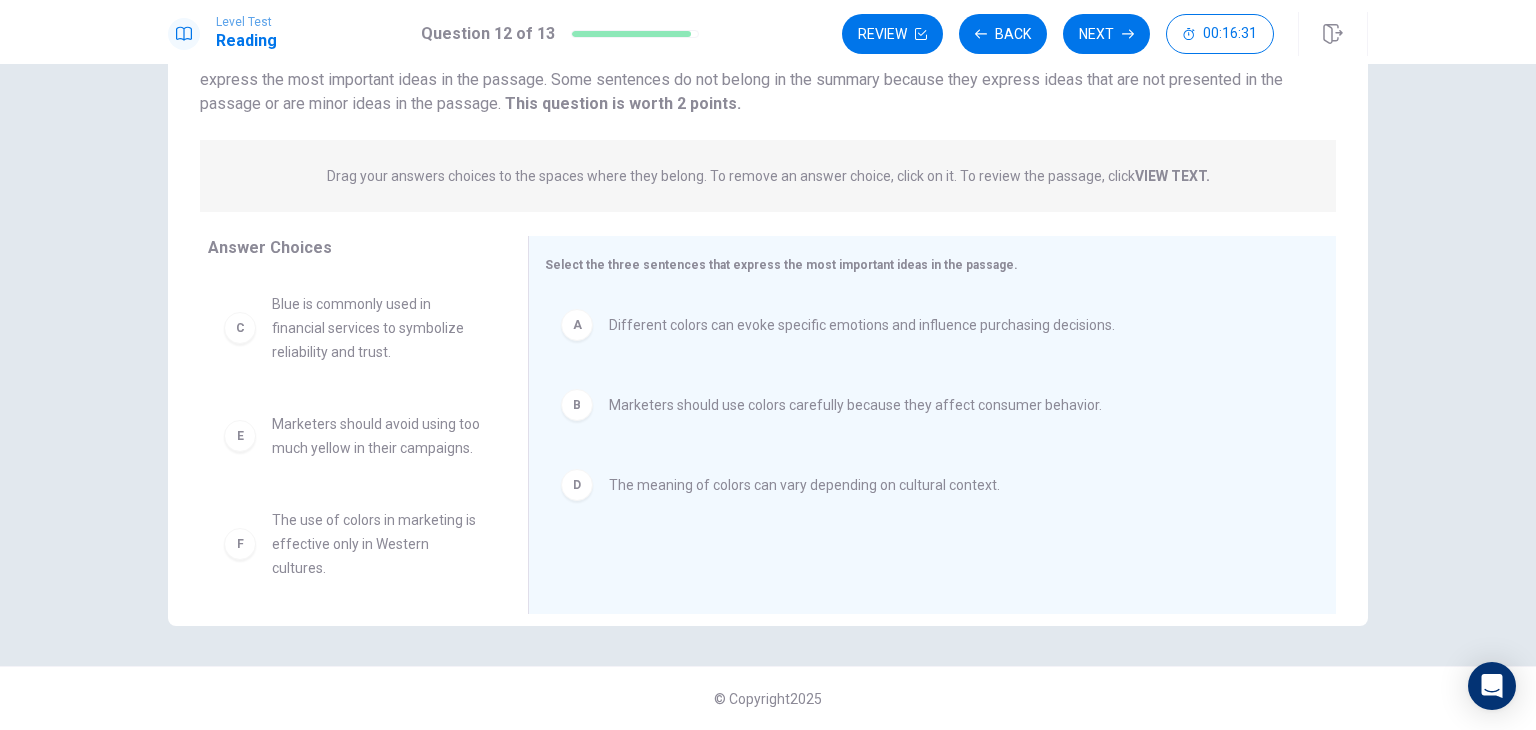 scroll, scrollTop: 173, scrollLeft: 0, axis: vertical 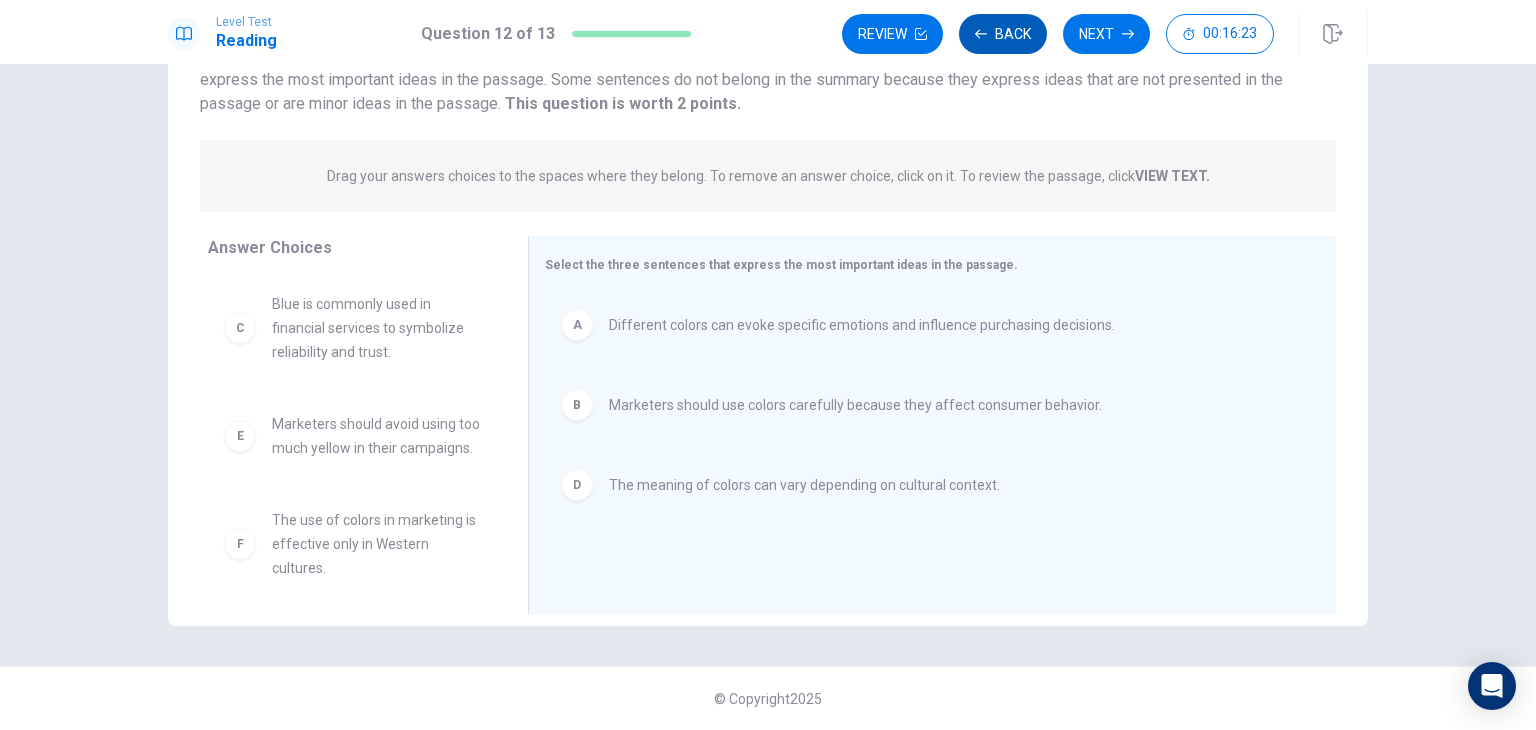click 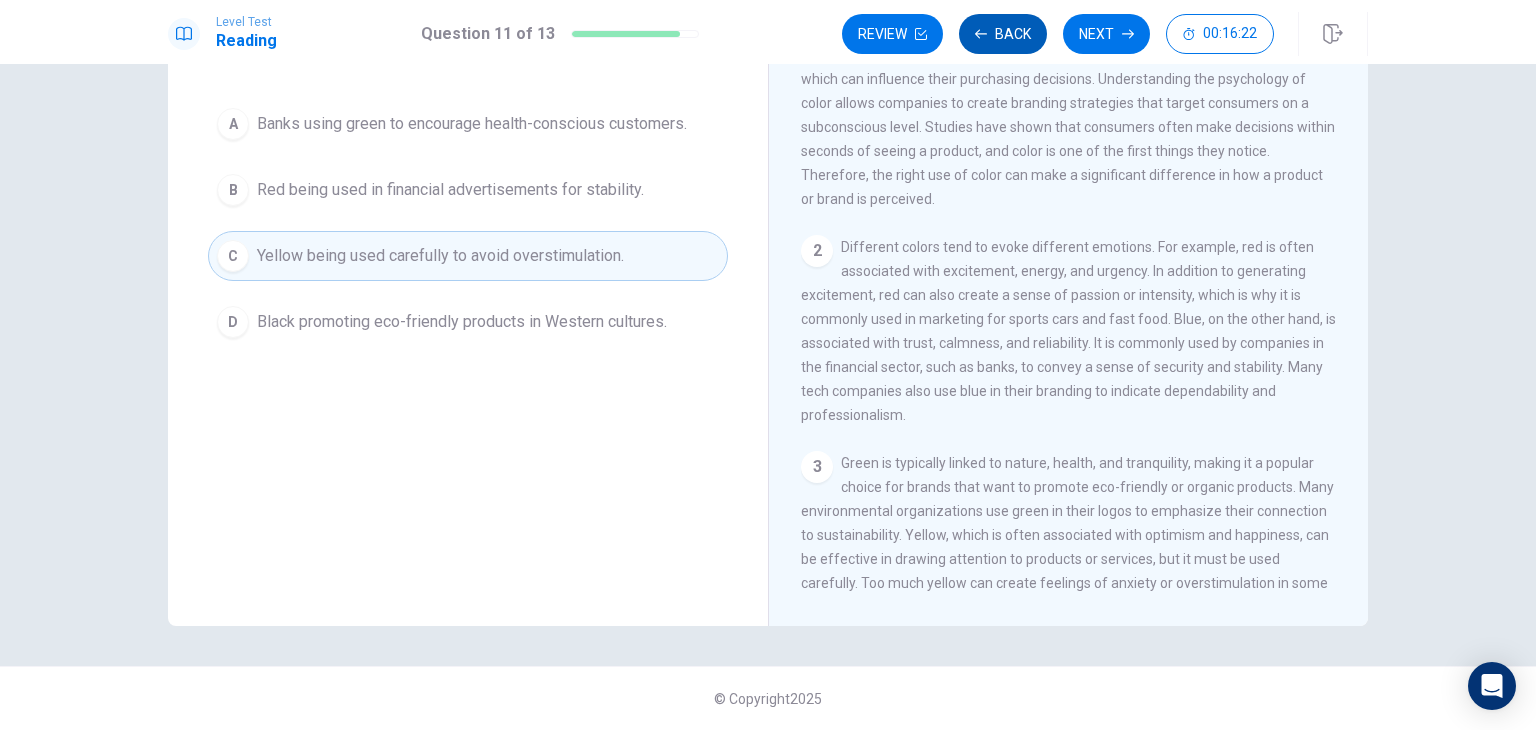 click 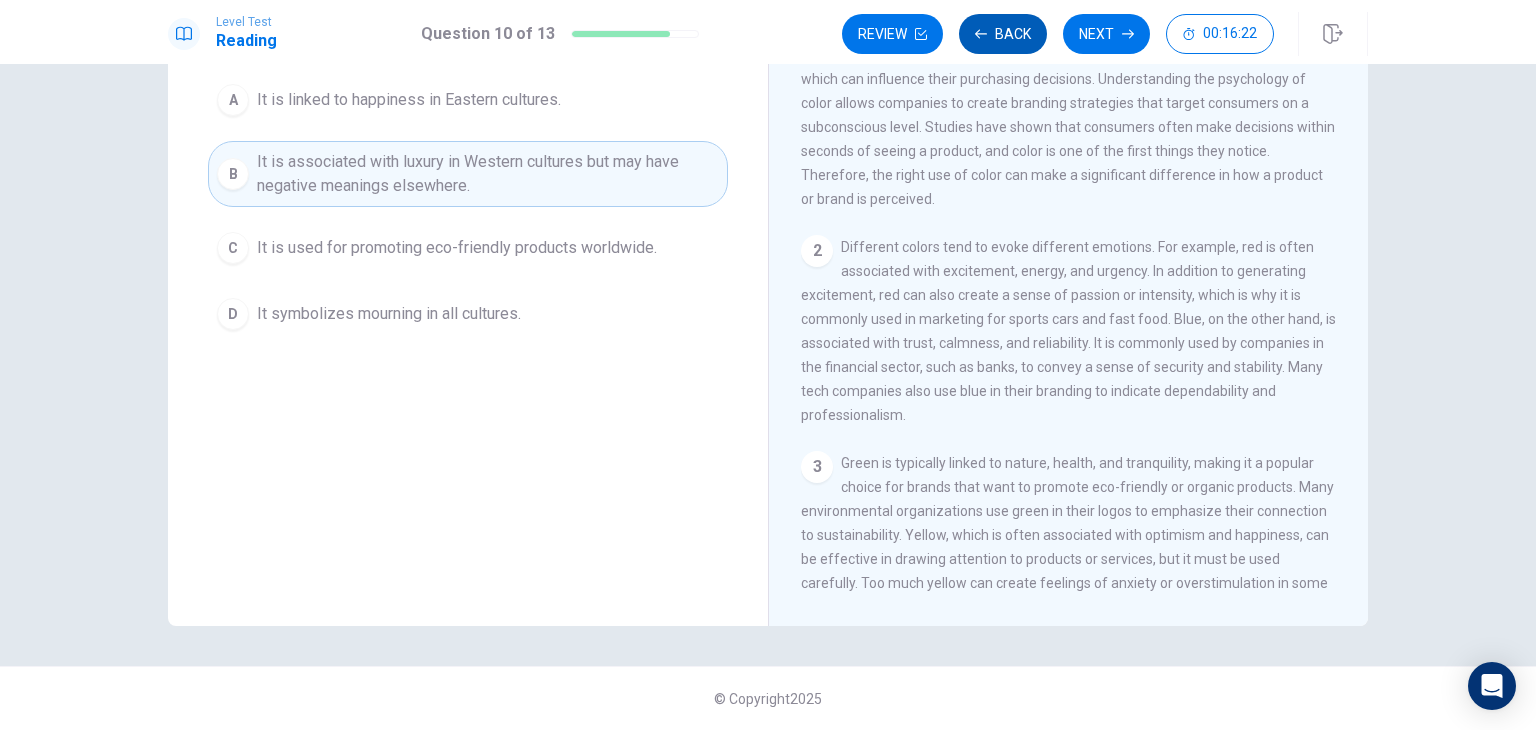 click 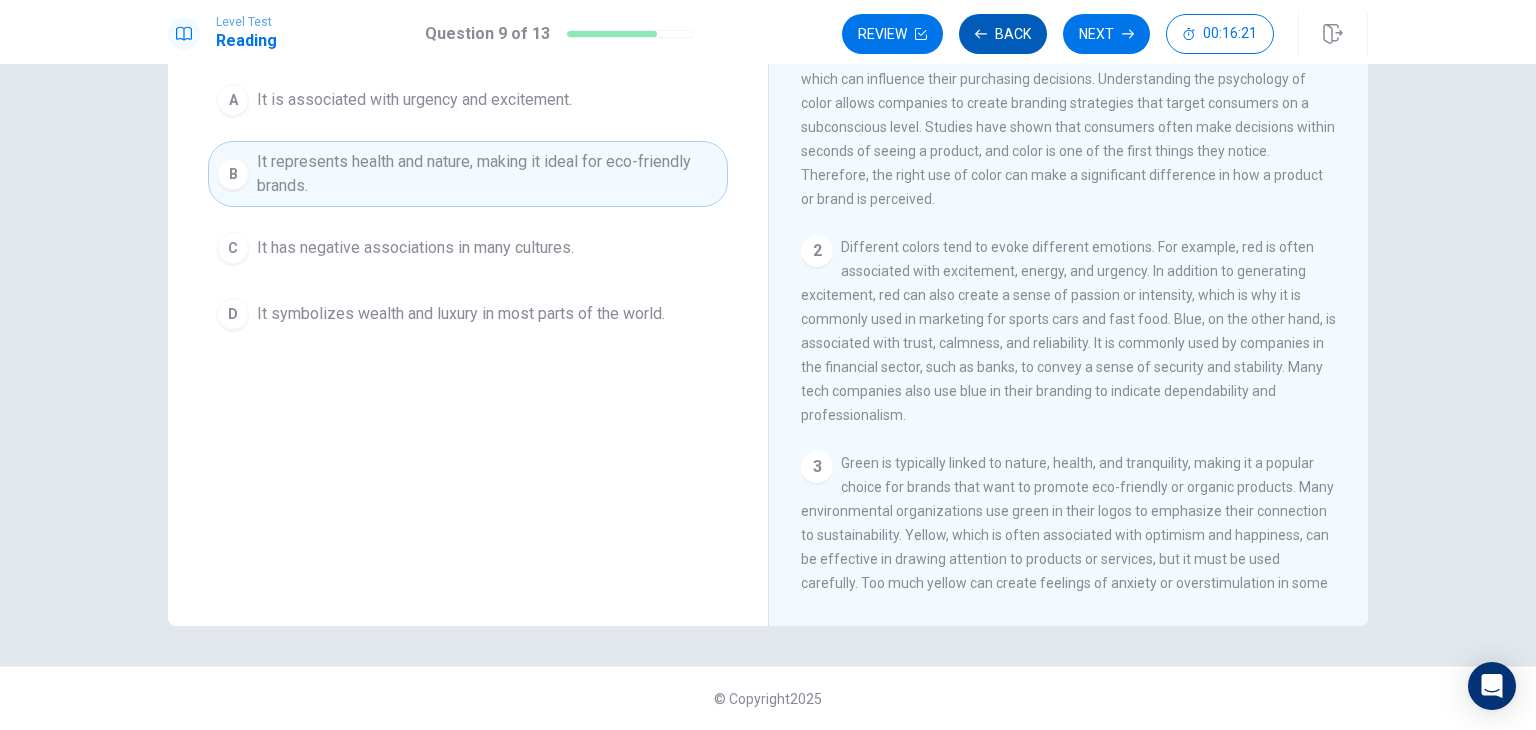 click 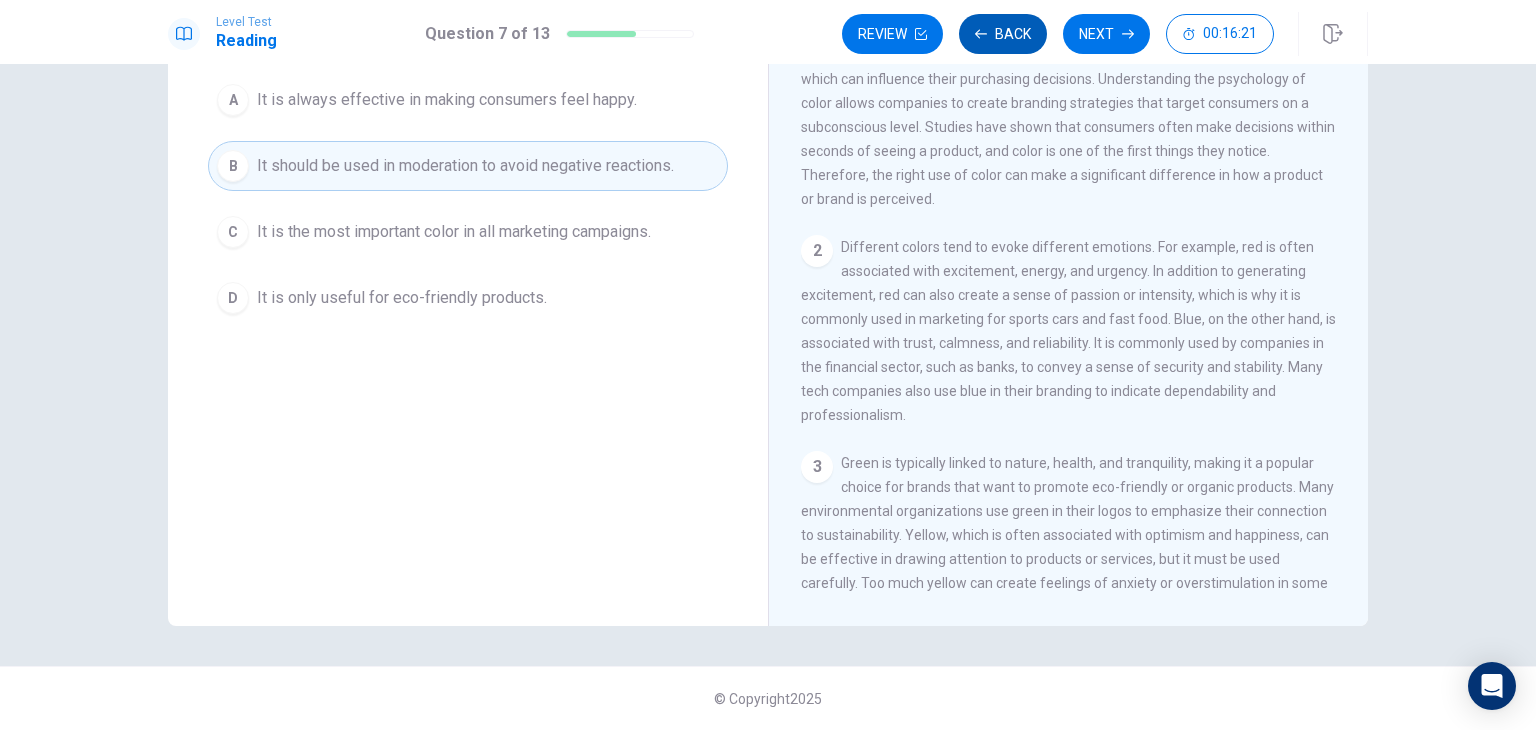 click 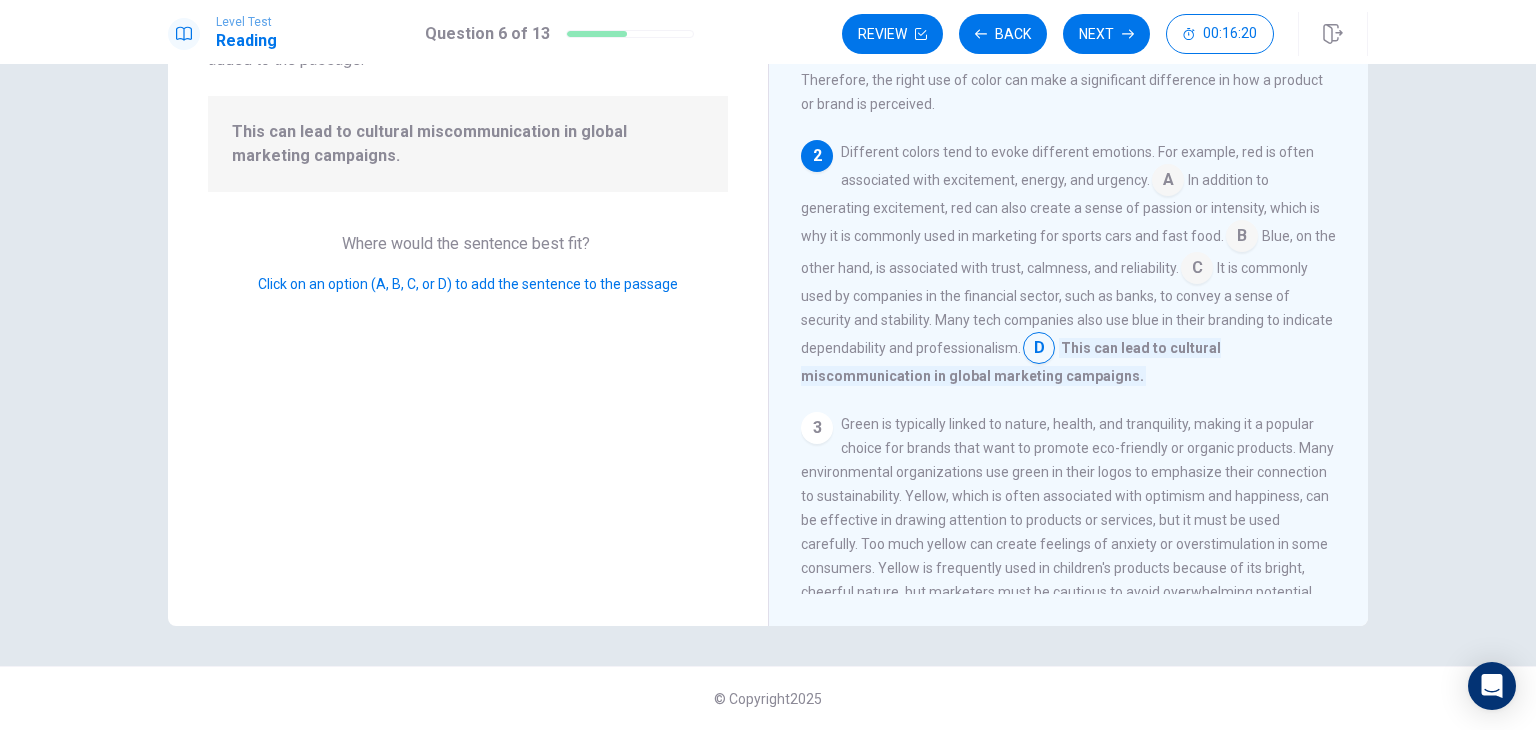 scroll, scrollTop: 0, scrollLeft: 0, axis: both 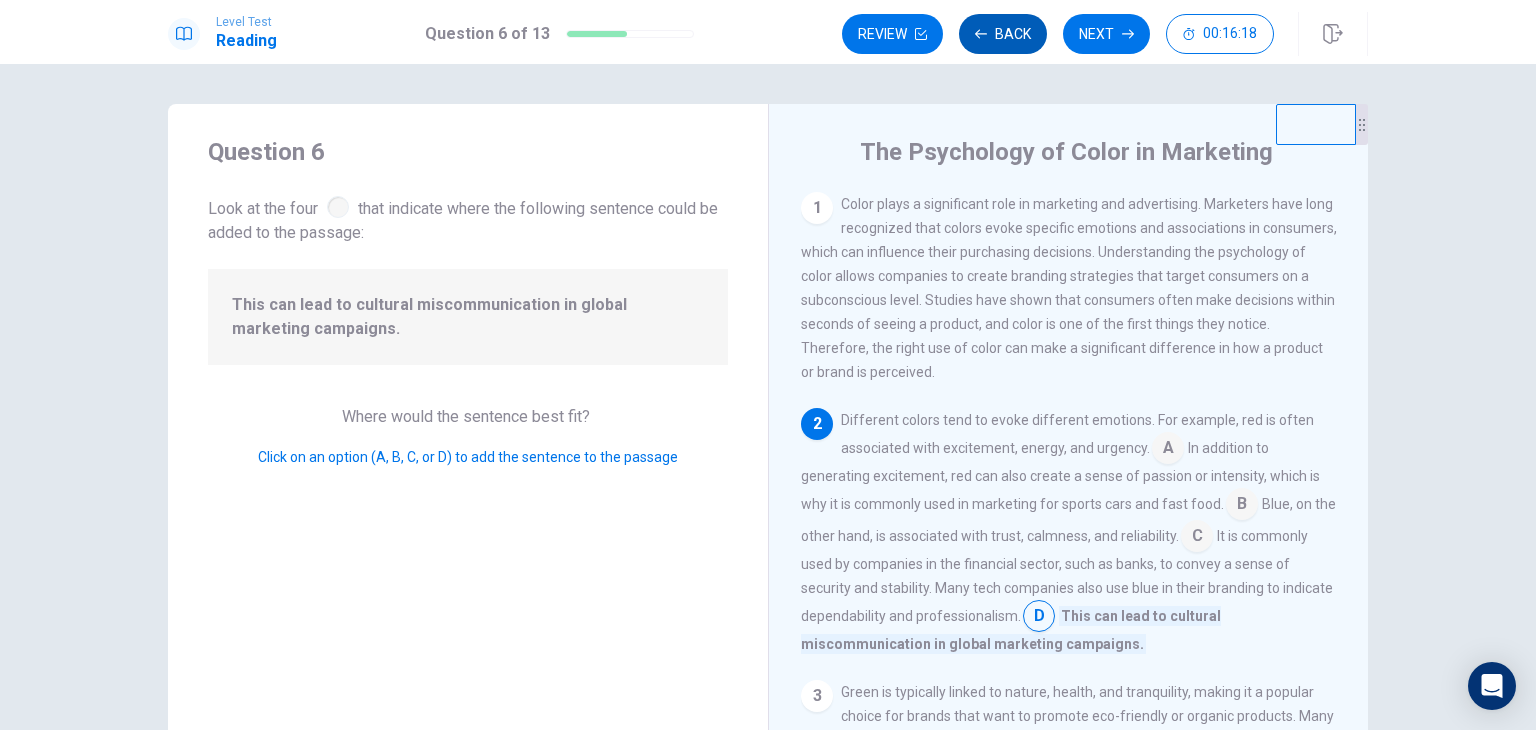 click on "Back" at bounding box center (1003, 34) 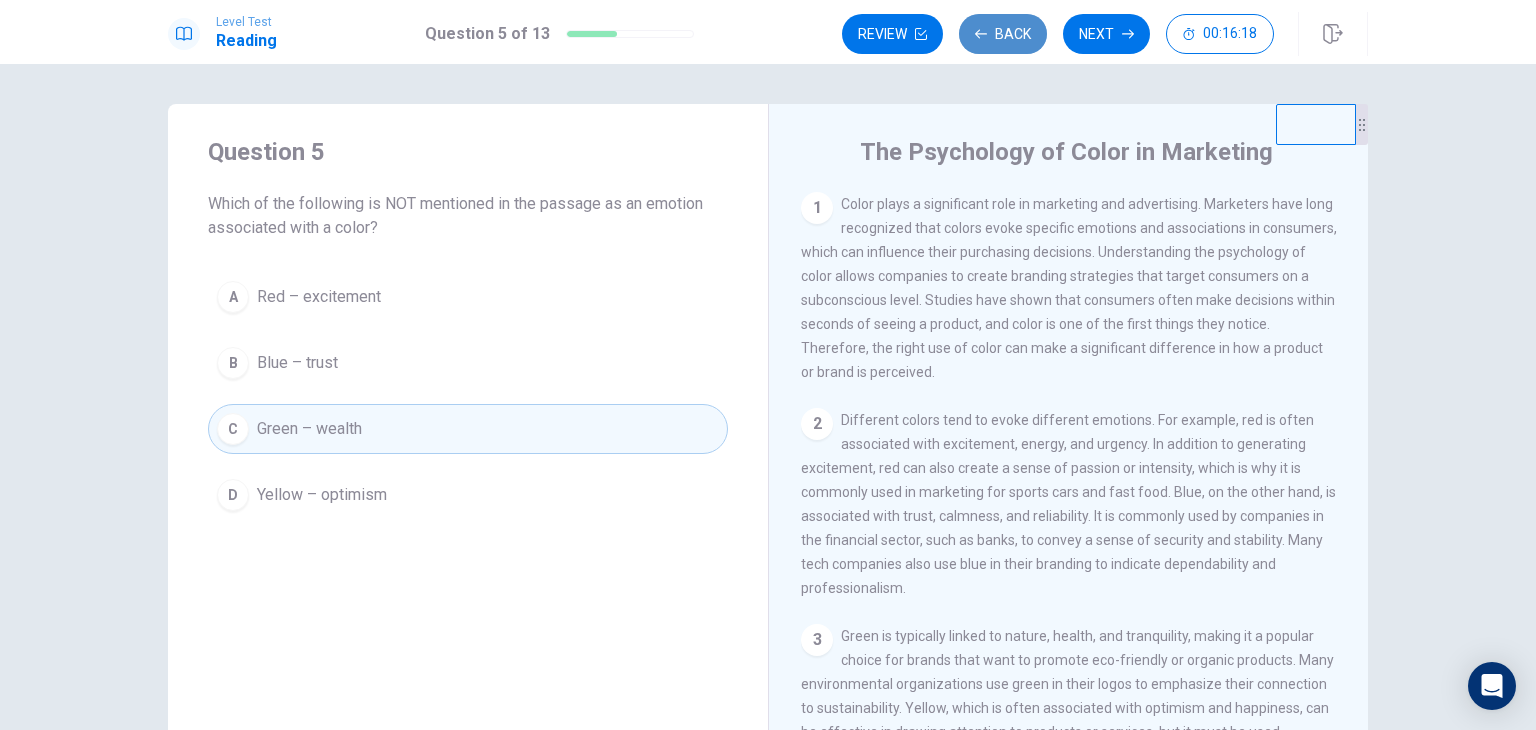 click on "Back" at bounding box center [1003, 34] 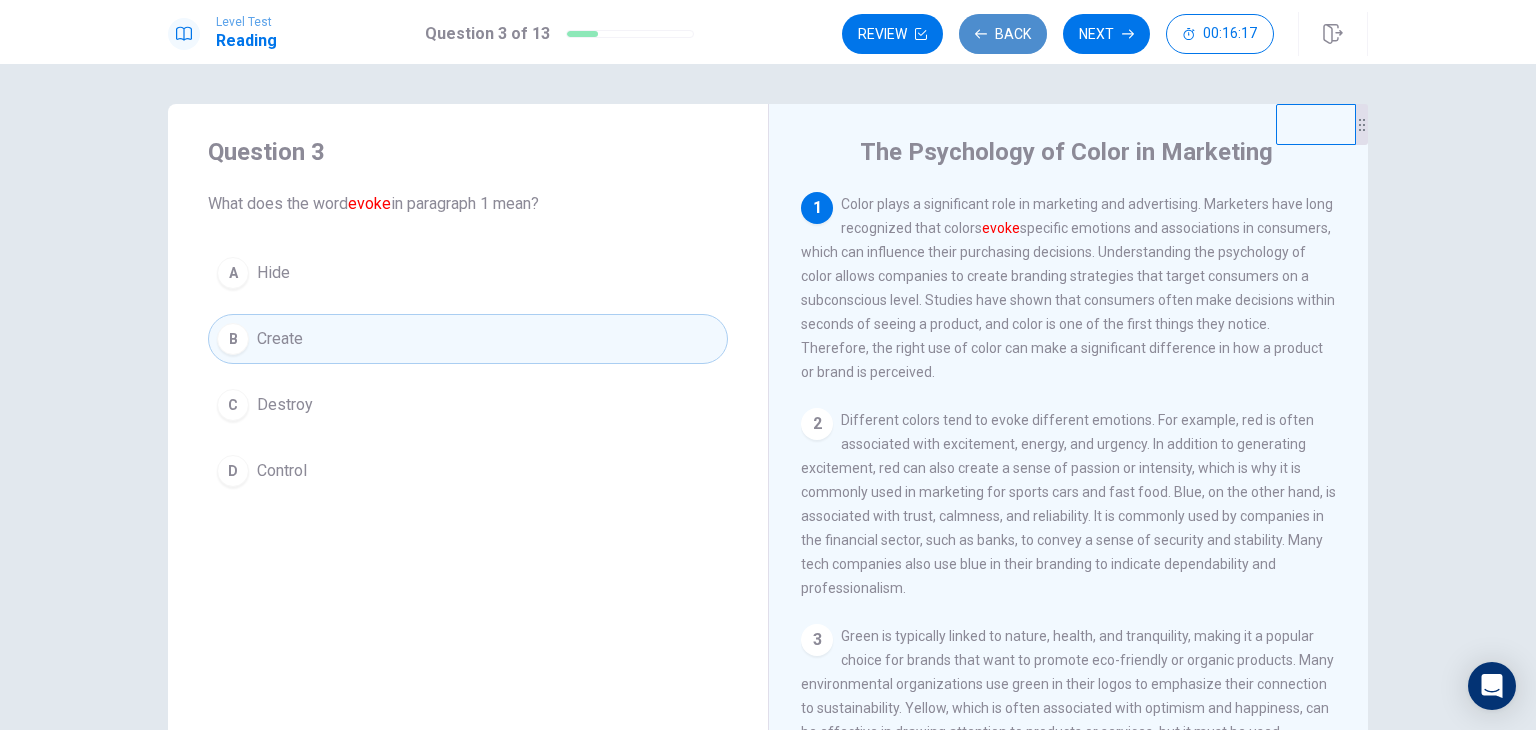 click on "Back" at bounding box center (1003, 34) 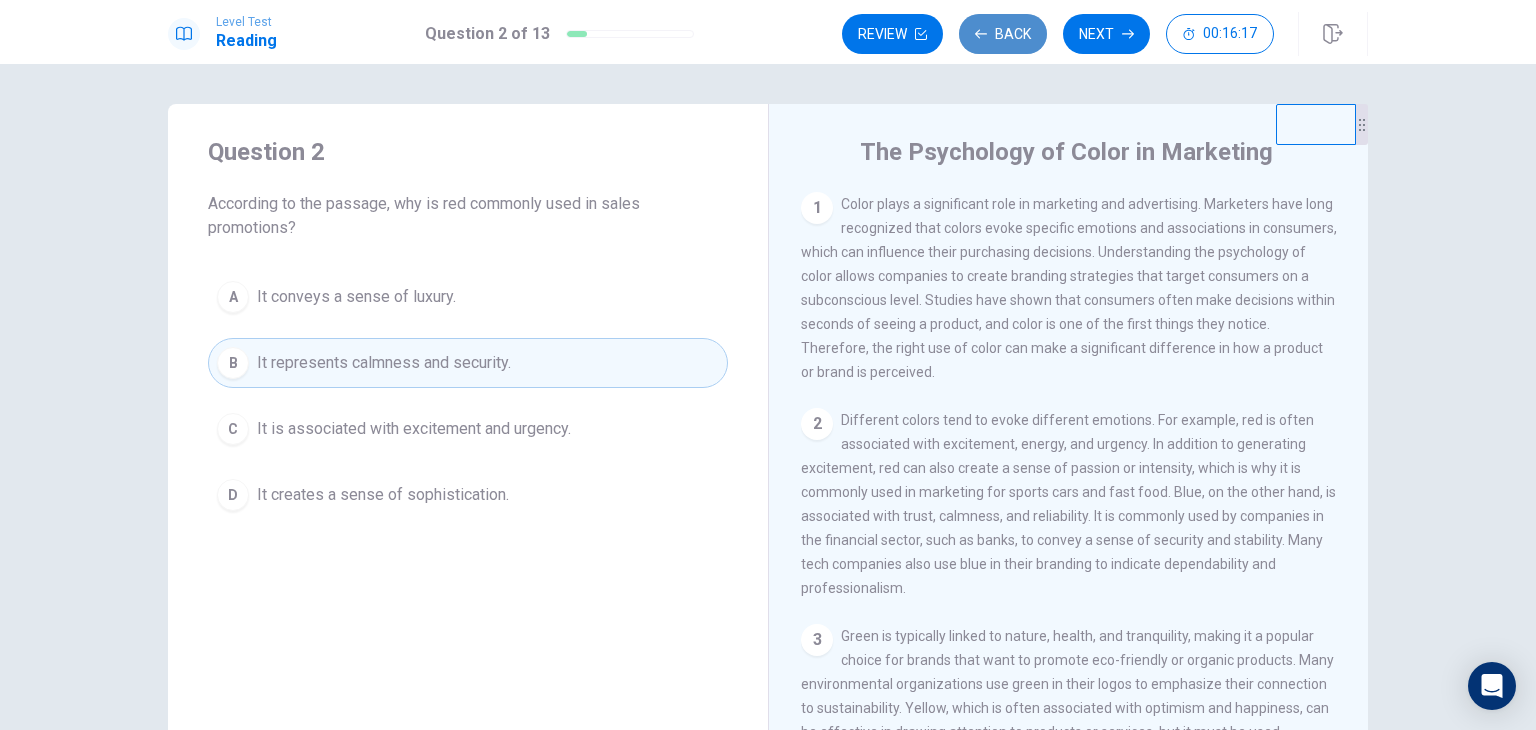 click on "Back" at bounding box center (1003, 34) 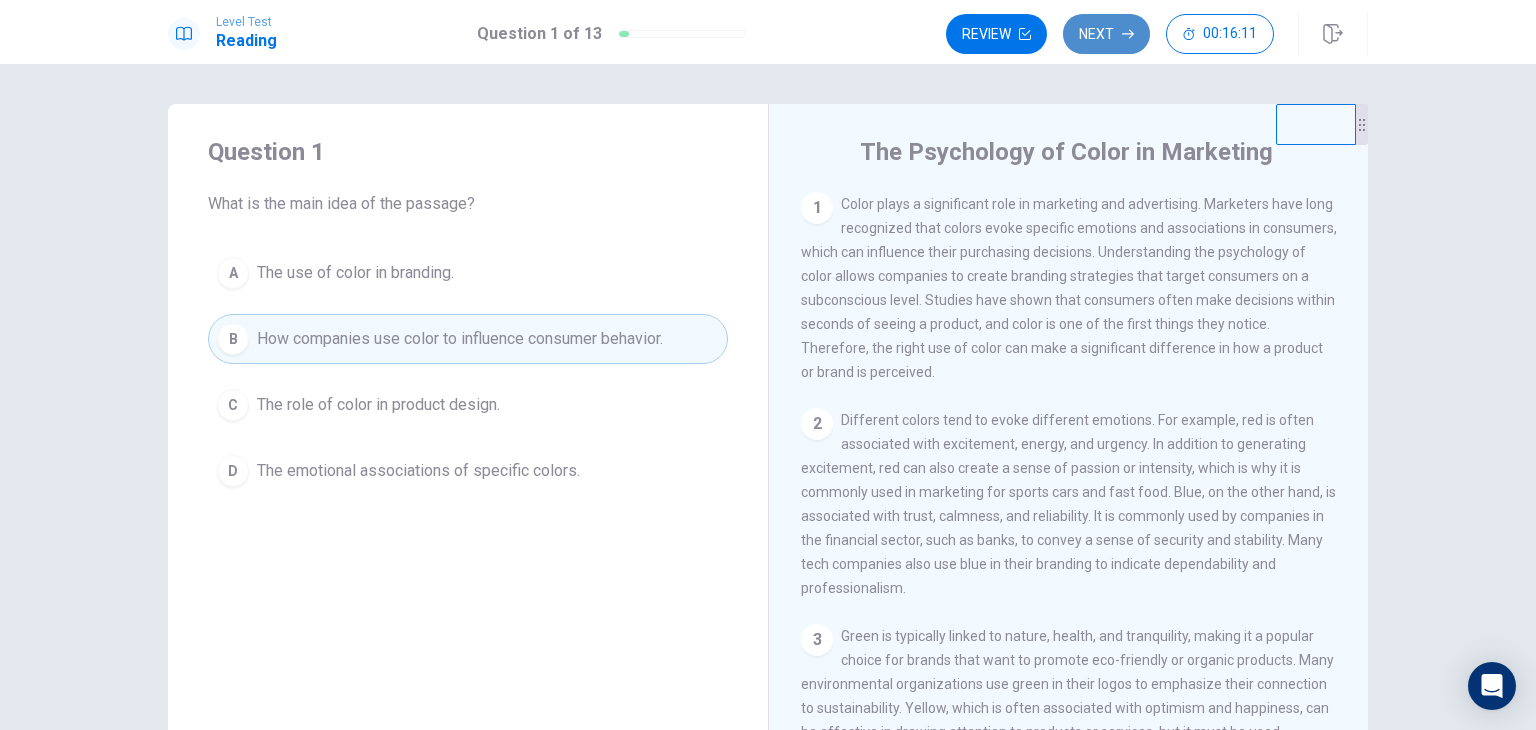 click on "Next" at bounding box center (1106, 34) 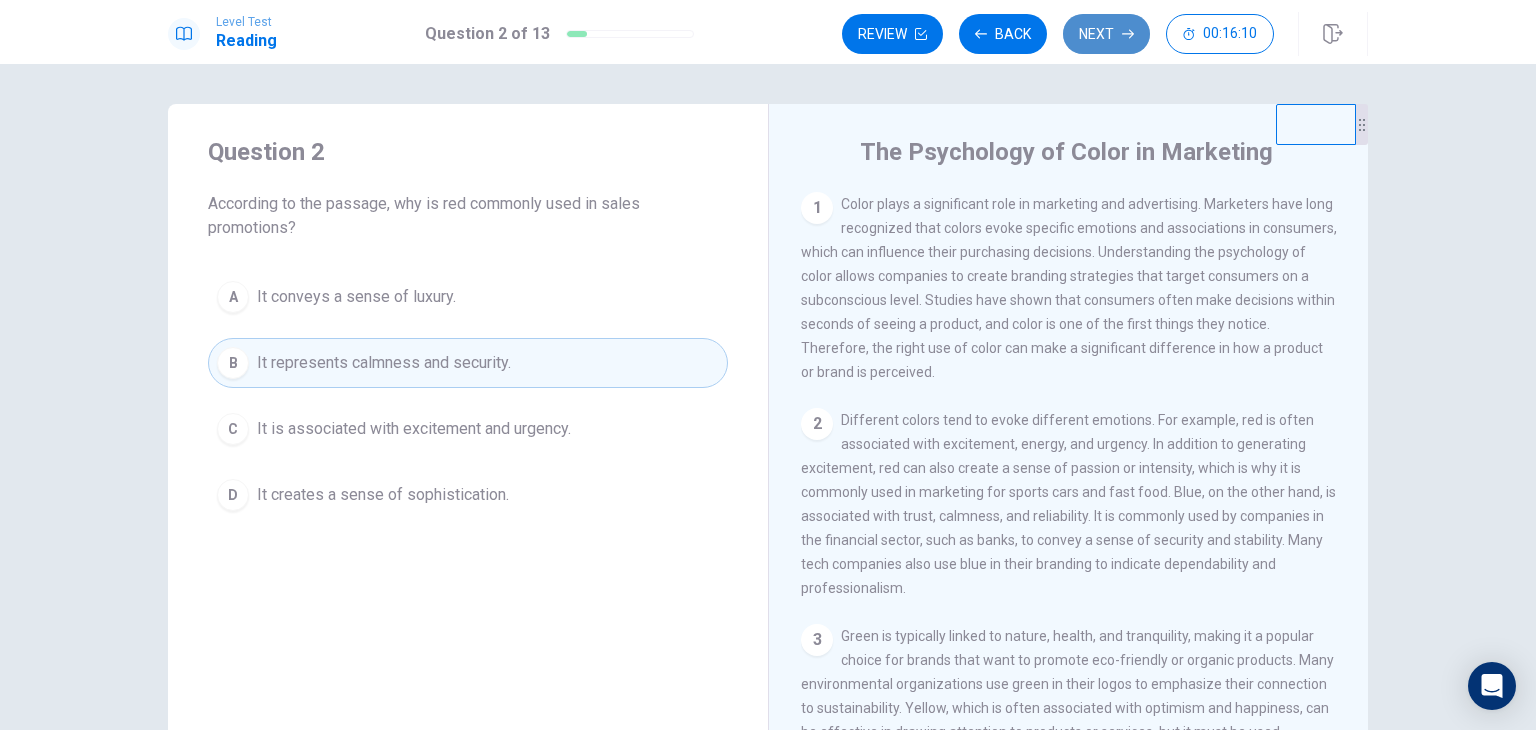 click on "Next" at bounding box center [1106, 34] 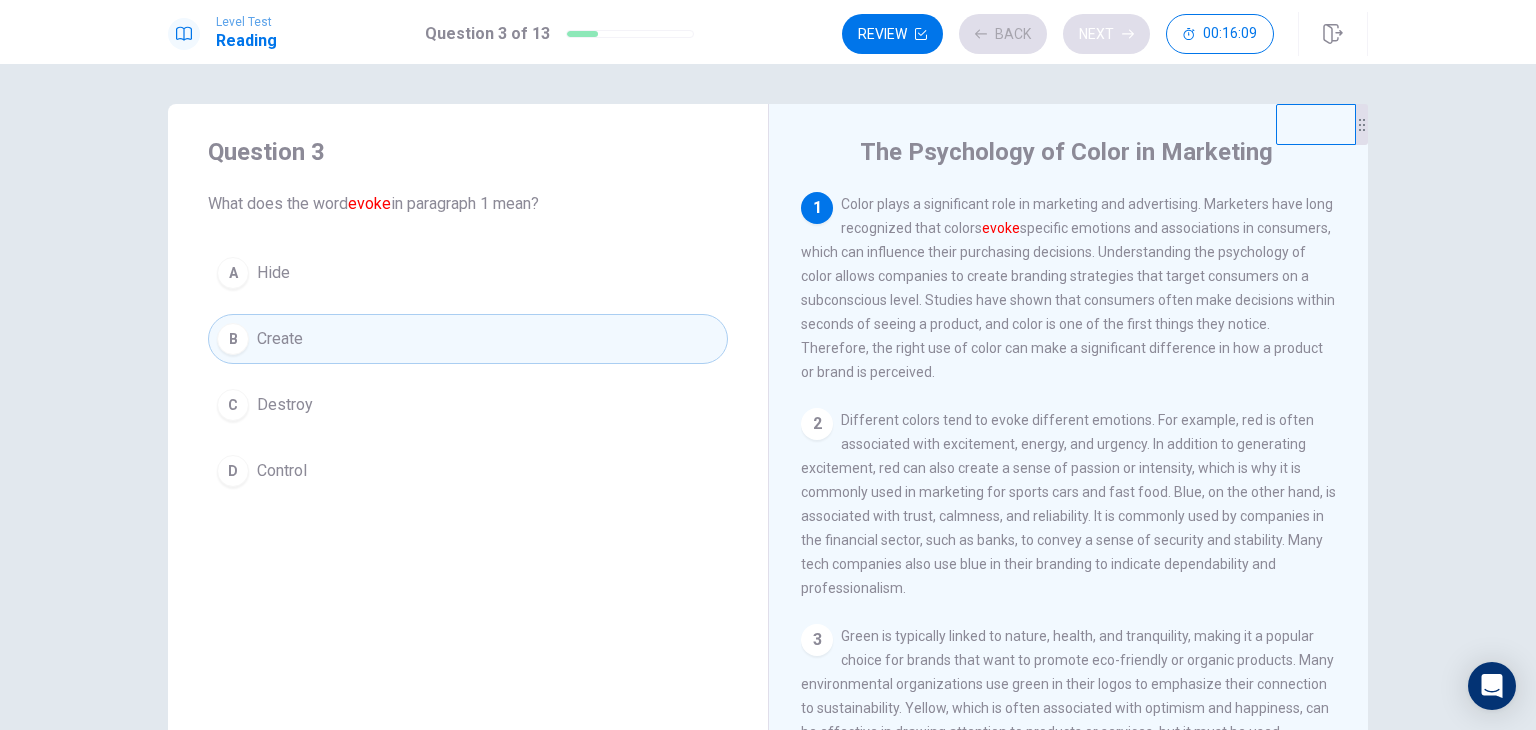 click on "Review Back Next 00:16:09" at bounding box center (1058, 34) 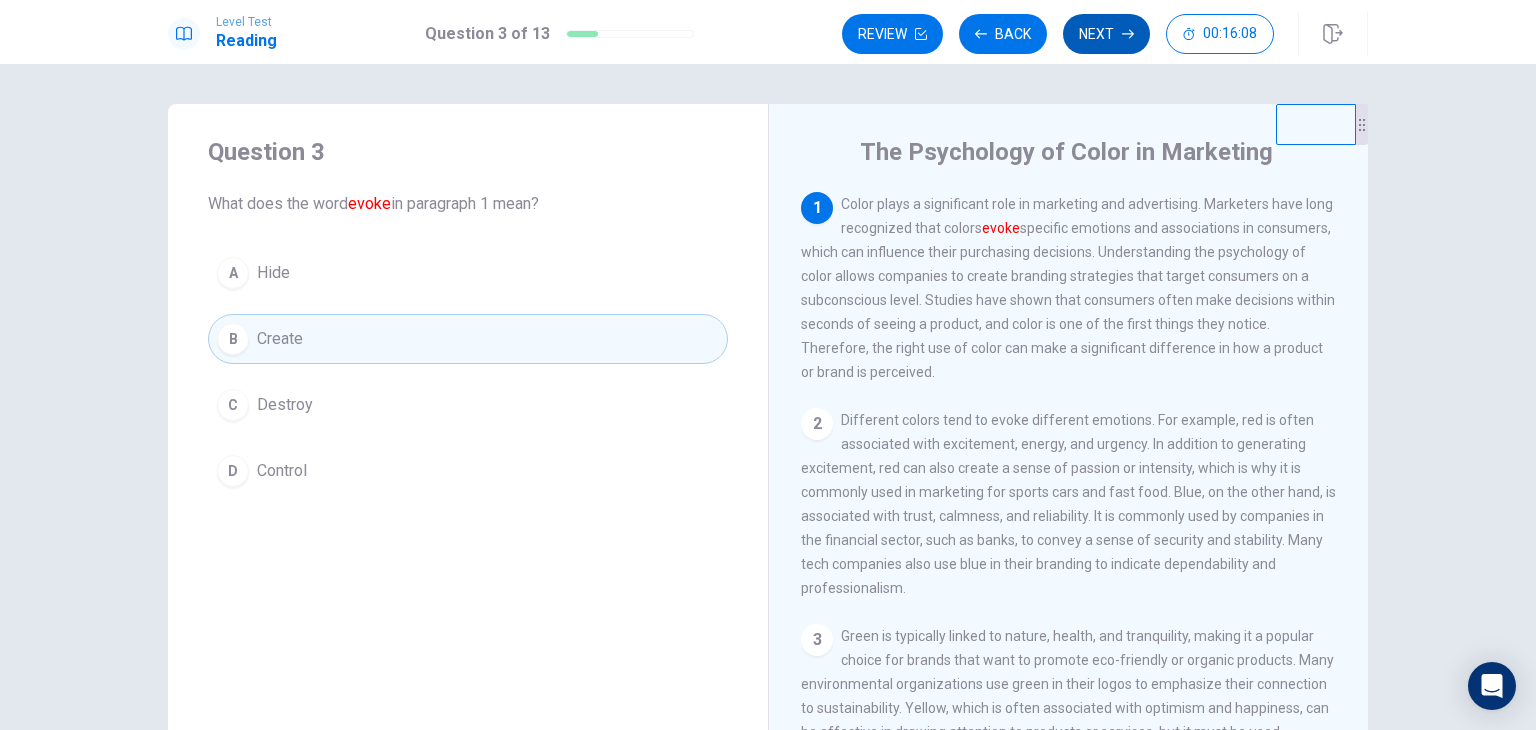 click on "Next" at bounding box center (1106, 34) 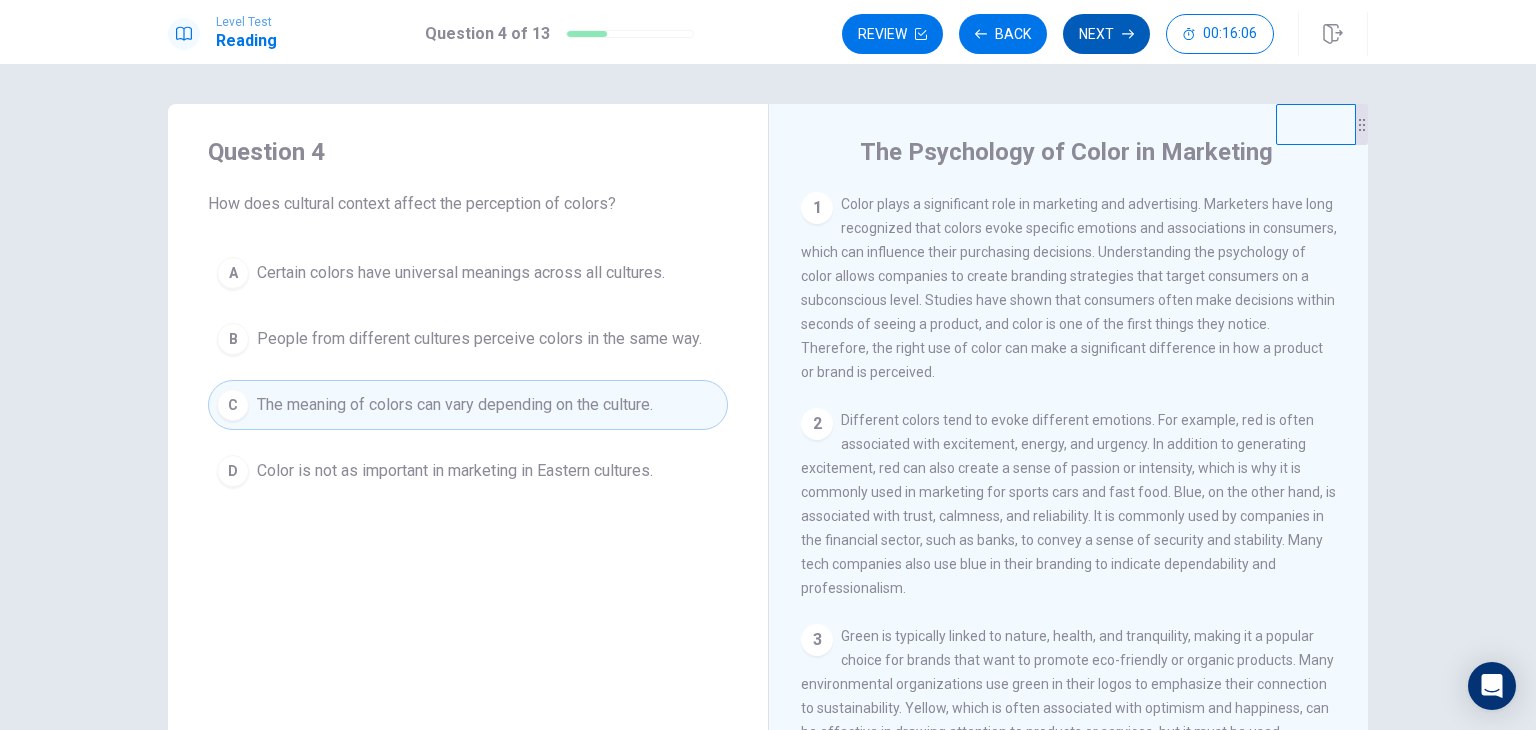 click on "Next" at bounding box center [1106, 34] 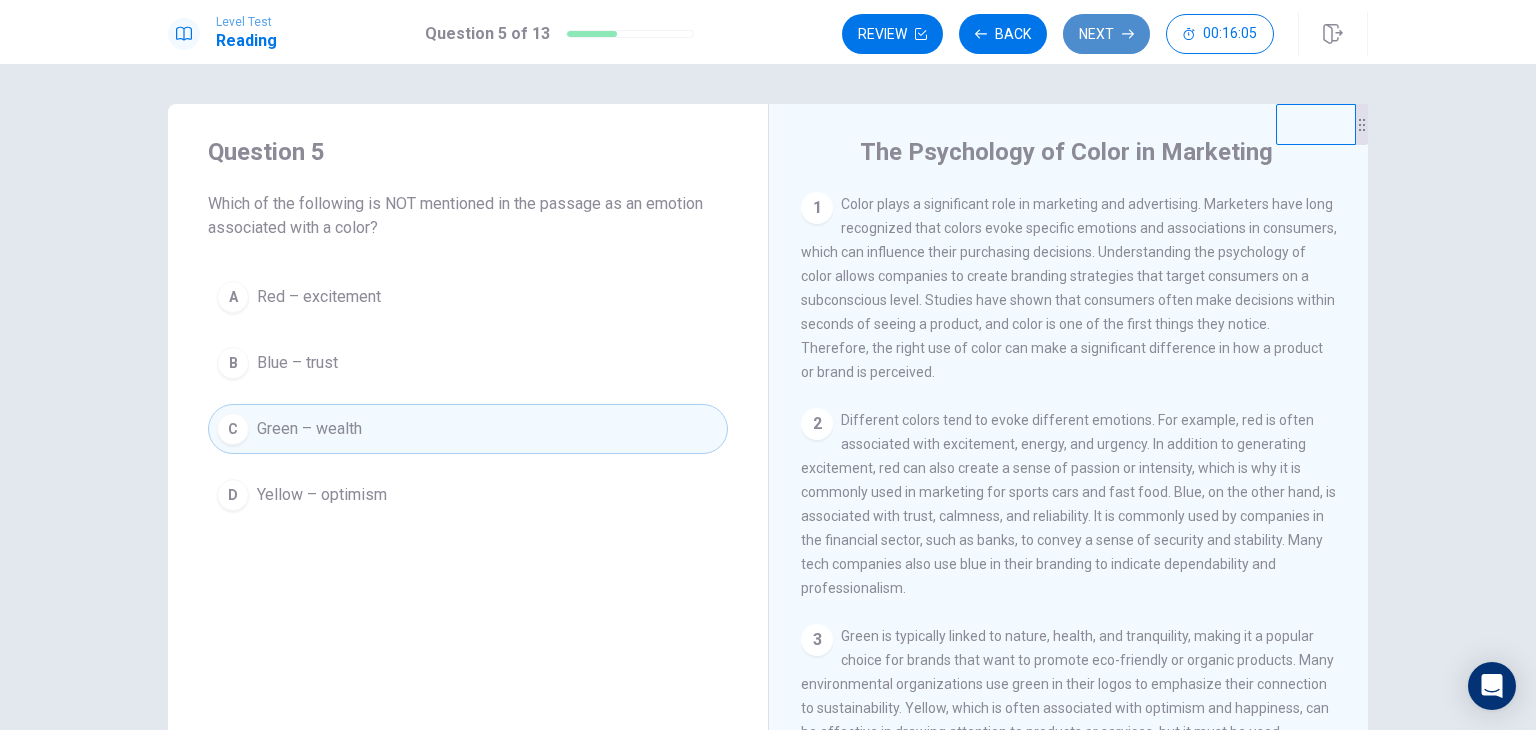 click on "Next" at bounding box center [1106, 34] 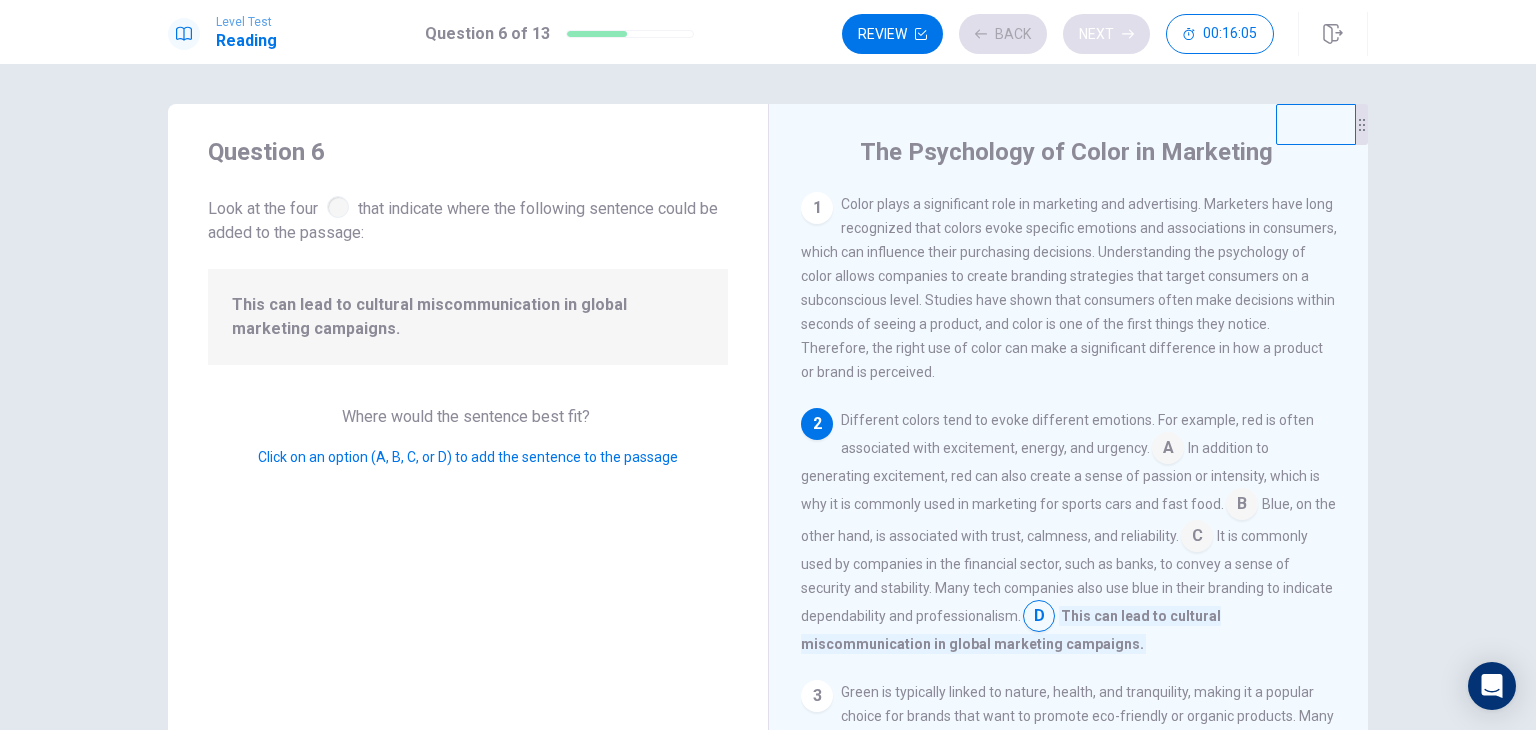 scroll, scrollTop: 95, scrollLeft: 0, axis: vertical 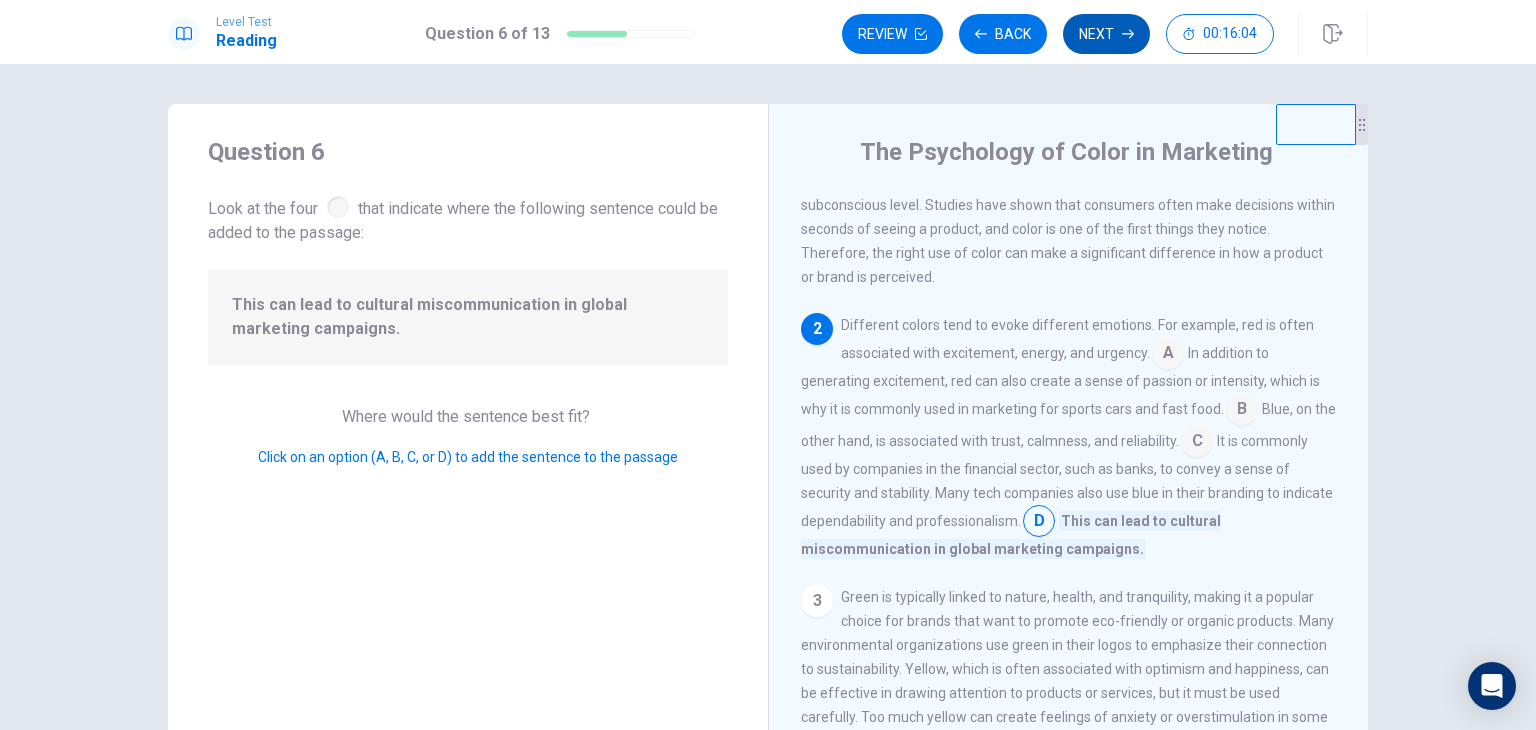 click on "Next" at bounding box center [1106, 34] 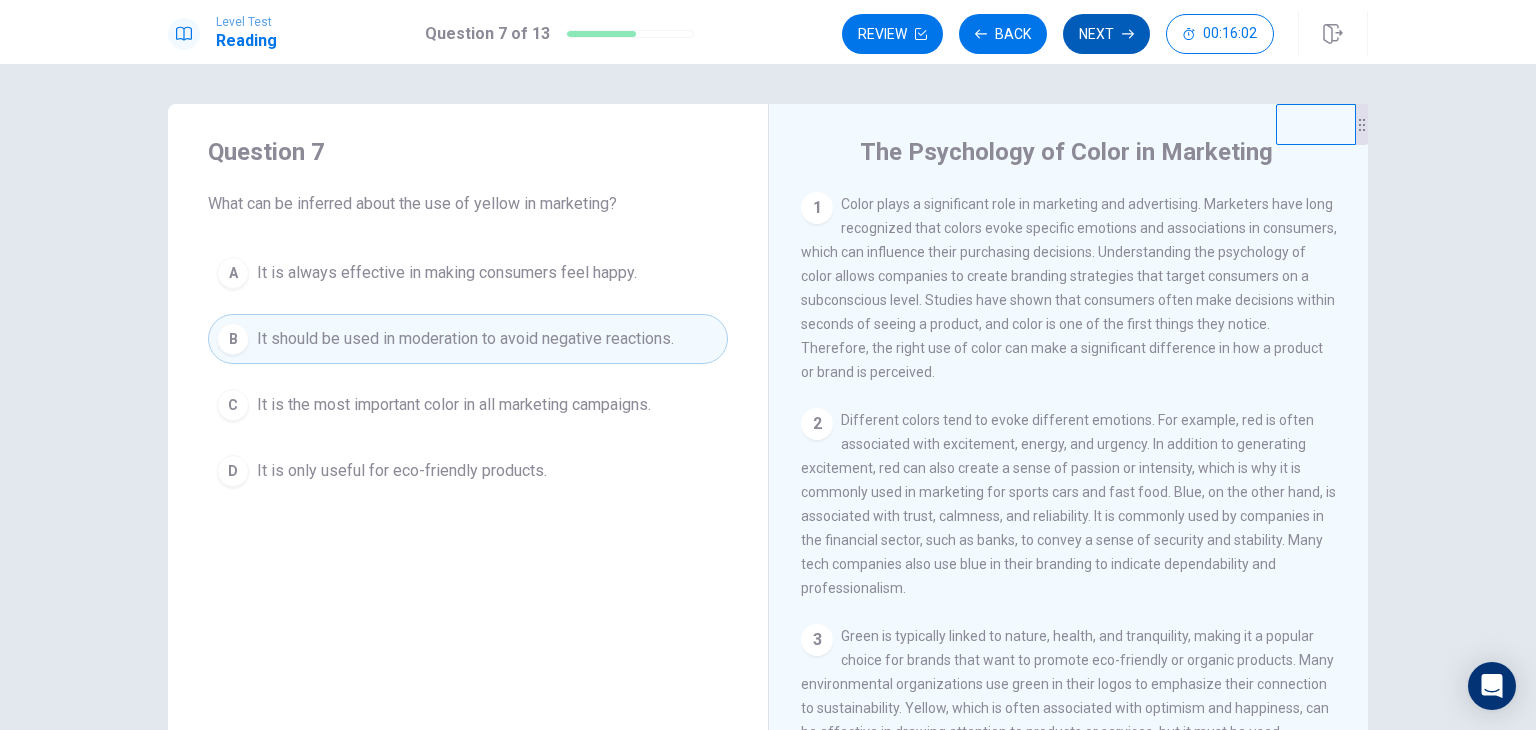 click on "Next" at bounding box center [1106, 34] 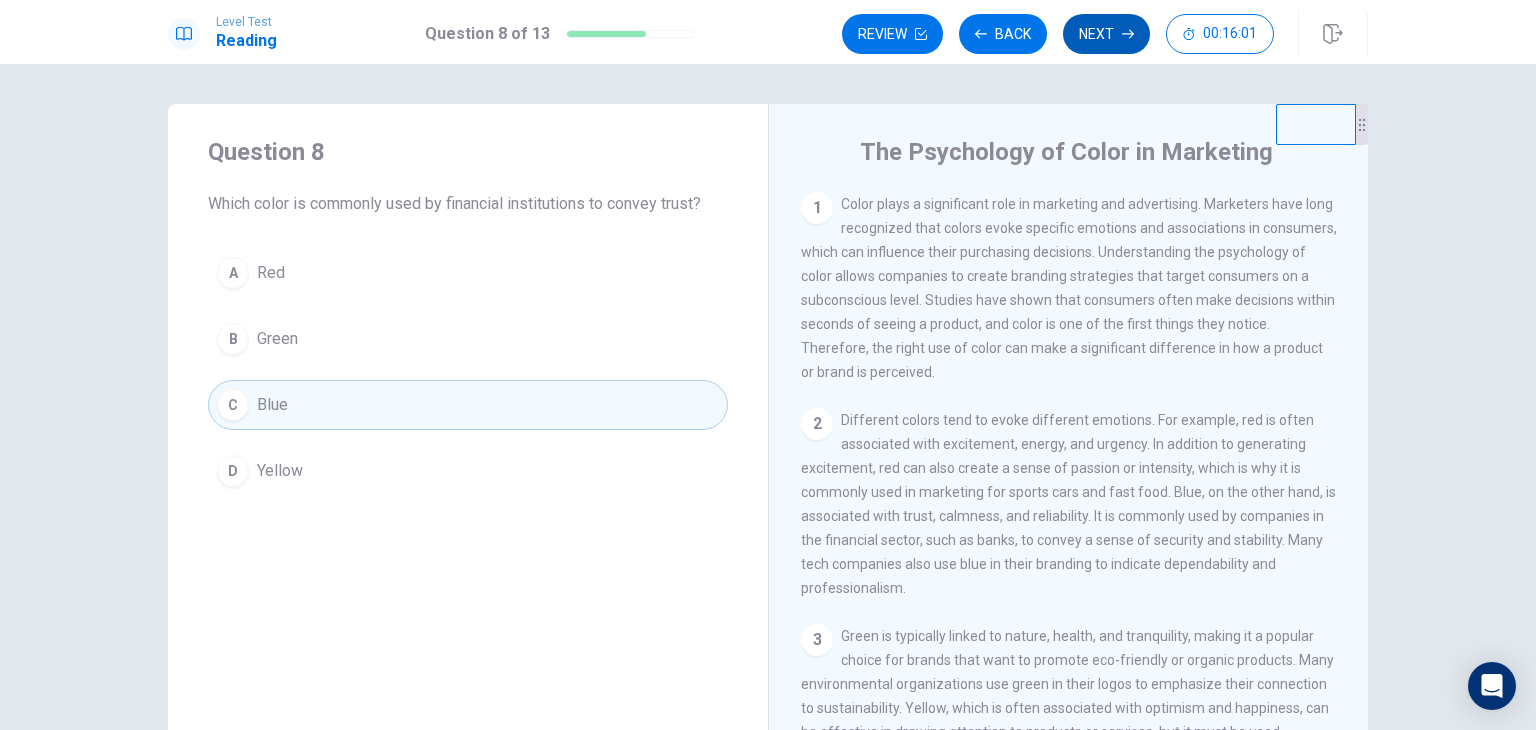 click on "Next" at bounding box center (1106, 34) 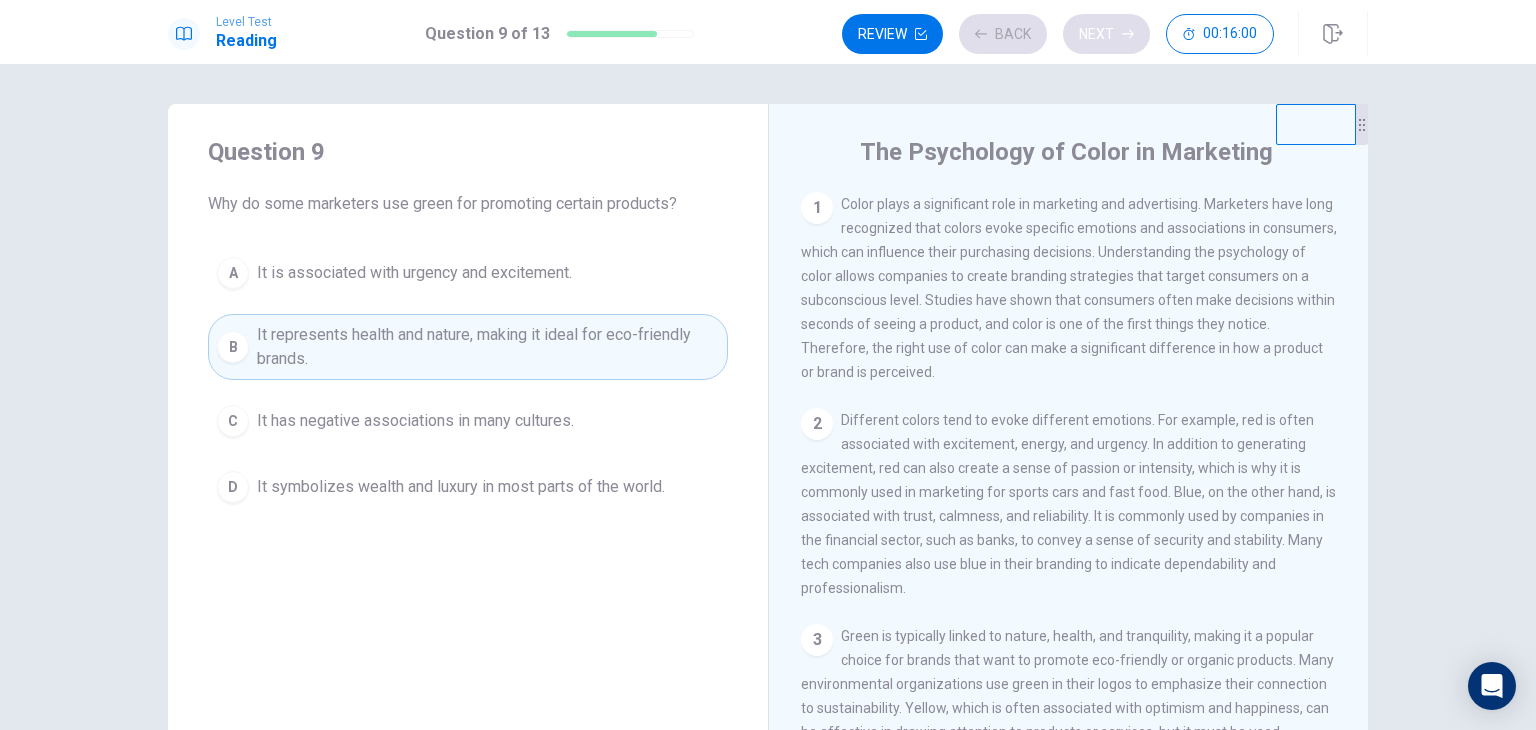 click on "Review Back Next 00:16:00" at bounding box center [1058, 34] 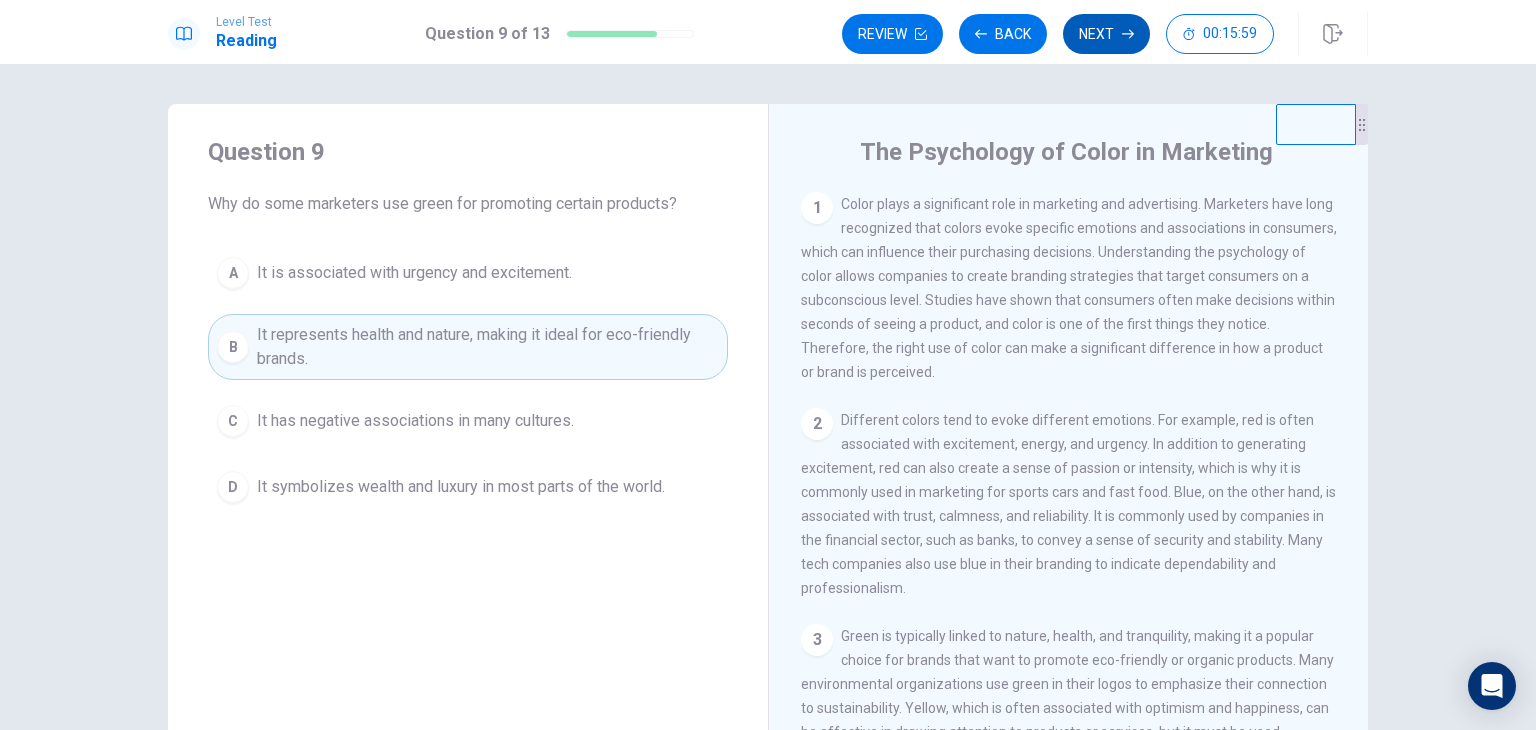 click on "Next" at bounding box center [1106, 34] 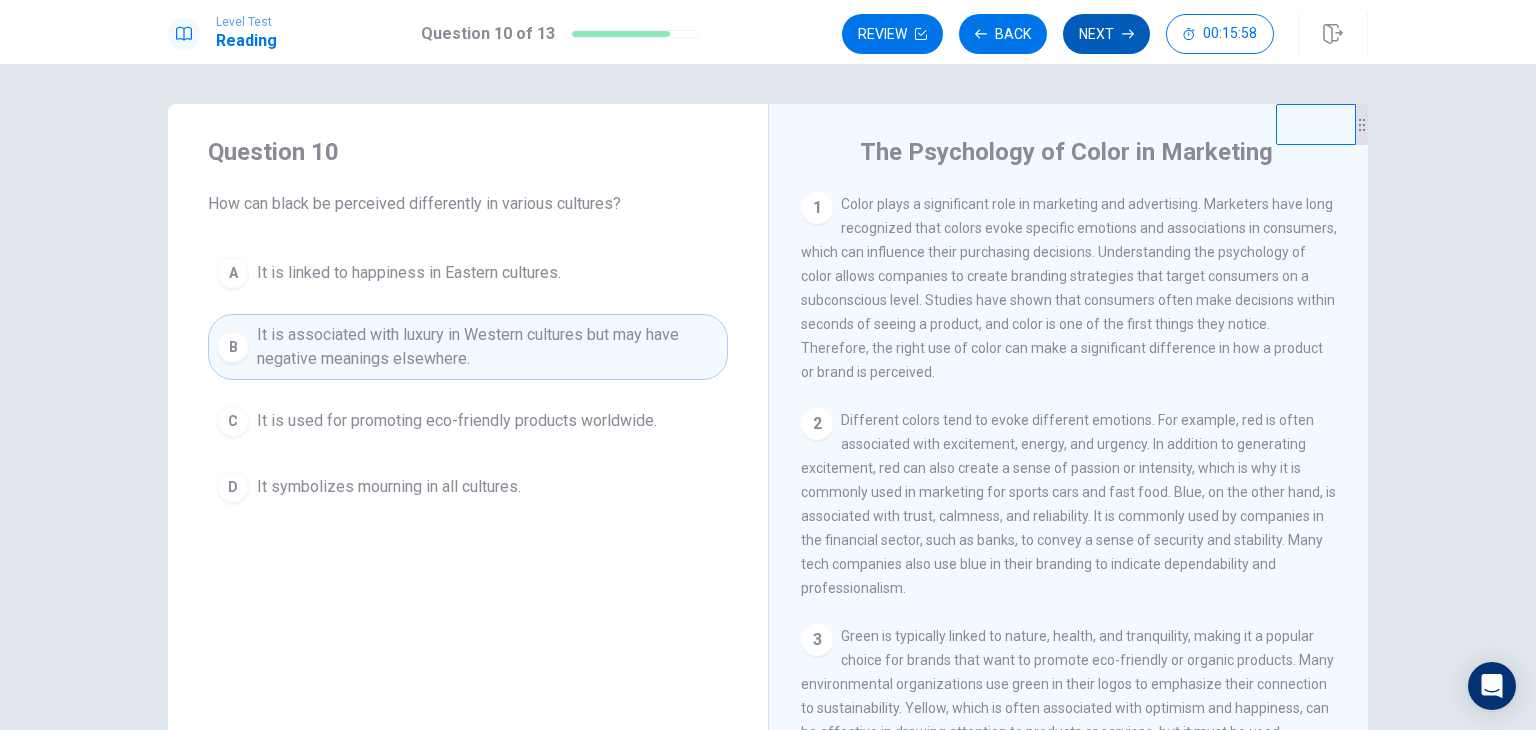 click on "Next" at bounding box center (1106, 34) 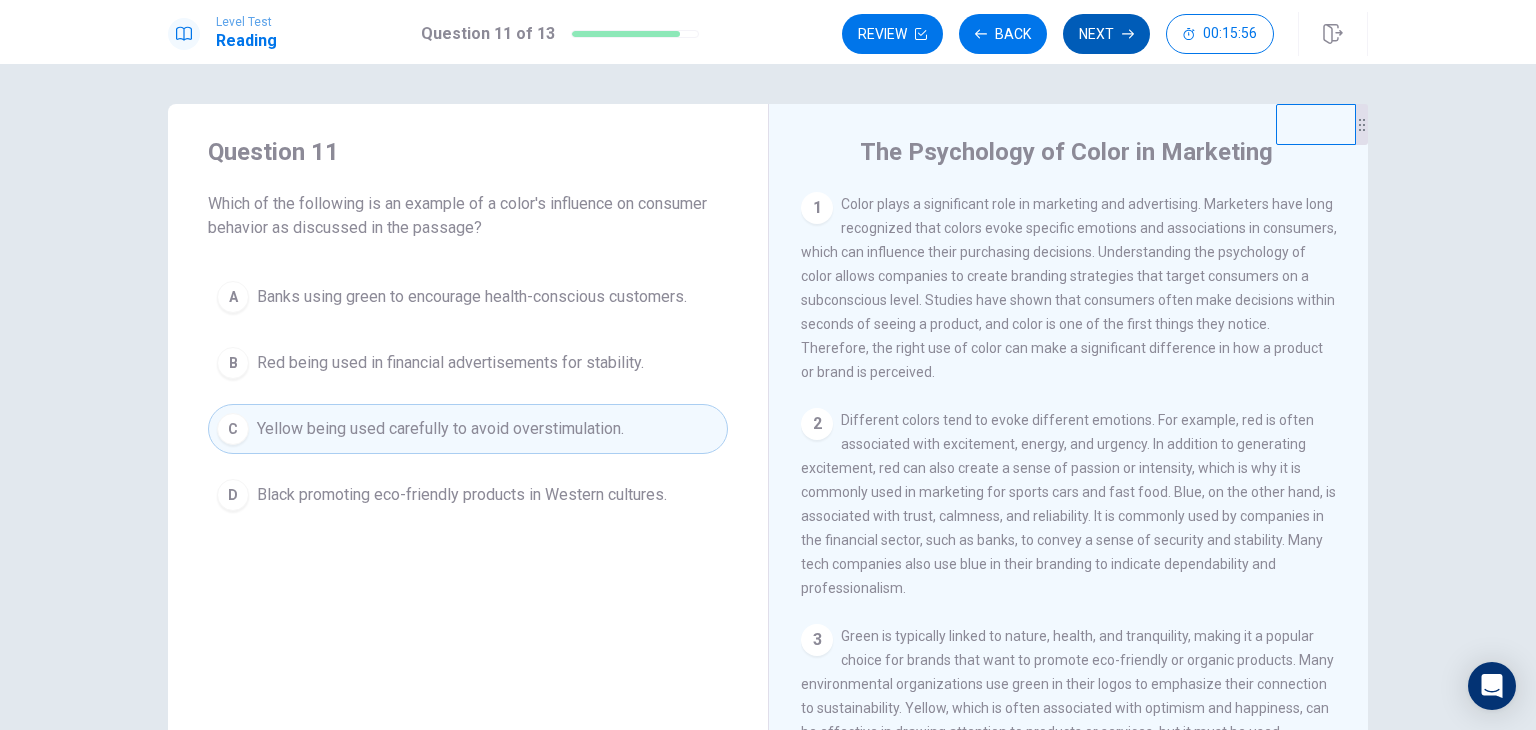 click on "Next" at bounding box center (1106, 34) 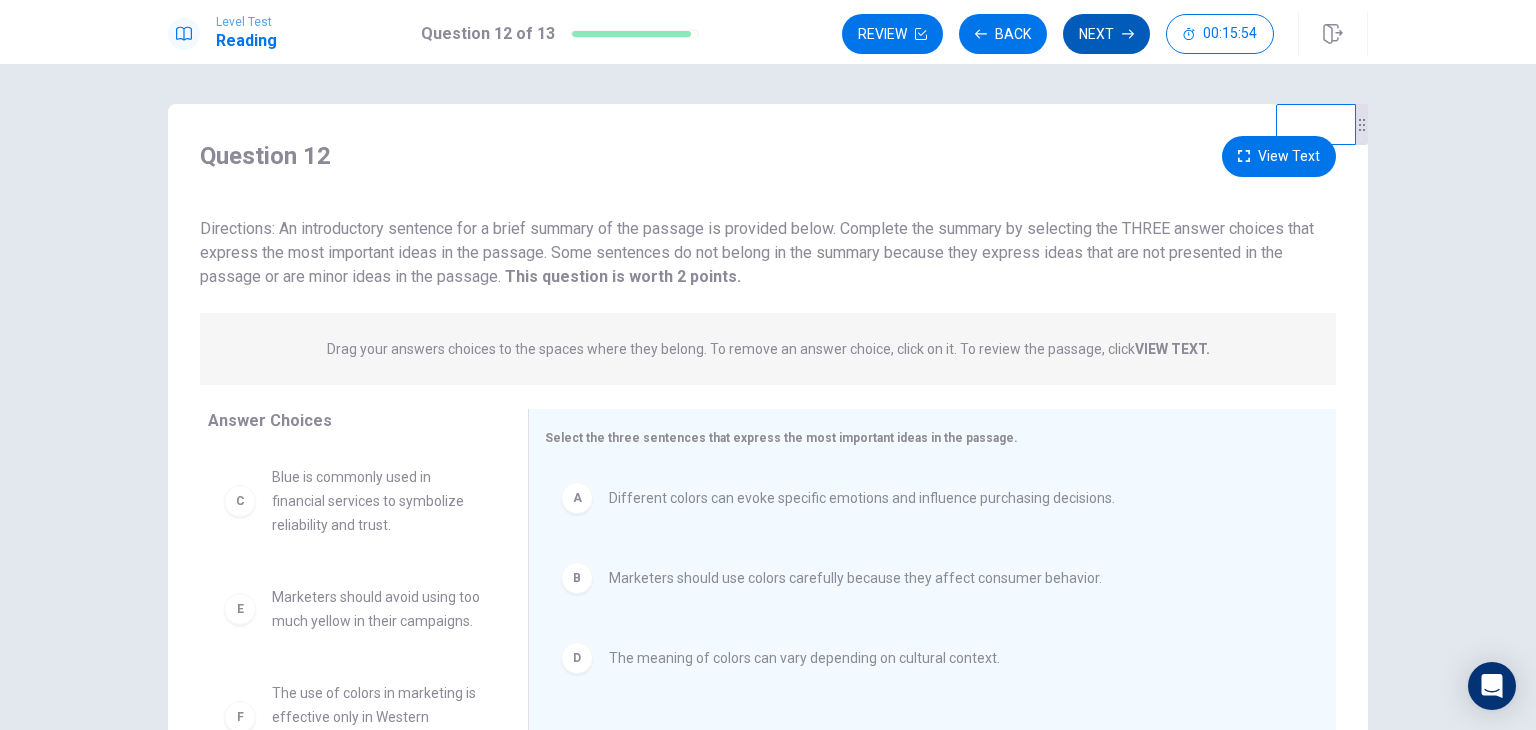 click on "Next" at bounding box center [1106, 34] 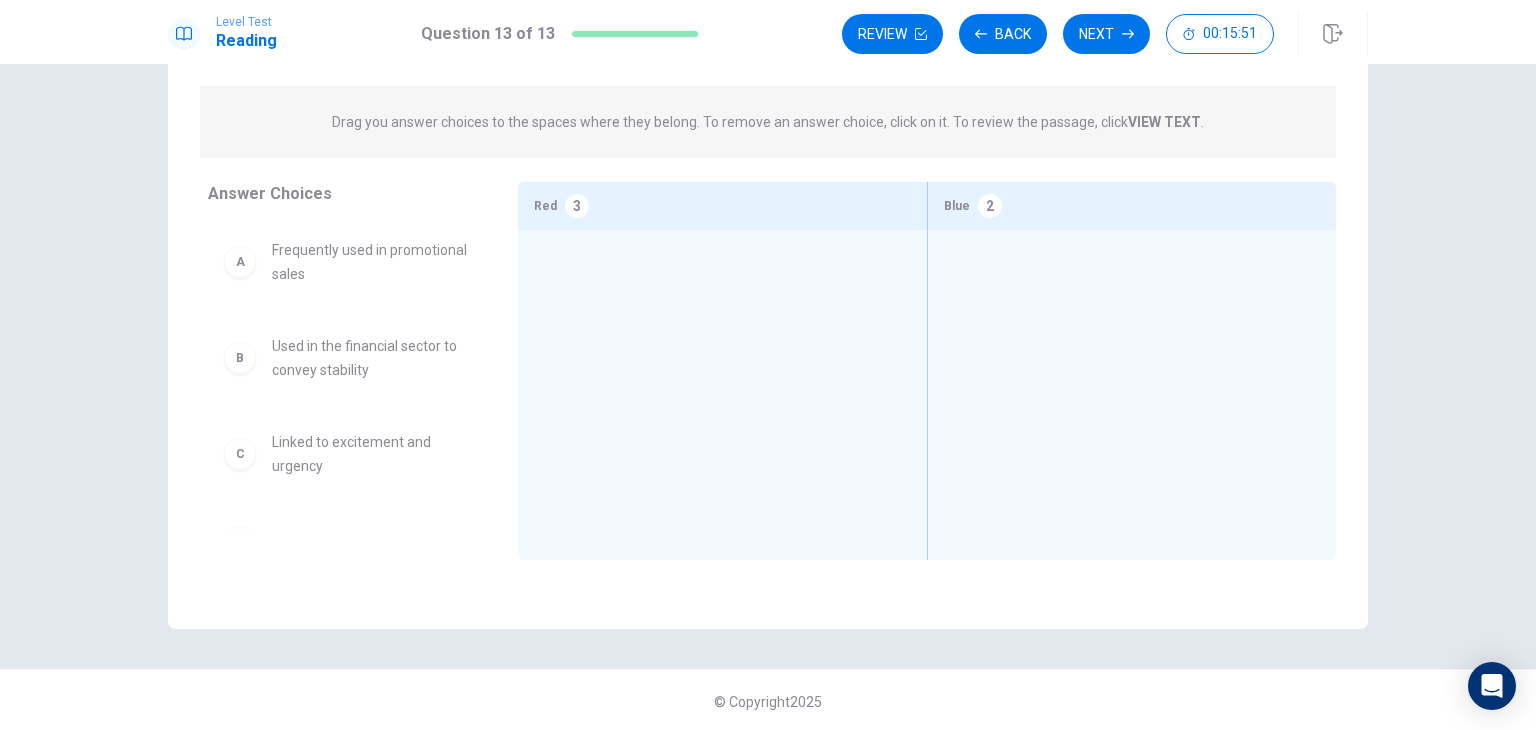 scroll, scrollTop: 173, scrollLeft: 0, axis: vertical 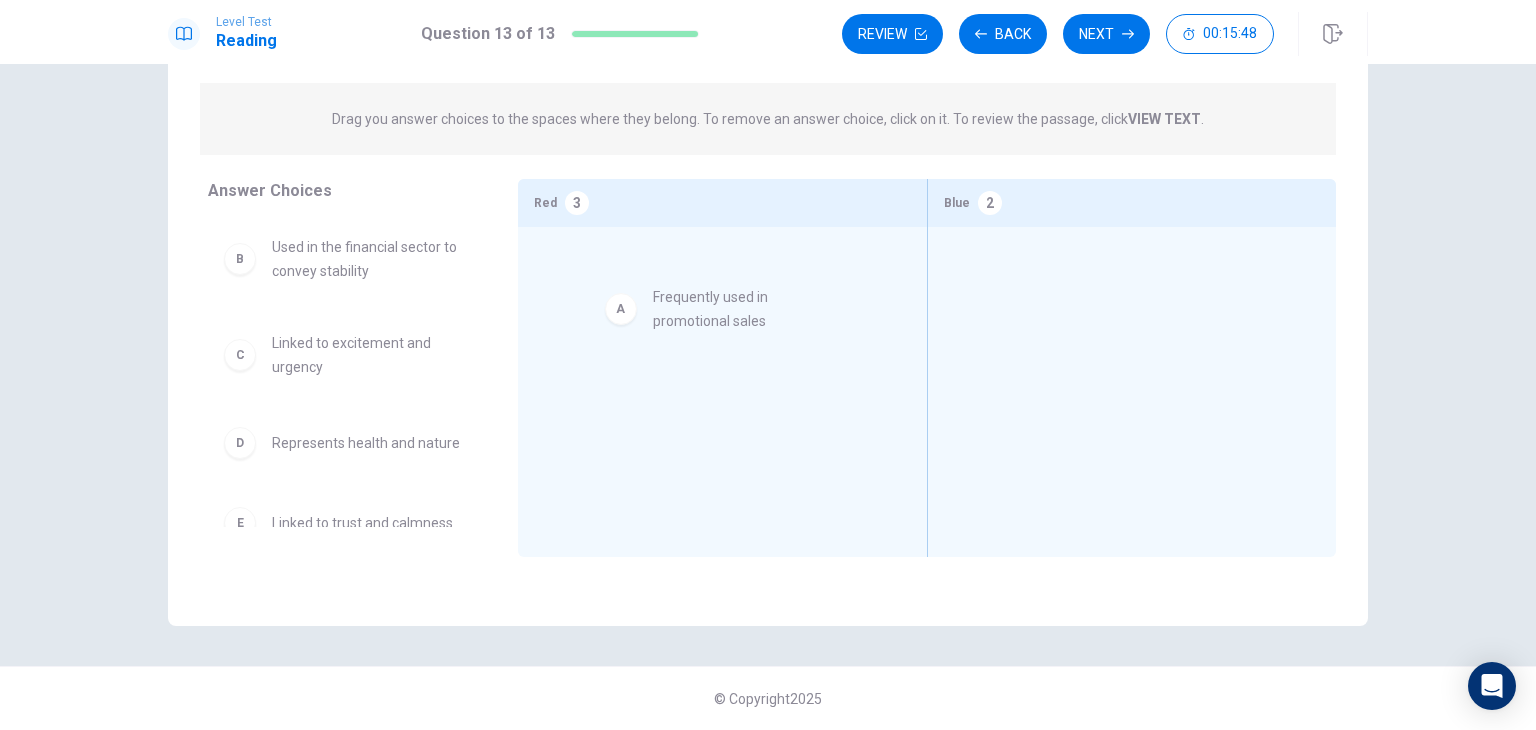 drag, startPoint x: 236, startPoint y: 286, endPoint x: 636, endPoint y: 317, distance: 401.19946 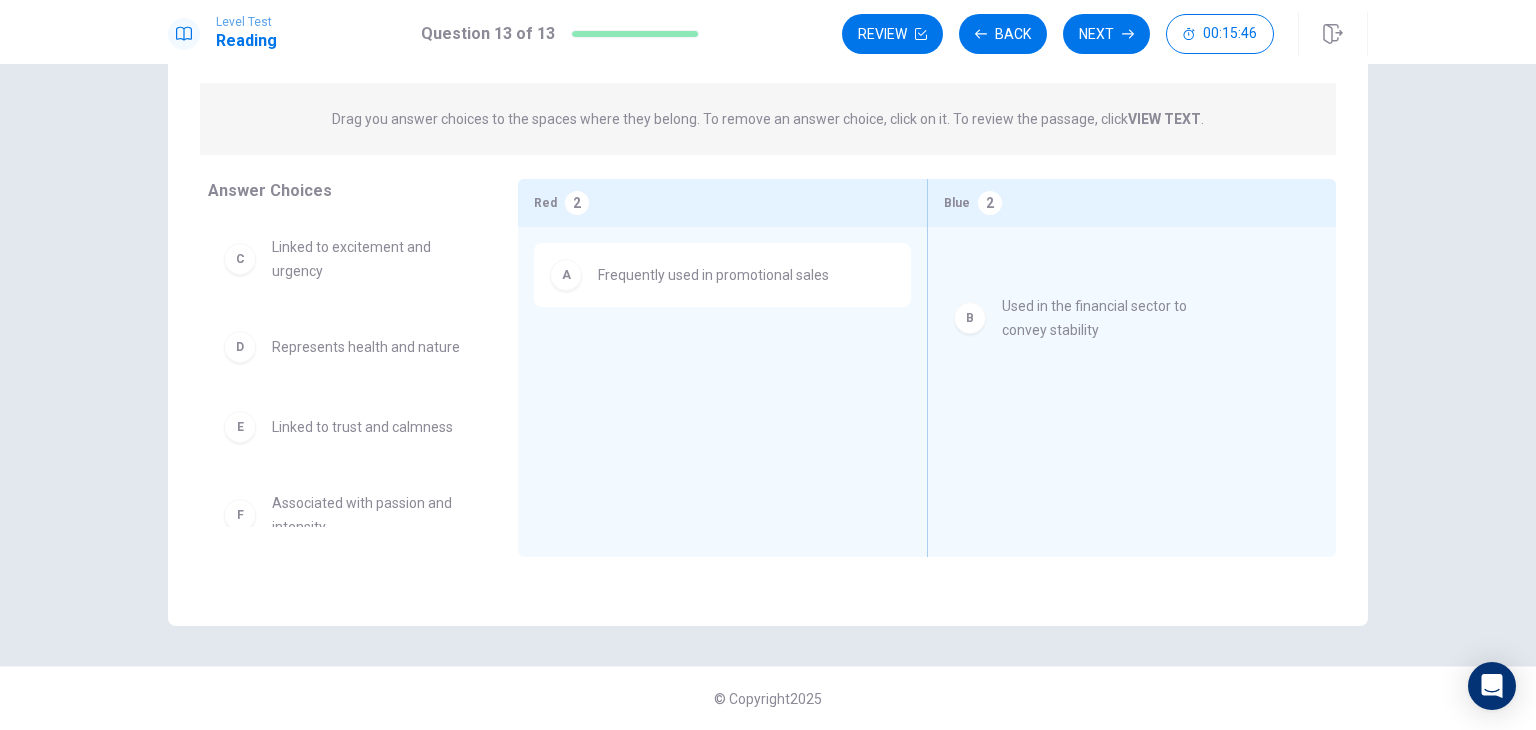 drag, startPoint x: 288, startPoint y: 286, endPoint x: 1044, endPoint y: 317, distance: 756.6353 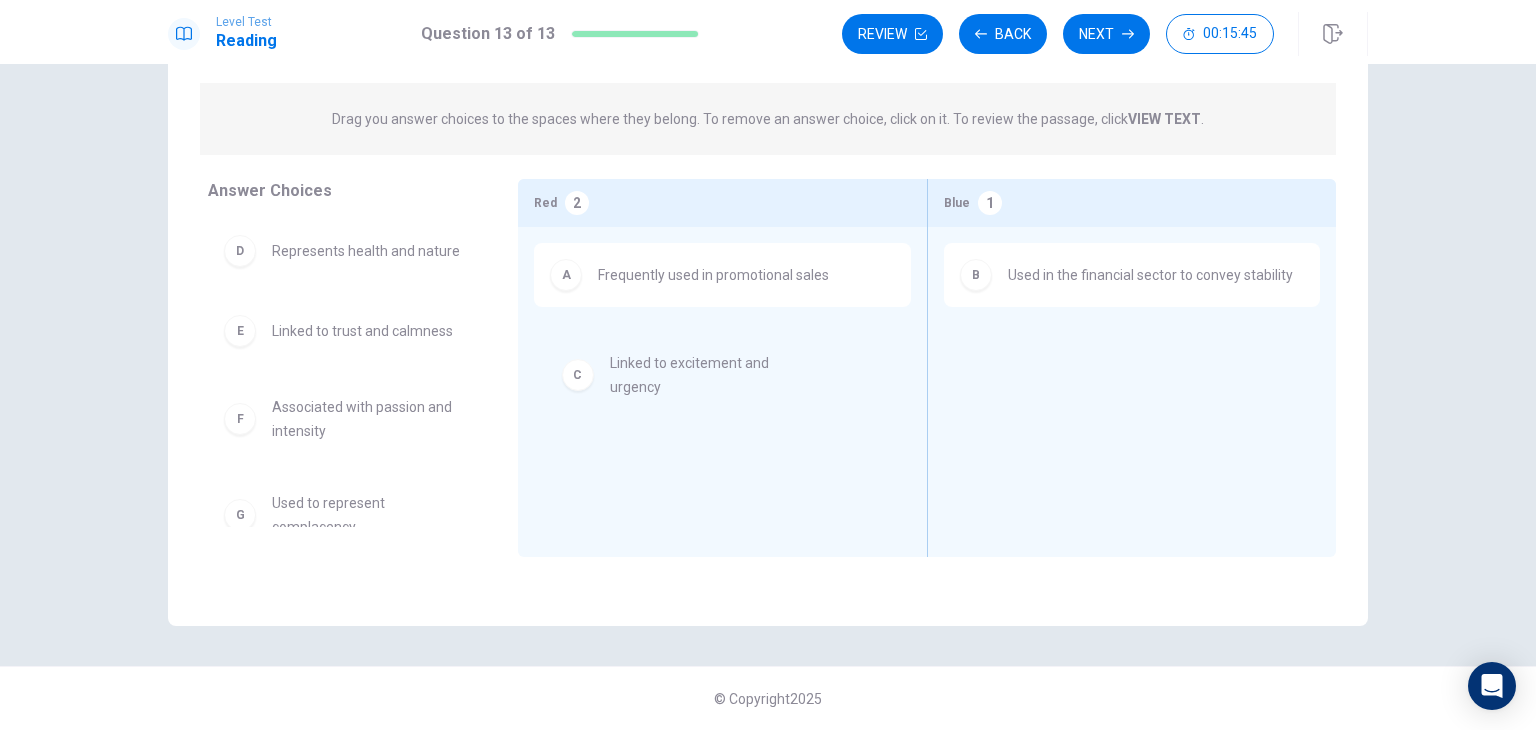 drag, startPoint x: 409, startPoint y: 331, endPoint x: 702, endPoint y: 385, distance: 297.93457 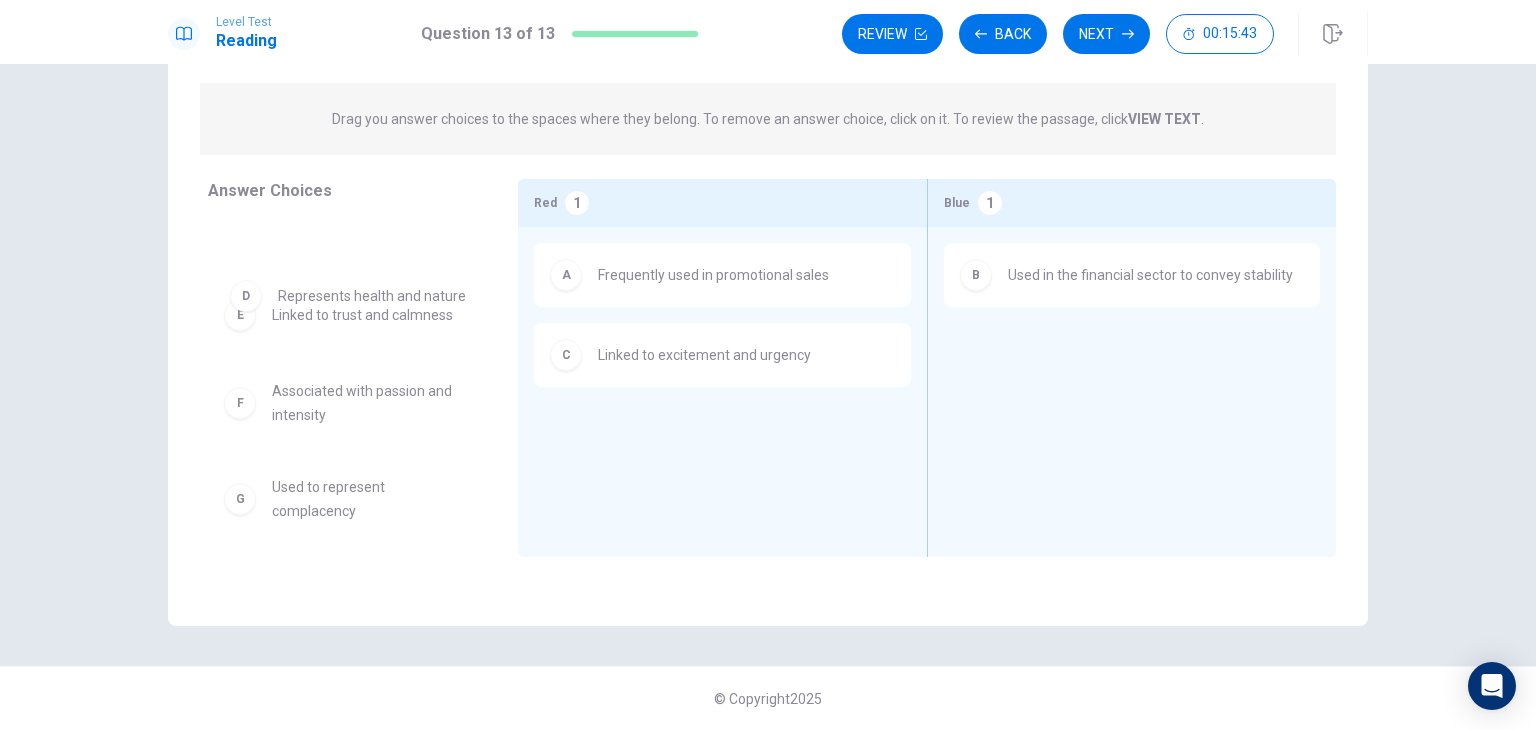 drag, startPoint x: 412, startPoint y: 277, endPoint x: 427, endPoint y: 309, distance: 35.341194 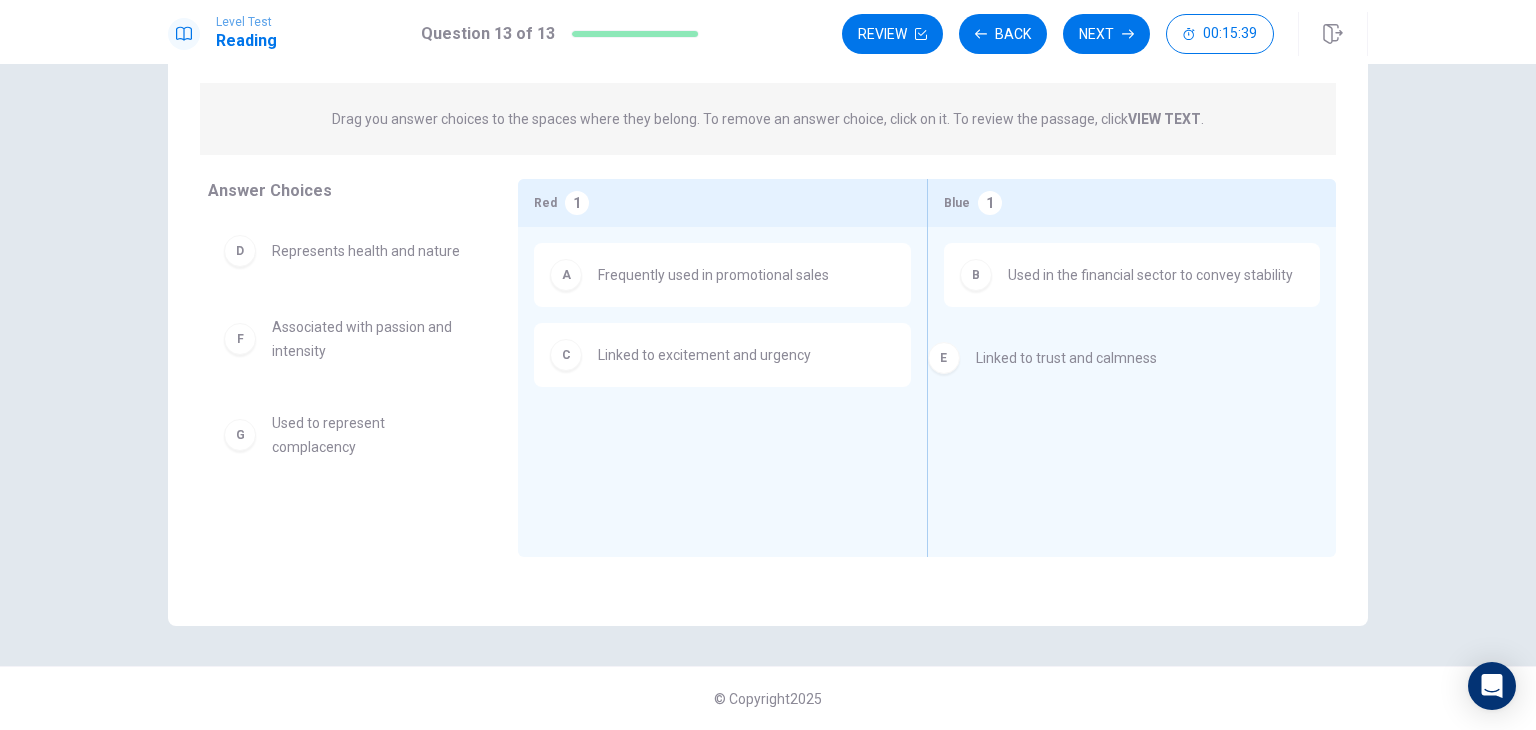 drag, startPoint x: 407, startPoint y: 363, endPoint x: 1126, endPoint y: 373, distance: 719.0695 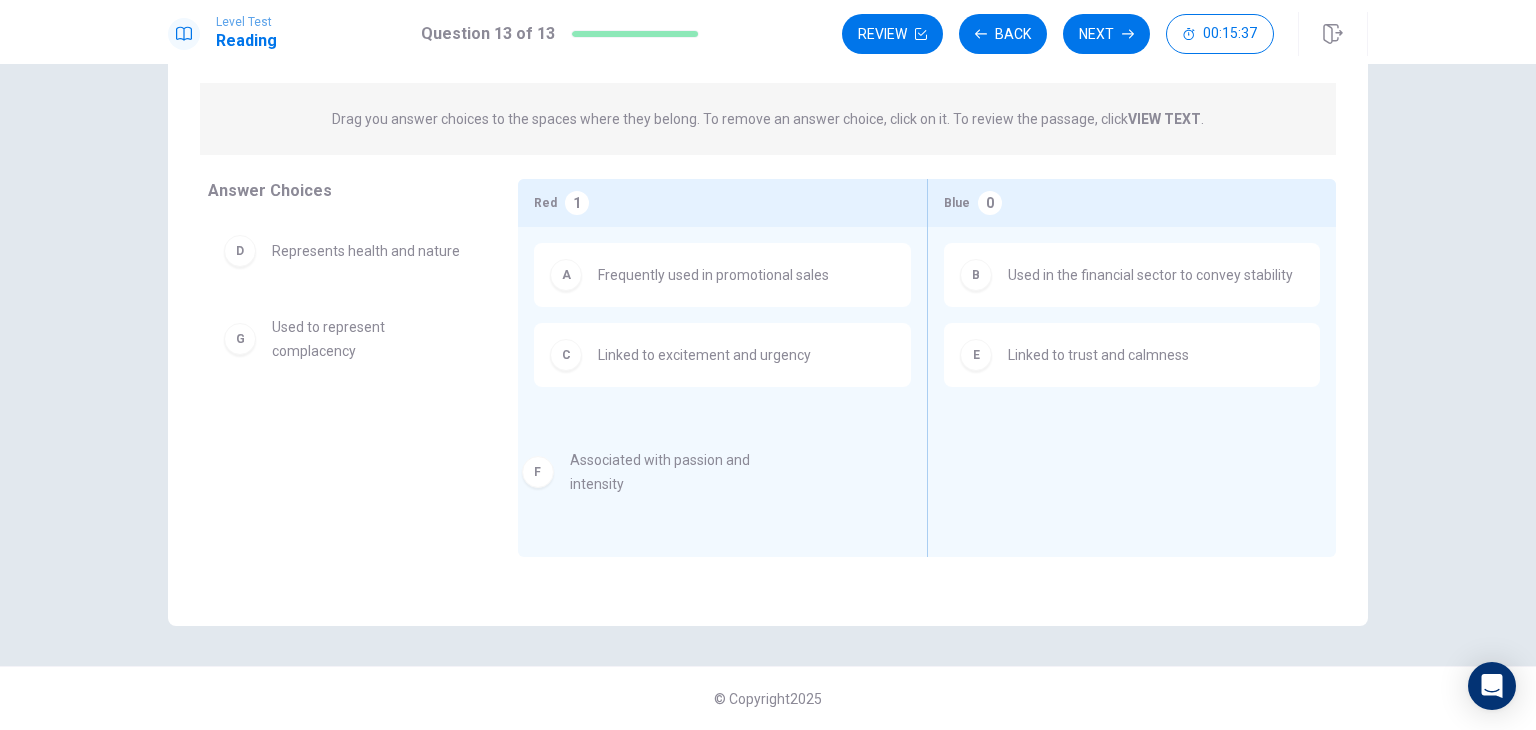 drag, startPoint x: 404, startPoint y: 371, endPoint x: 717, endPoint y: 476, distance: 330.1424 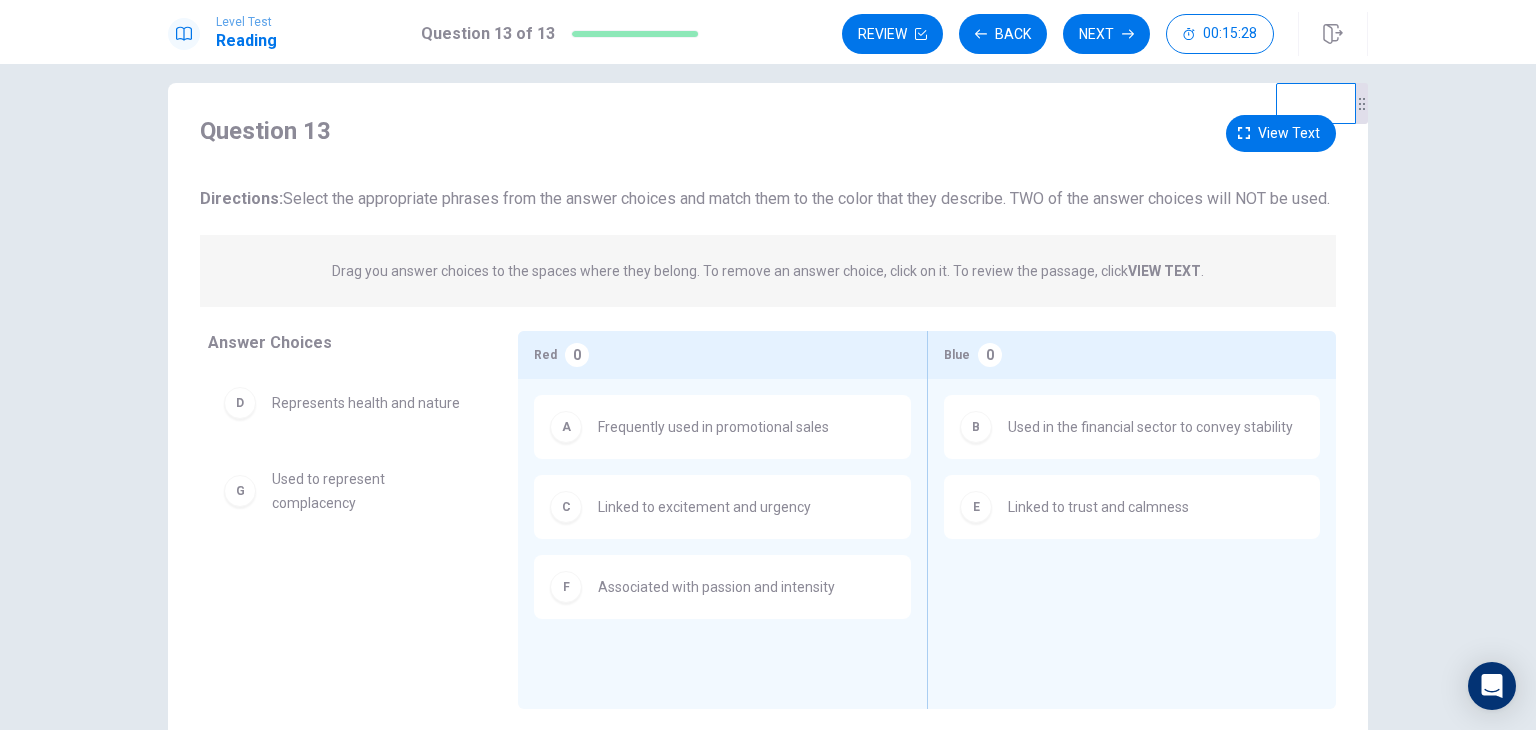 scroll, scrollTop: 0, scrollLeft: 0, axis: both 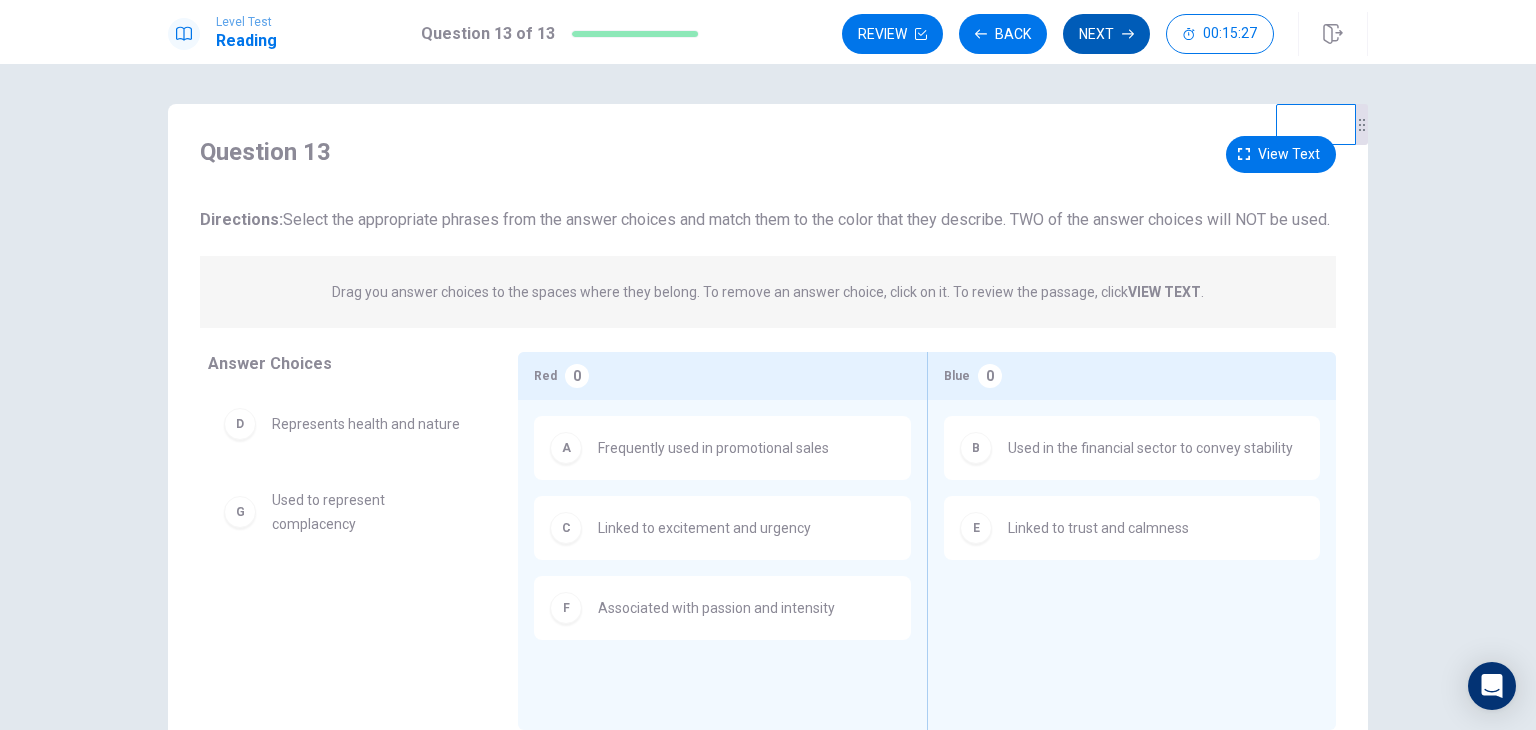 click on "Next" at bounding box center [1106, 34] 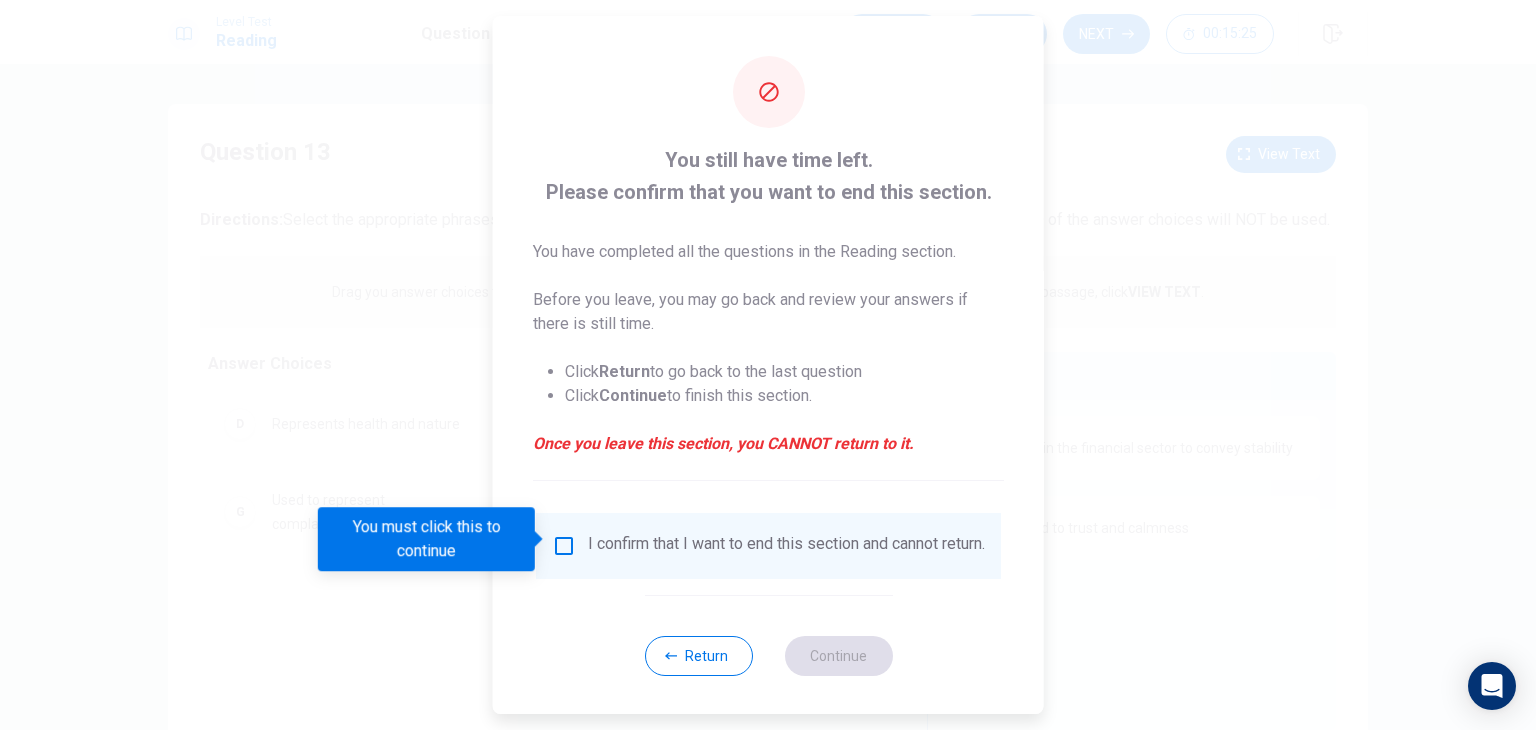 scroll, scrollTop: 16, scrollLeft: 0, axis: vertical 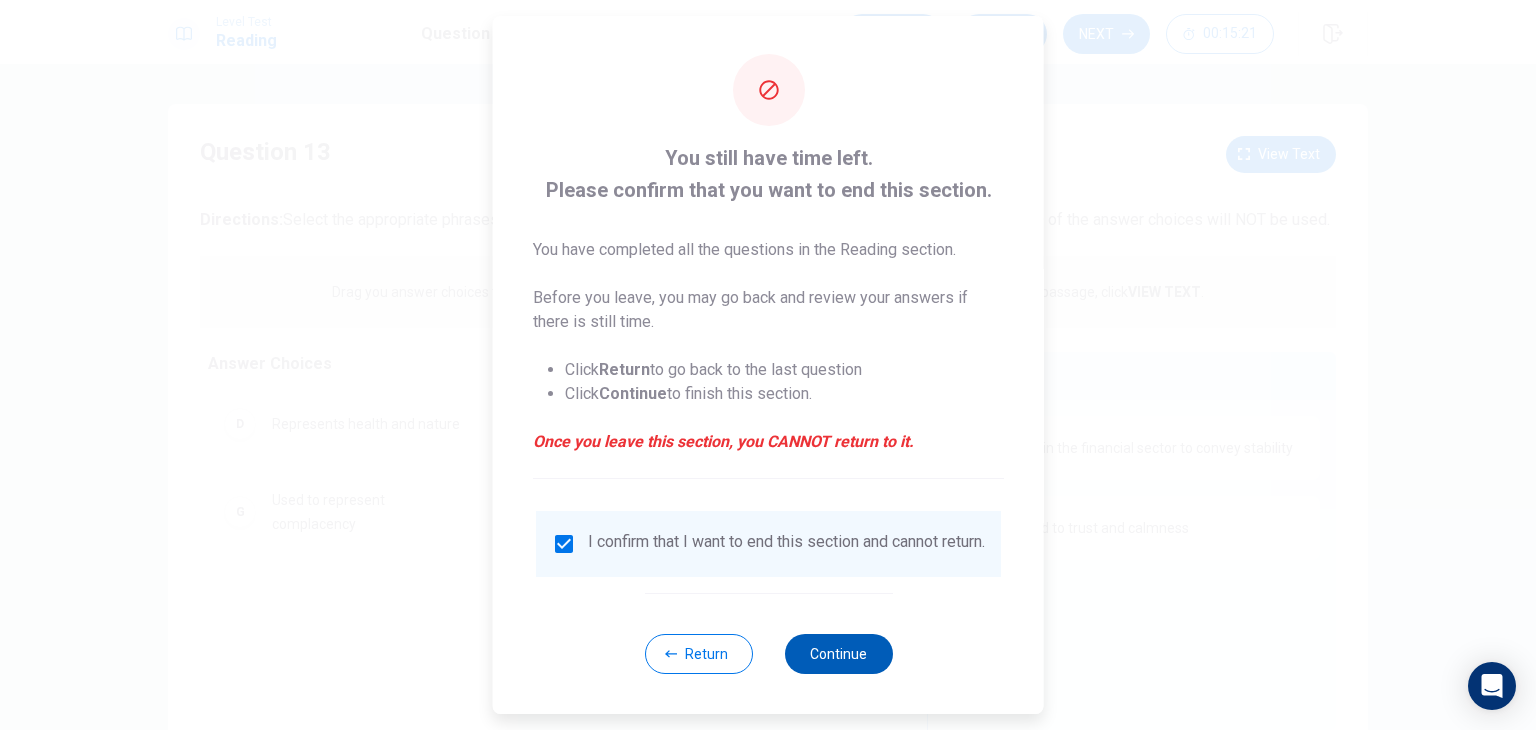 click on "Continue" at bounding box center [838, 654] 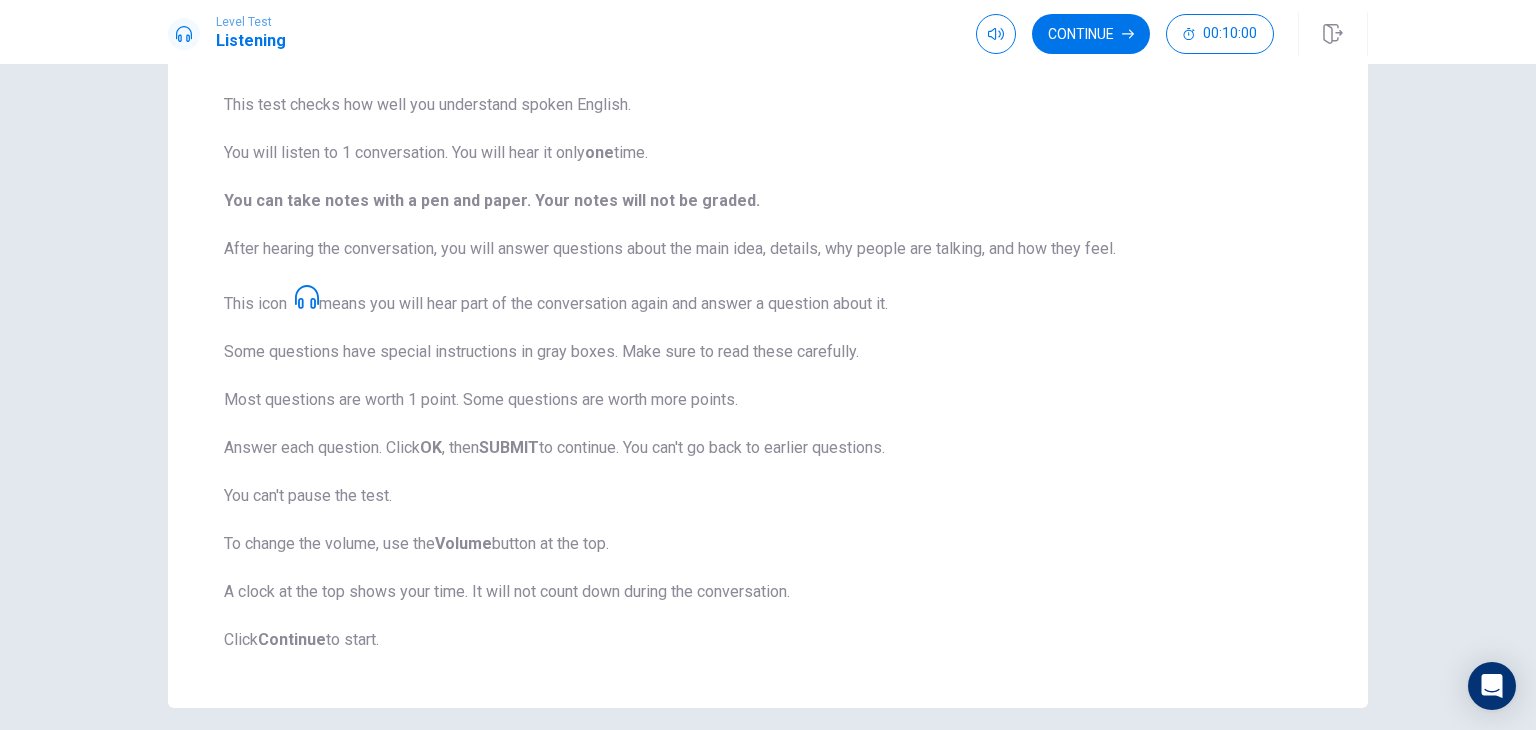 scroll, scrollTop: 100, scrollLeft: 0, axis: vertical 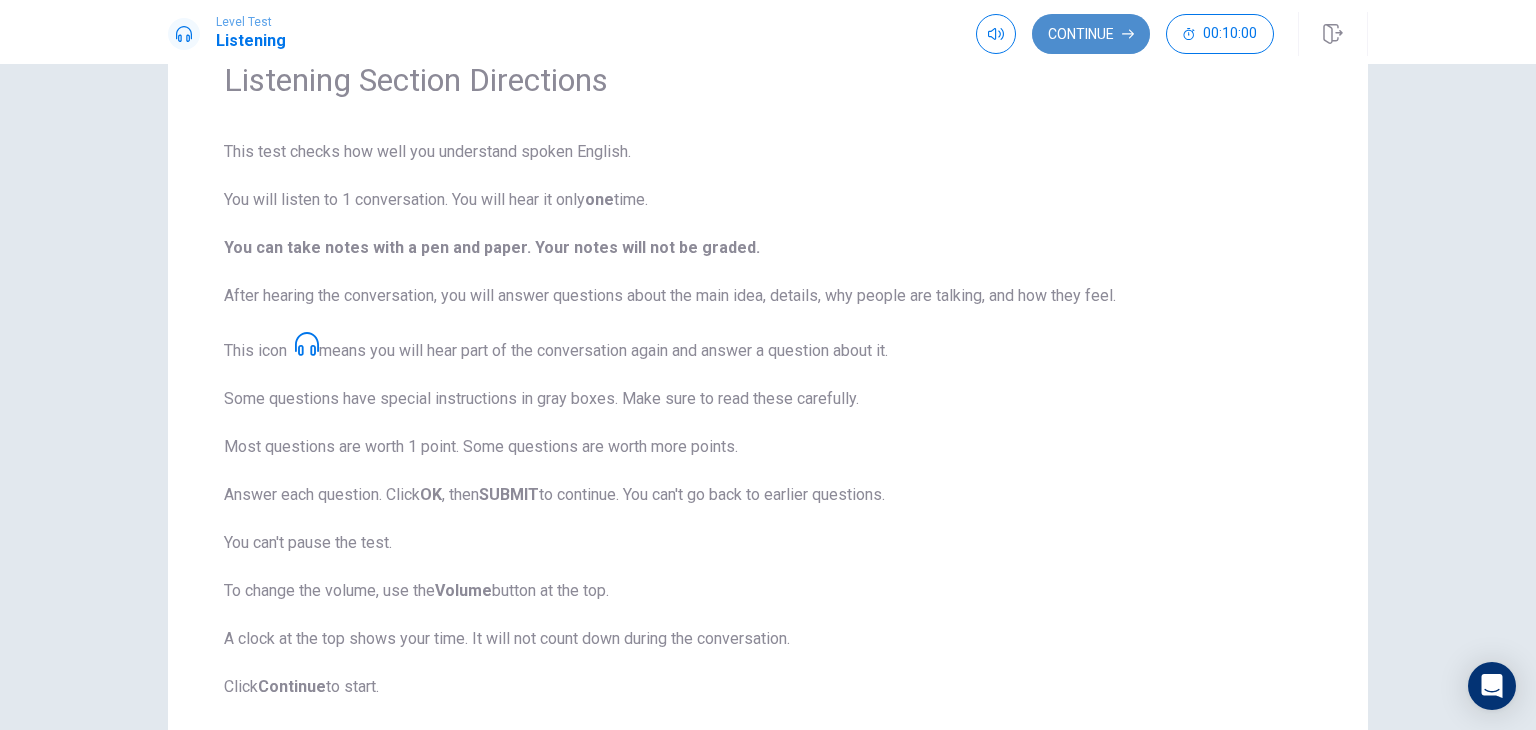 click 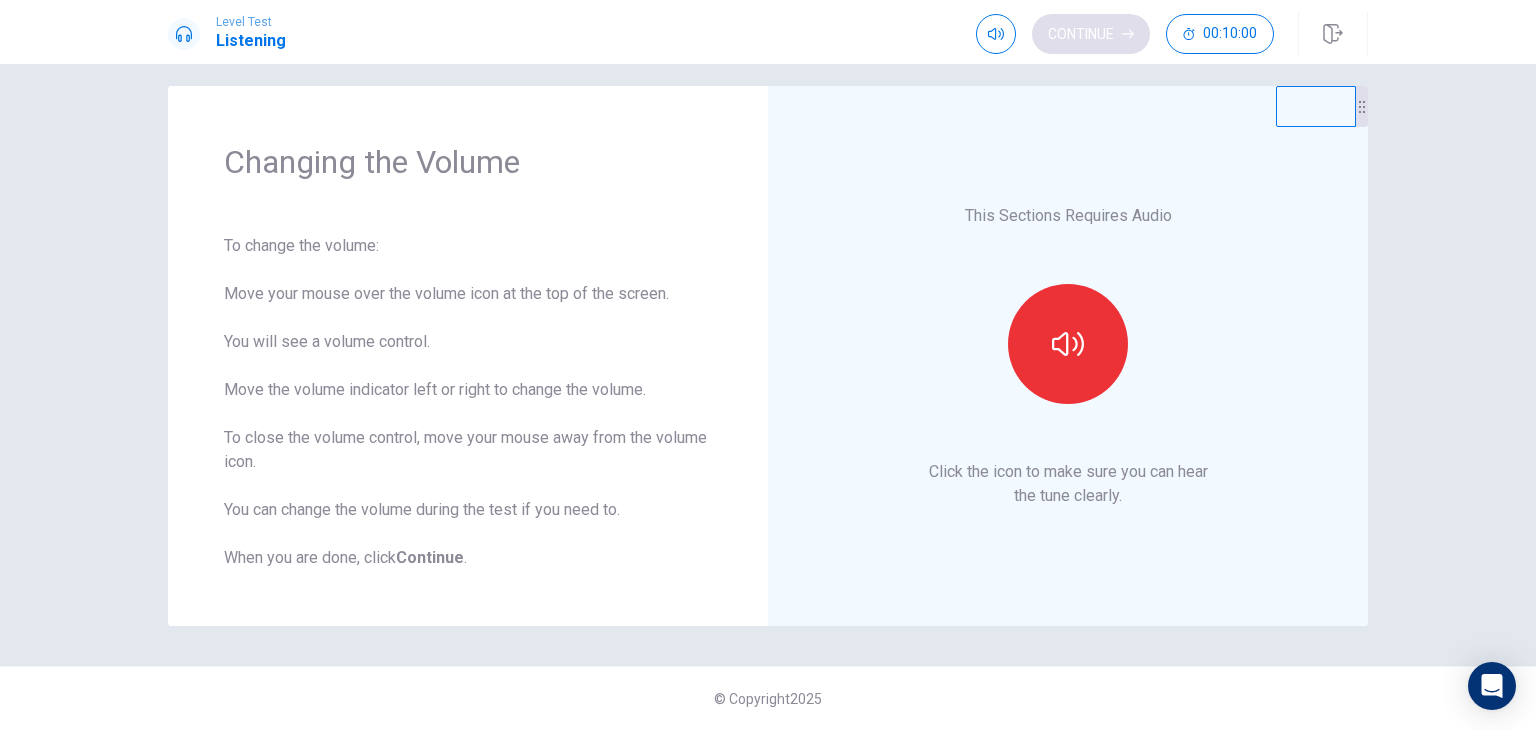 scroll, scrollTop: 18, scrollLeft: 0, axis: vertical 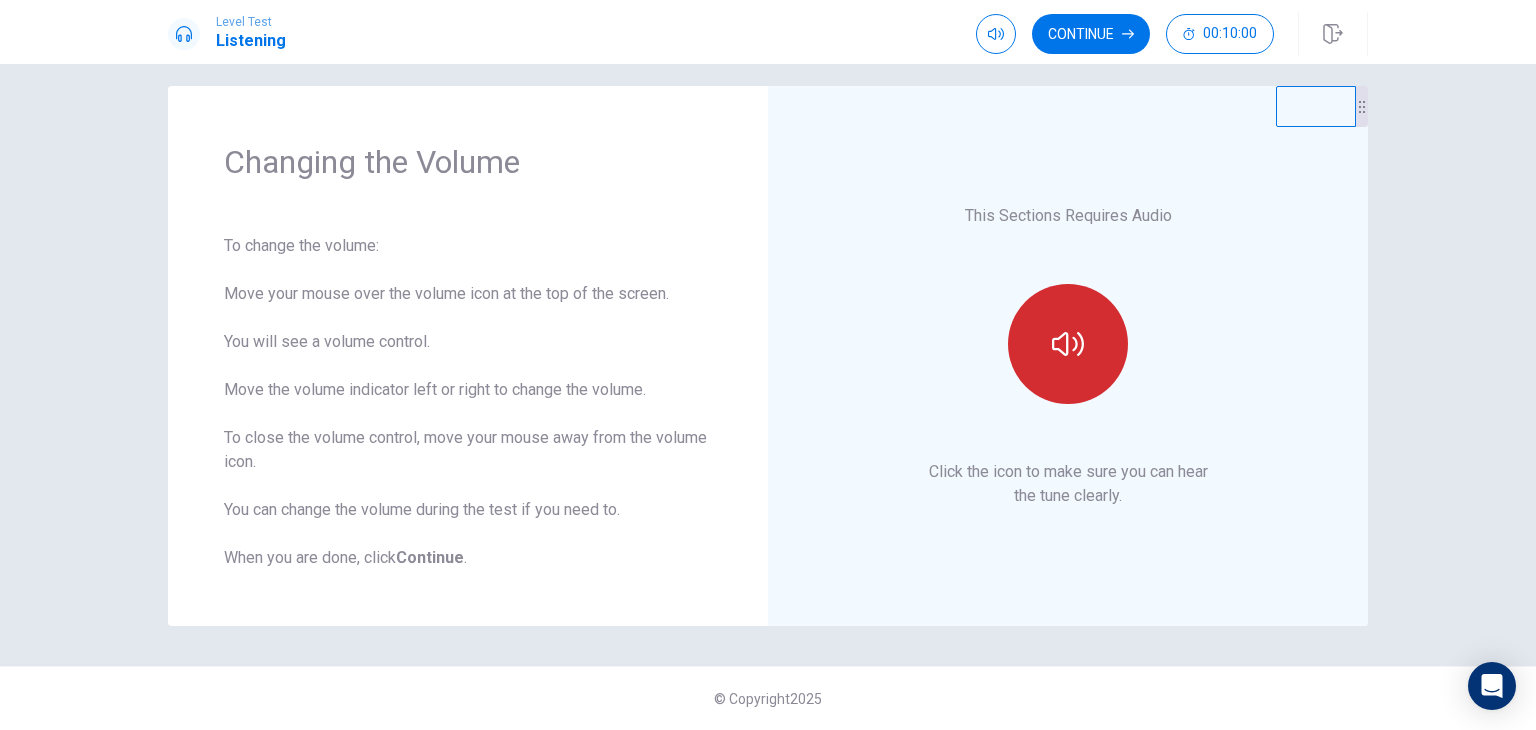click 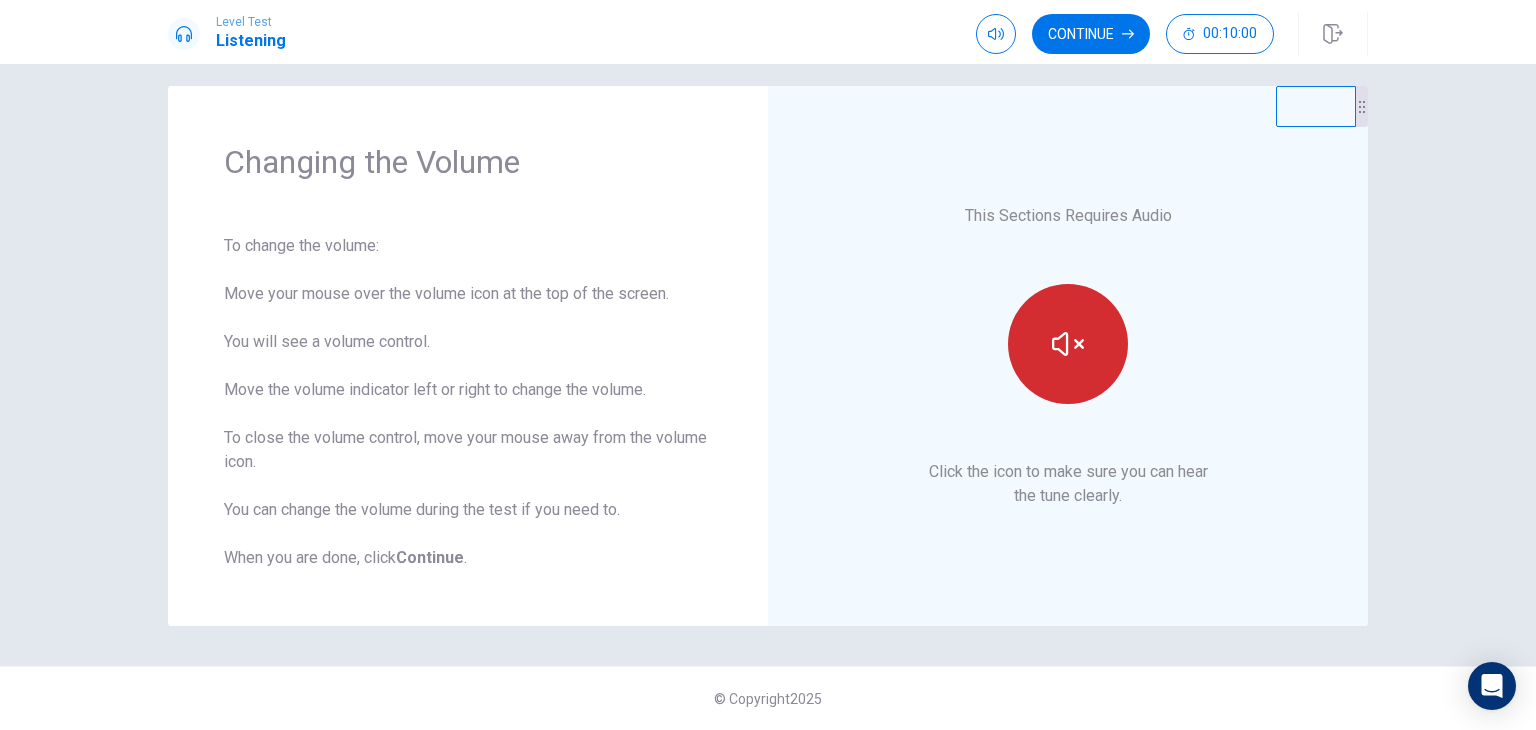 type 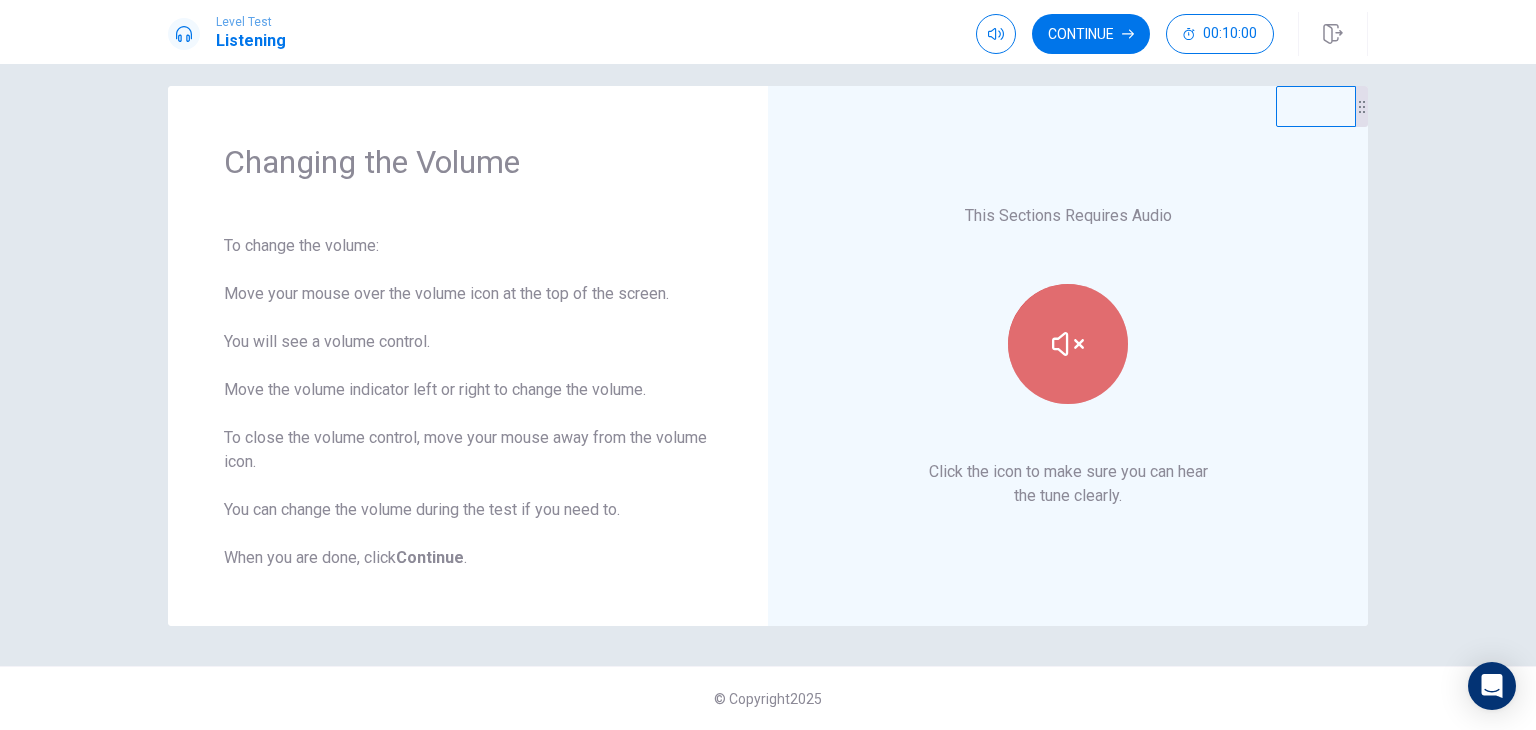 click 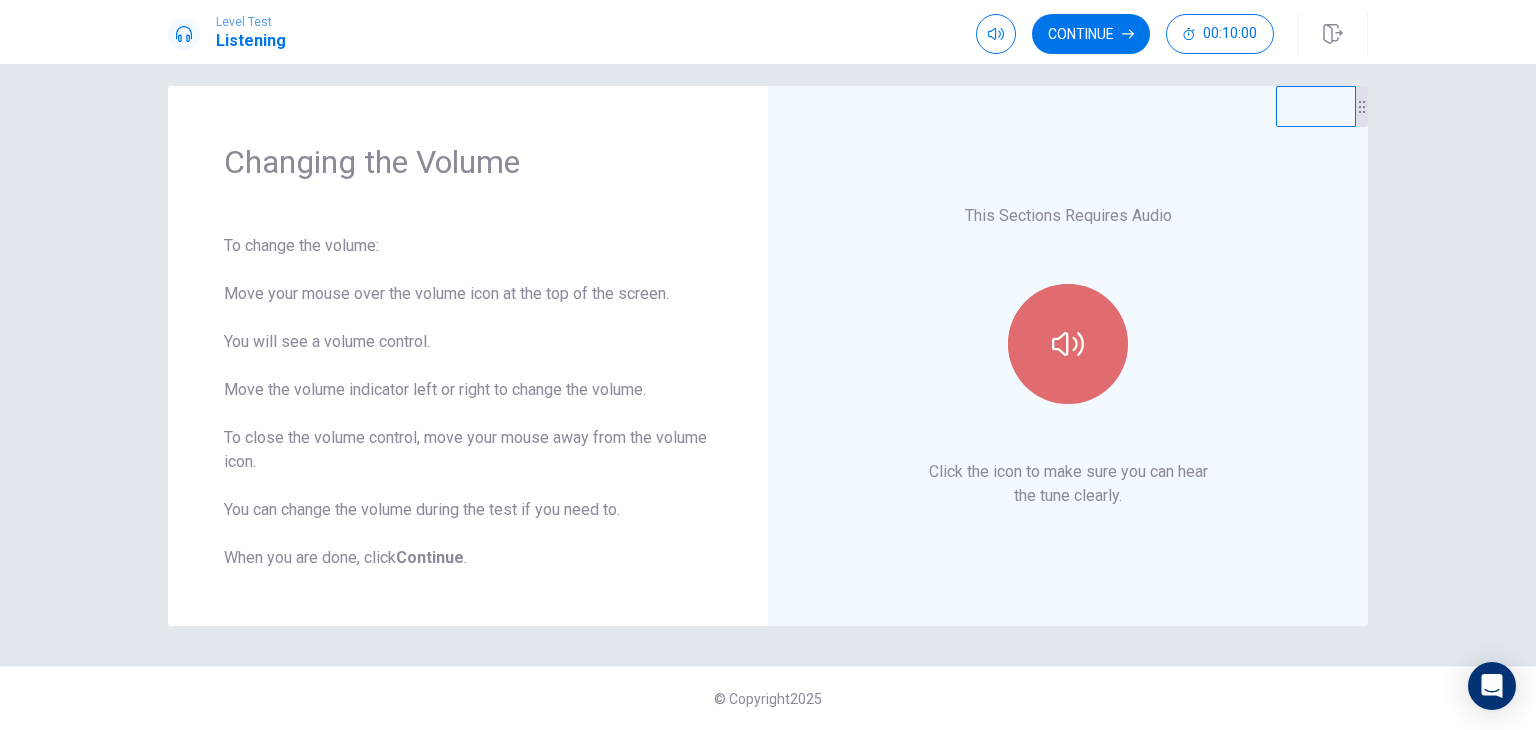 click 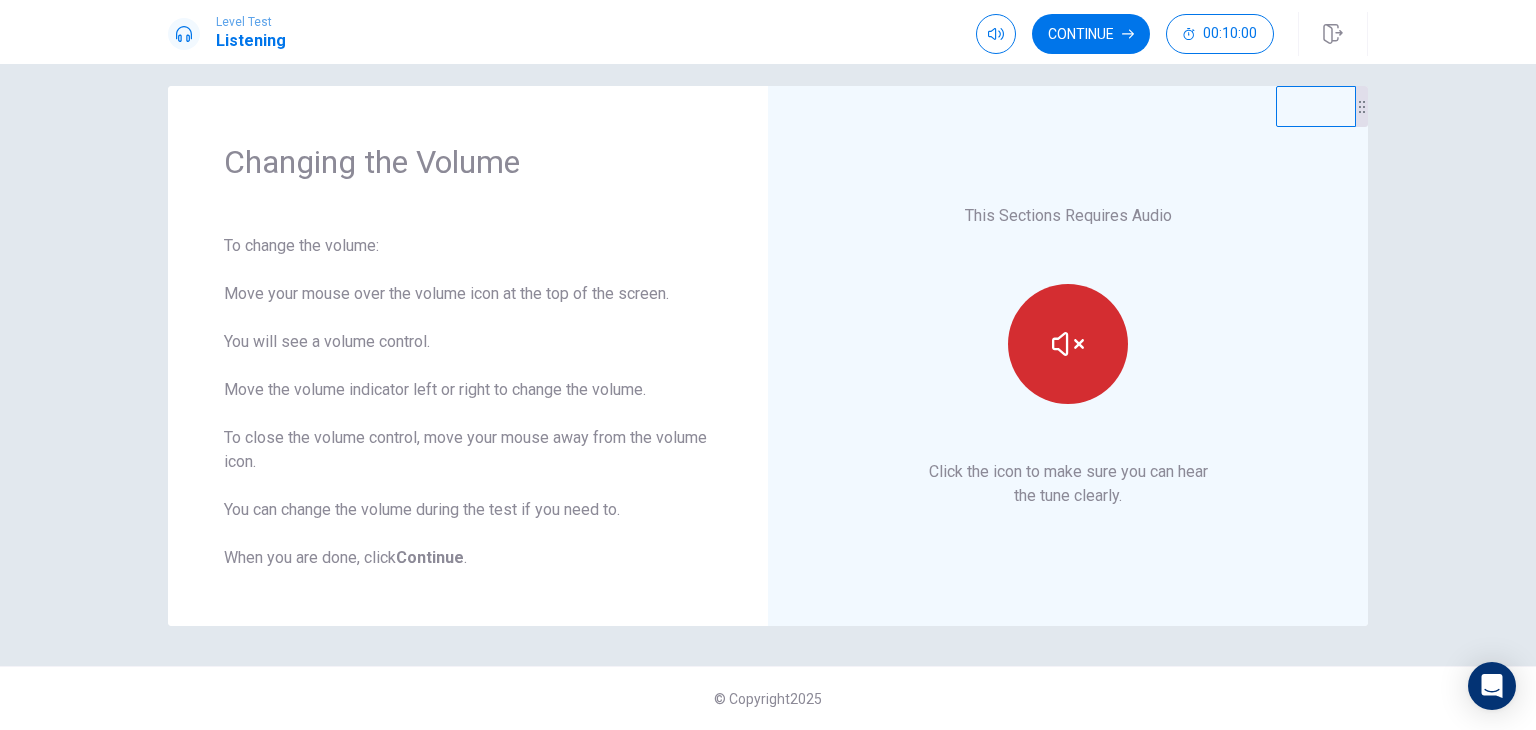 click 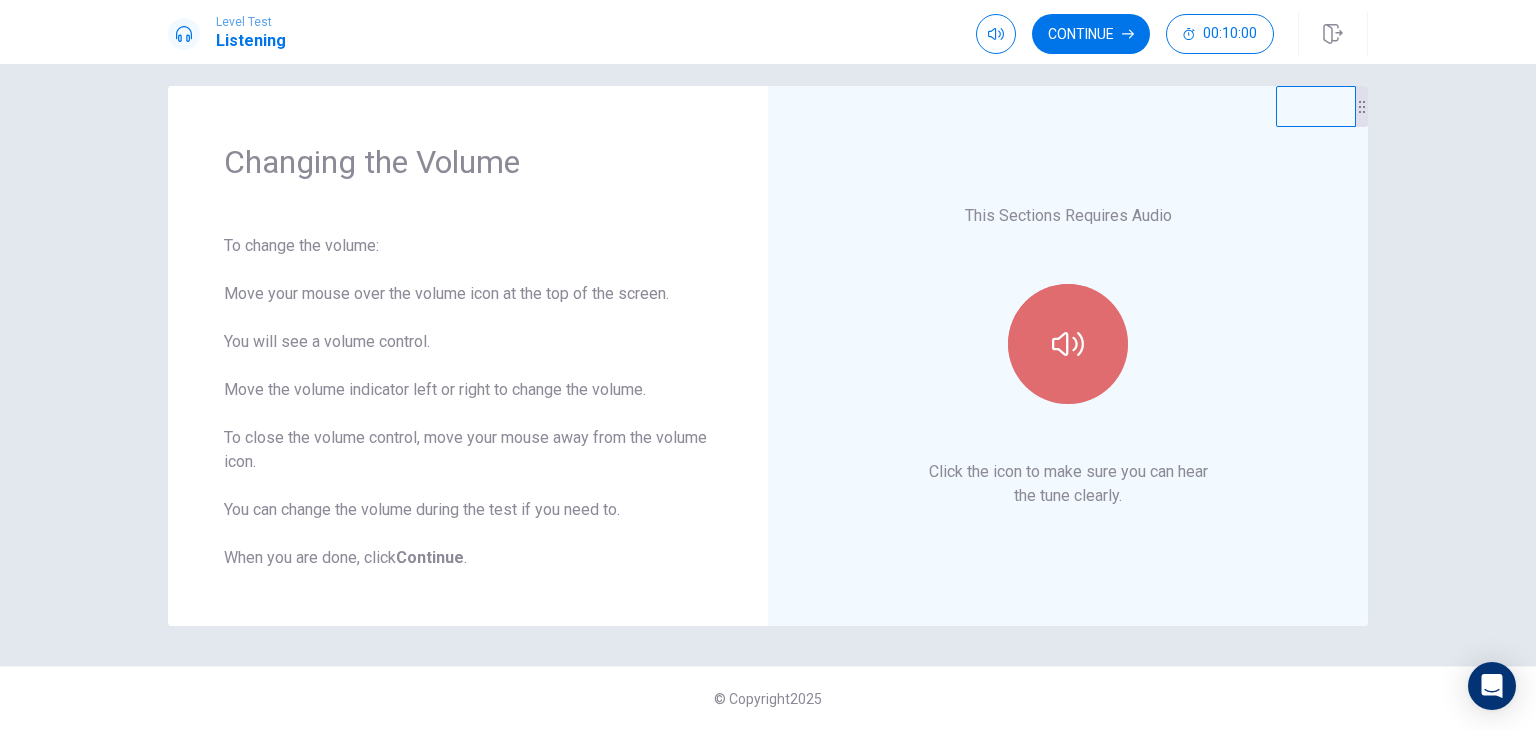 click 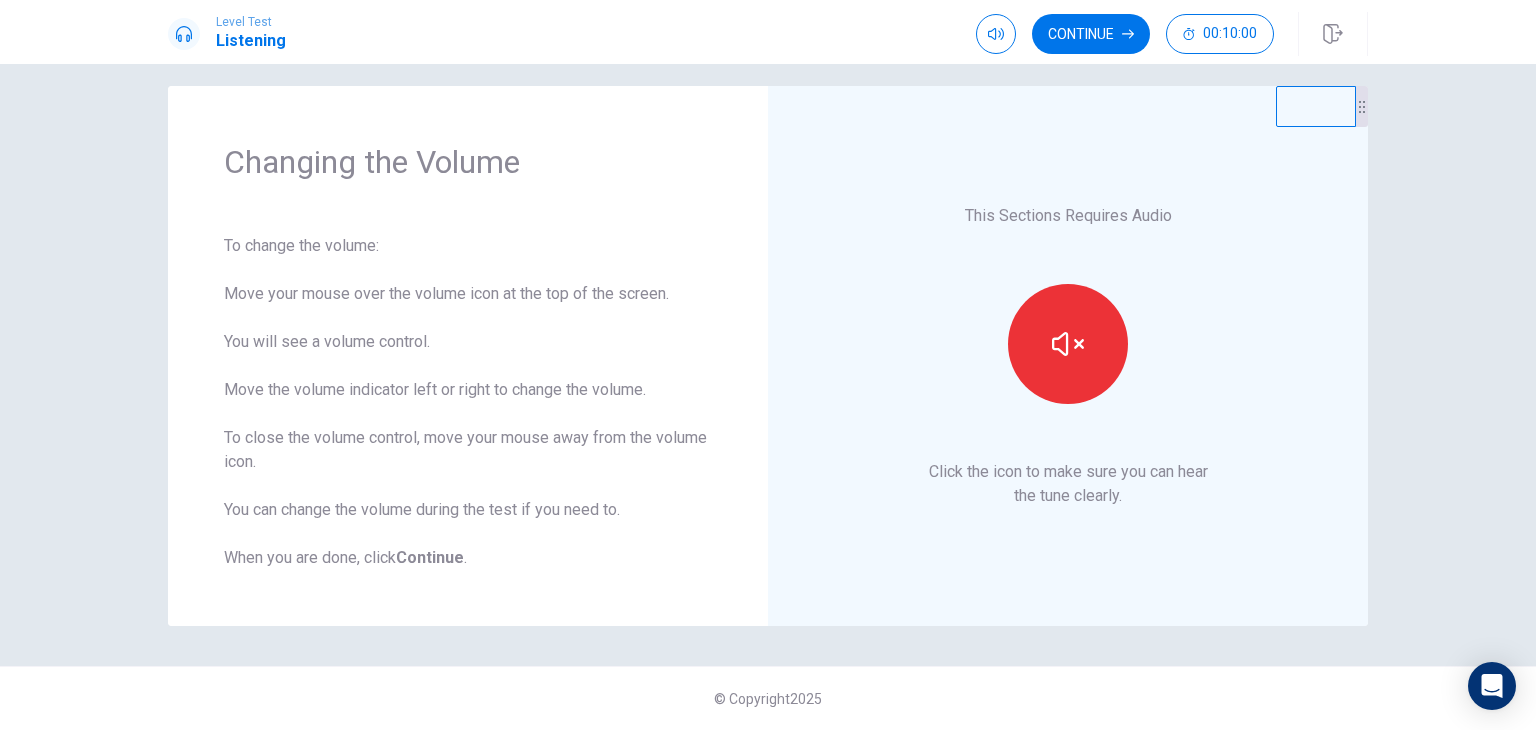 click on "This Sections Requires Audio Click the icon to make sure you can hear   the tune clearly." at bounding box center (1068, 356) 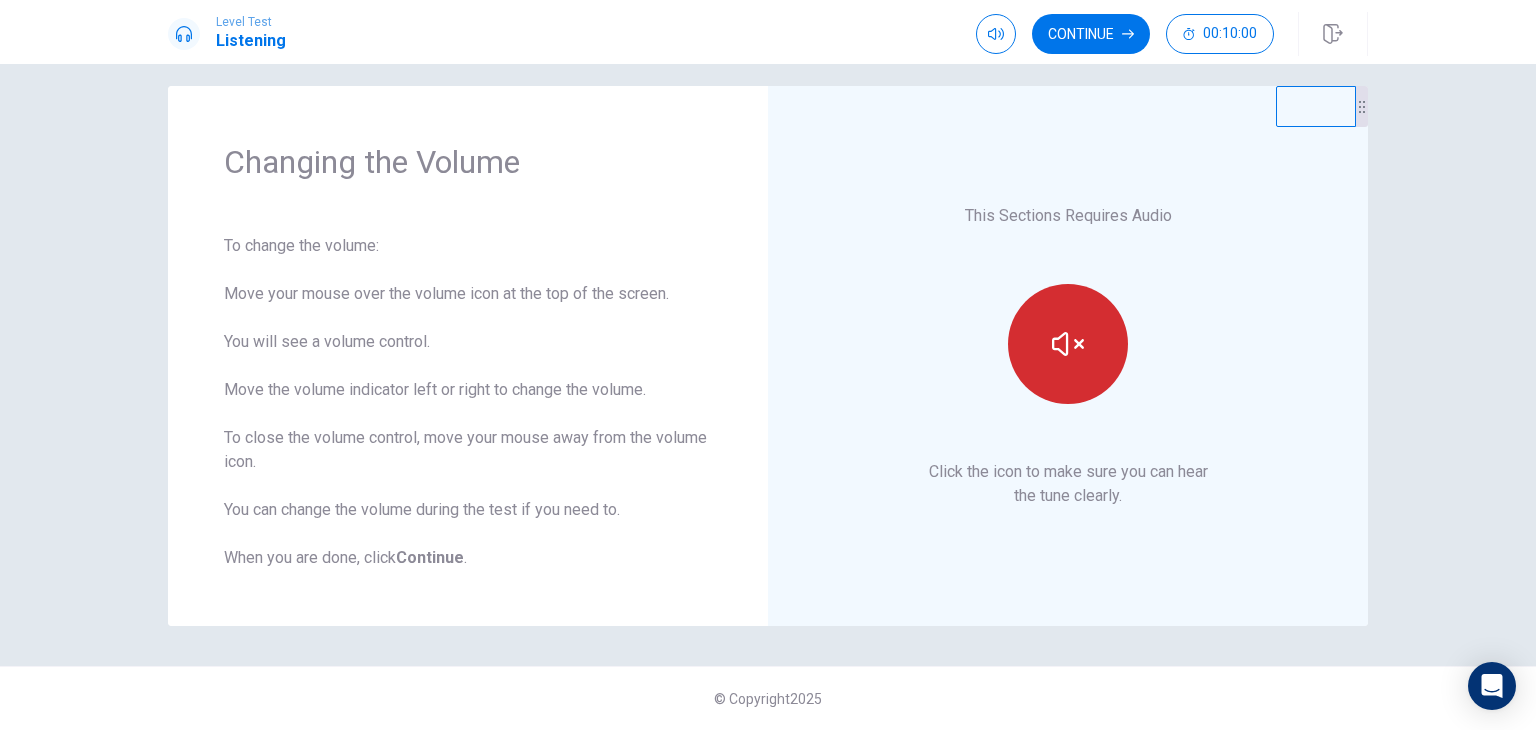 click at bounding box center [1068, 344] 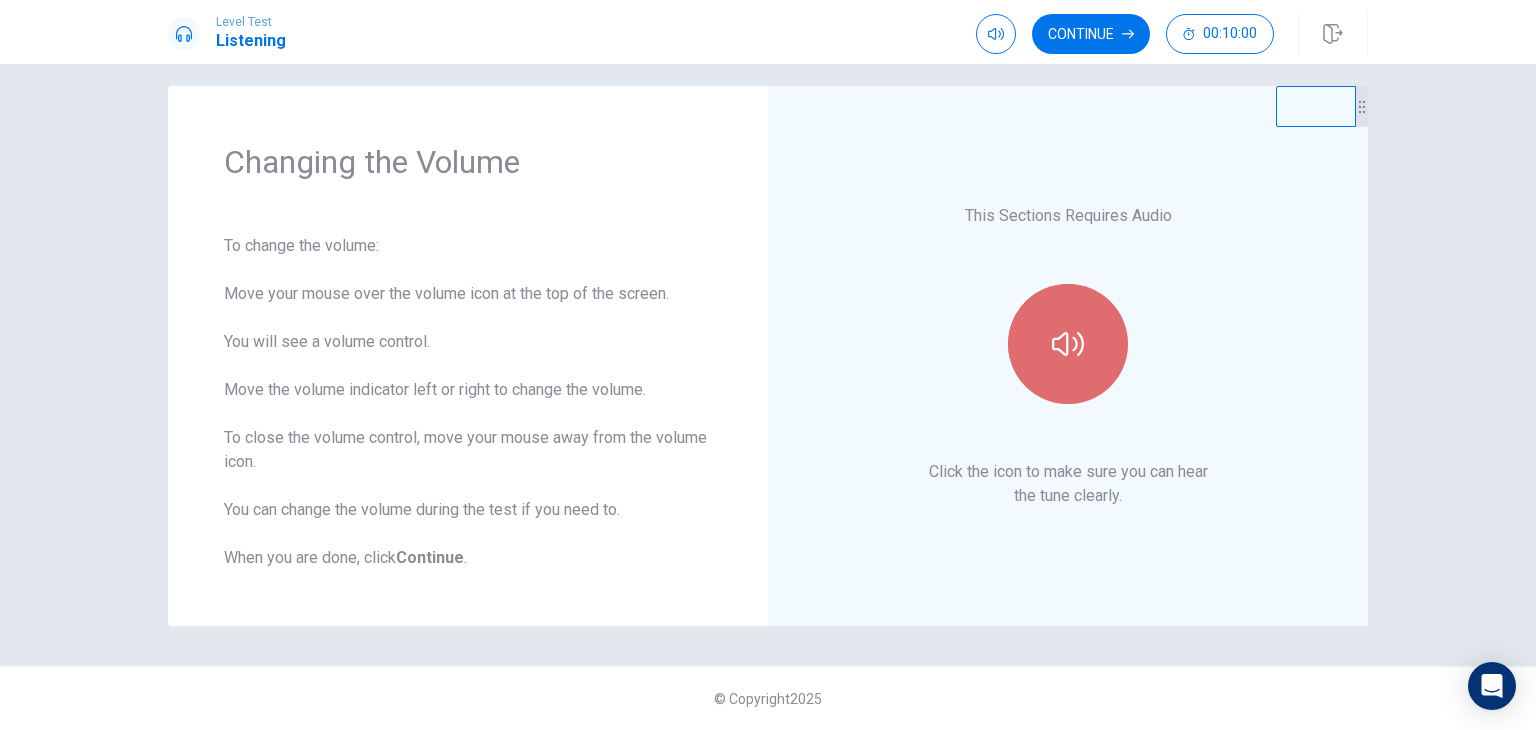 click at bounding box center (1068, 344) 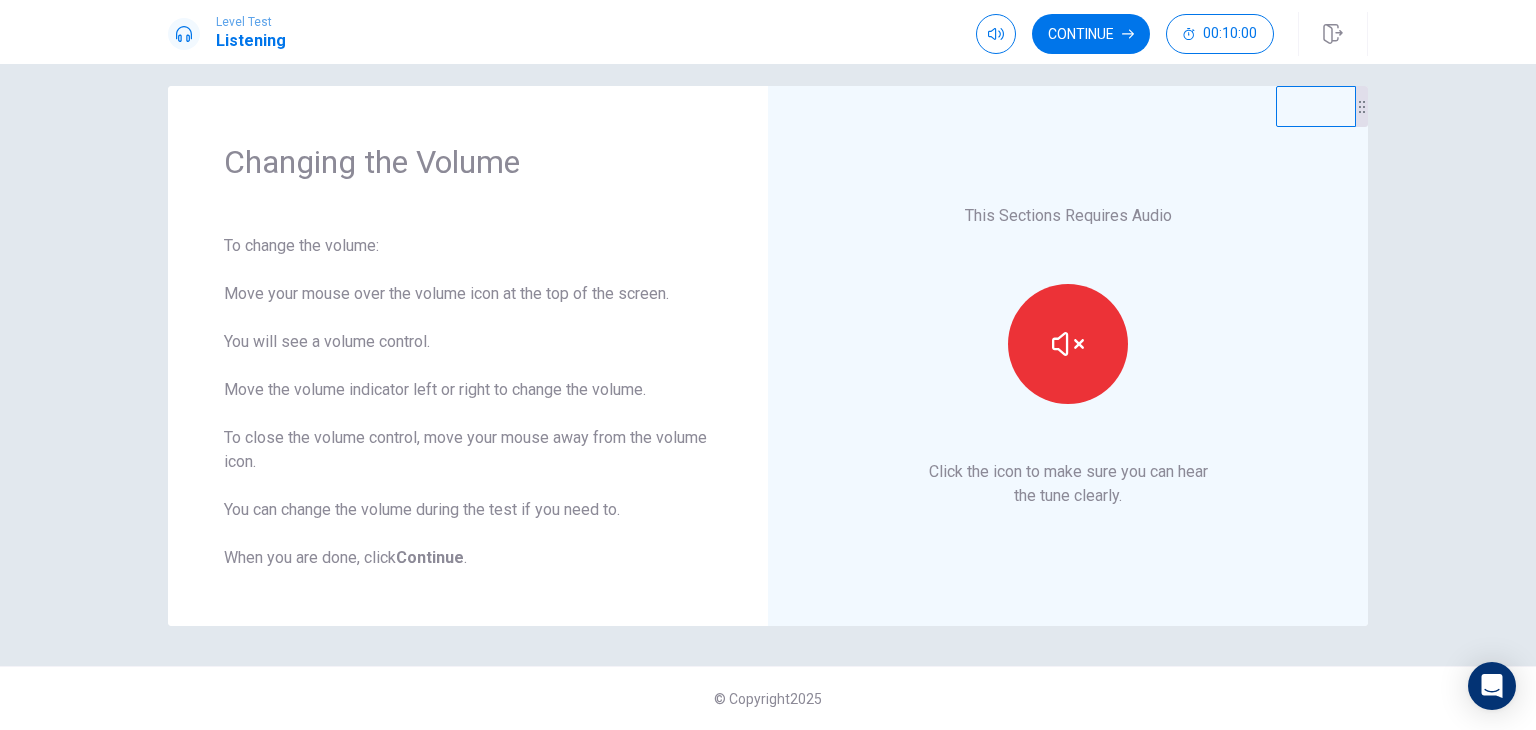 click at bounding box center [1068, 344] 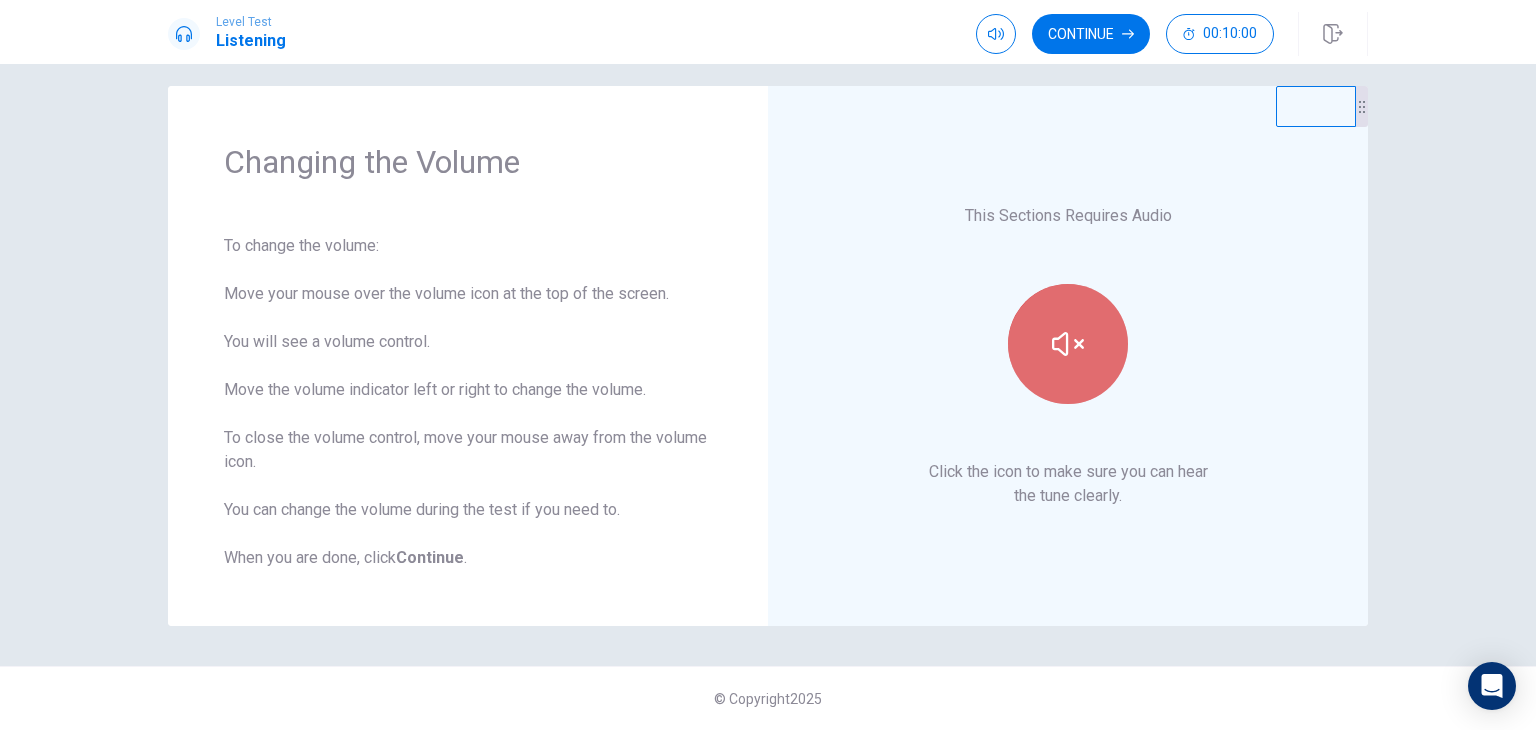 click at bounding box center (1068, 344) 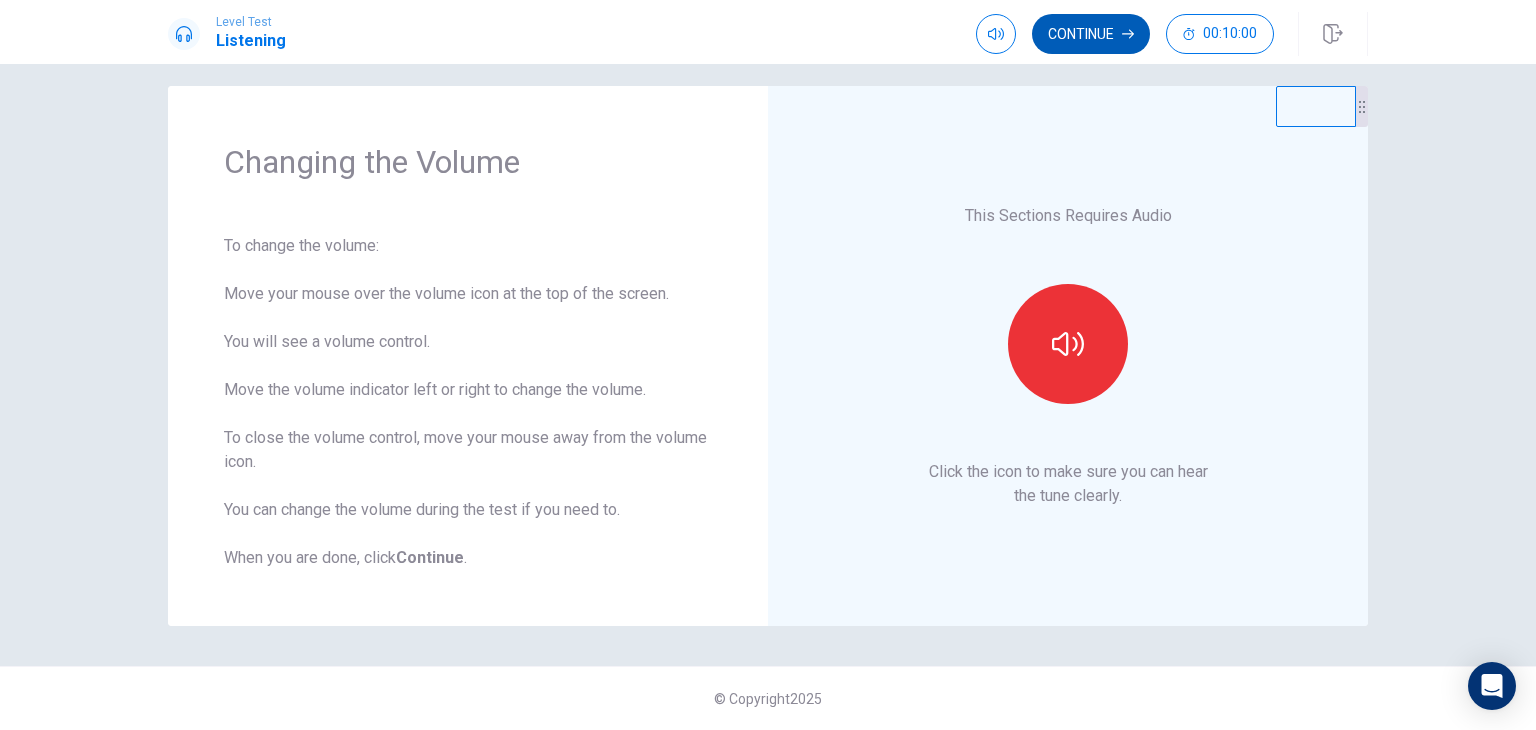 click on "Continue" at bounding box center [1091, 34] 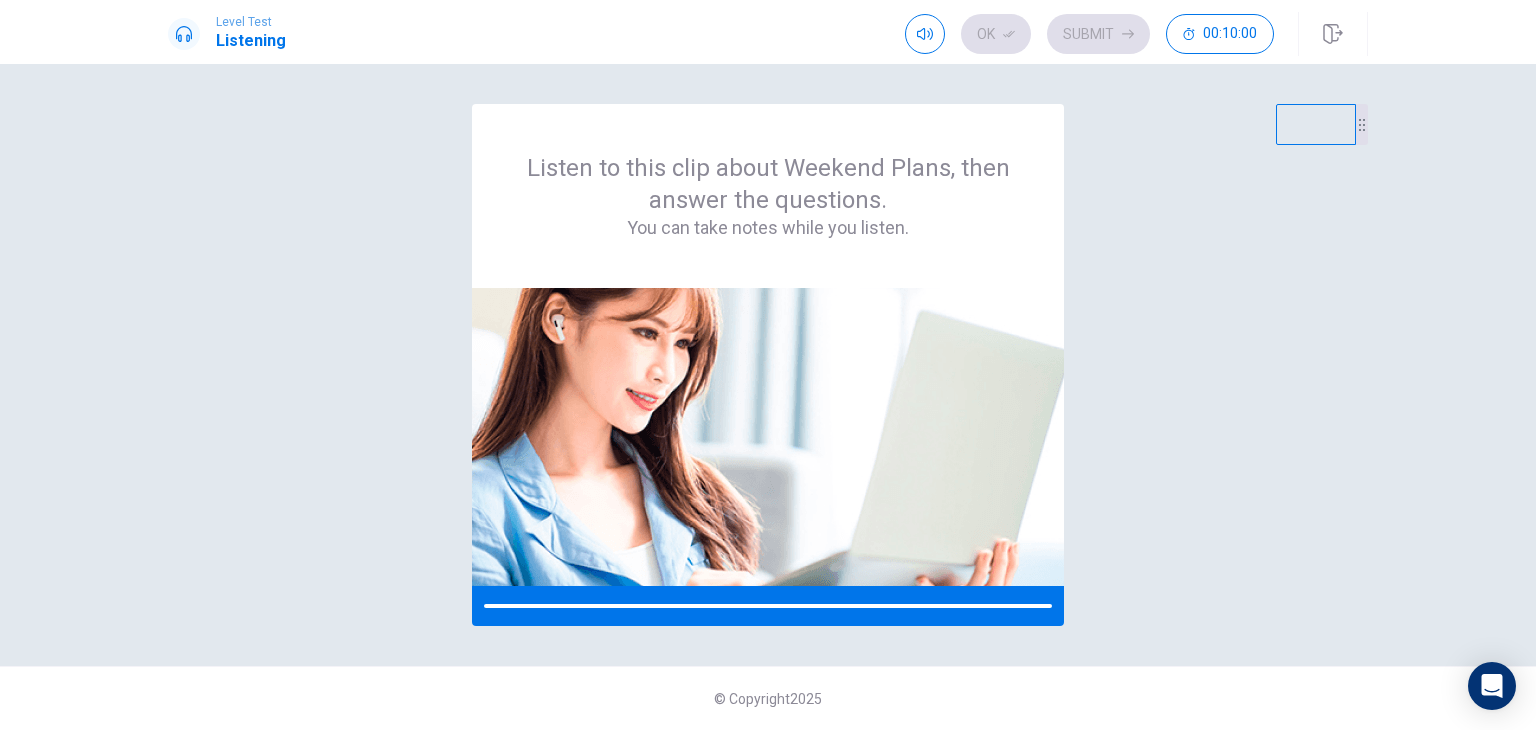 scroll, scrollTop: 0, scrollLeft: 0, axis: both 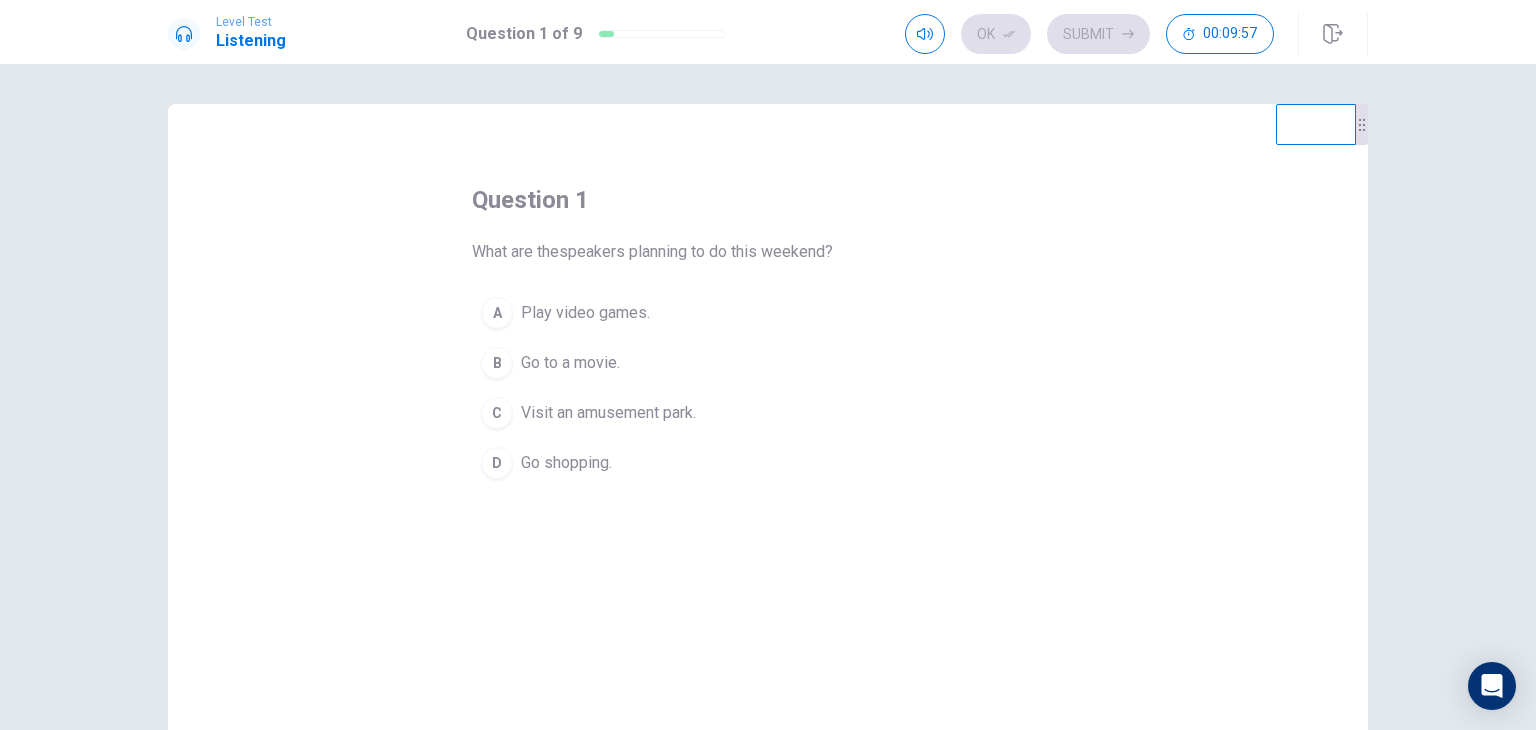 click on "Visit an amusement park." at bounding box center (608, 413) 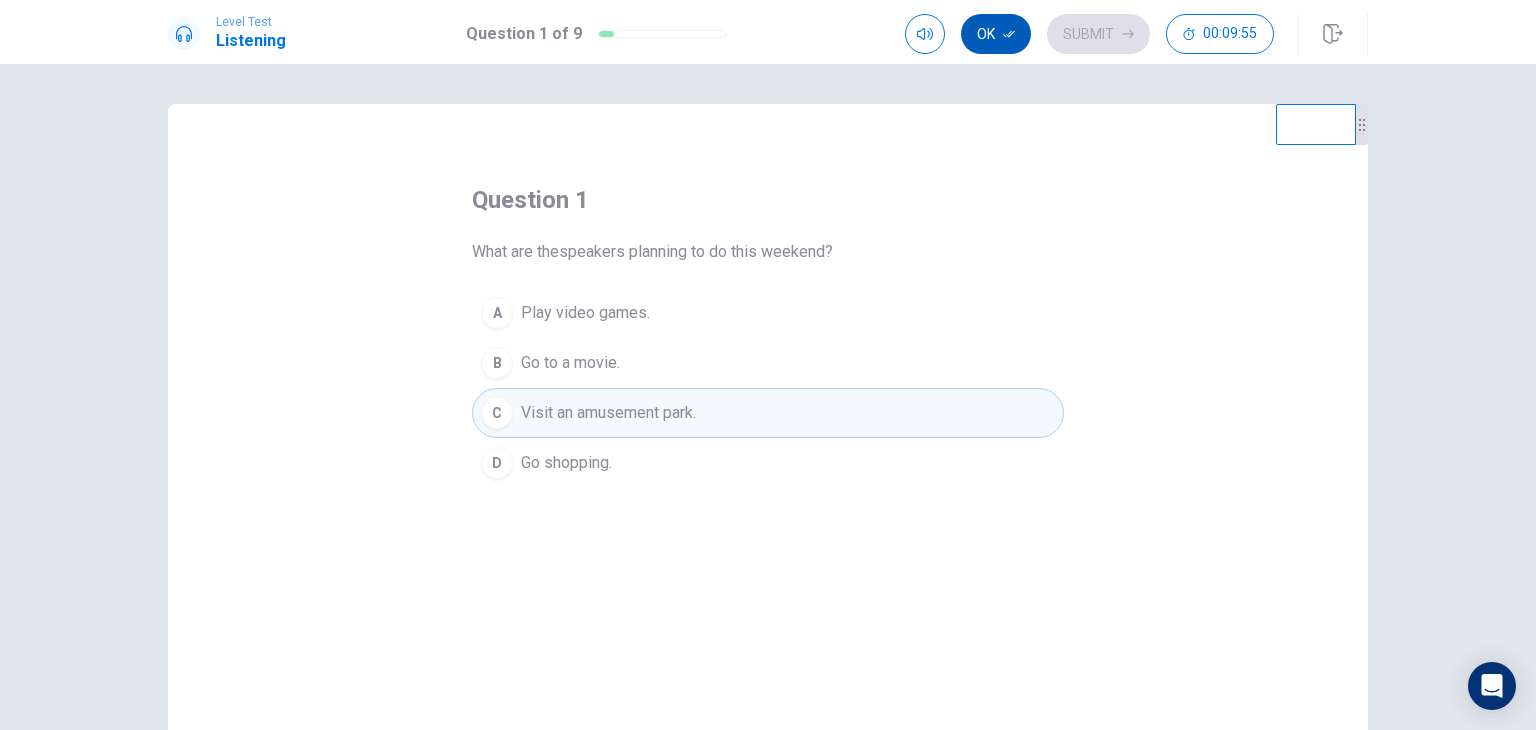 click on "Ok" at bounding box center (996, 34) 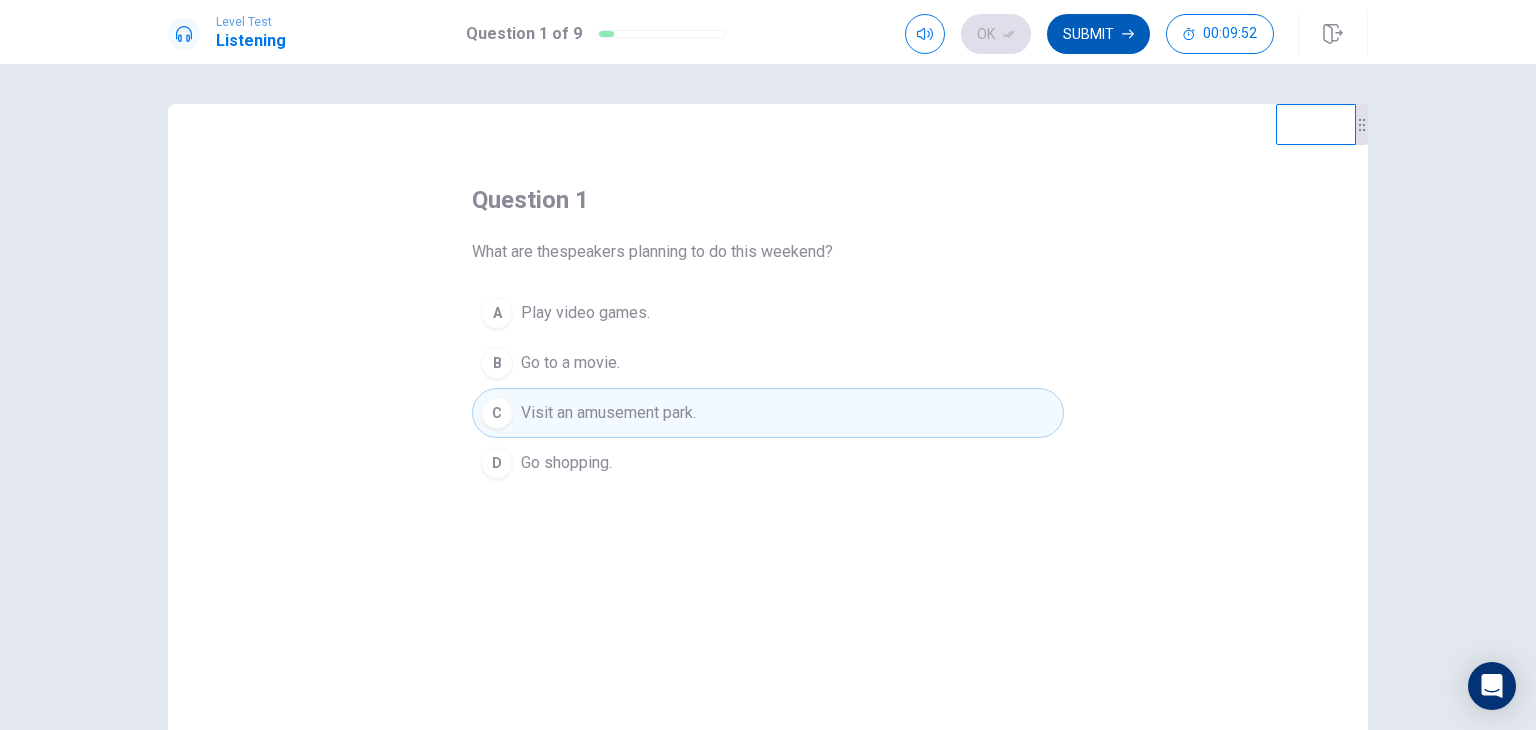 click on "Submit" at bounding box center (1098, 34) 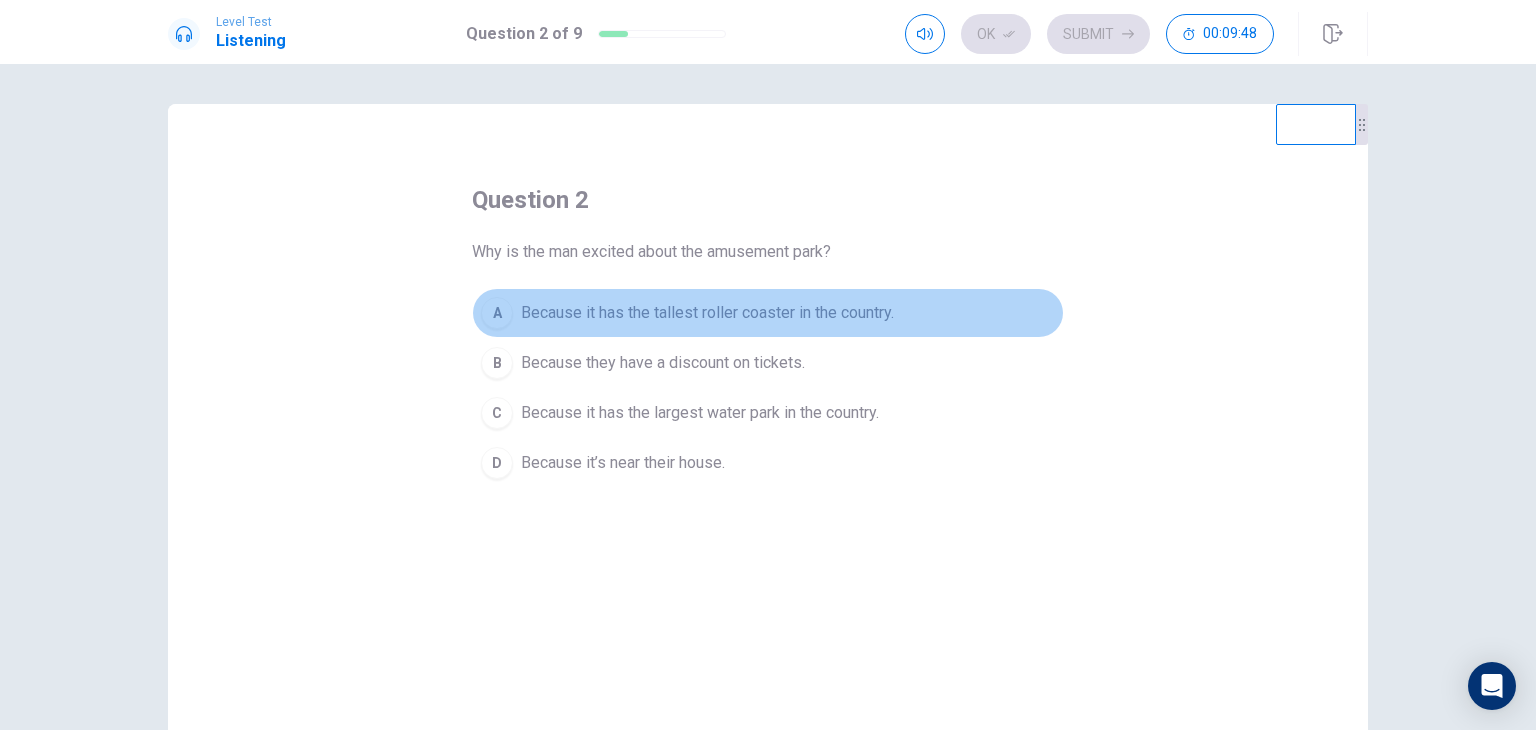click on "Because it has the tallest roller coaster in the country." at bounding box center (707, 313) 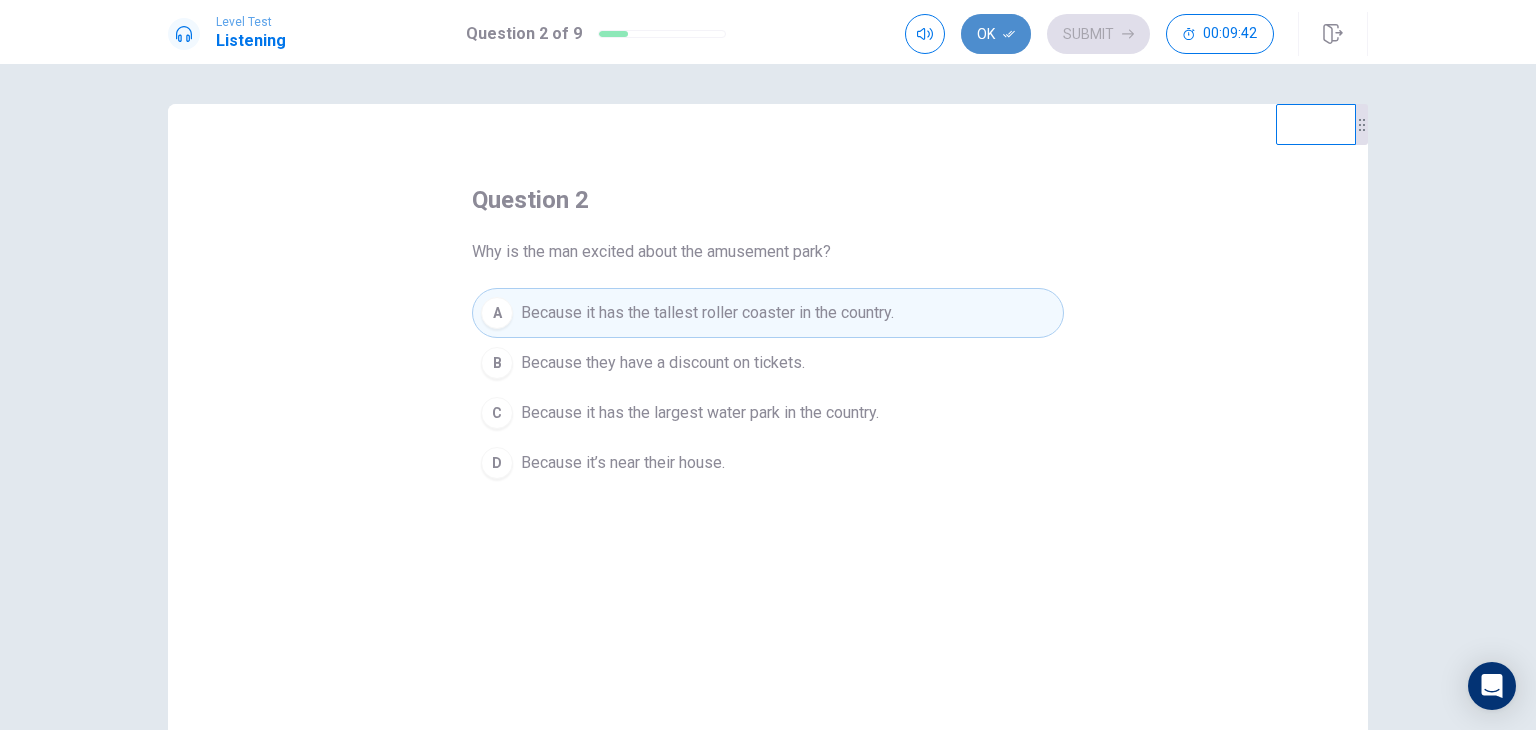 click on "Ok" at bounding box center (996, 34) 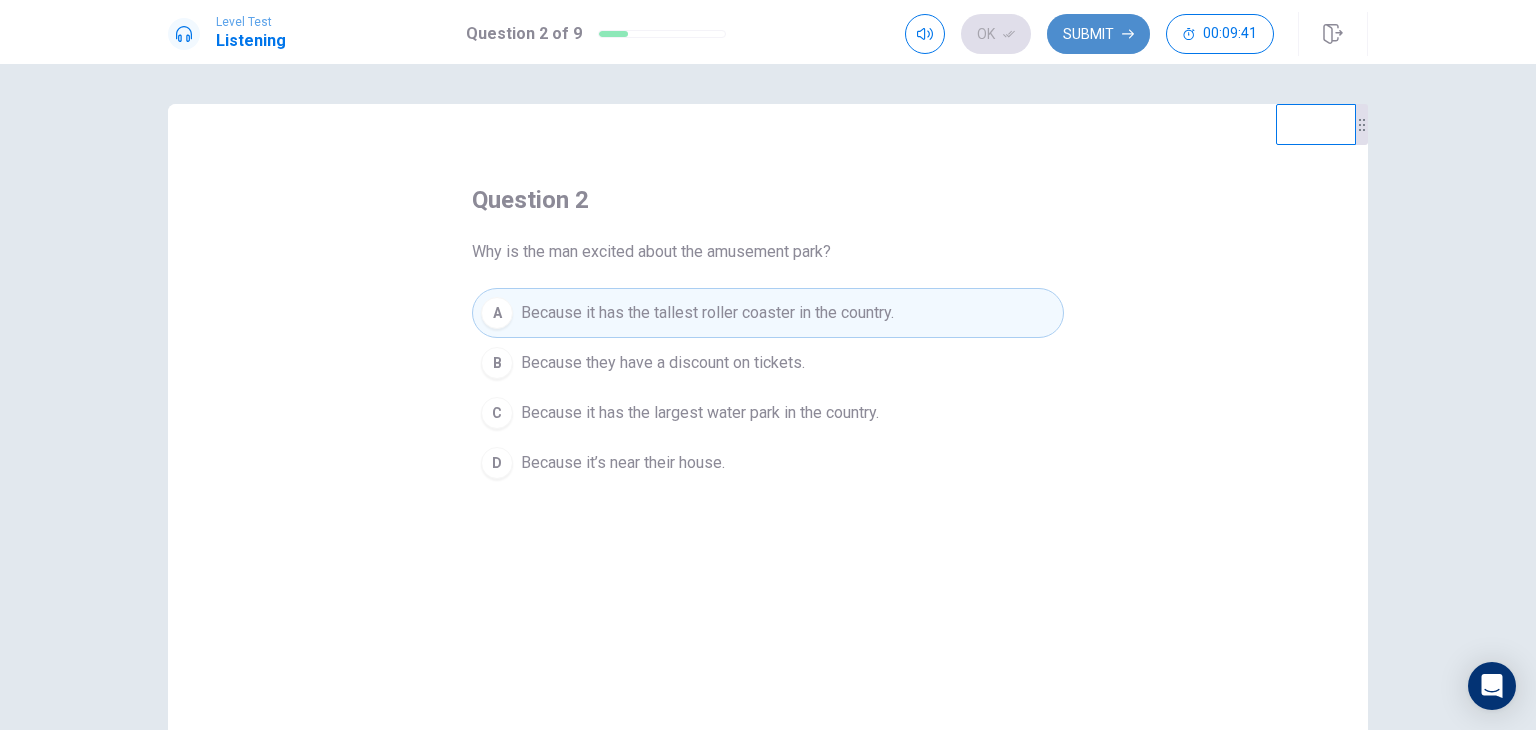 click on "Submit" at bounding box center (1098, 34) 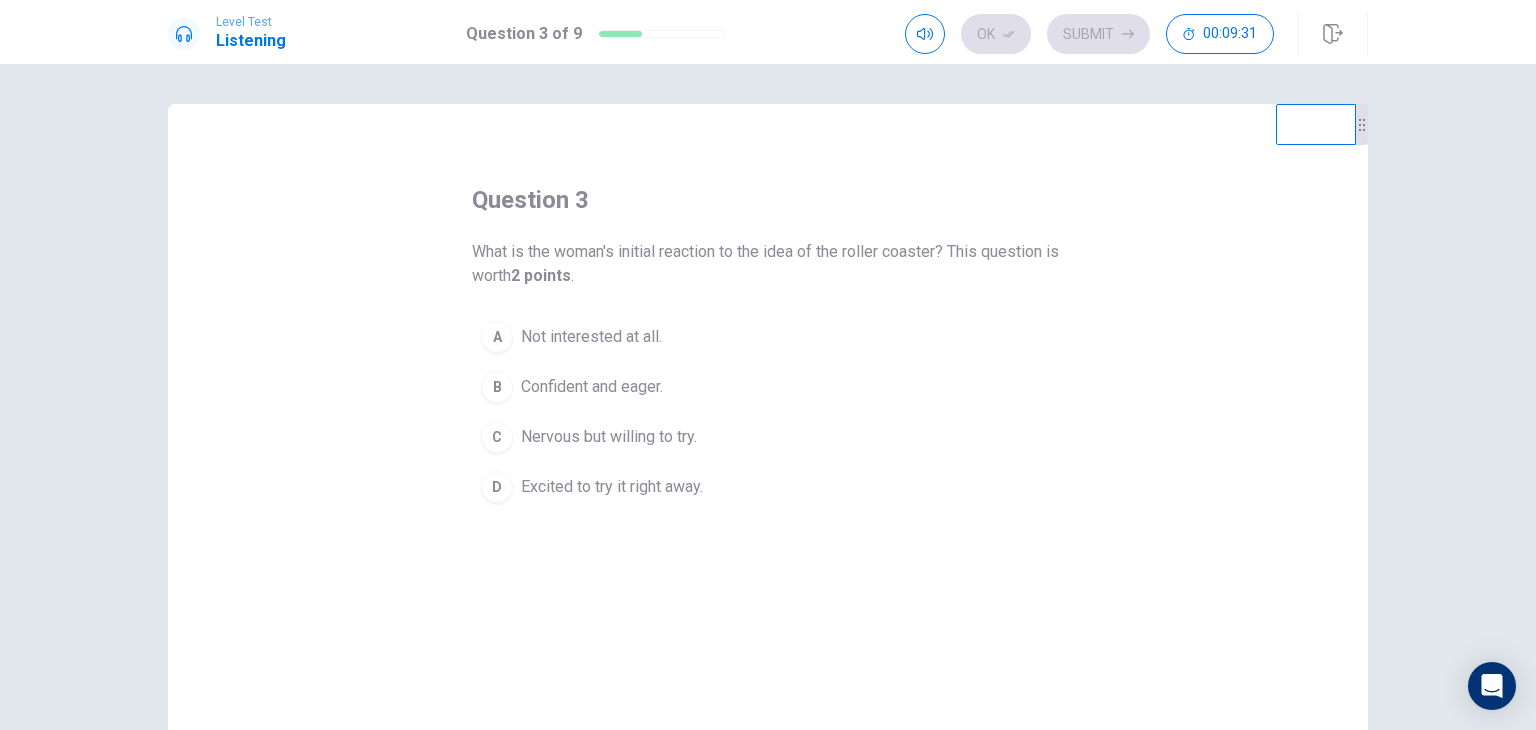 click on "Nervous but willing to try." at bounding box center [609, 437] 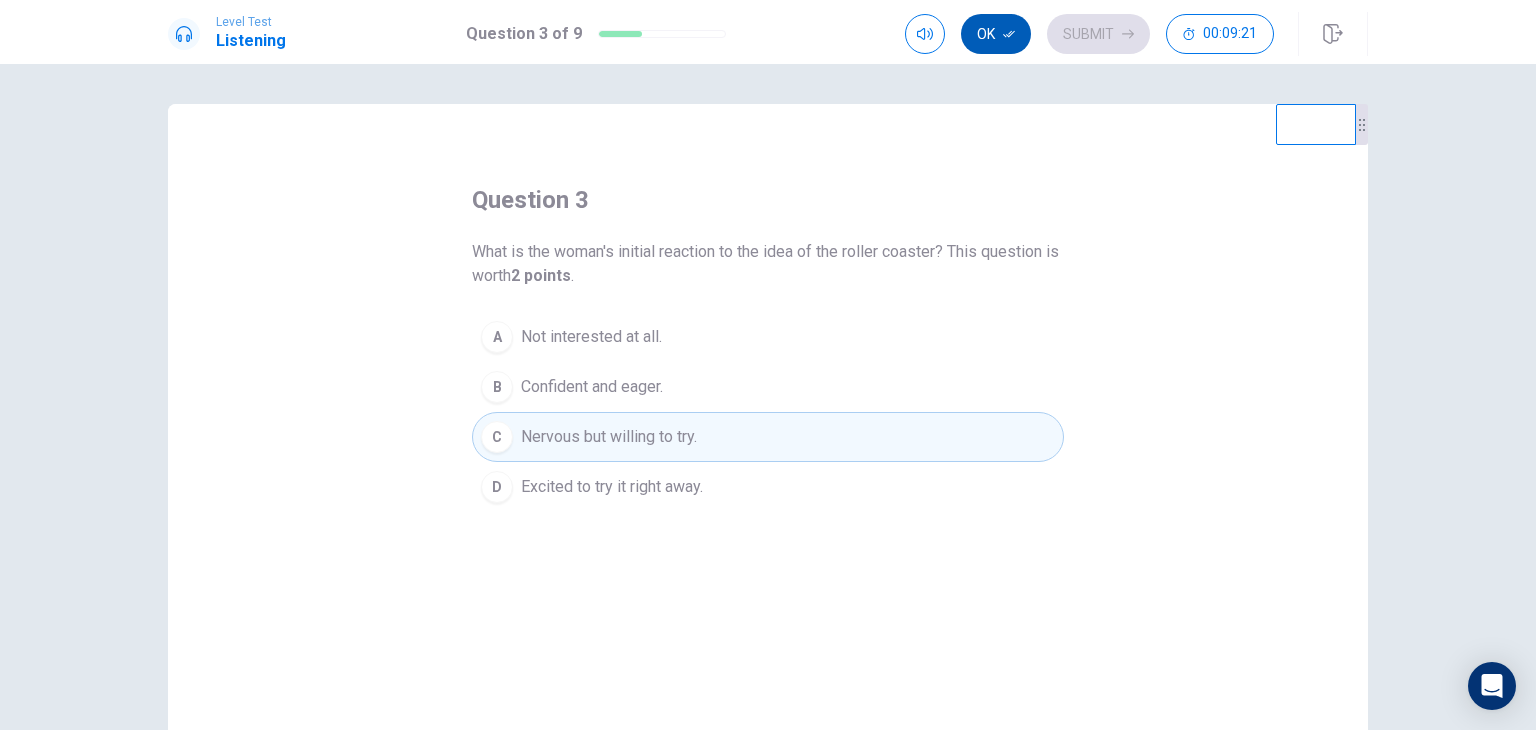 click on "Ok" at bounding box center [996, 34] 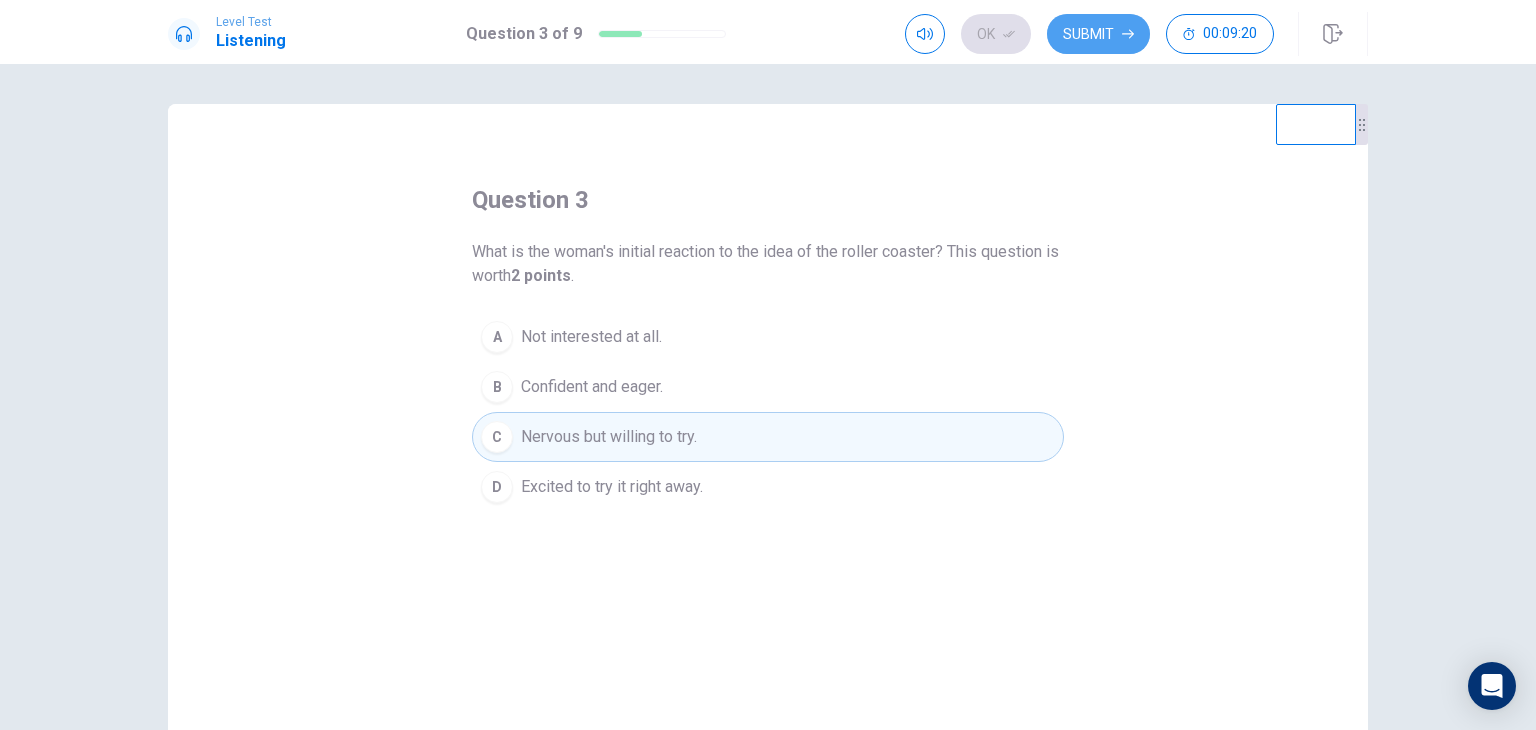click on "Submit" at bounding box center [1098, 34] 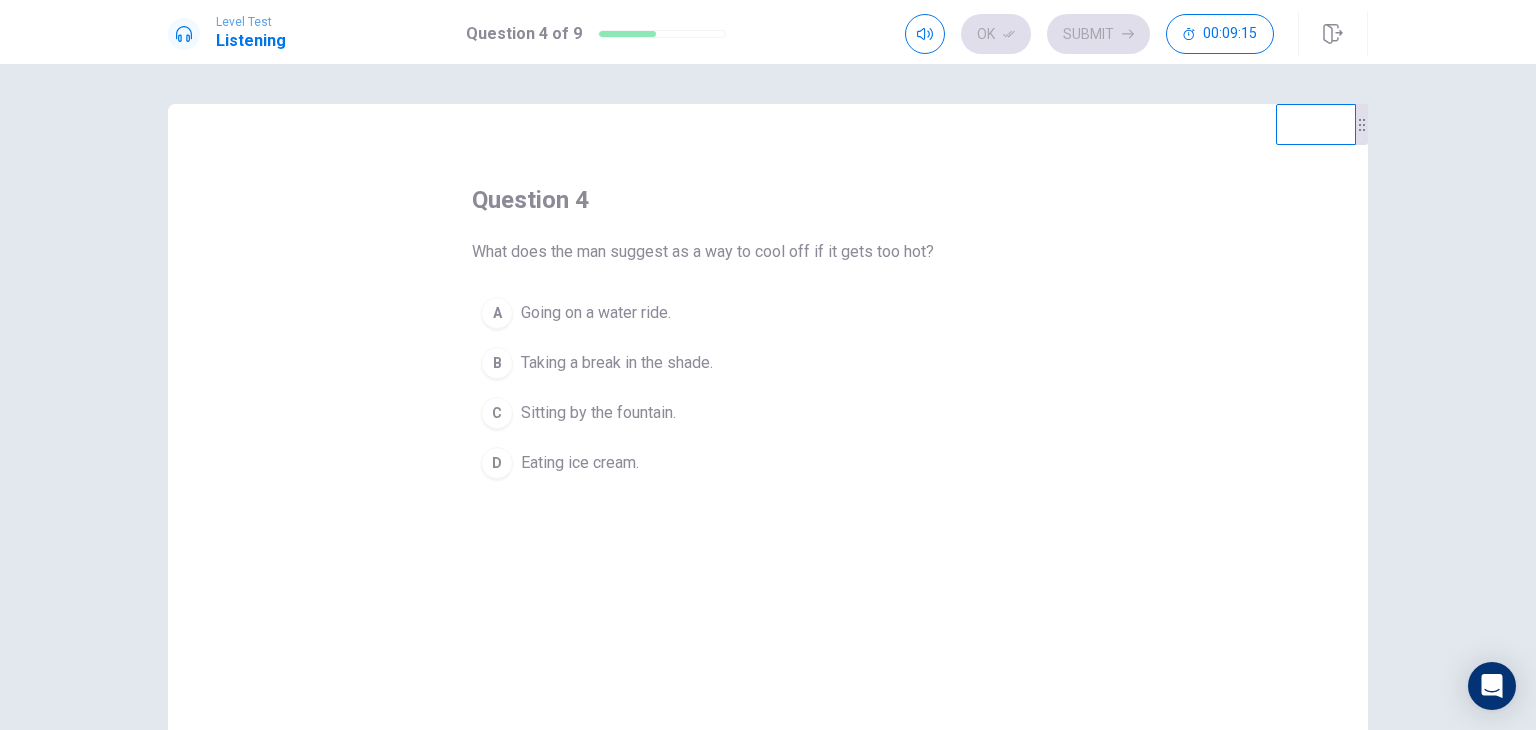 click on "Going on a water ride." at bounding box center (596, 313) 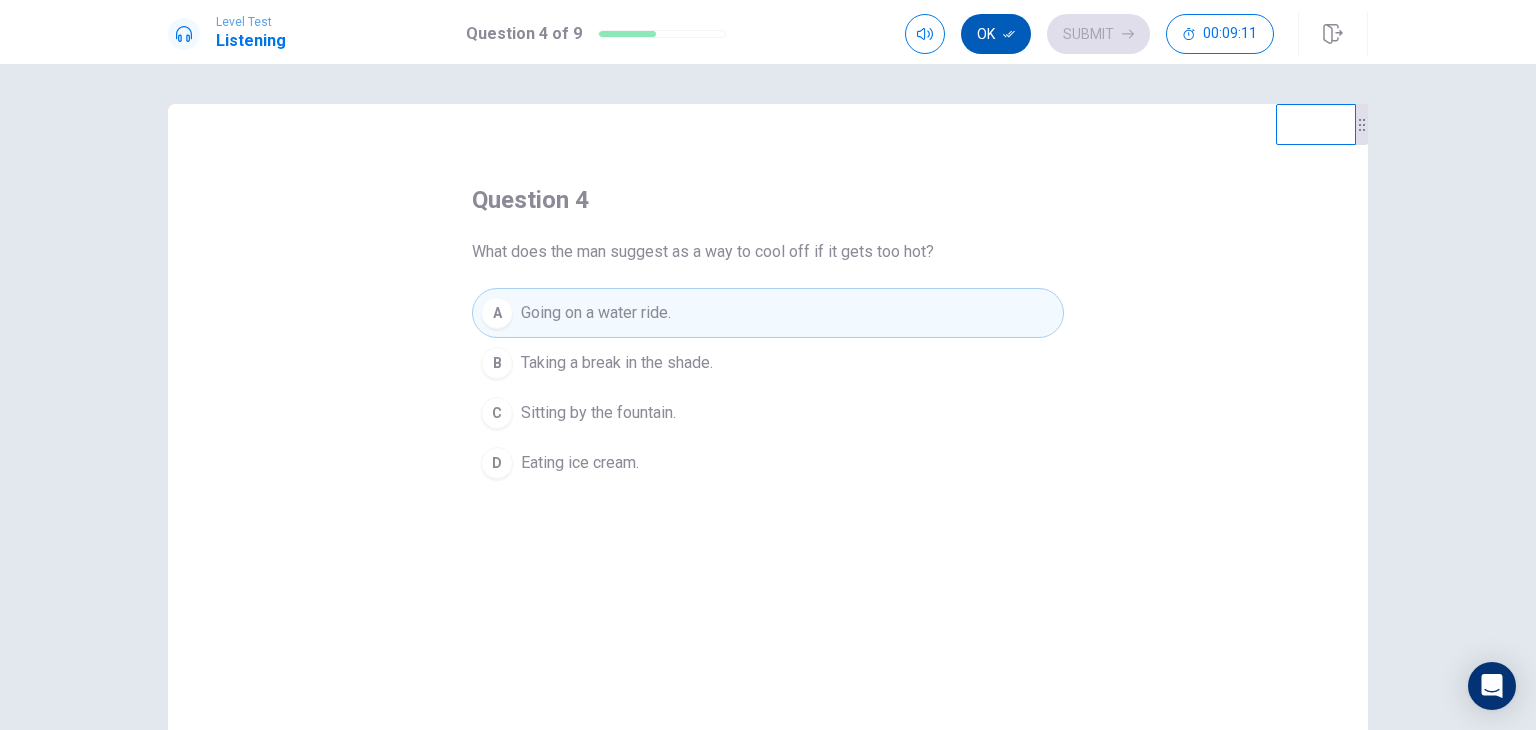 click on "Ok" at bounding box center [996, 34] 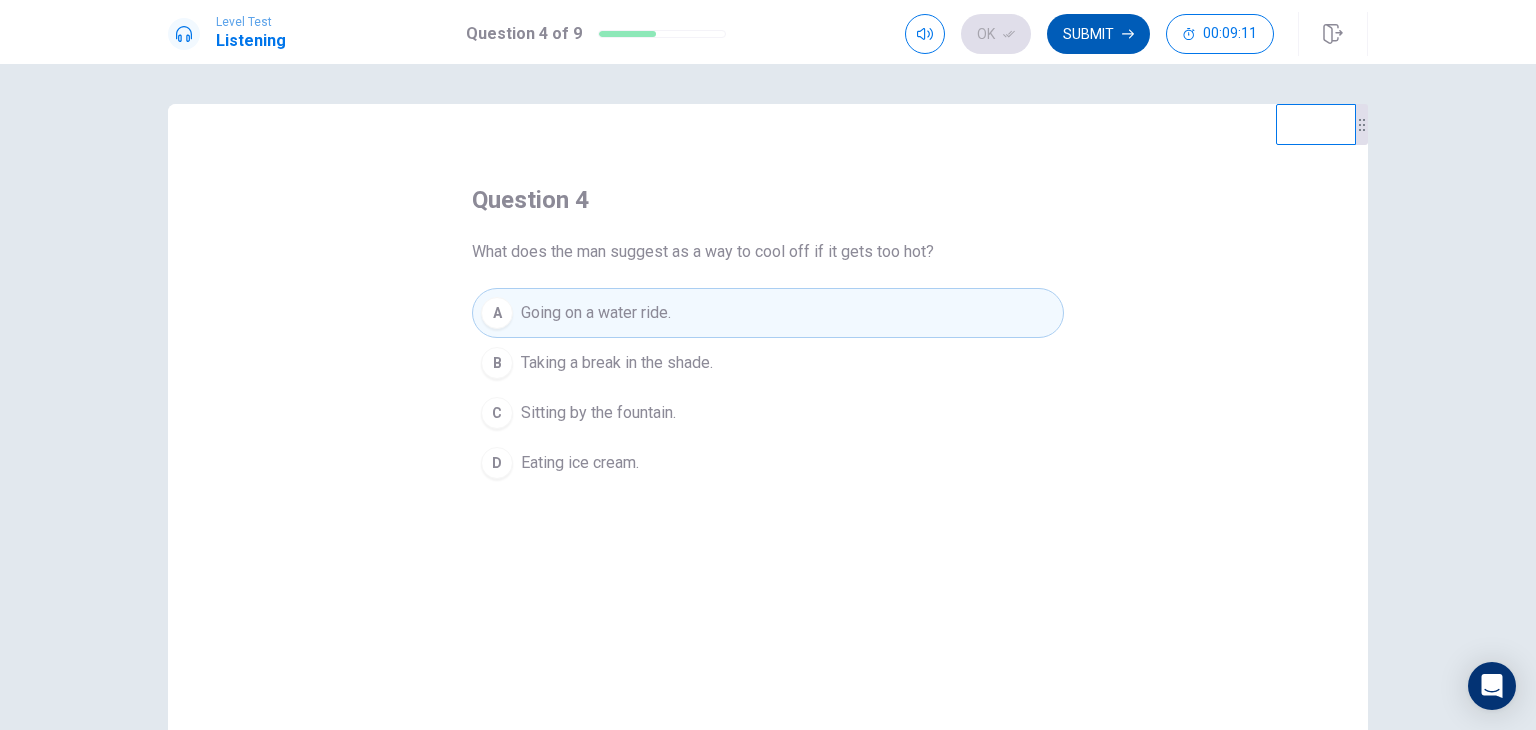 click 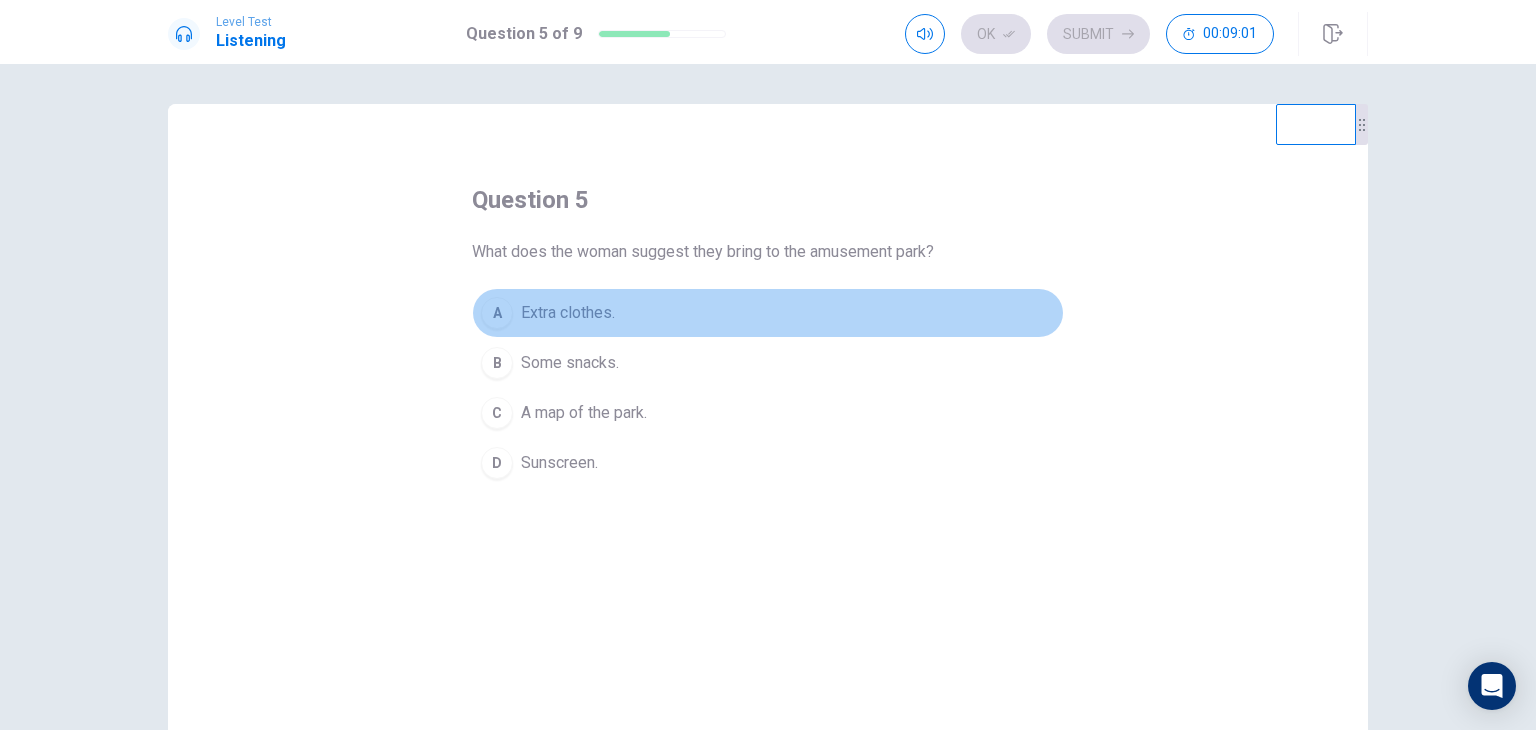 click on "Extra clothes." at bounding box center (568, 313) 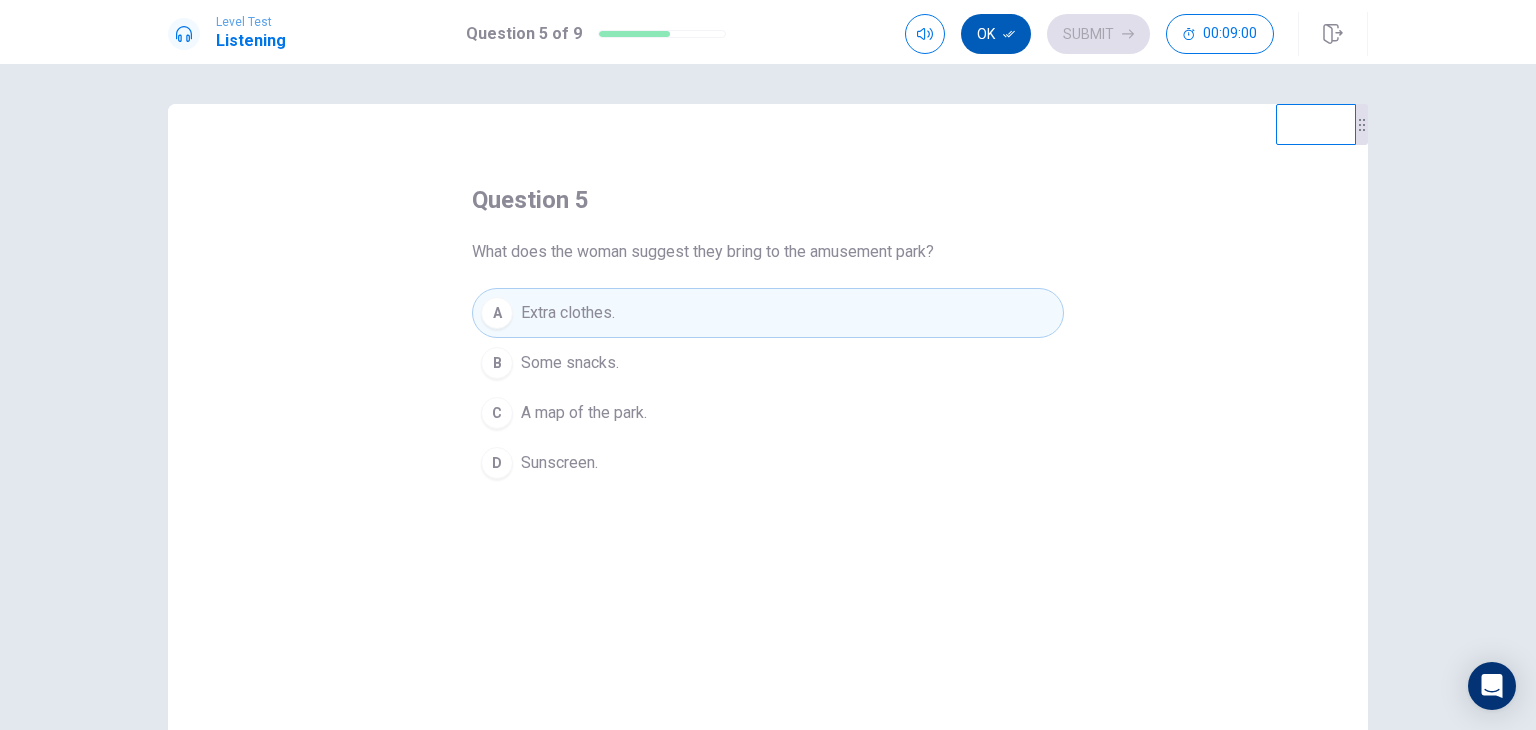 click on "Ok" at bounding box center [996, 34] 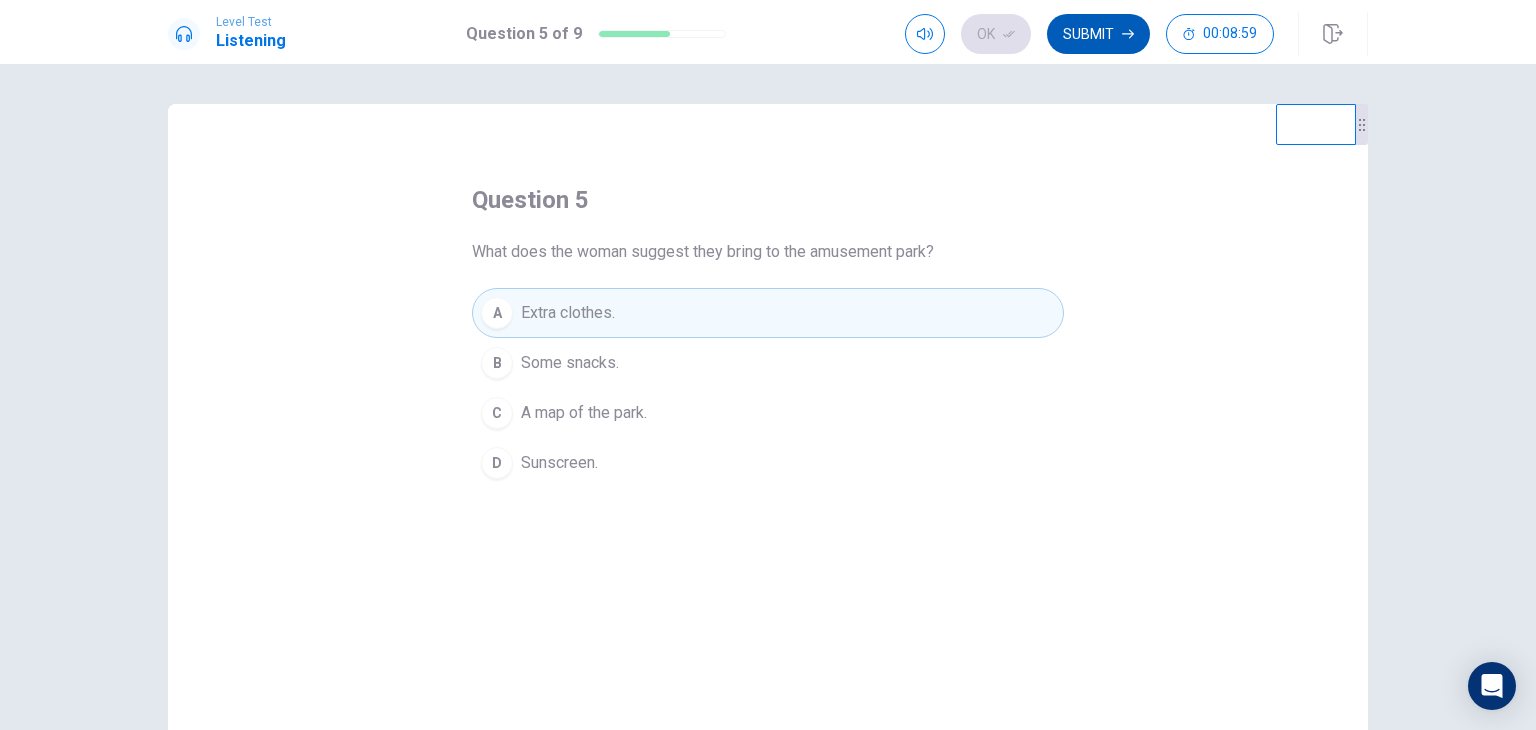 click on "Submit" at bounding box center (1098, 34) 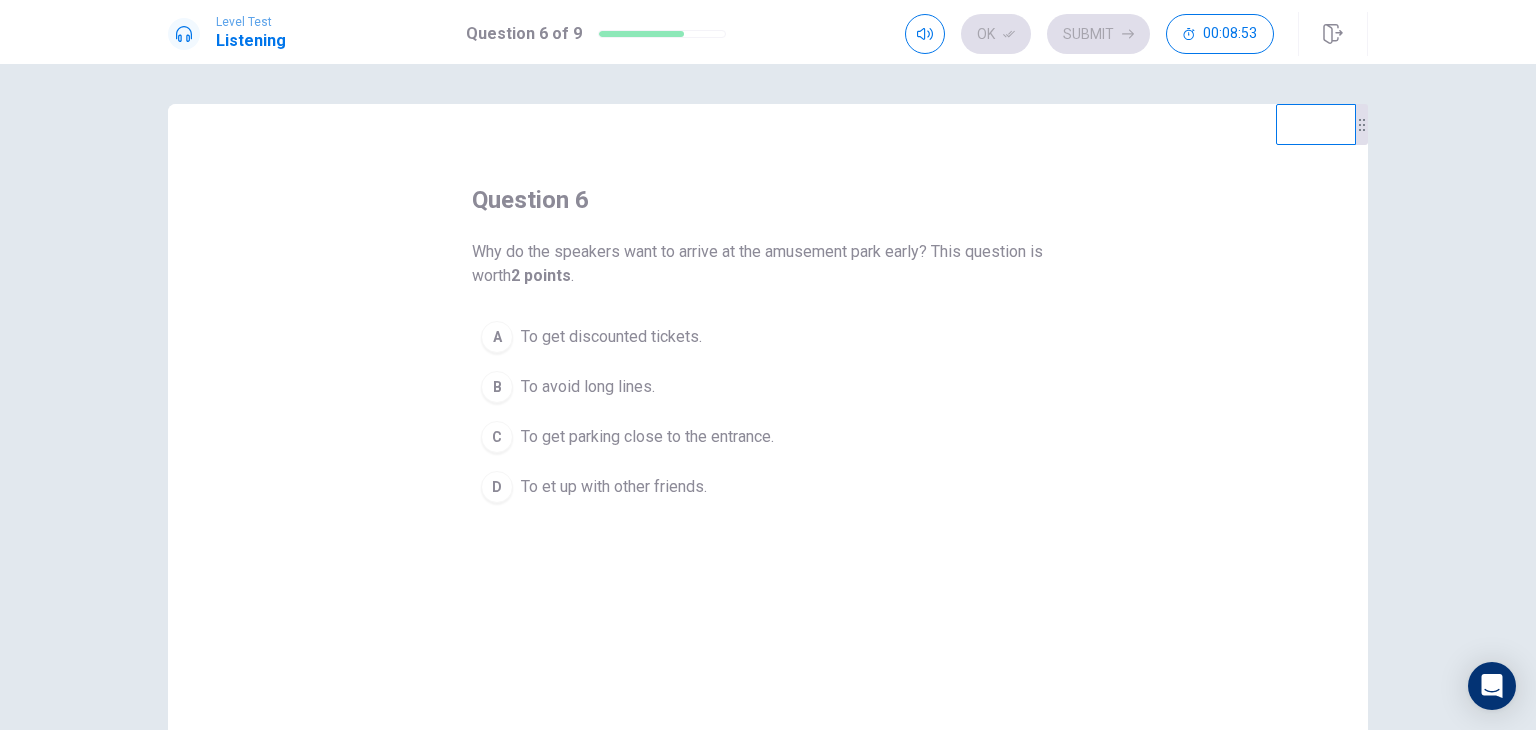 click on "To get discounted tickets." at bounding box center (611, 337) 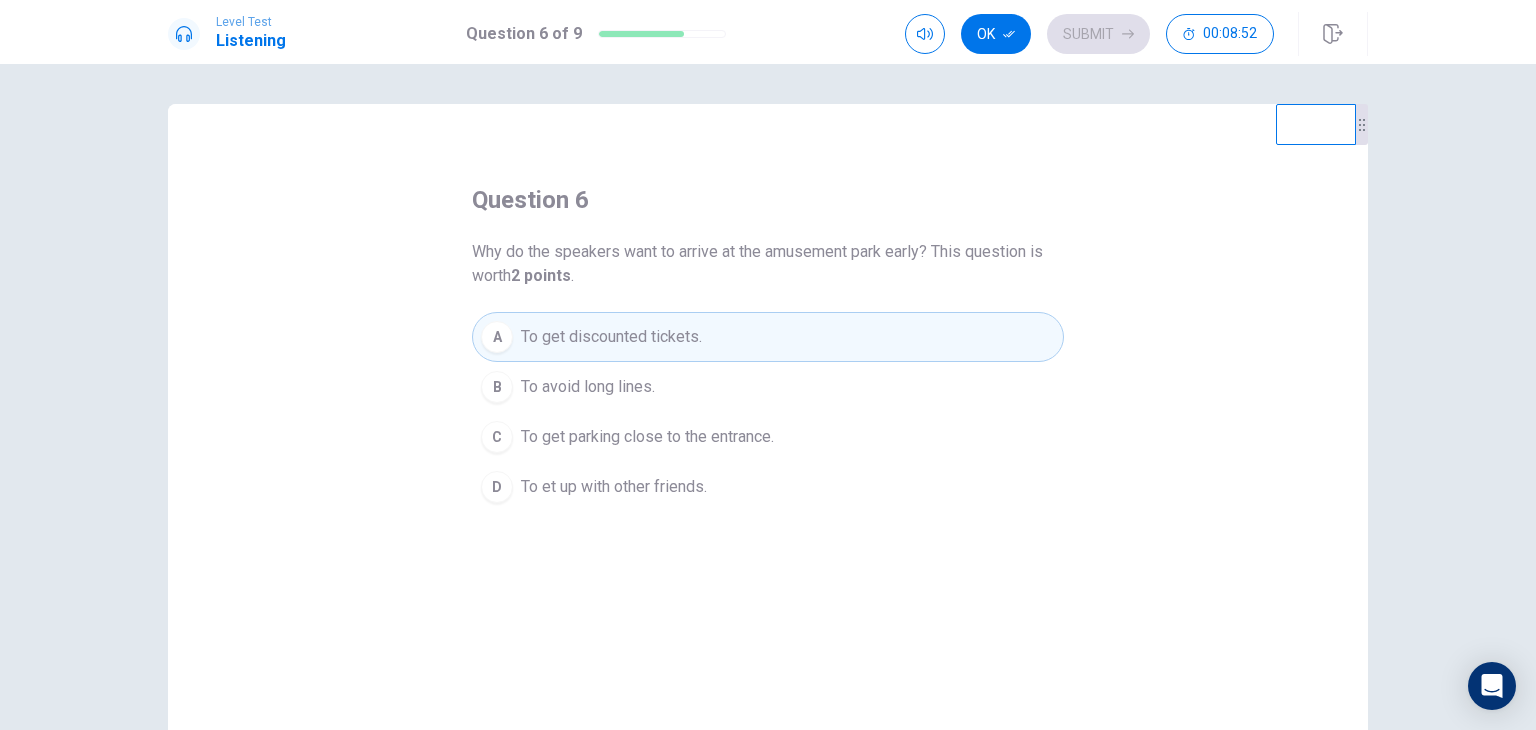 click on "B To avoid long lines." at bounding box center [768, 387] 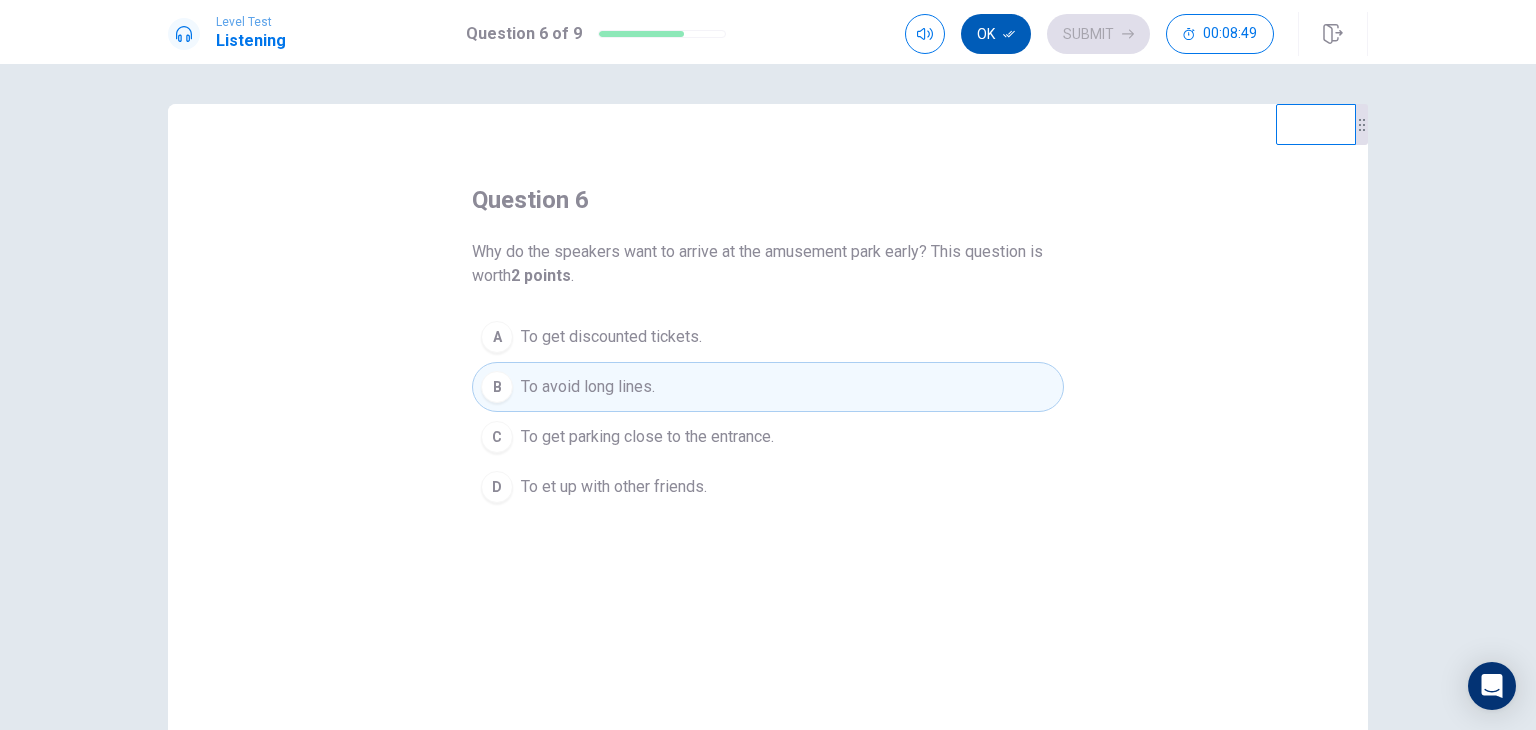 click on "Ok" at bounding box center (996, 34) 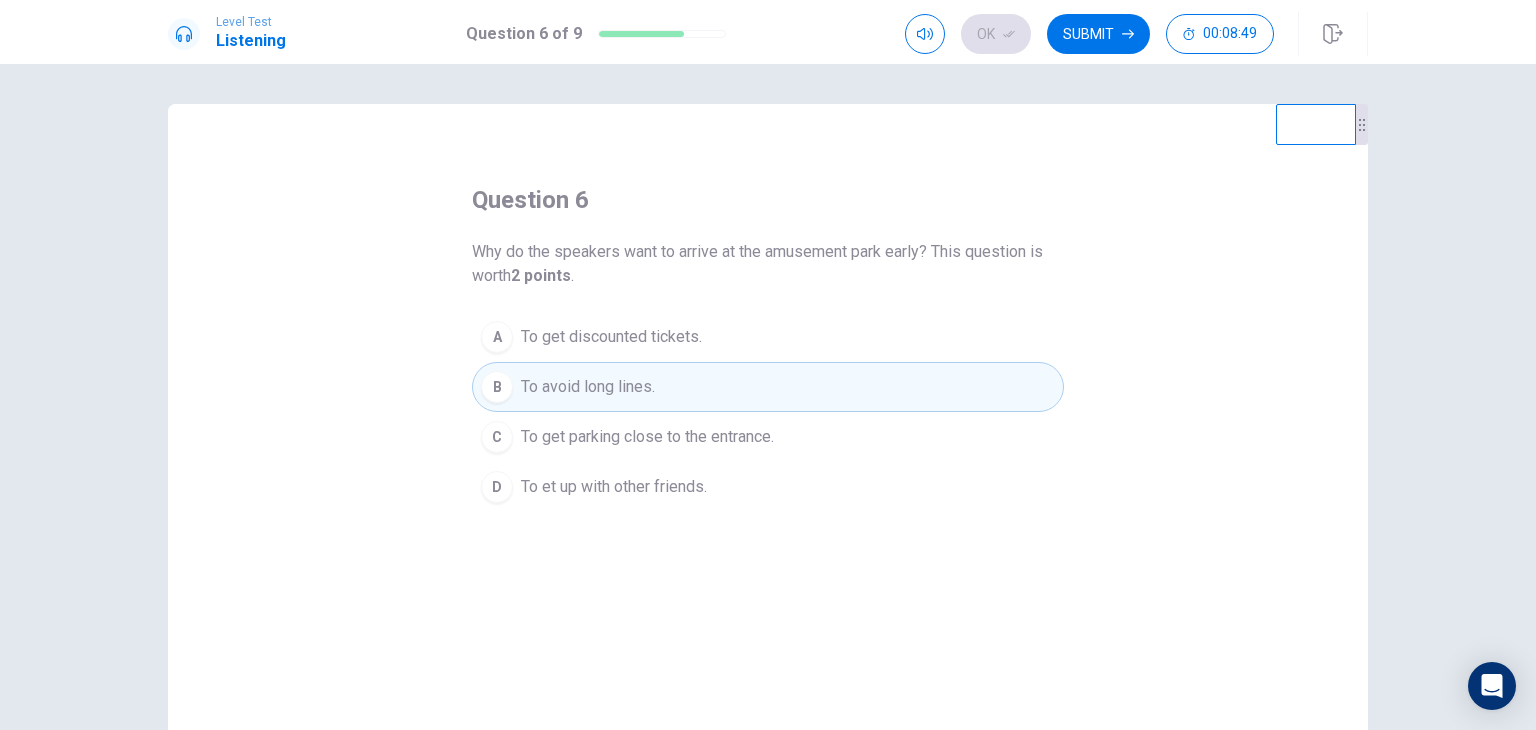 click on "Submit" at bounding box center (1098, 34) 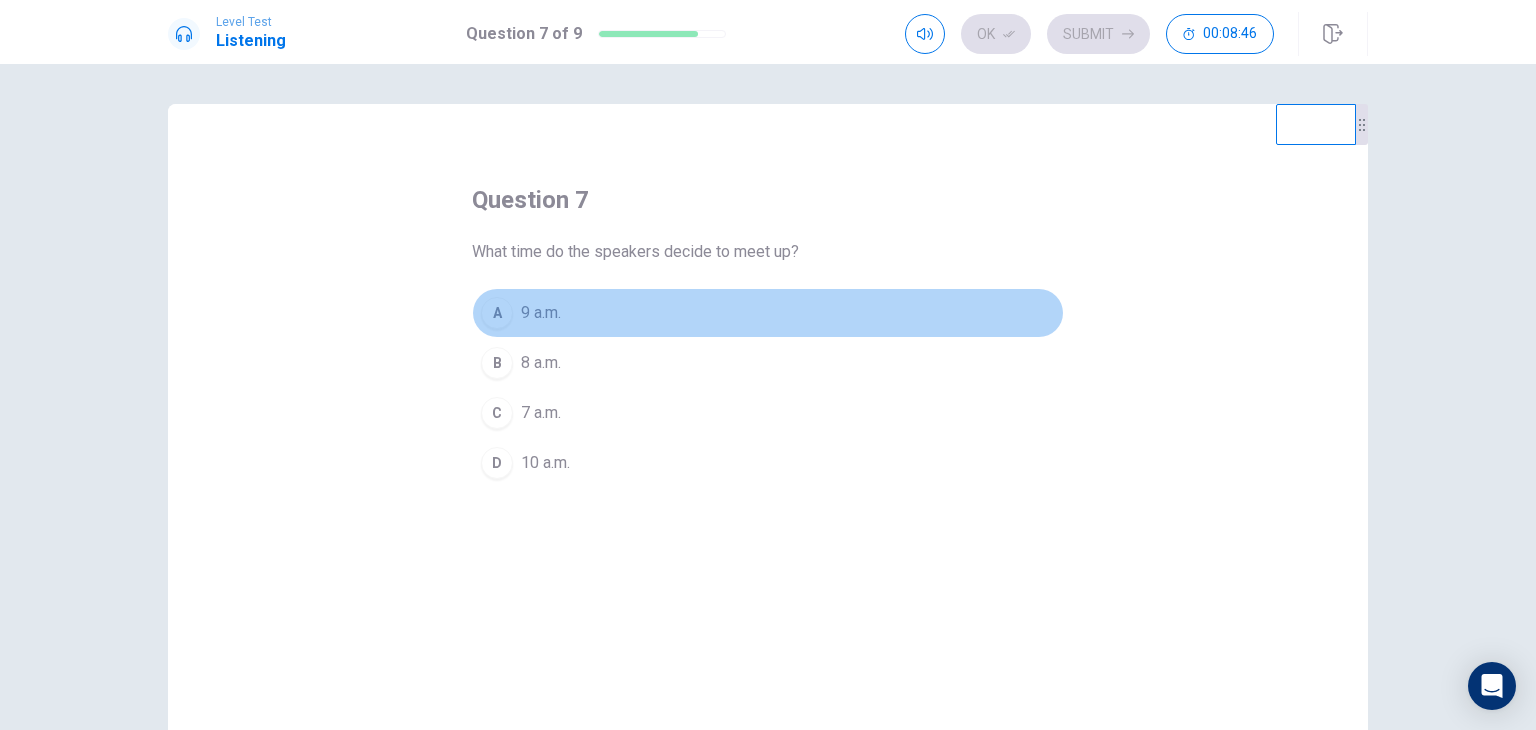 click on "A" at bounding box center [497, 313] 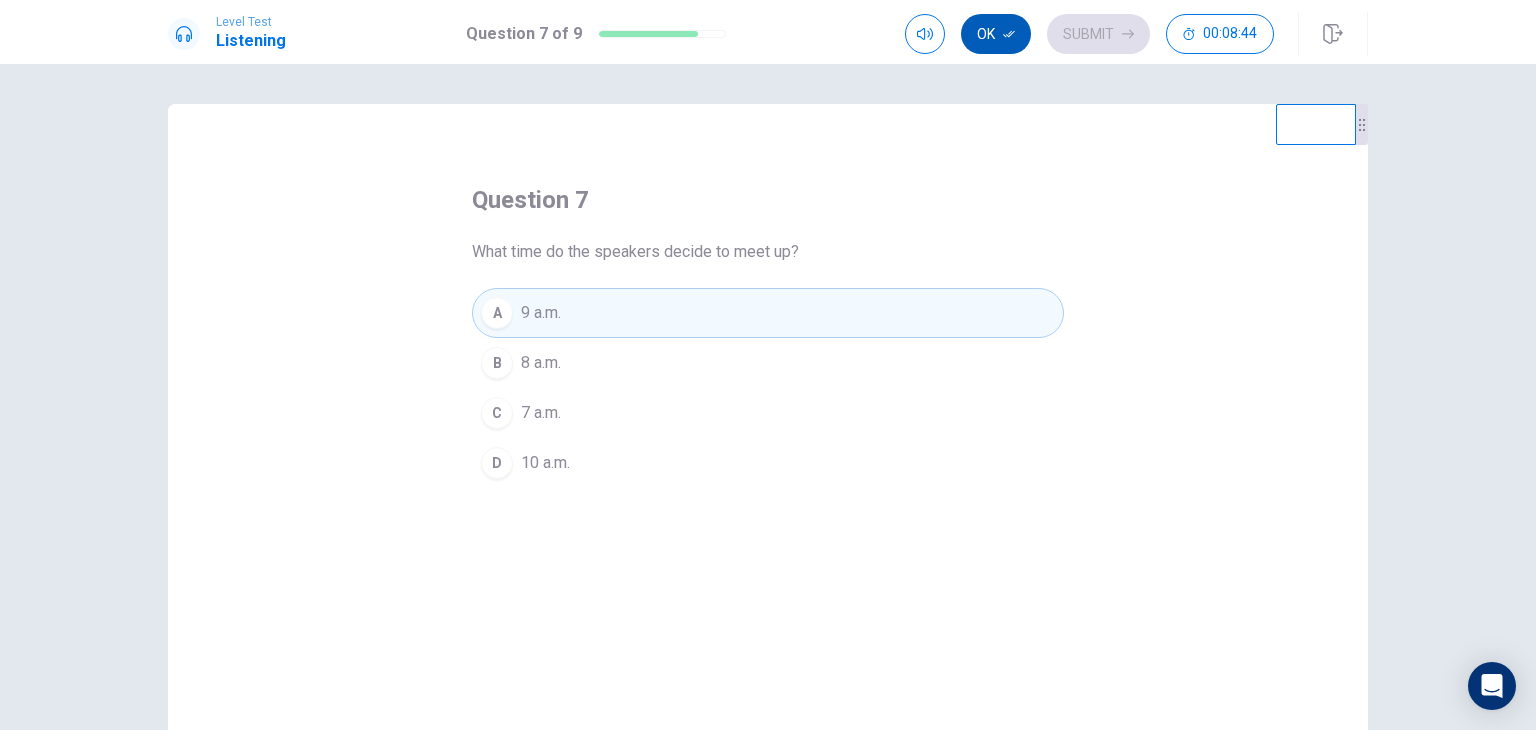 click 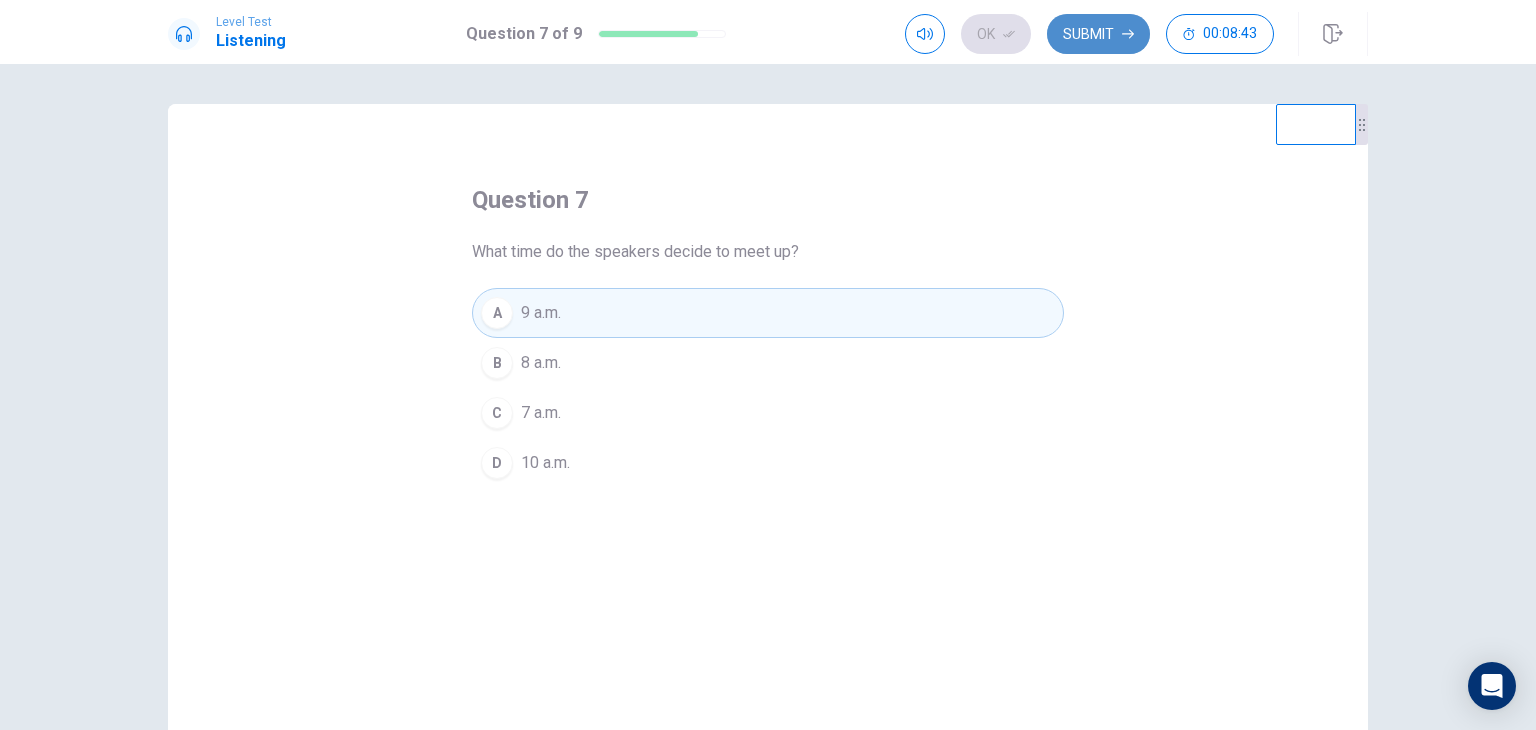 click on "Submit" at bounding box center (1098, 34) 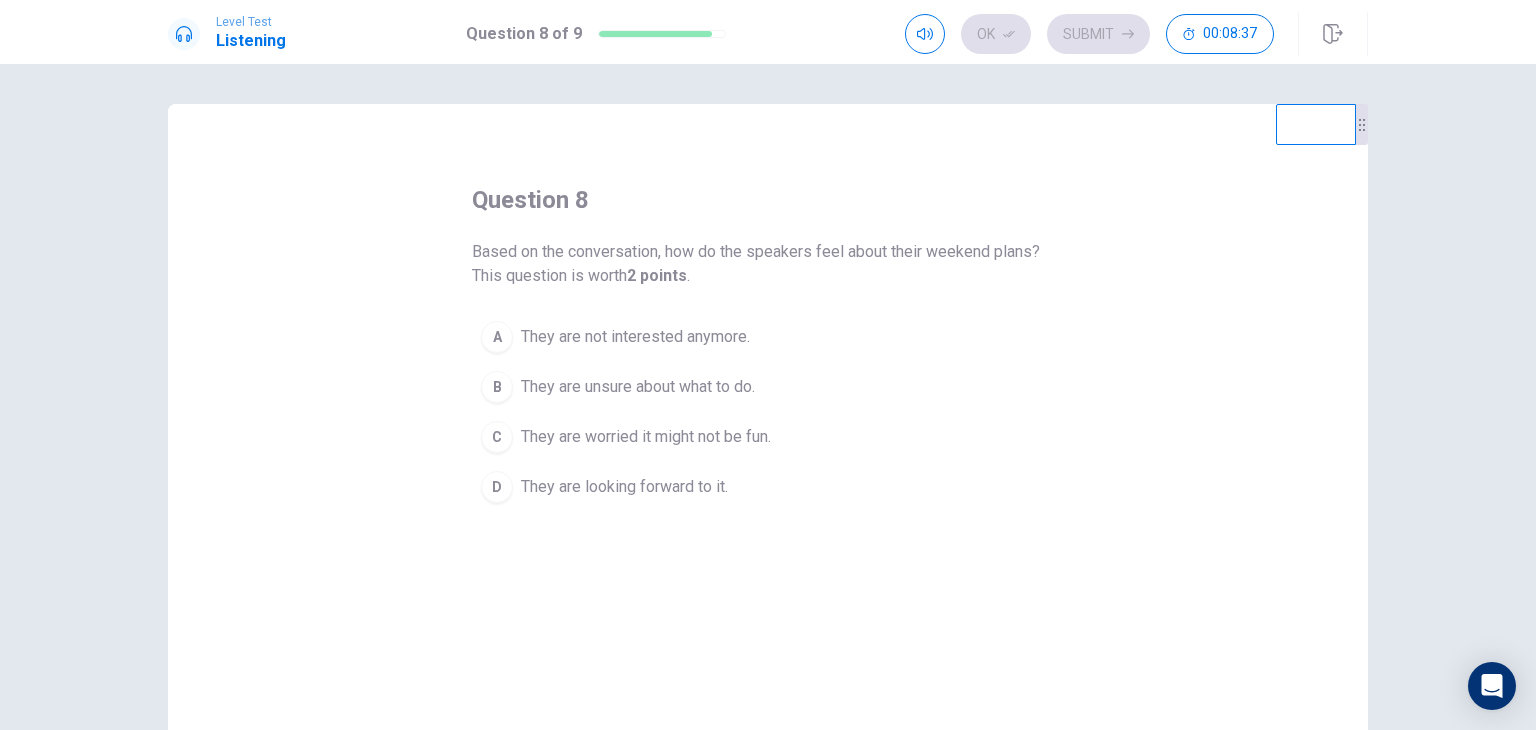 click on "D They are looking forward to it." at bounding box center [768, 487] 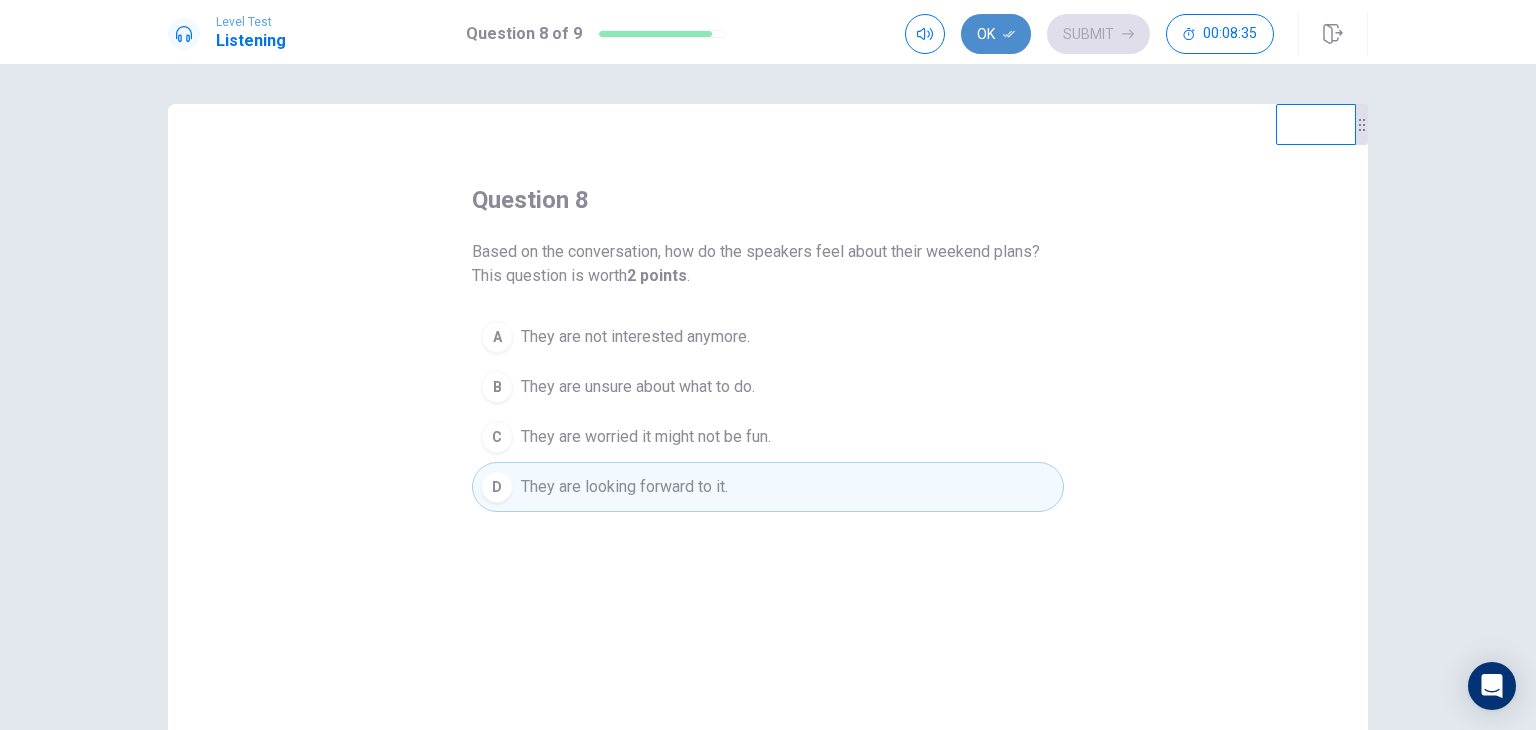 click on "Ok" at bounding box center [996, 34] 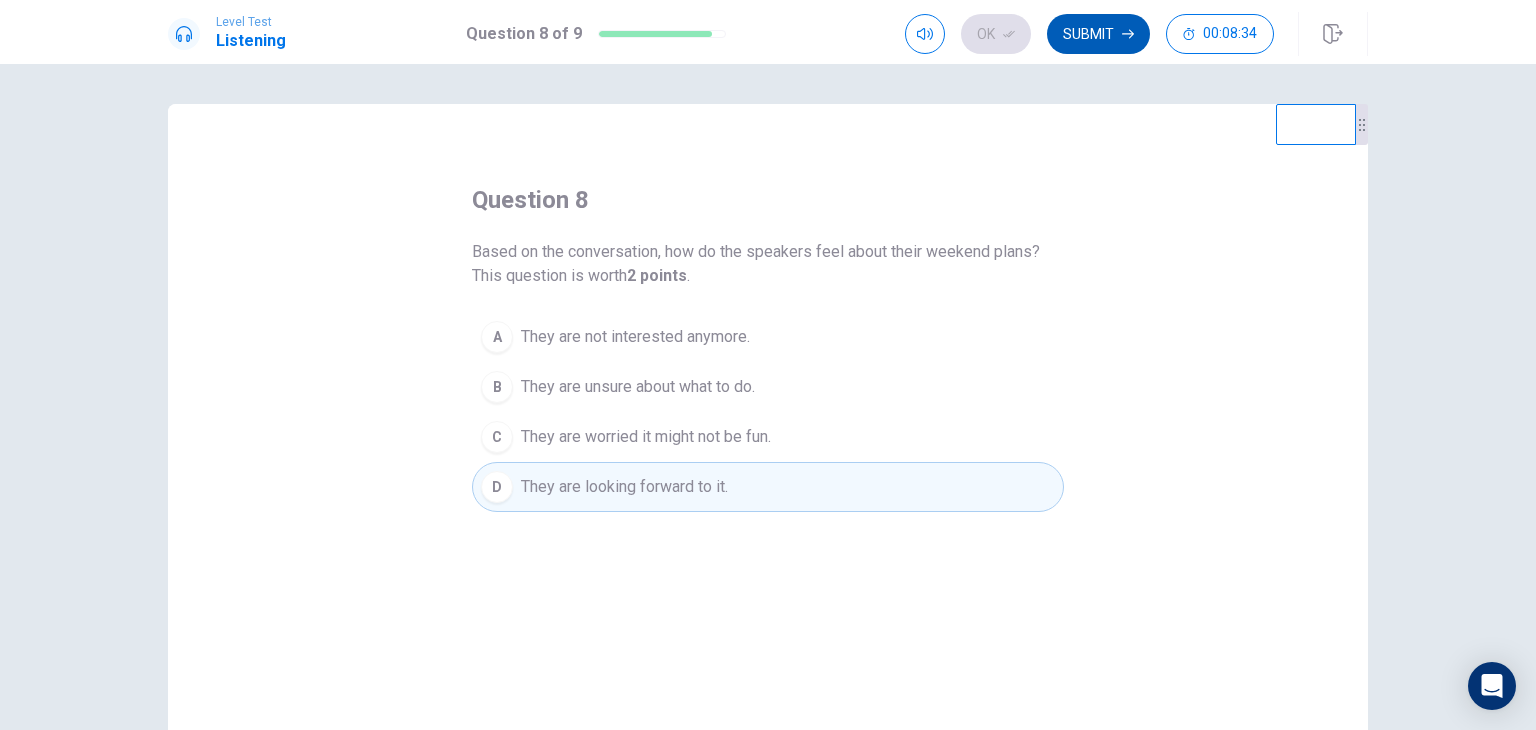 click on "Submit" at bounding box center (1098, 34) 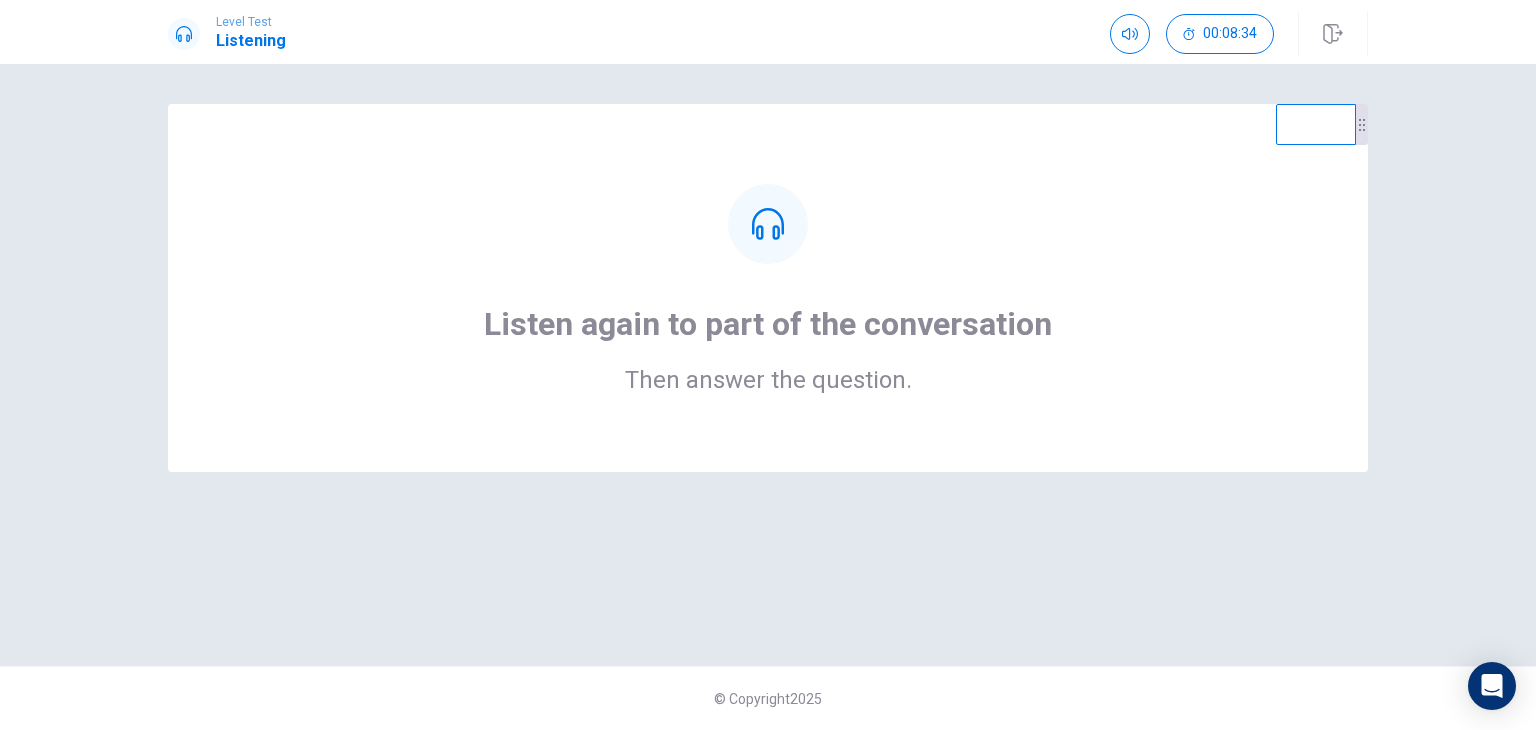 click on "Level Test   Listening 00:08:34" at bounding box center (768, 34) 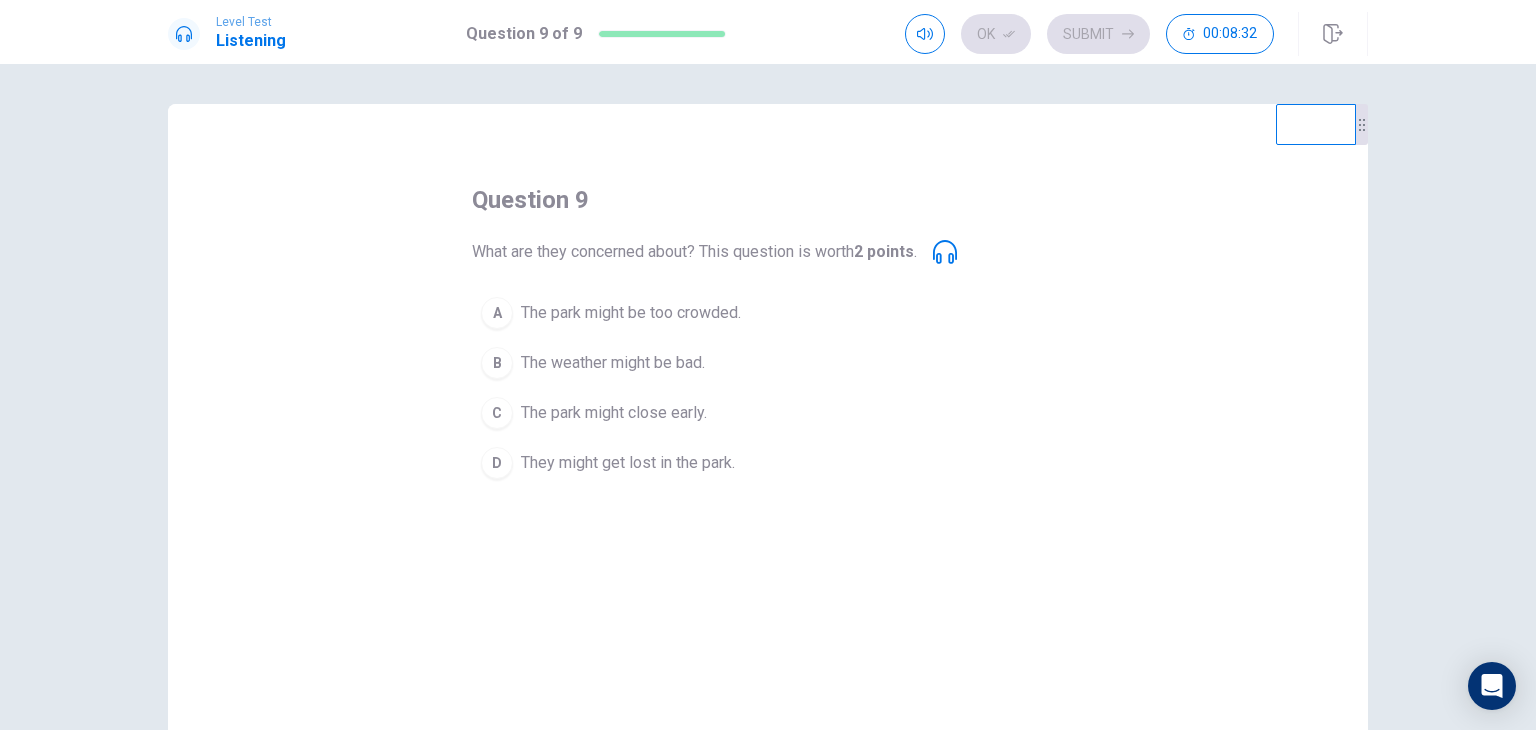 click on "The park might be too crowded." at bounding box center (631, 313) 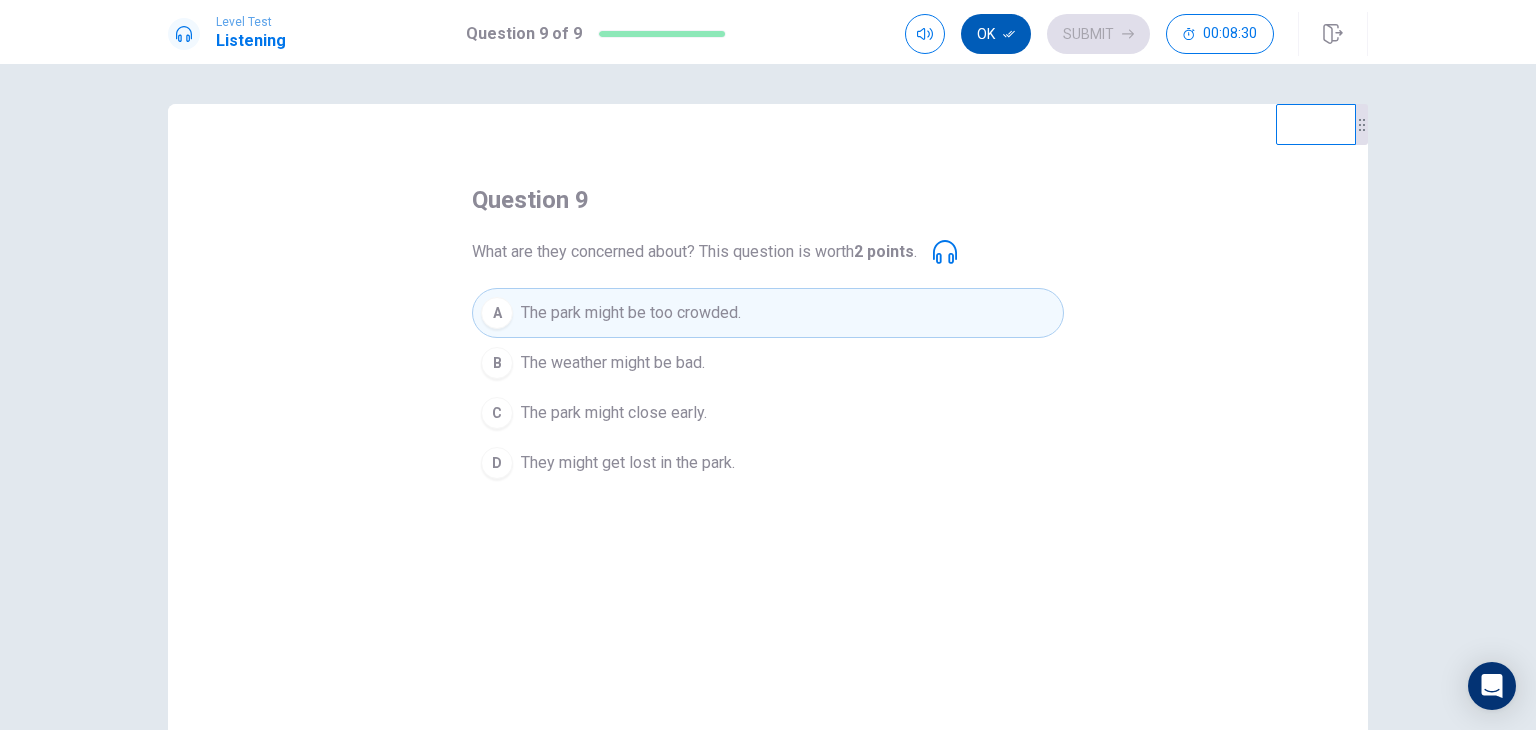 click on "Ok" at bounding box center [996, 34] 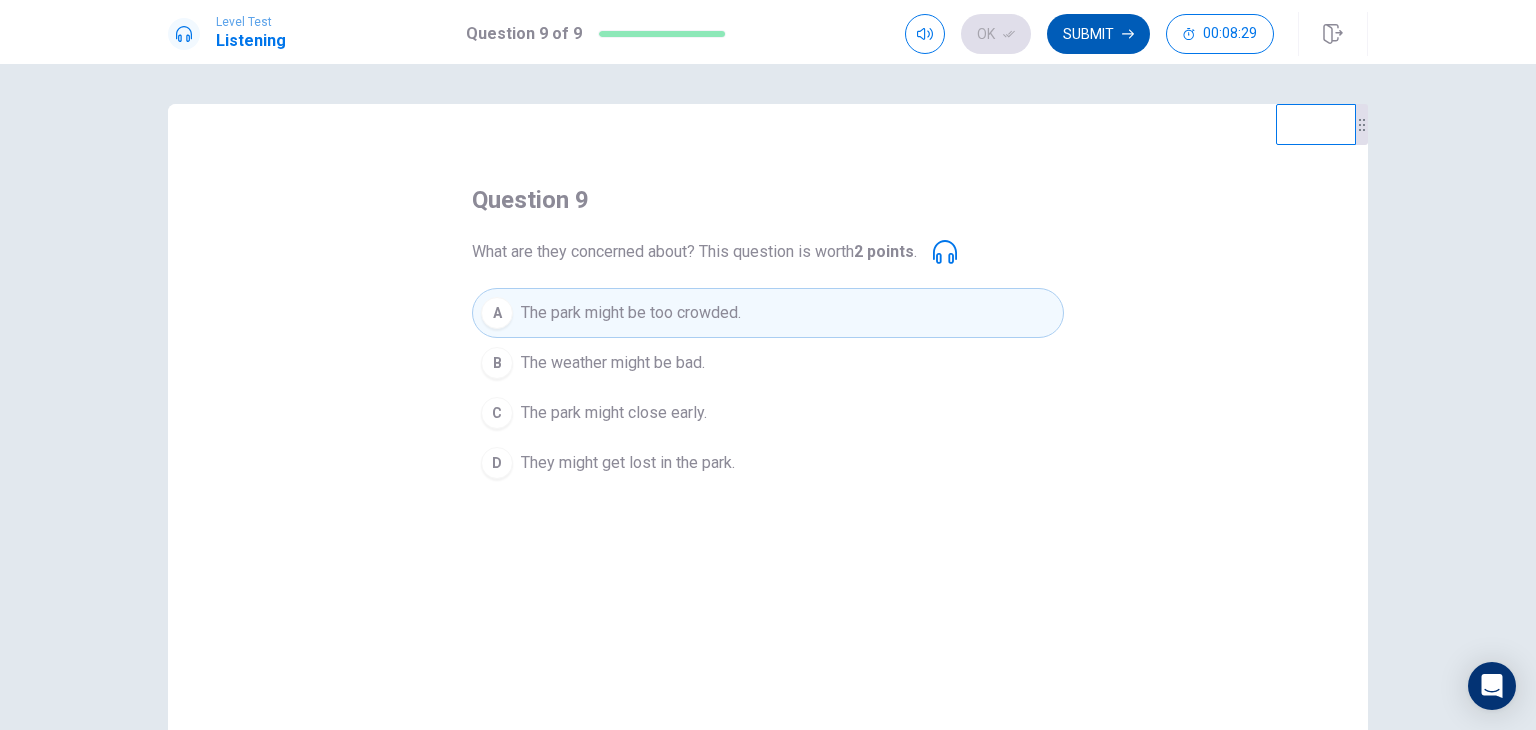 click on "Submit" at bounding box center (1098, 34) 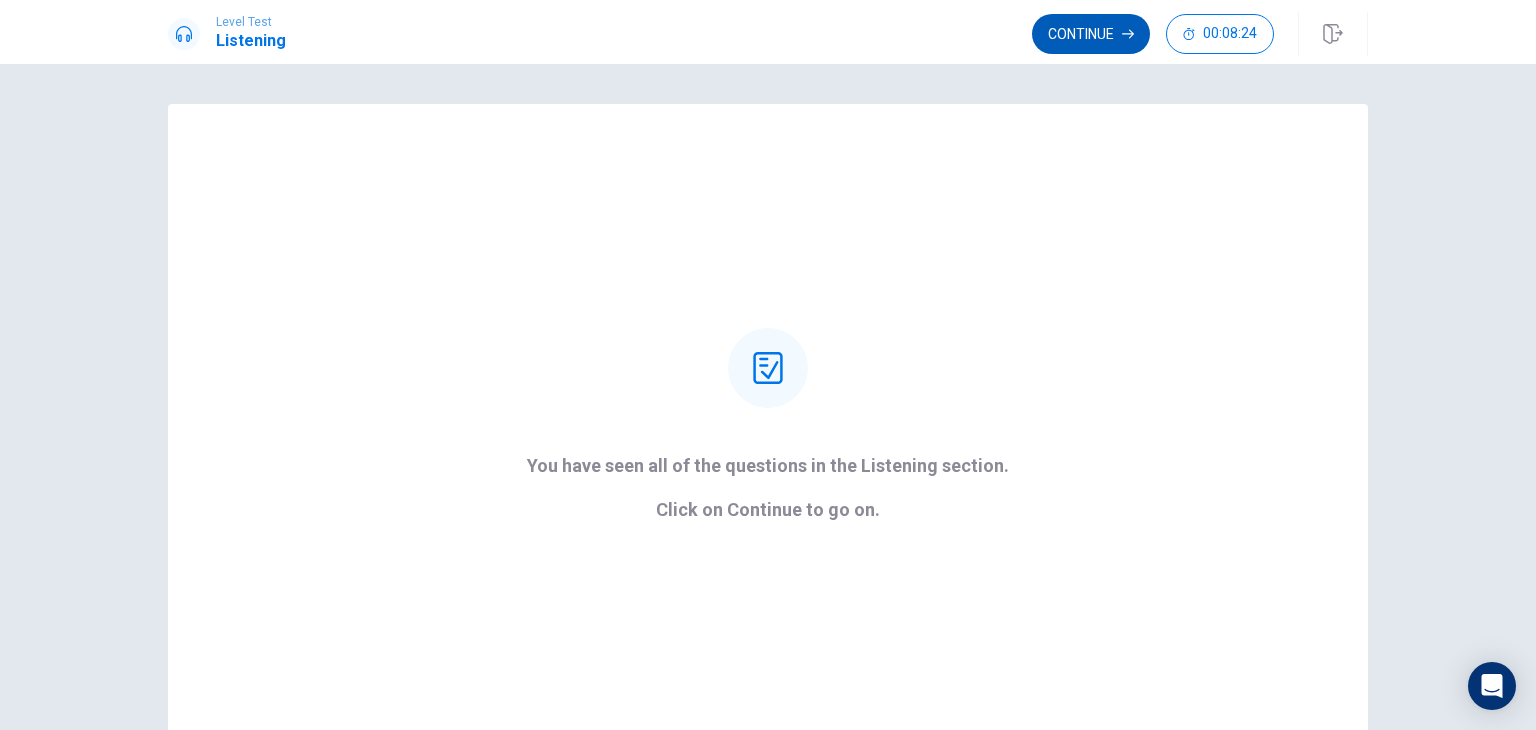 click on "Continue" at bounding box center (1091, 34) 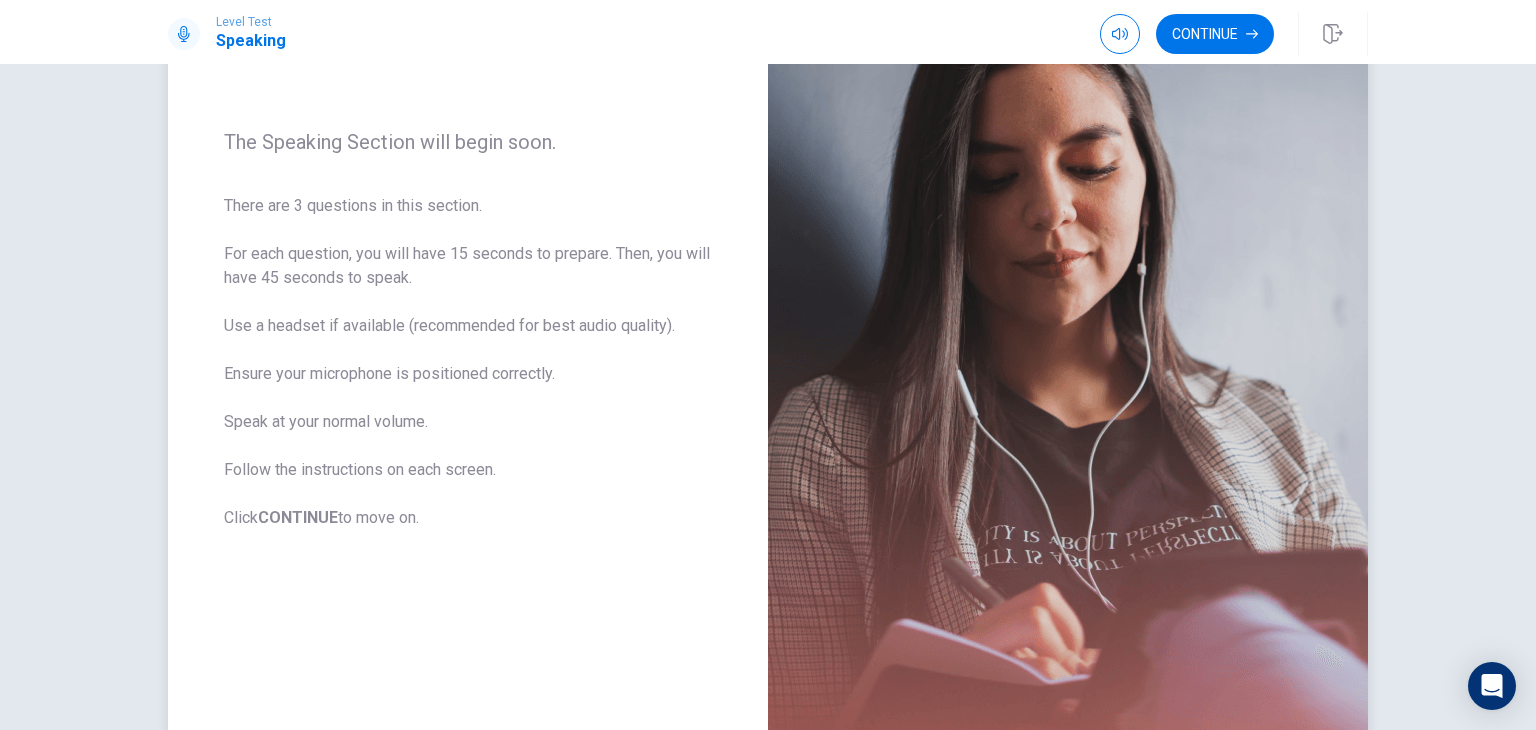 scroll, scrollTop: 300, scrollLeft: 0, axis: vertical 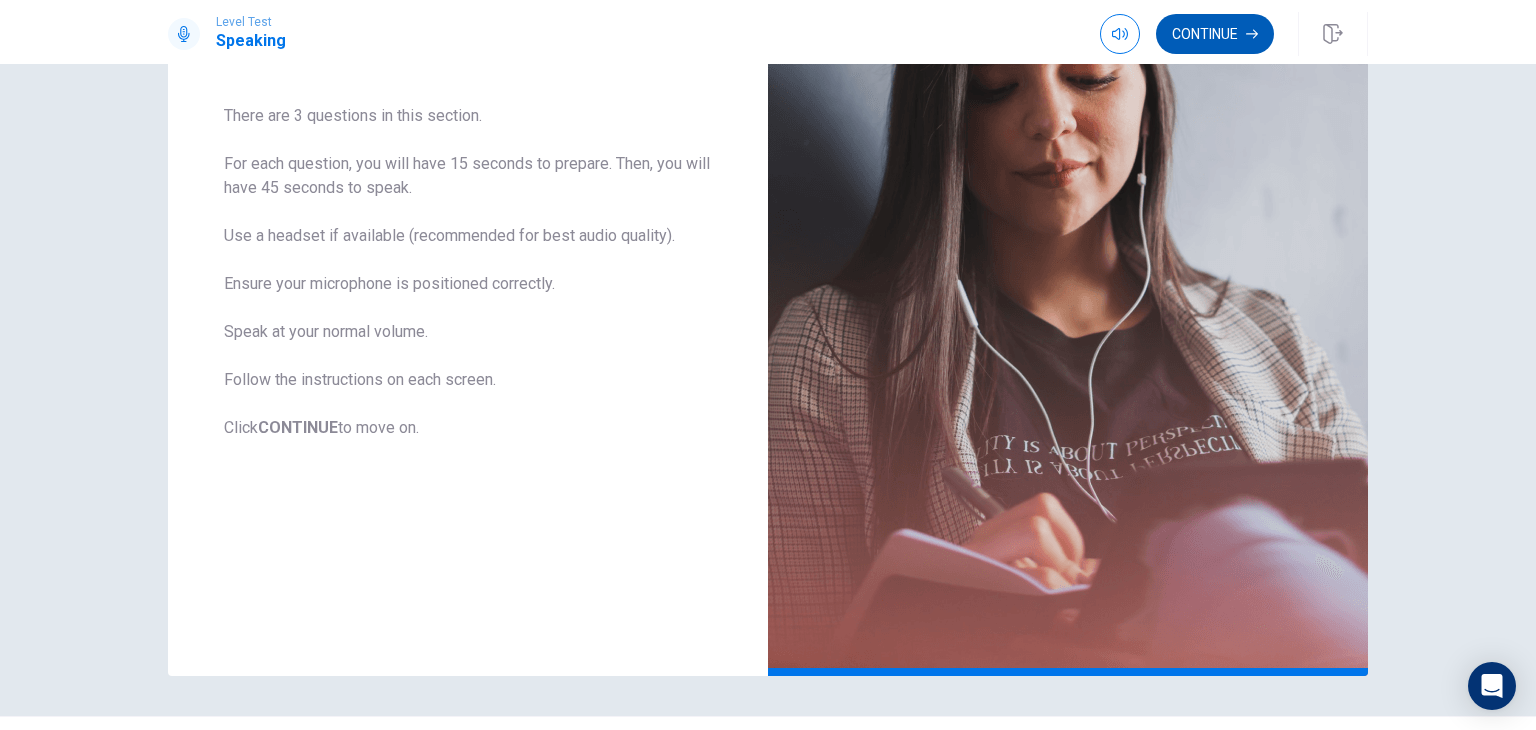 click on "Continue" at bounding box center [1215, 34] 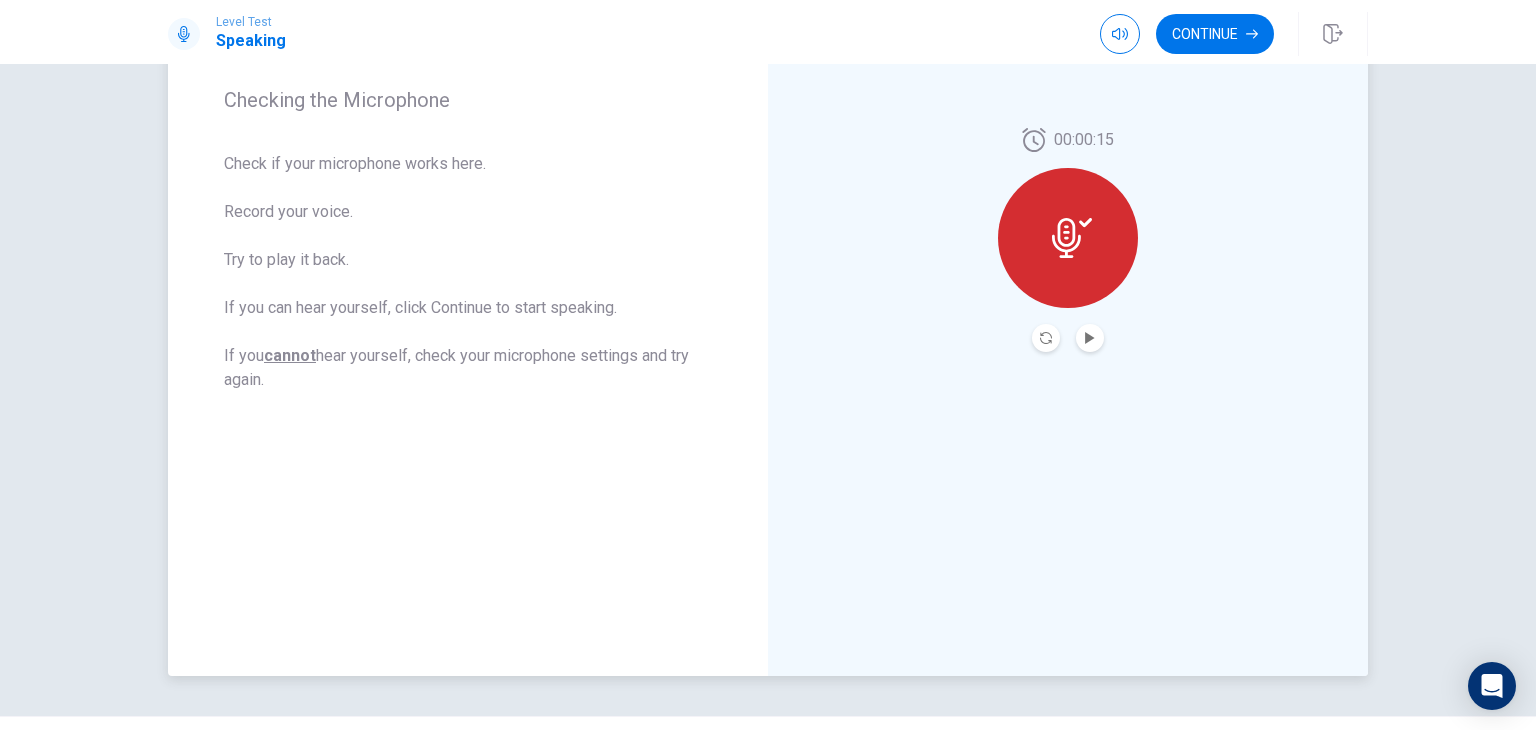 click on "00:00:15" at bounding box center (1068, 240) 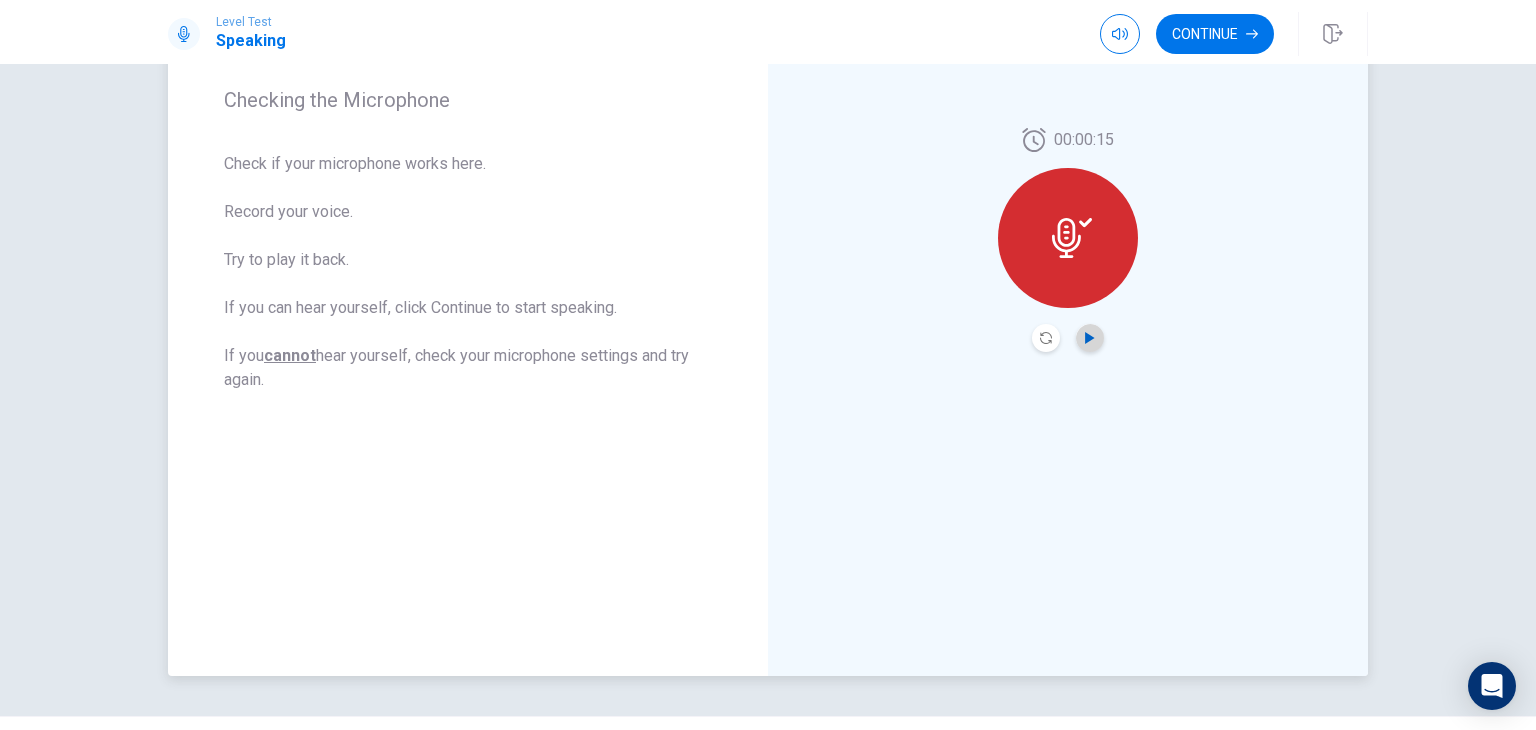 click 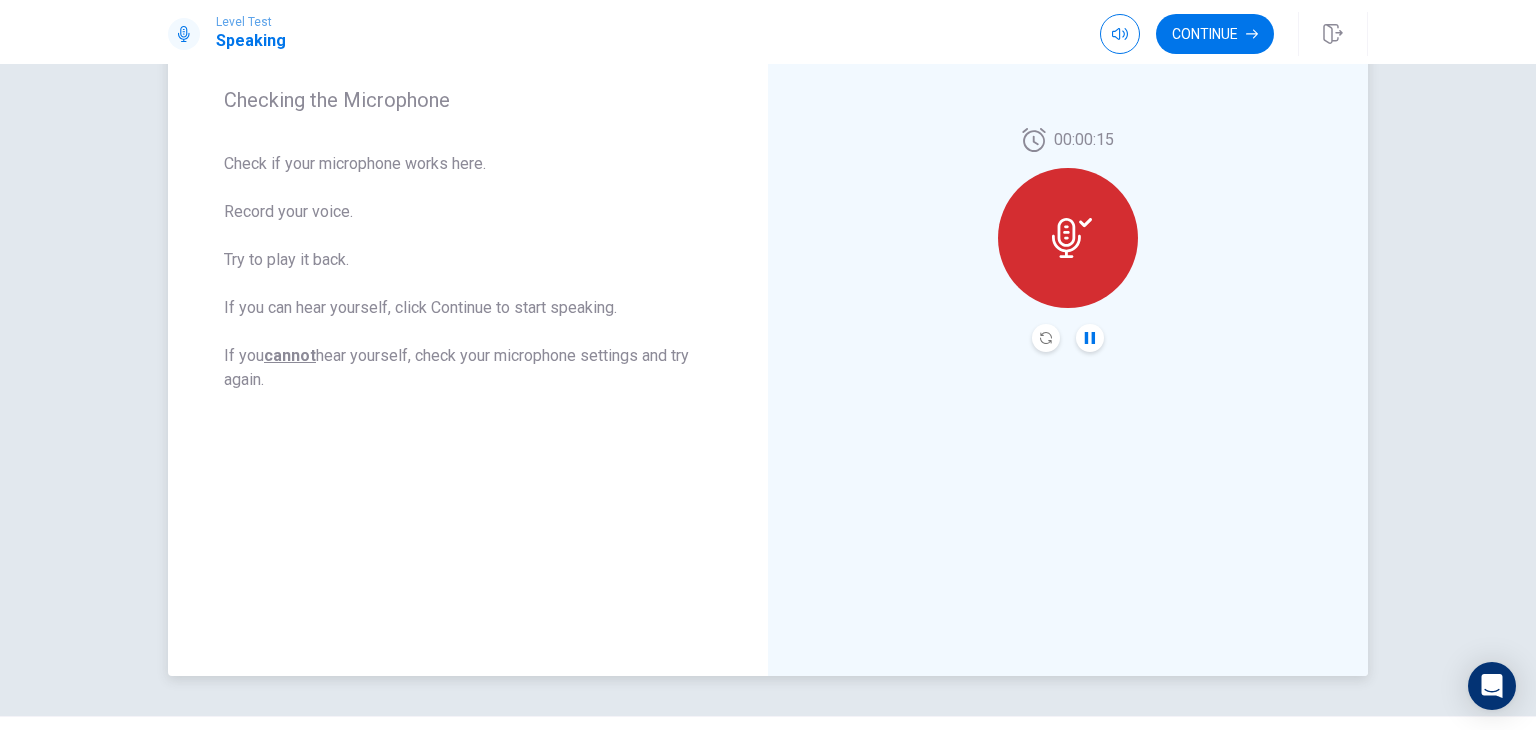 type 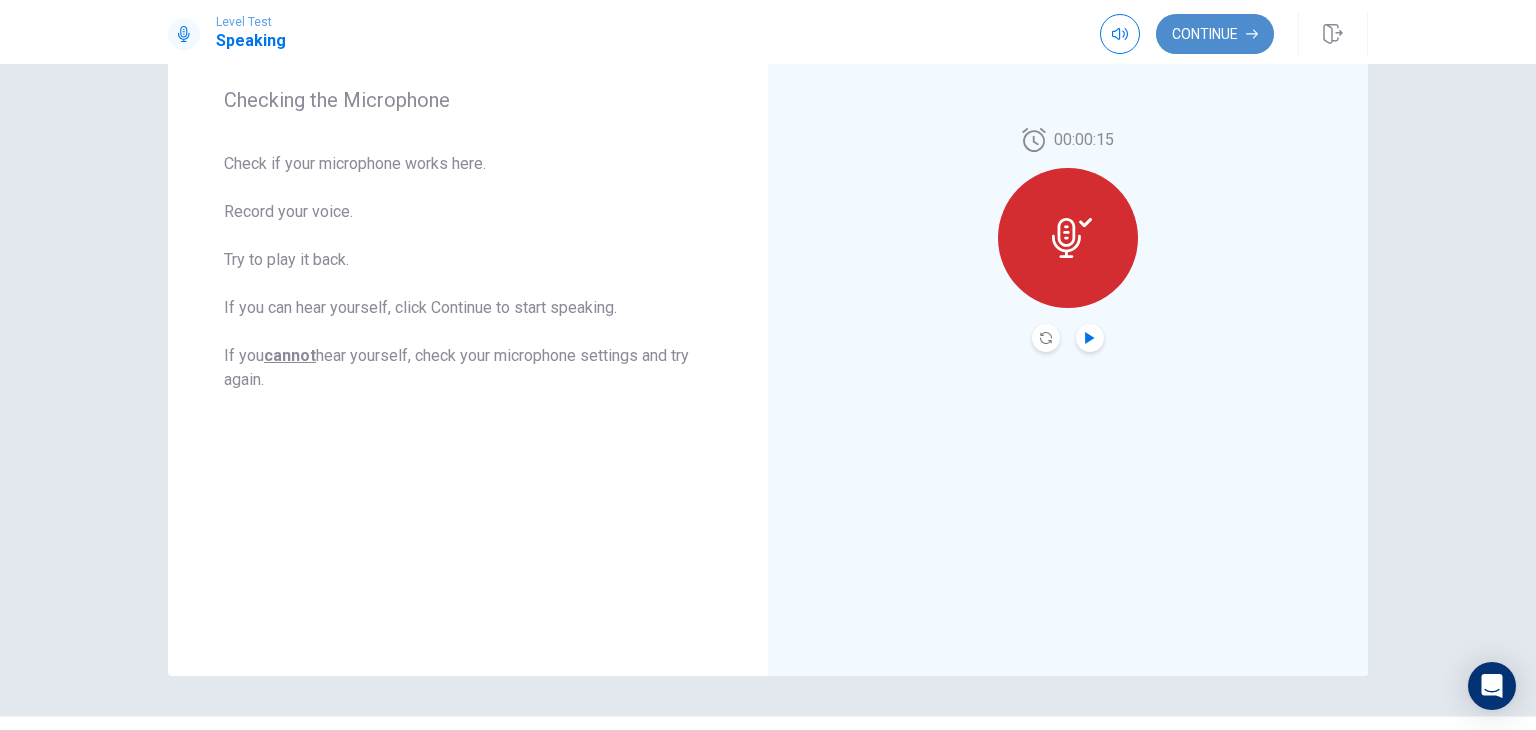 click on "Continue" at bounding box center [1215, 34] 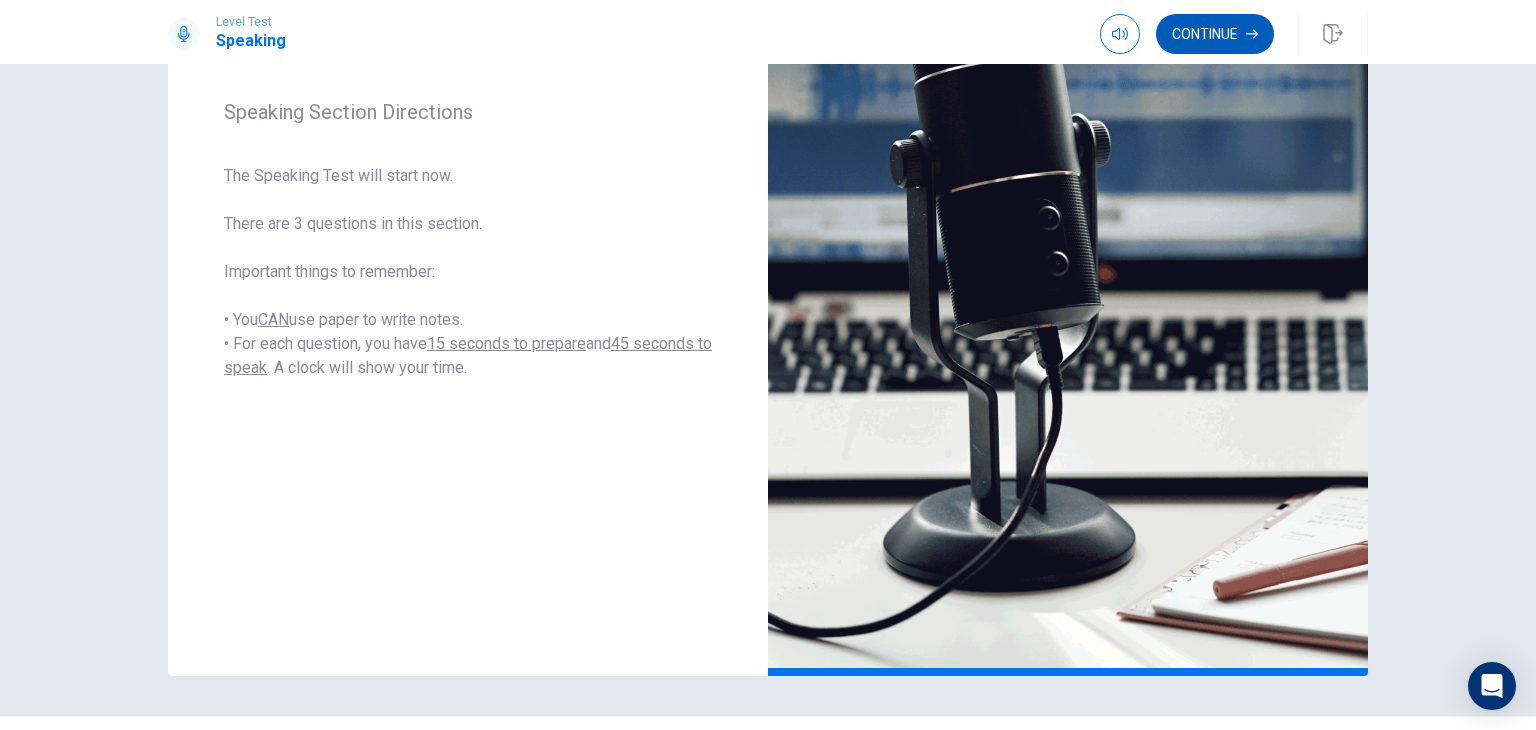 click 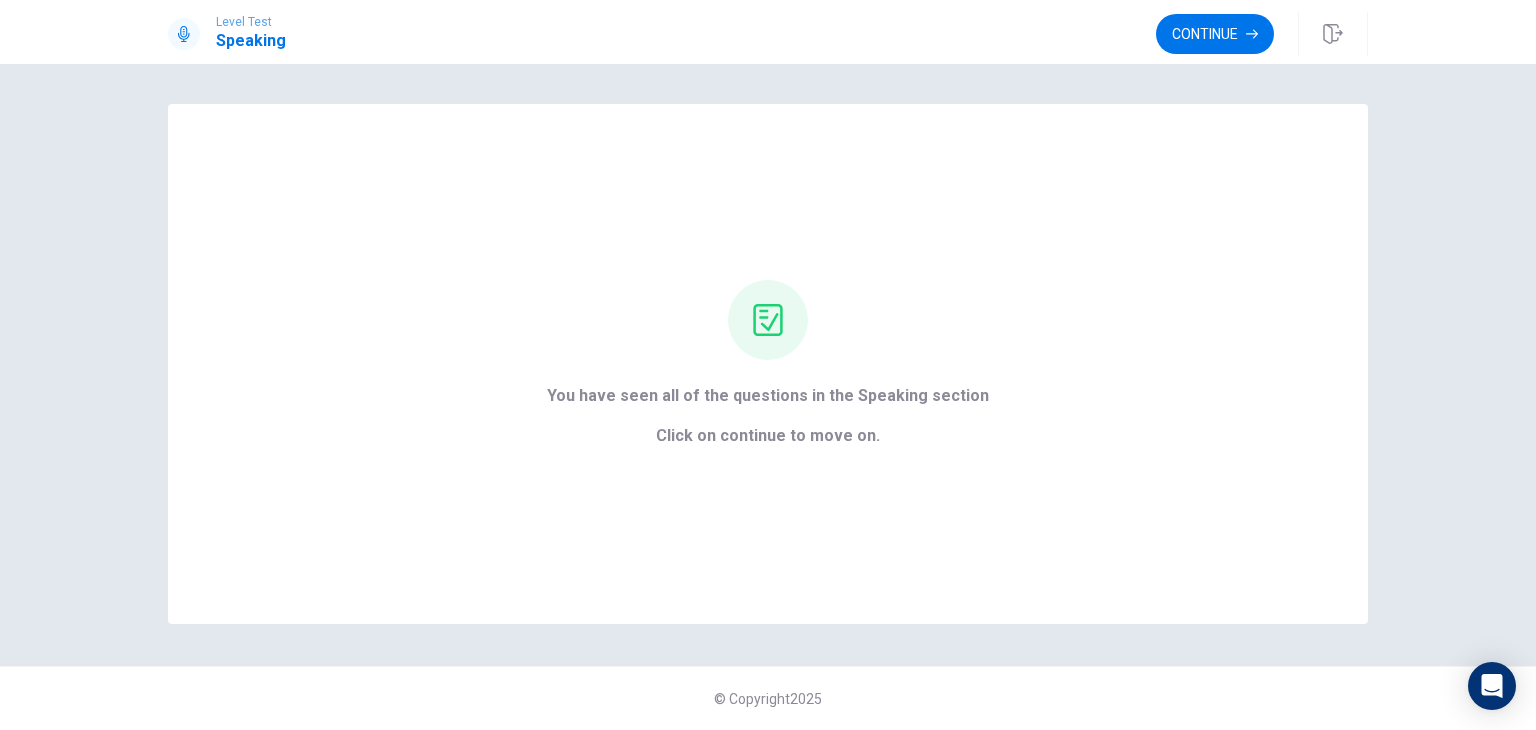 scroll, scrollTop: 0, scrollLeft: 0, axis: both 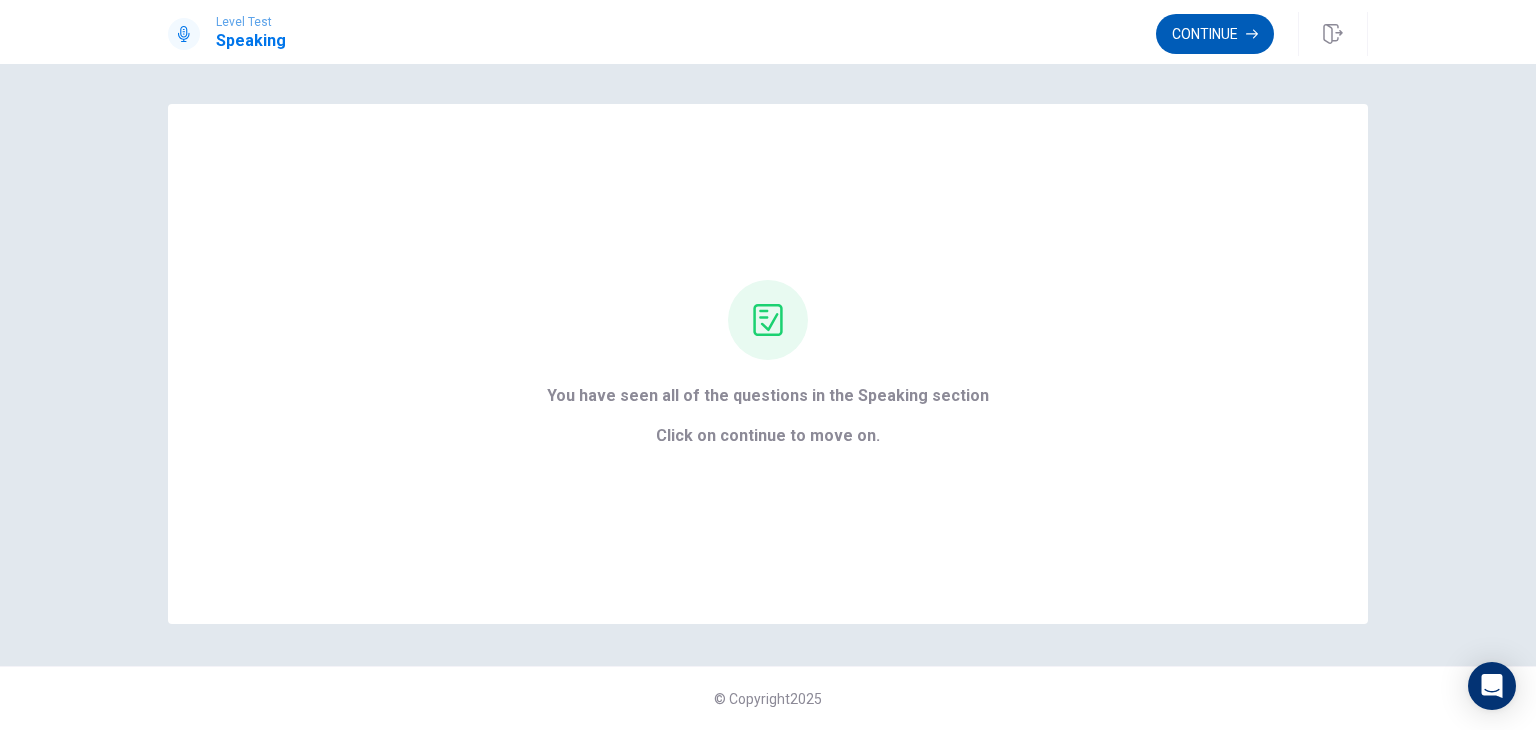 click on "Continue" at bounding box center [1215, 34] 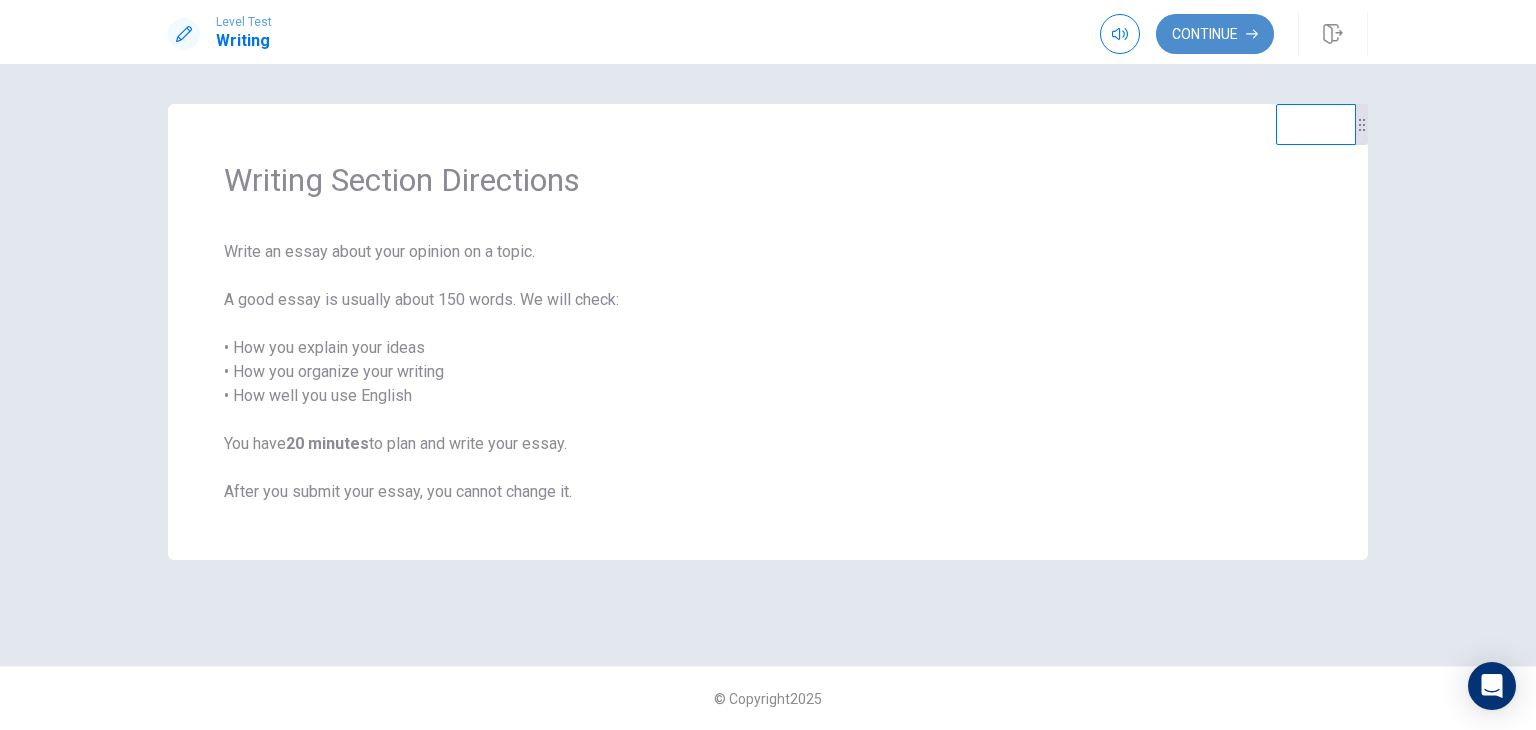 click on "Continue" at bounding box center (1215, 34) 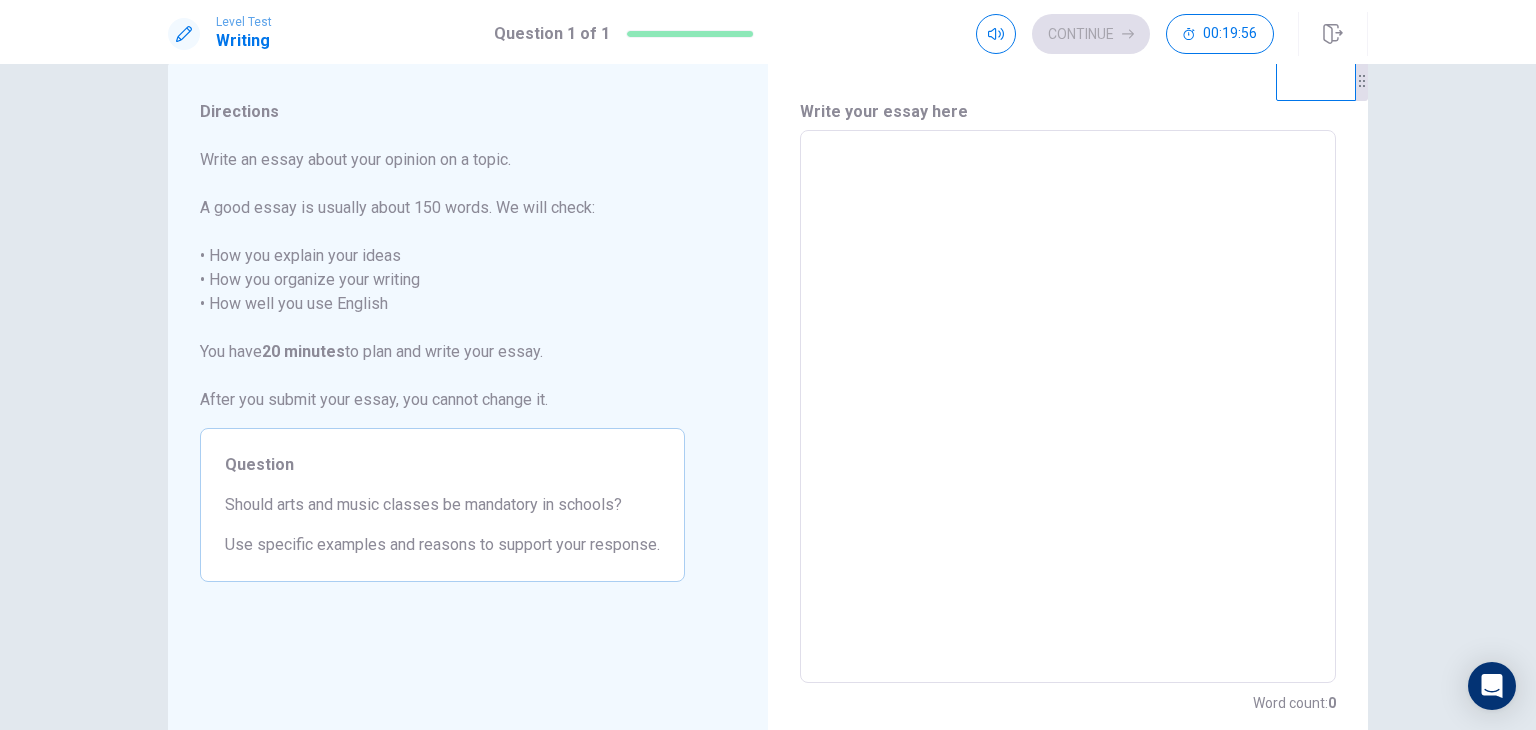 scroll, scrollTop: 44, scrollLeft: 0, axis: vertical 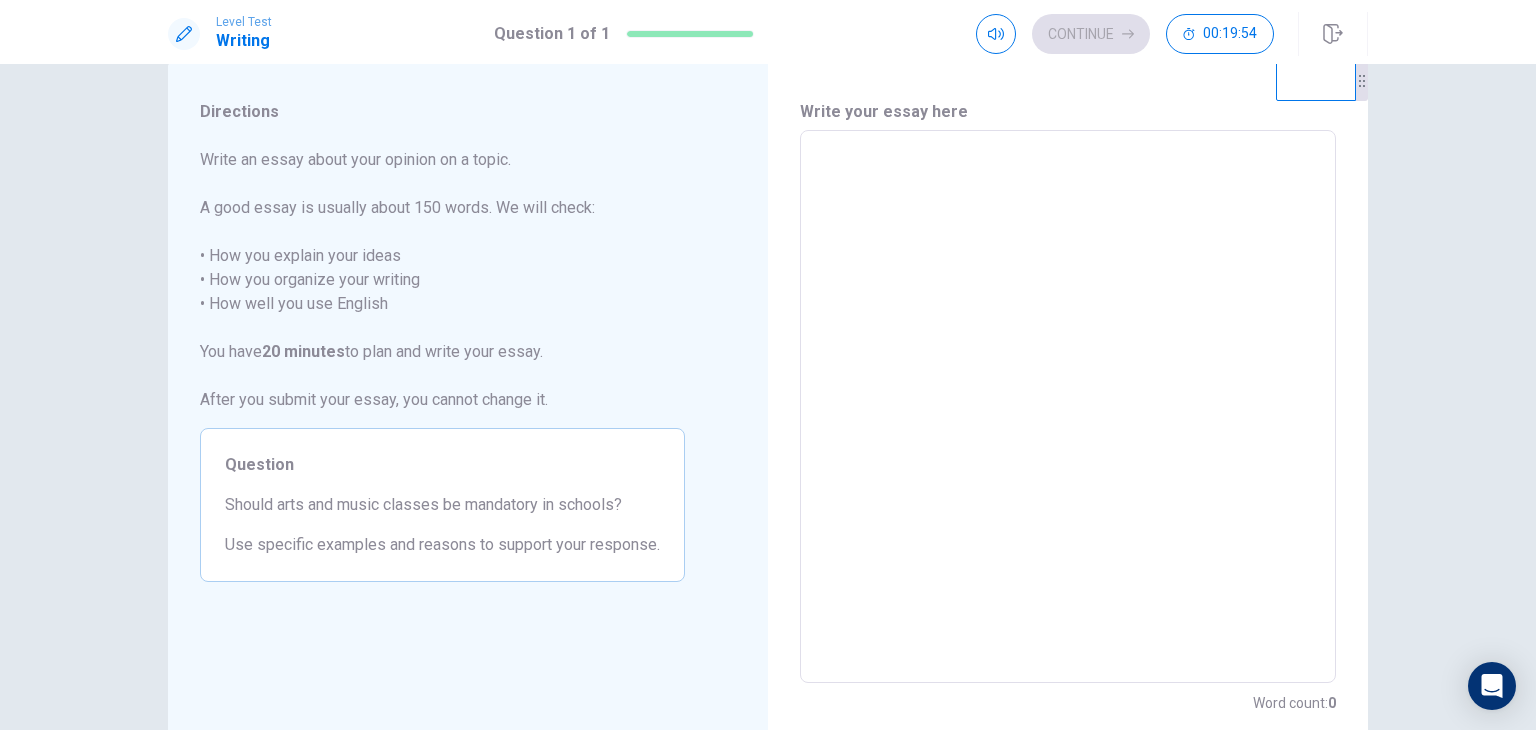 click at bounding box center [1068, 407] 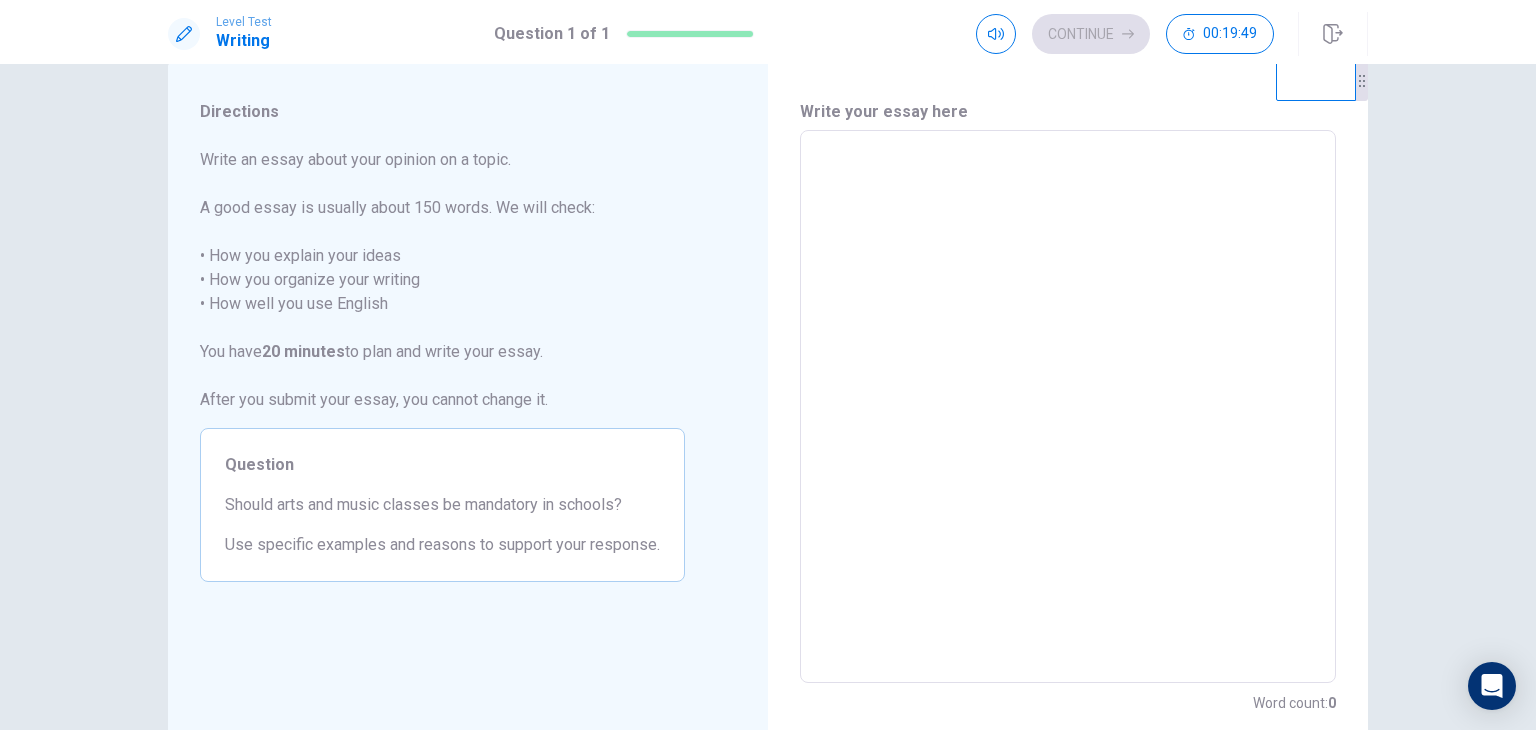 type on "*" 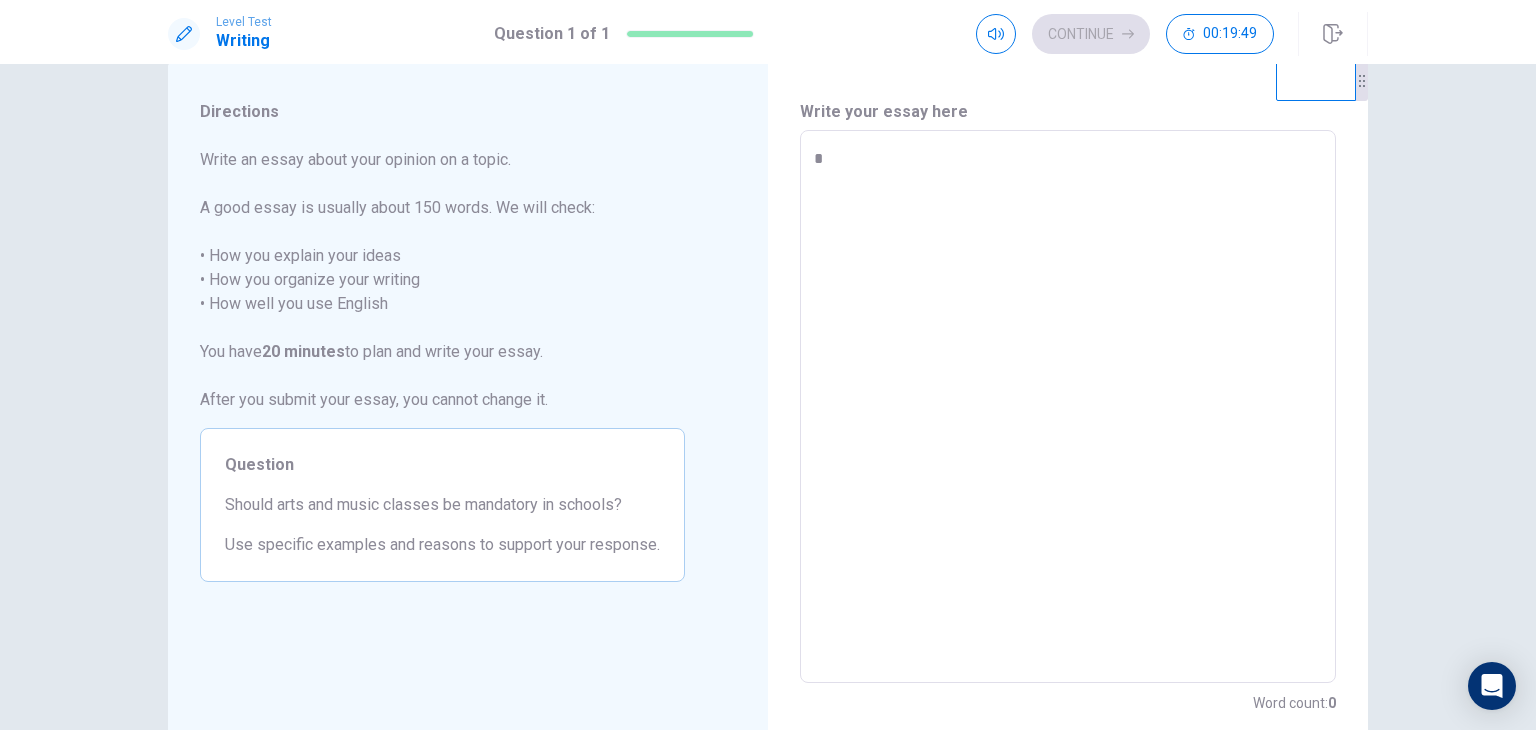 type on "*" 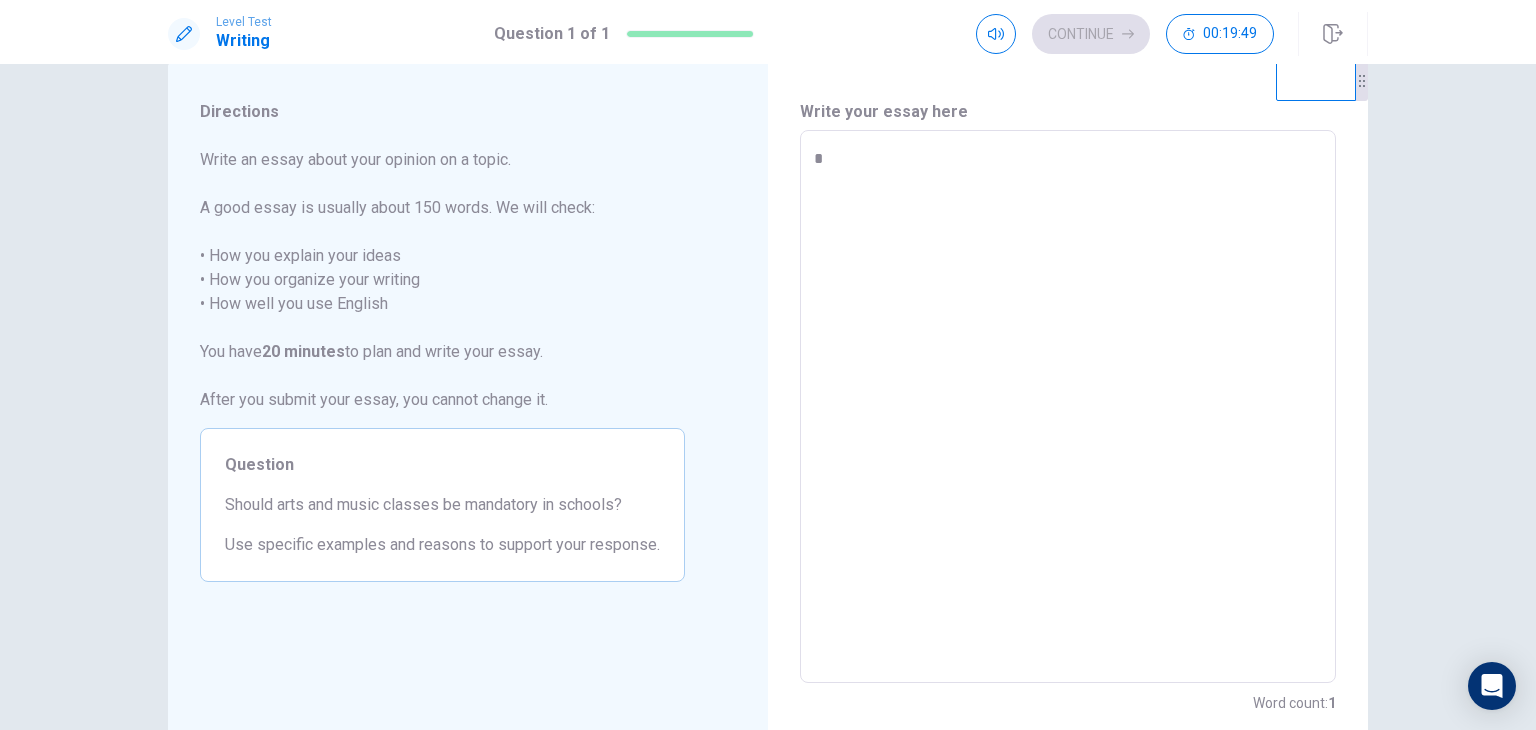 type on "*" 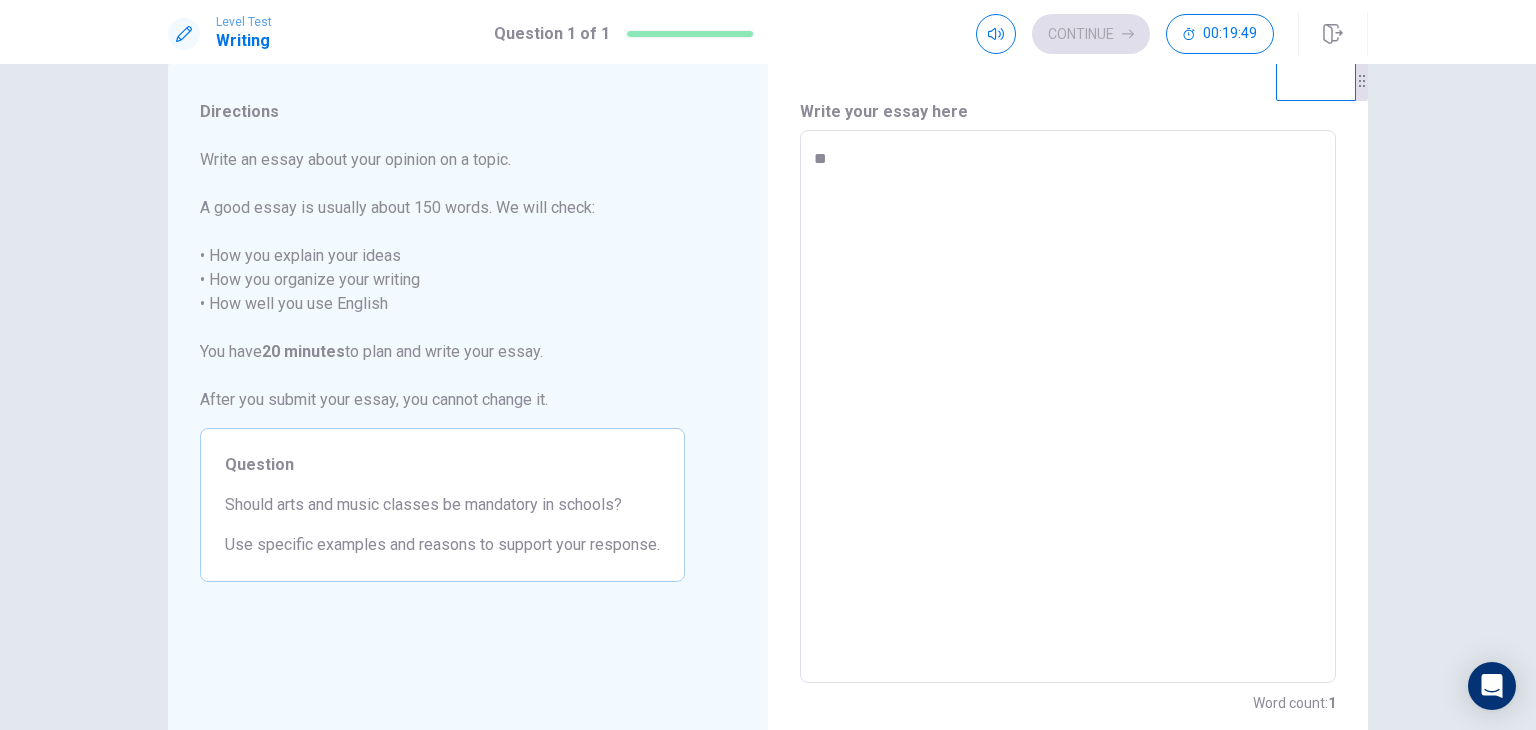 type on "*" 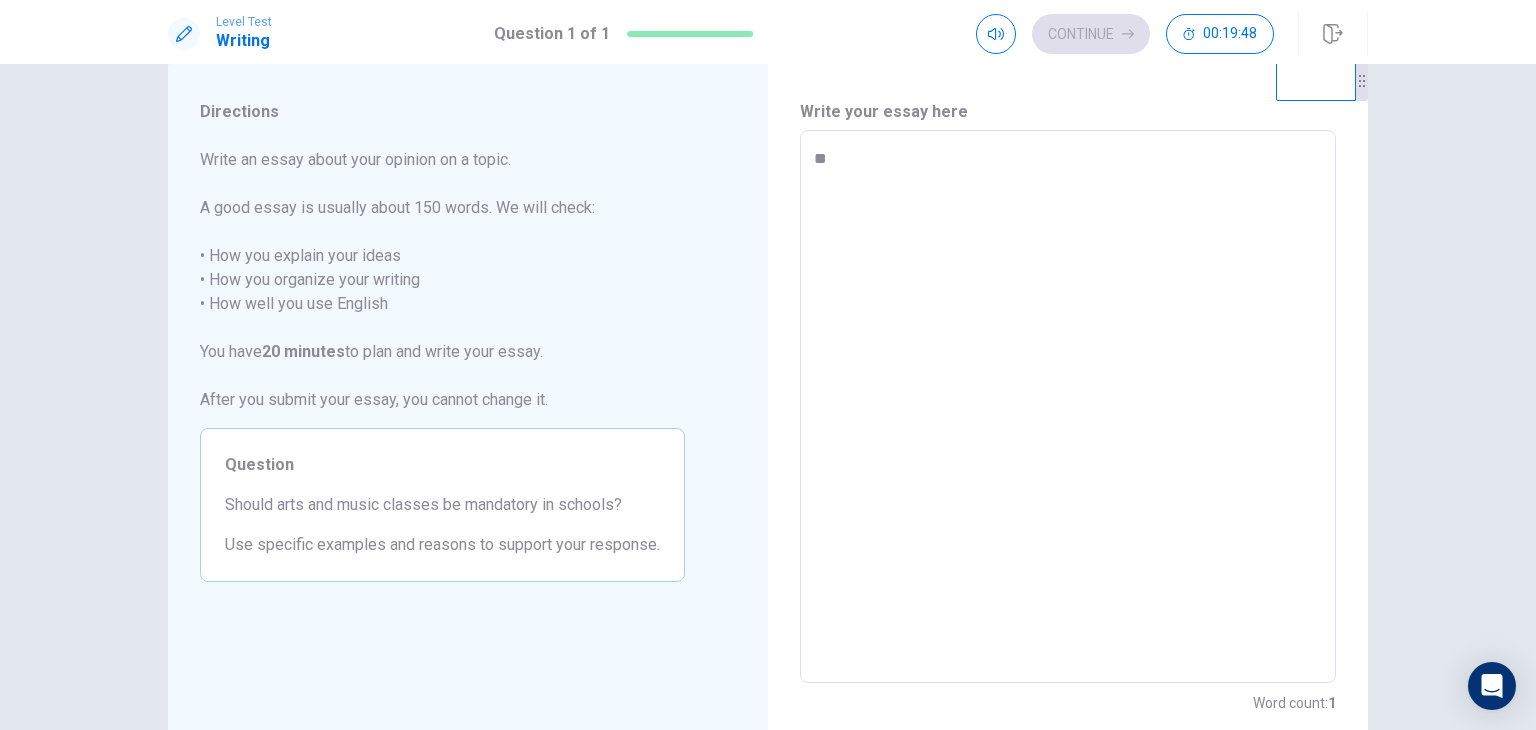 type on "***" 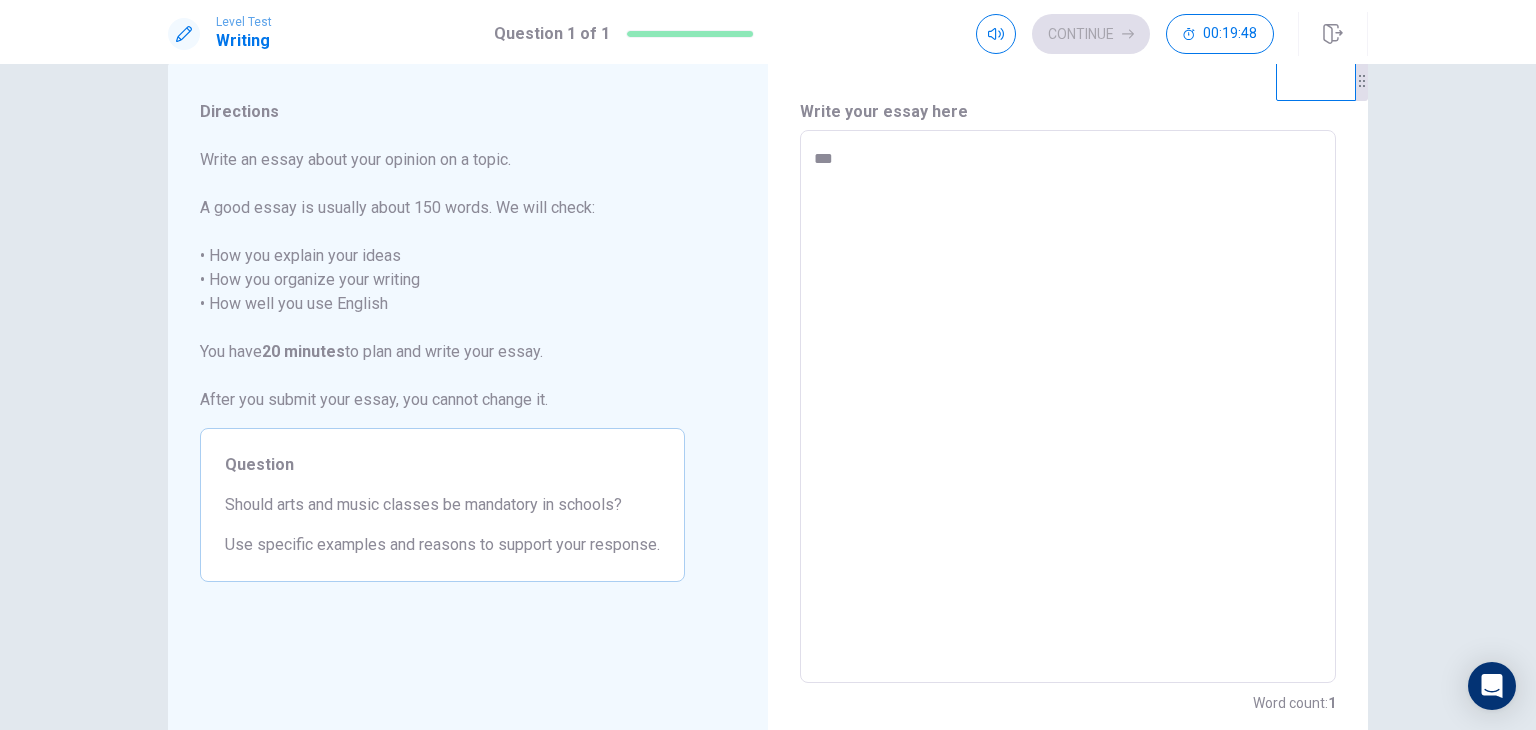 type on "*" 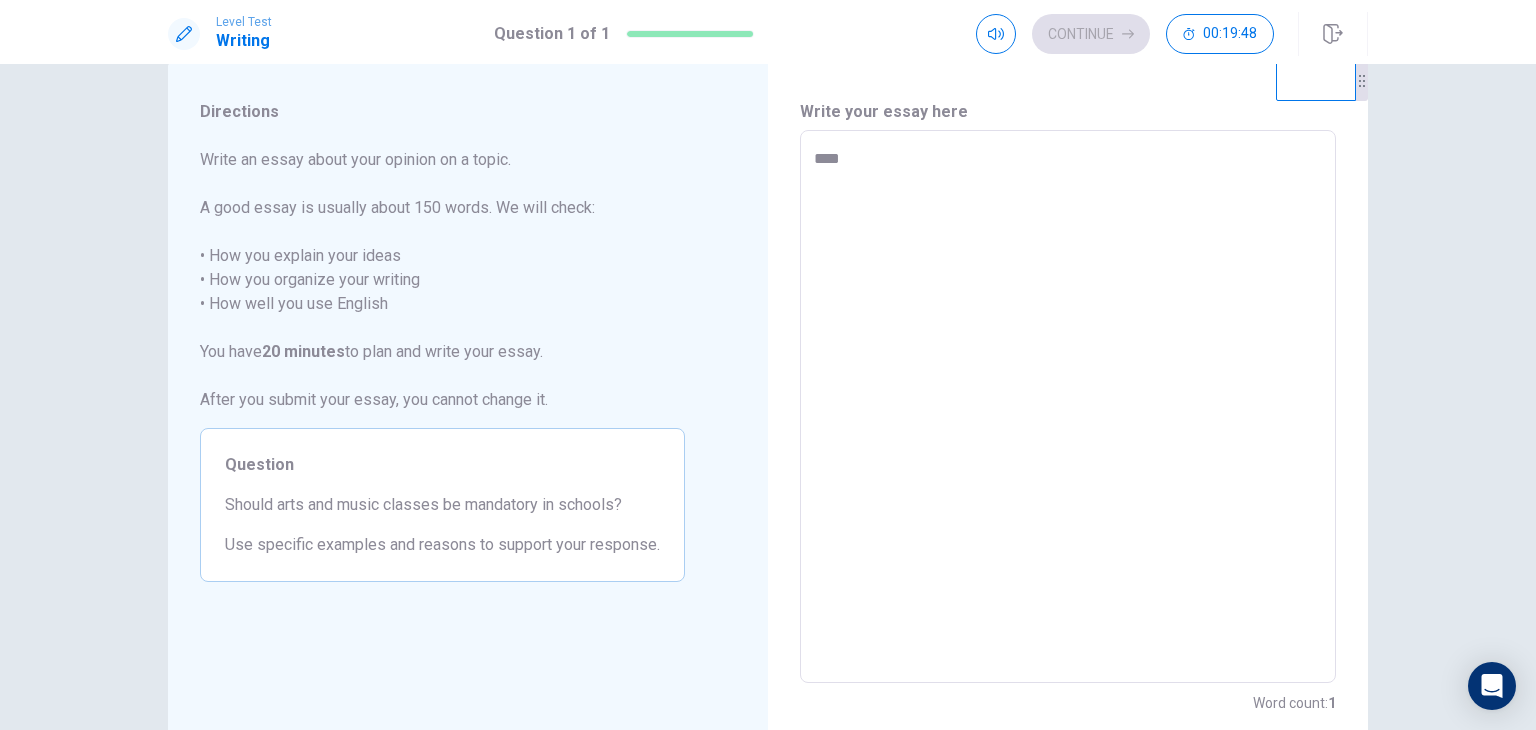type on "*" 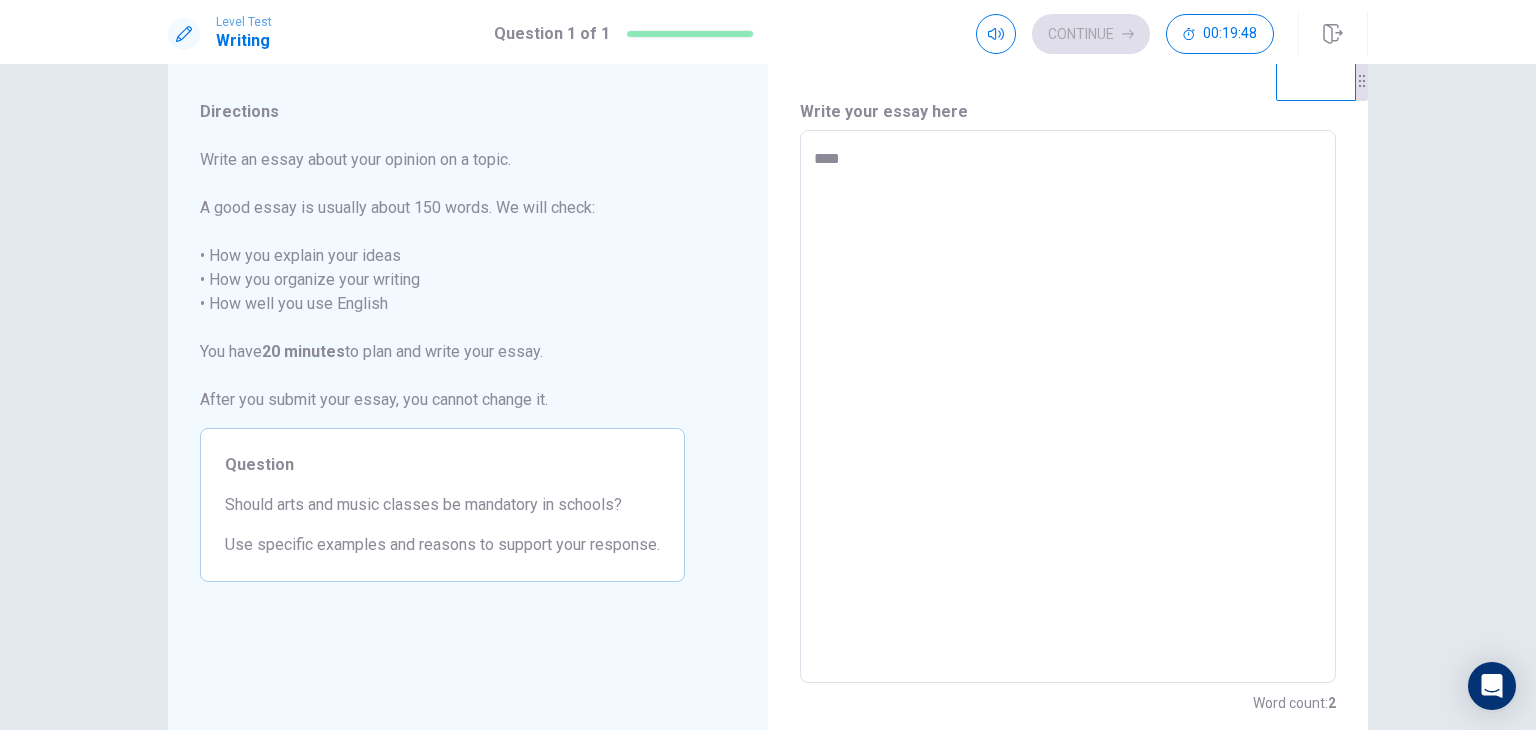 type on "*****" 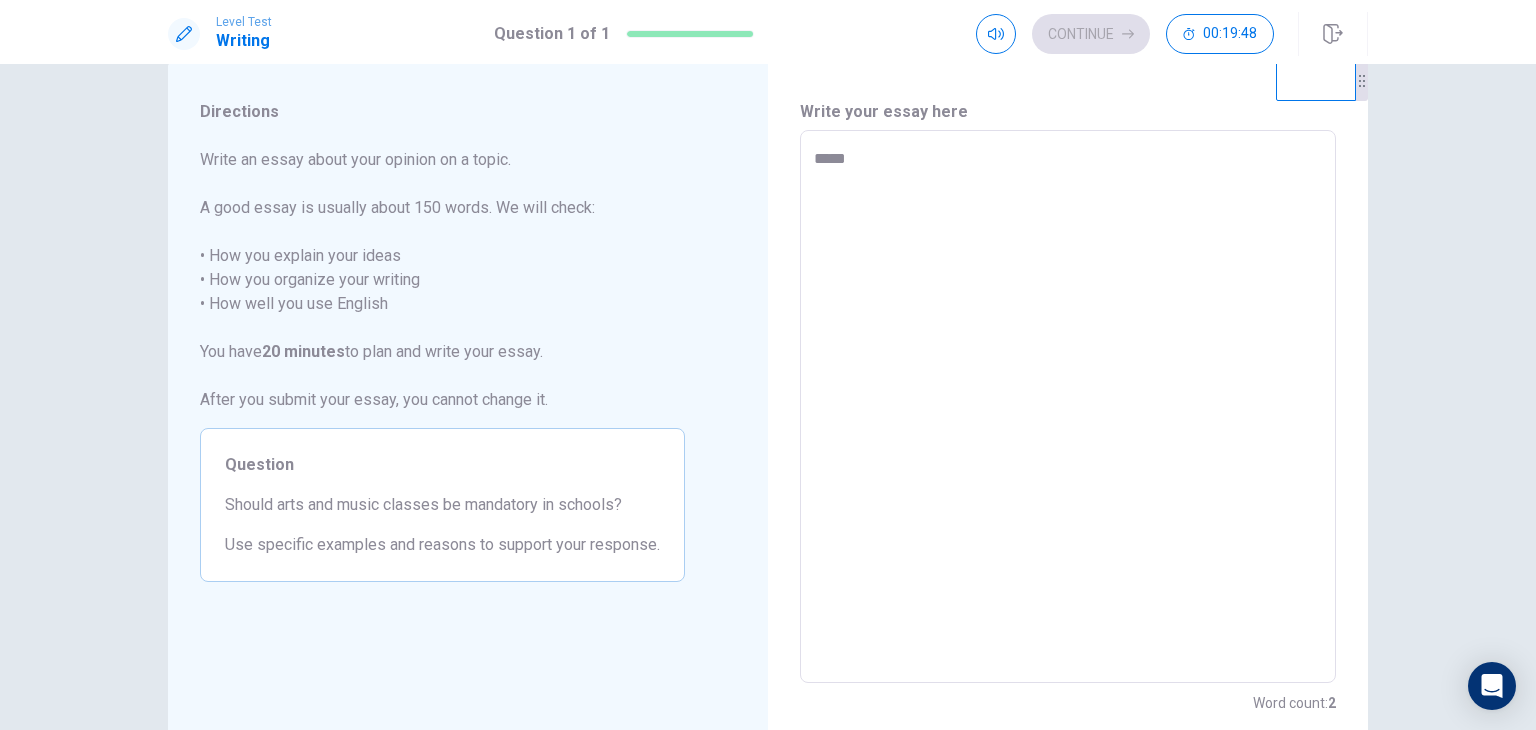 type on "*" 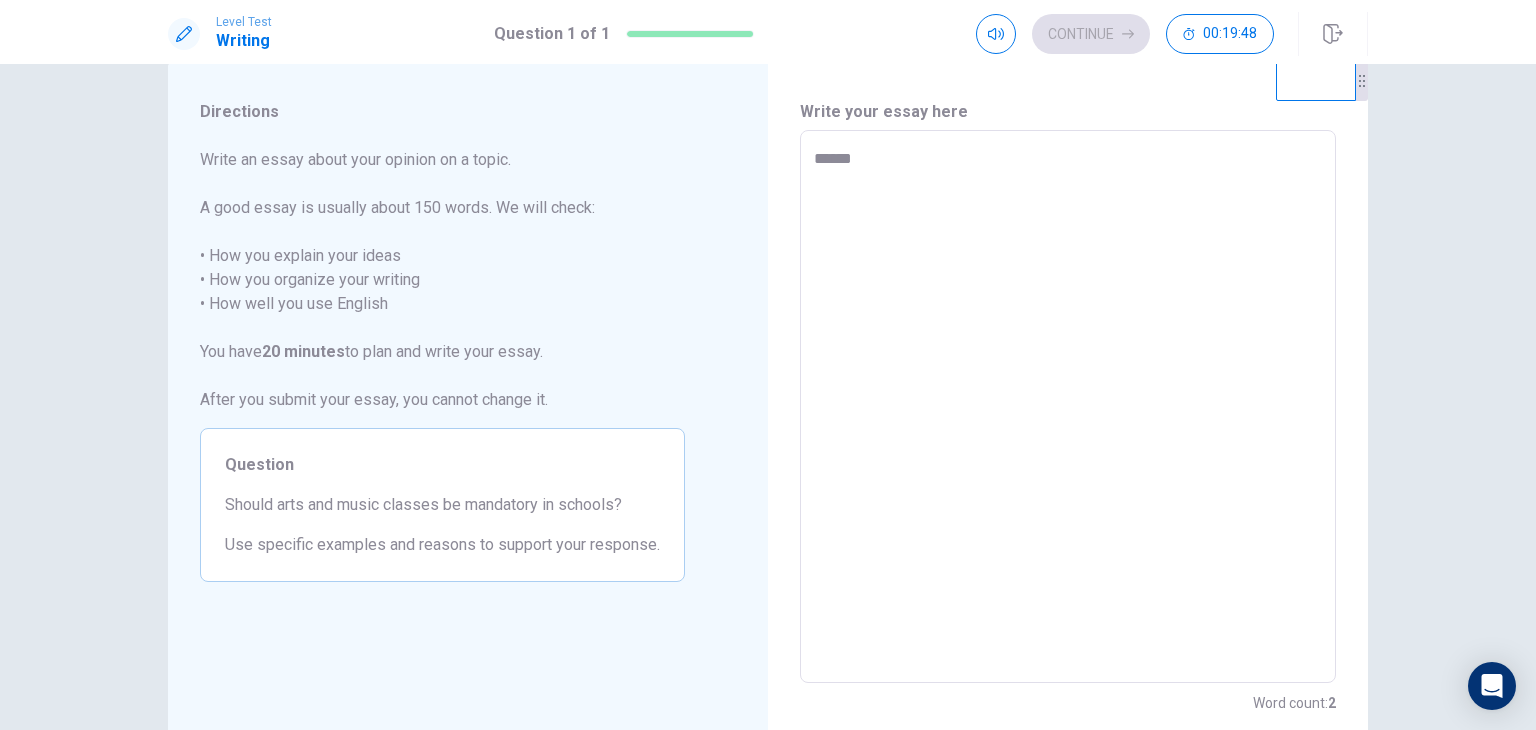 type on "*" 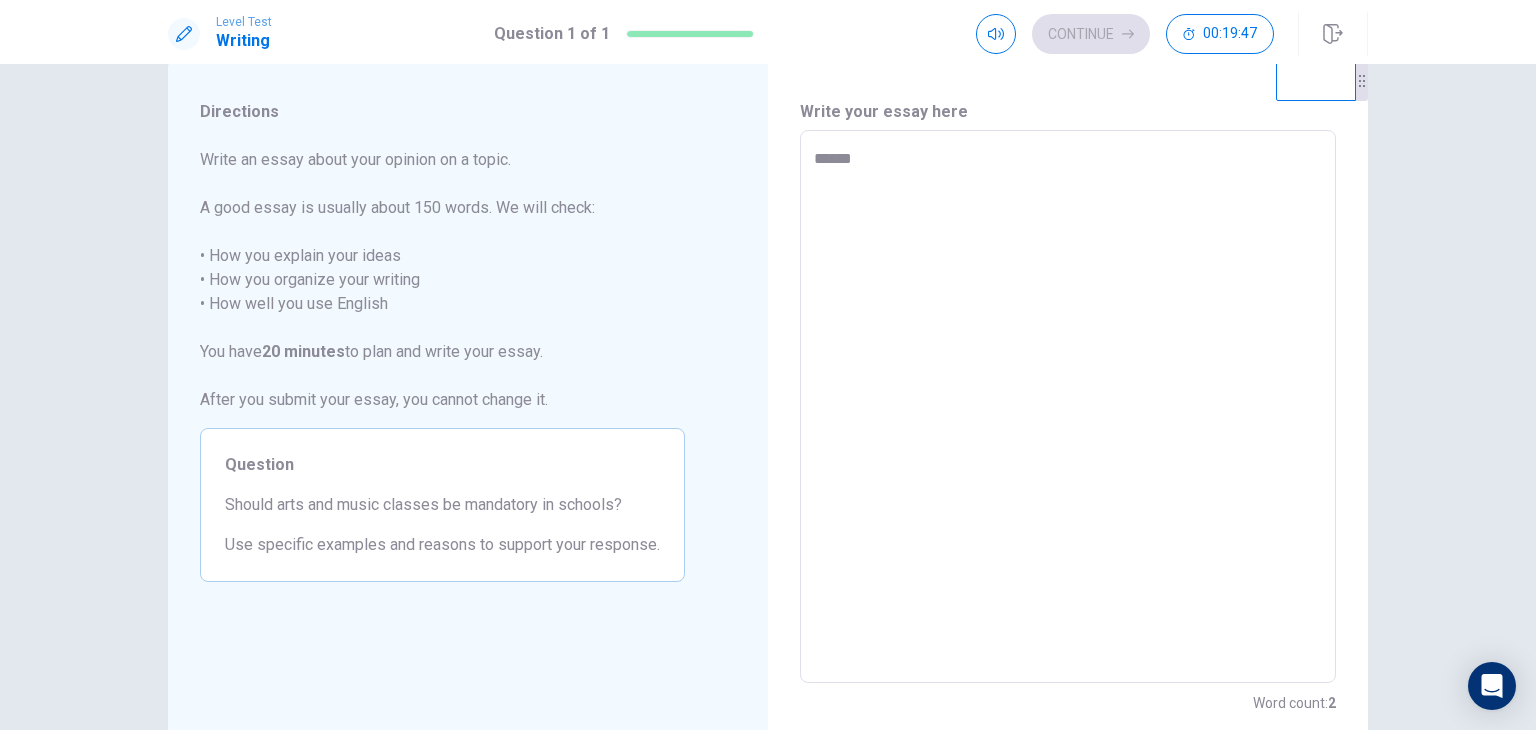 type on "*******" 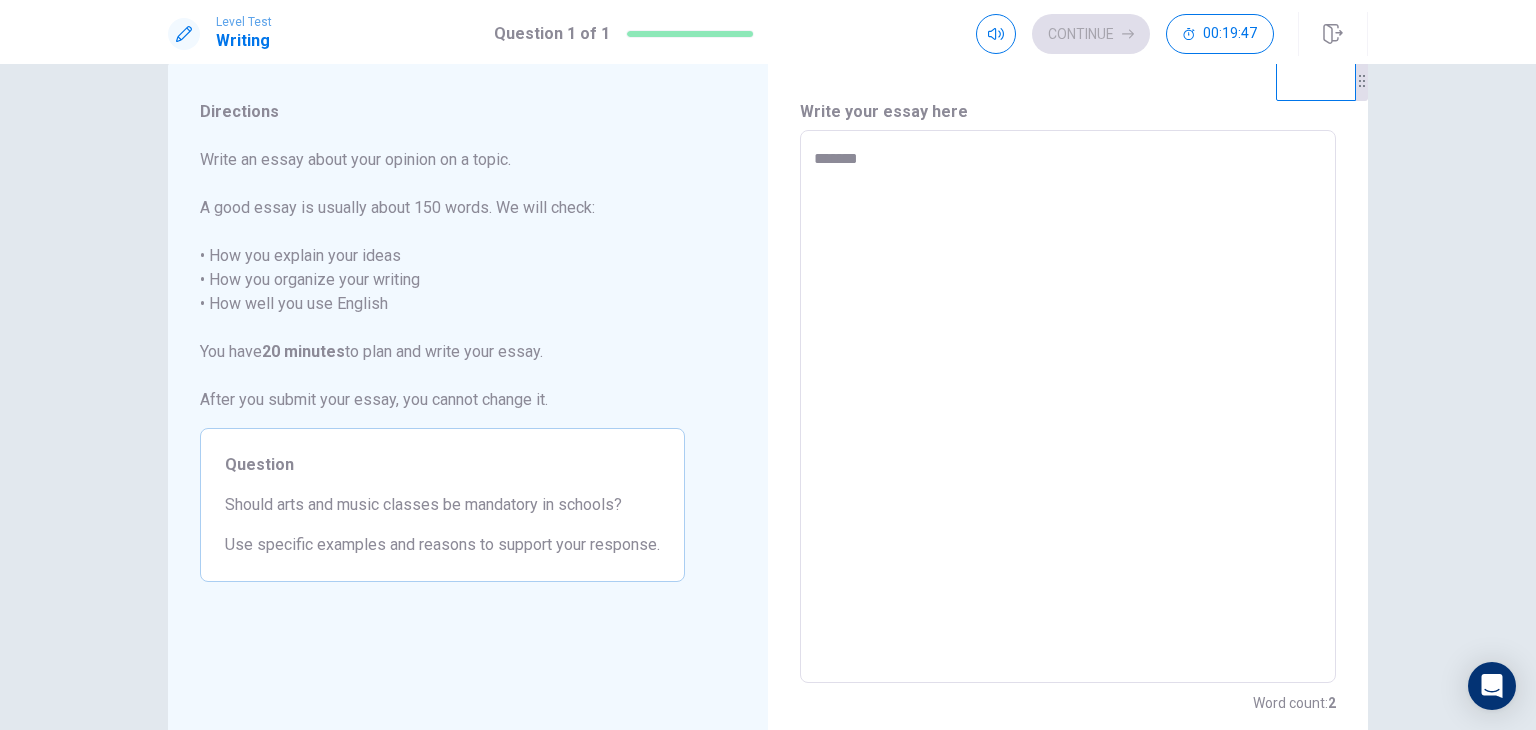type on "*" 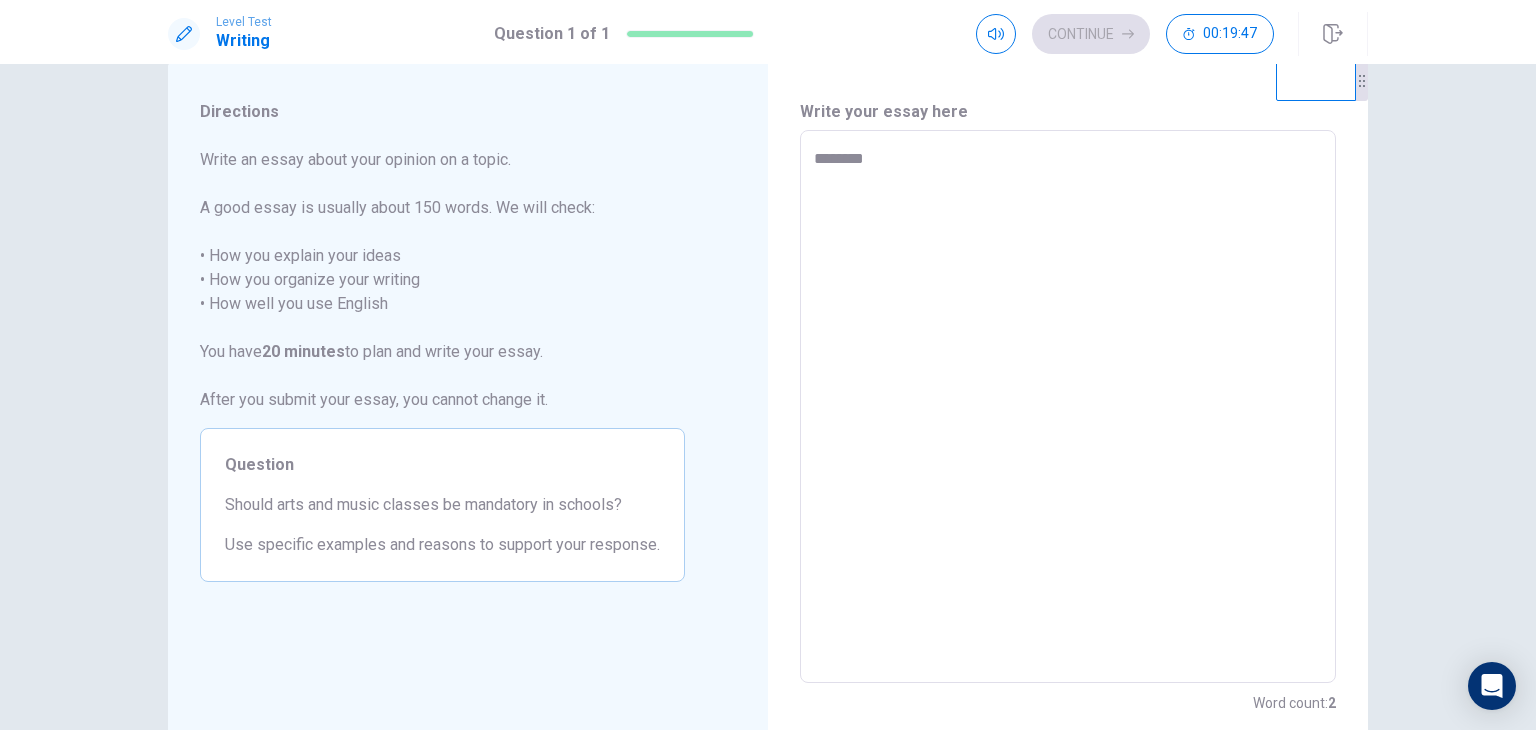 type on "*" 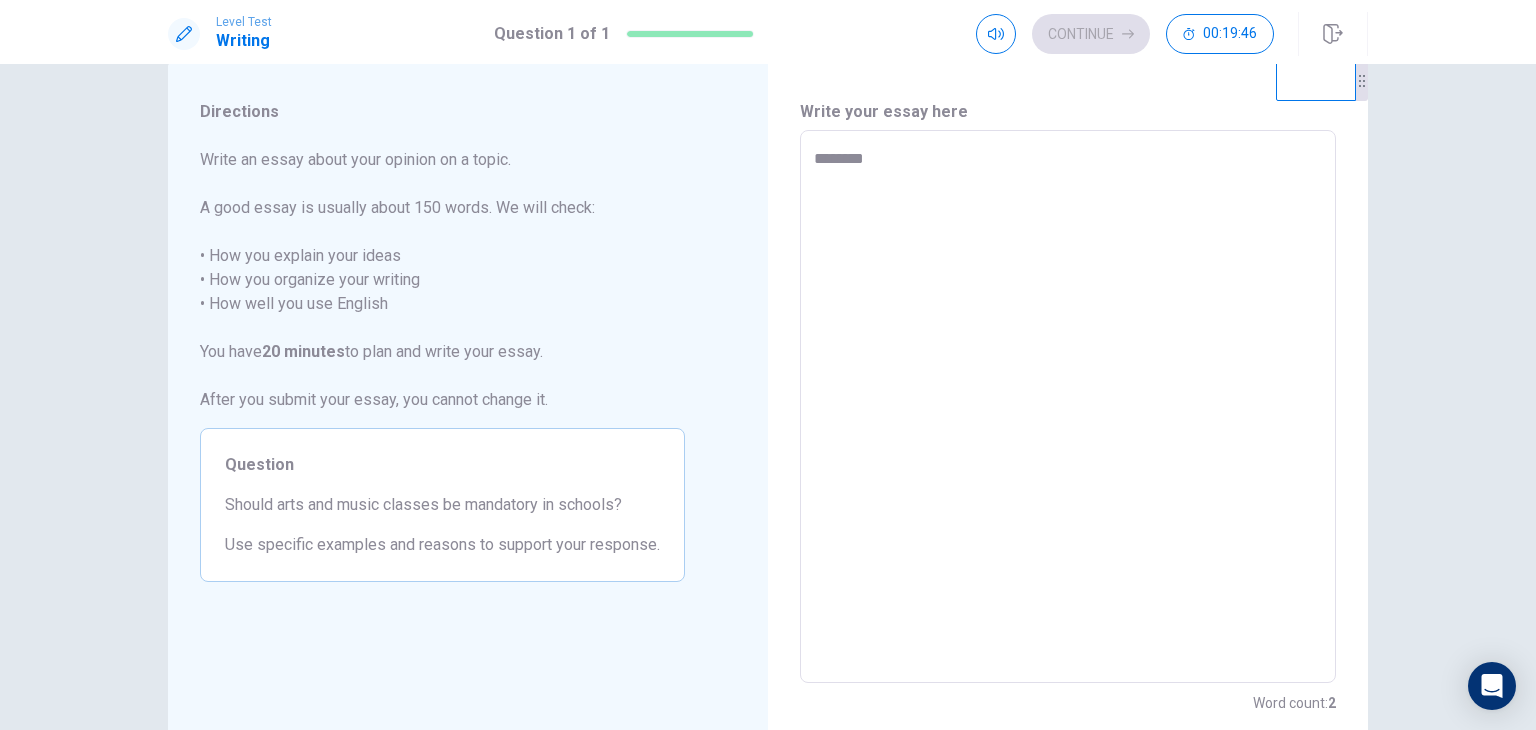 type on "*********" 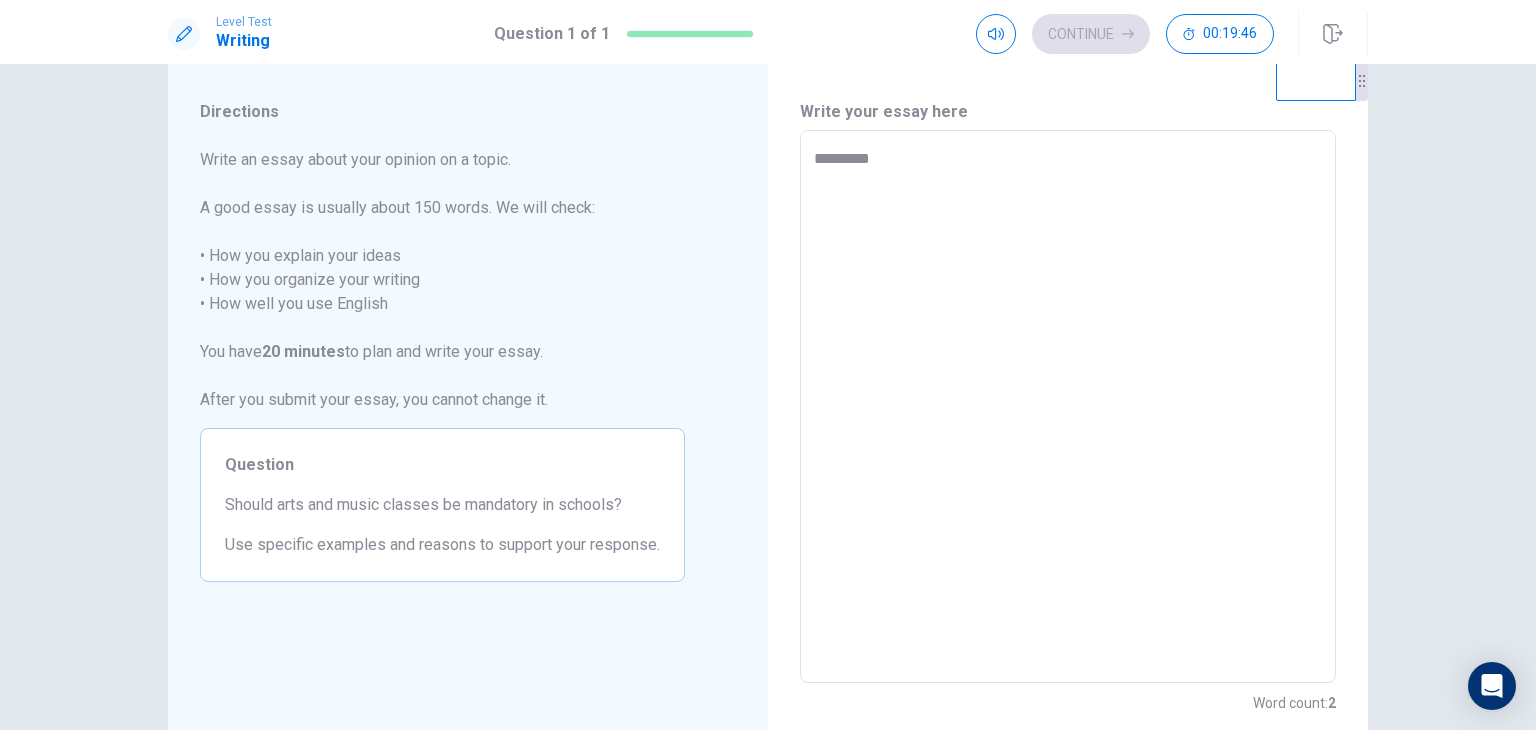 type on "*" 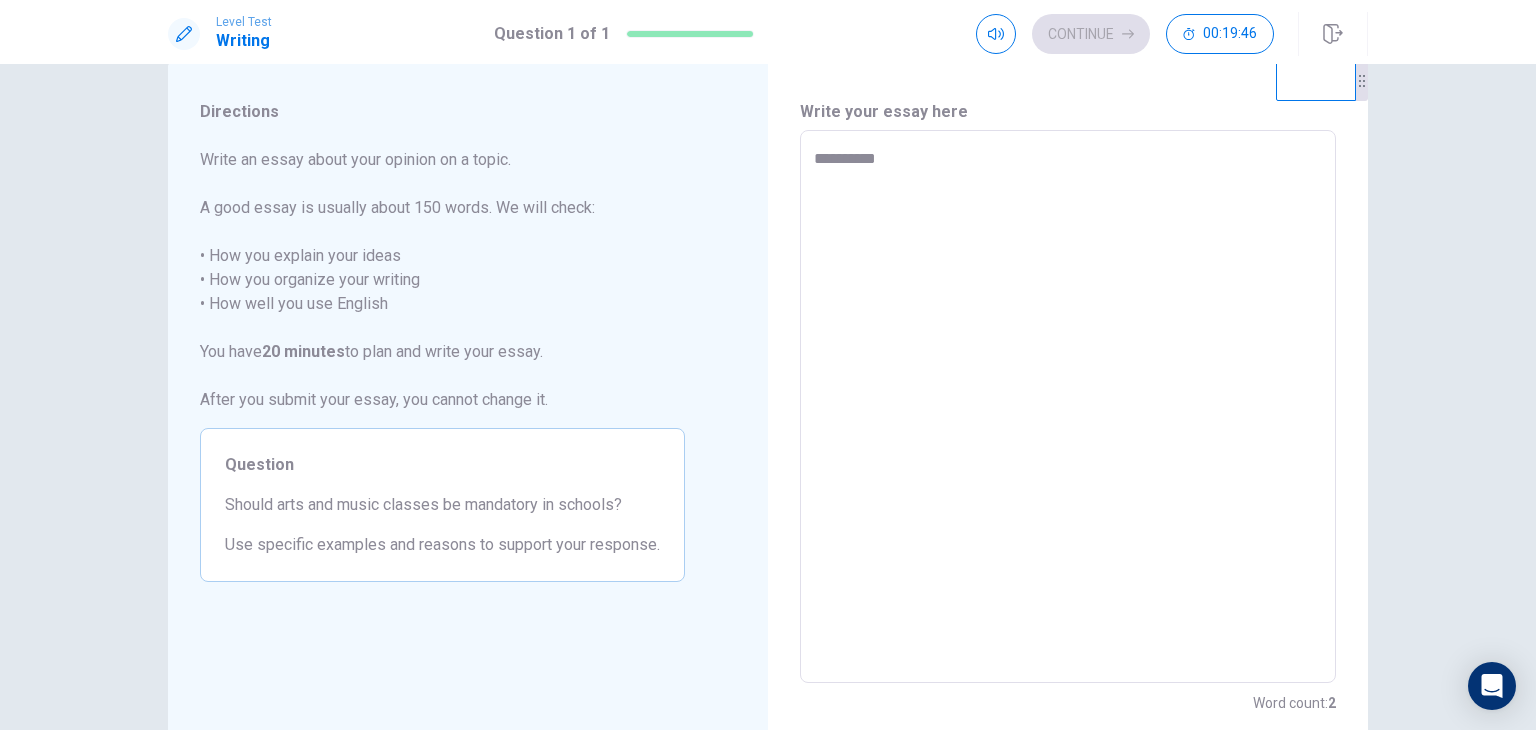 type on "*" 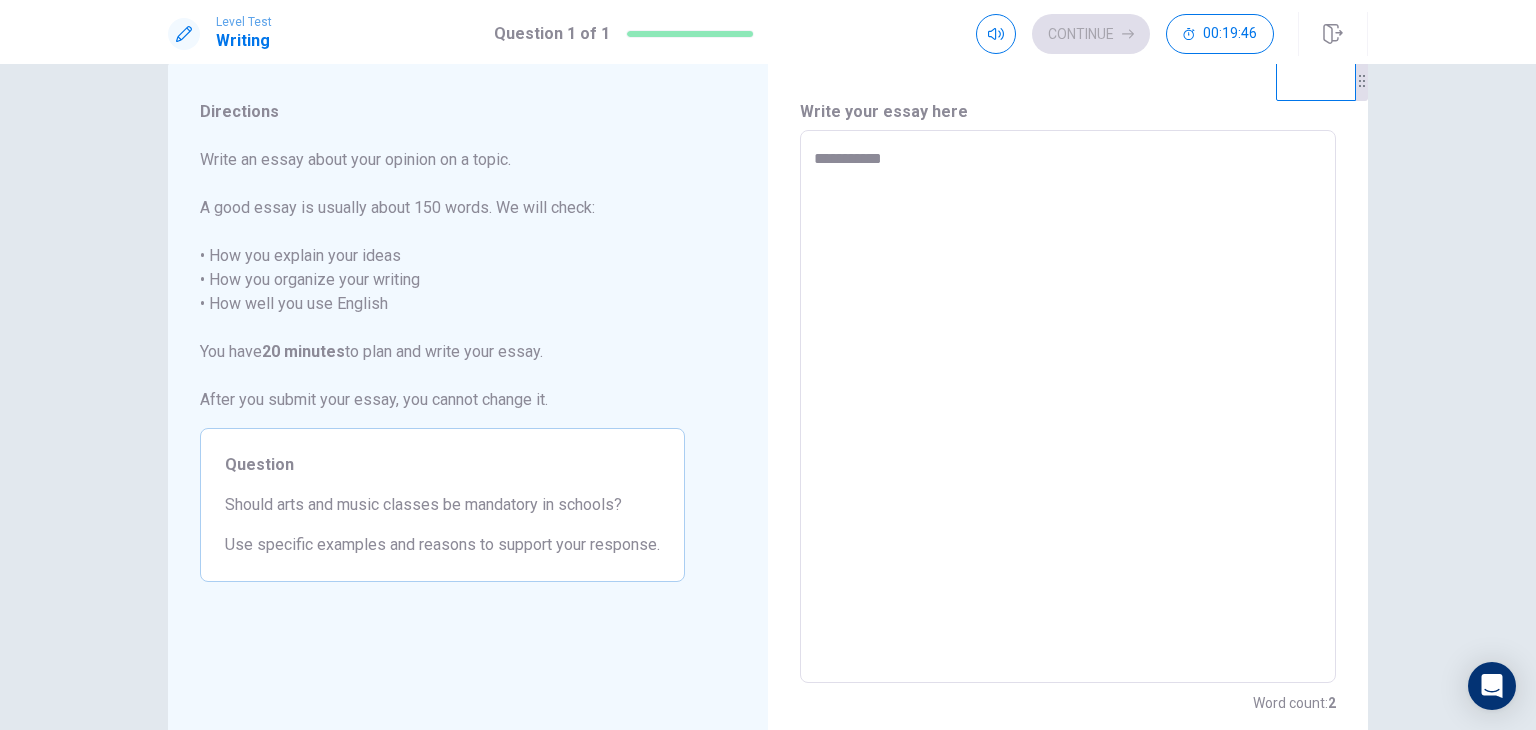 type on "*" 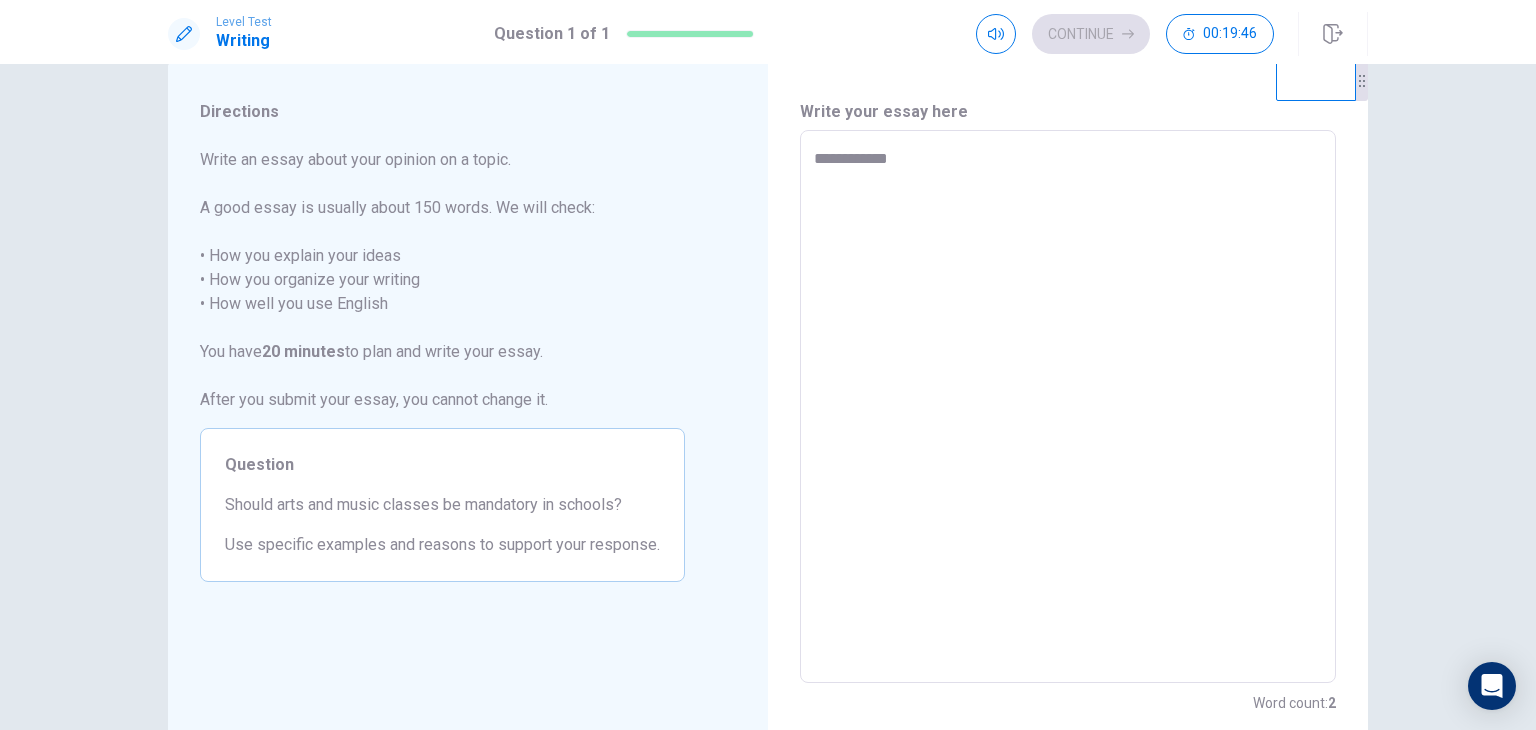 type on "*" 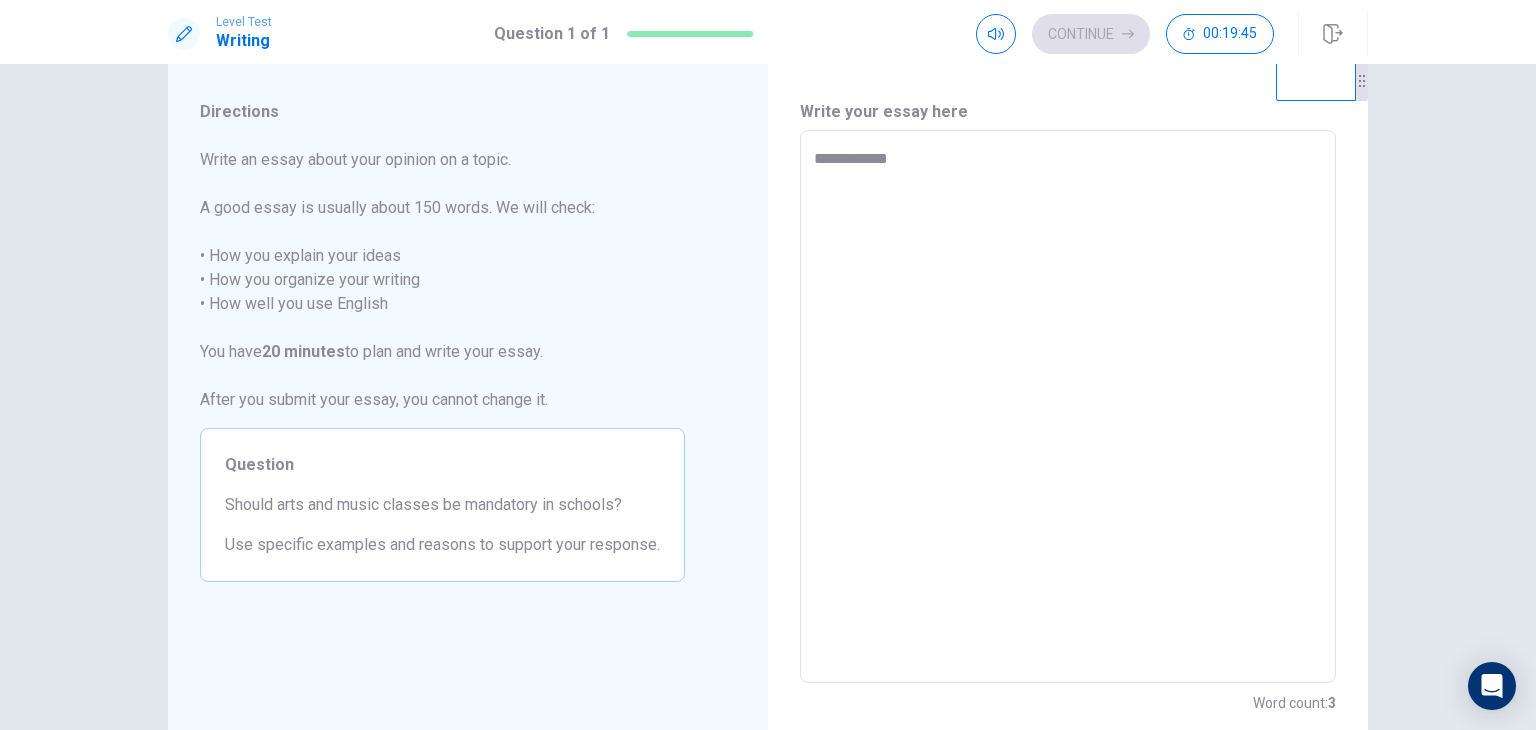 type on "**********" 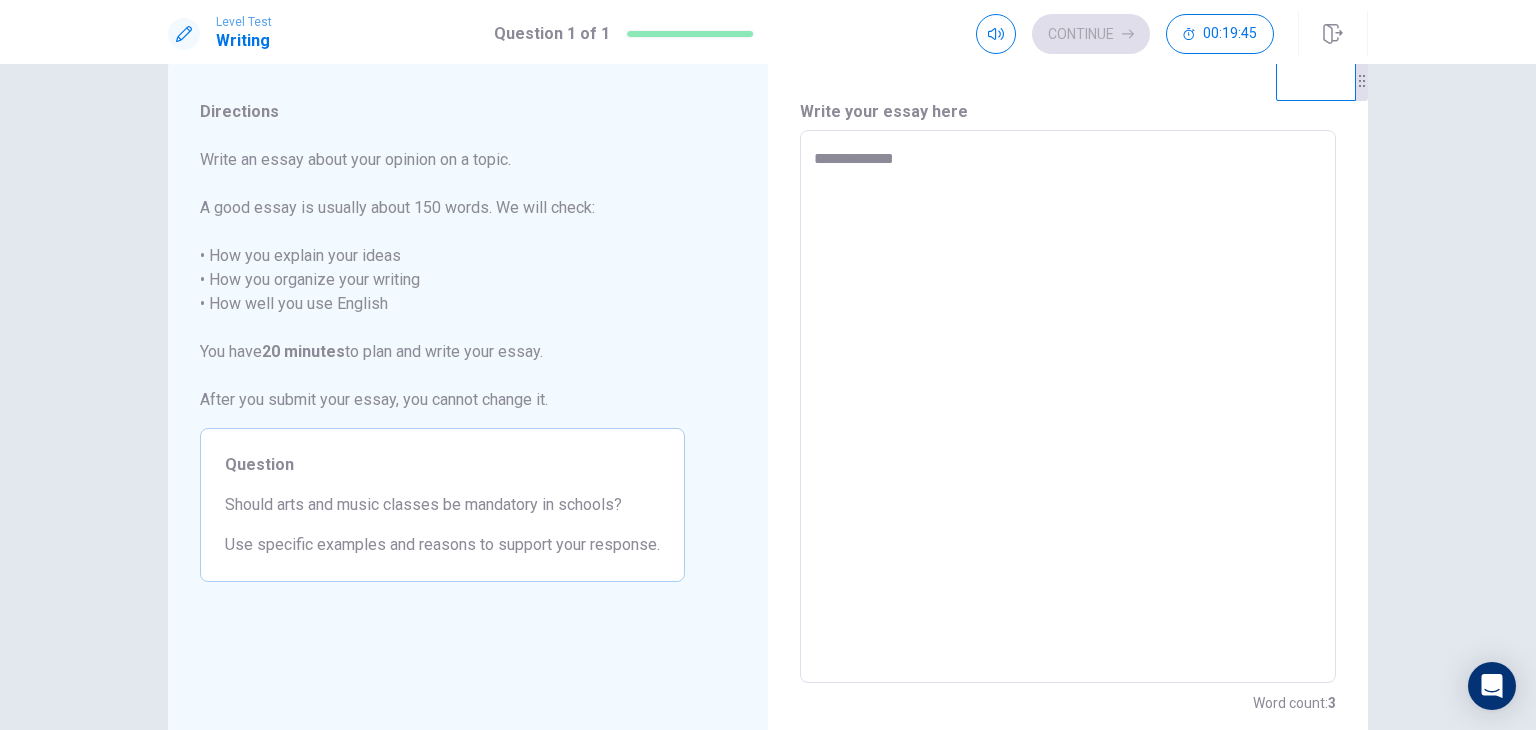type on "*" 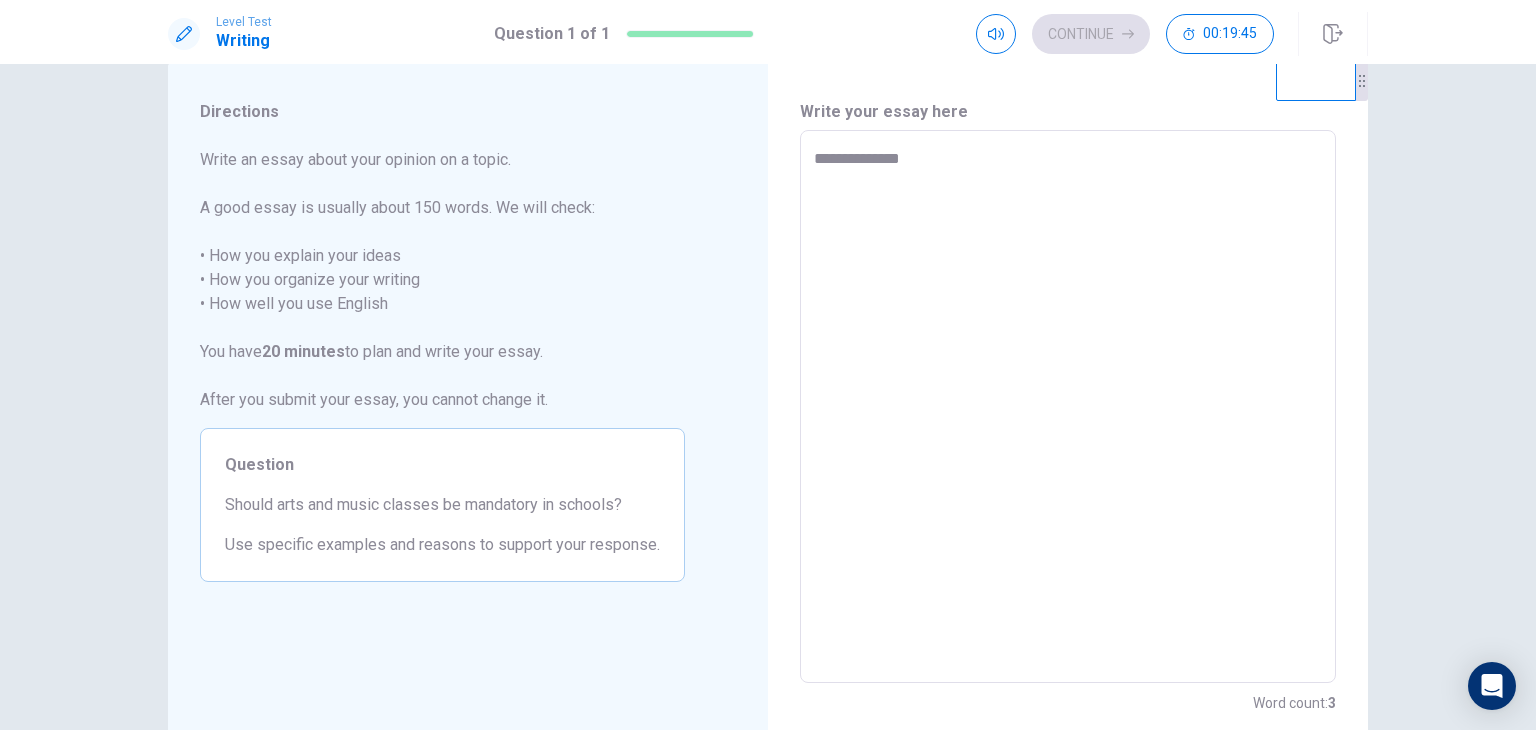 type on "*" 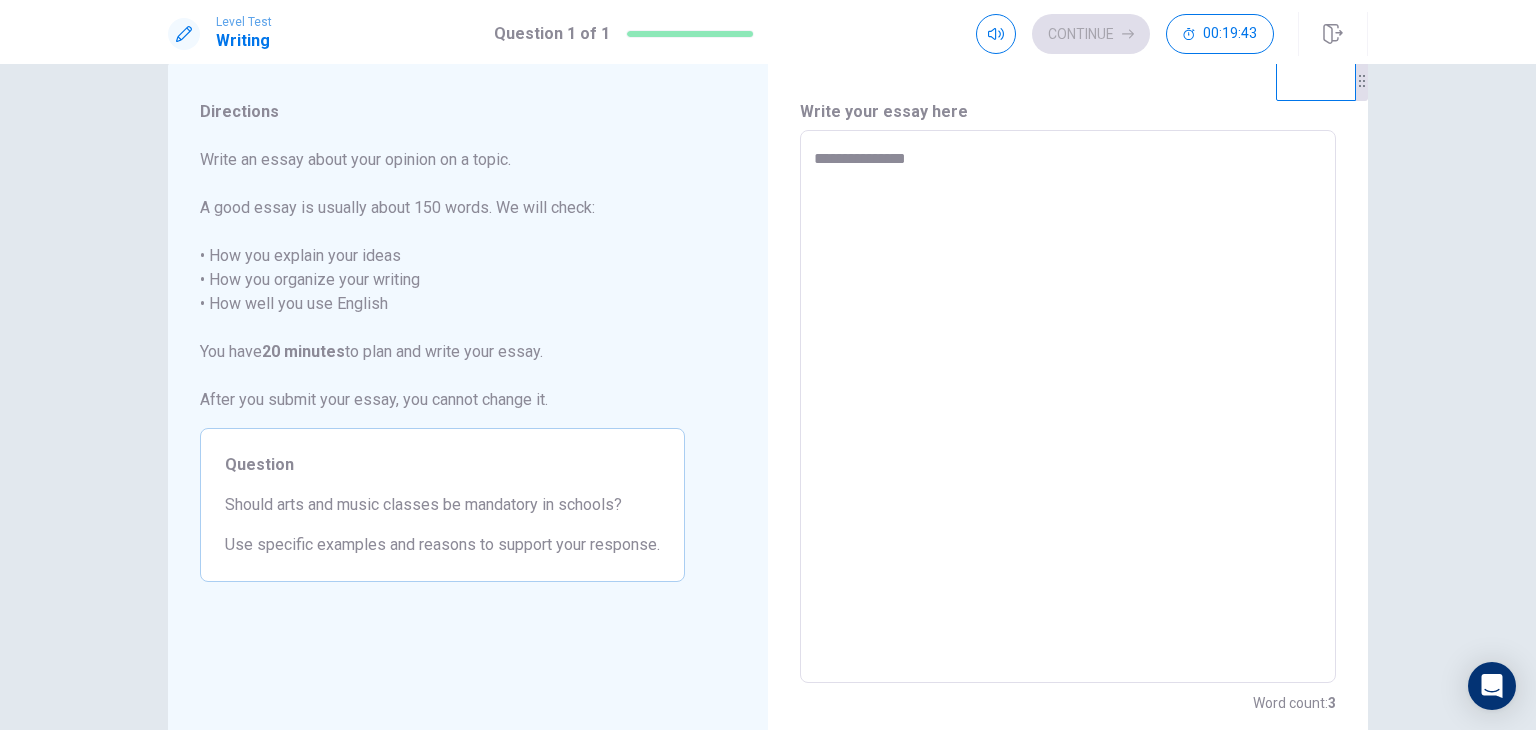 type on "*" 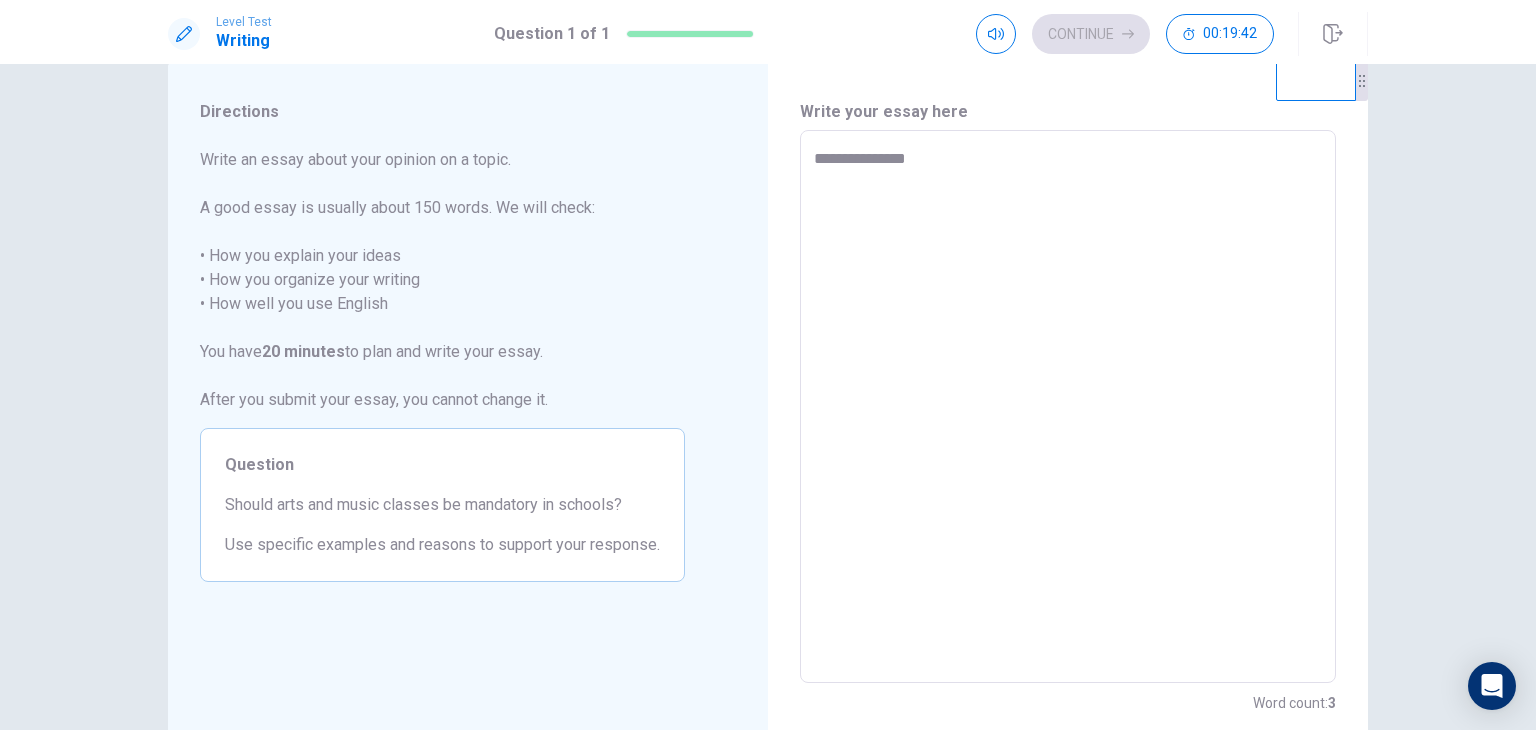 type on "**********" 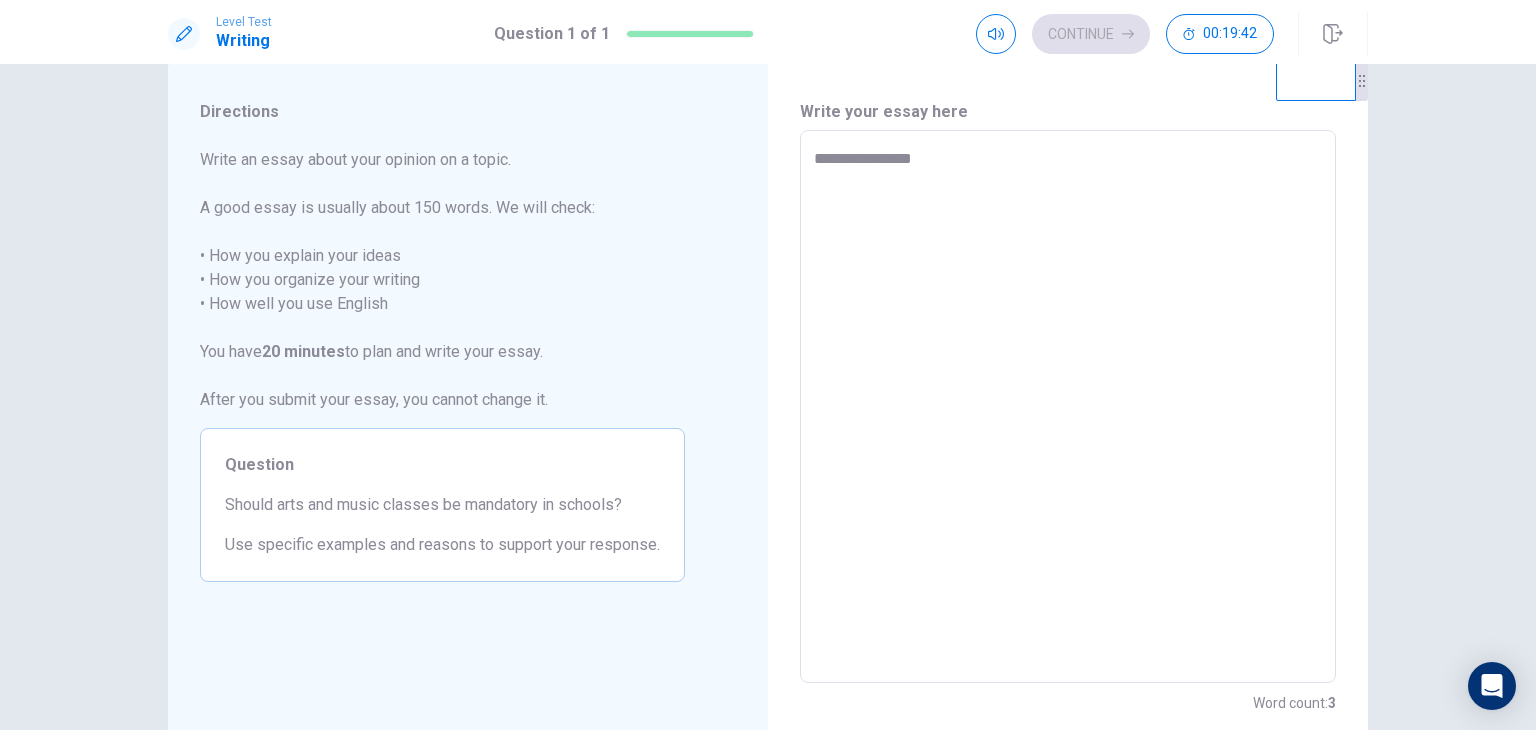 type on "*" 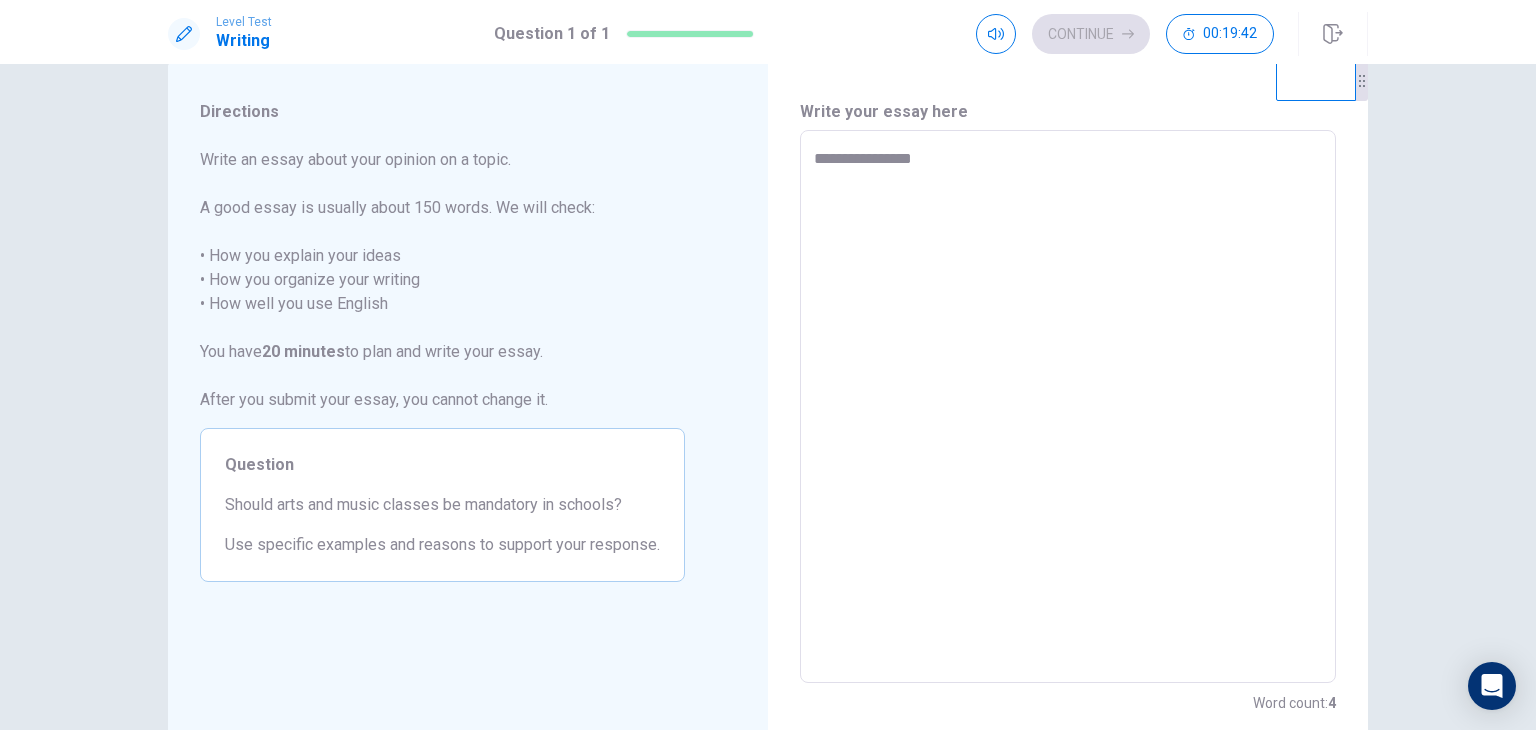 type on "**********" 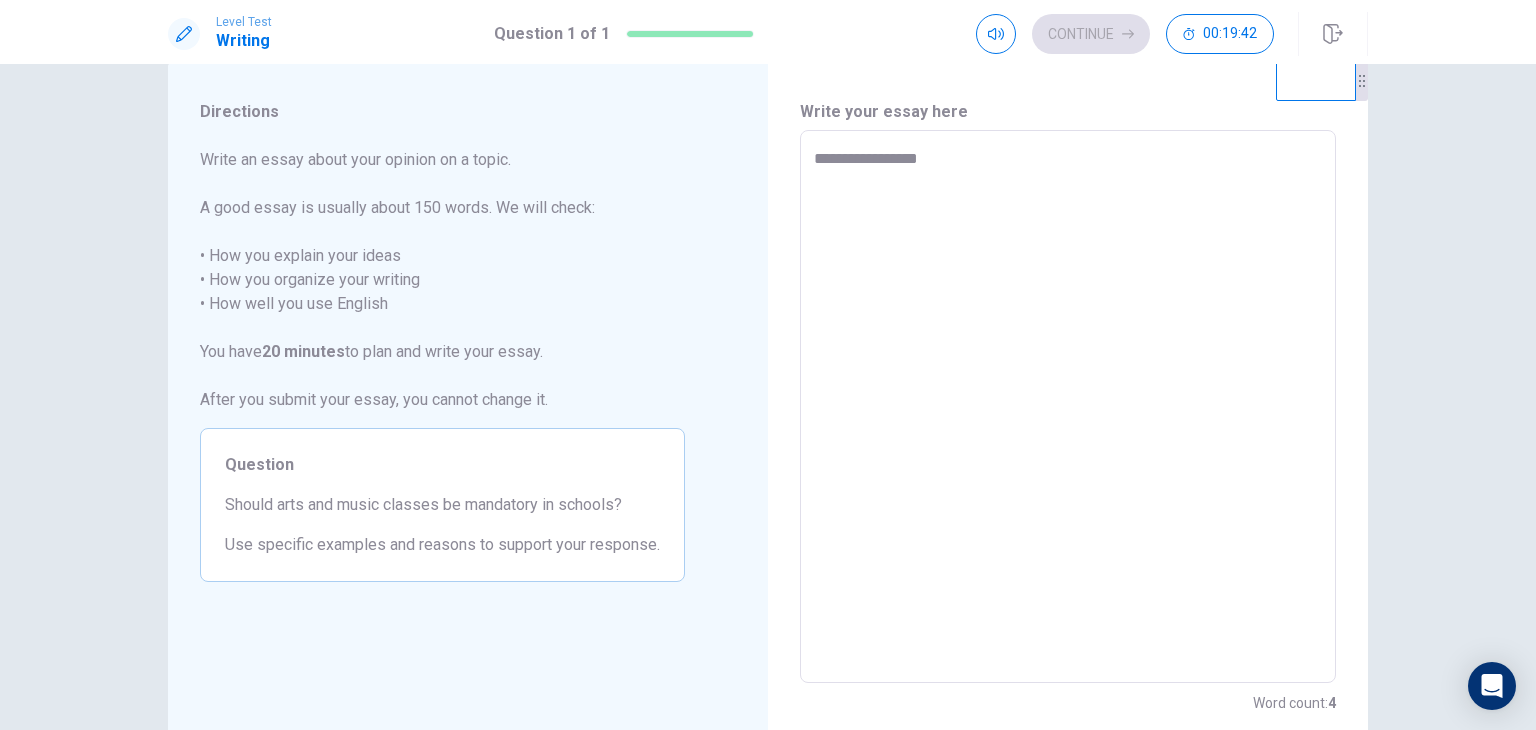type on "*" 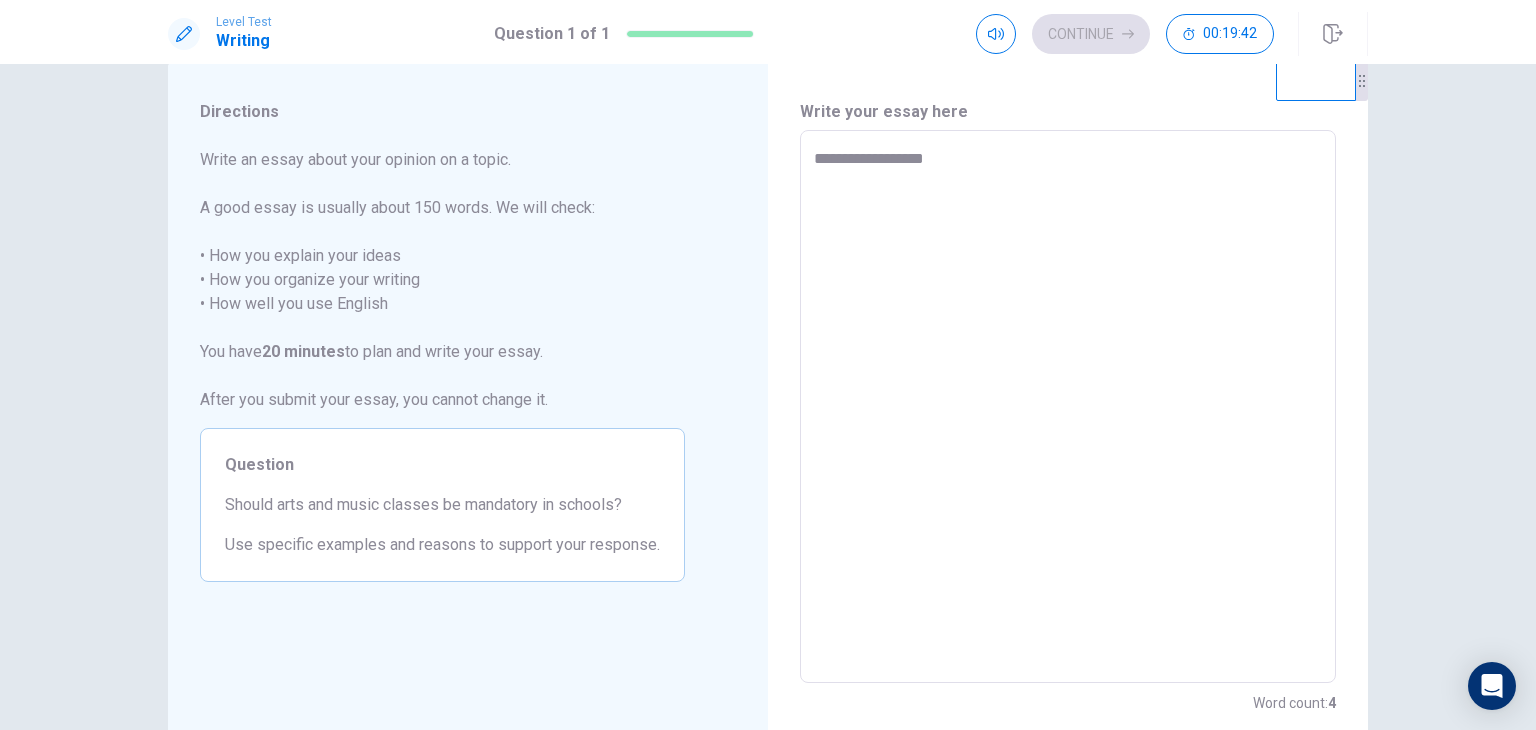 type on "*" 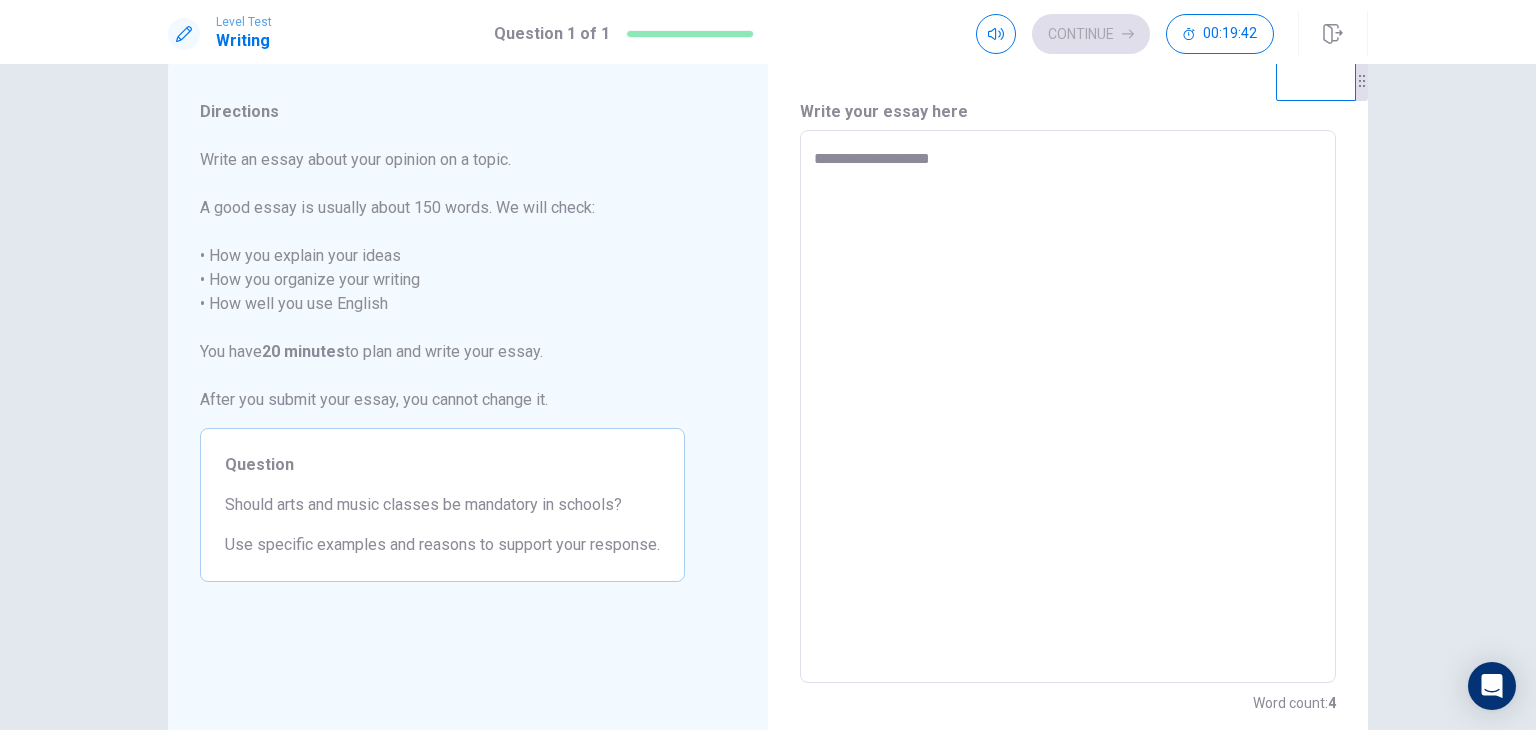 type on "*" 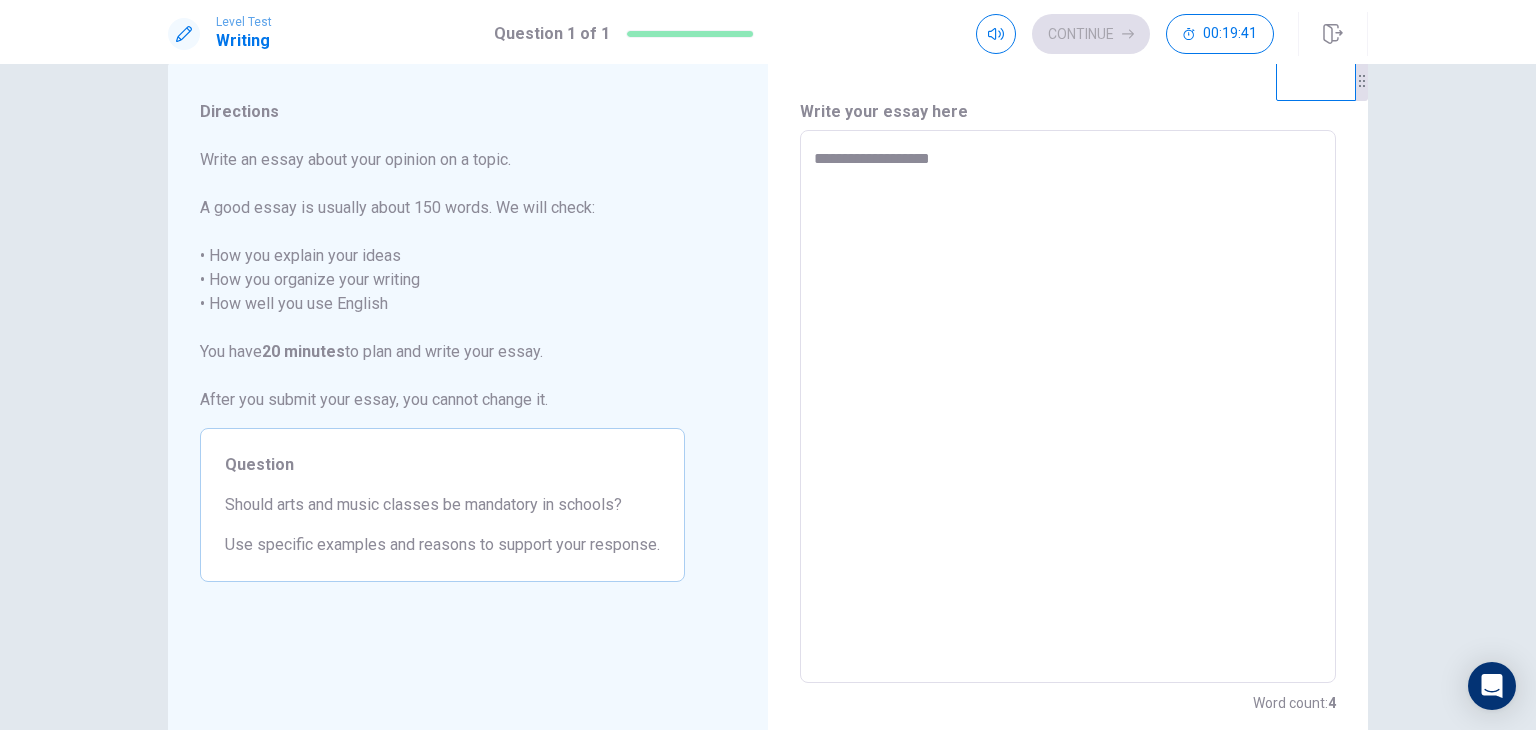 type on "**********" 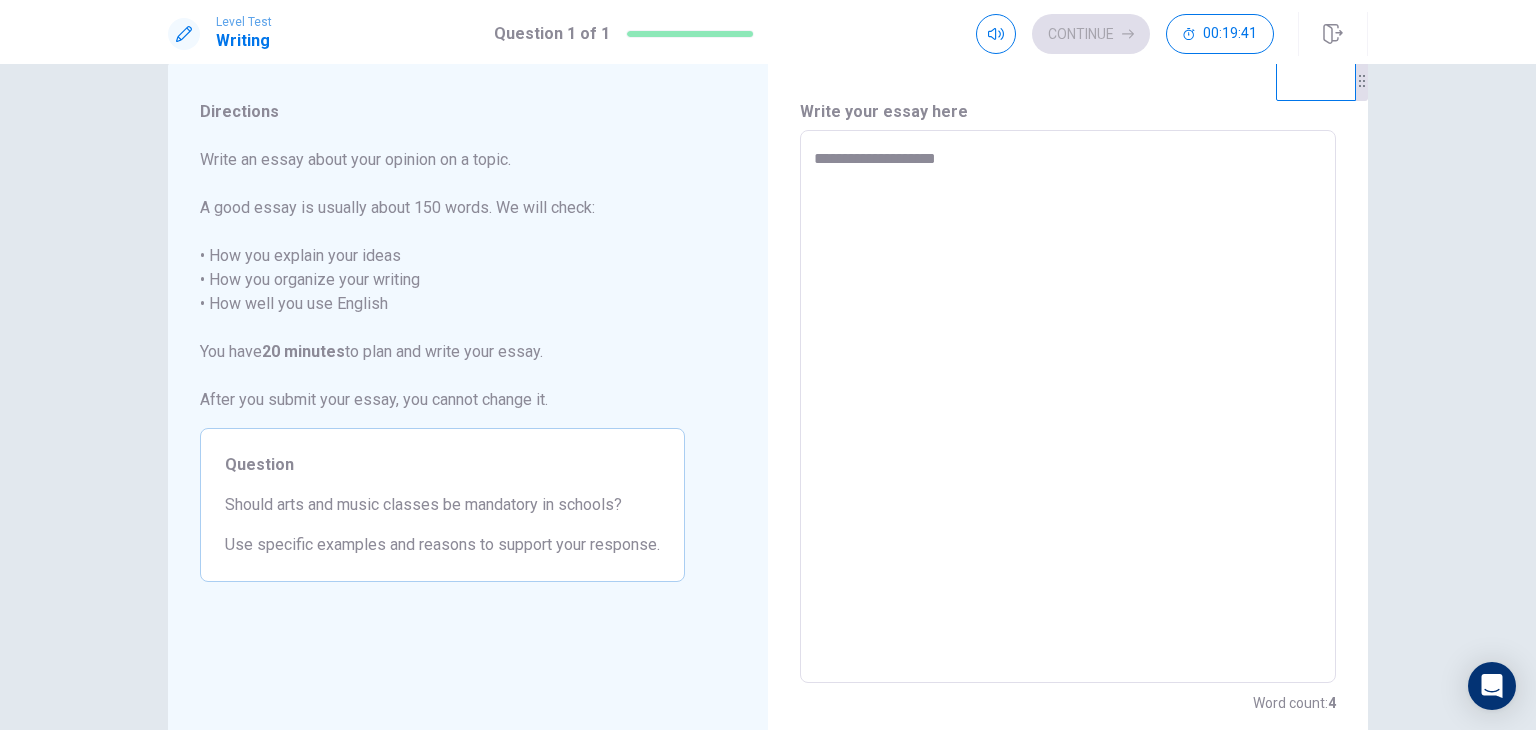 type on "*" 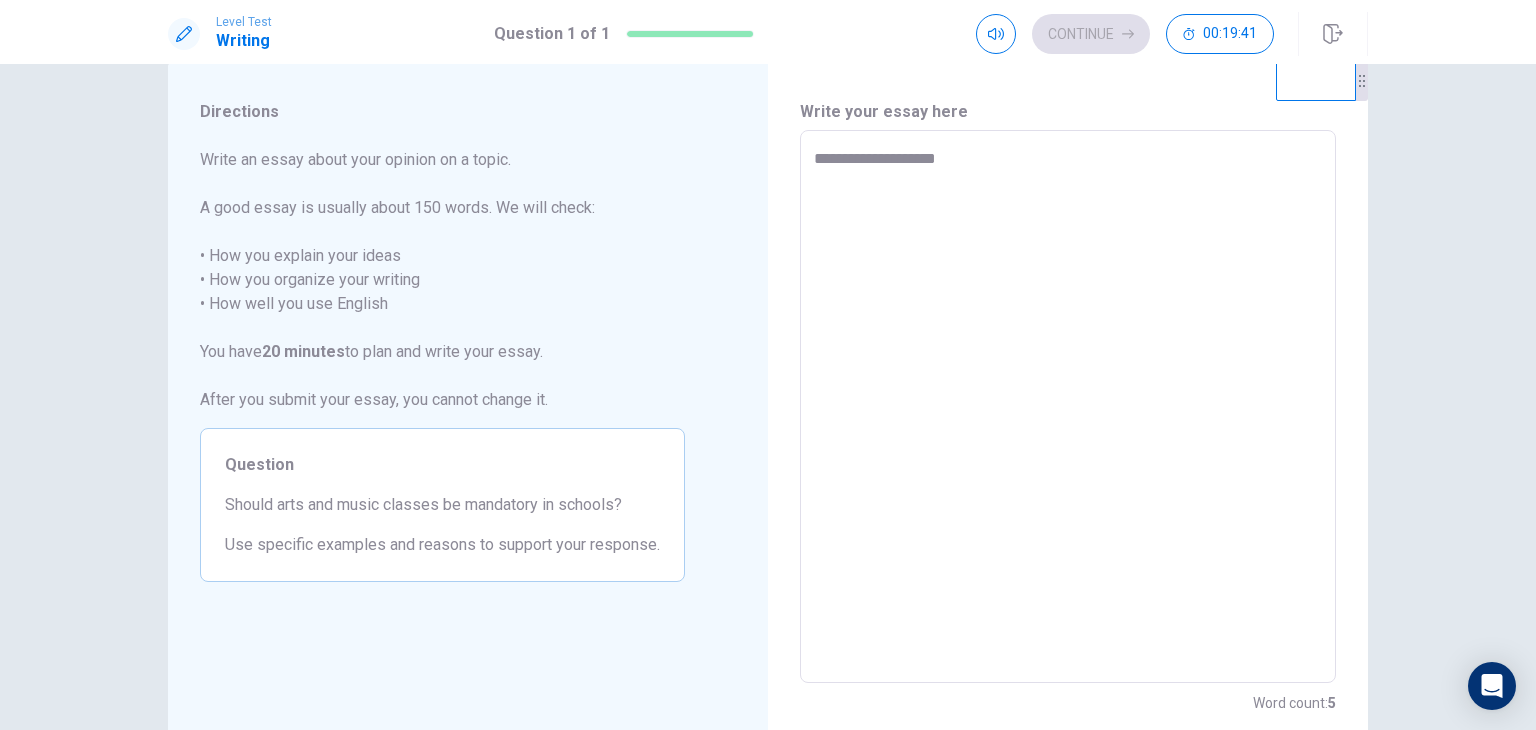 type on "**********" 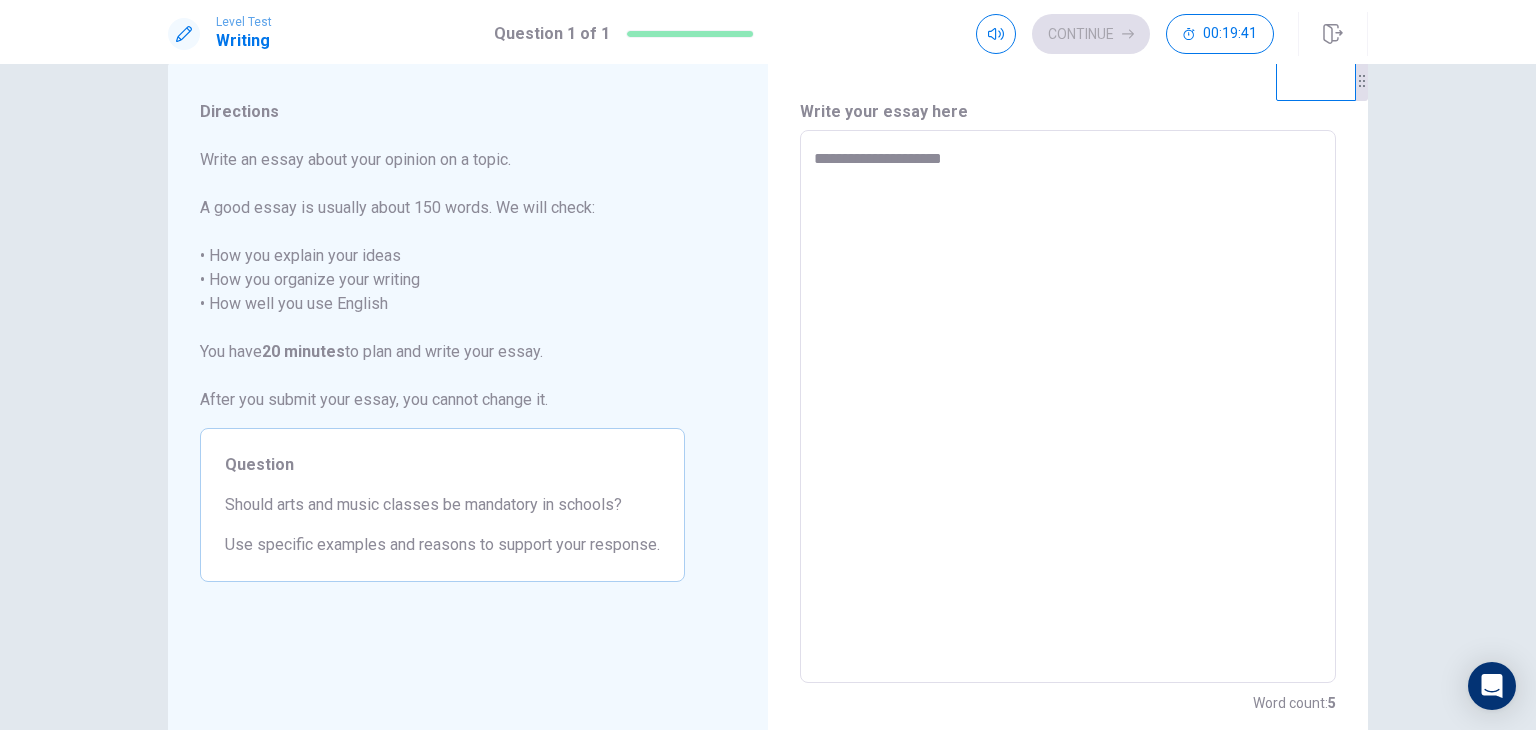 type on "*" 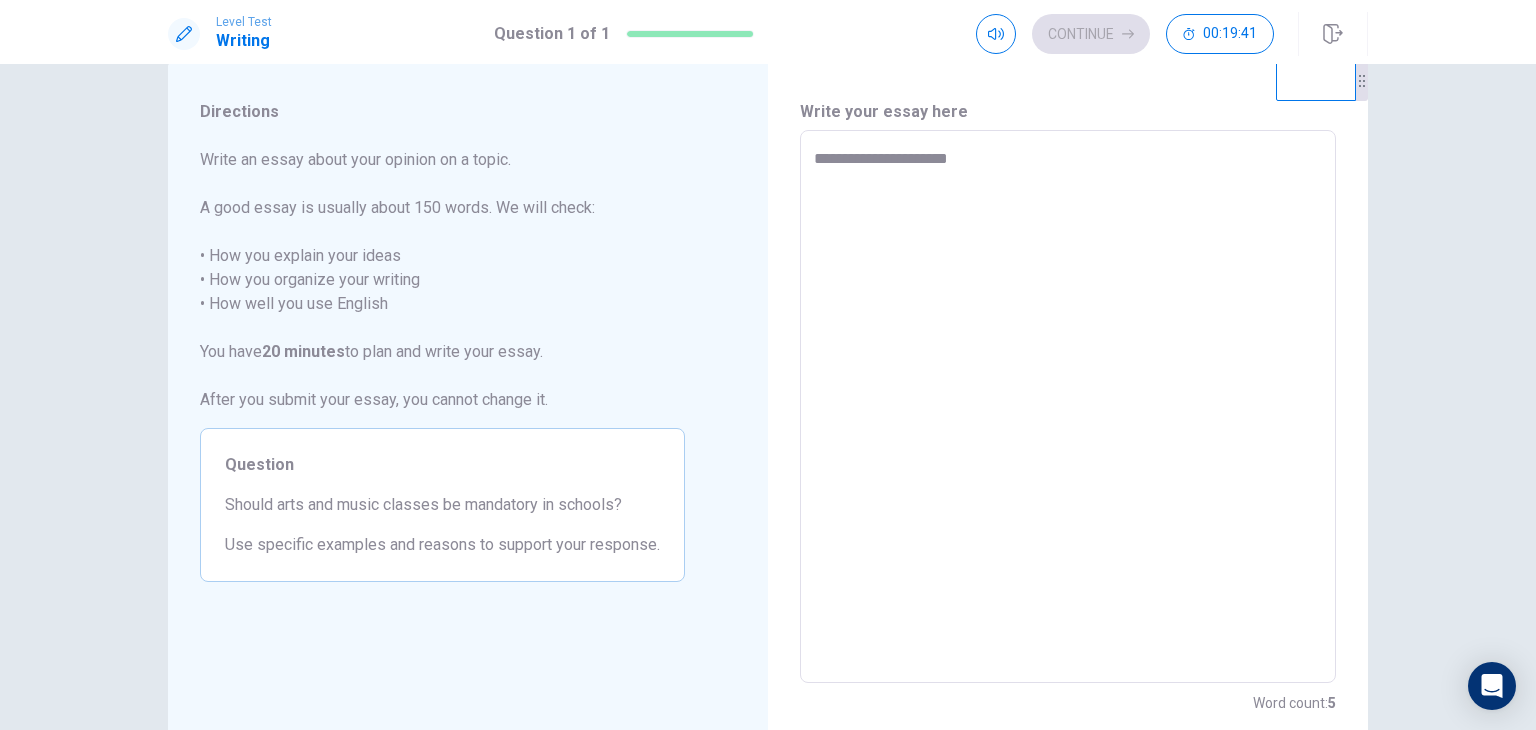 type on "*" 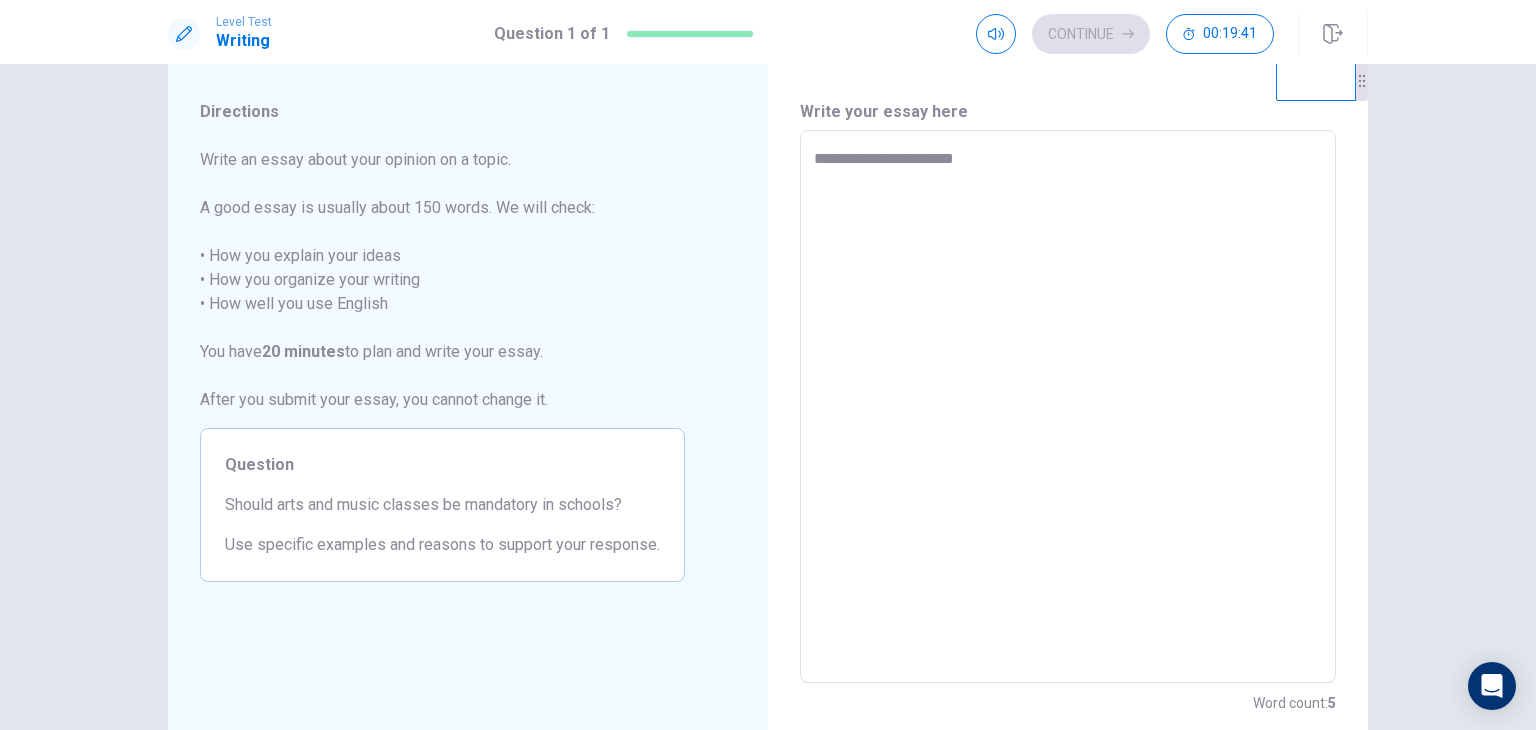 type on "*" 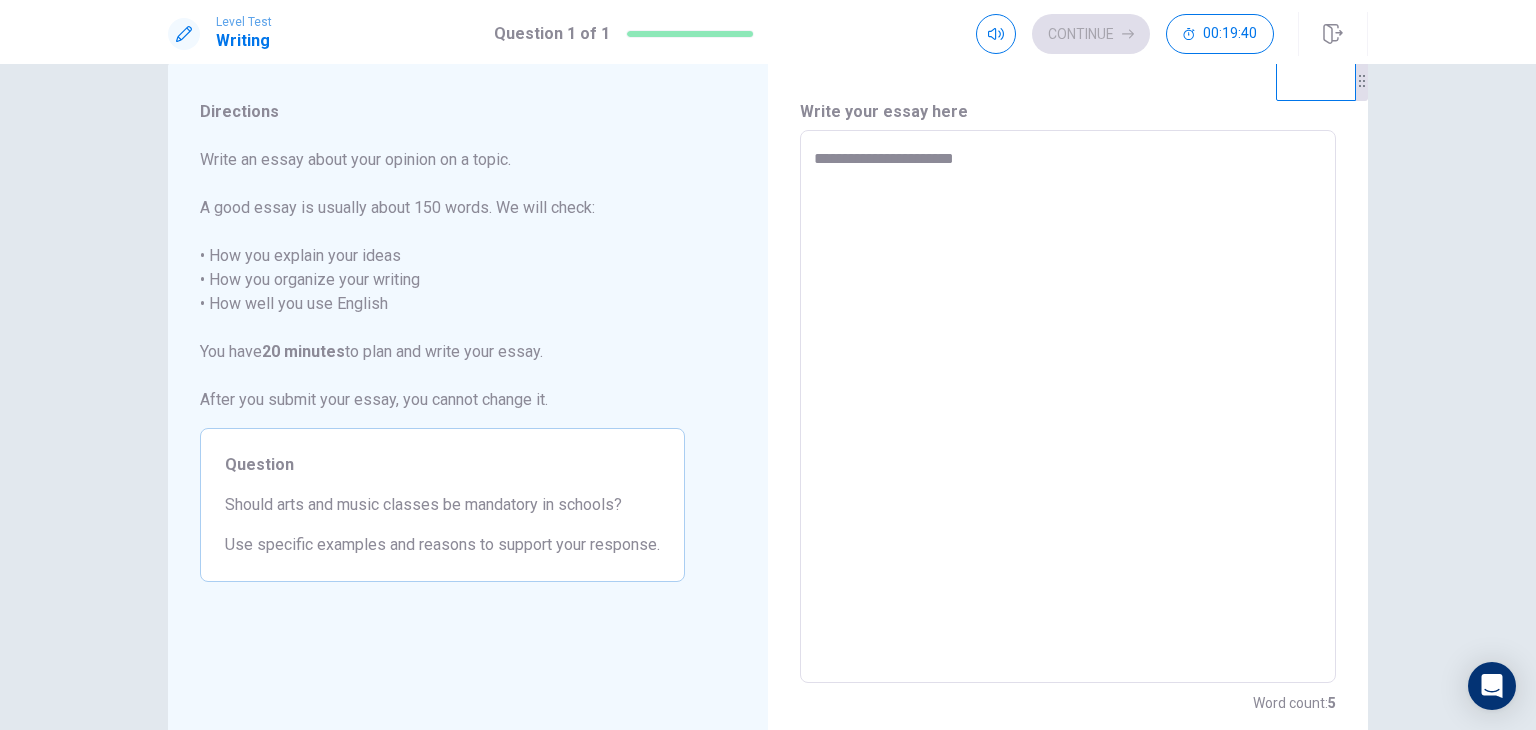 type on "**********" 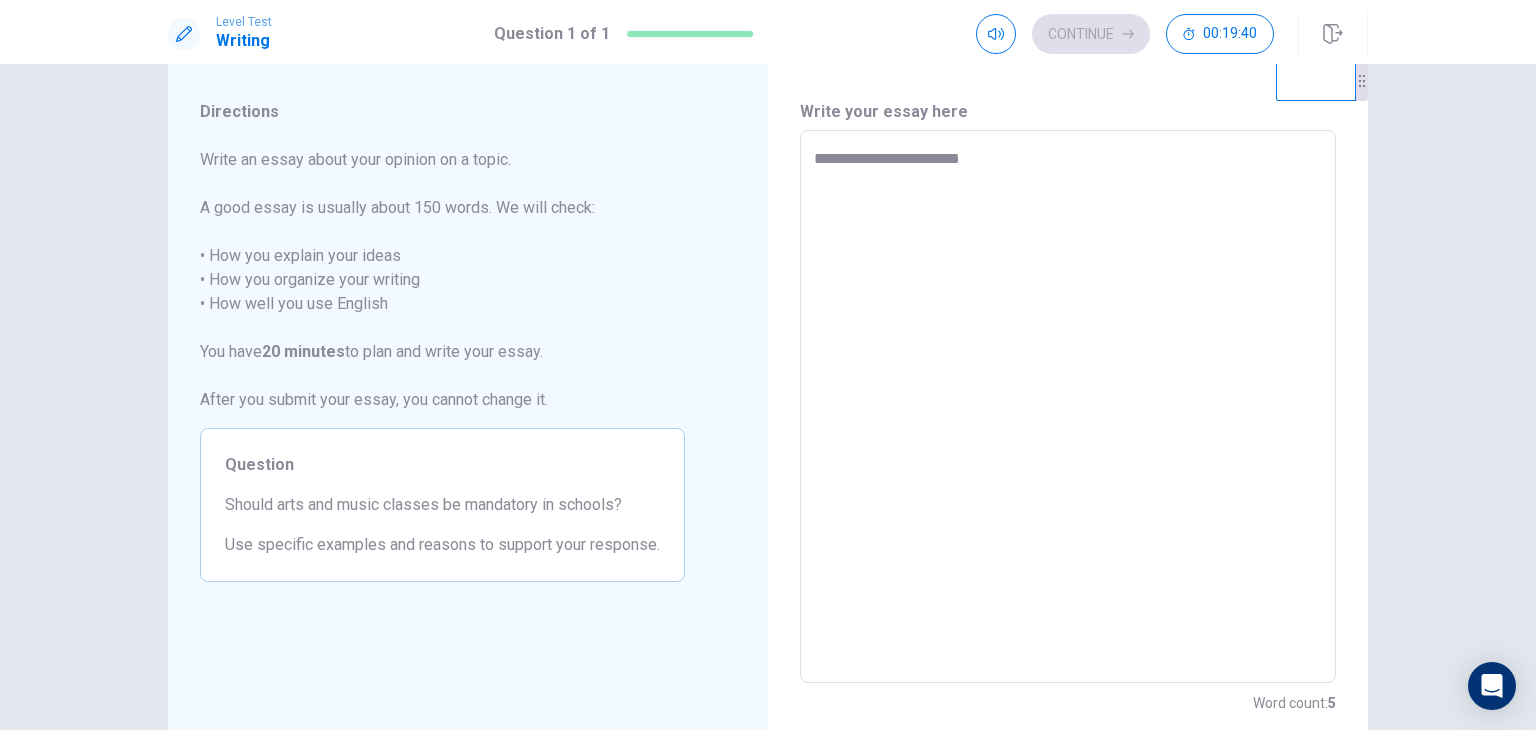 type on "*" 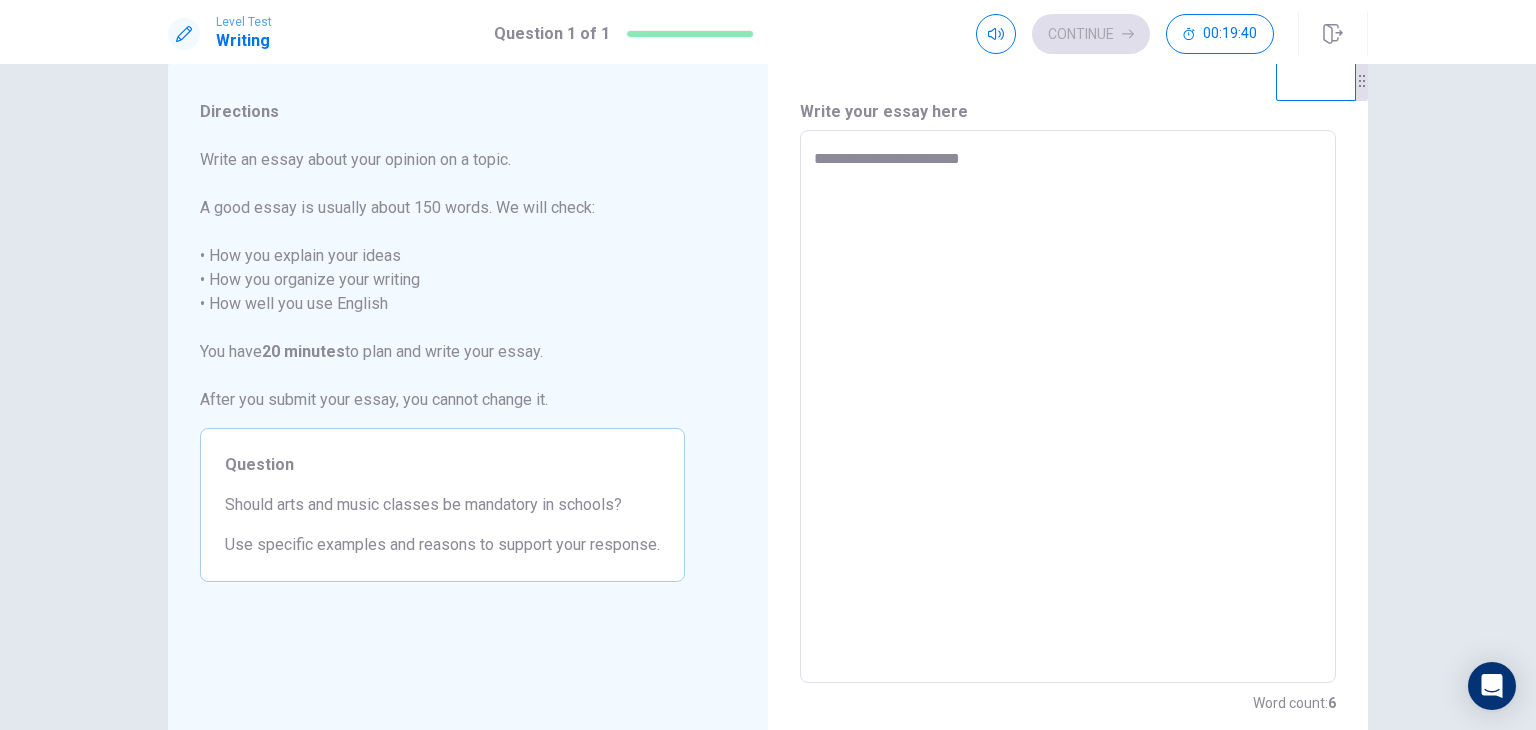 type on "**********" 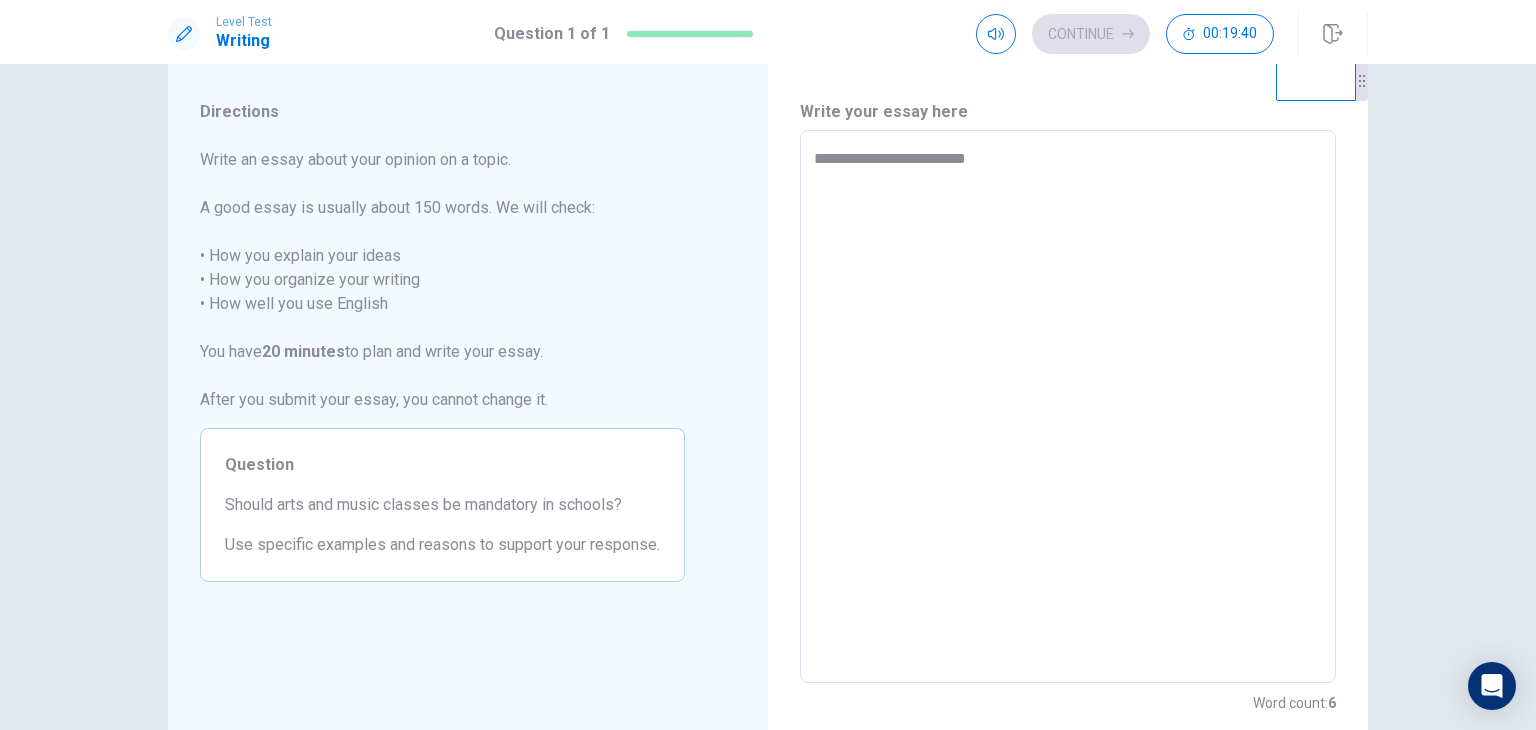 type on "*" 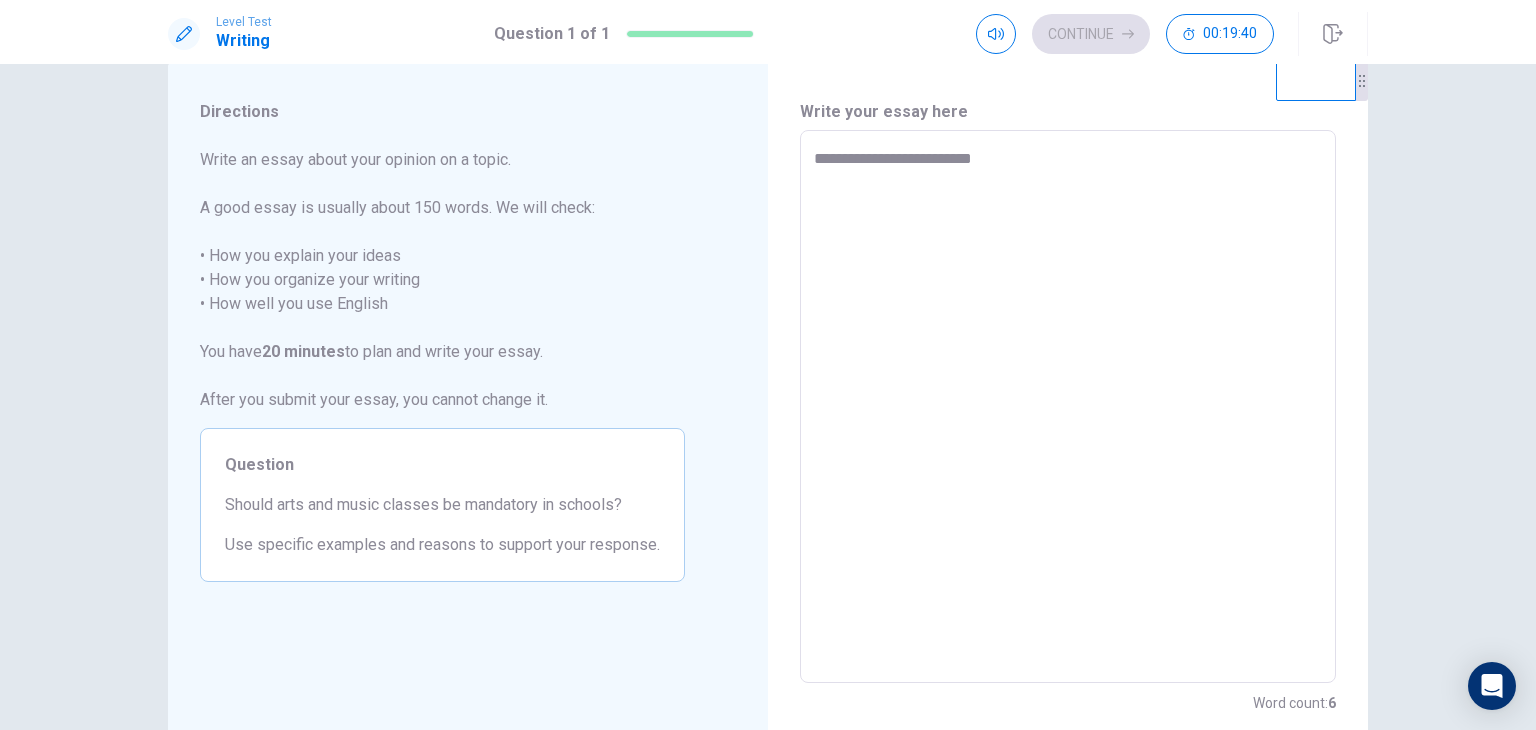 type on "*" 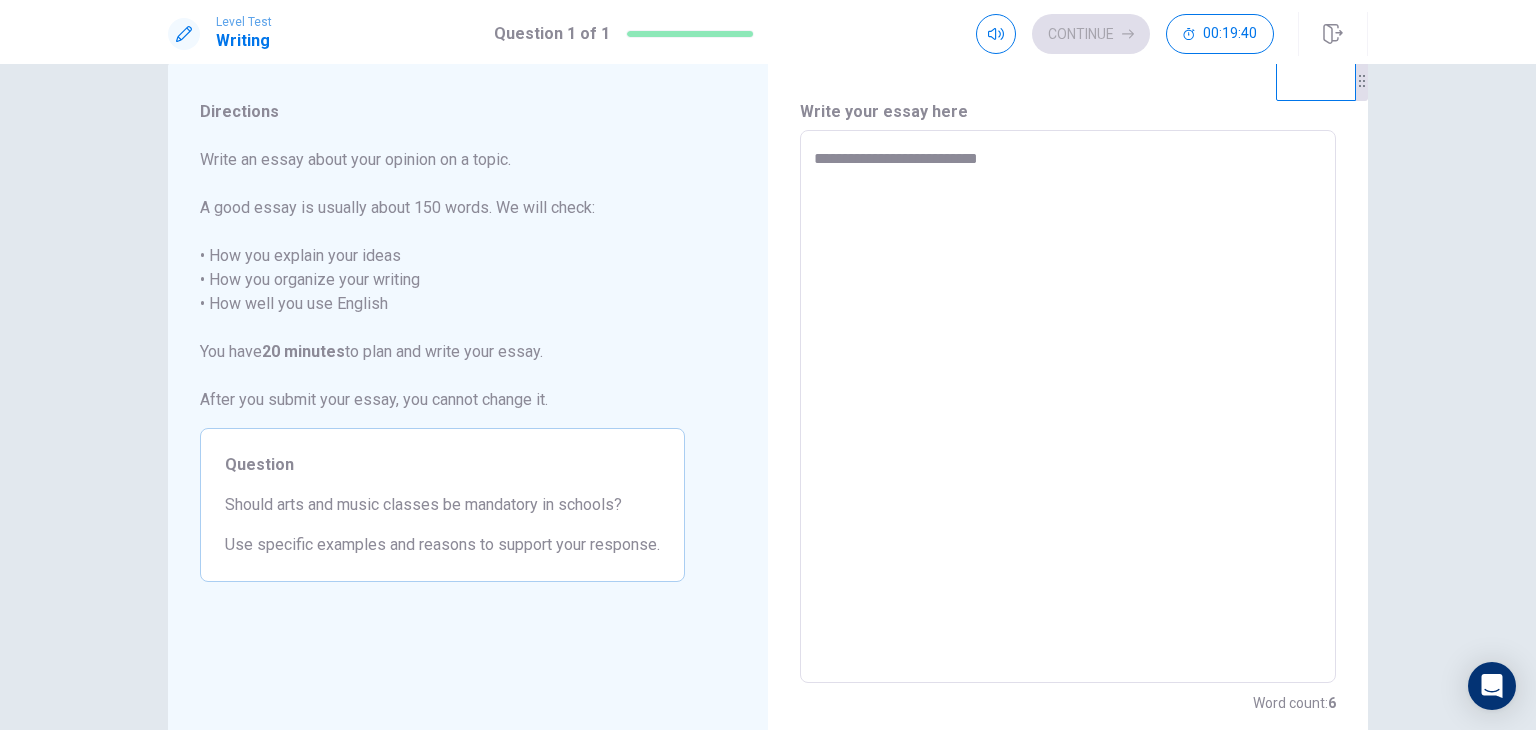 type on "*" 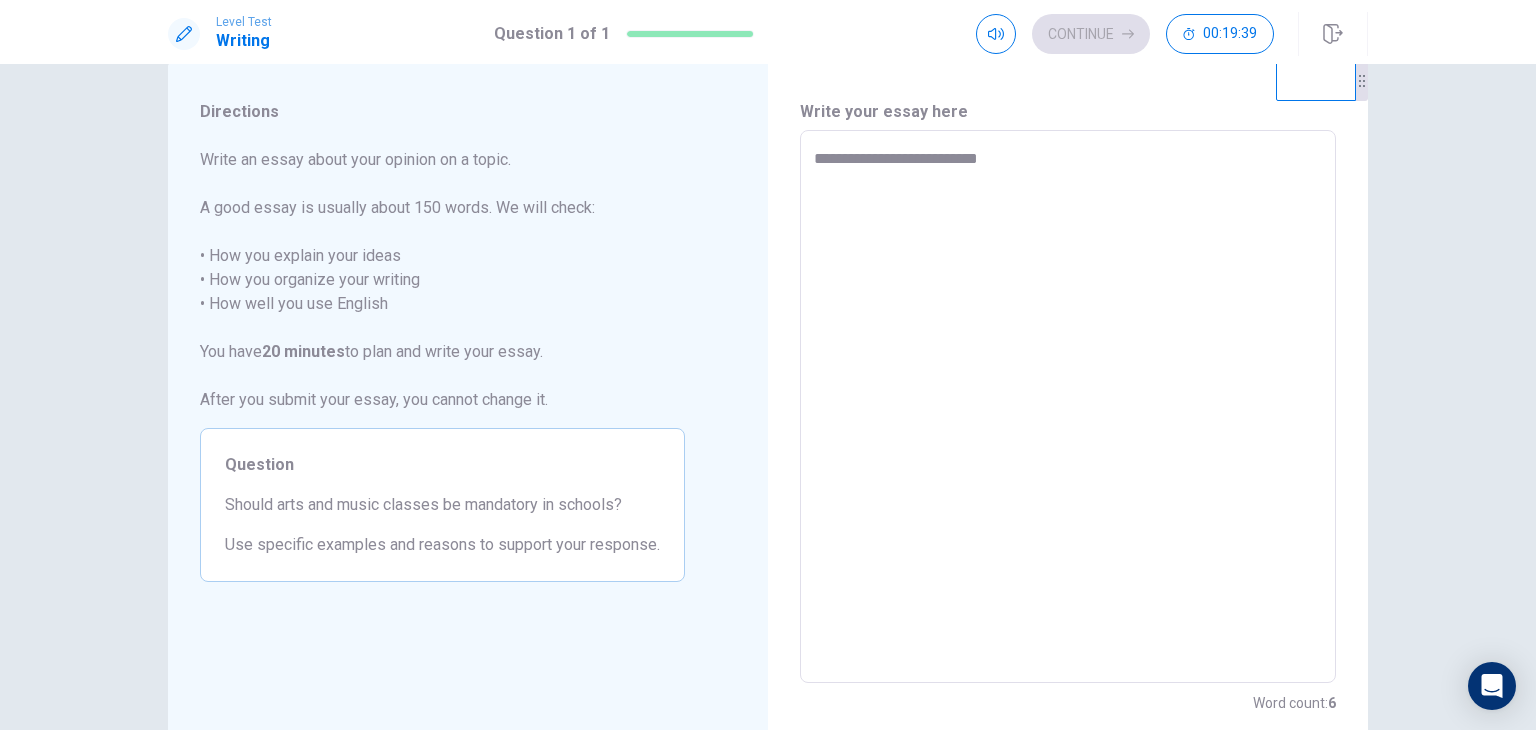 type on "**********" 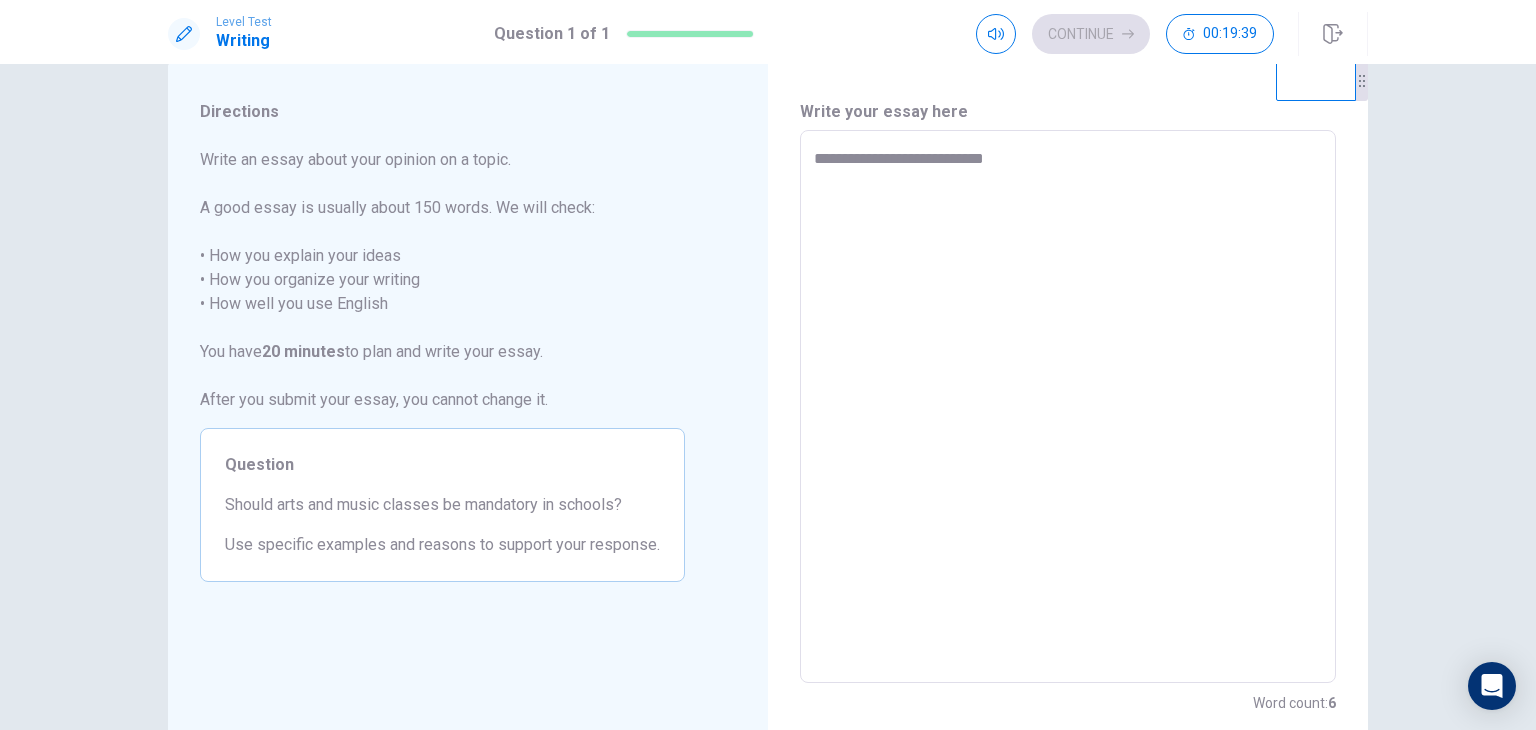type on "*" 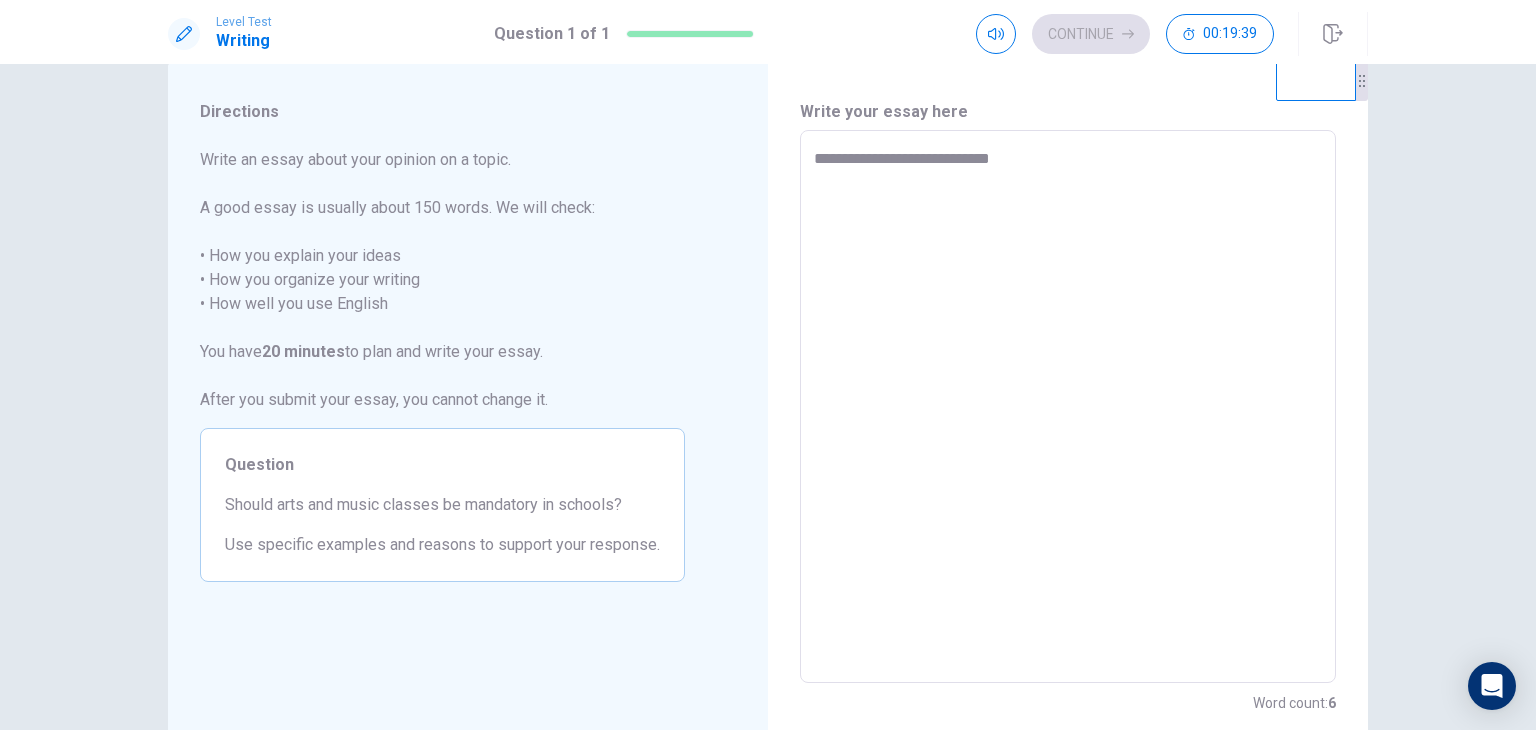 type on "*" 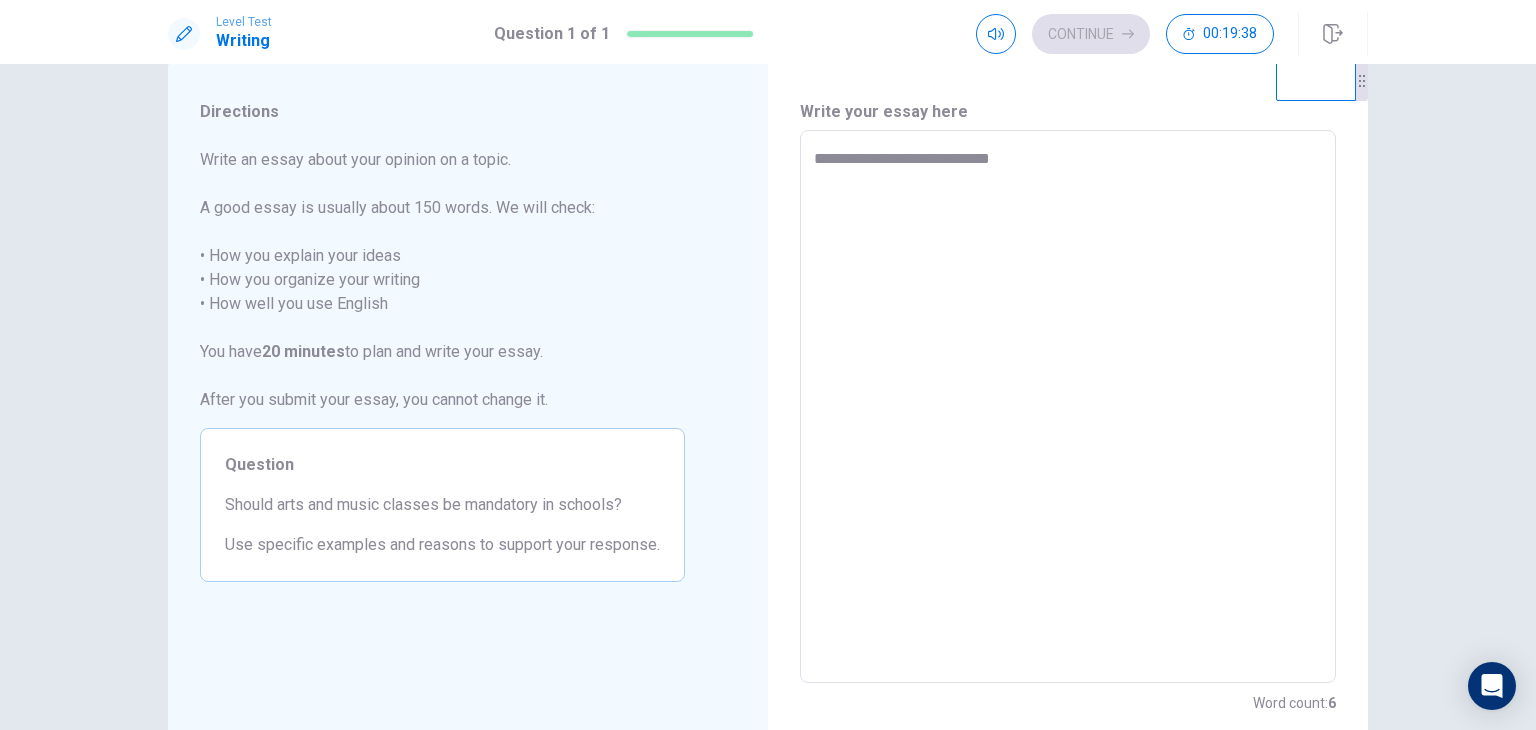 type on "**********" 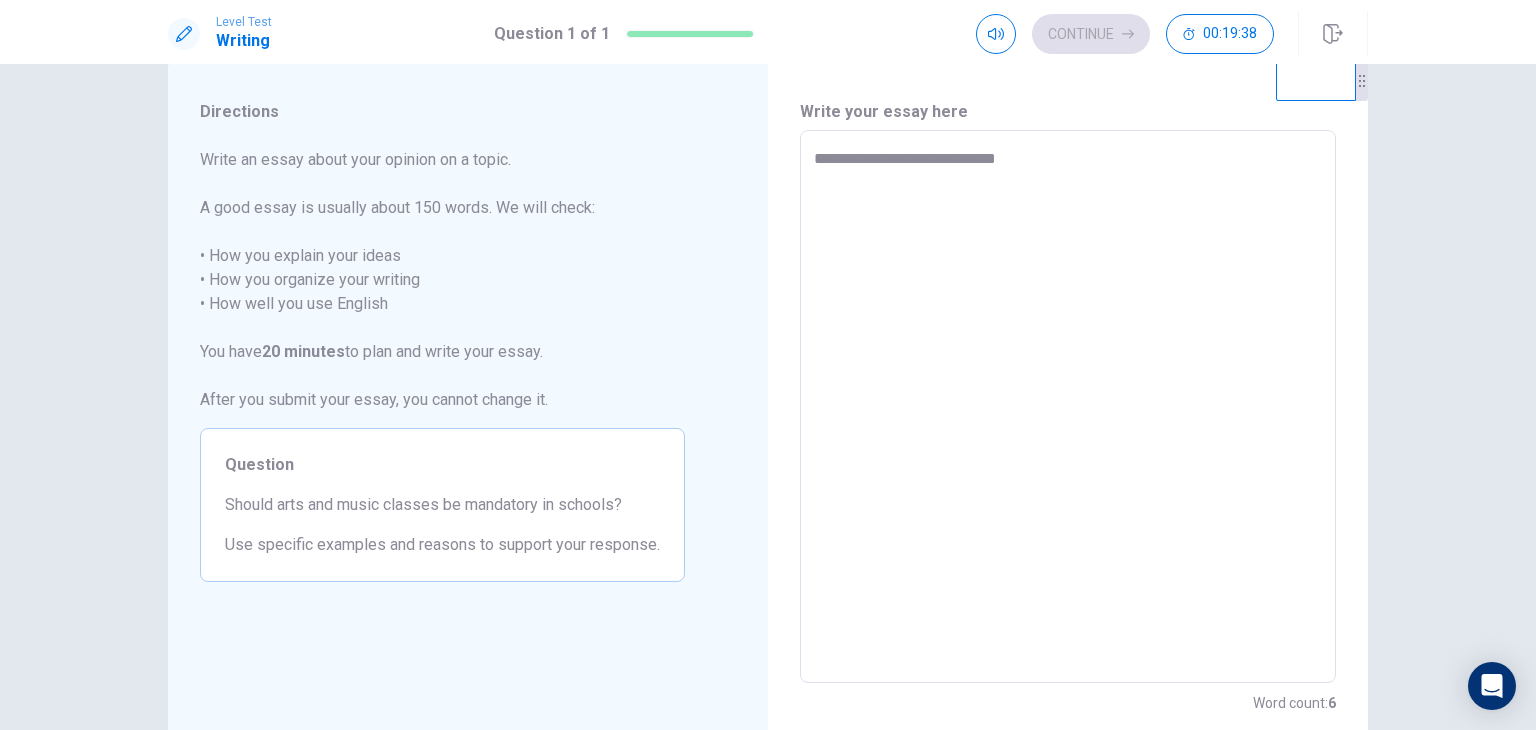 type on "*" 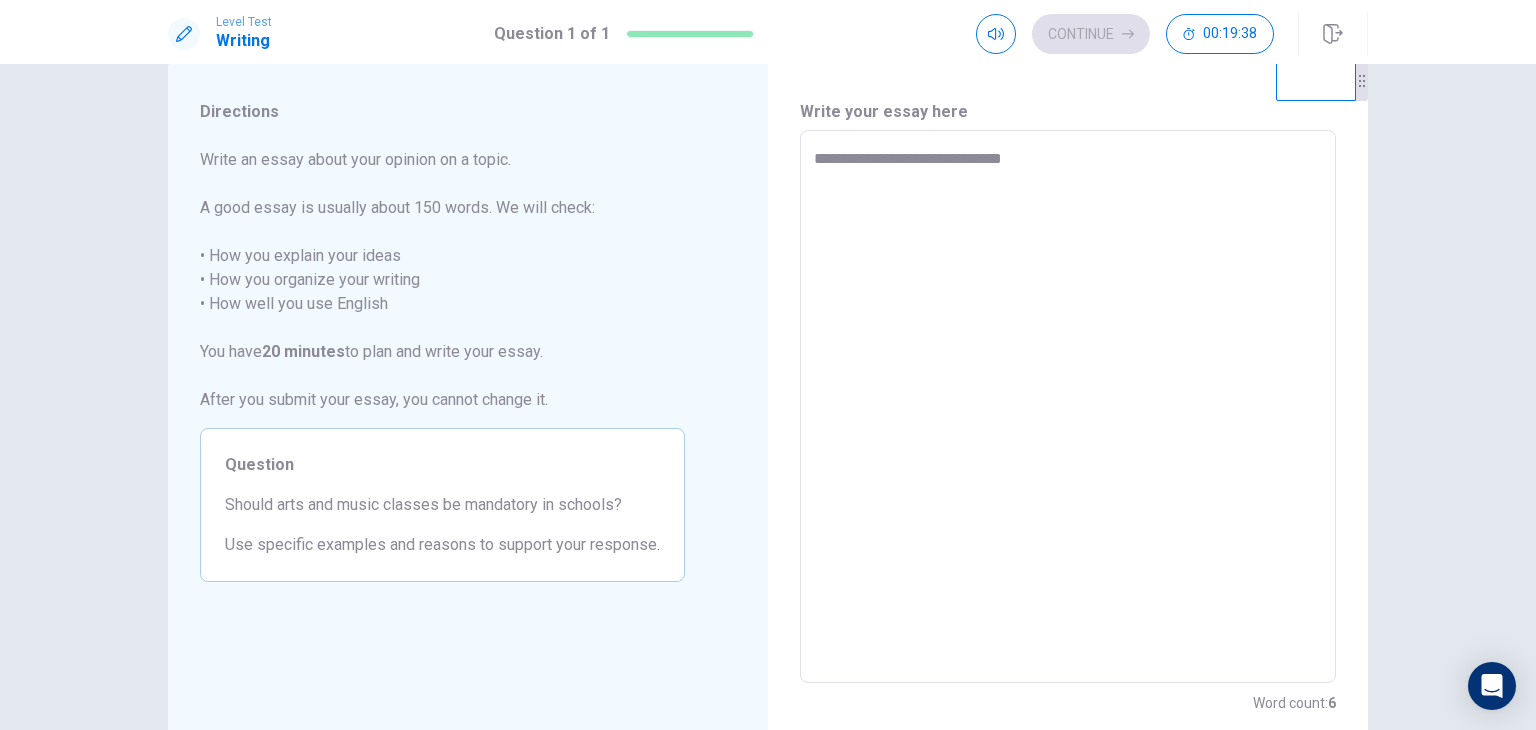 type on "*" 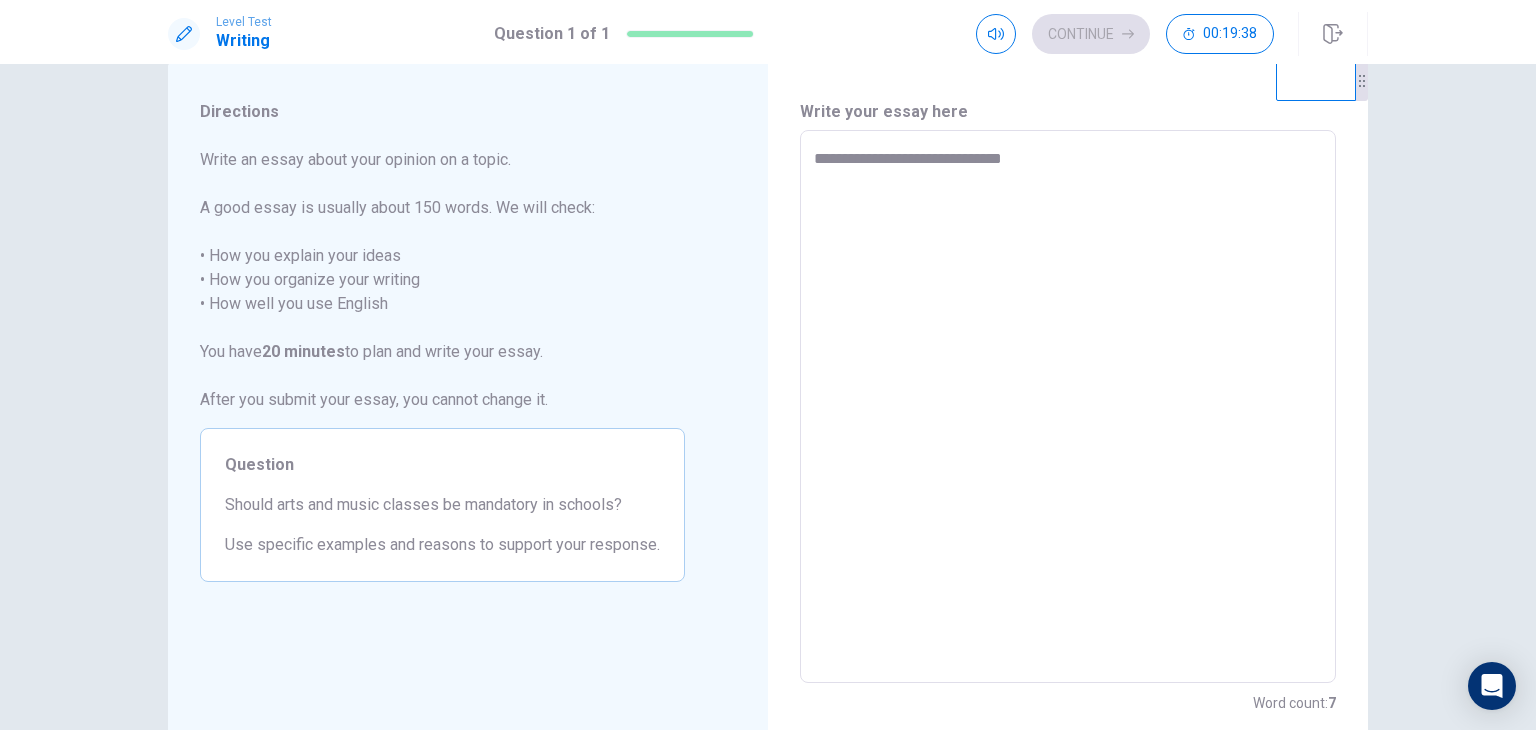 type on "**********" 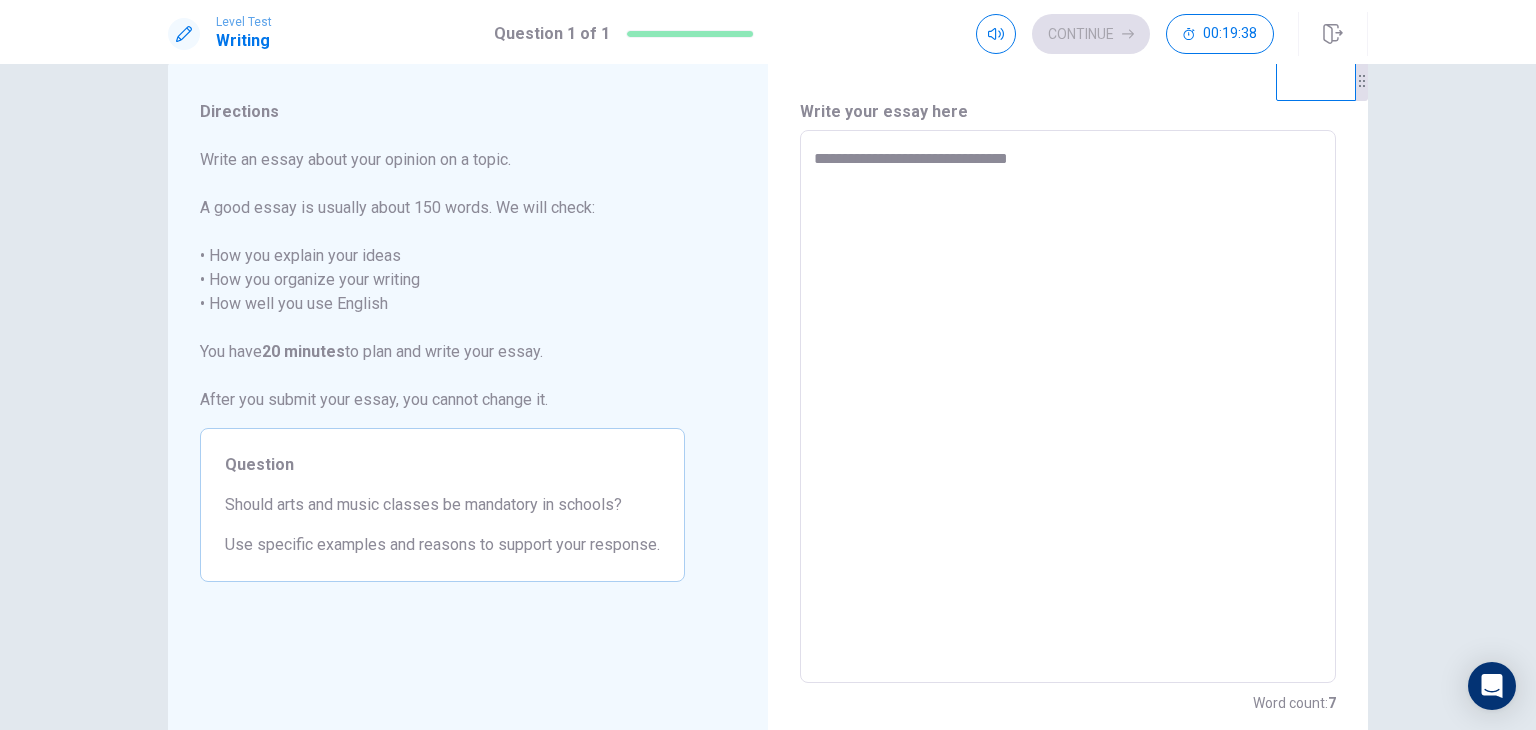 type on "*" 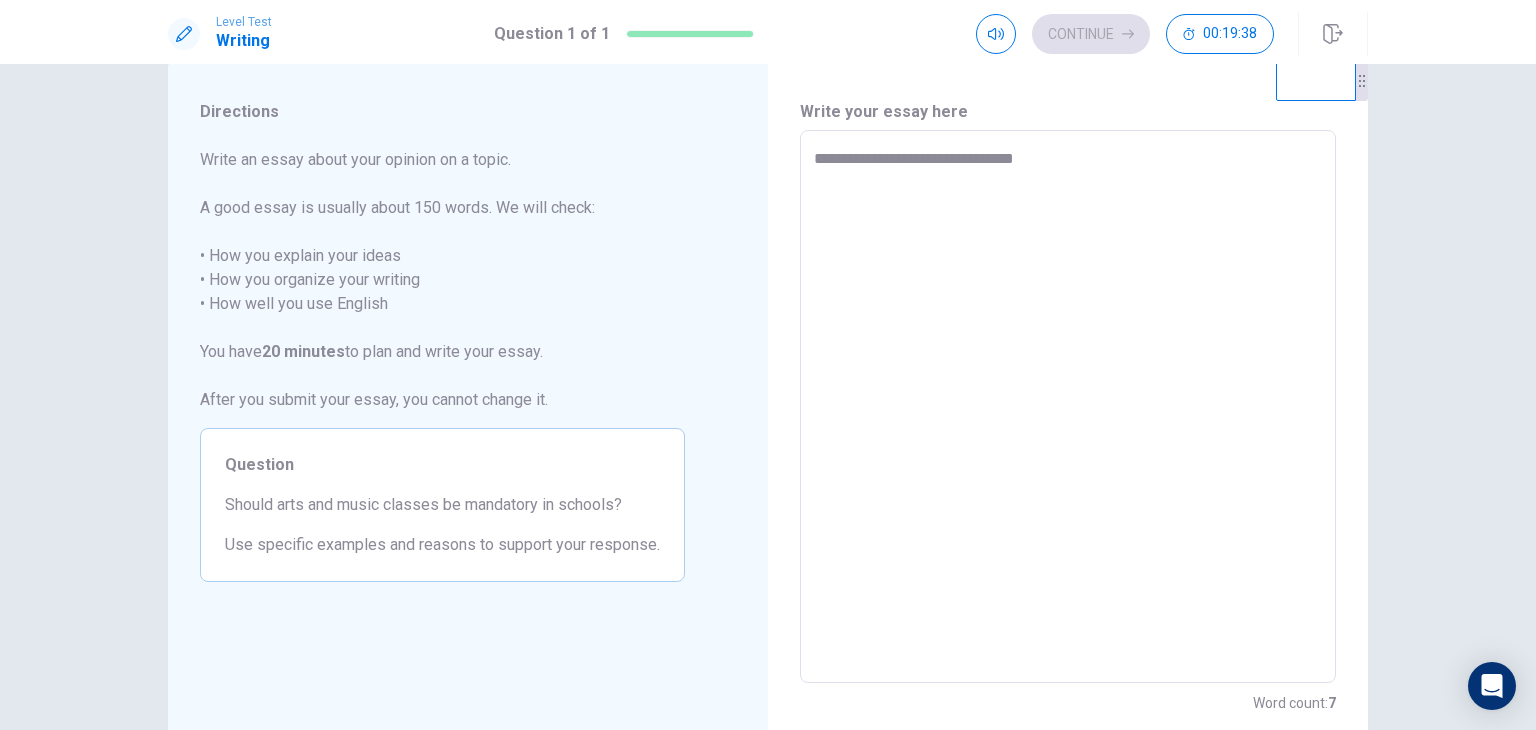 type on "*" 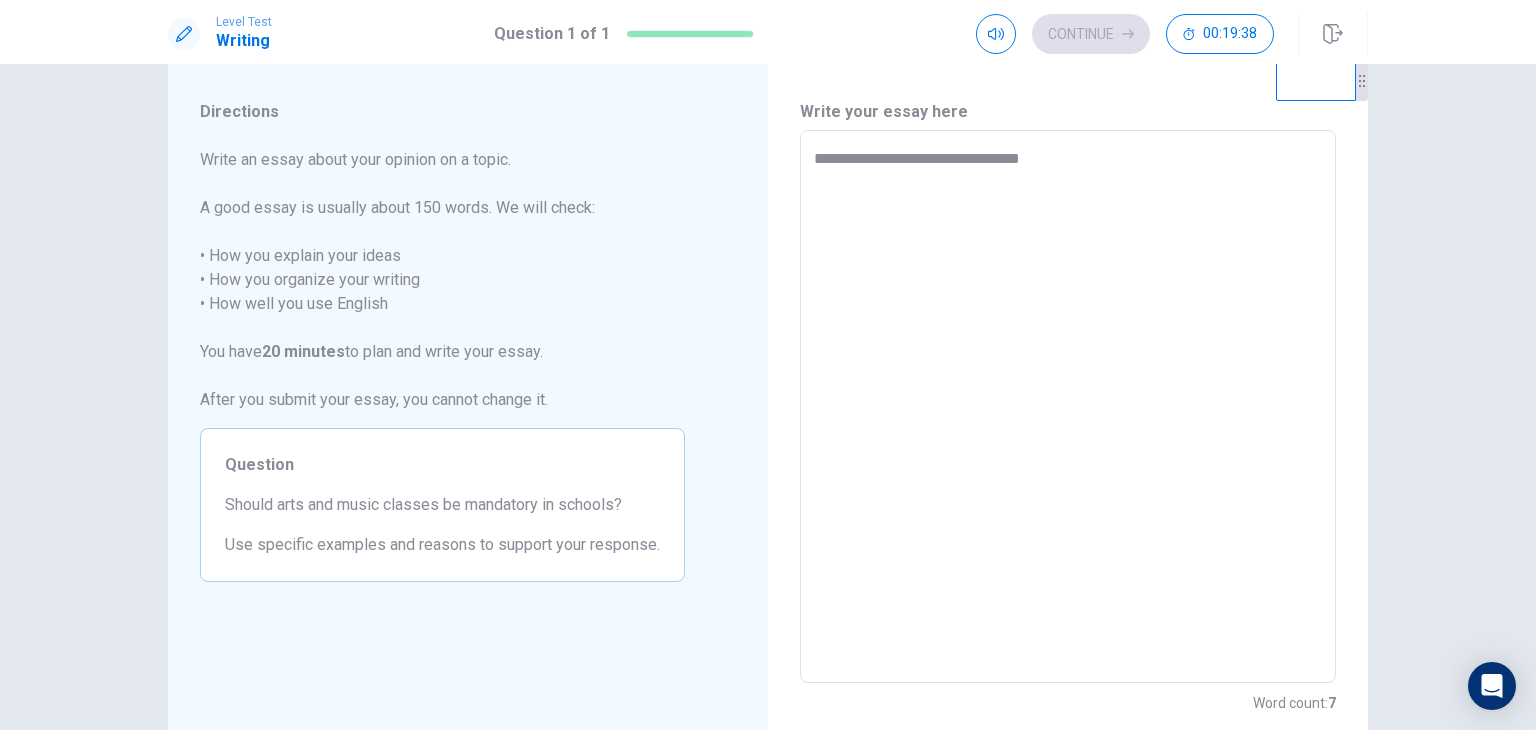 type on "*" 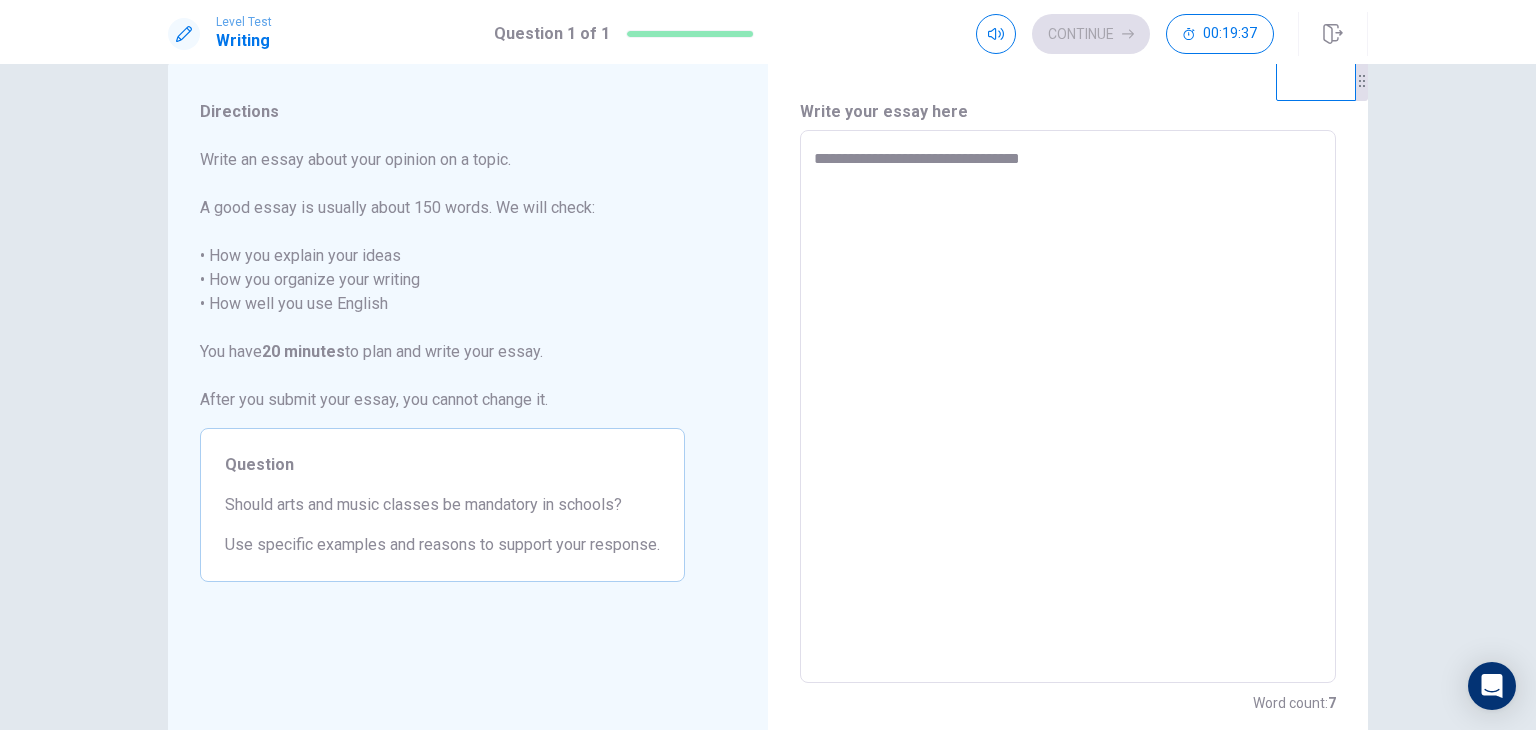 type on "**********" 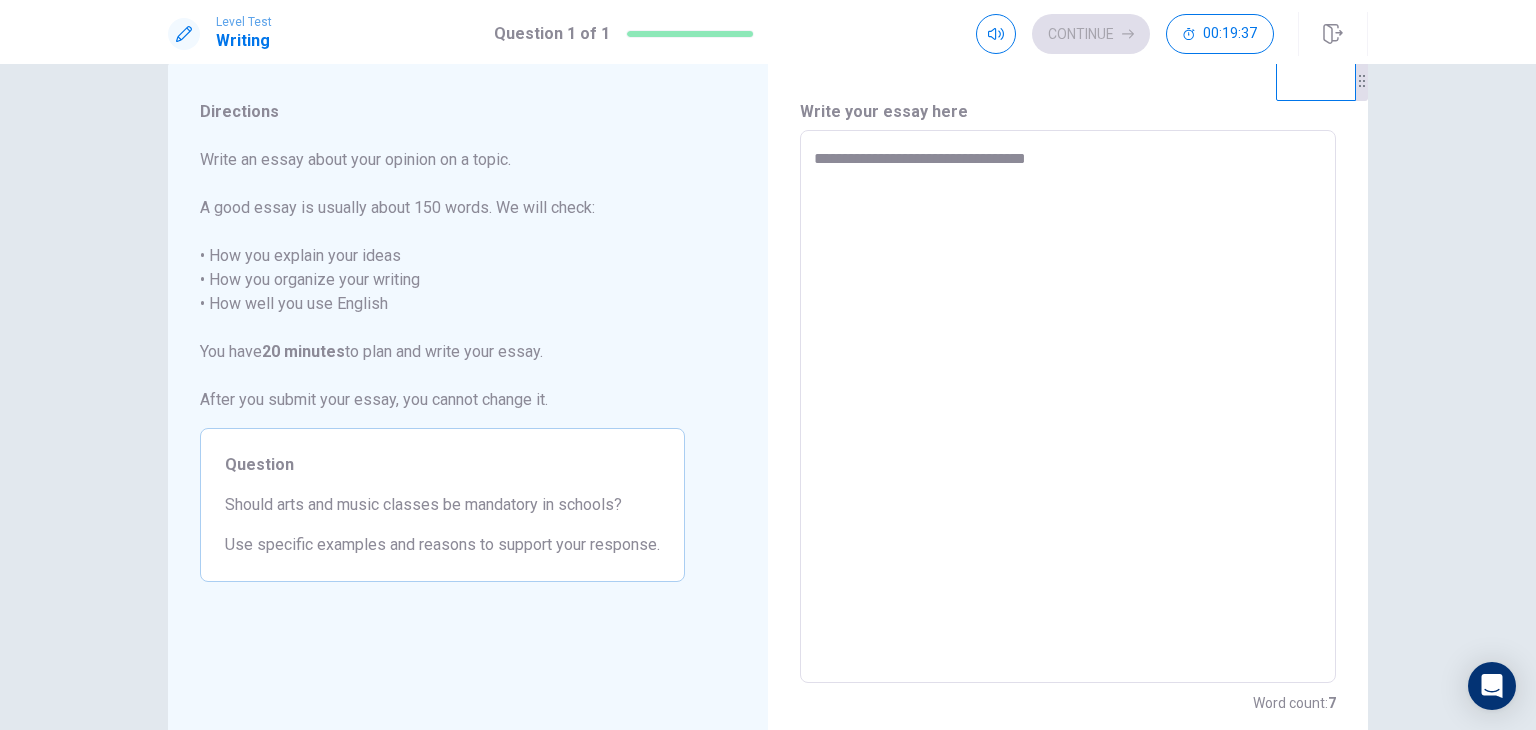 type on "*" 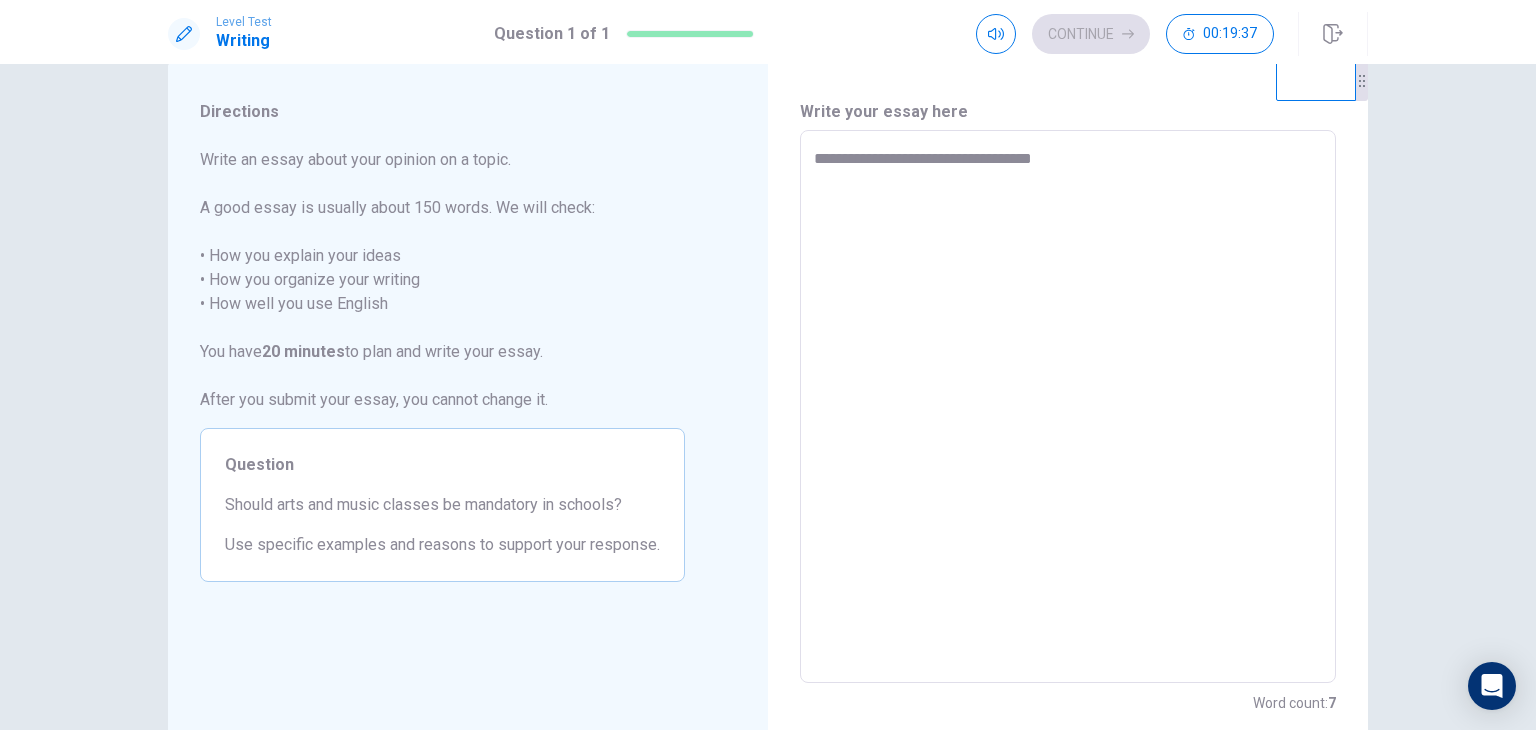 type on "*" 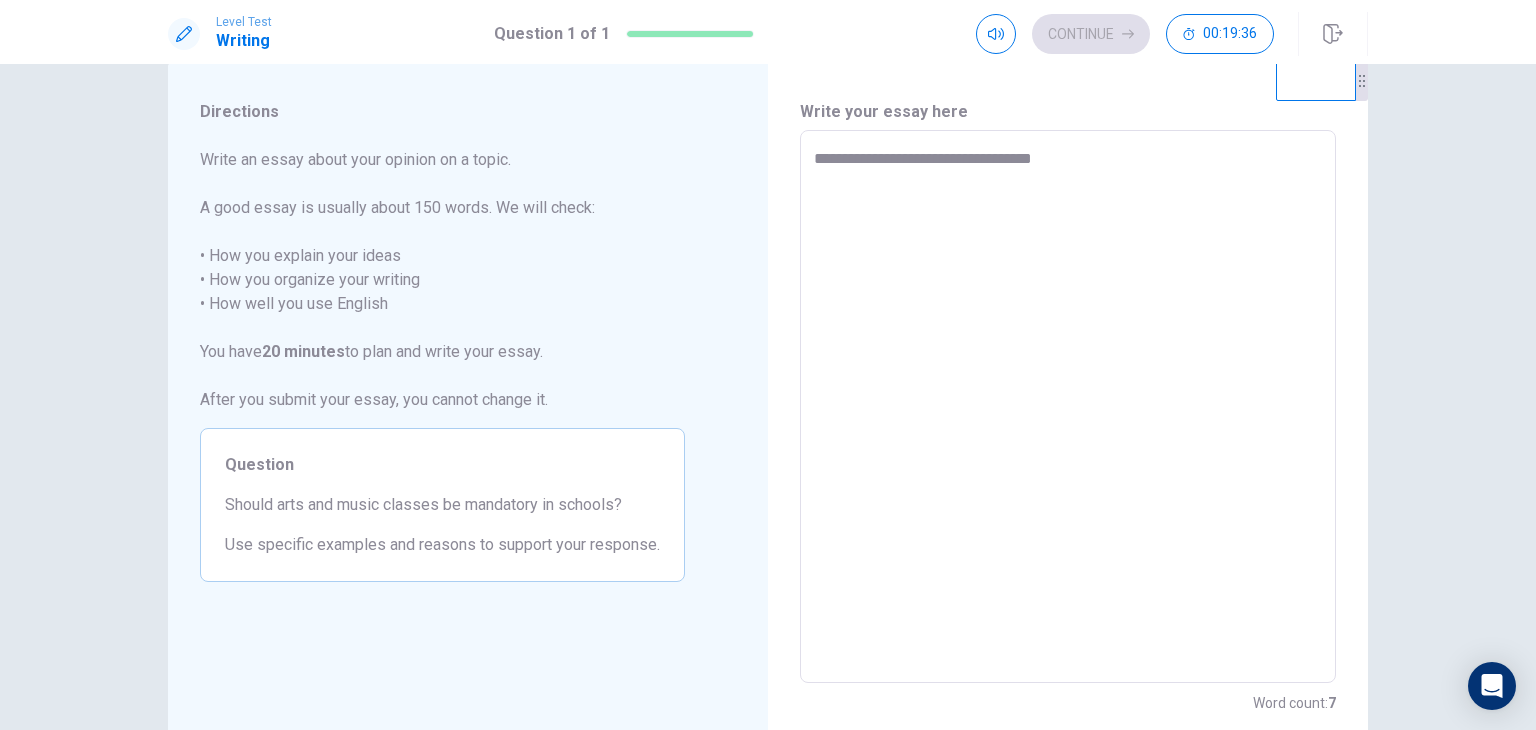 type on "**********" 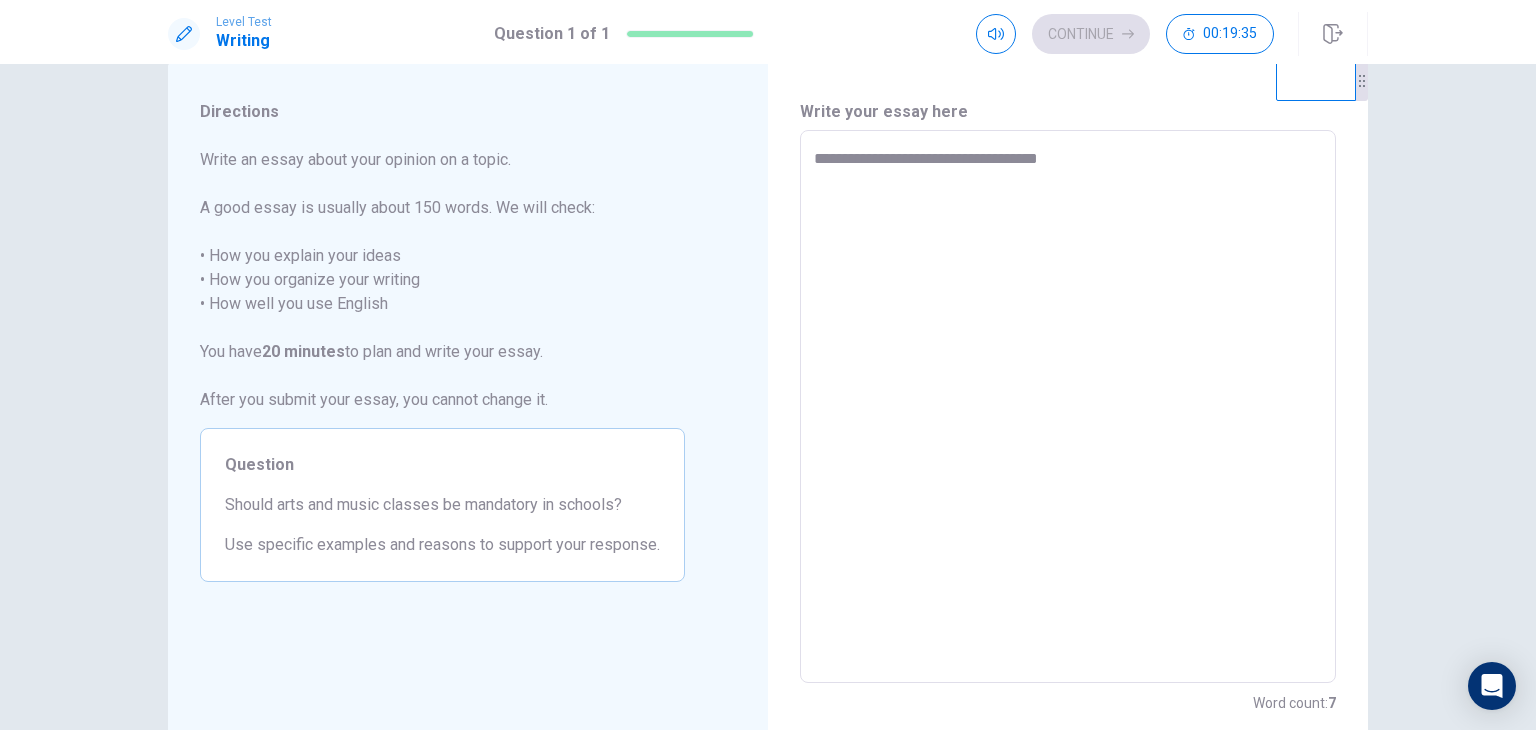 type on "*" 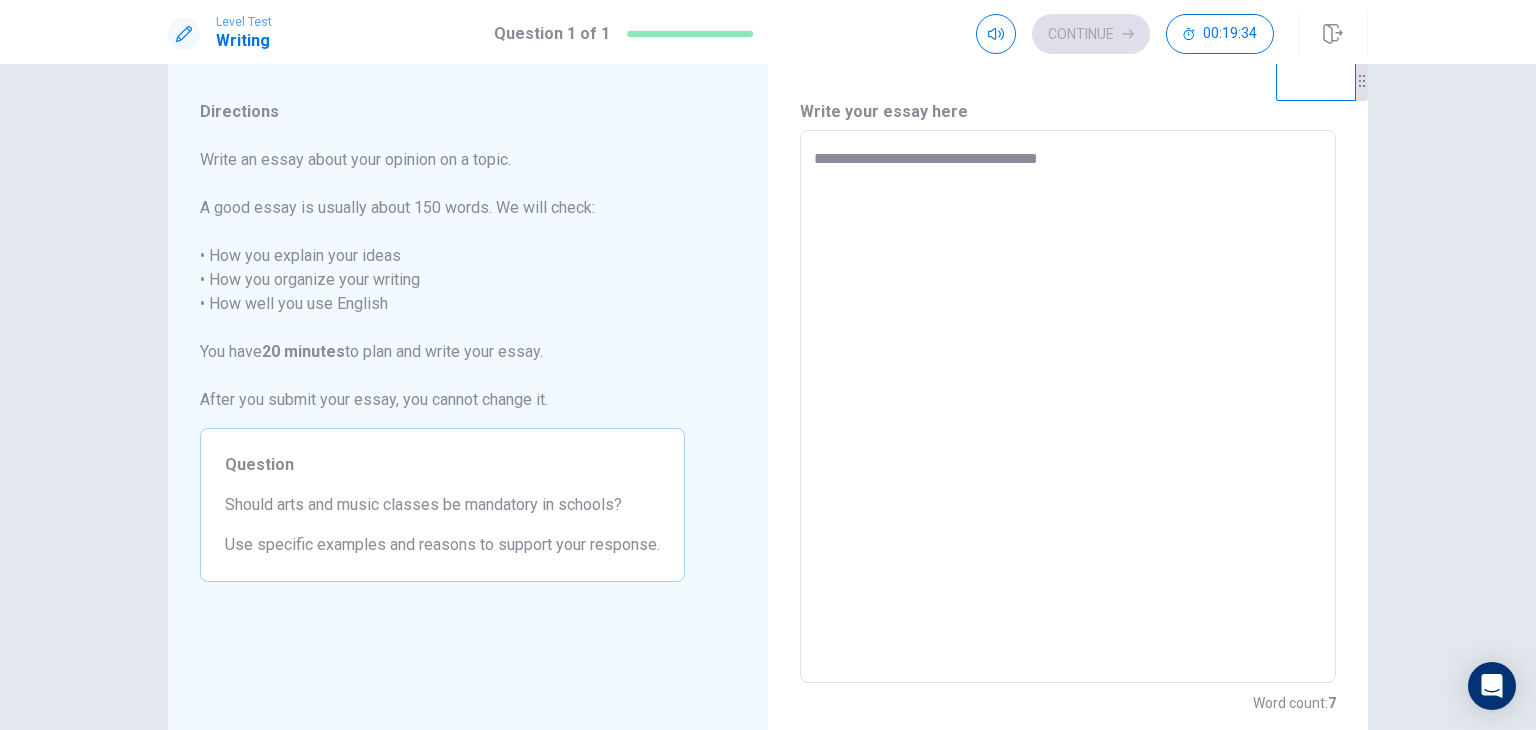 type on "**********" 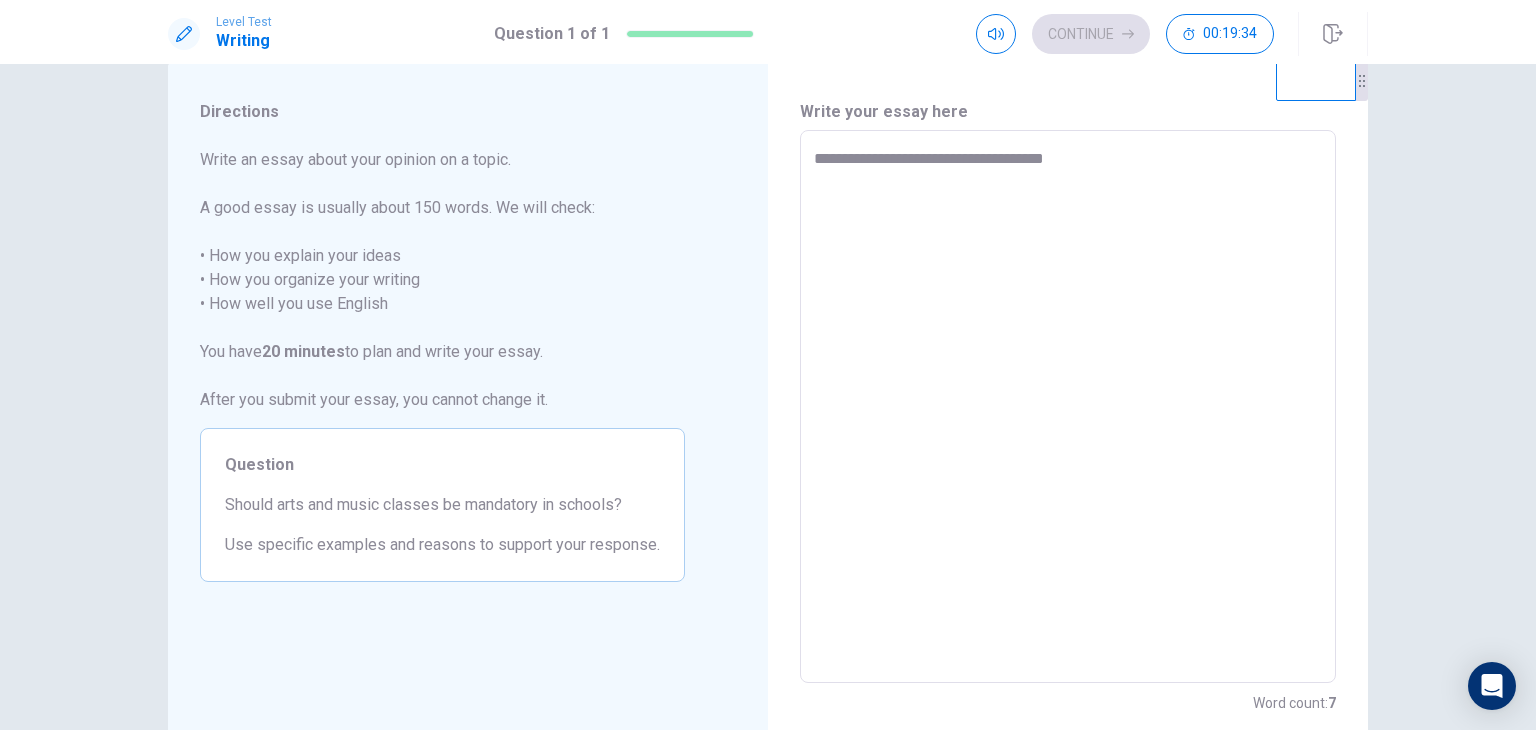 type on "*" 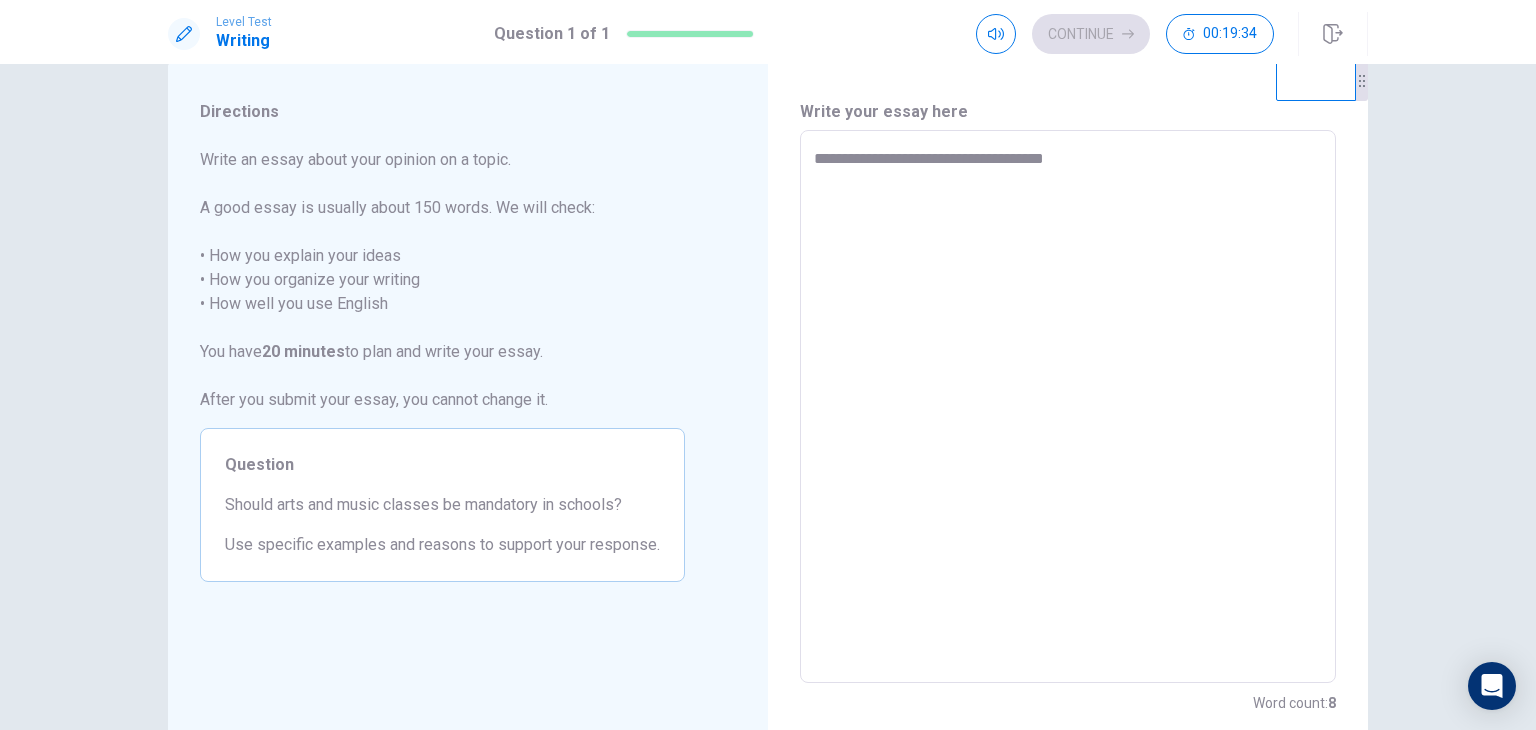 type on "**********" 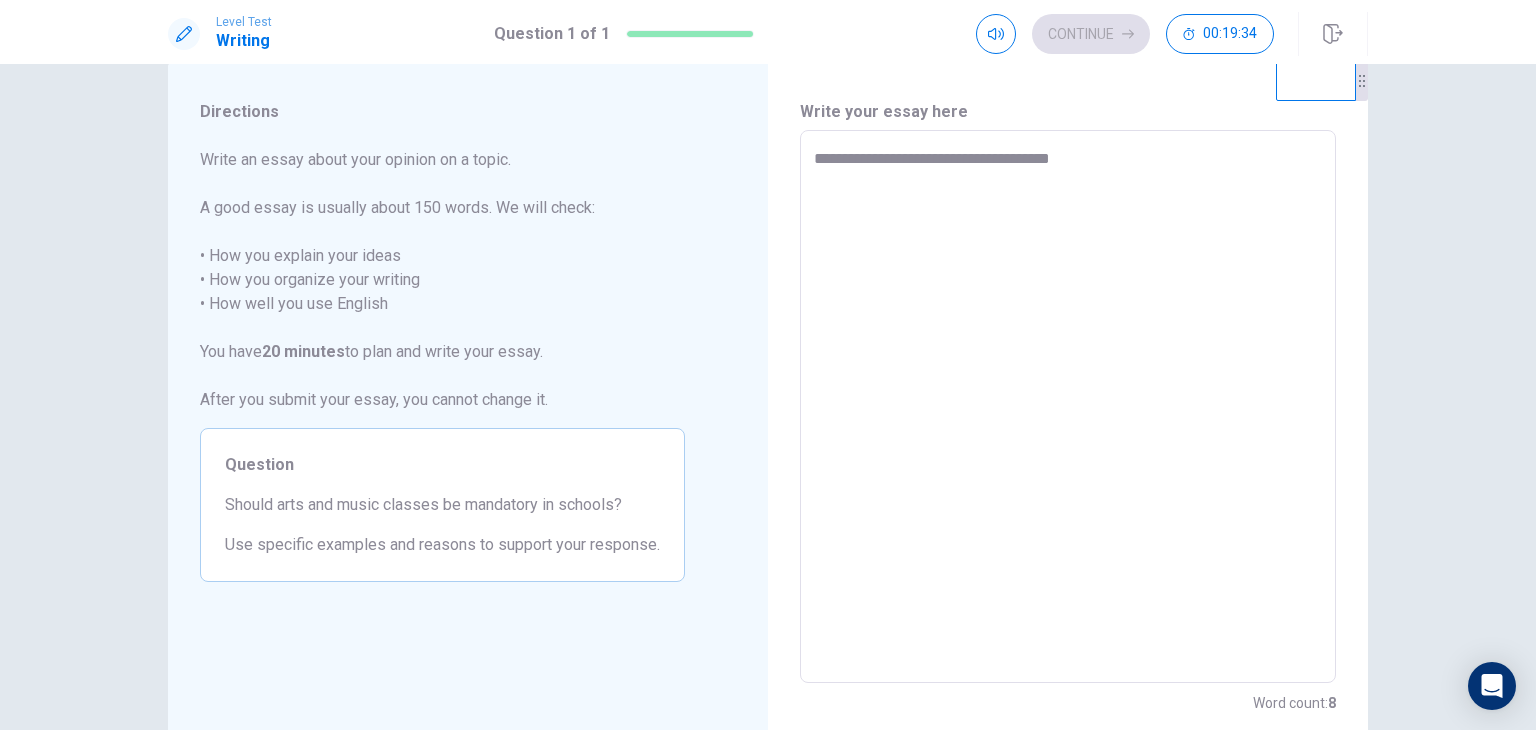 type on "*" 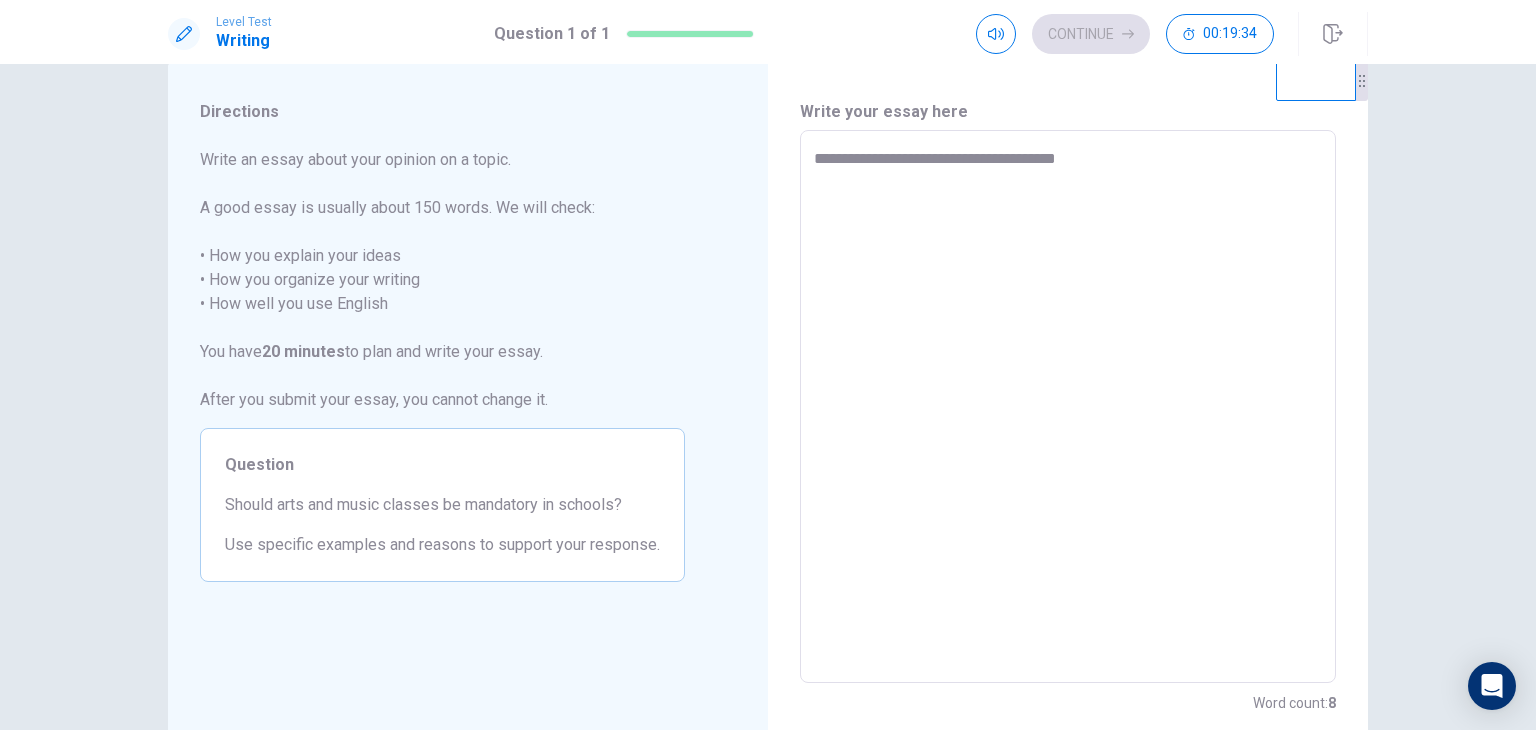 type on "*" 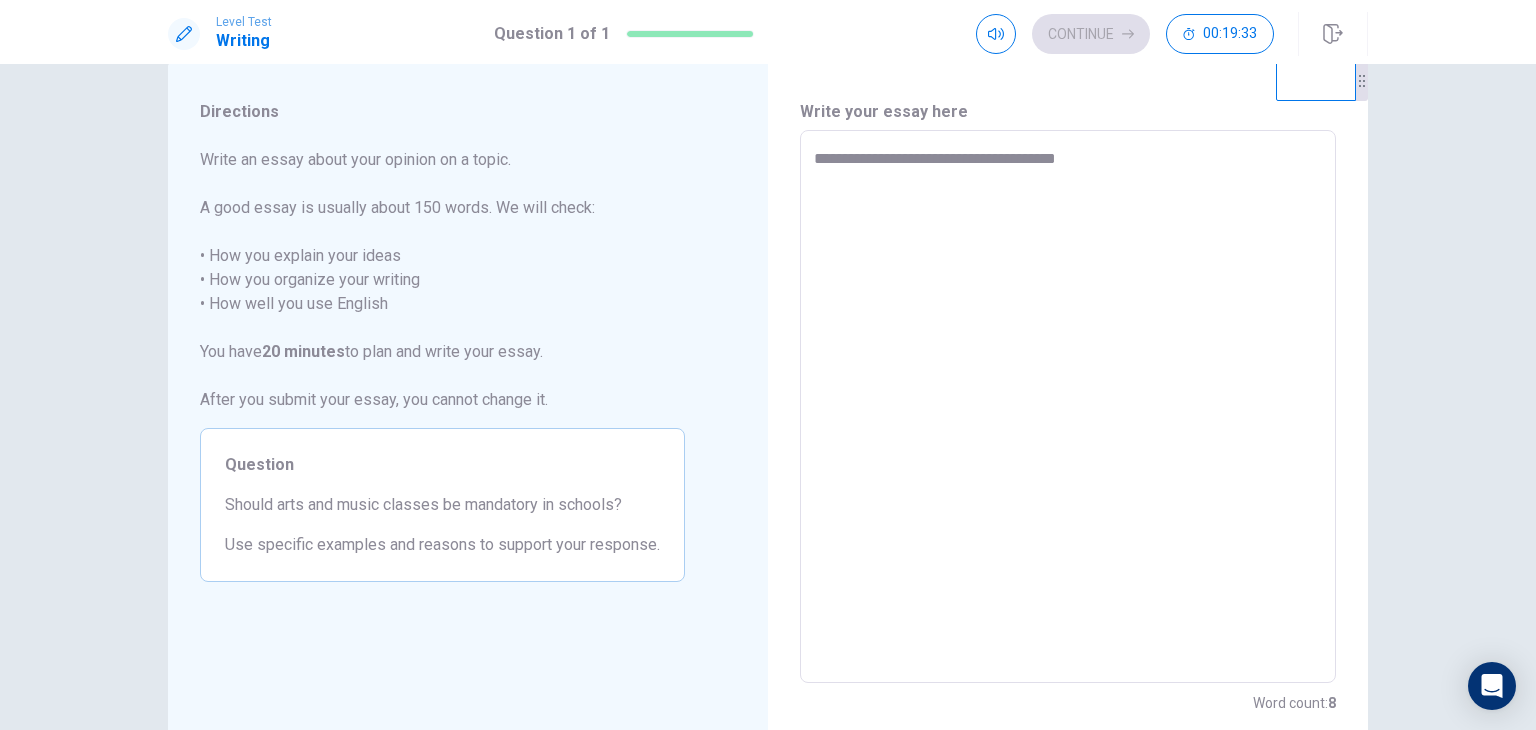 type on "**********" 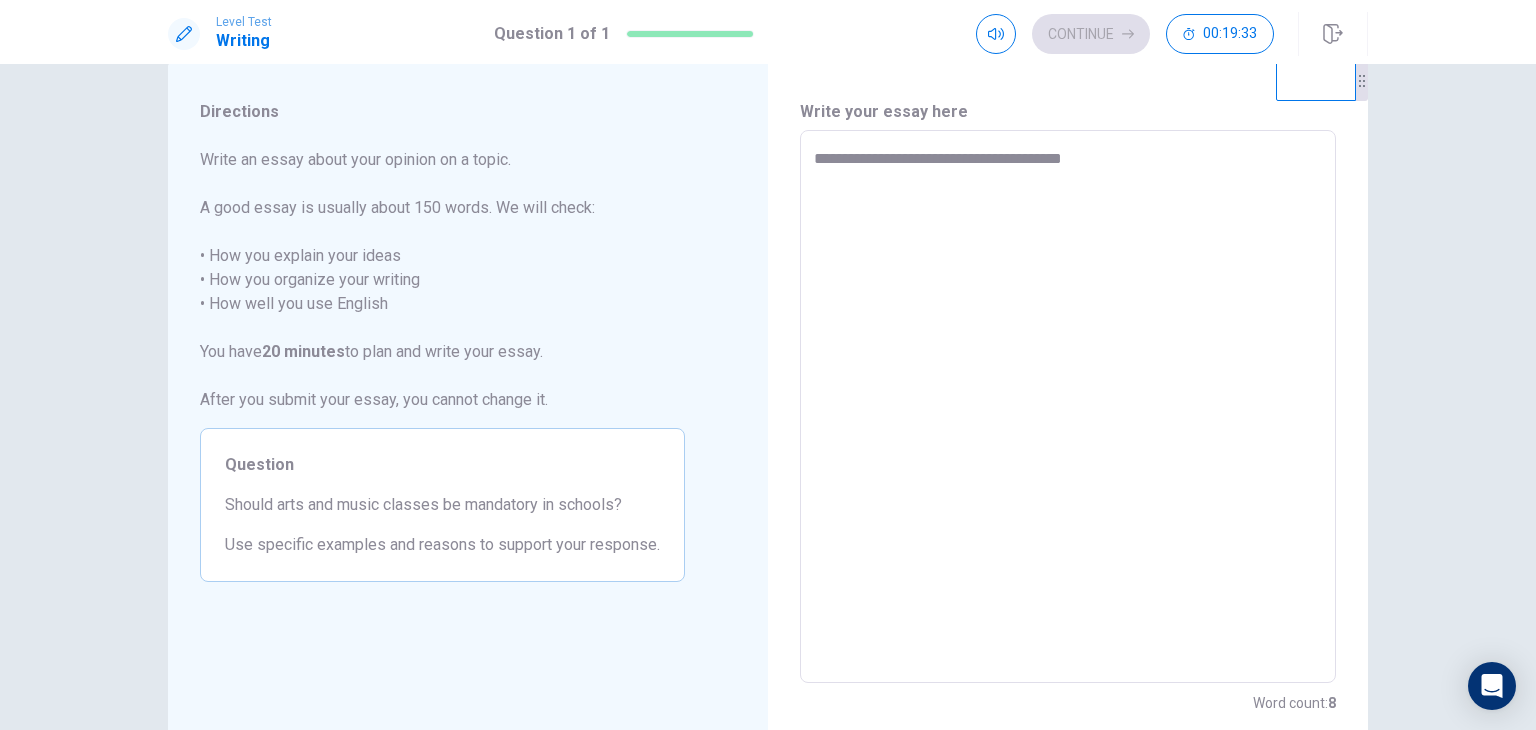 type on "*" 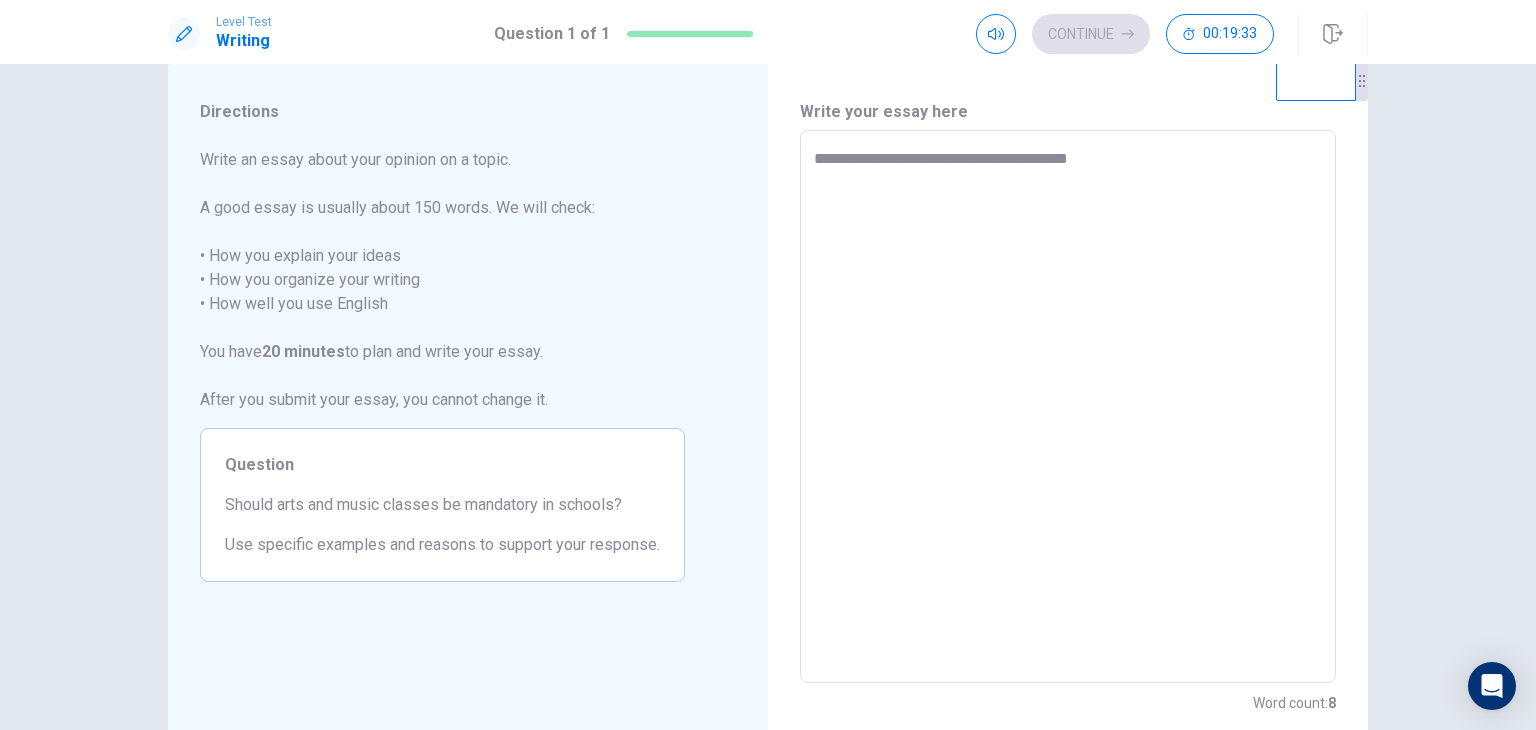 type on "*" 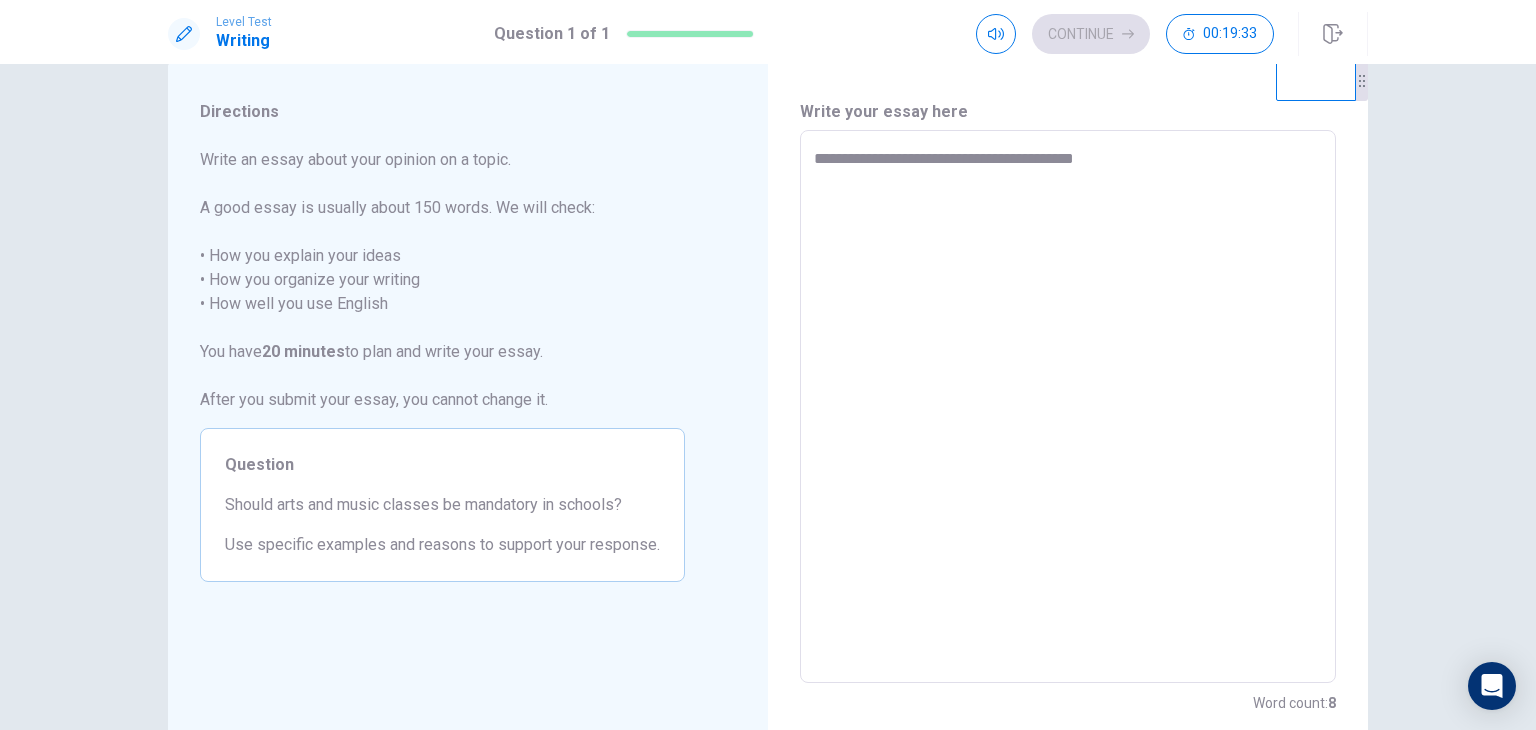 type on "*" 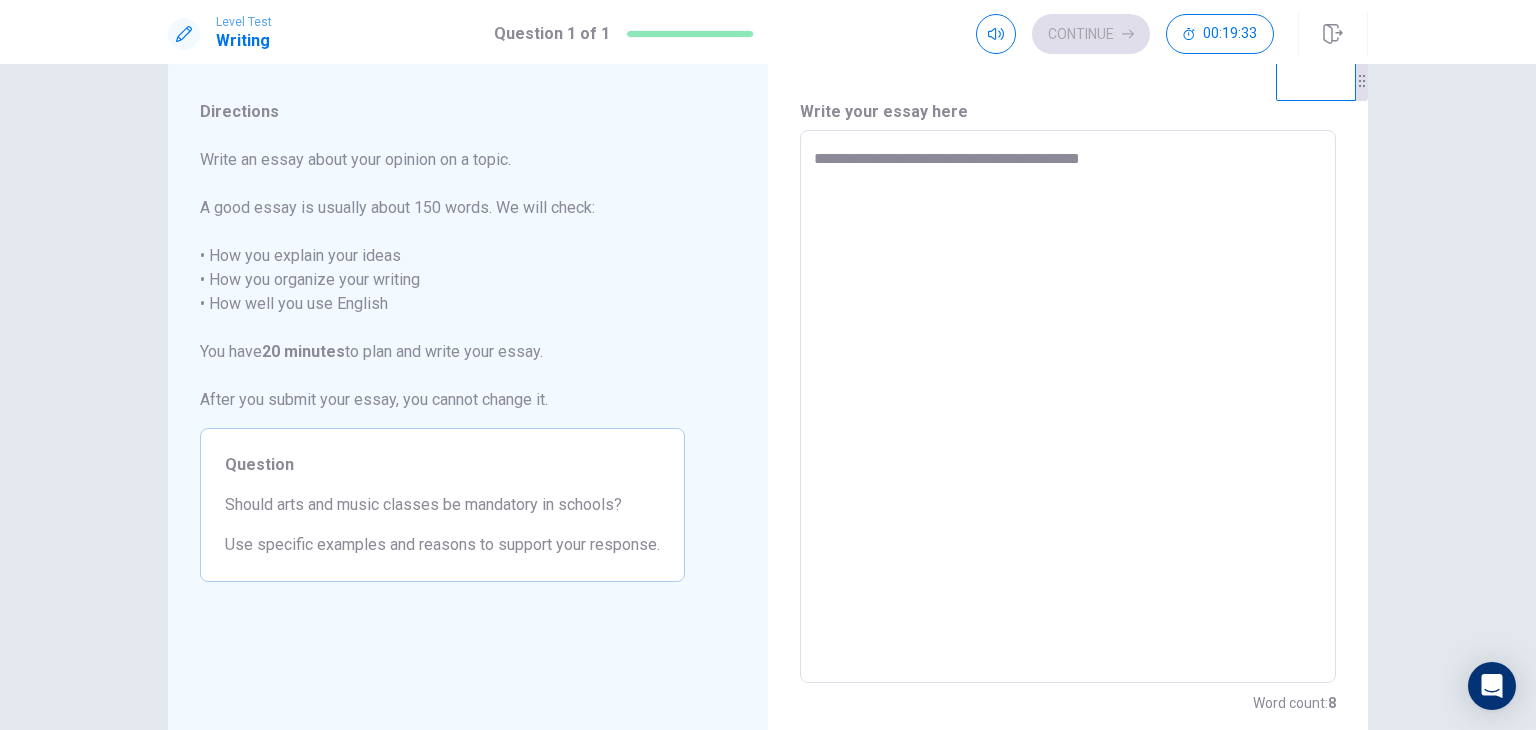 type on "*" 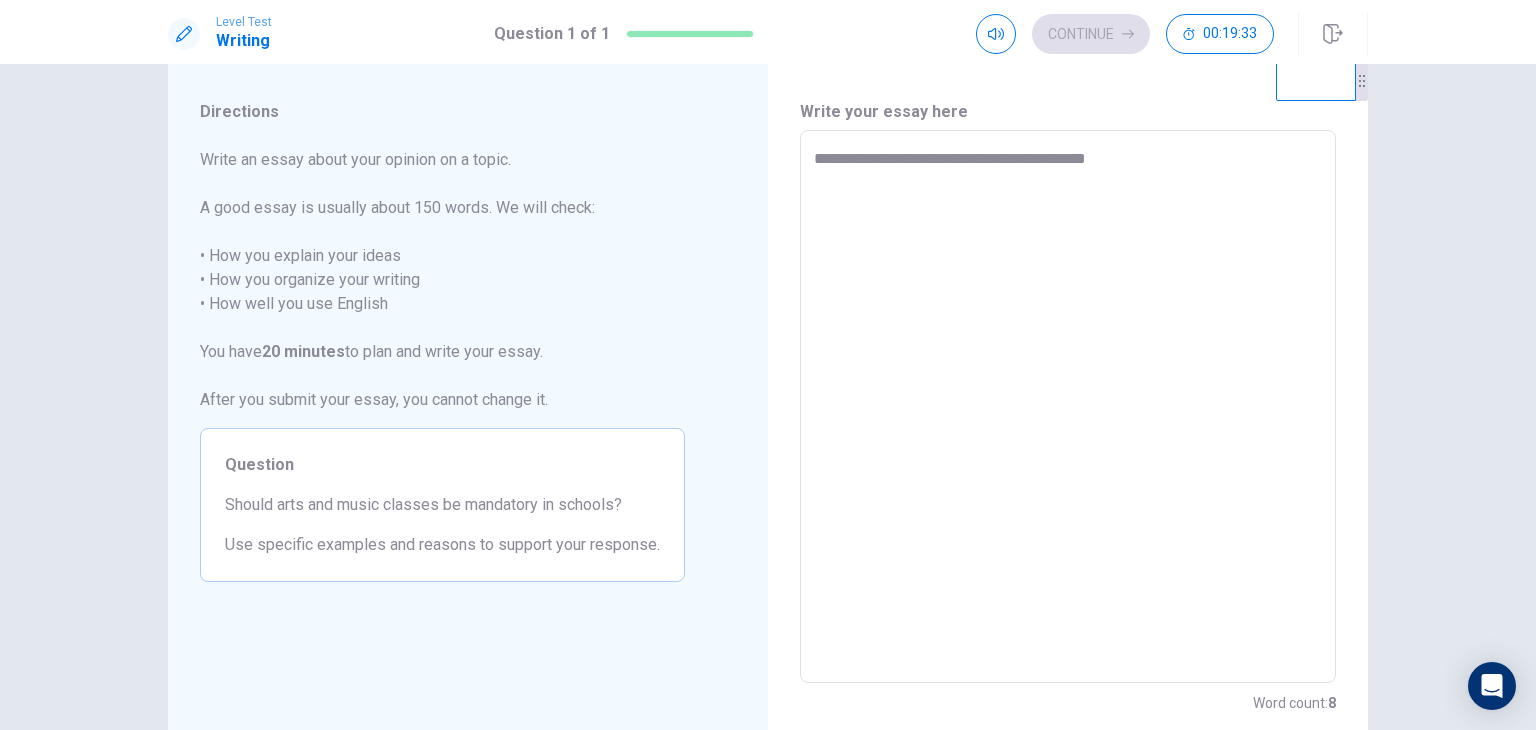 type on "*" 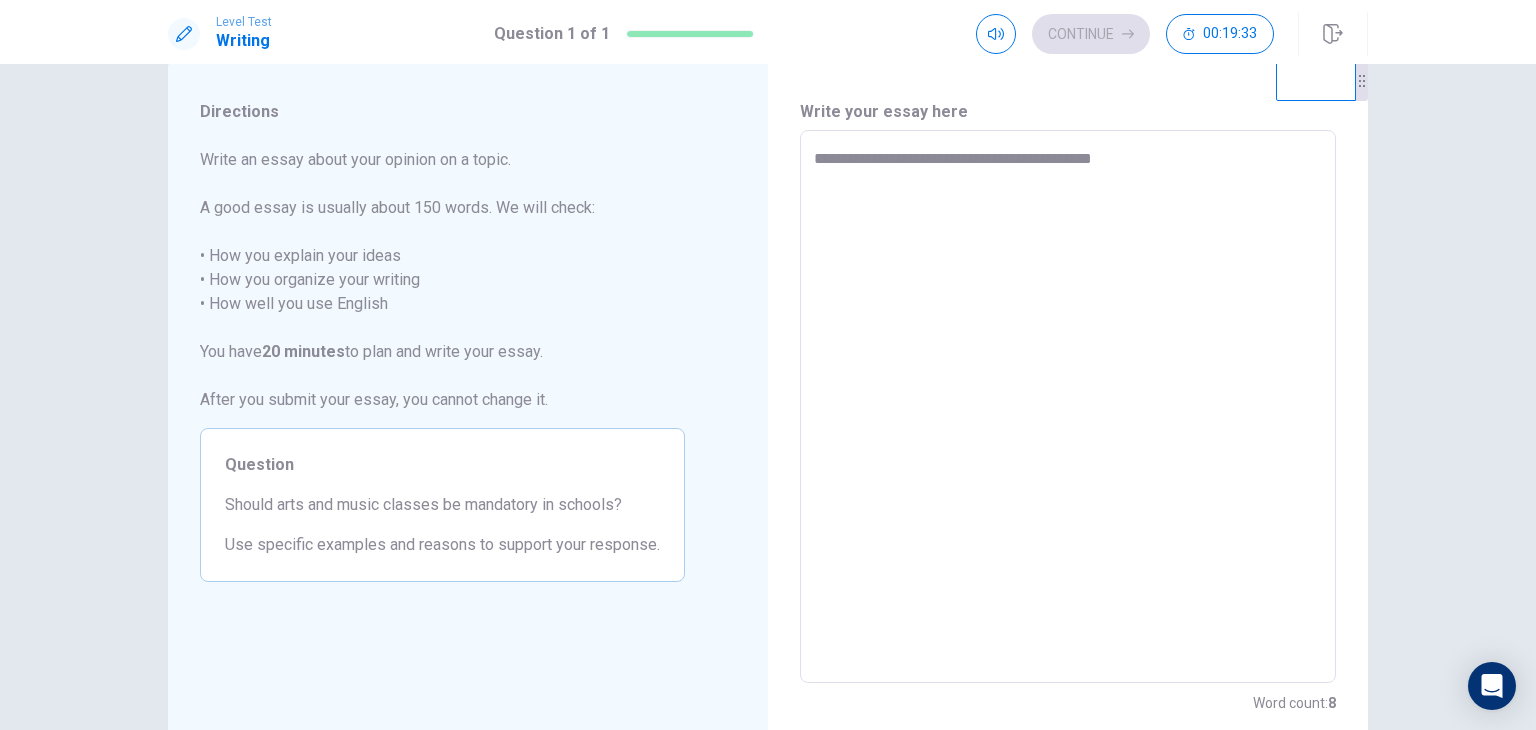 type on "*" 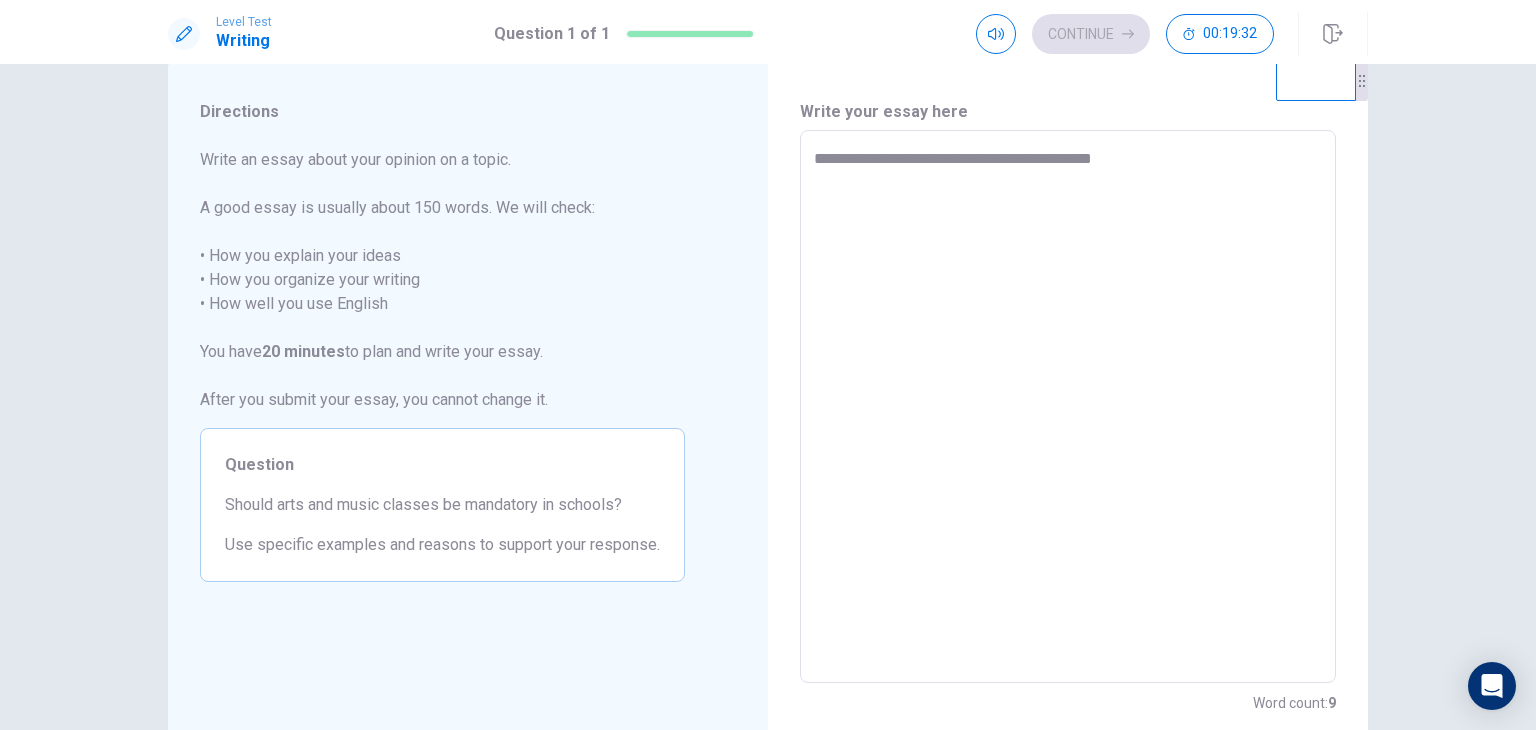 type on "**********" 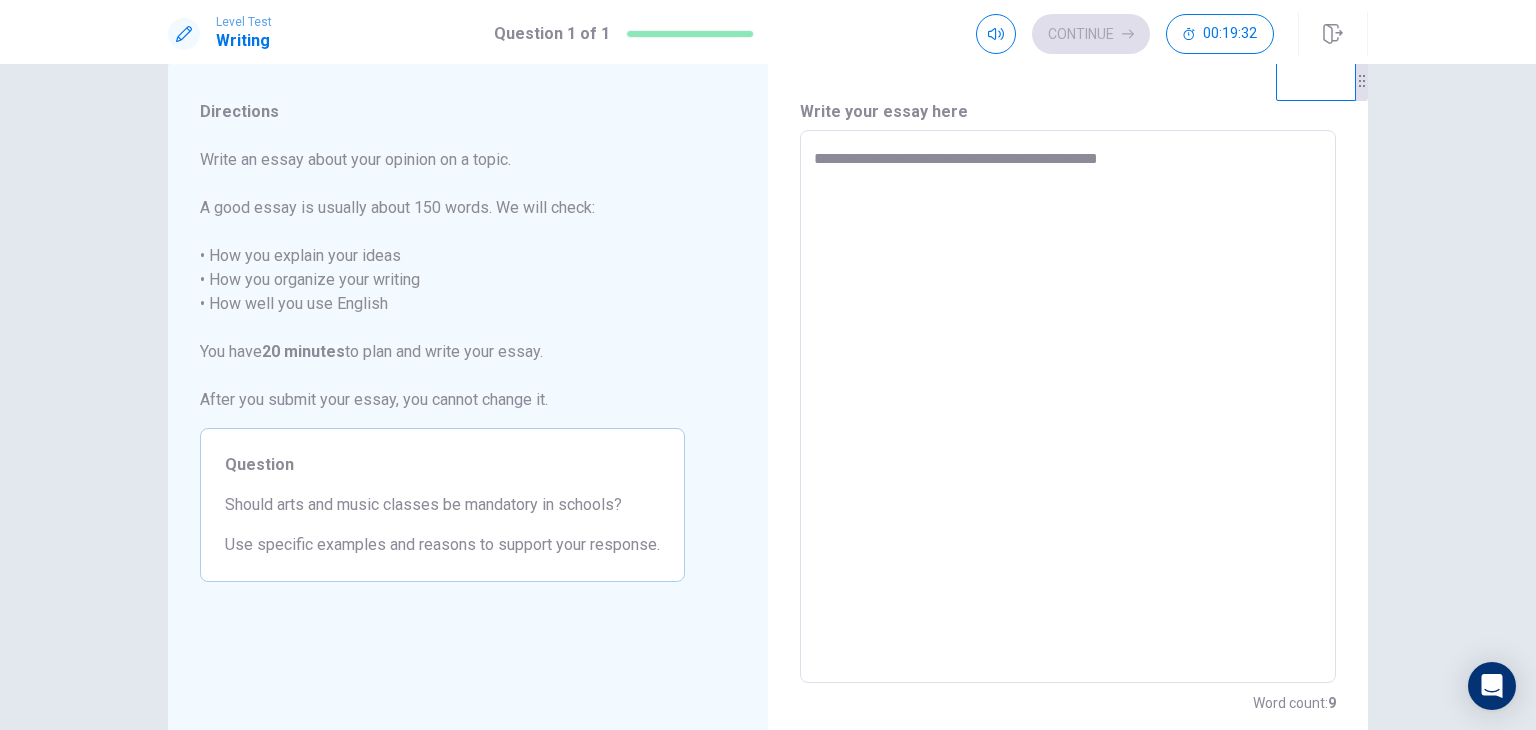 type on "*" 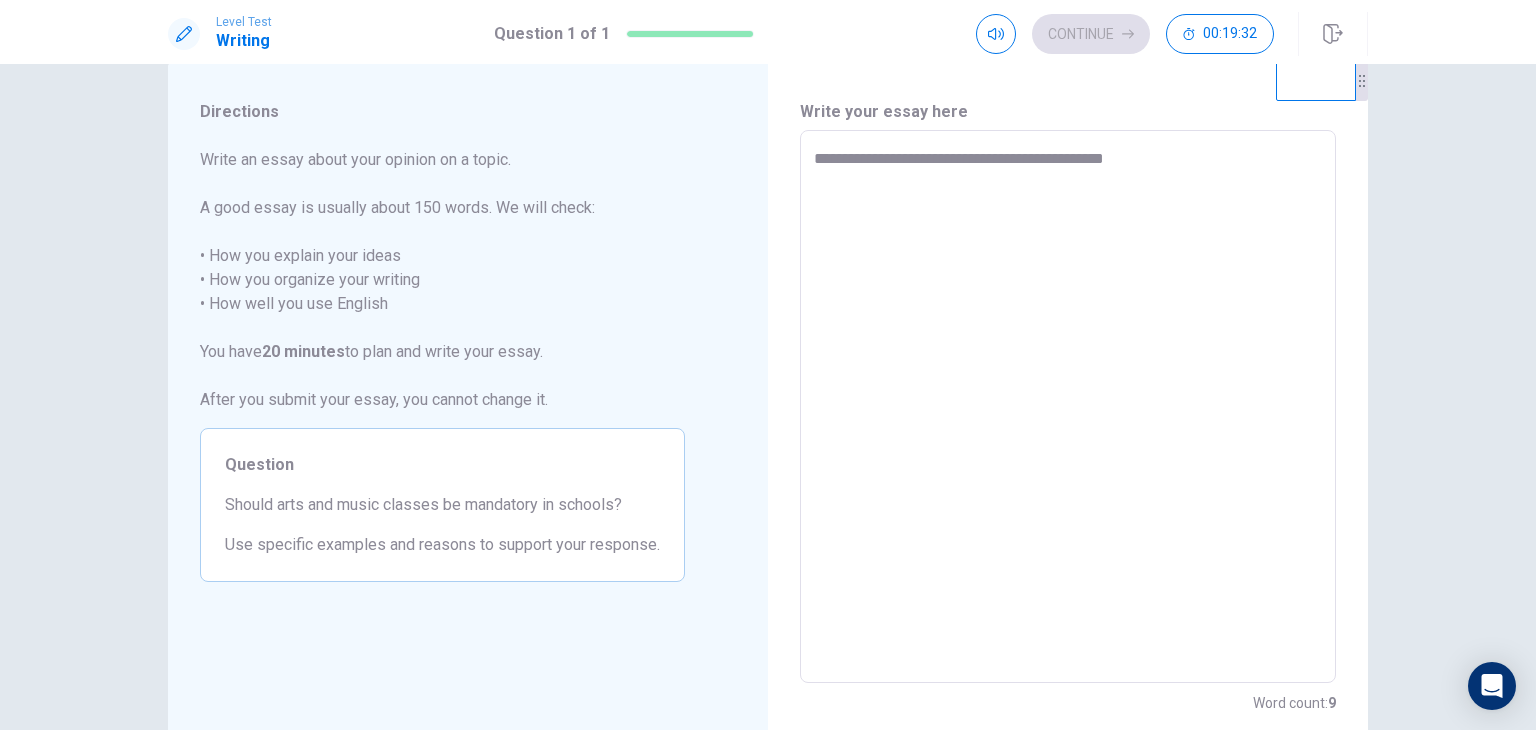 type on "*" 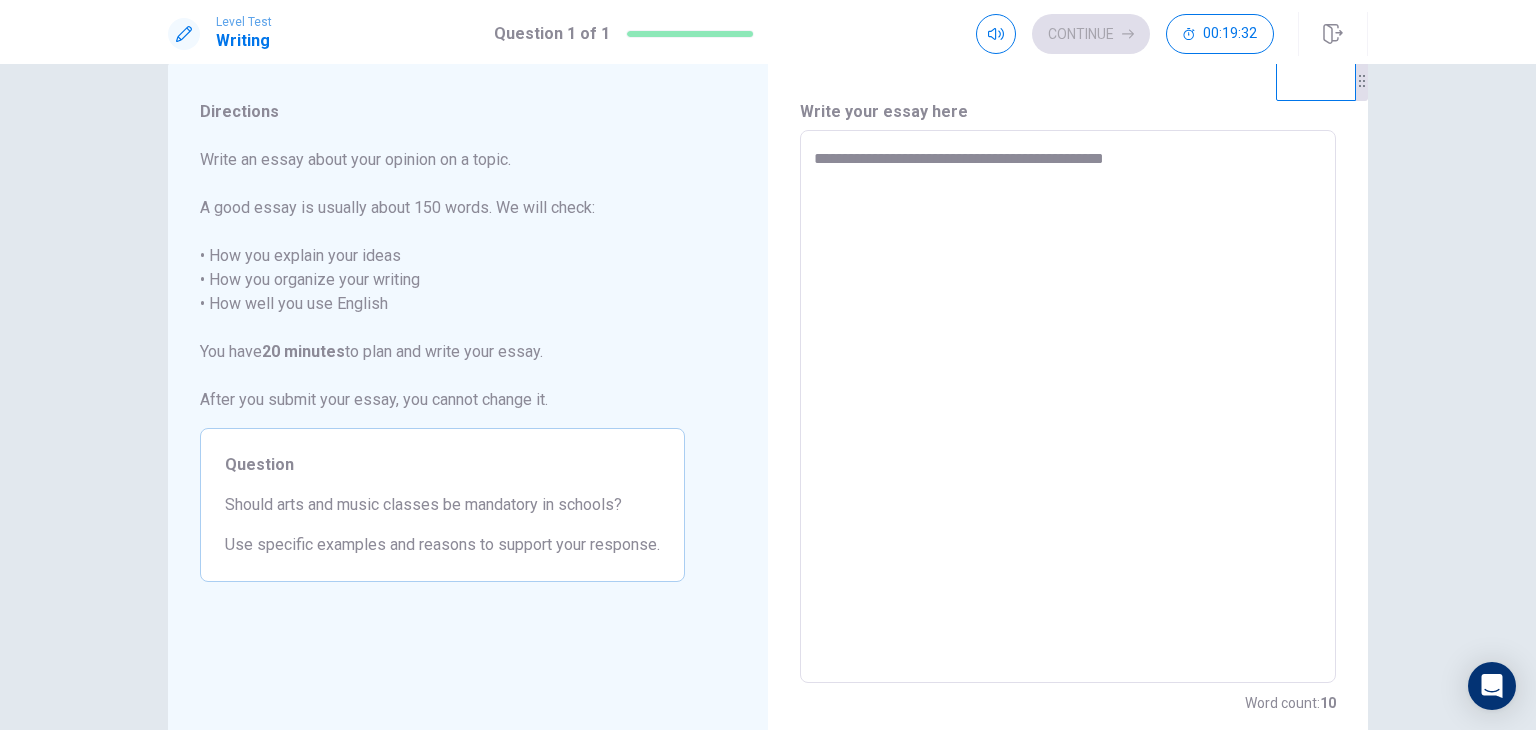 type on "**********" 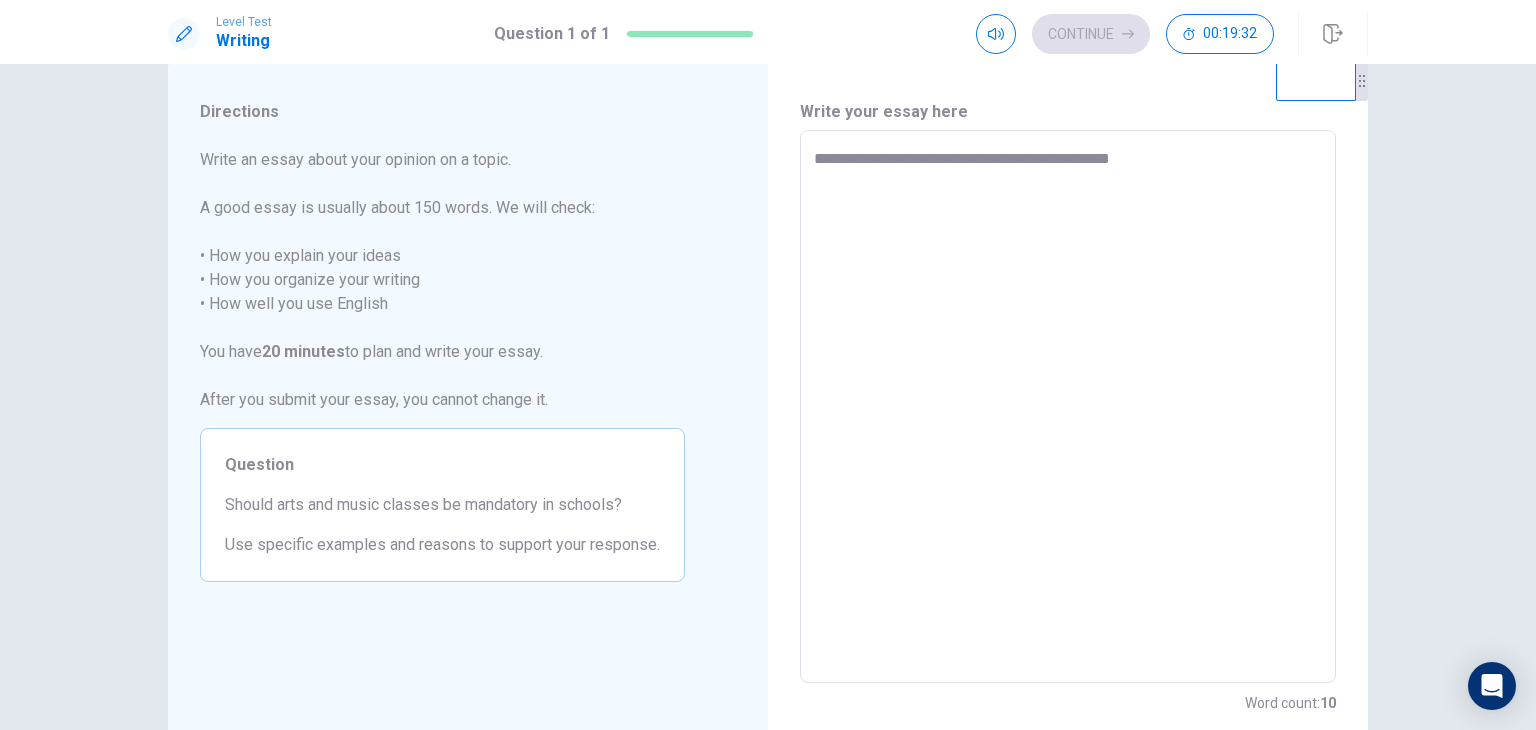 type on "*" 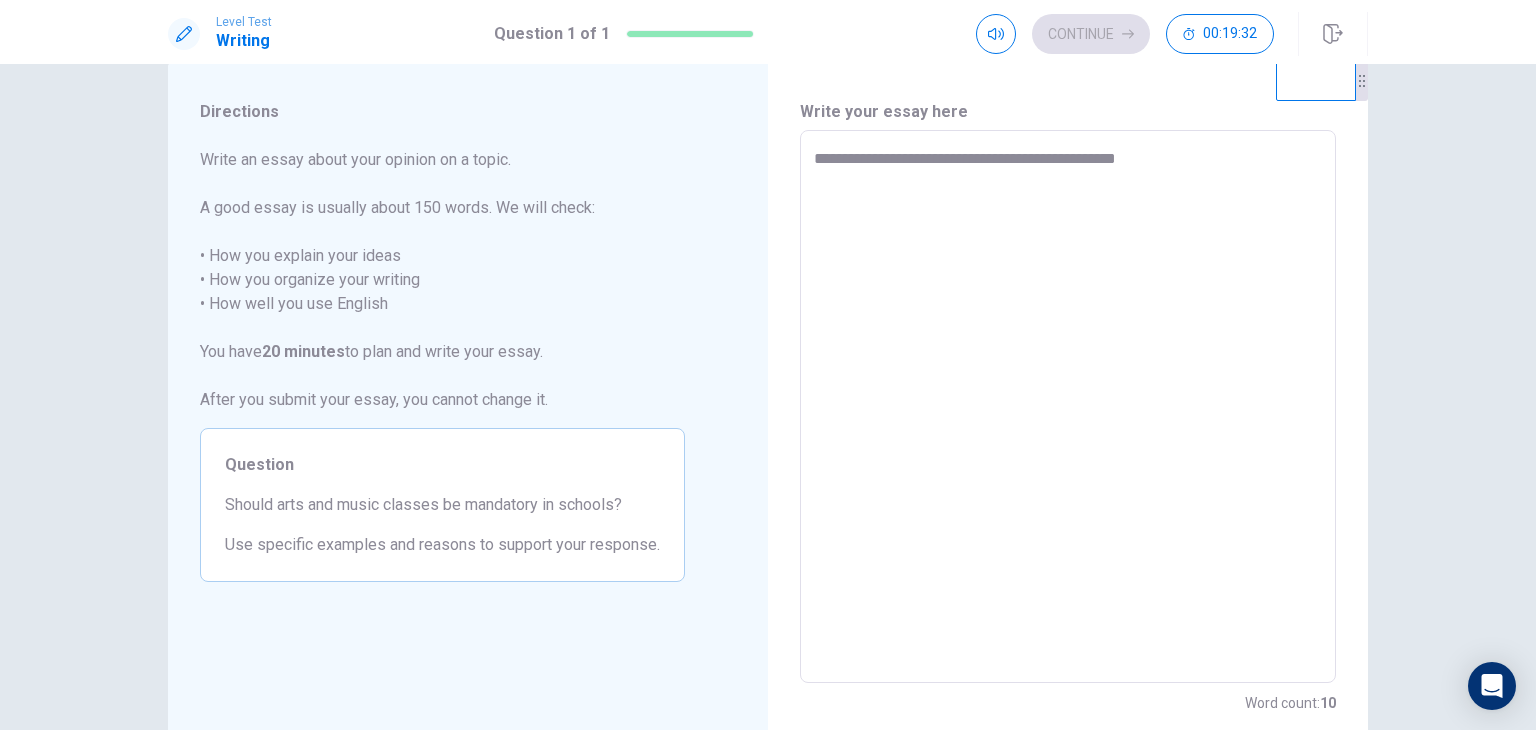 type on "*" 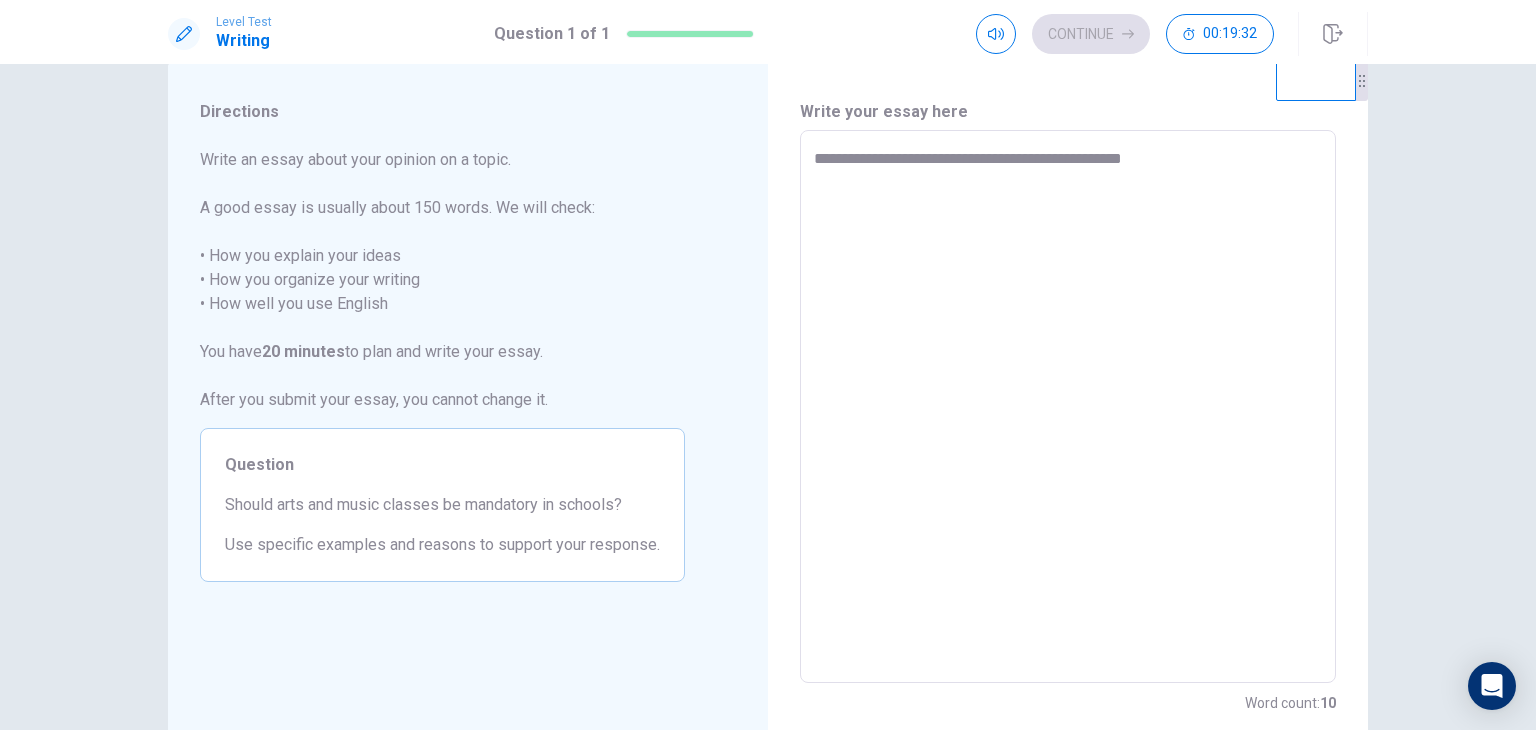 type on "*" 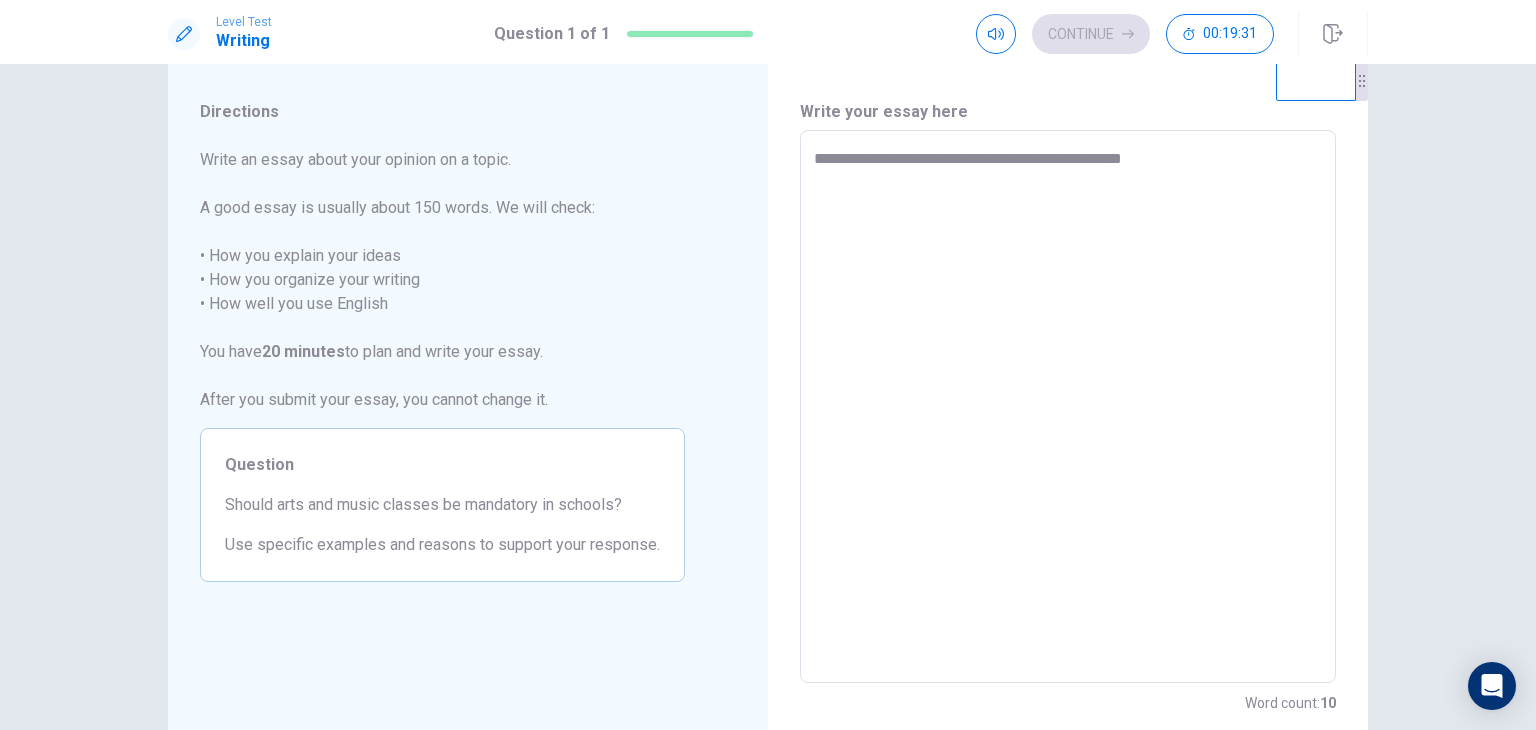 type on "**********" 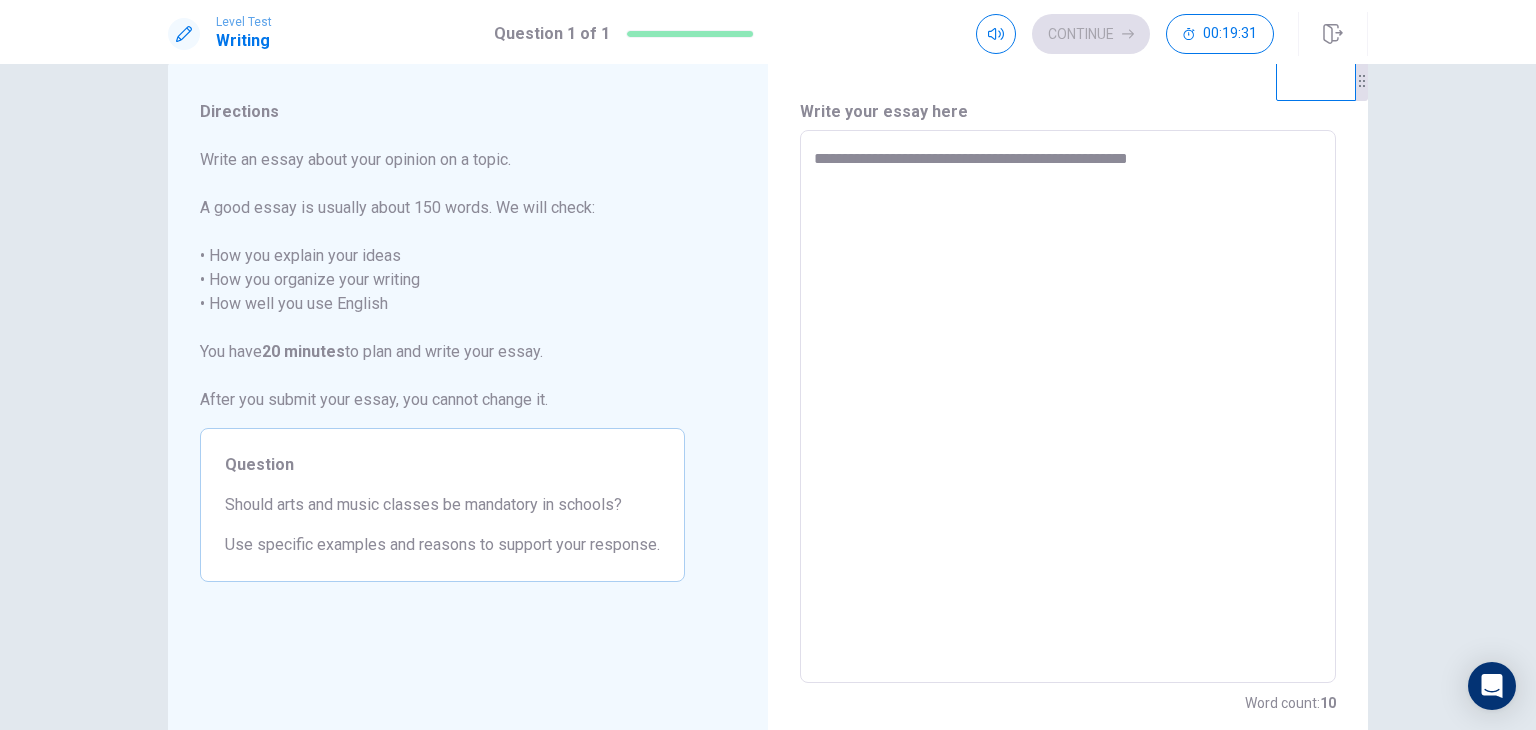 type on "*" 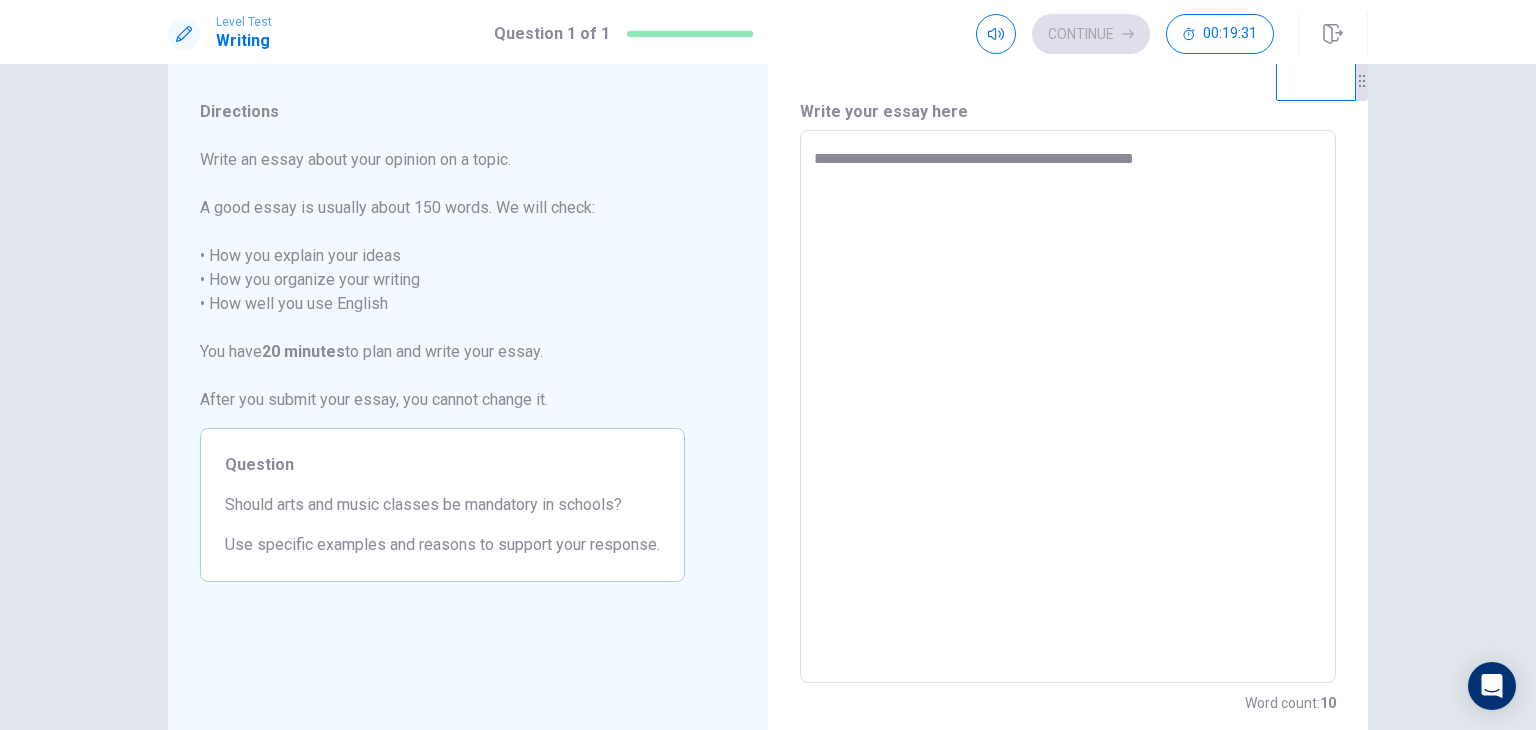 type on "*" 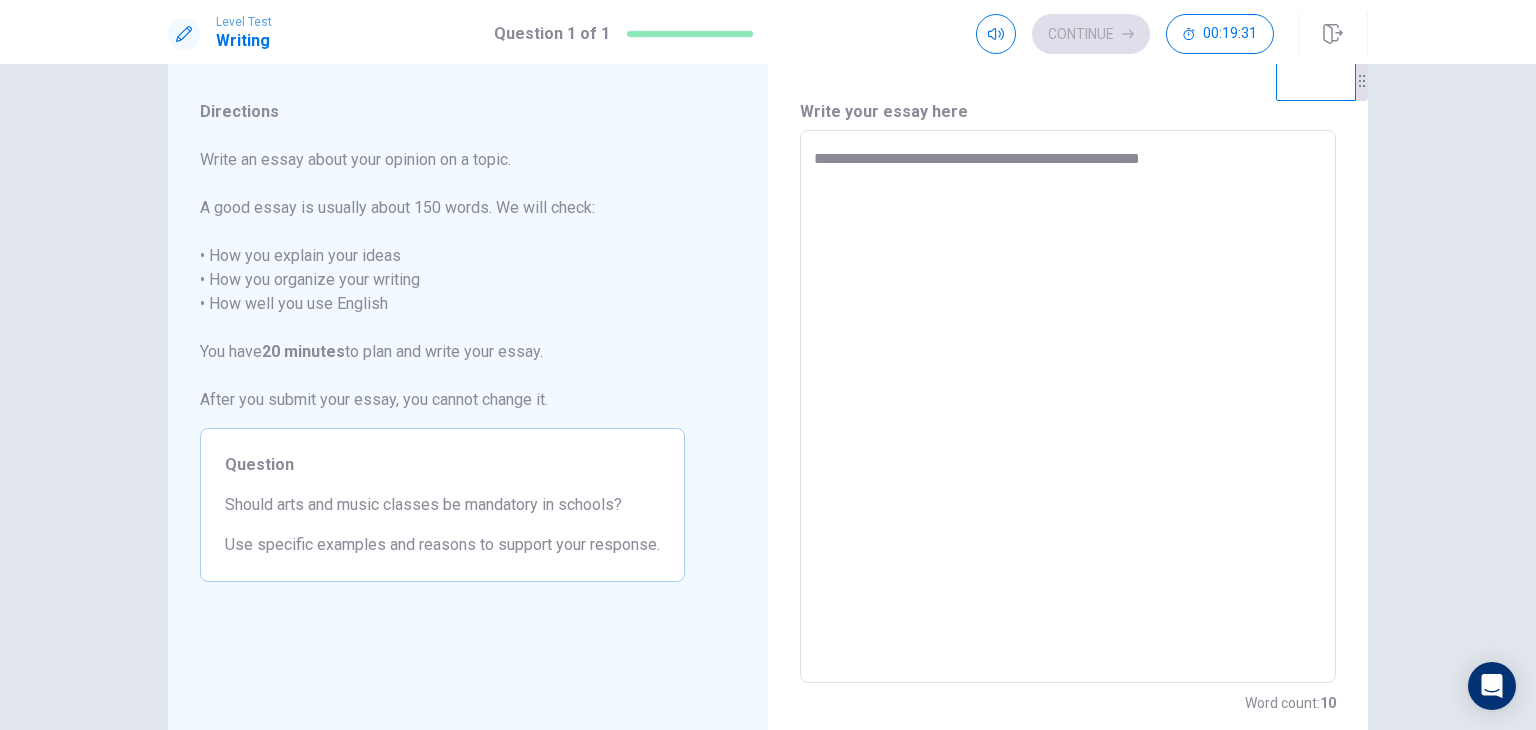 type on "*" 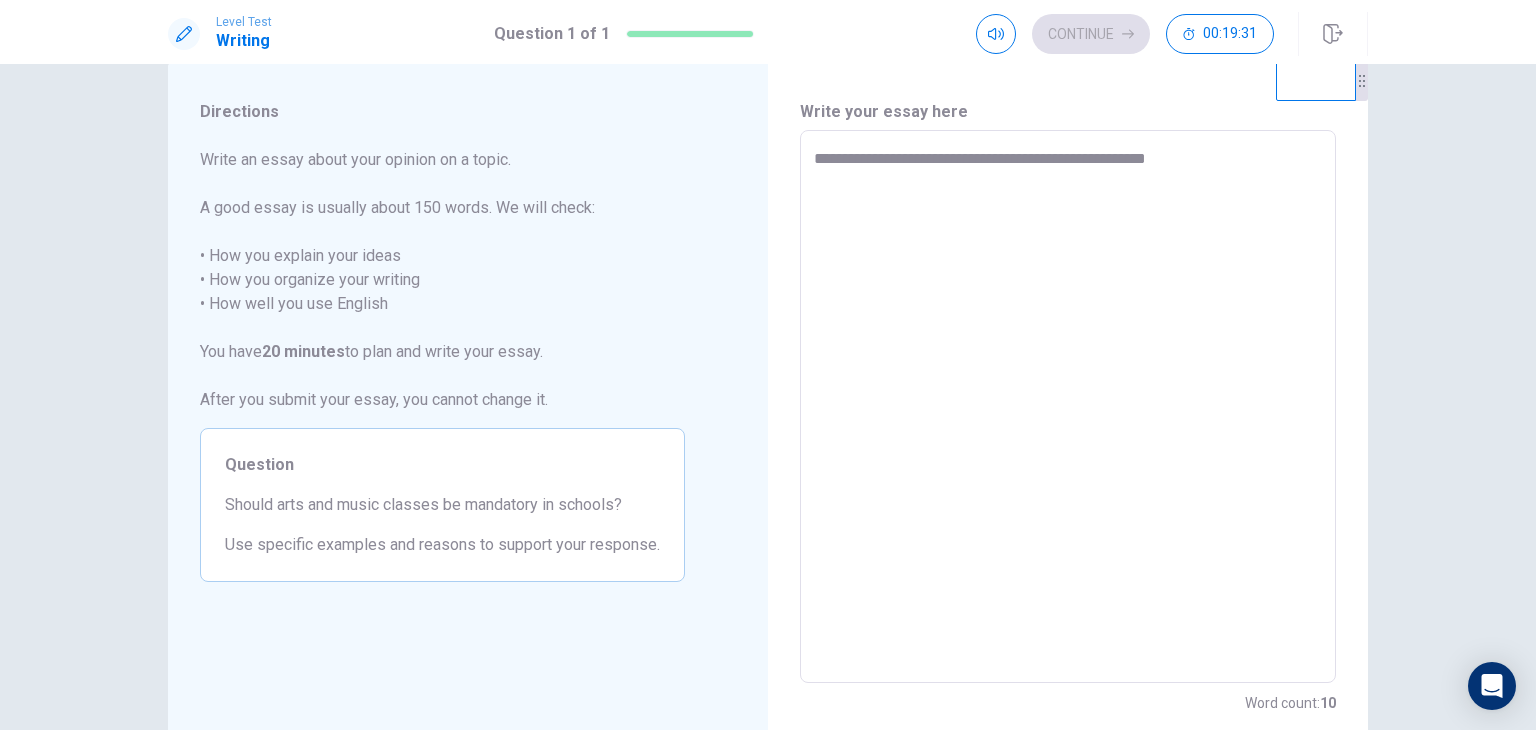 type on "*" 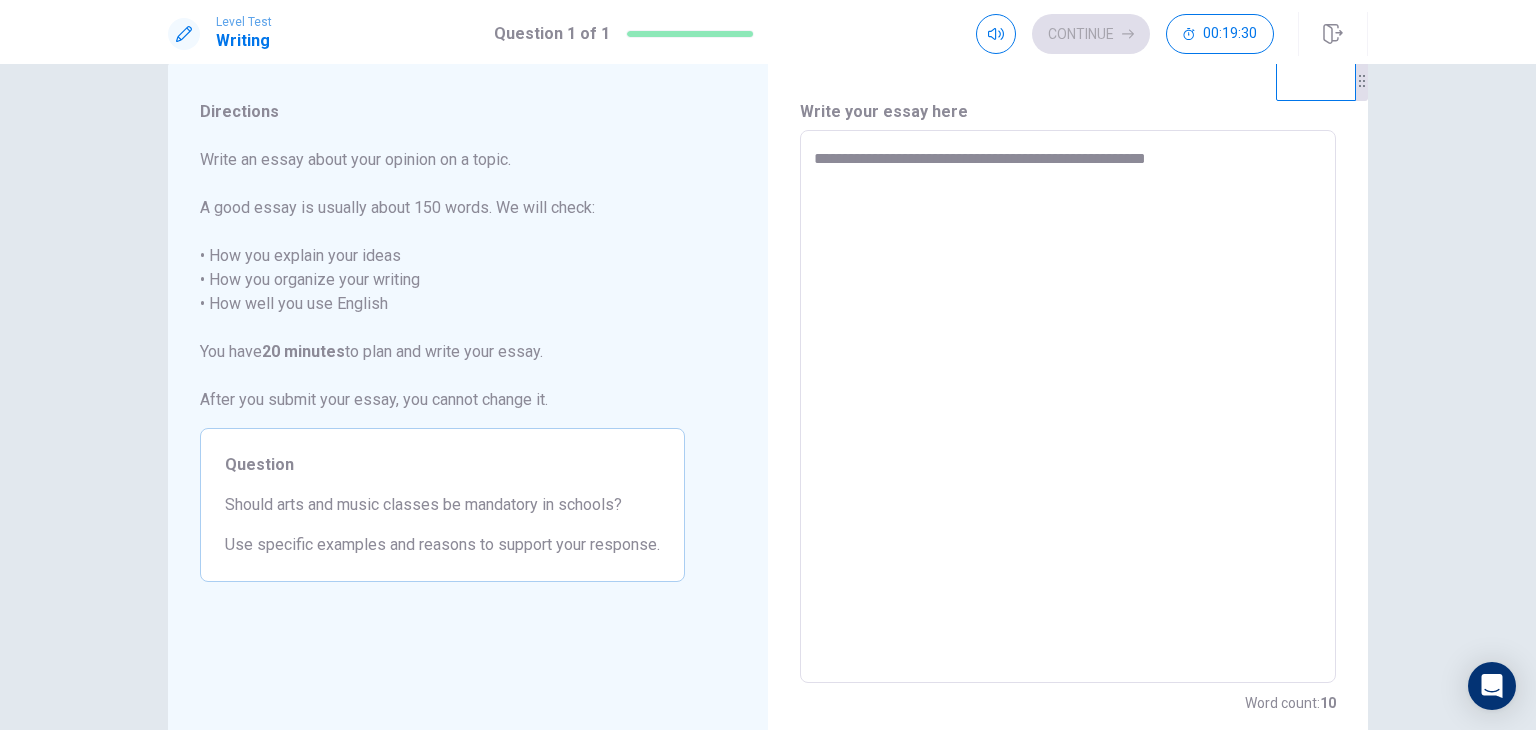 type on "**********" 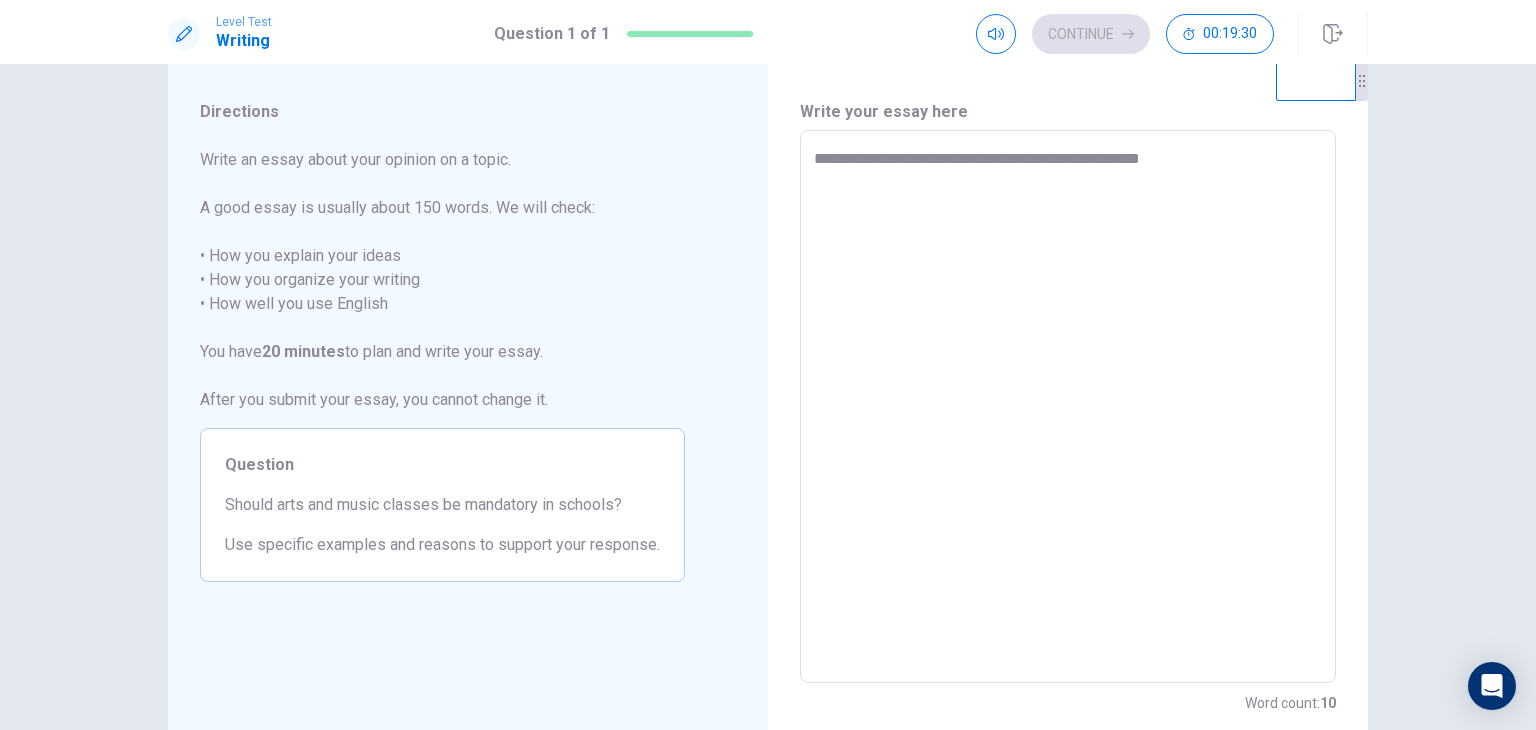 type on "*" 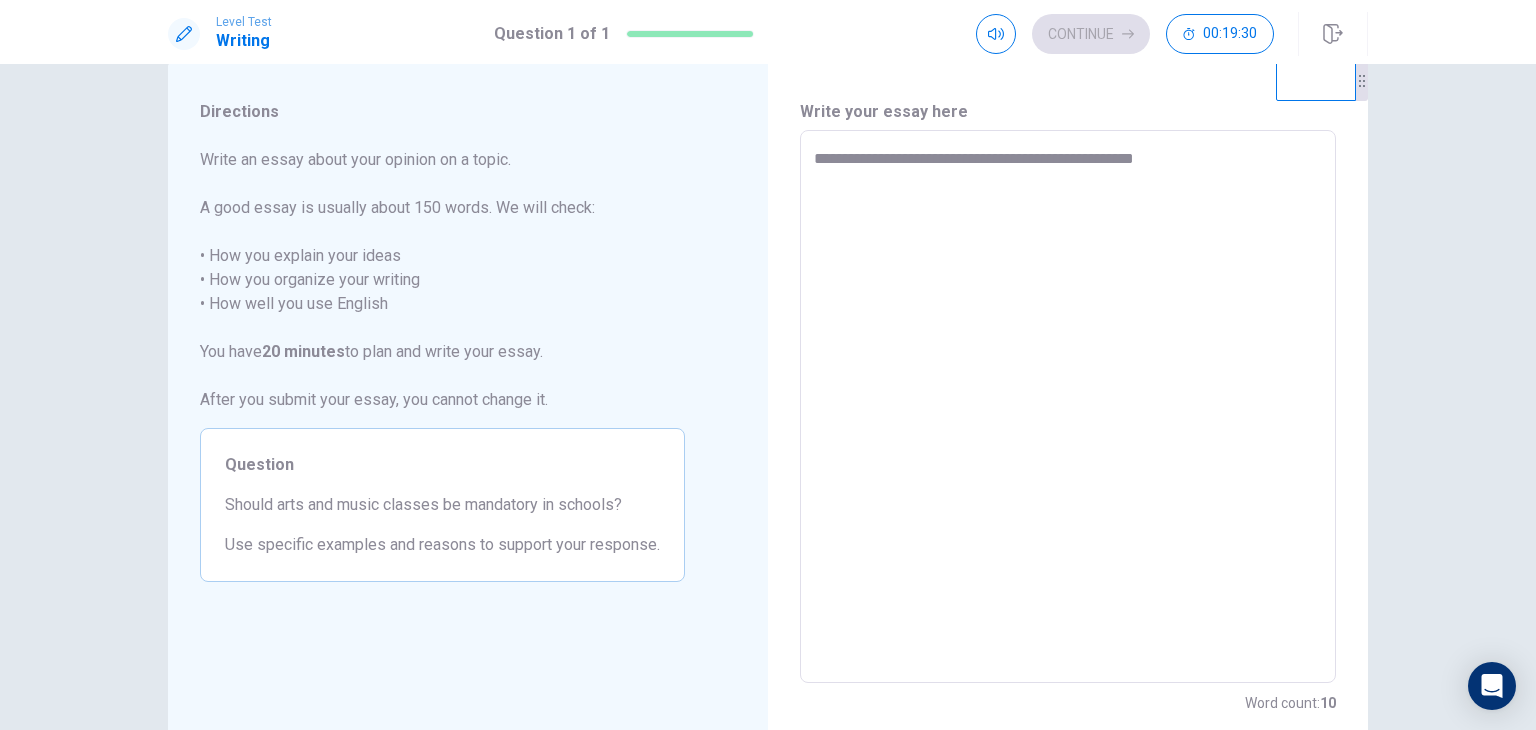 type on "*" 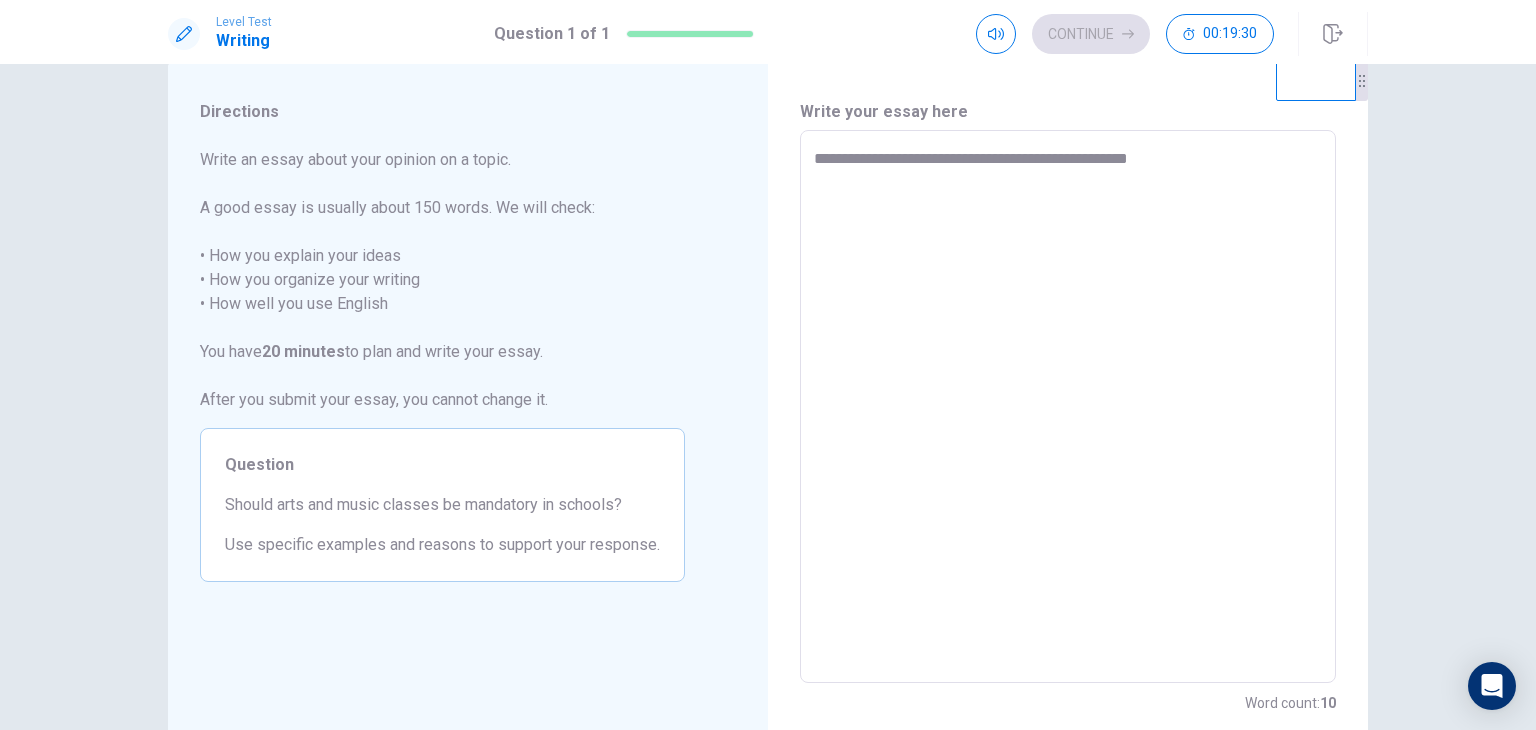 type on "*" 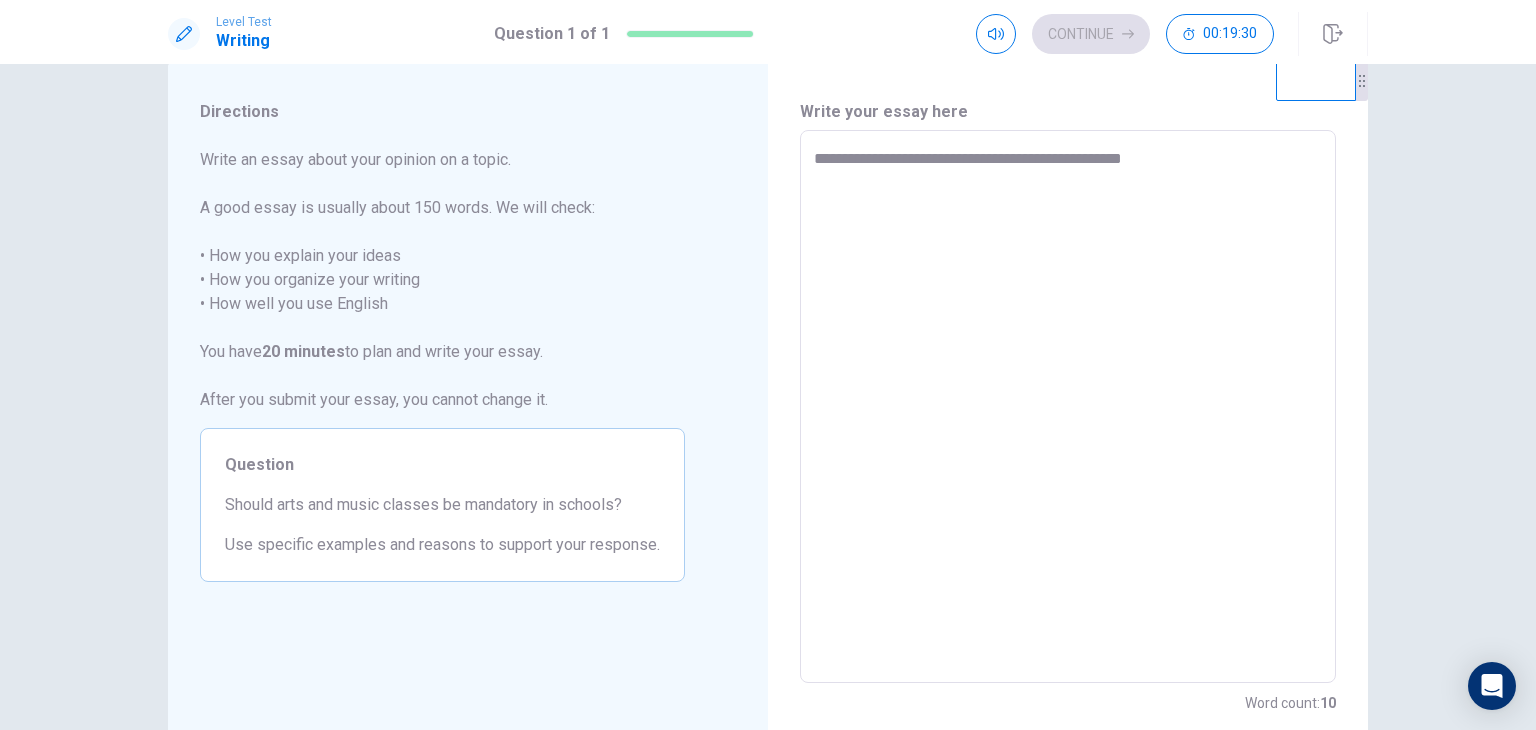 type on "*" 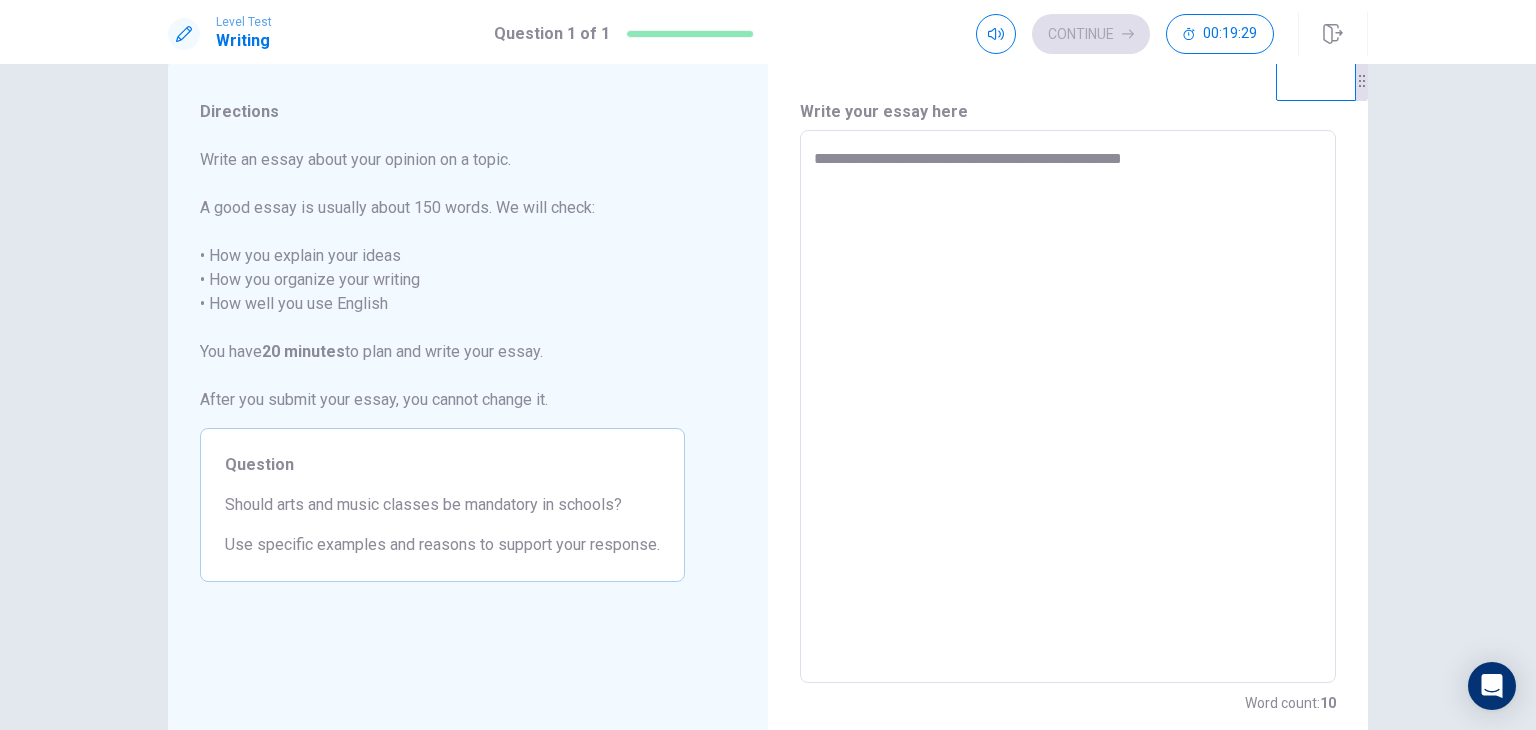 type on "**********" 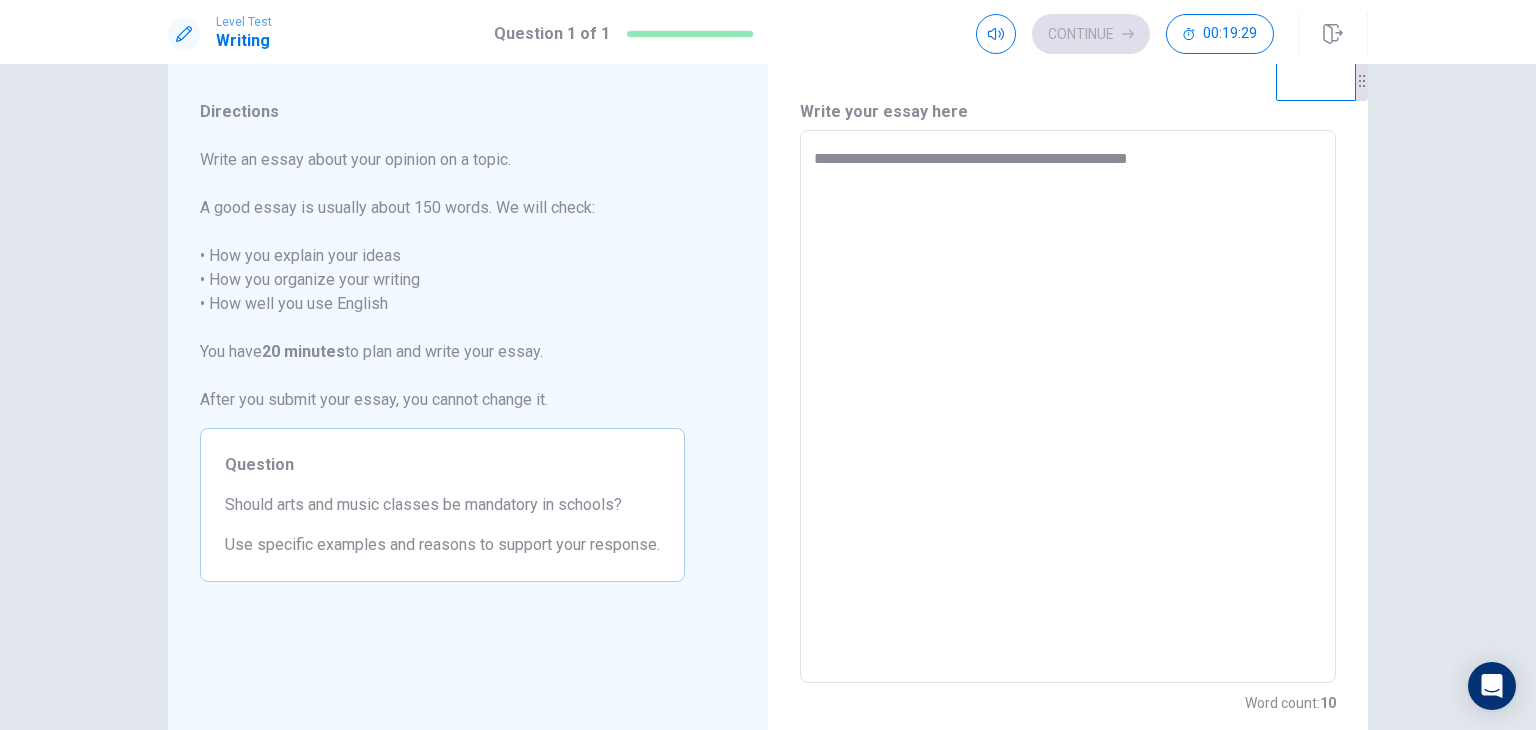 type on "*" 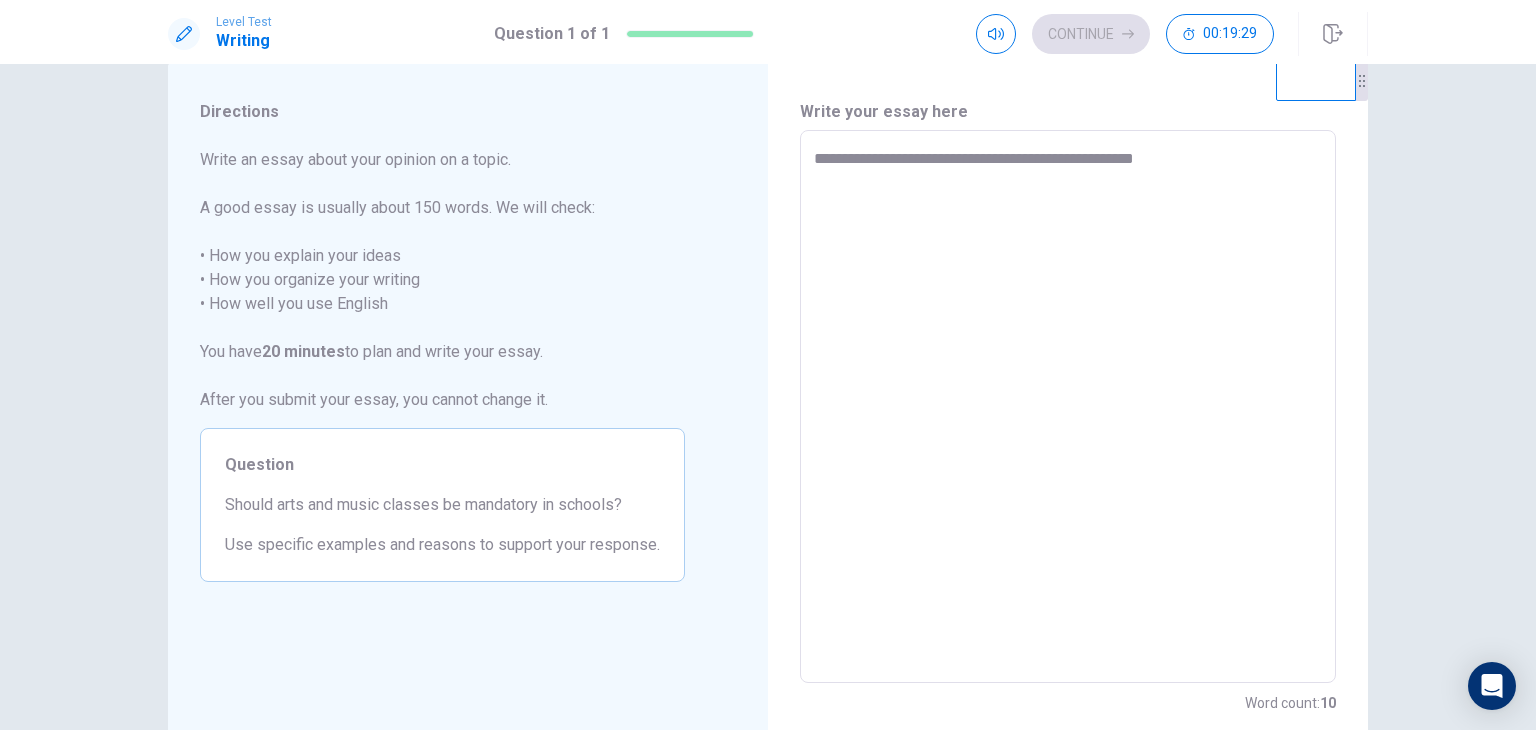type on "*" 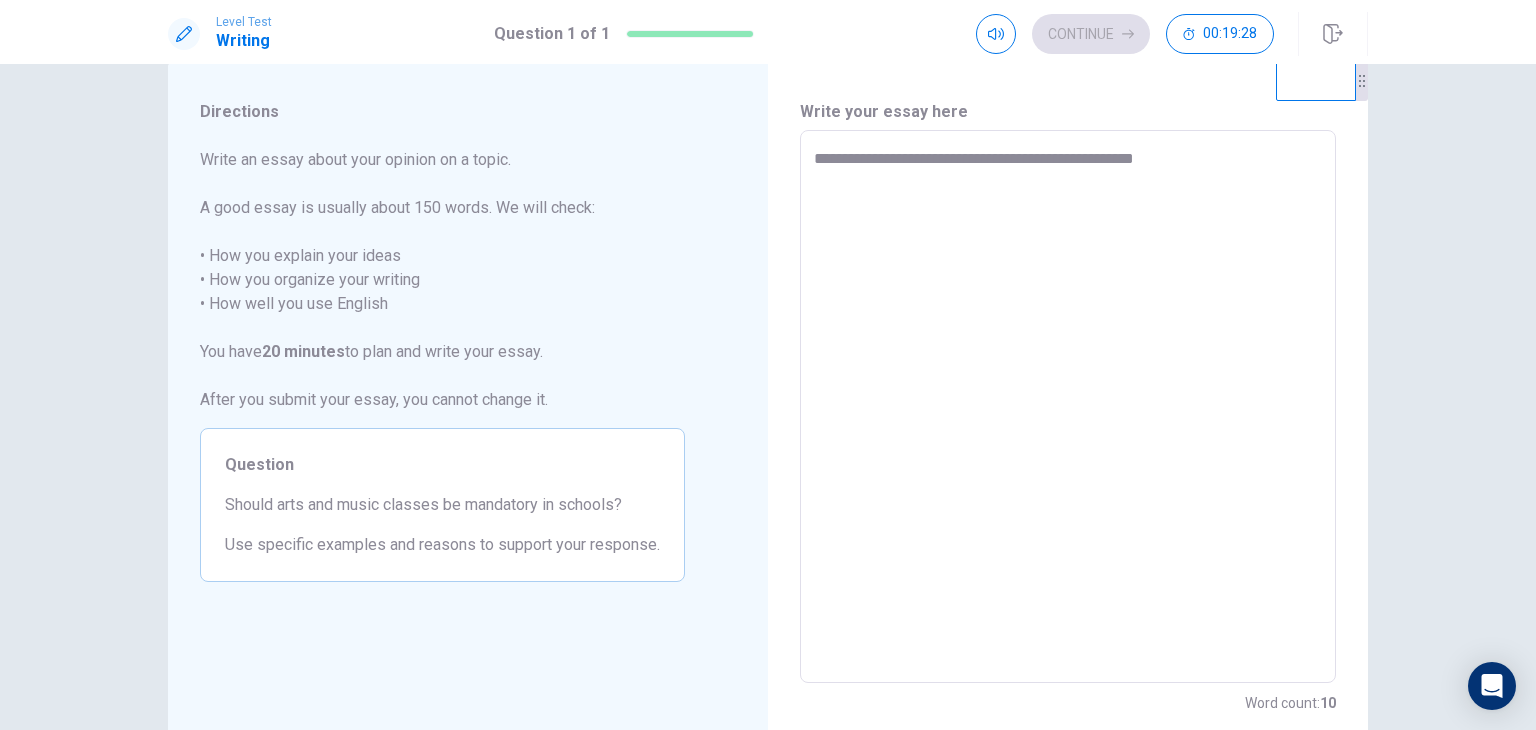 type on "**********" 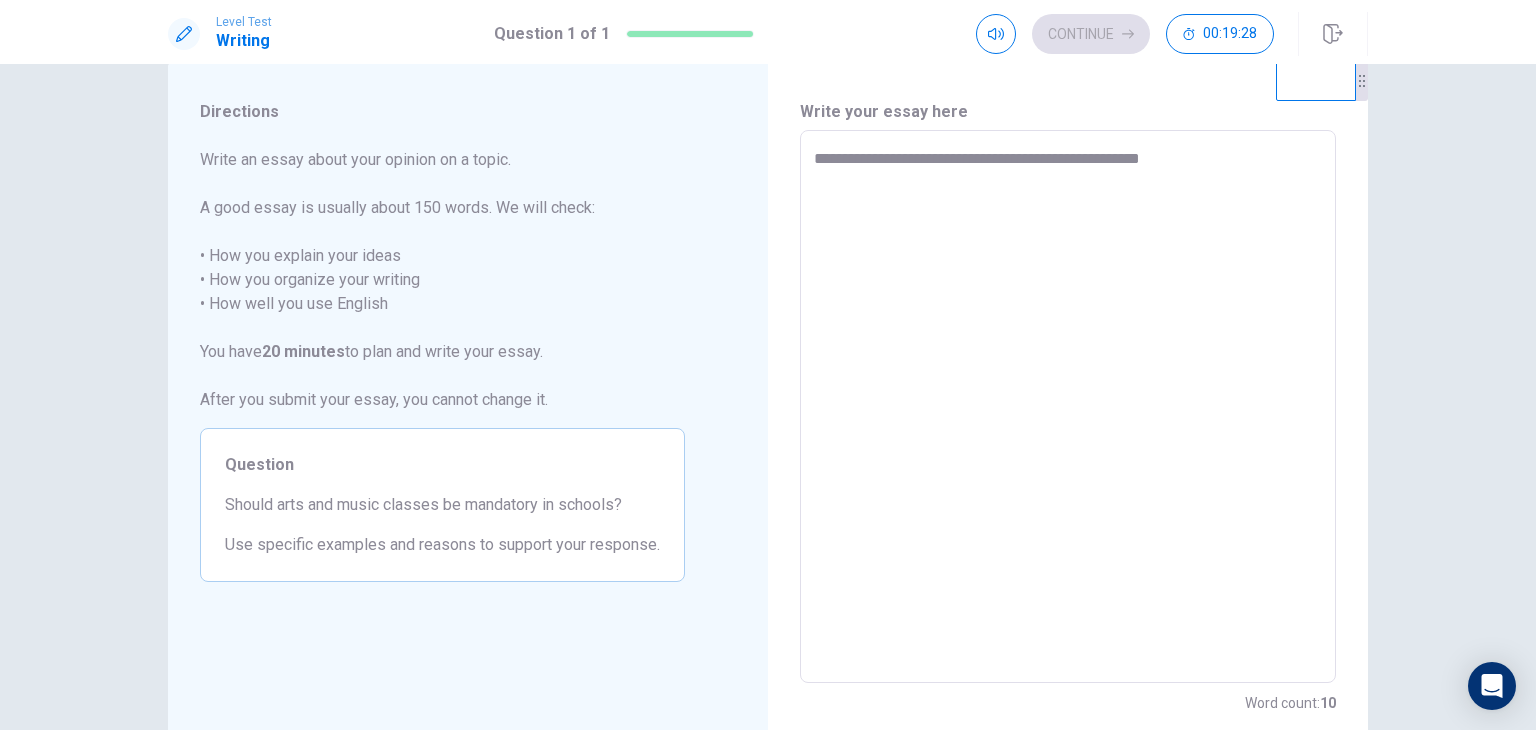 type on "*" 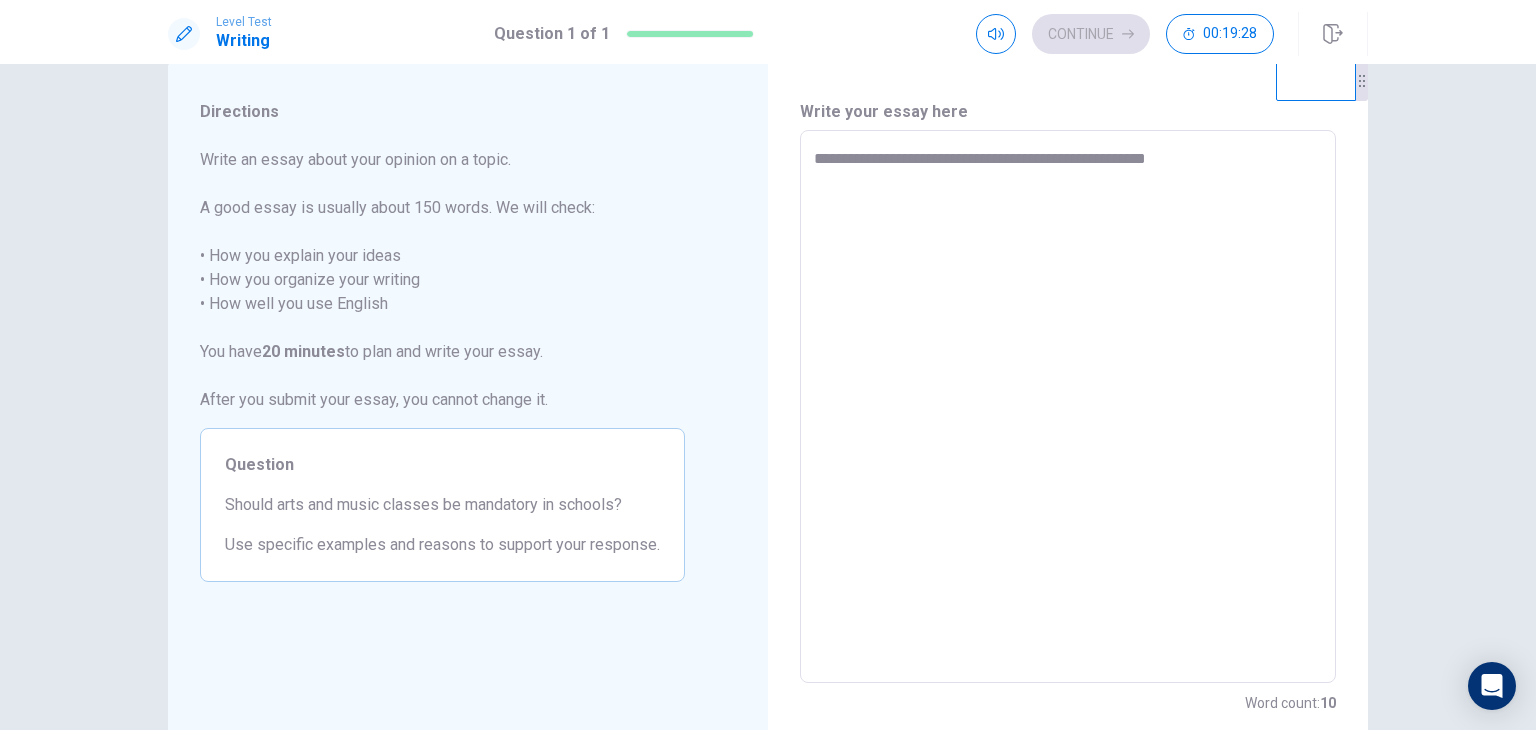 type on "*" 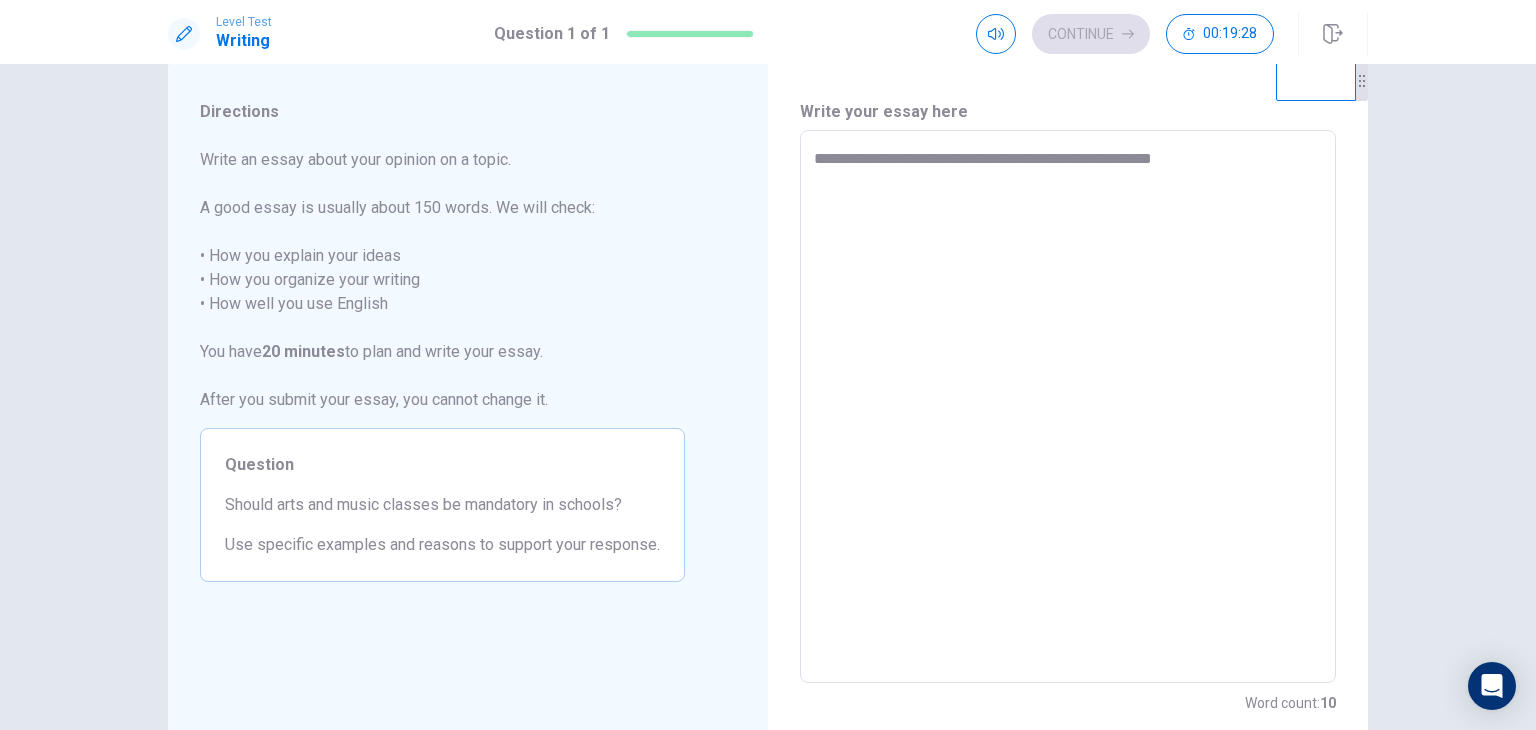 type on "*" 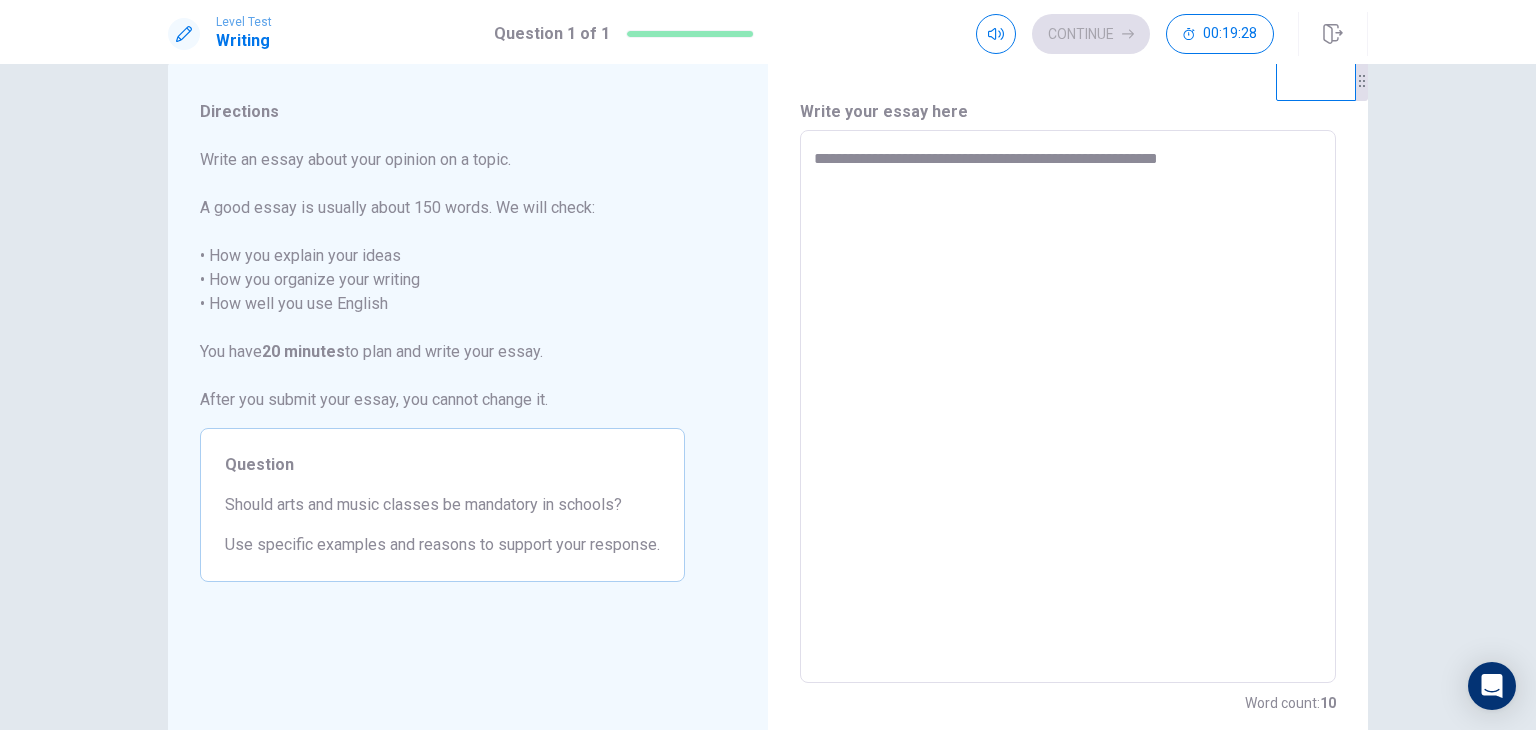 type on "*" 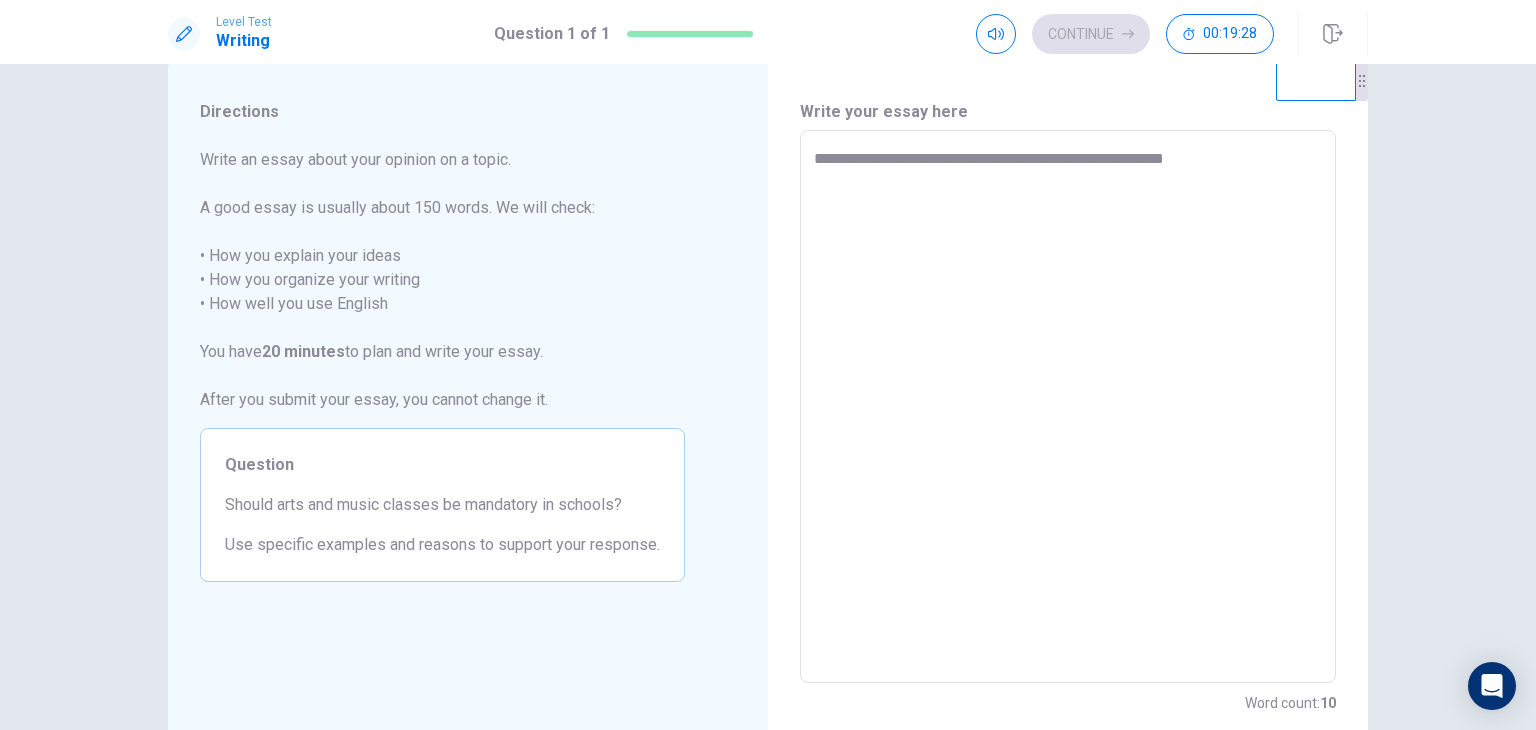 type on "*" 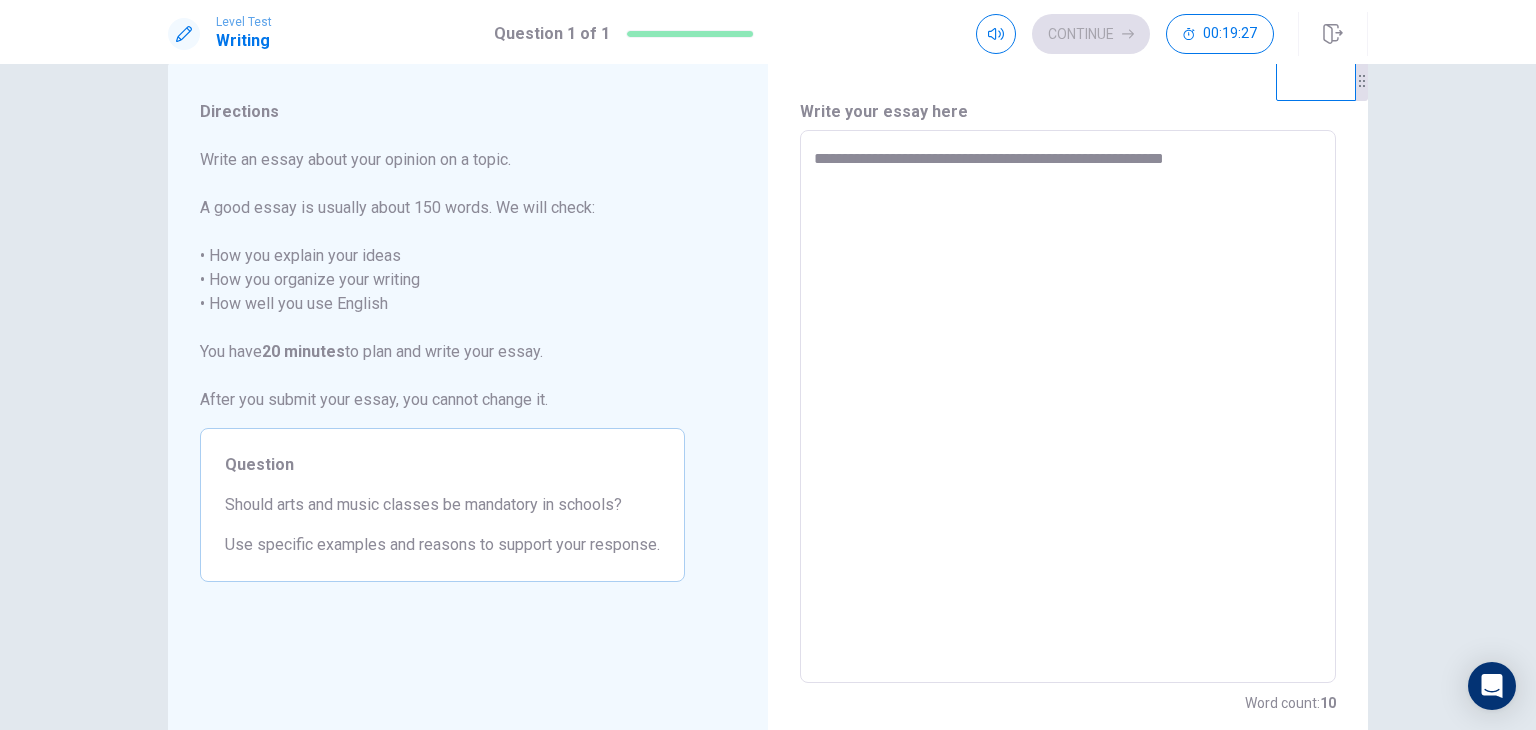 type on "**********" 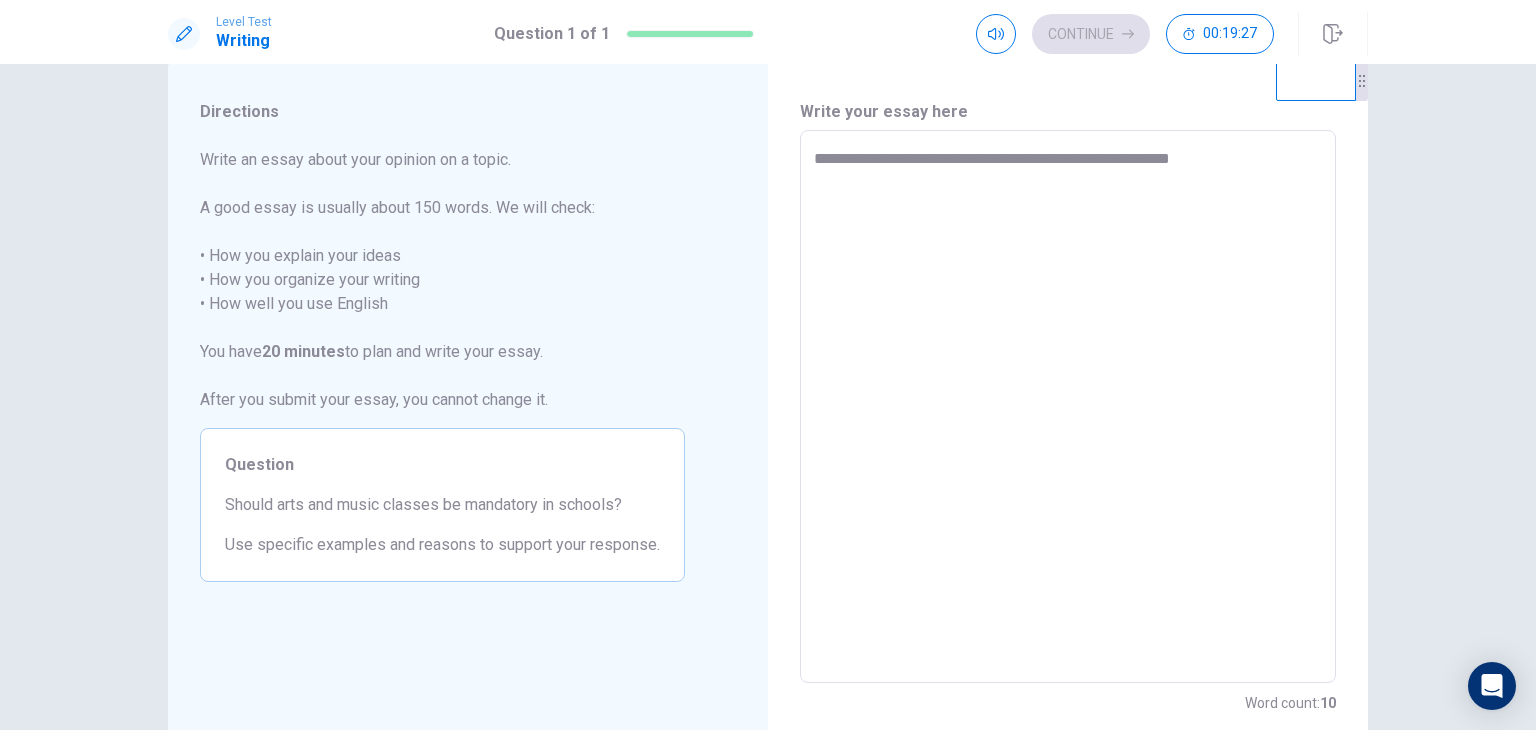 type on "*" 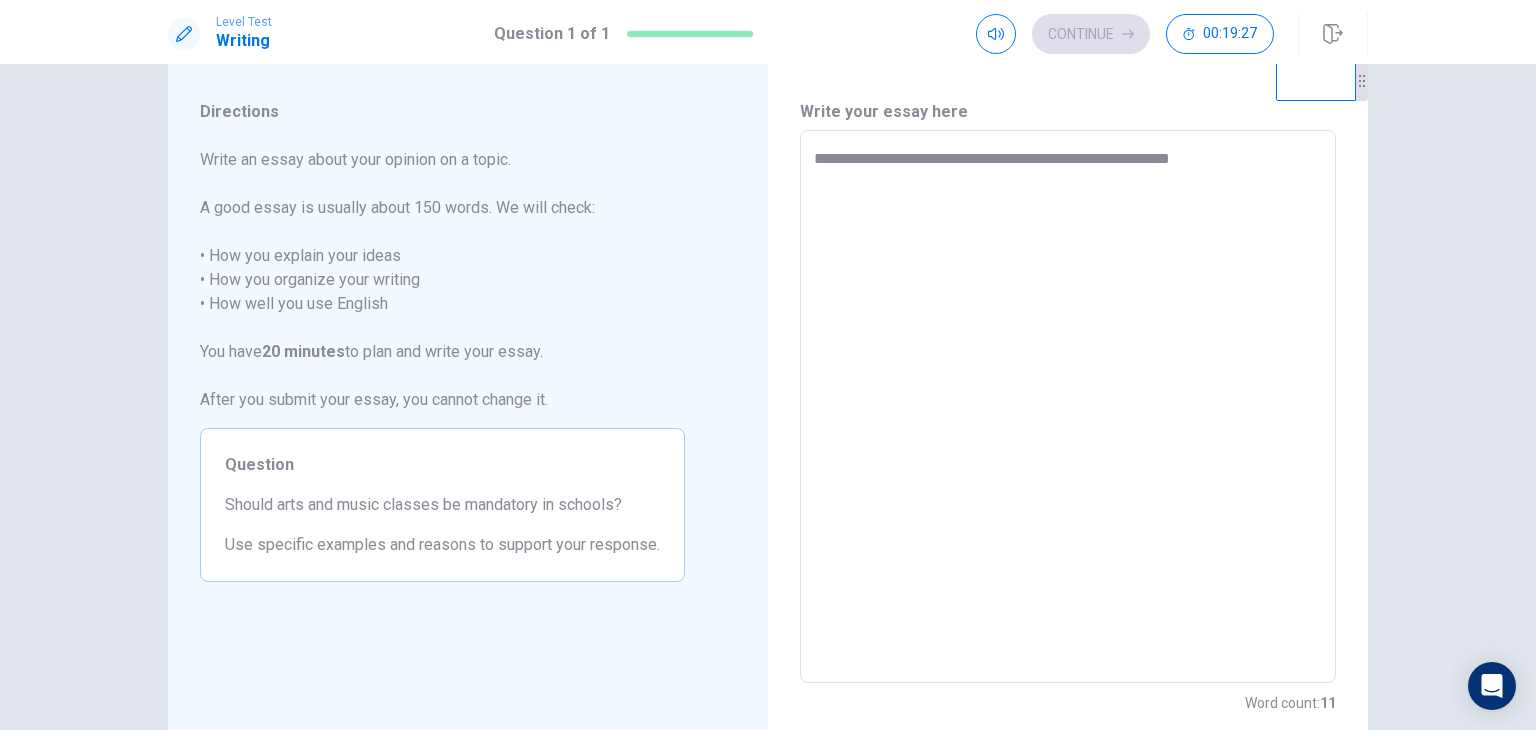 type on "**********" 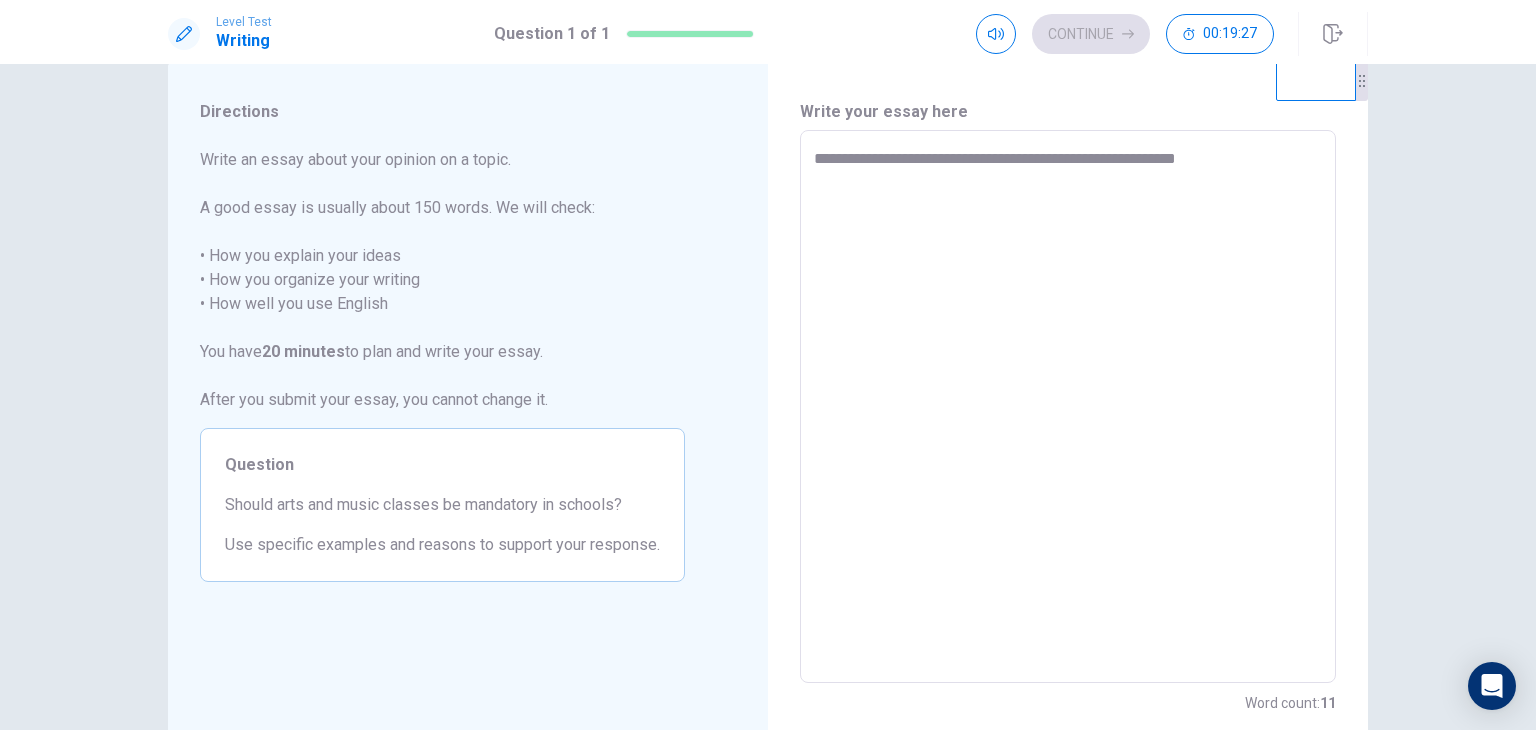 type on "*" 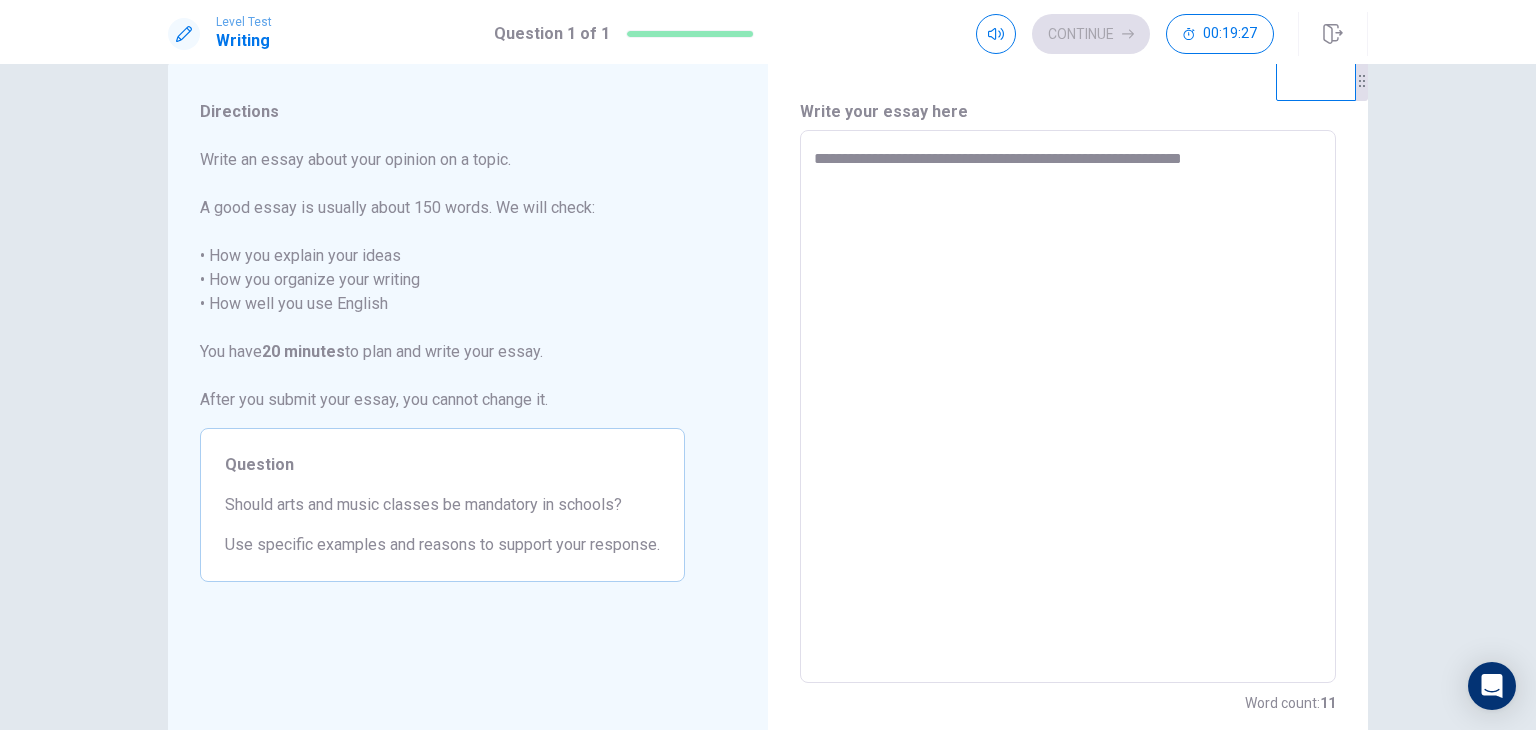 type on "*" 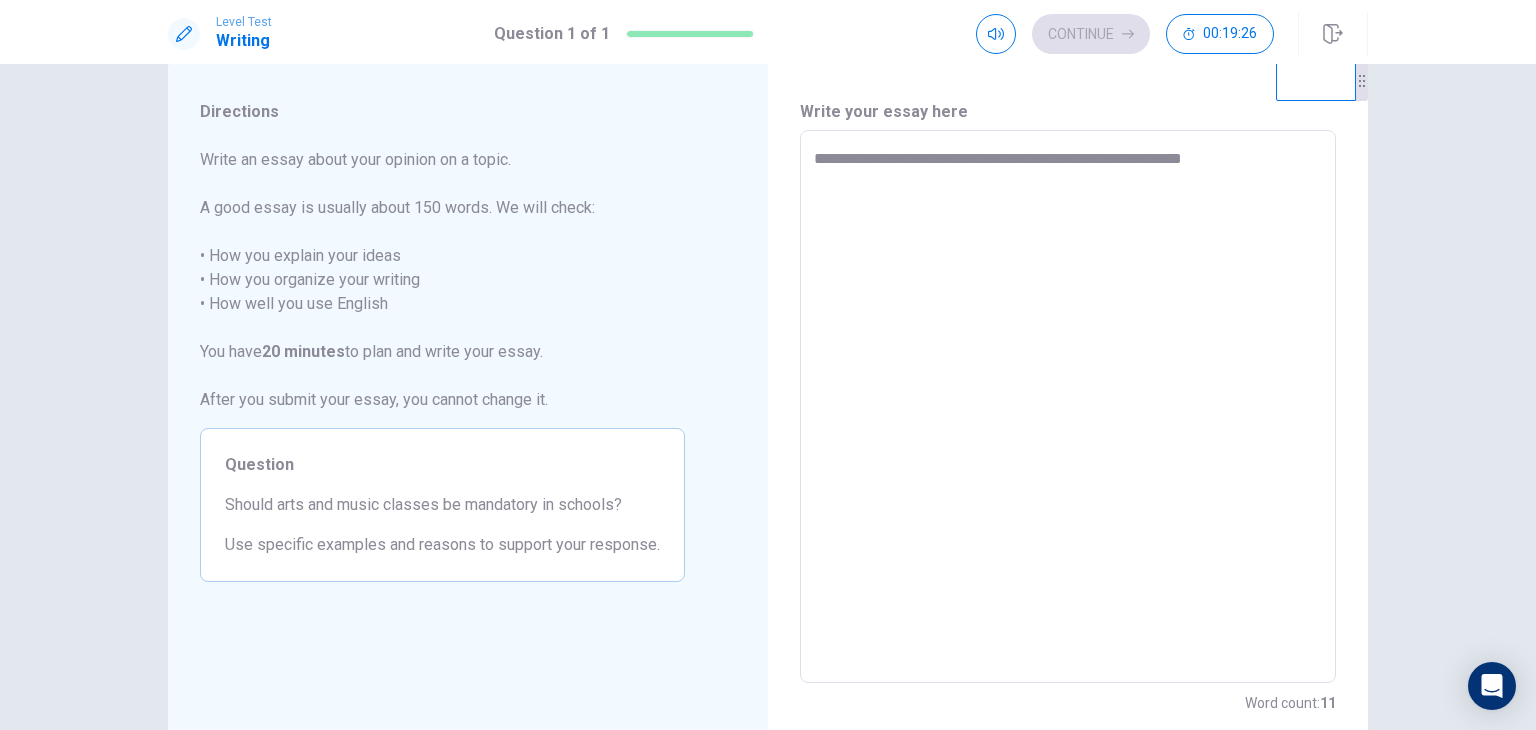 type on "**********" 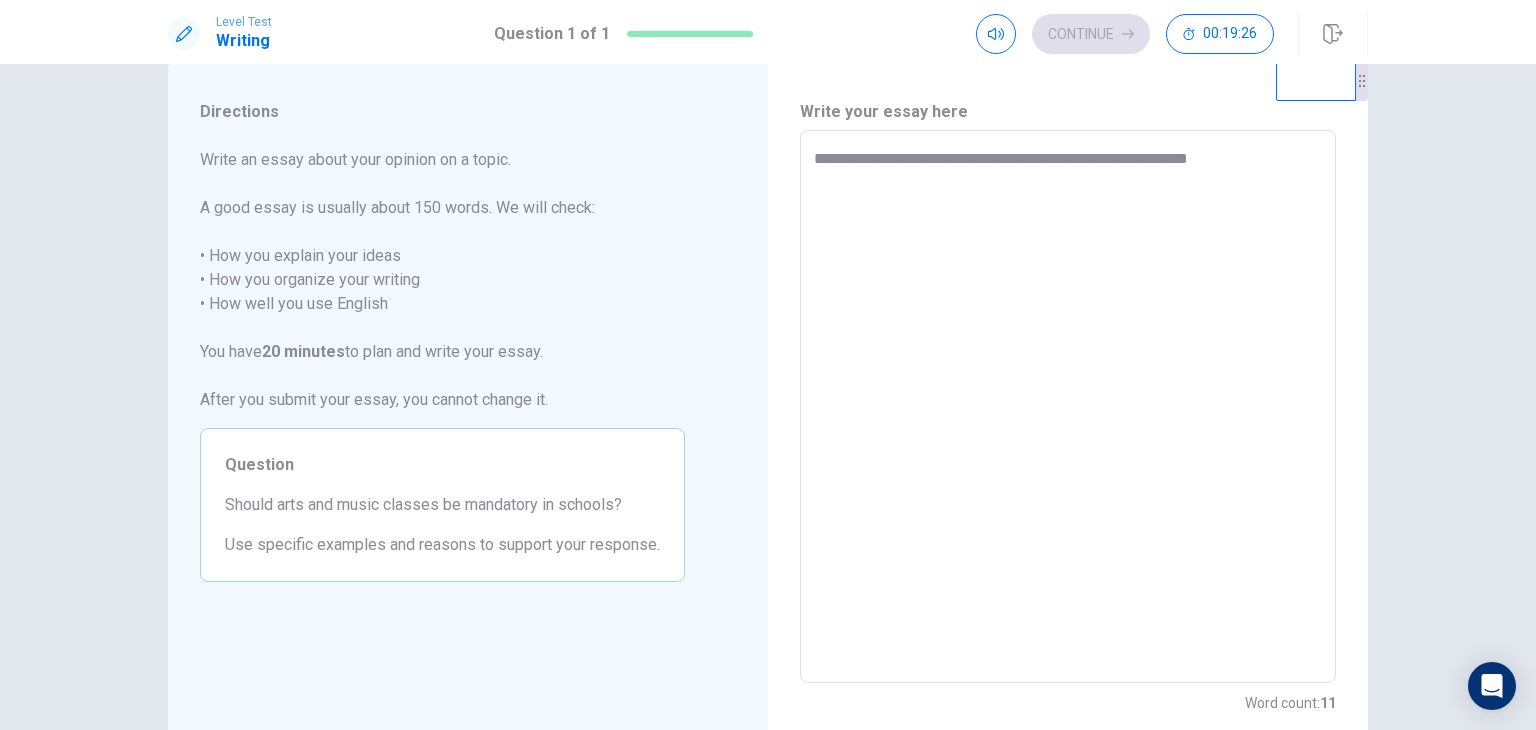 type on "*" 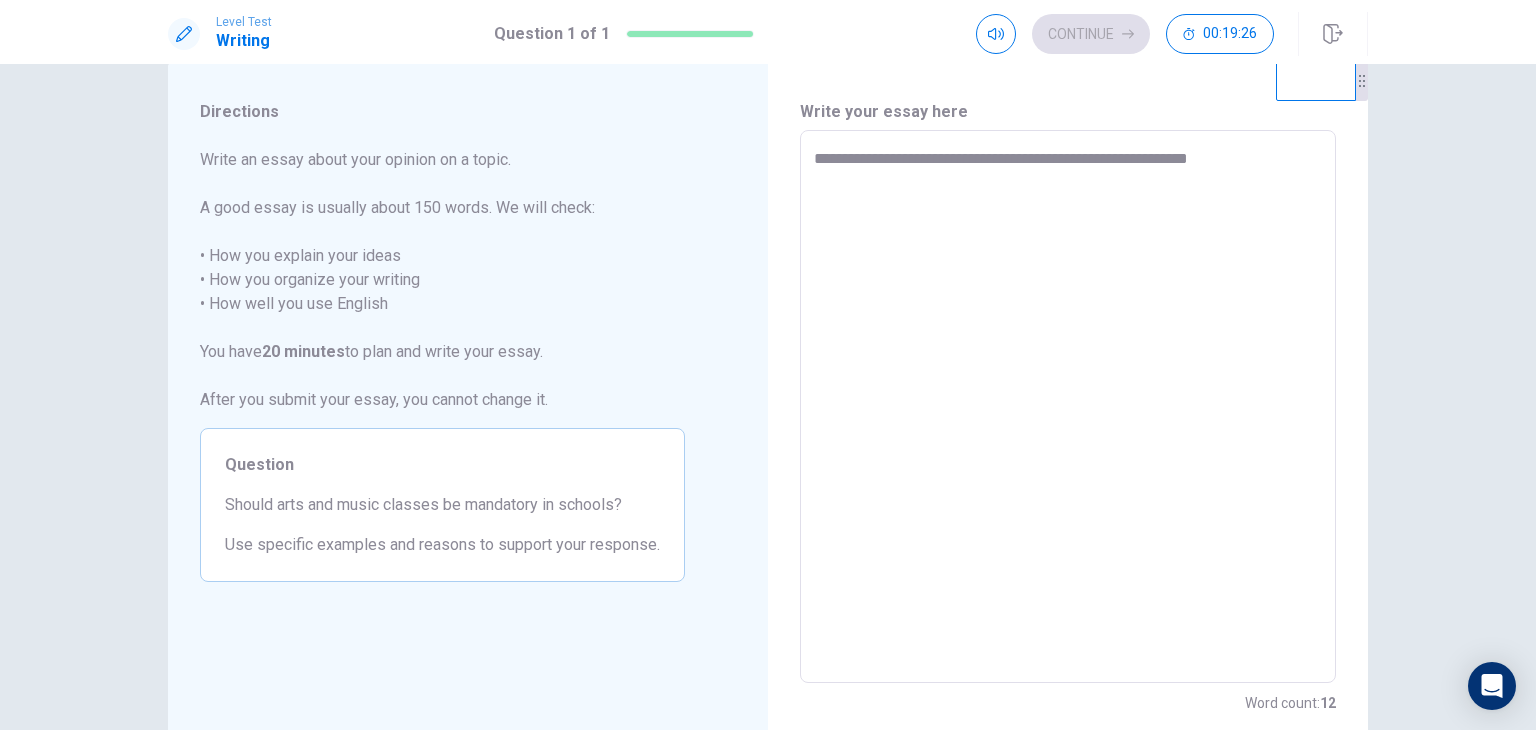 type on "**********" 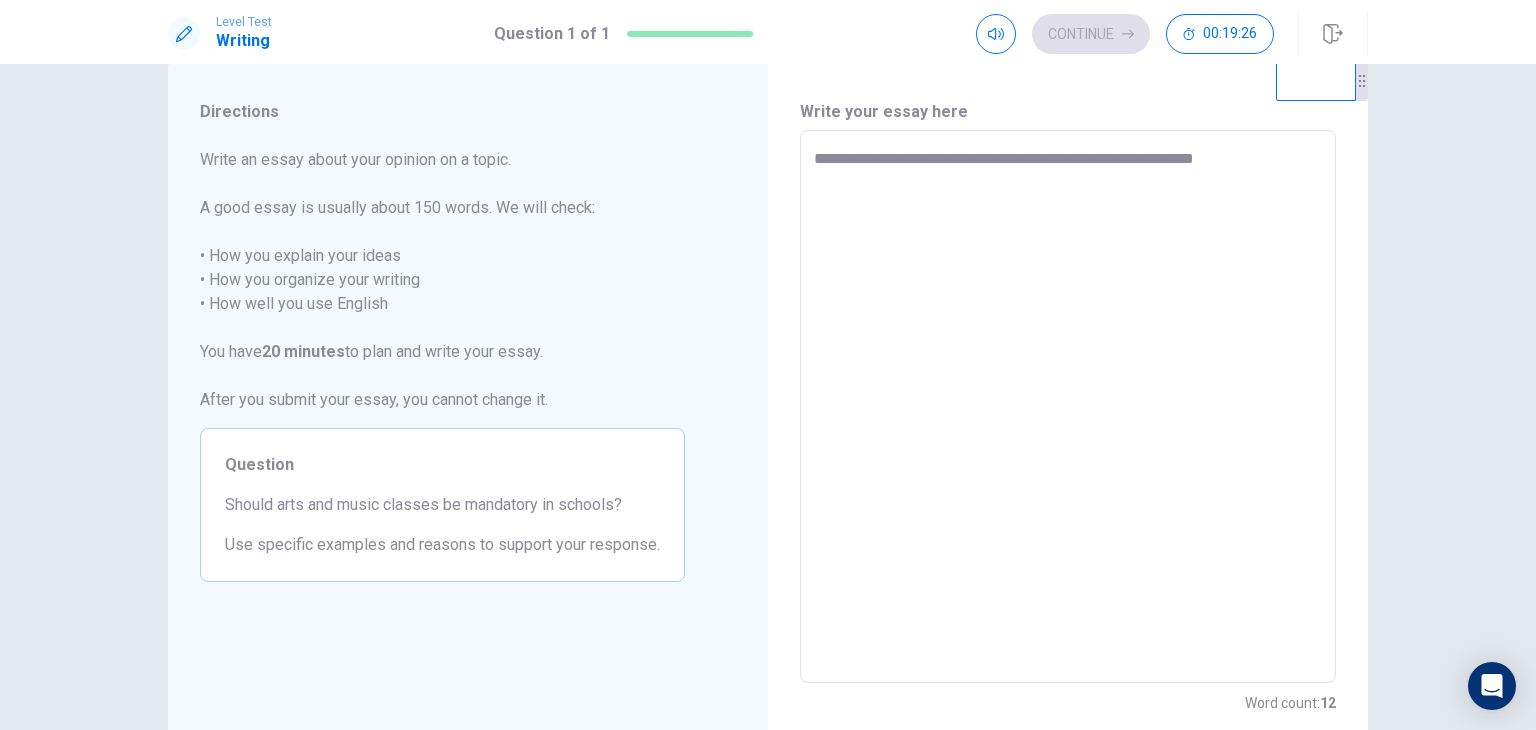 type on "*" 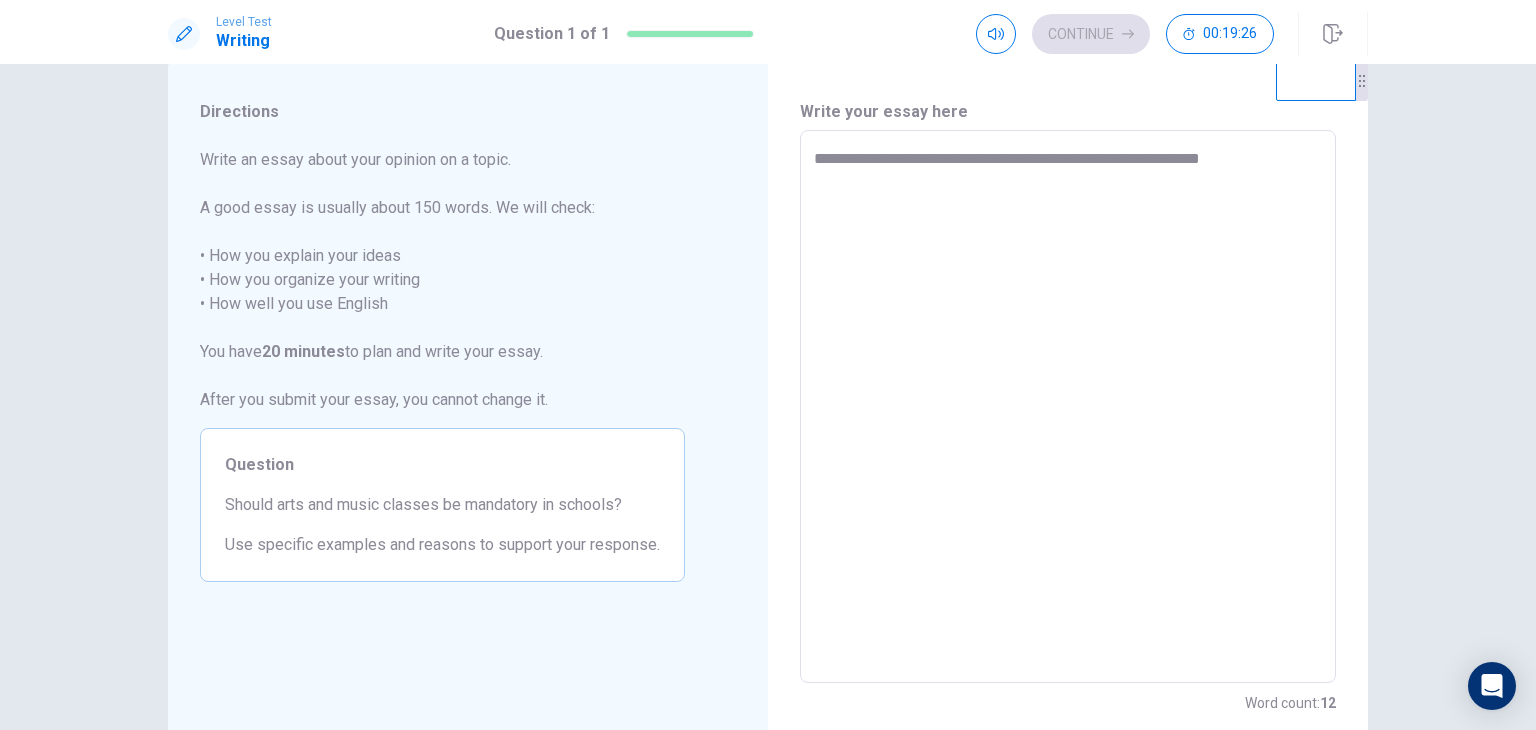 type on "*" 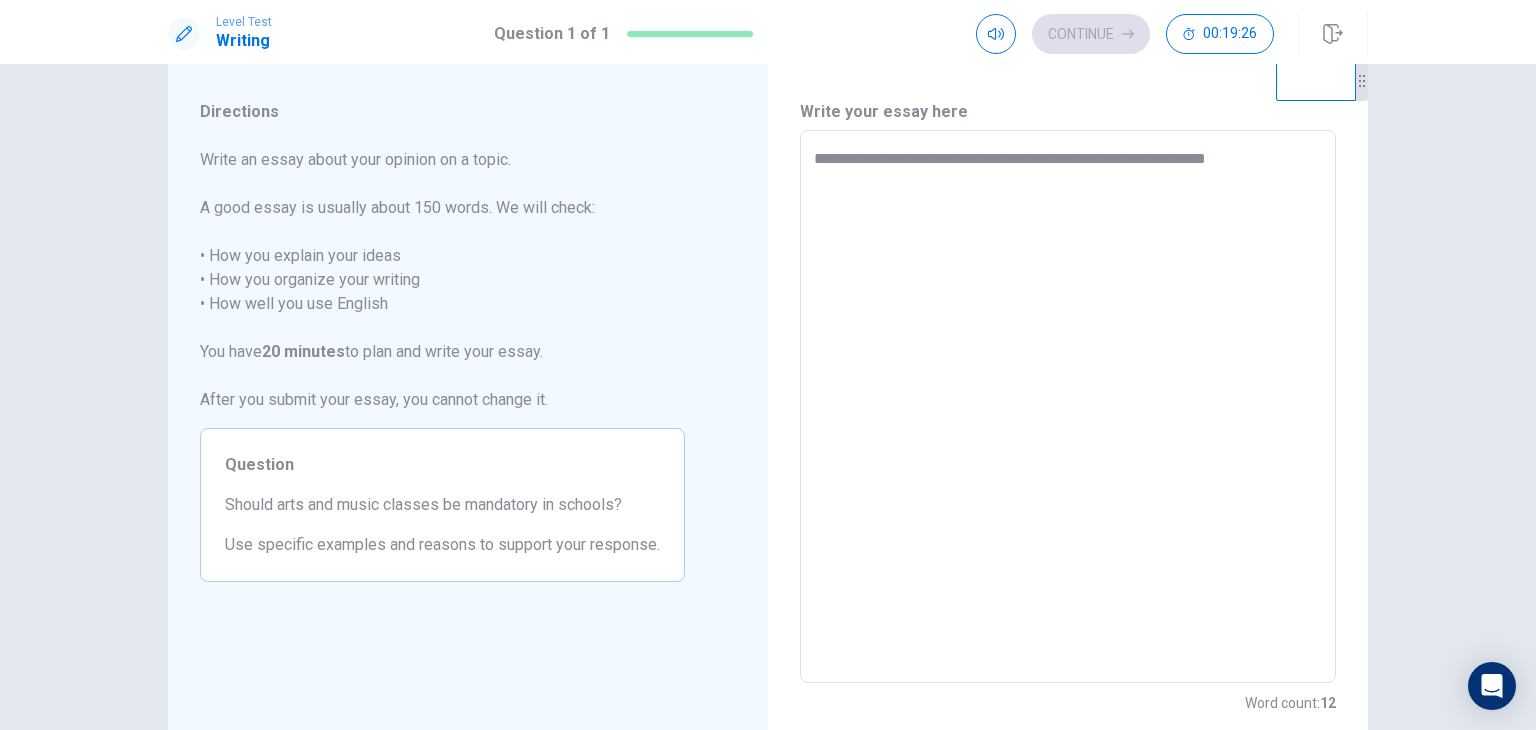 type on "*" 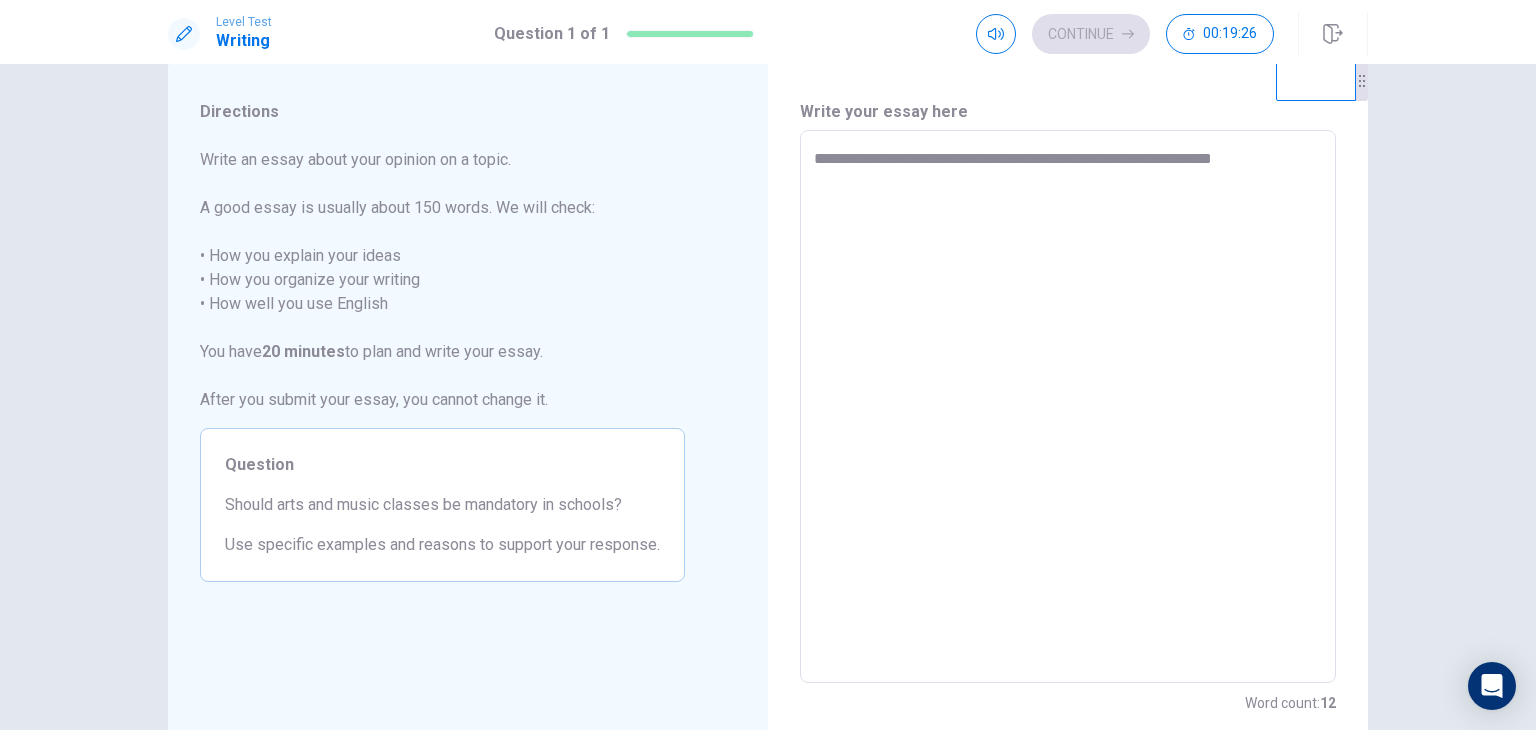 type on "*" 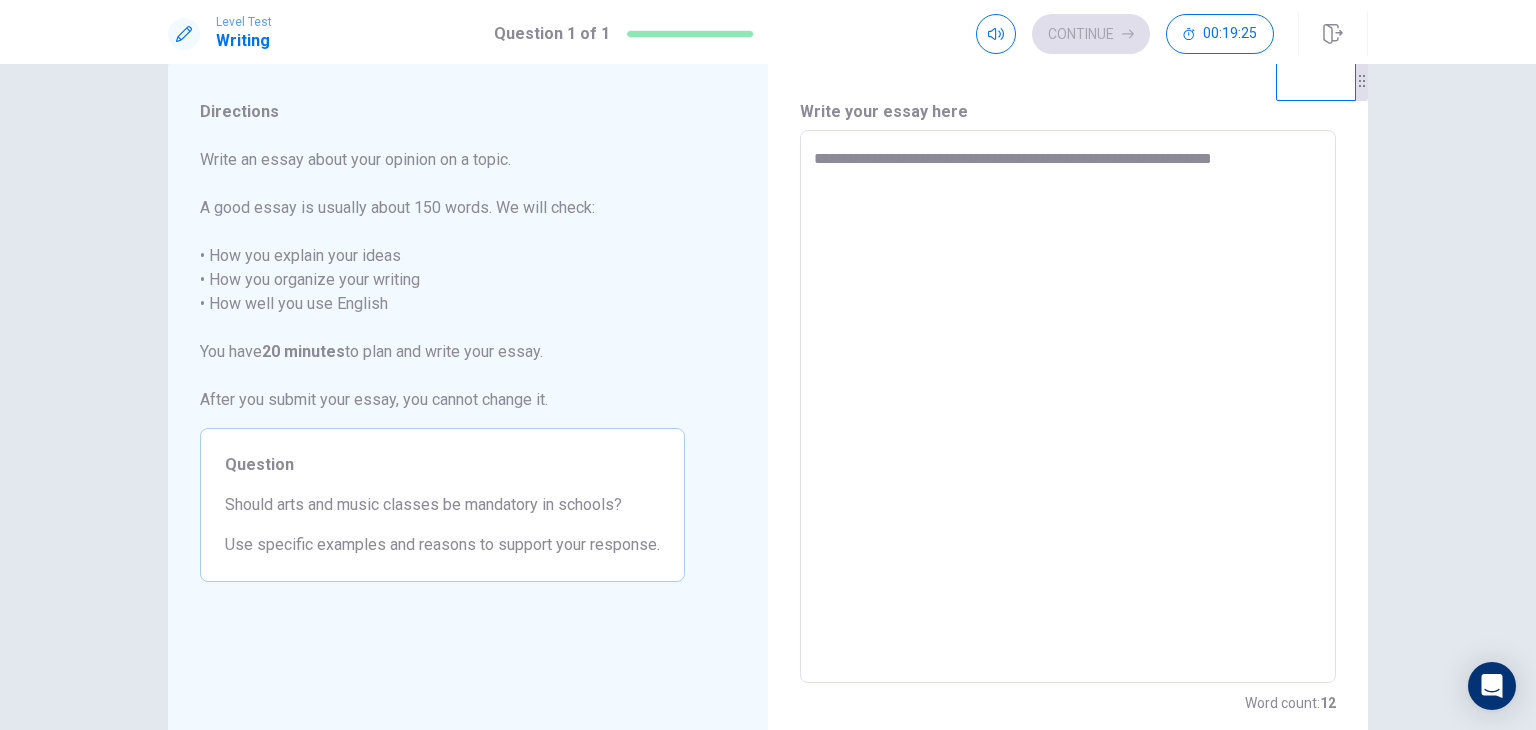 type on "**********" 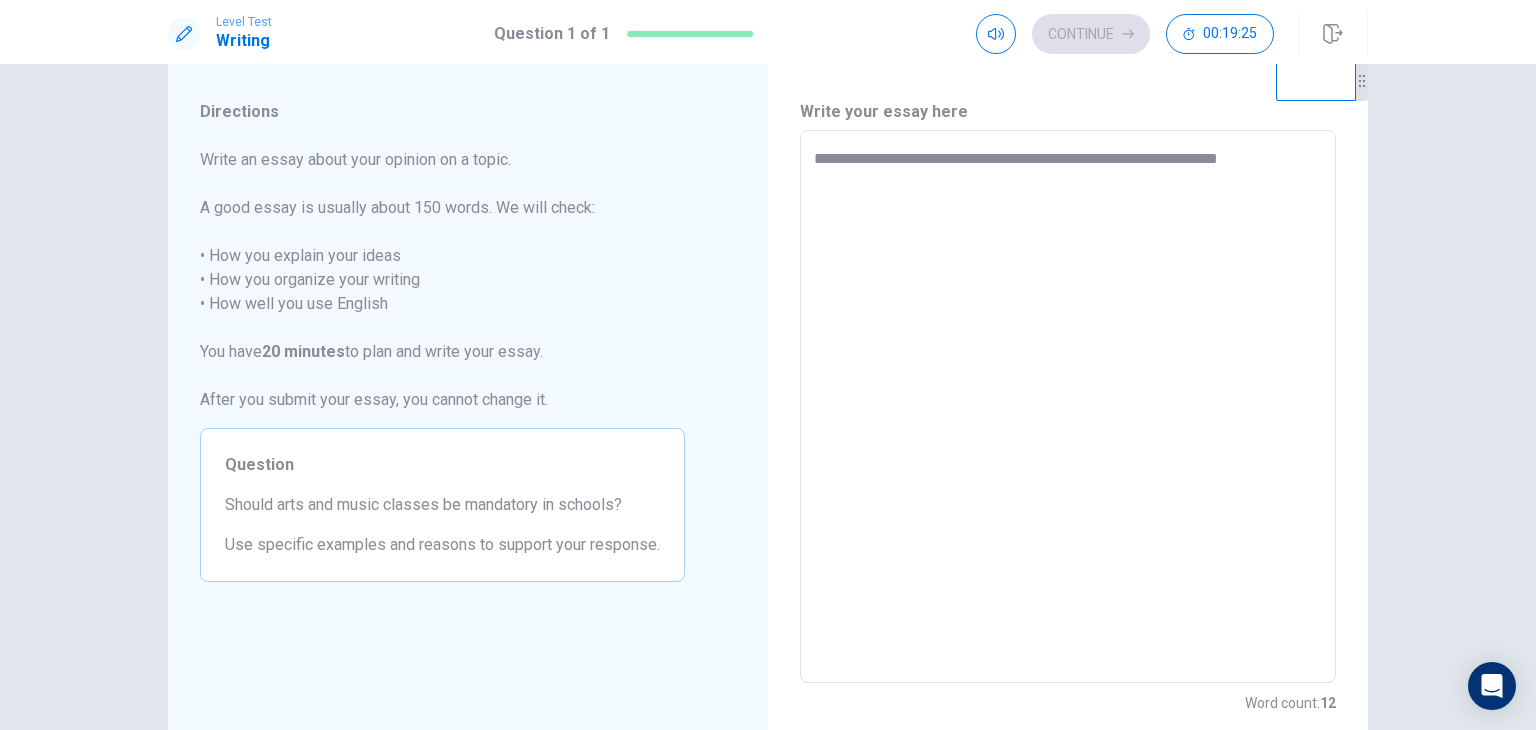 type on "*" 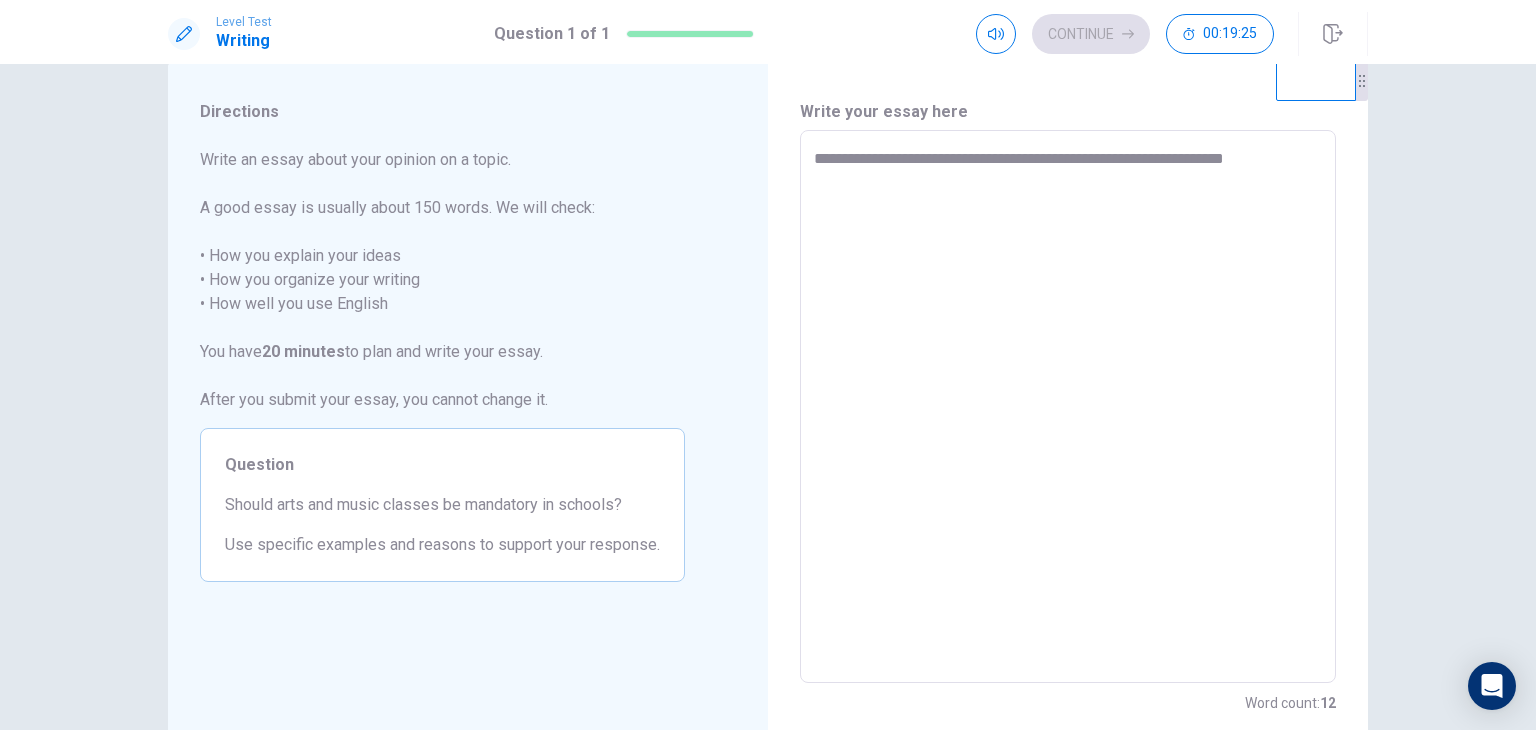 type on "*" 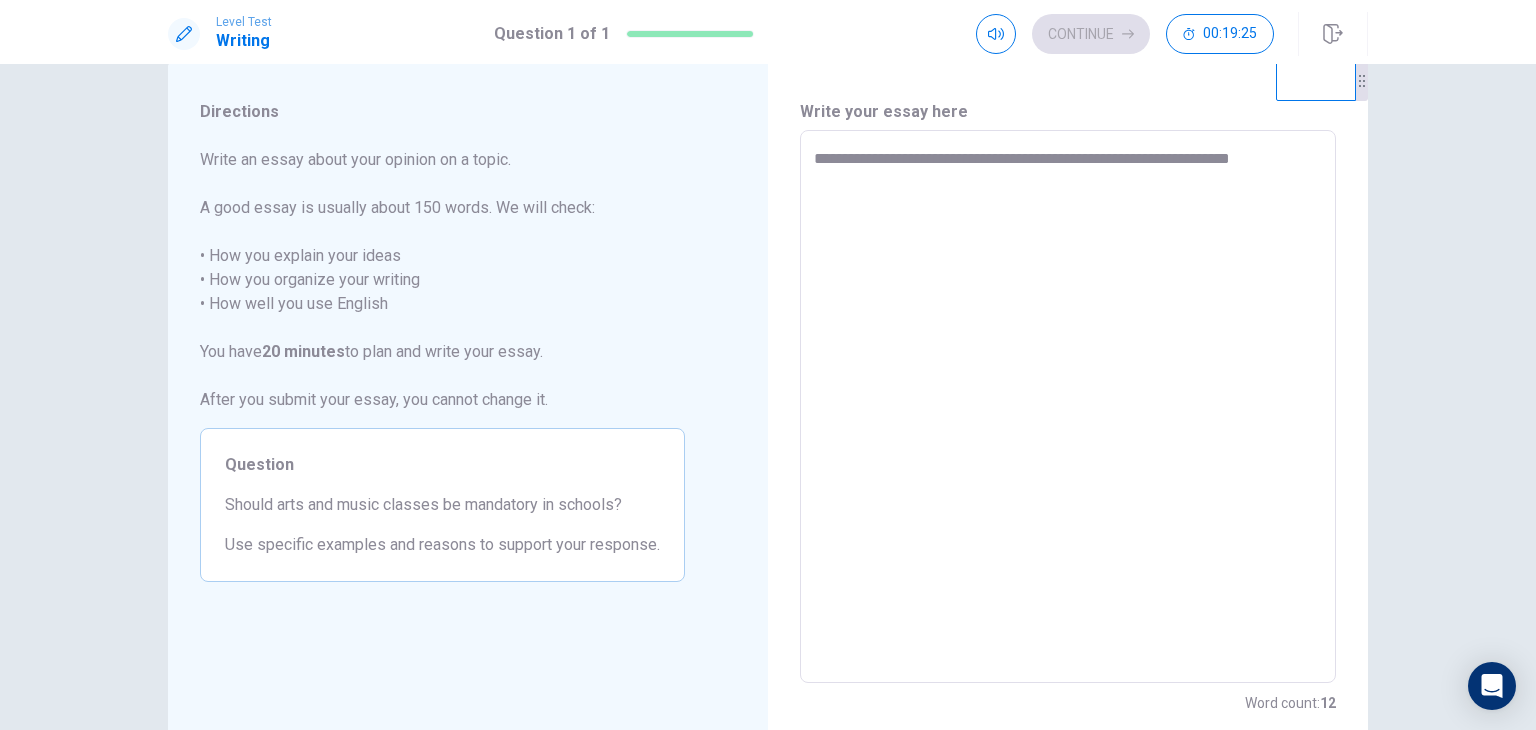 type on "*" 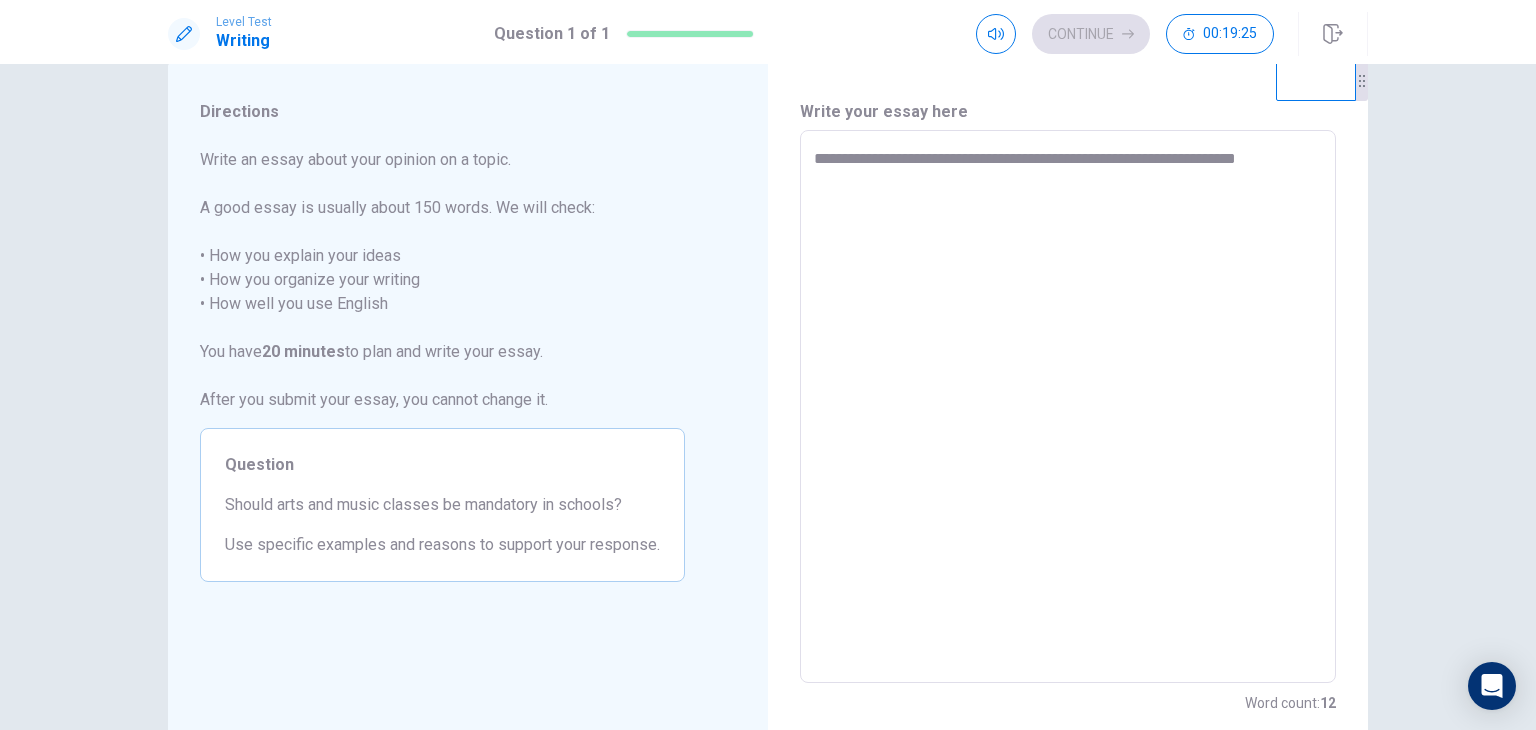 type on "*" 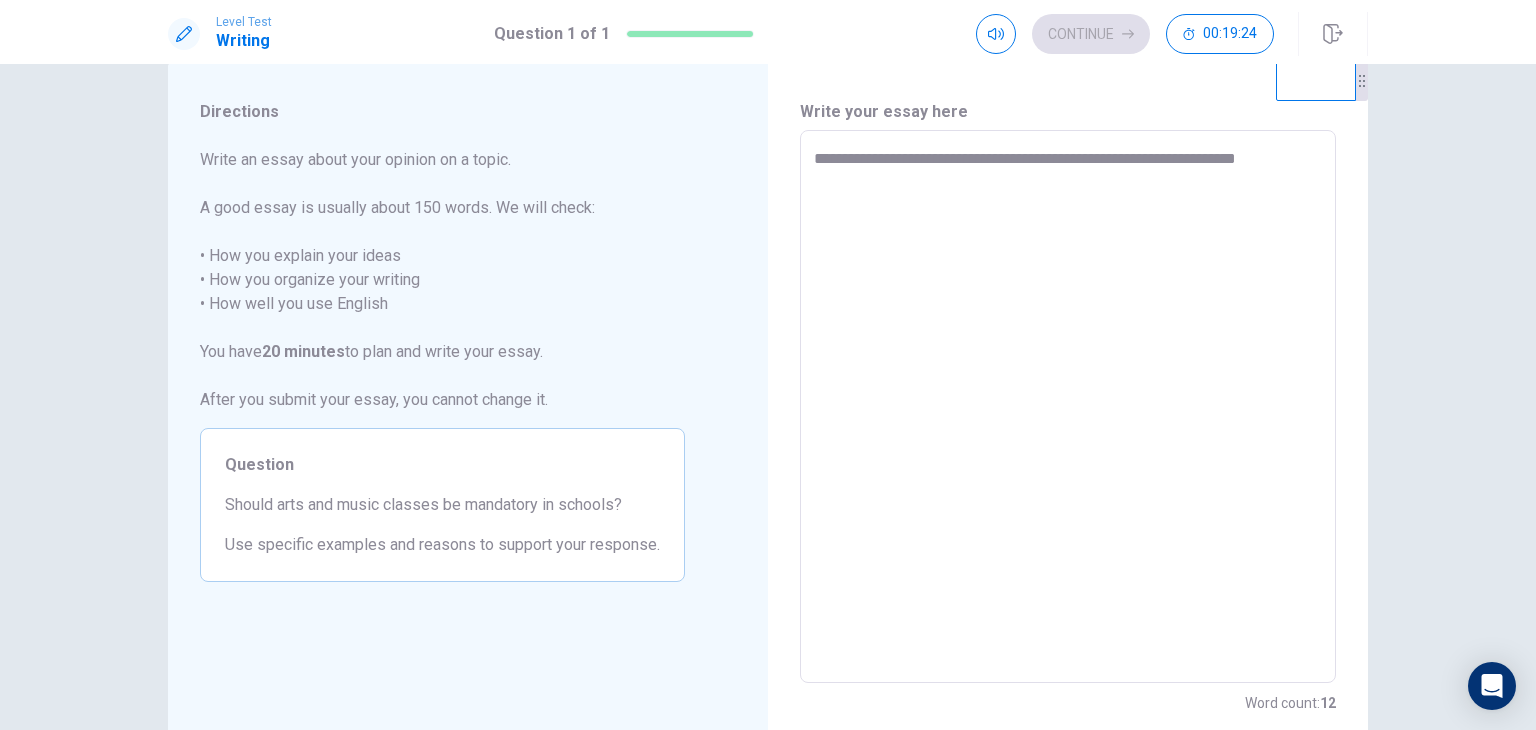 type on "**********" 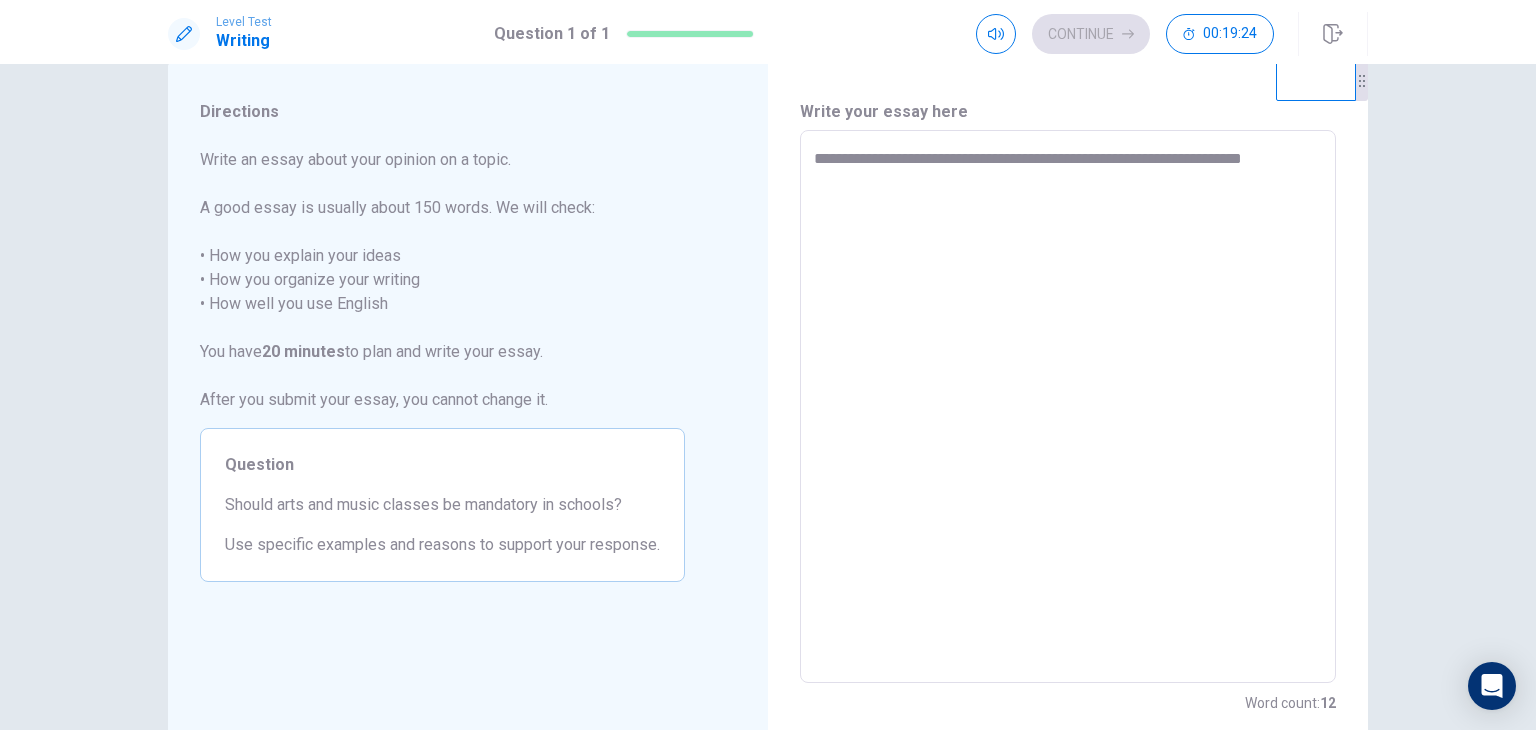 type on "*" 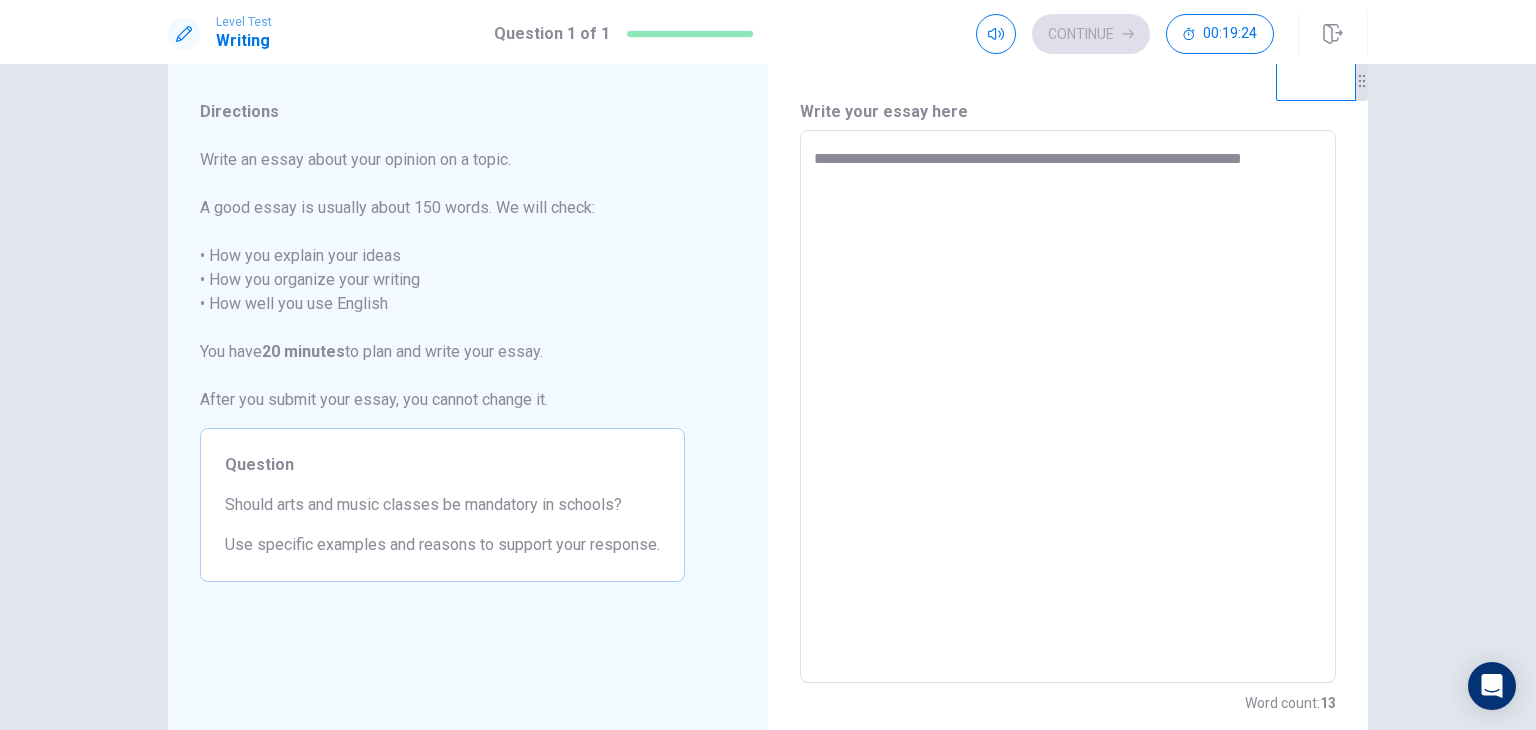 type on "**********" 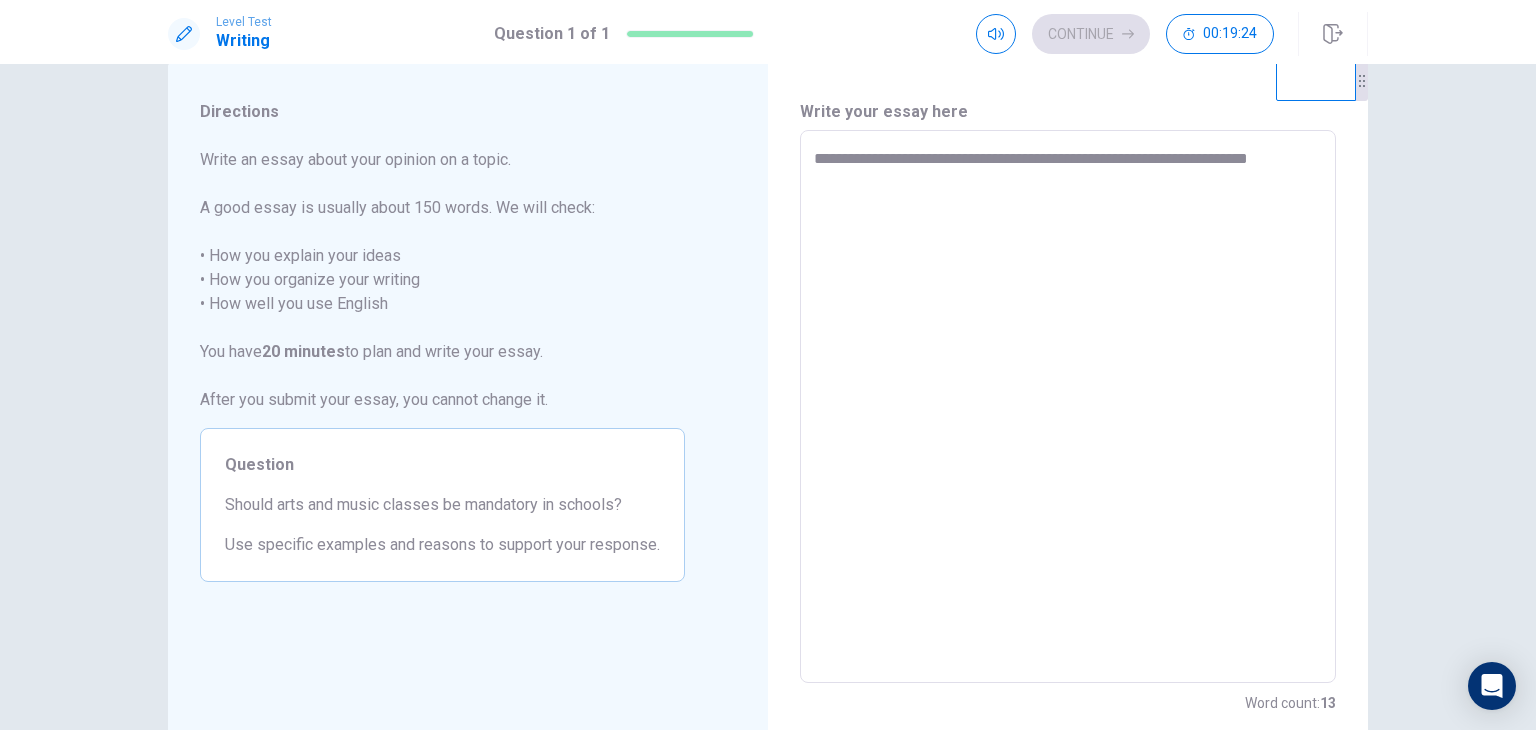 type on "*" 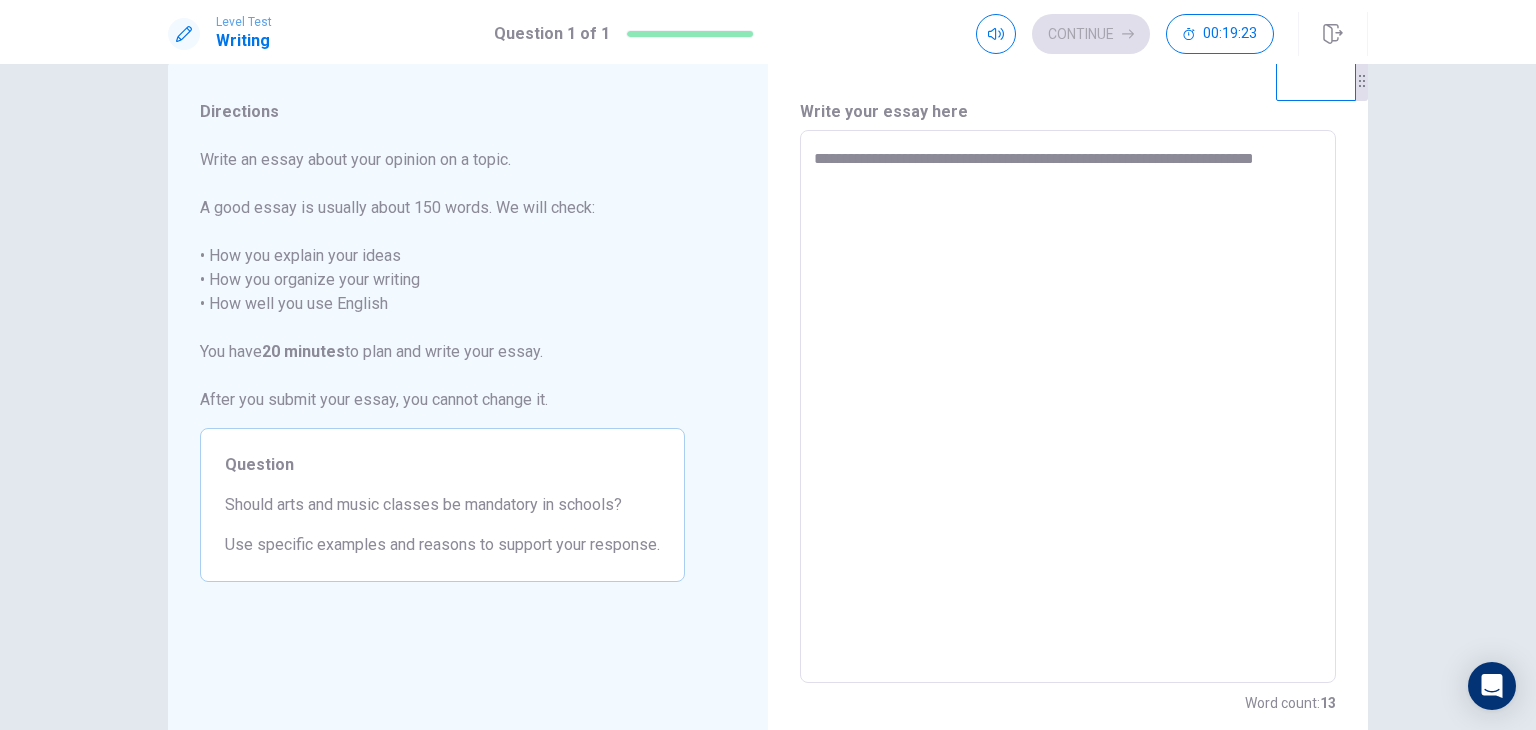 type on "*" 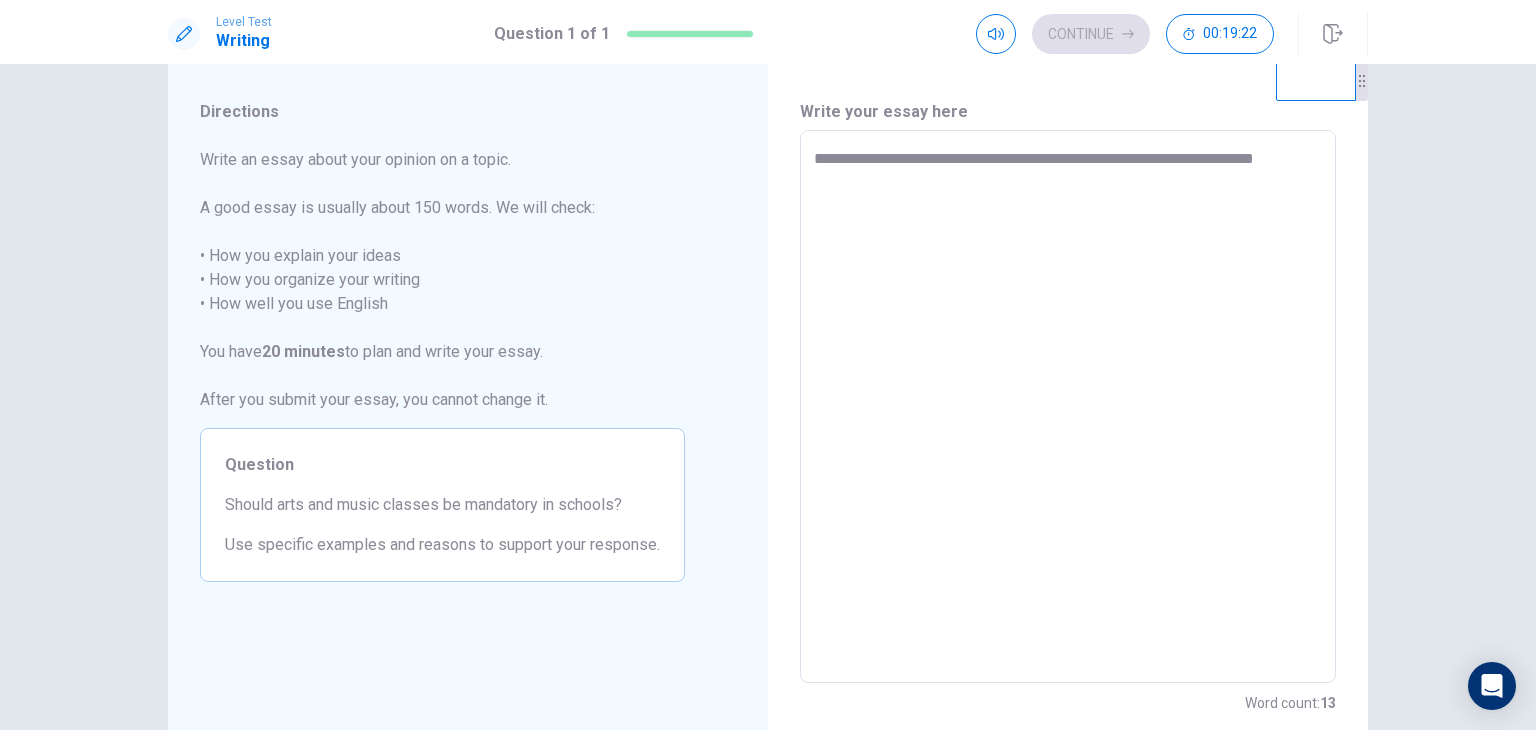type on "**********" 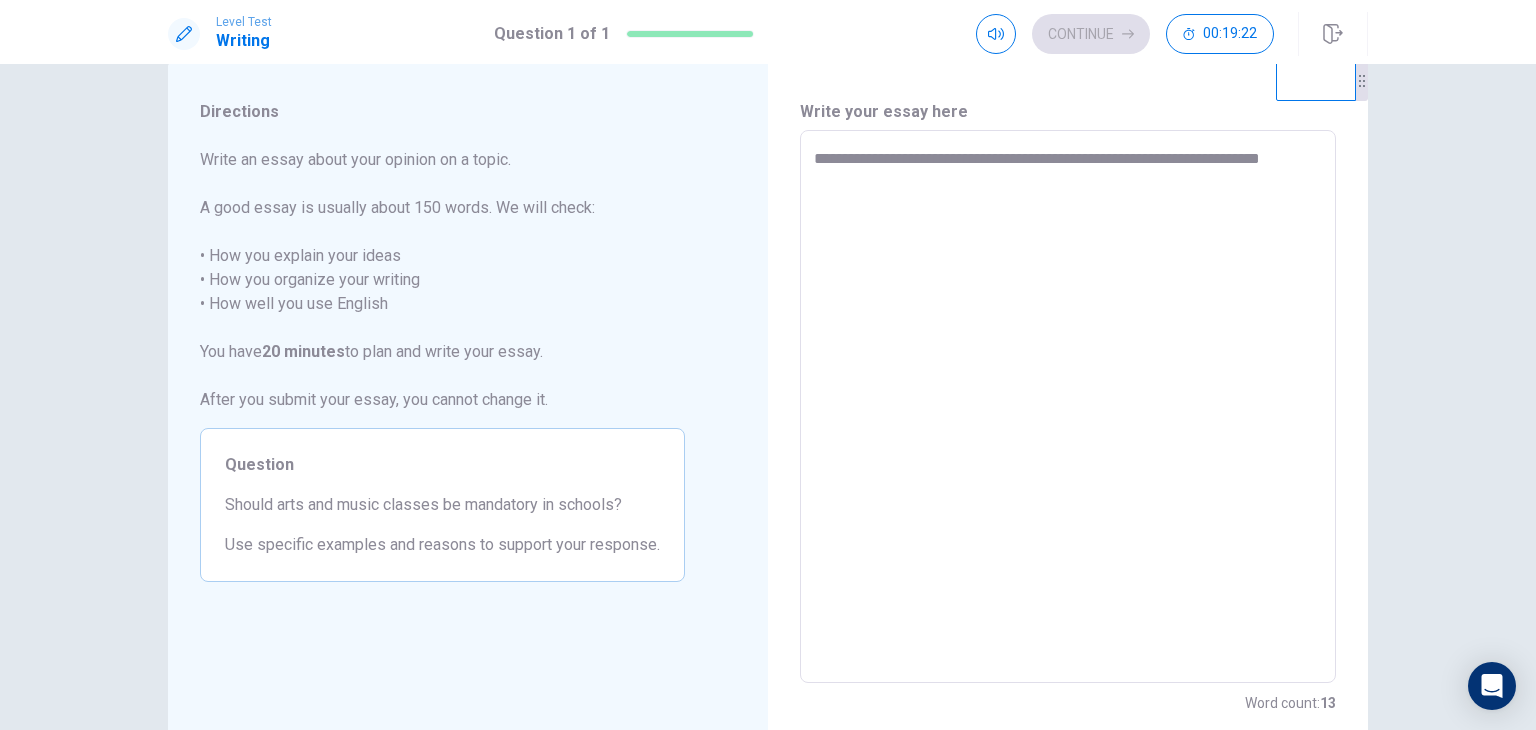 type on "*" 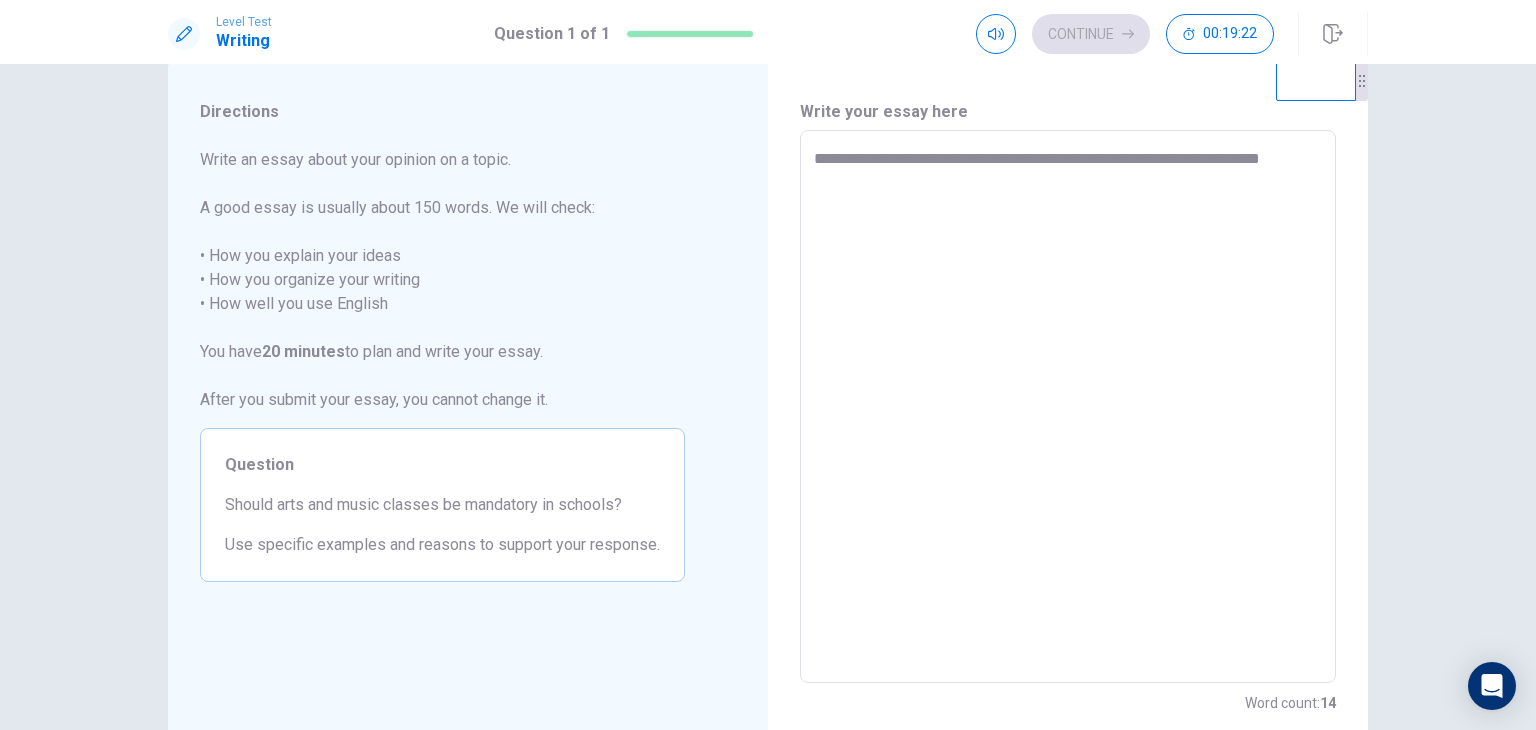 type on "**********" 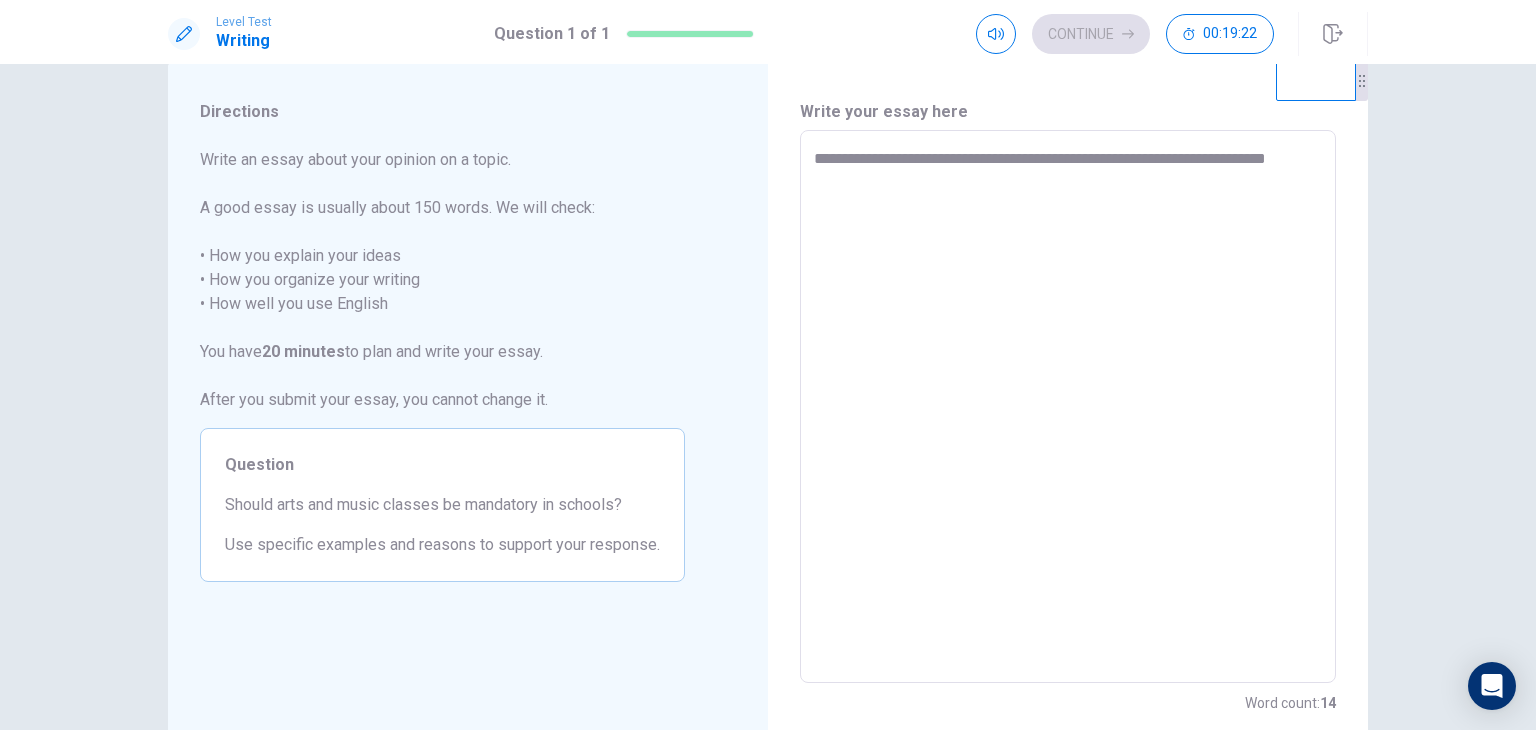 type on "*" 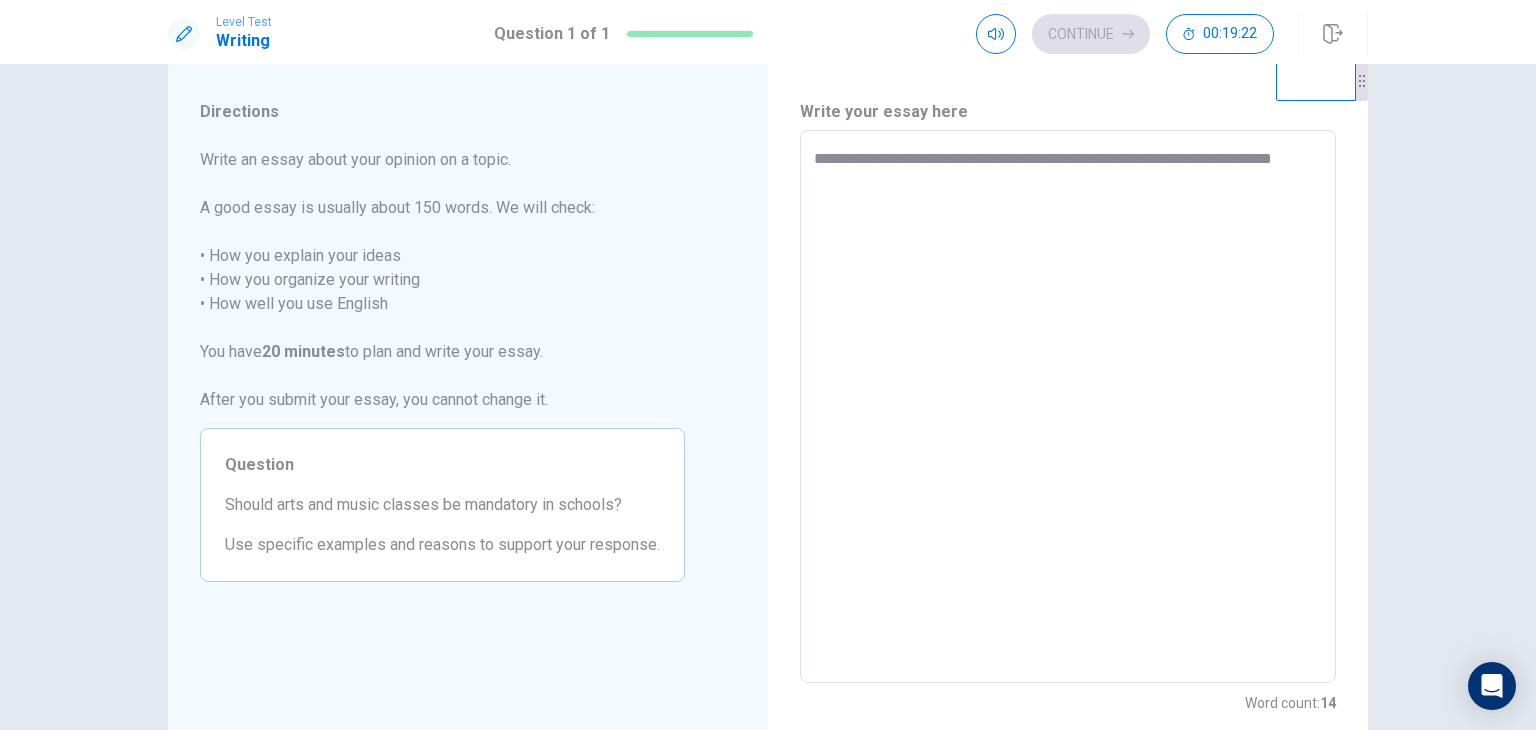 type on "*" 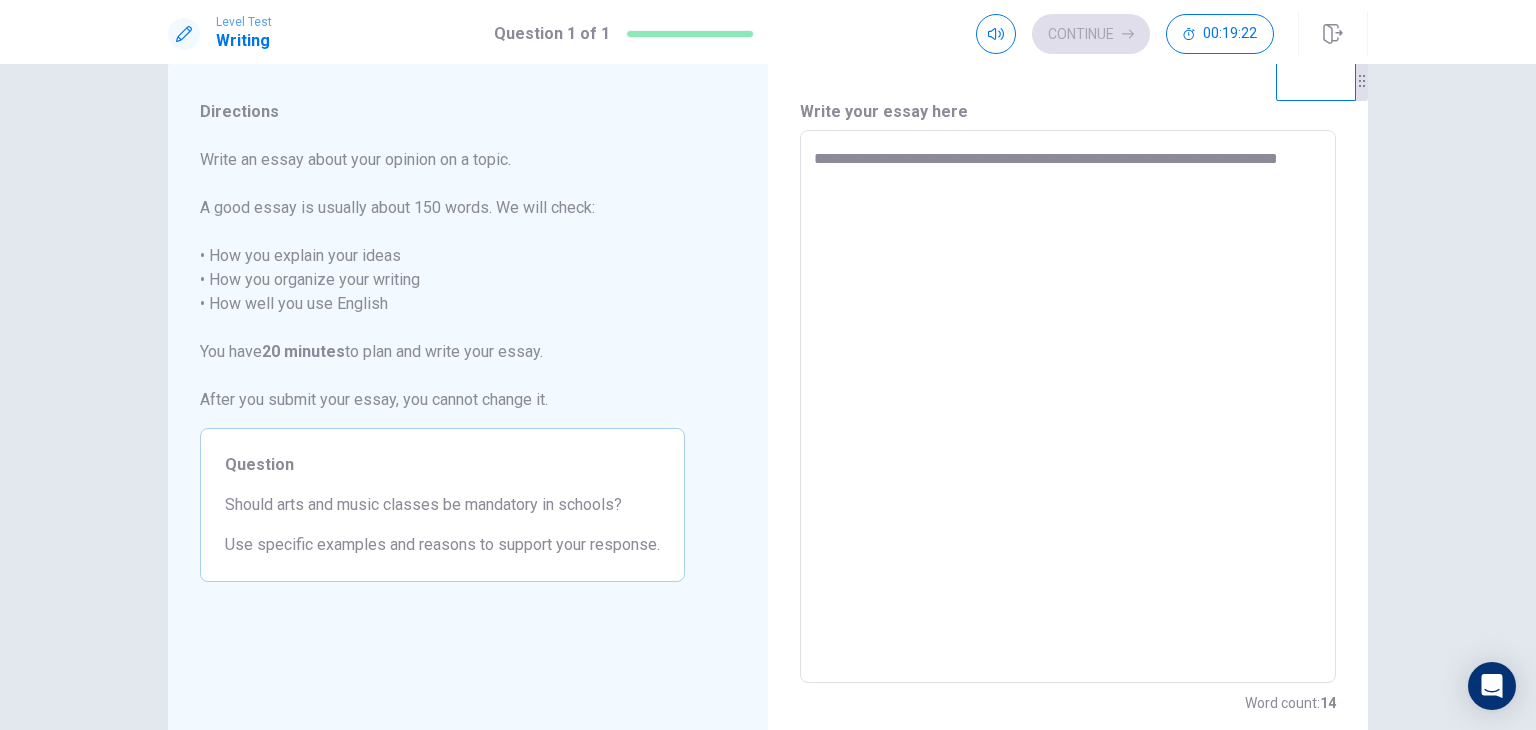 type on "*" 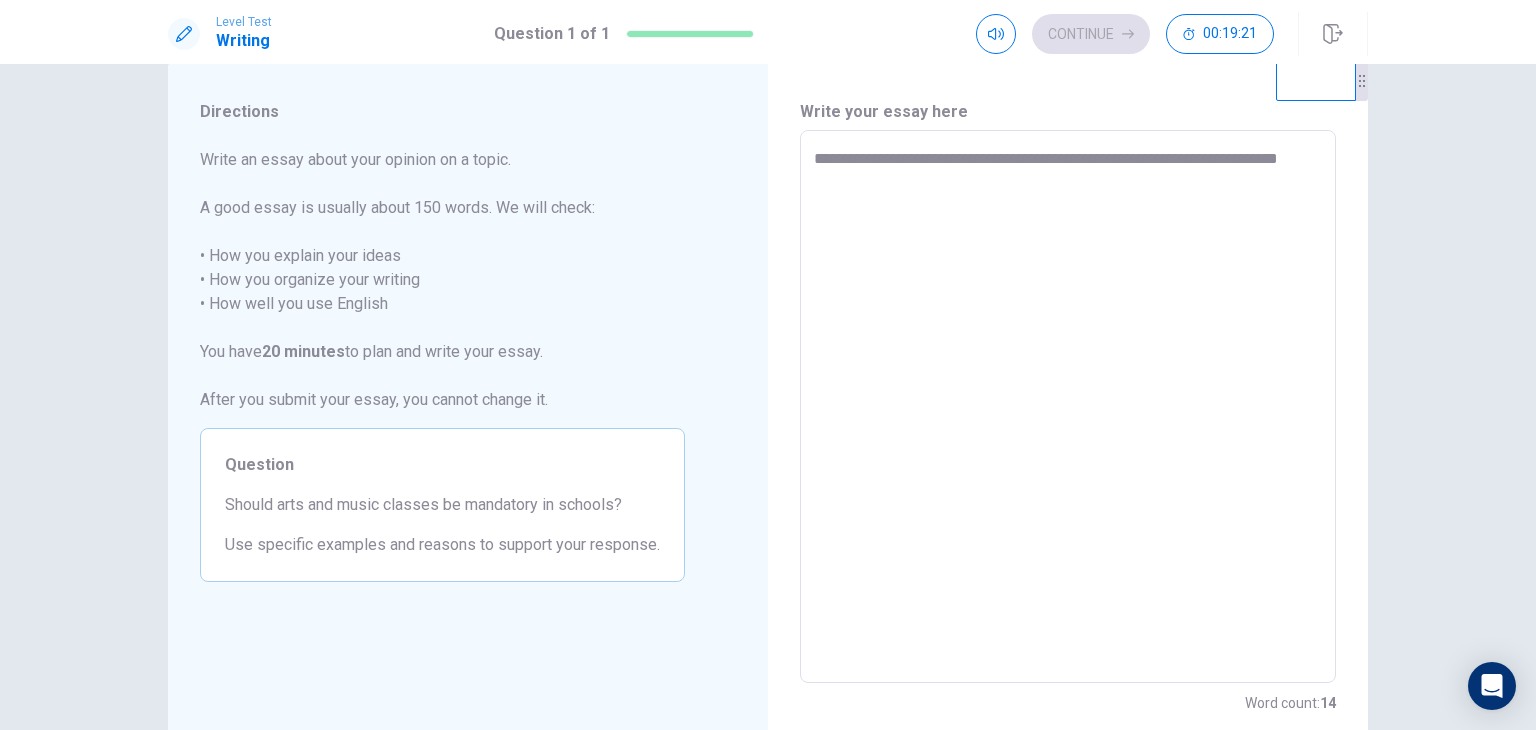 type on "**********" 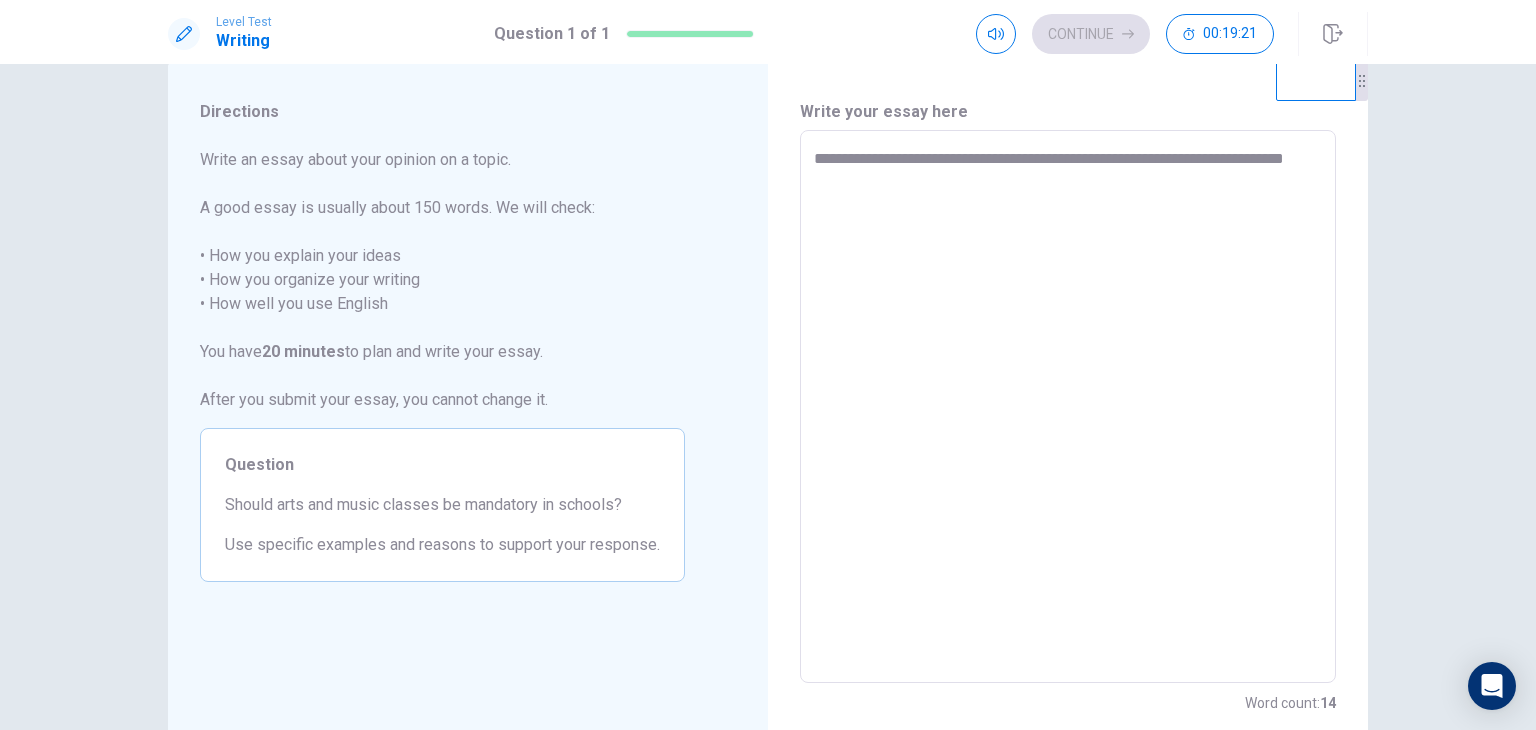 type on "*" 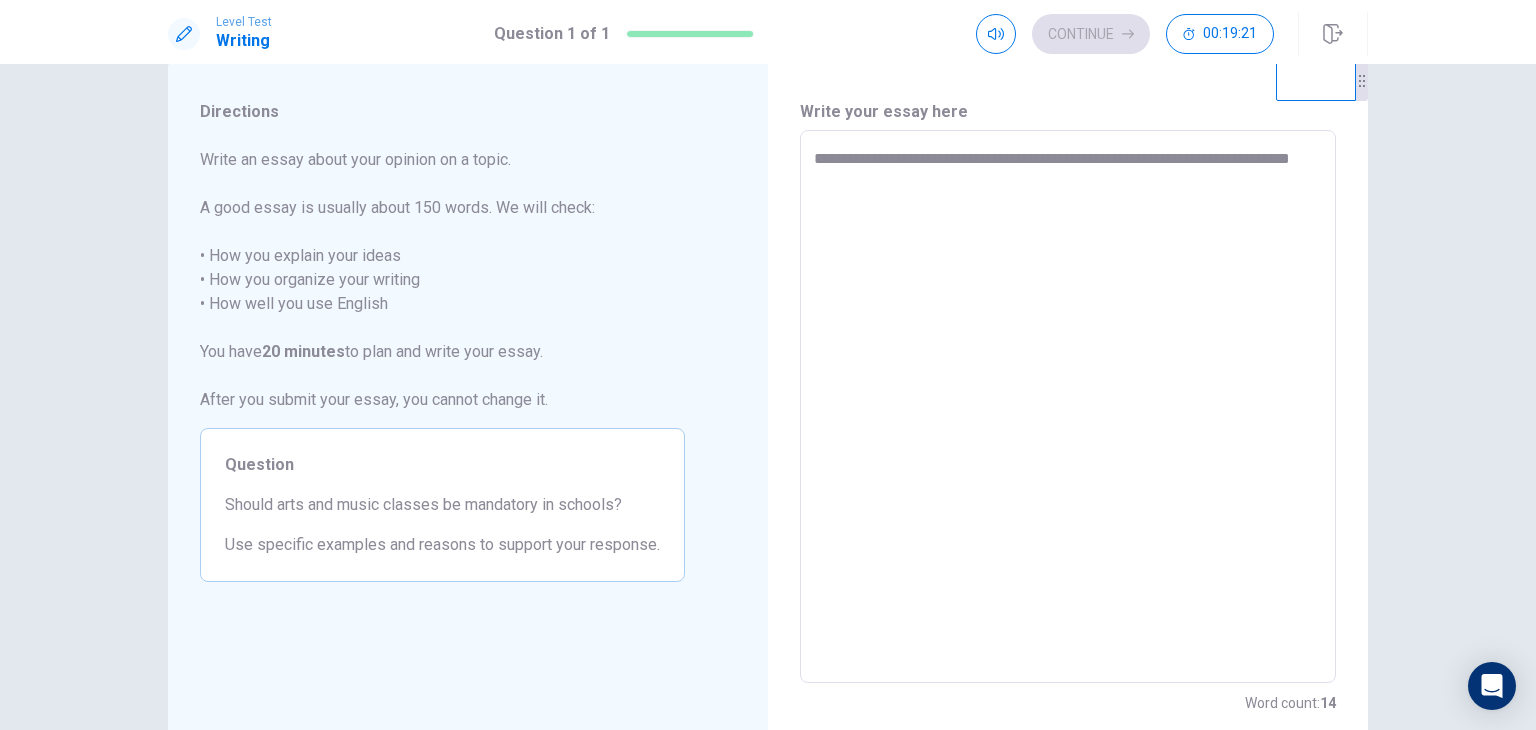 type on "*" 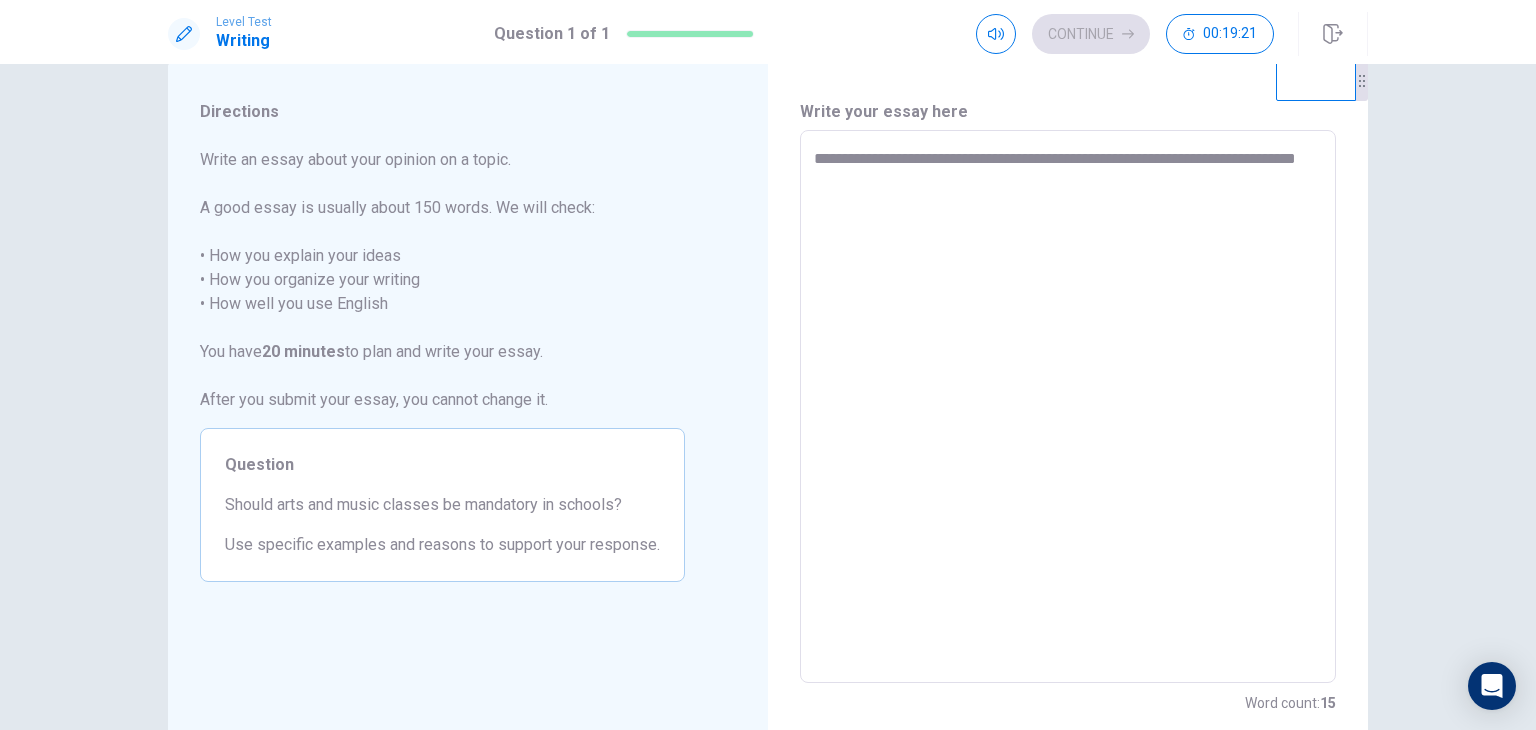 type on "*" 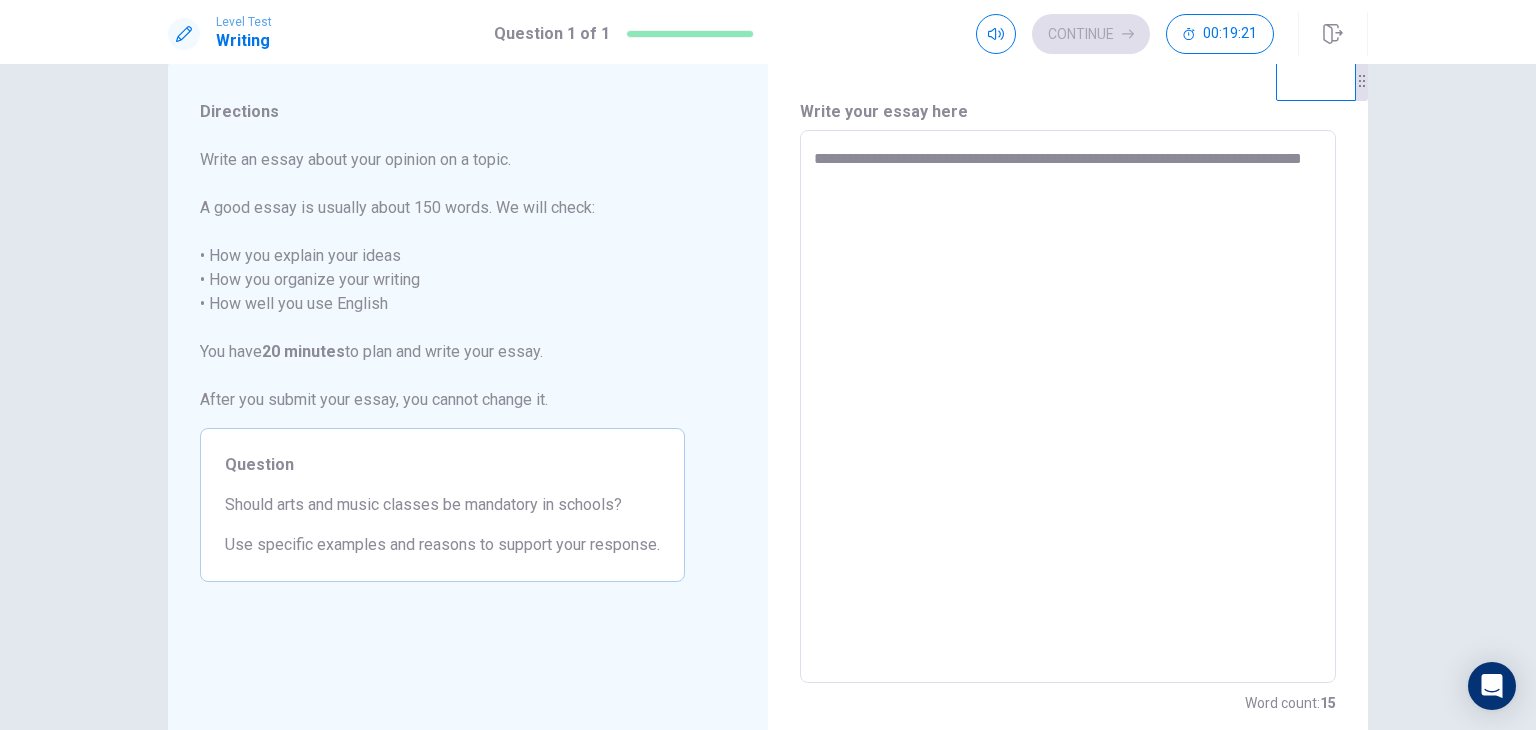 type on "*" 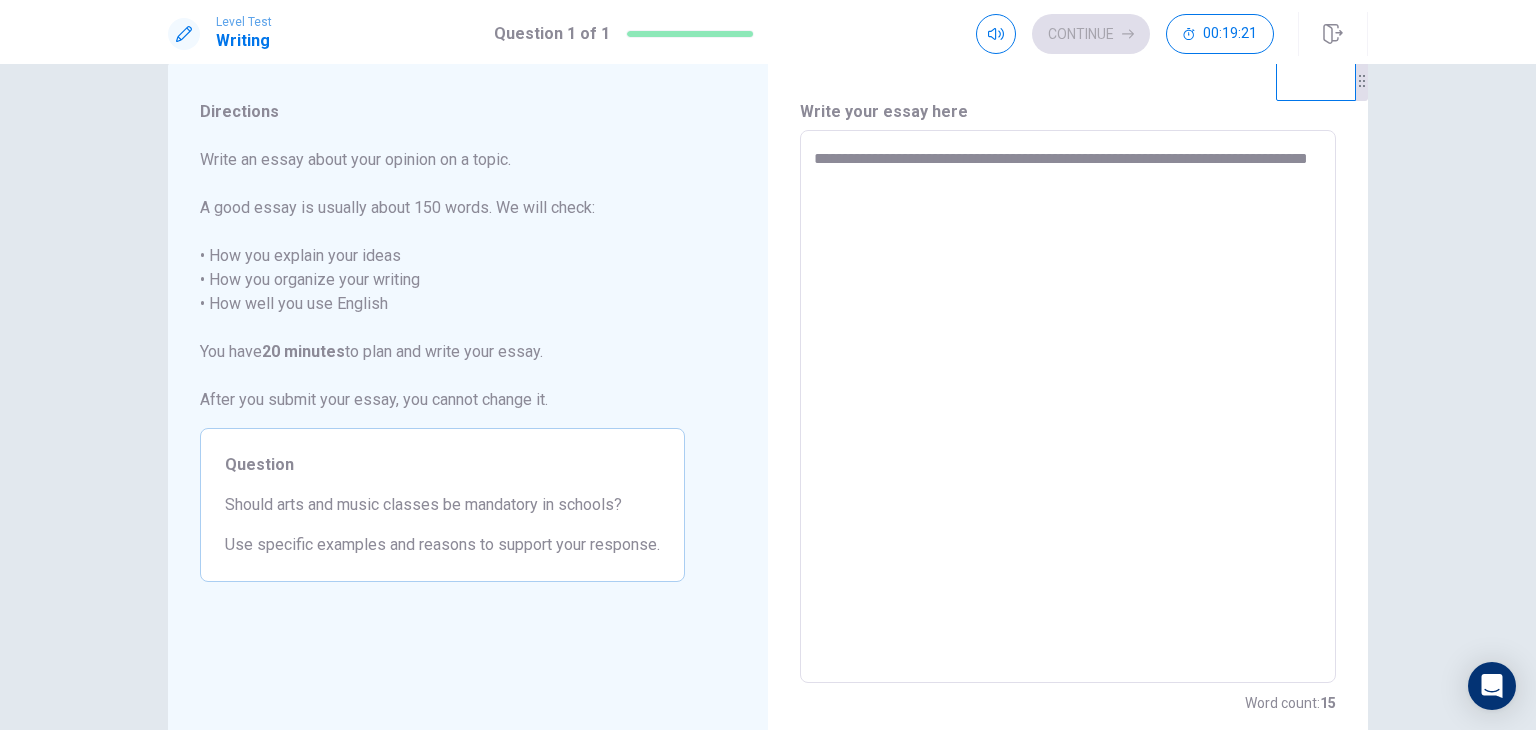 type on "*" 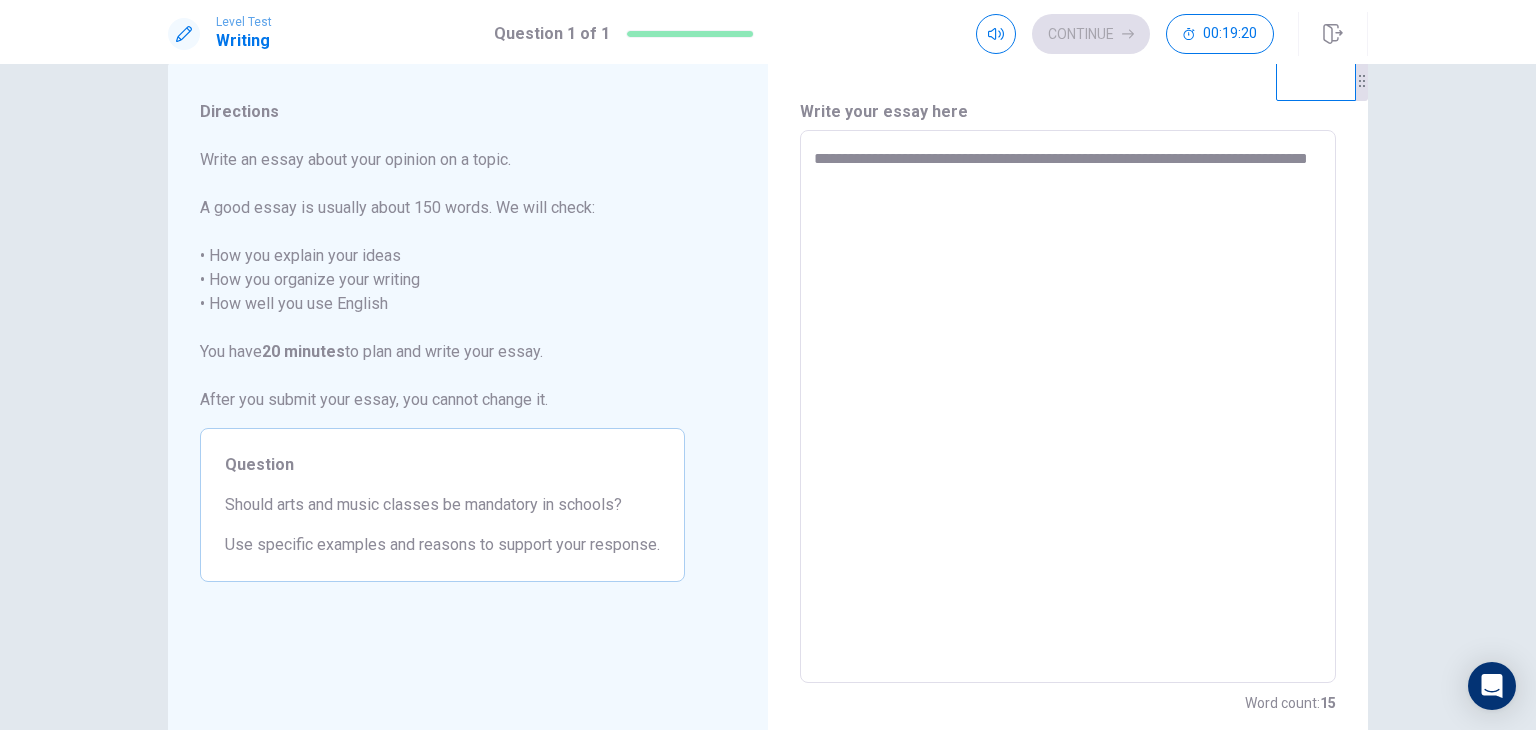 type on "**********" 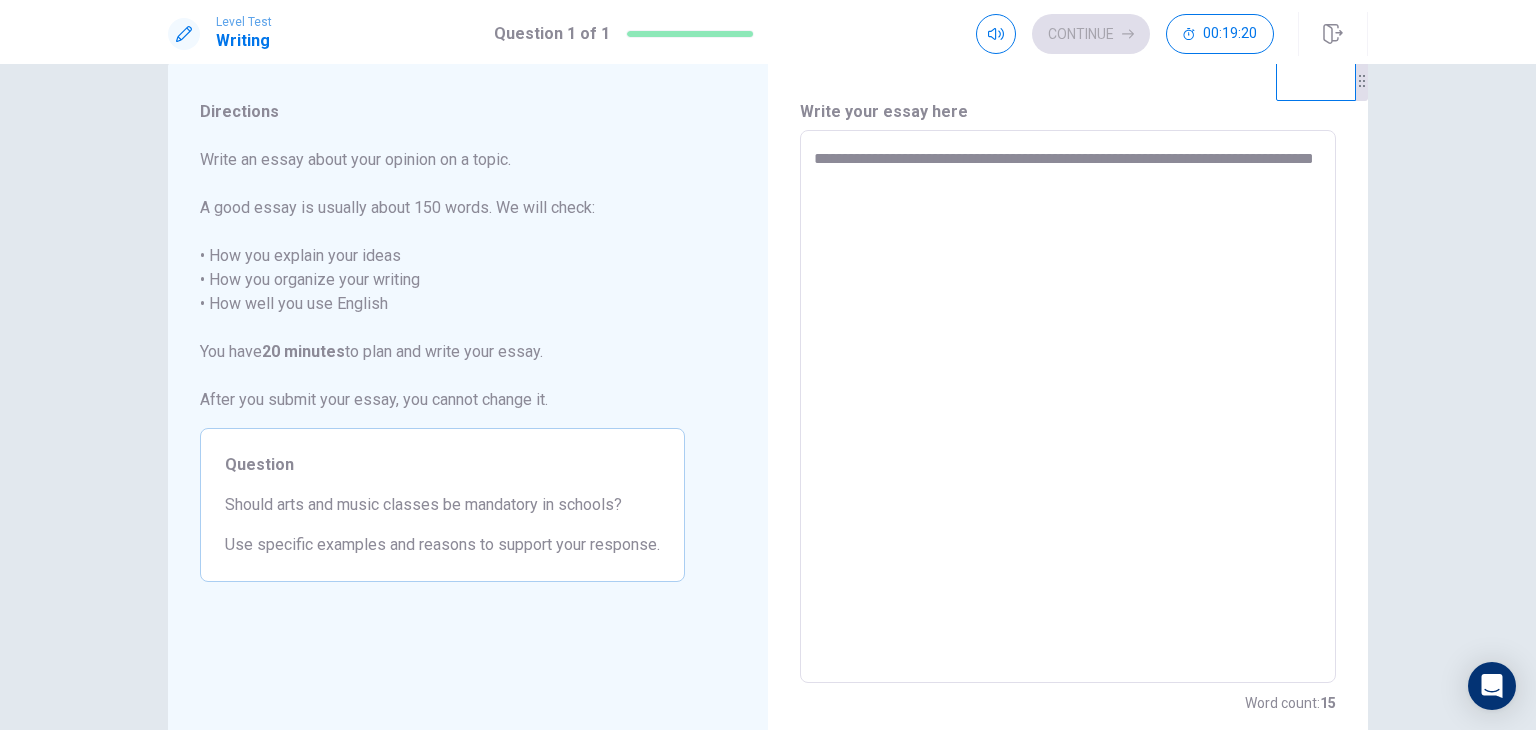 type on "*" 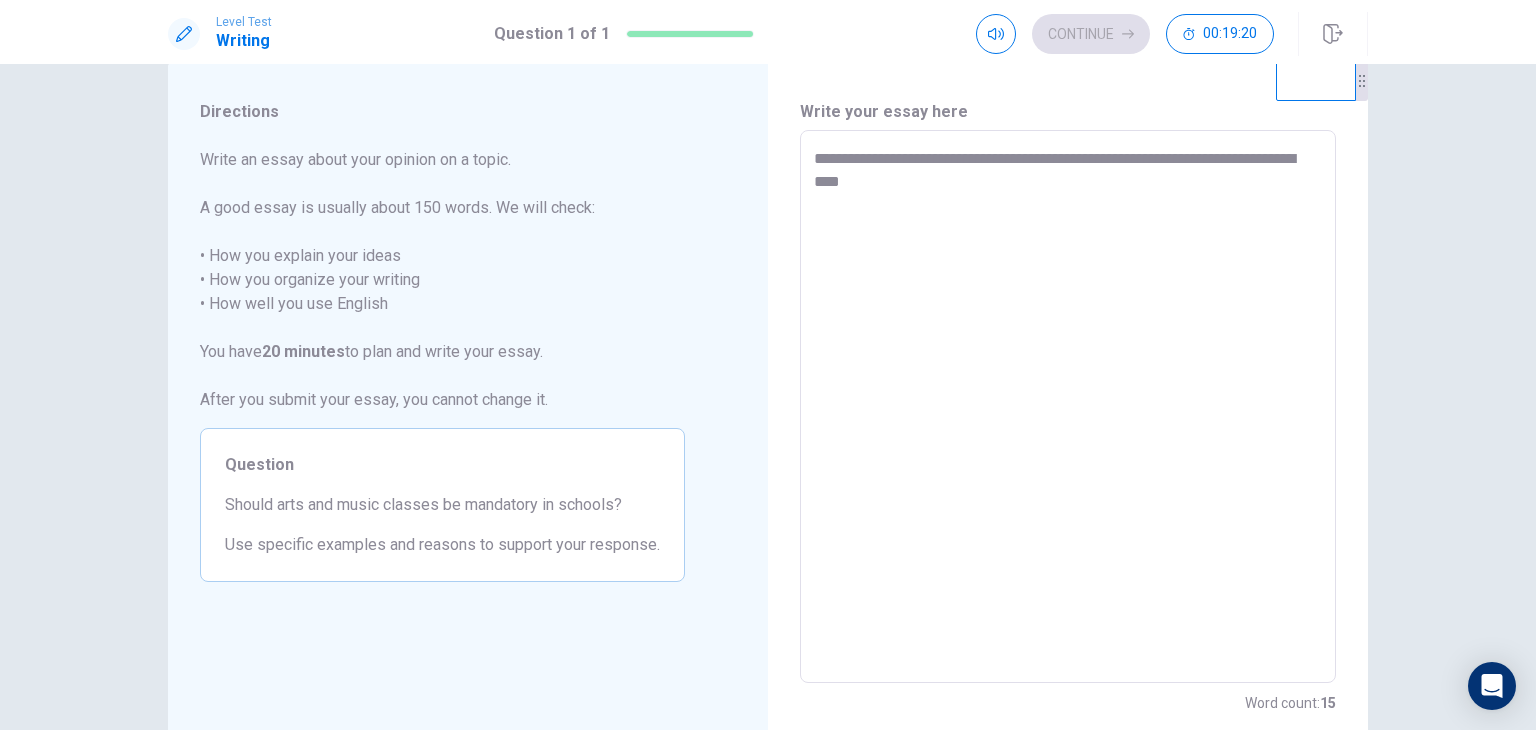 type on "*" 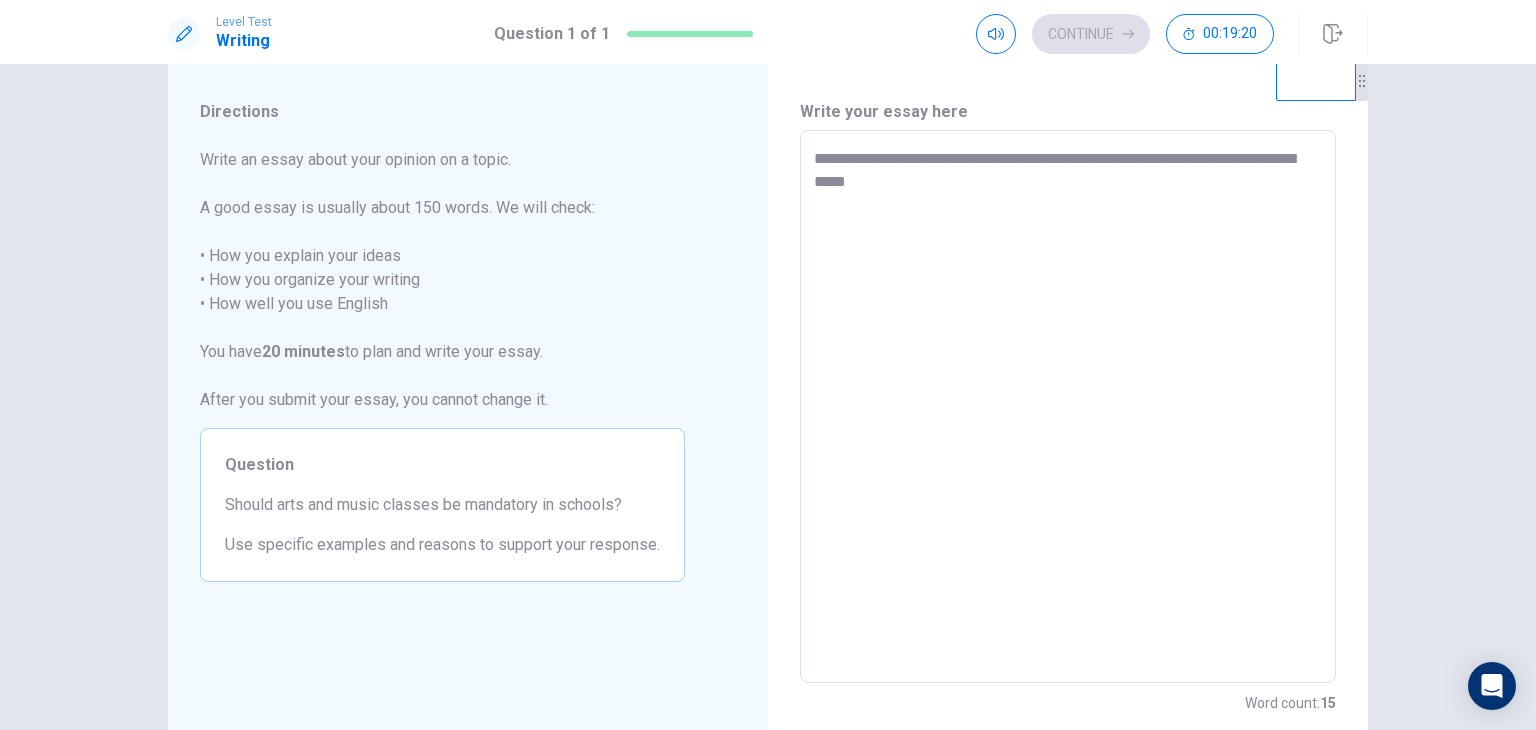 type on "*" 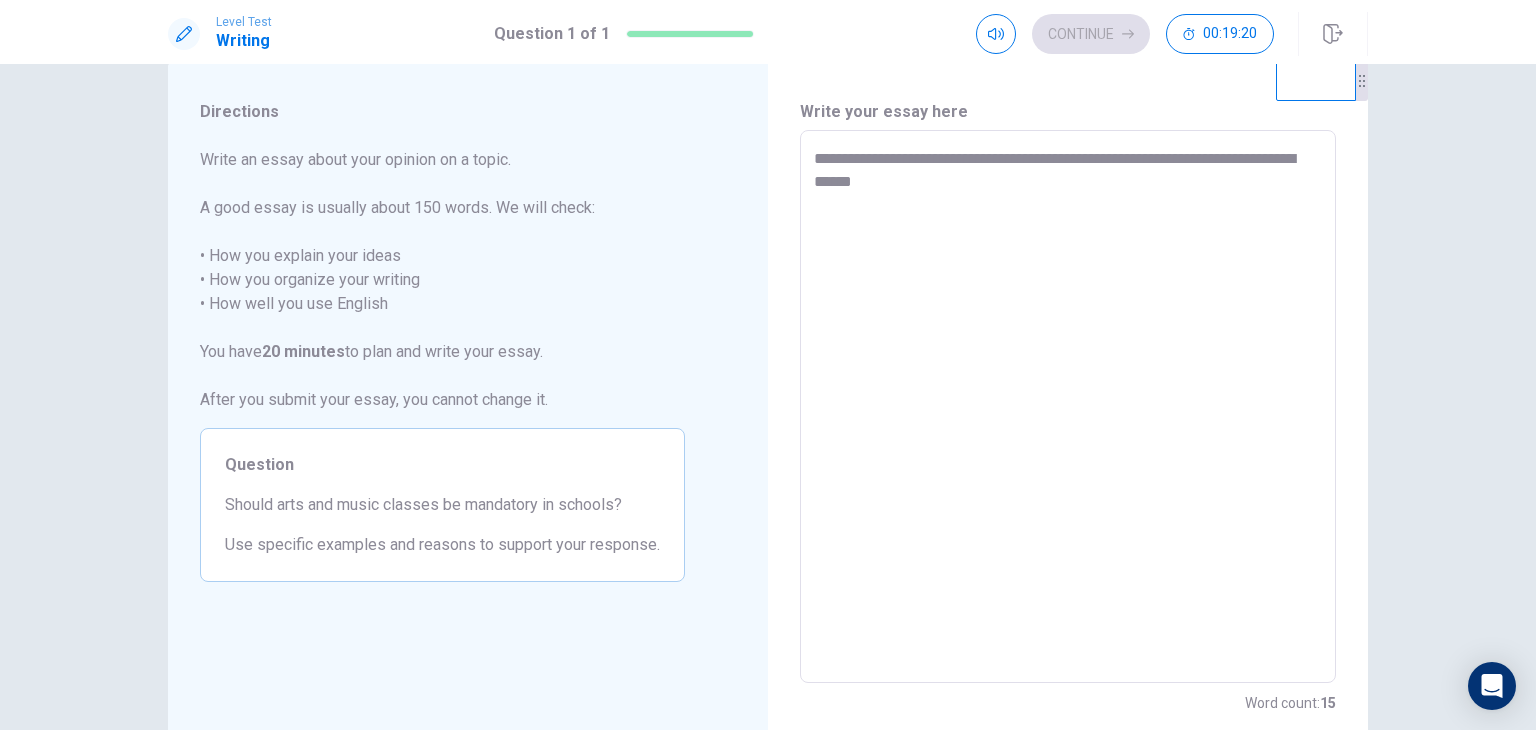 type on "*" 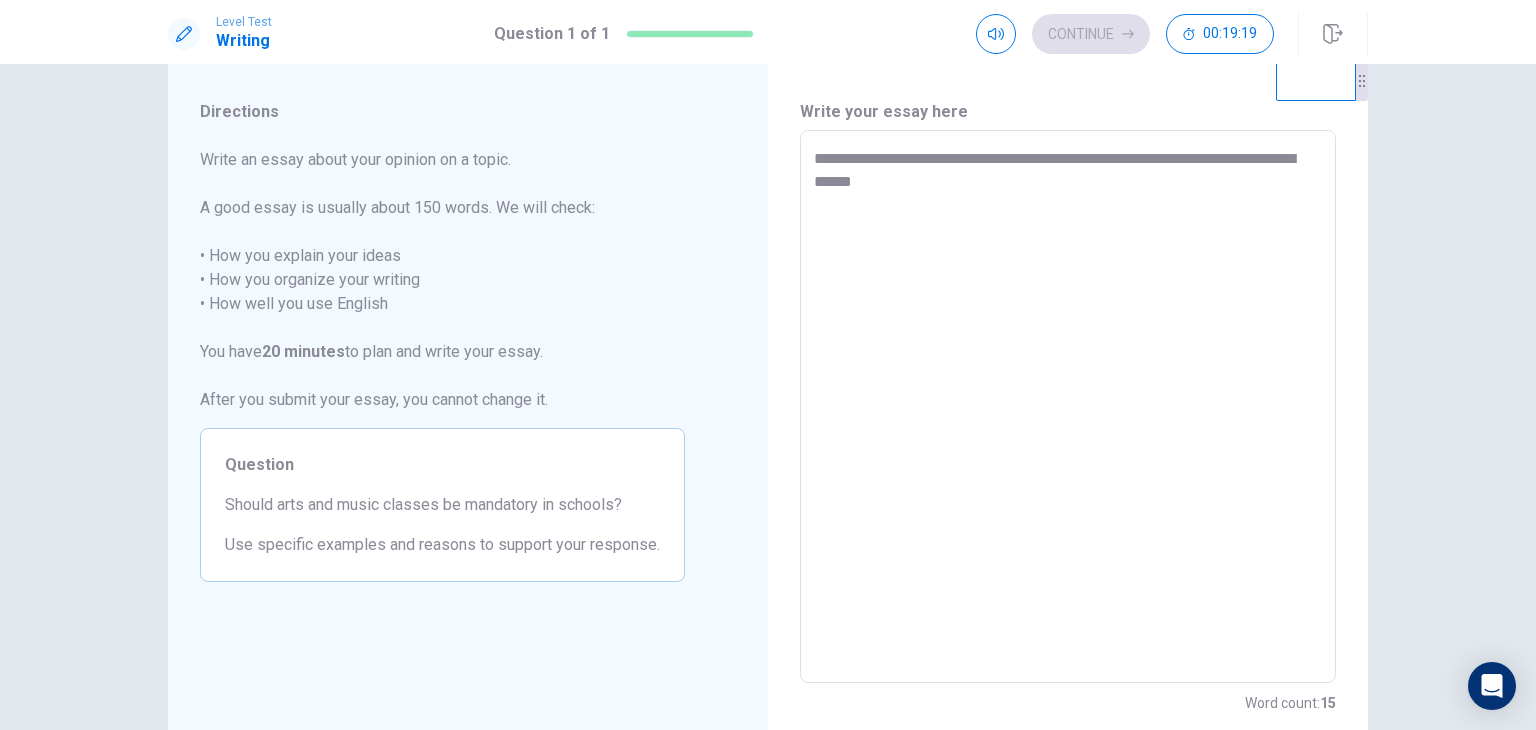 type on "**********" 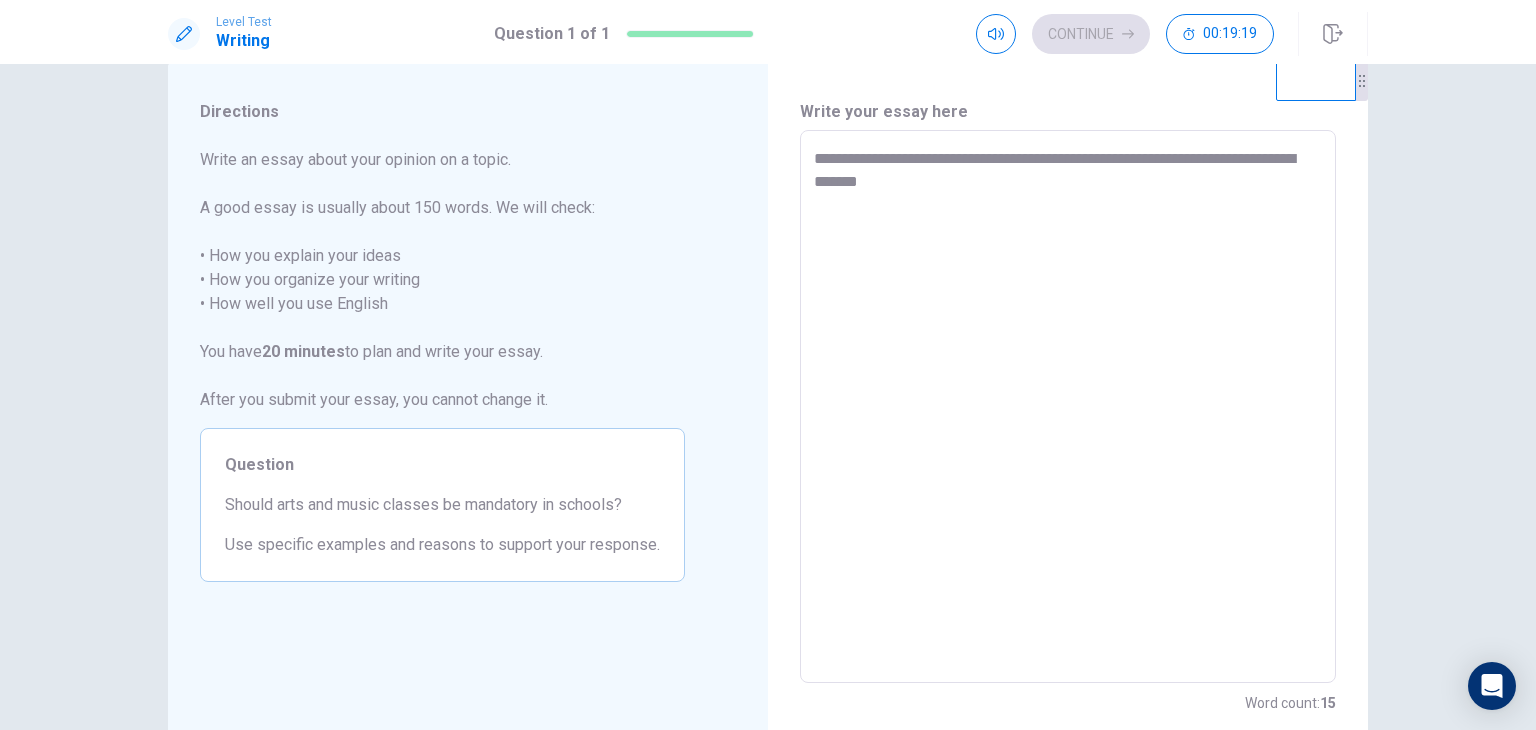 type on "*" 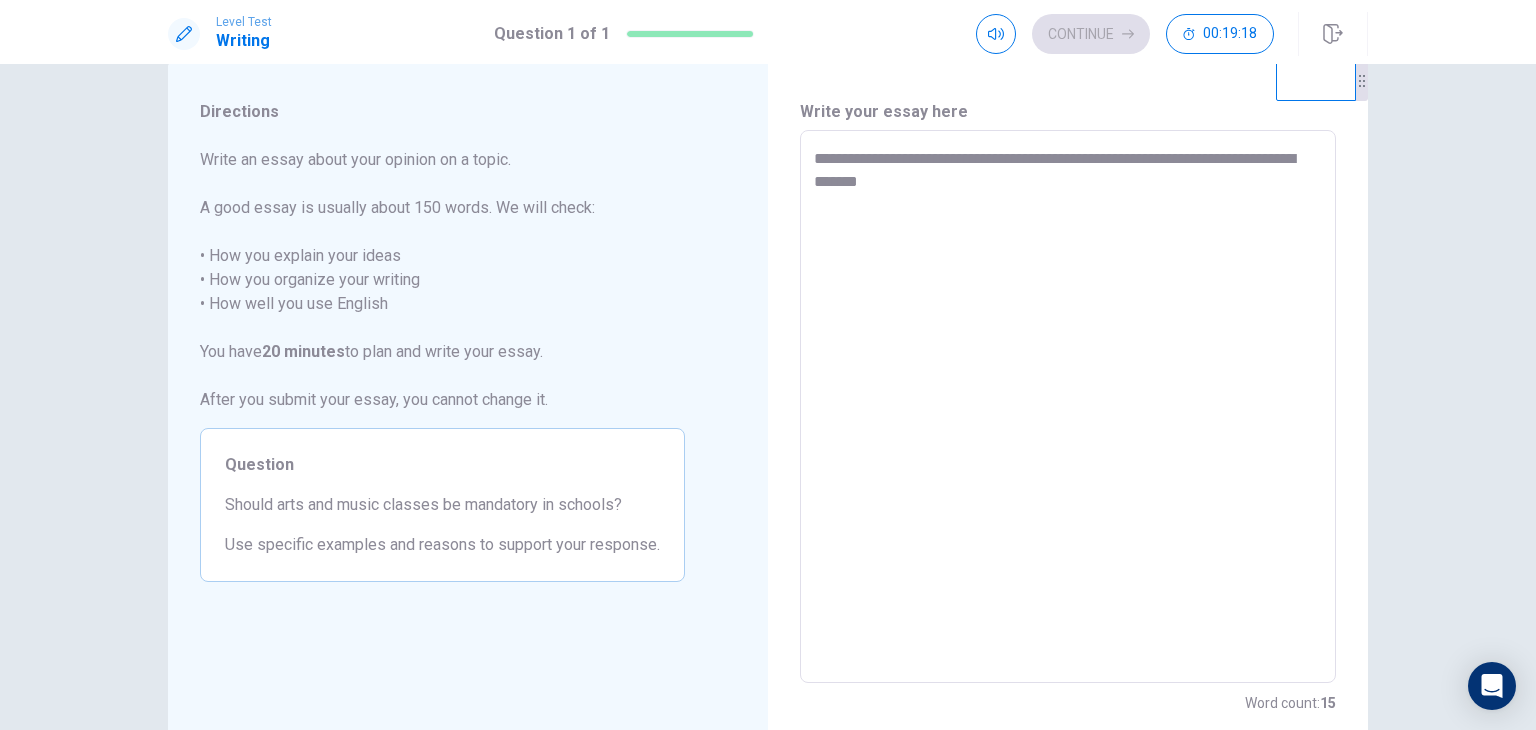 type on "**********" 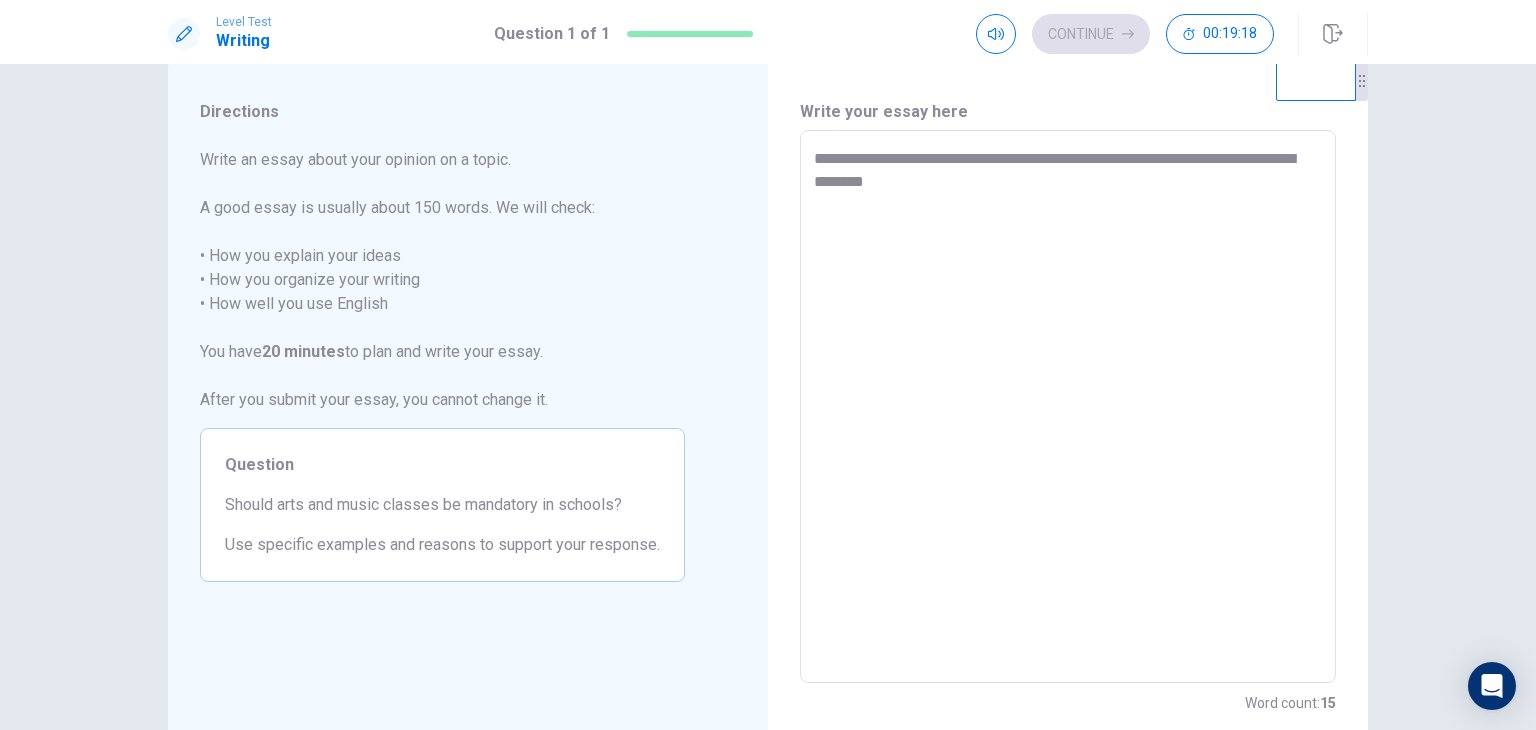 type on "*" 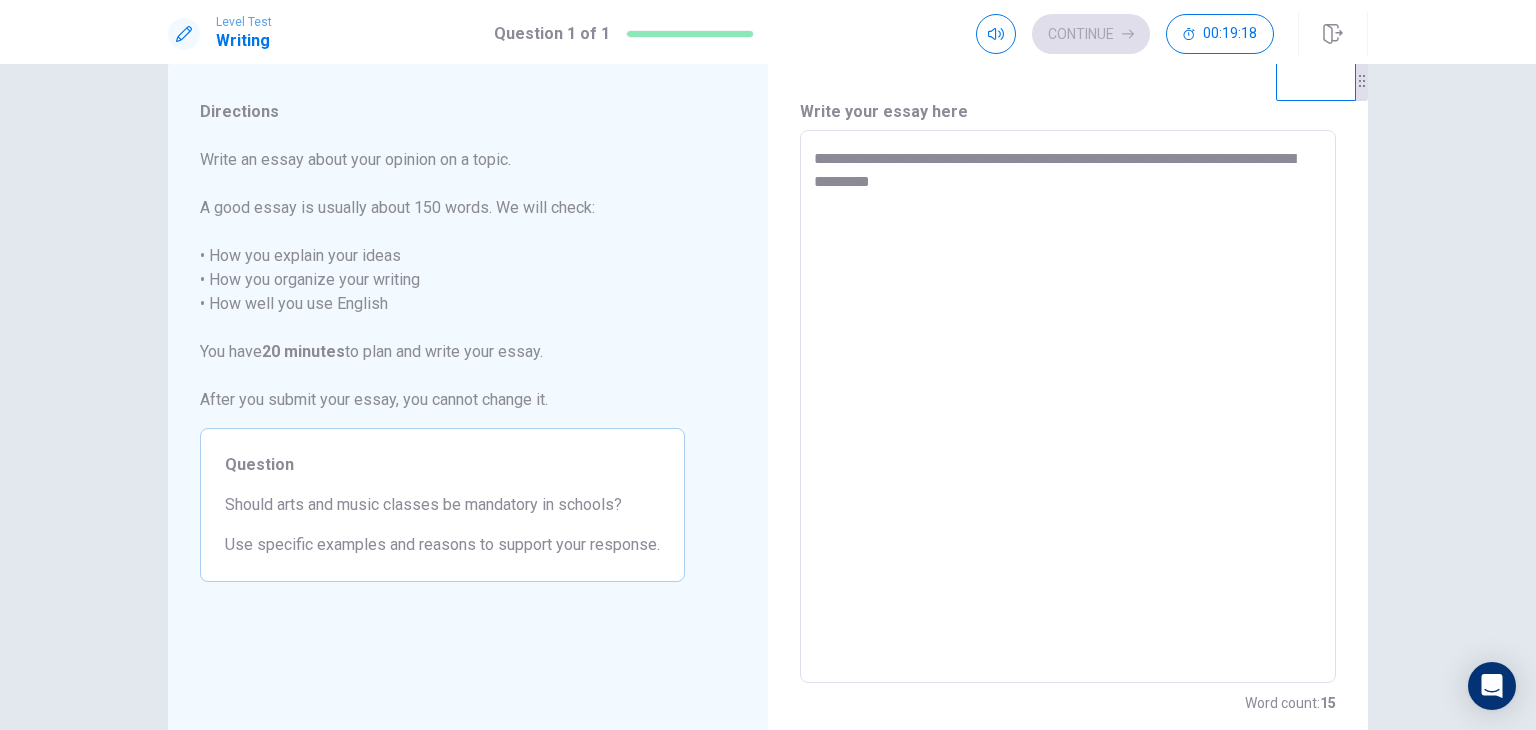 type on "*" 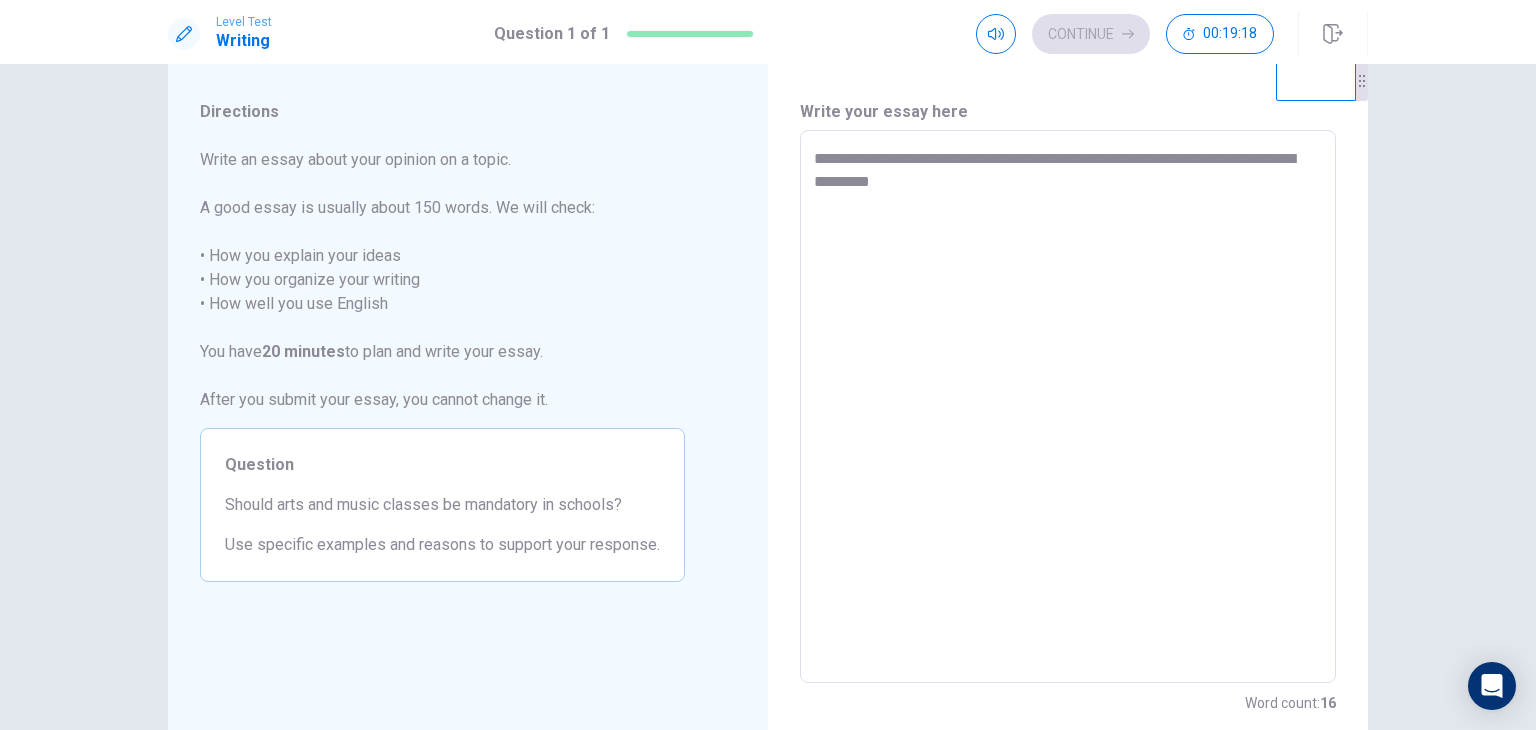 type on "**********" 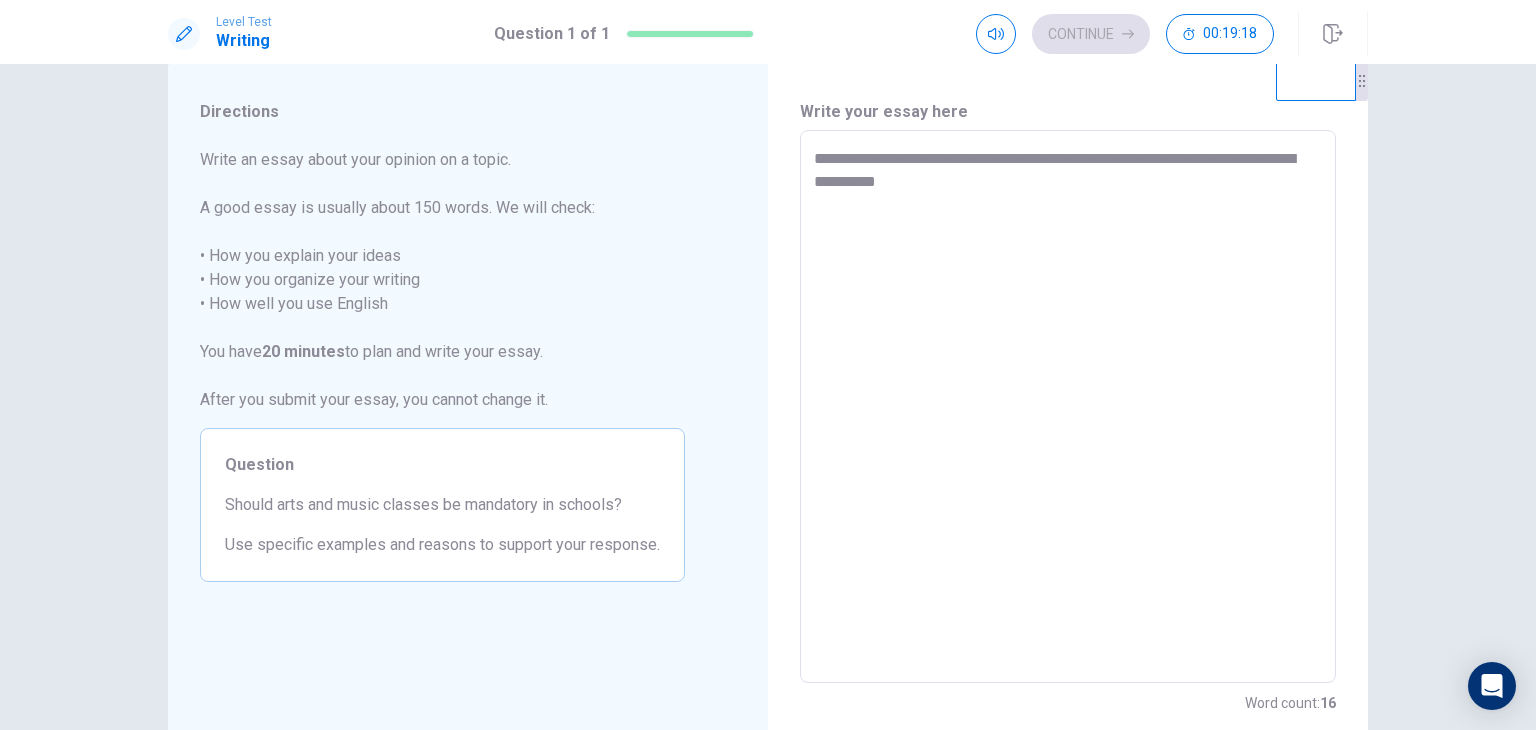 type on "*" 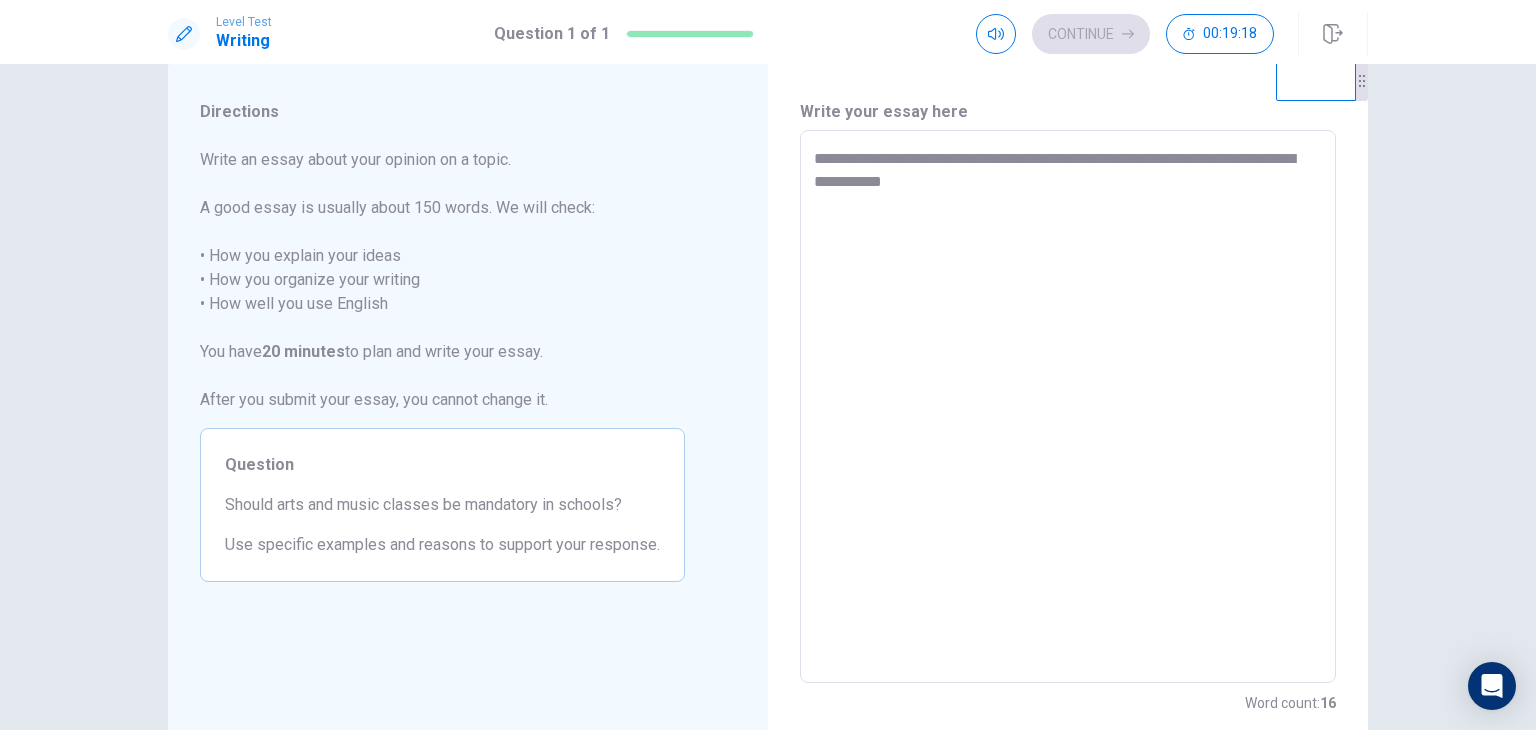 type on "*" 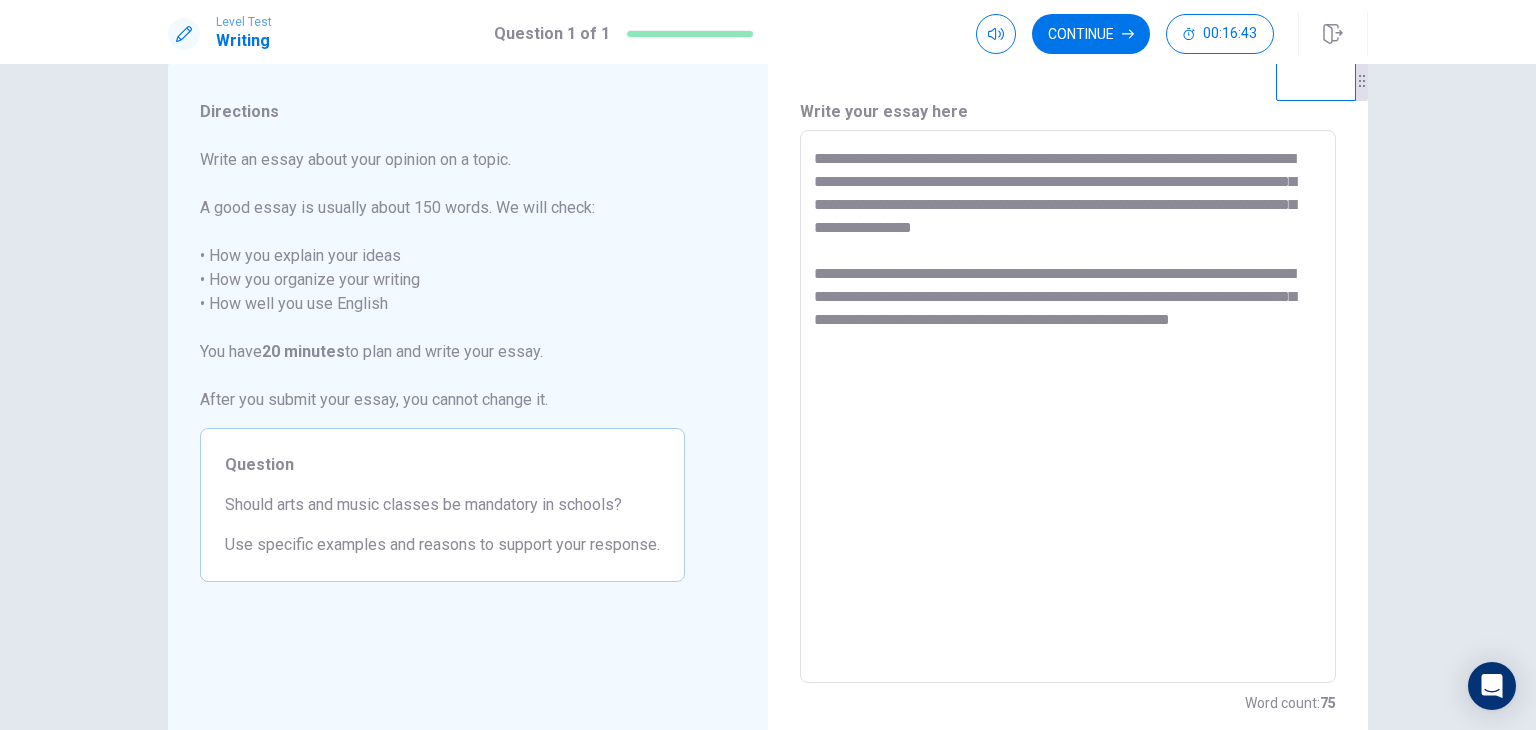 click on "**********" at bounding box center [1068, 407] 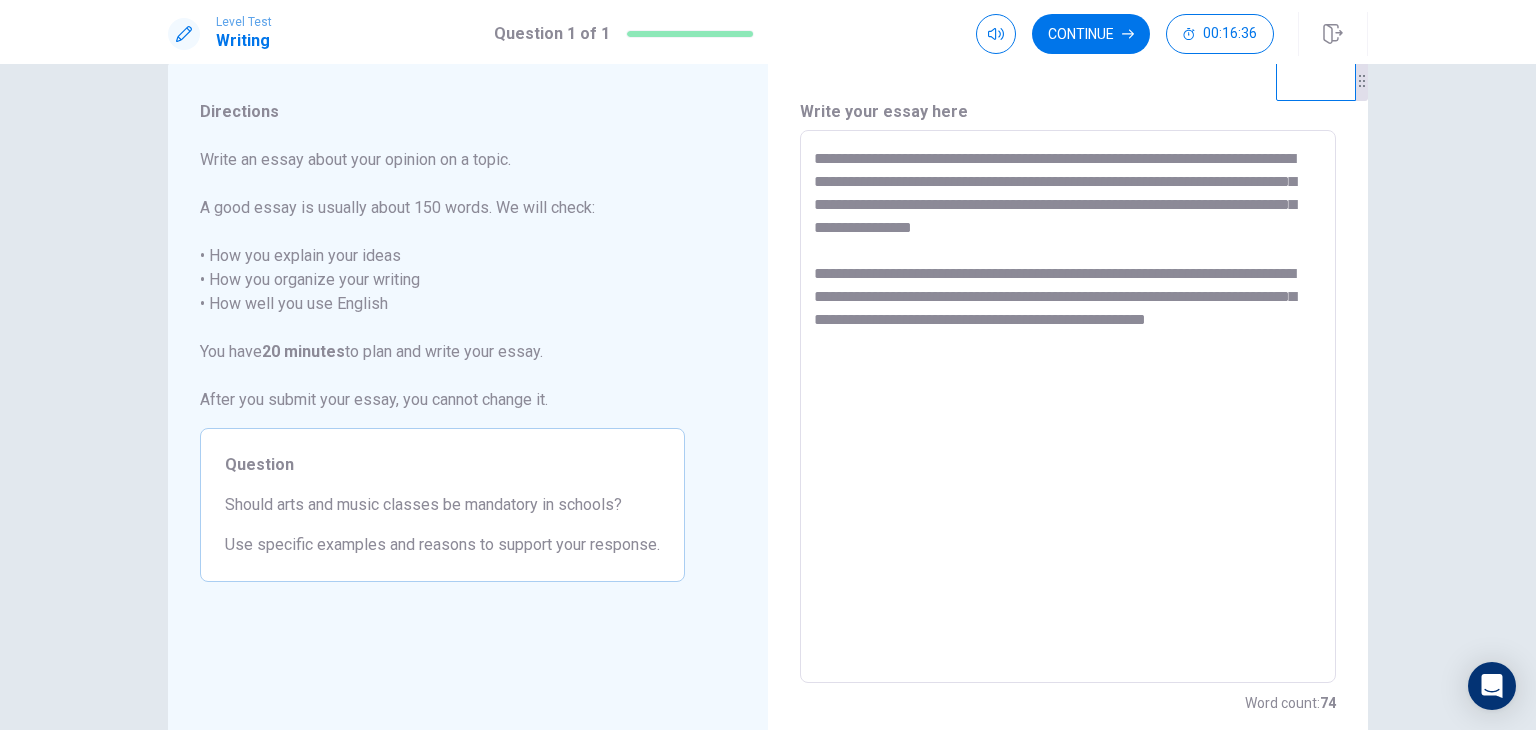 click on "**********" at bounding box center [1068, 407] 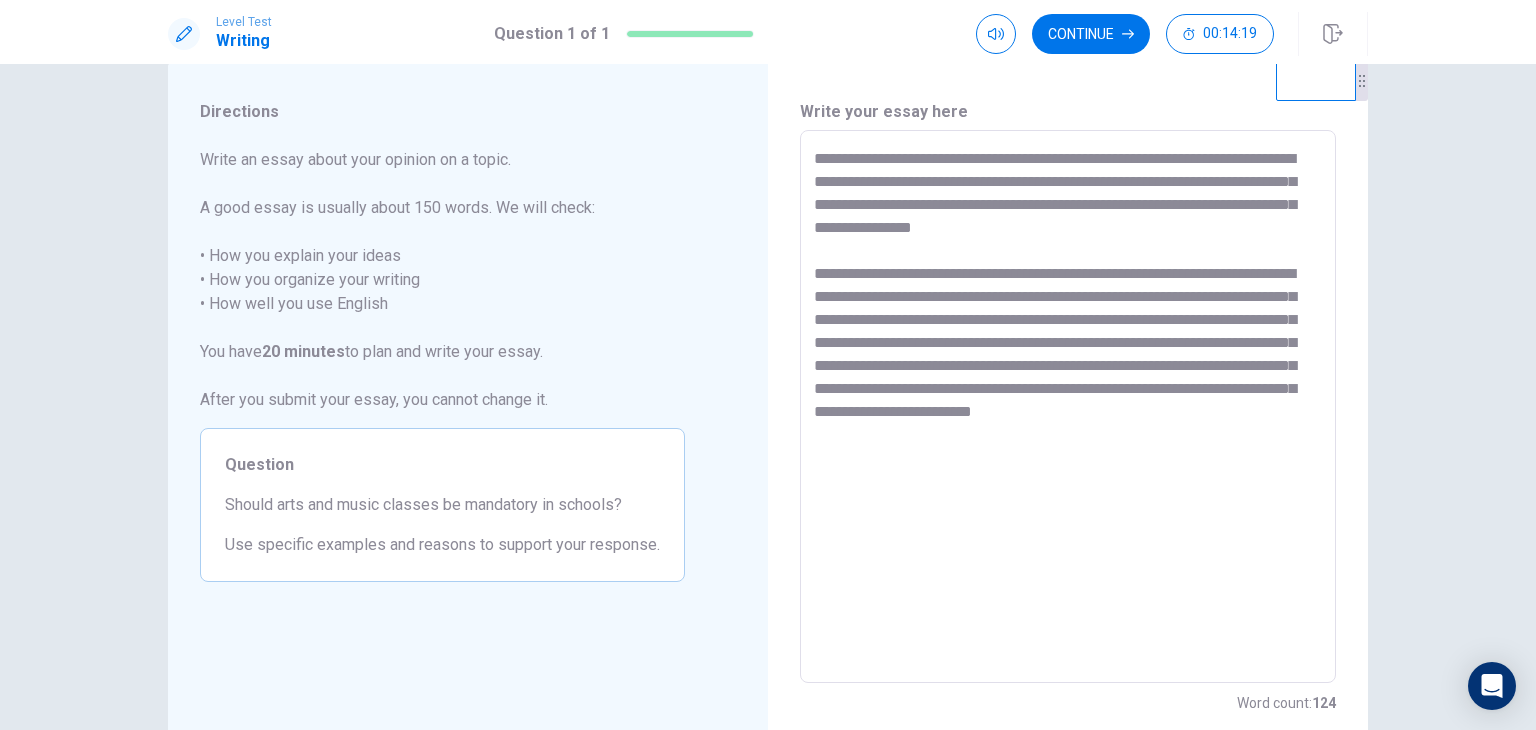 click on "**********" at bounding box center (1068, 407) 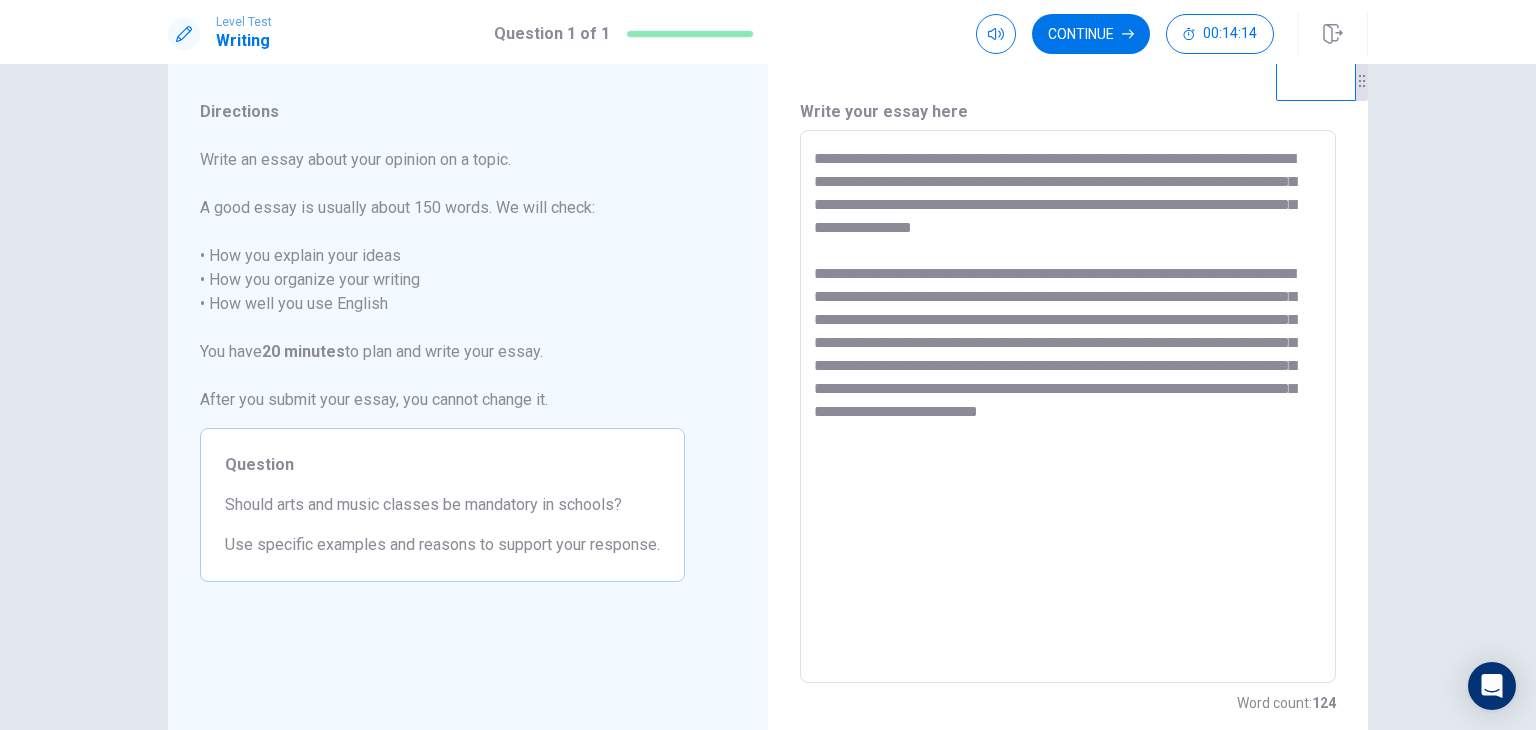 click on "**********" at bounding box center (1068, 407) 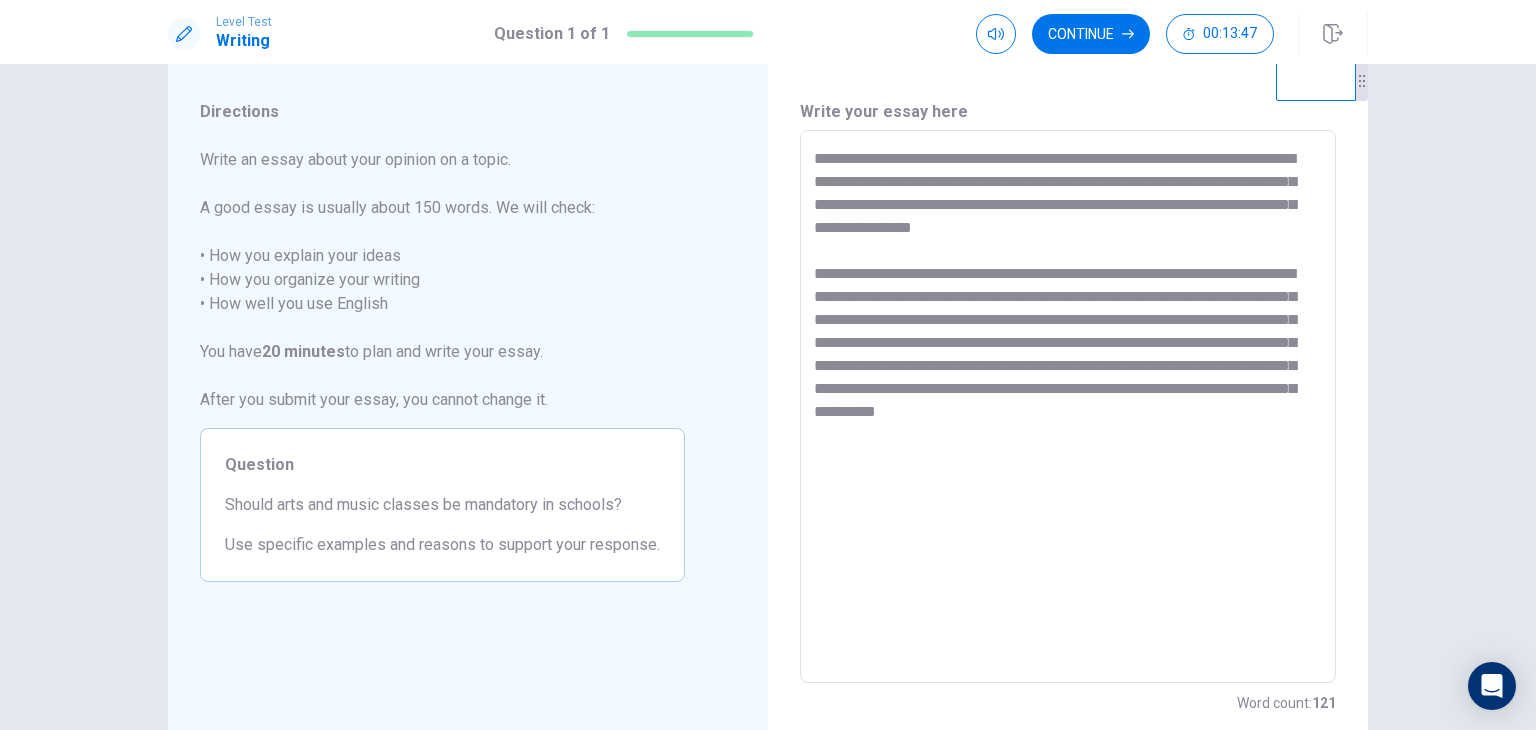 click on "**********" at bounding box center (1068, 407) 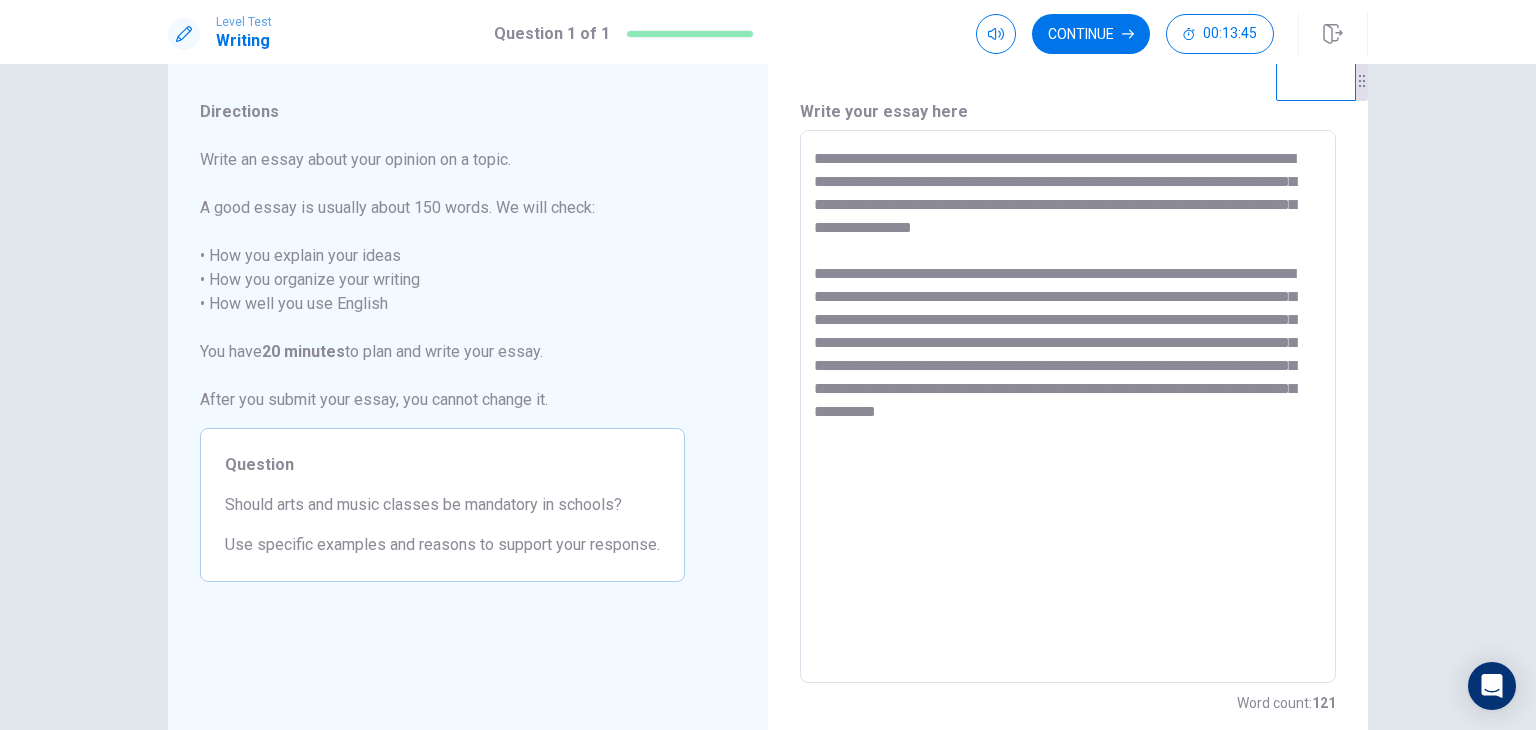 click on "**********" at bounding box center (1068, 407) 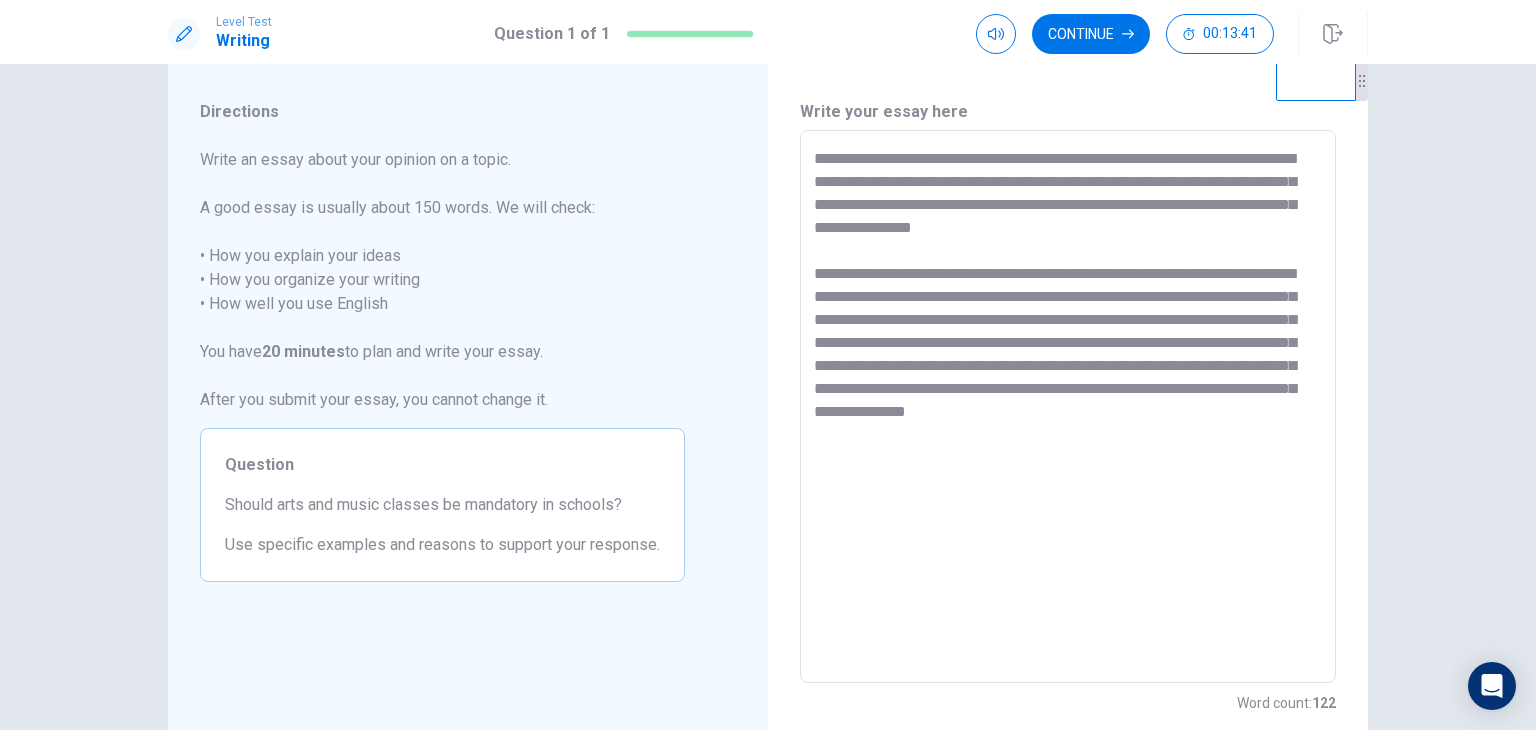 click on "**********" at bounding box center [1068, 407] 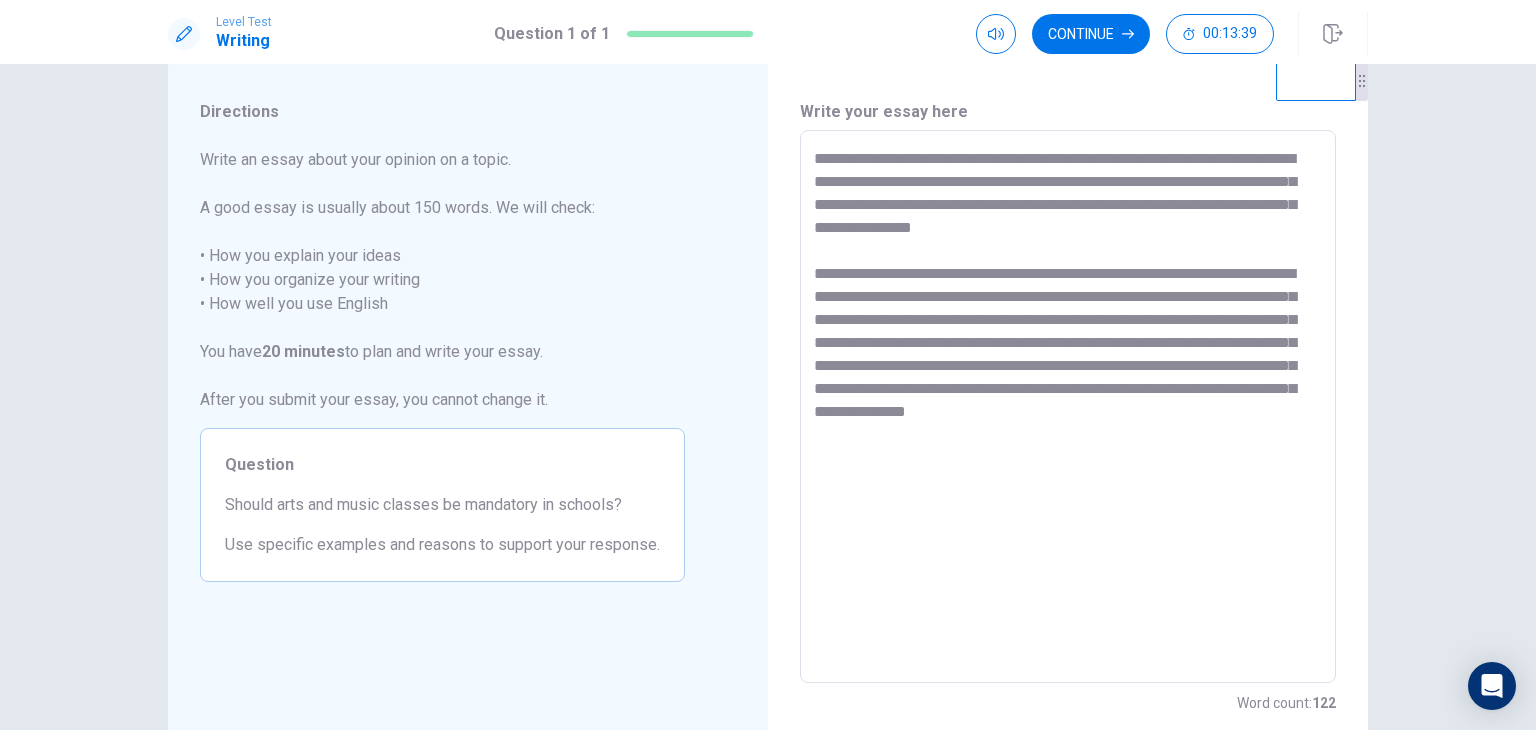 click on "**********" at bounding box center (1068, 407) 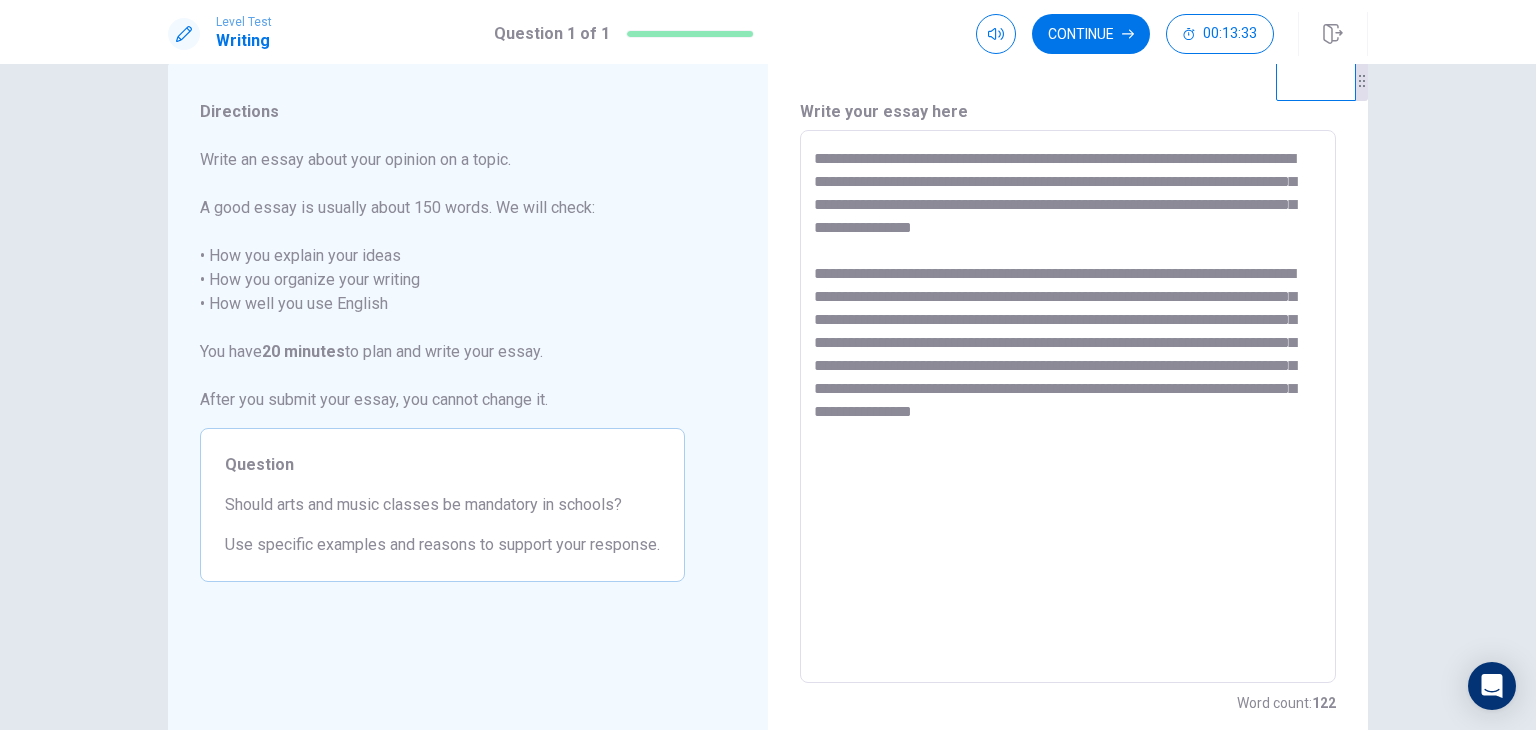 click on "**********" at bounding box center (1068, 407) 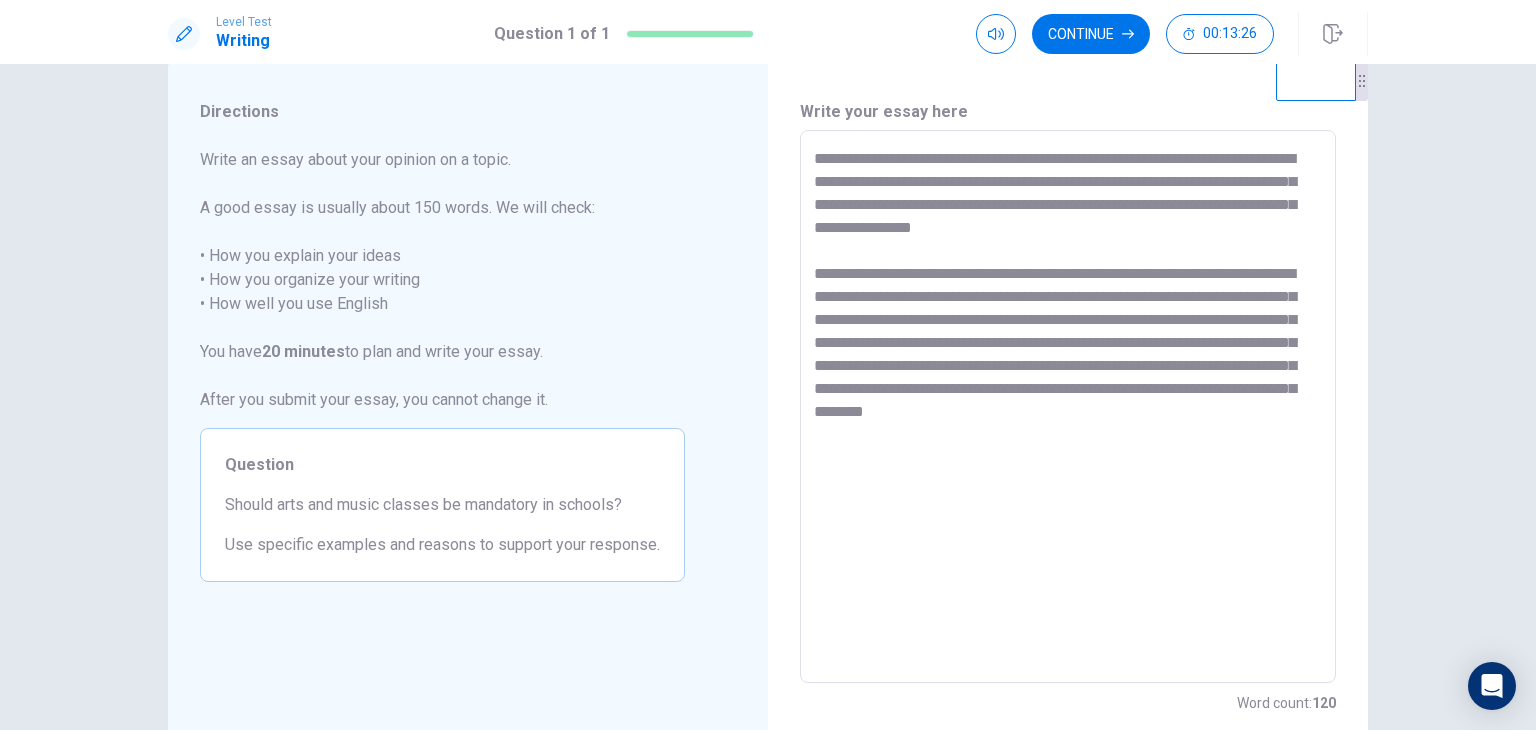 click on "**********" at bounding box center [1068, 407] 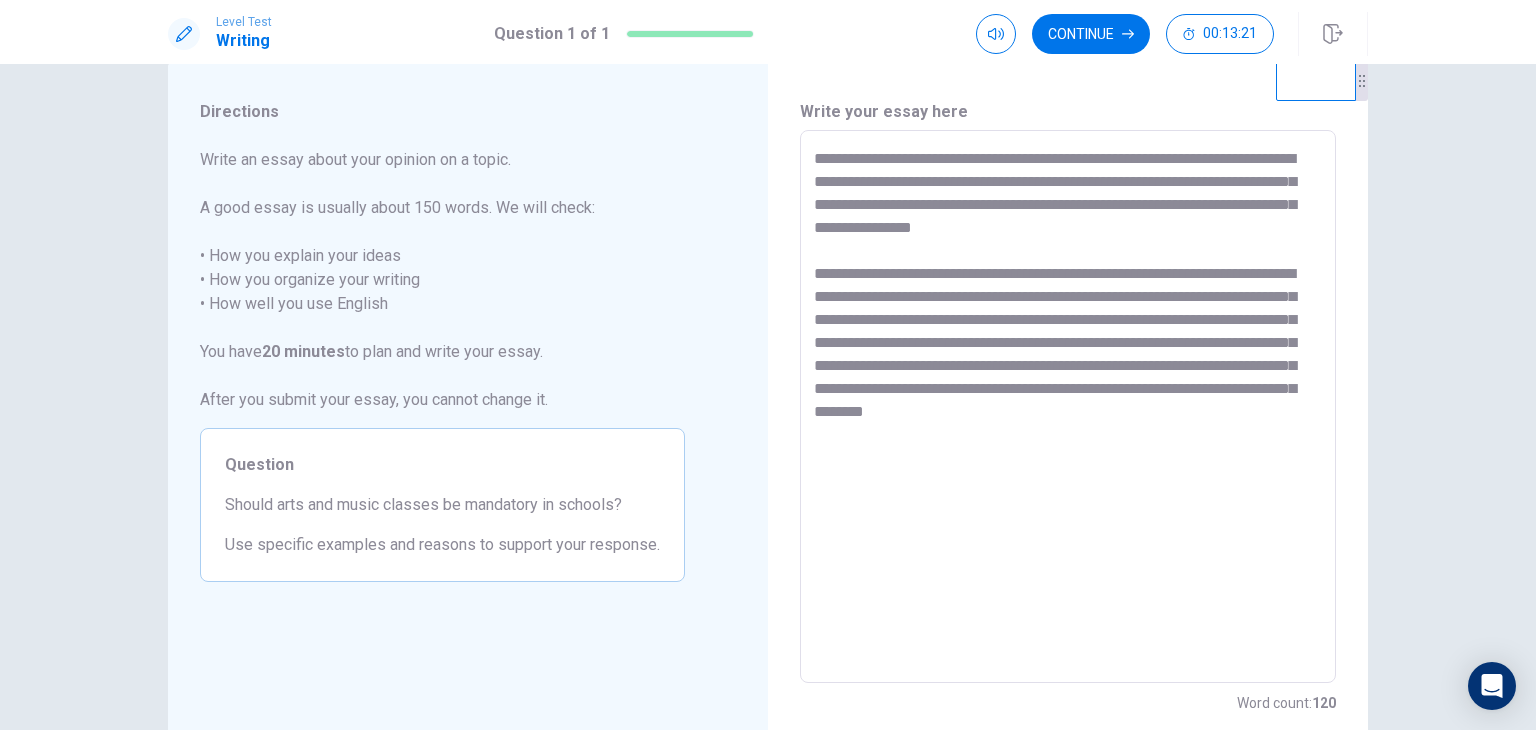 click on "**********" at bounding box center (1068, 407) 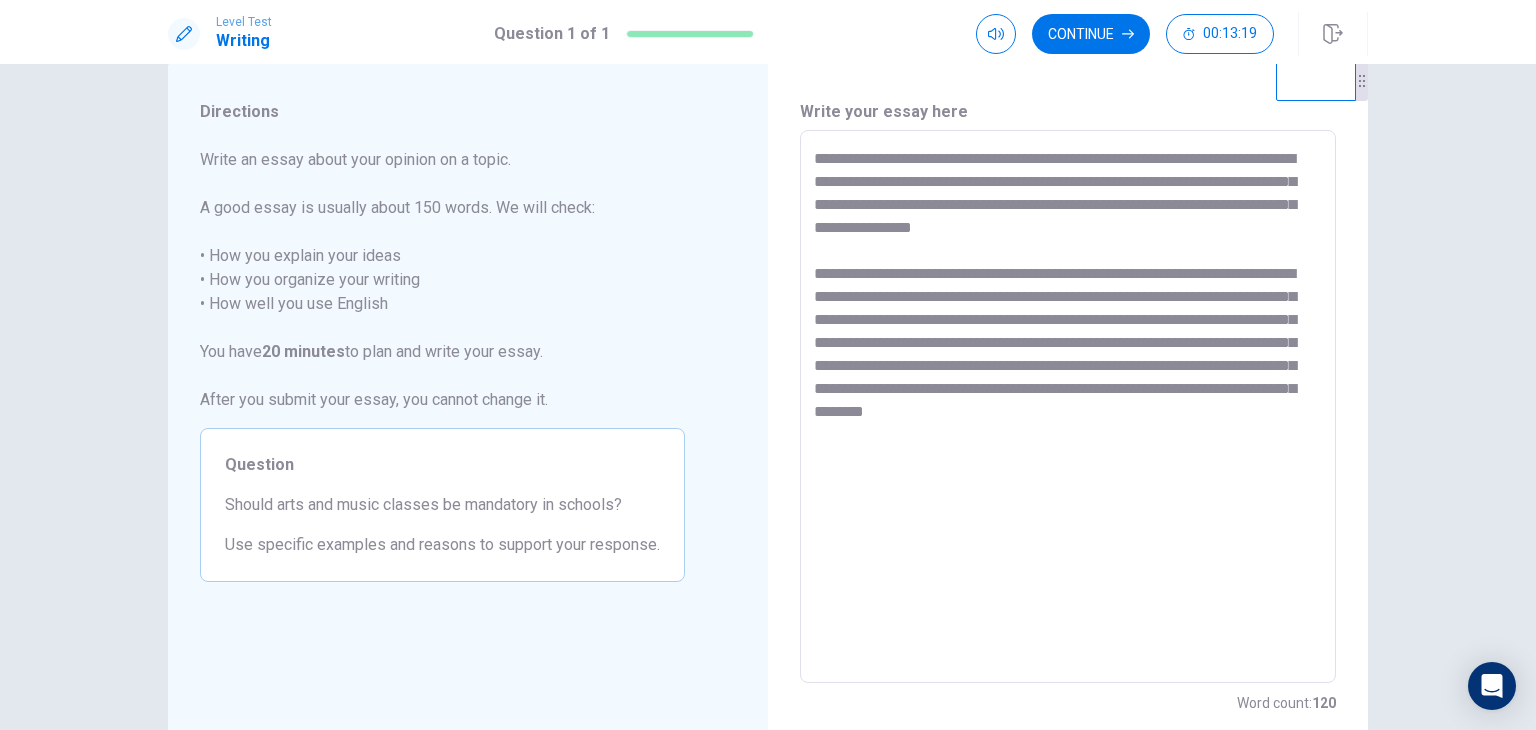 click on "**********" at bounding box center [1068, 407] 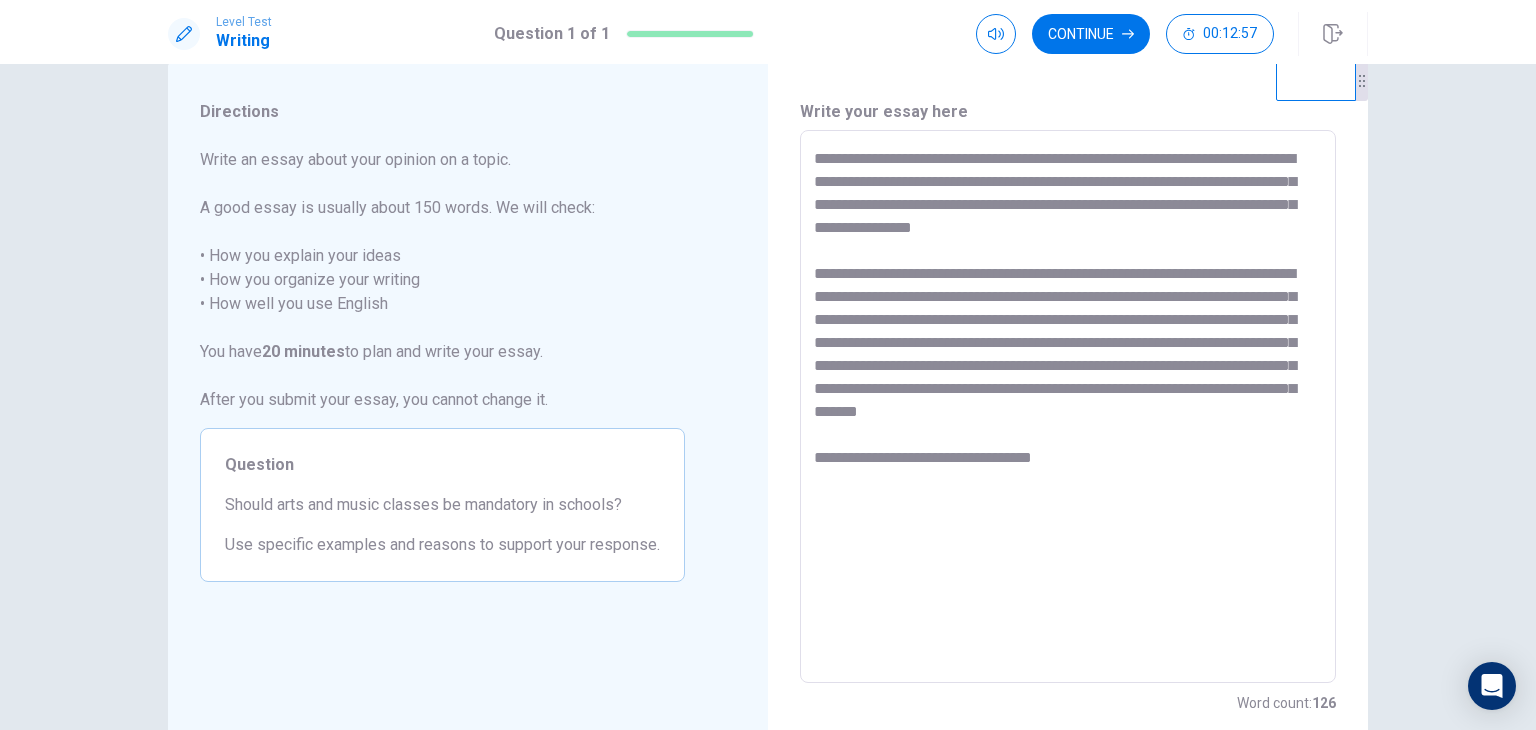 click on "**********" at bounding box center (1068, 407) 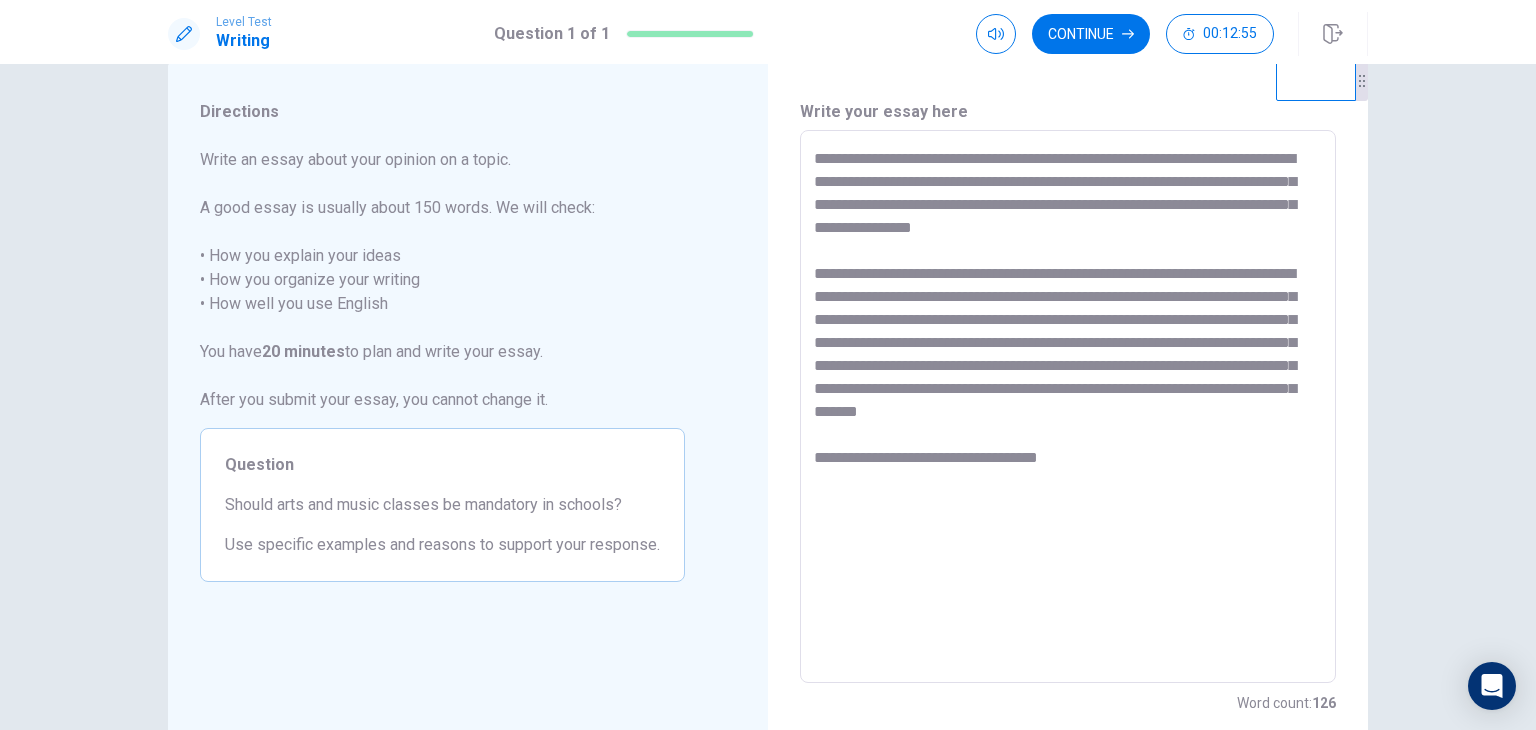 click on "**********" at bounding box center (1068, 407) 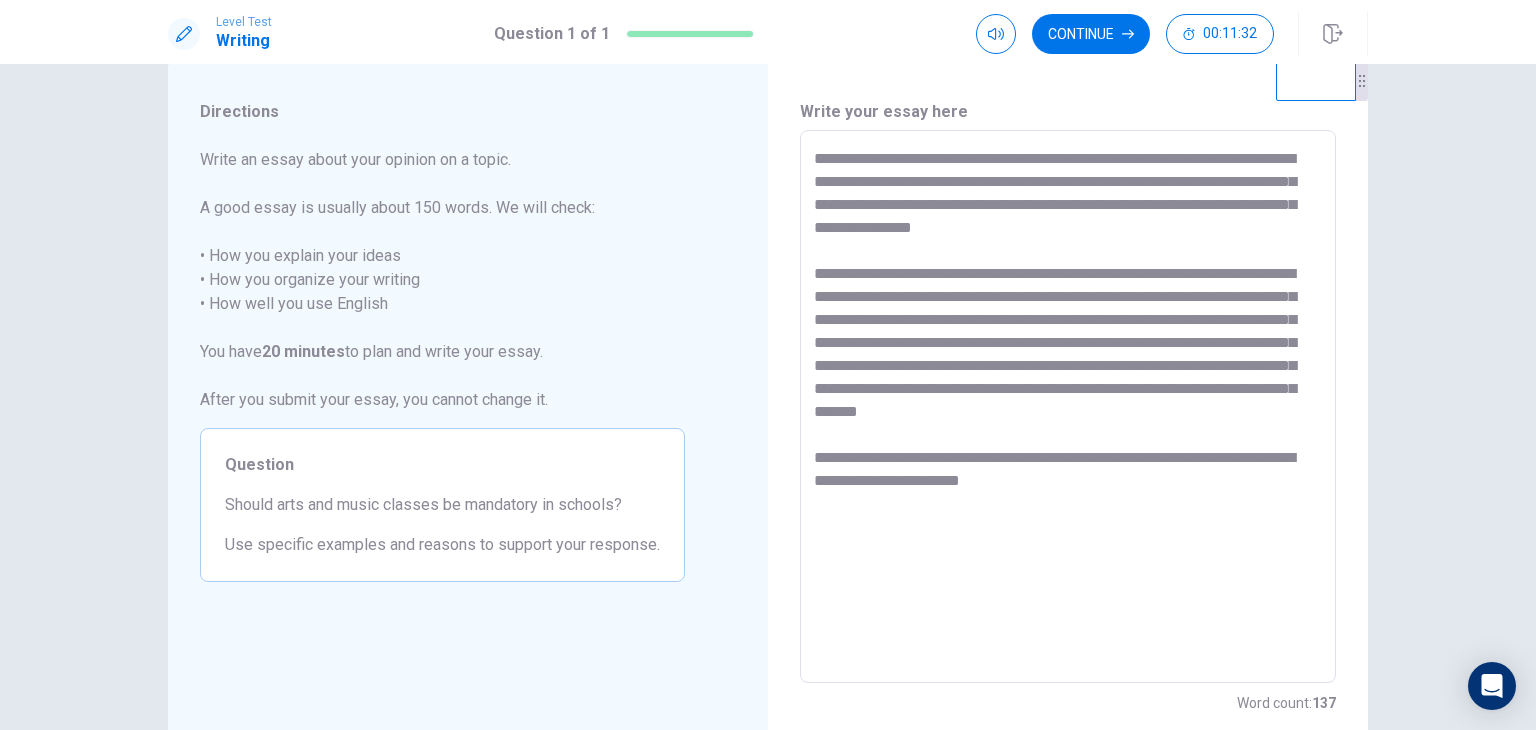 click on "**********" at bounding box center [1068, 407] 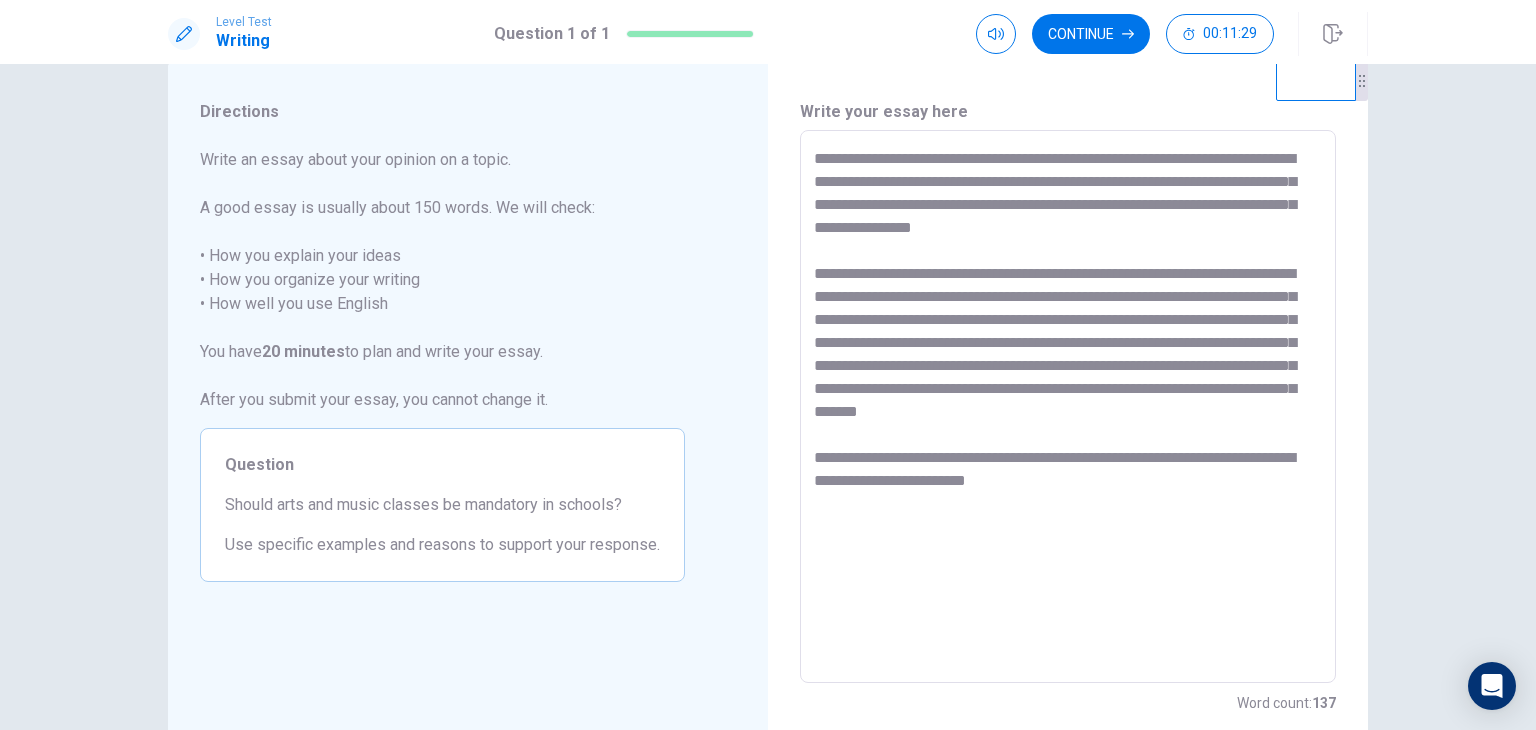 click on "**********" at bounding box center (1068, 407) 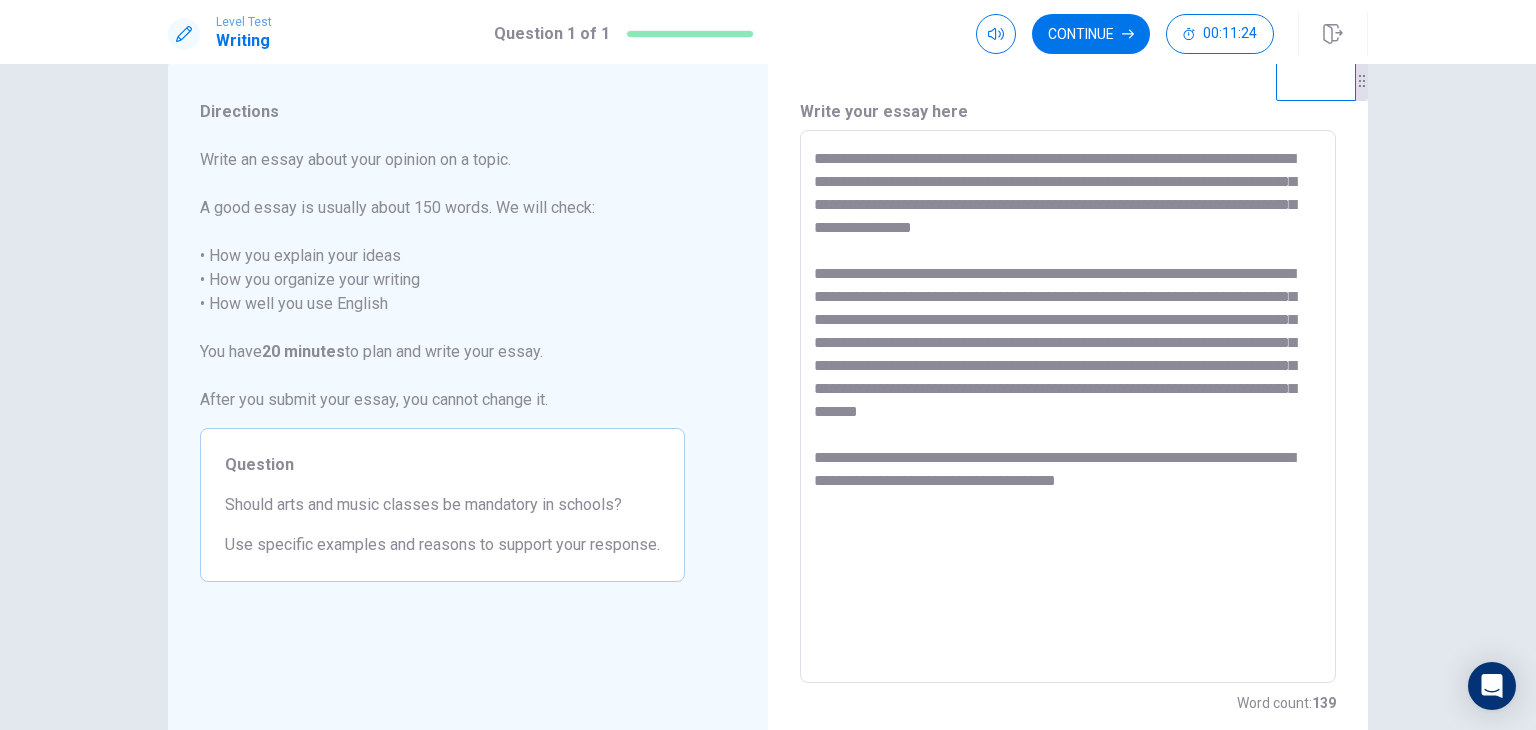 click on "**********" at bounding box center (1068, 407) 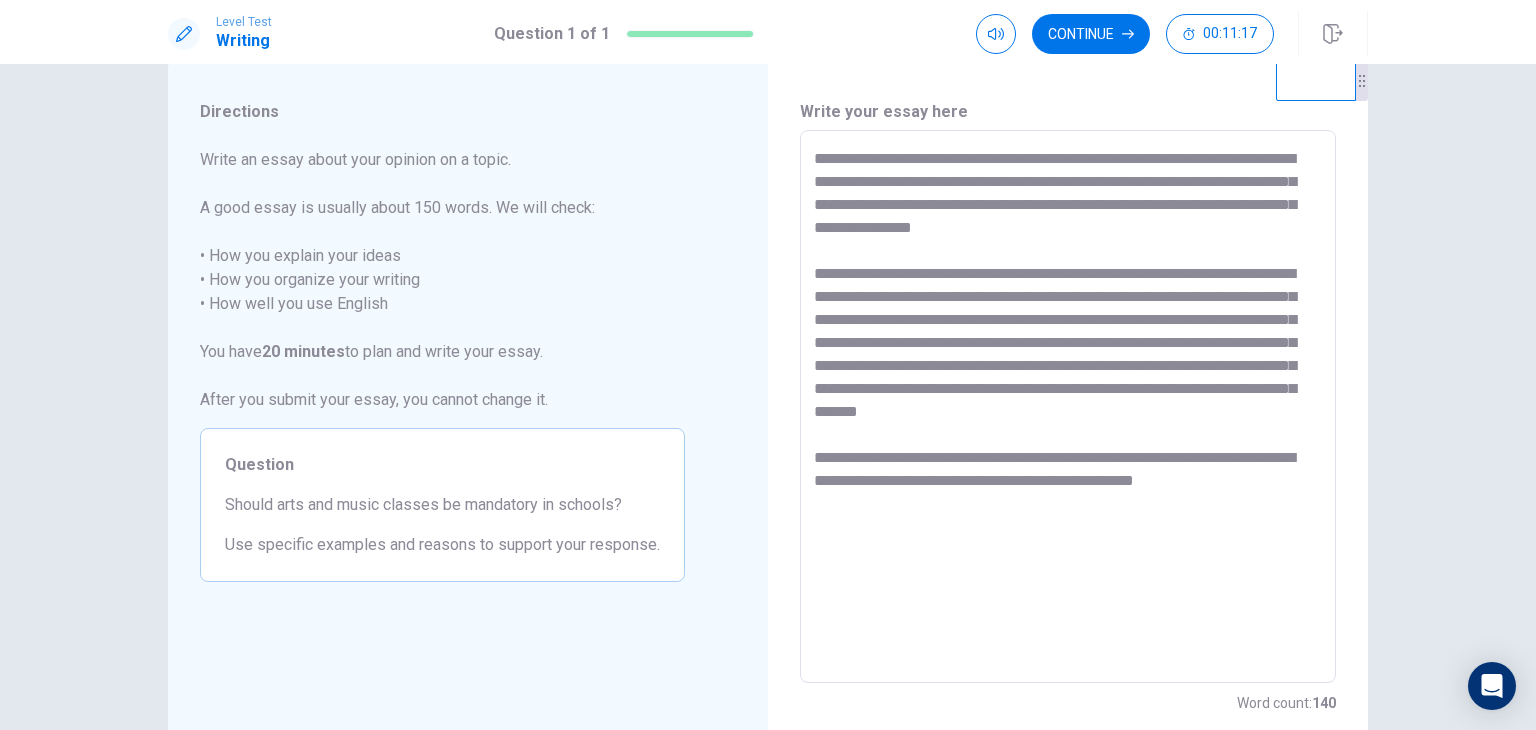 click on "**********" at bounding box center (1068, 407) 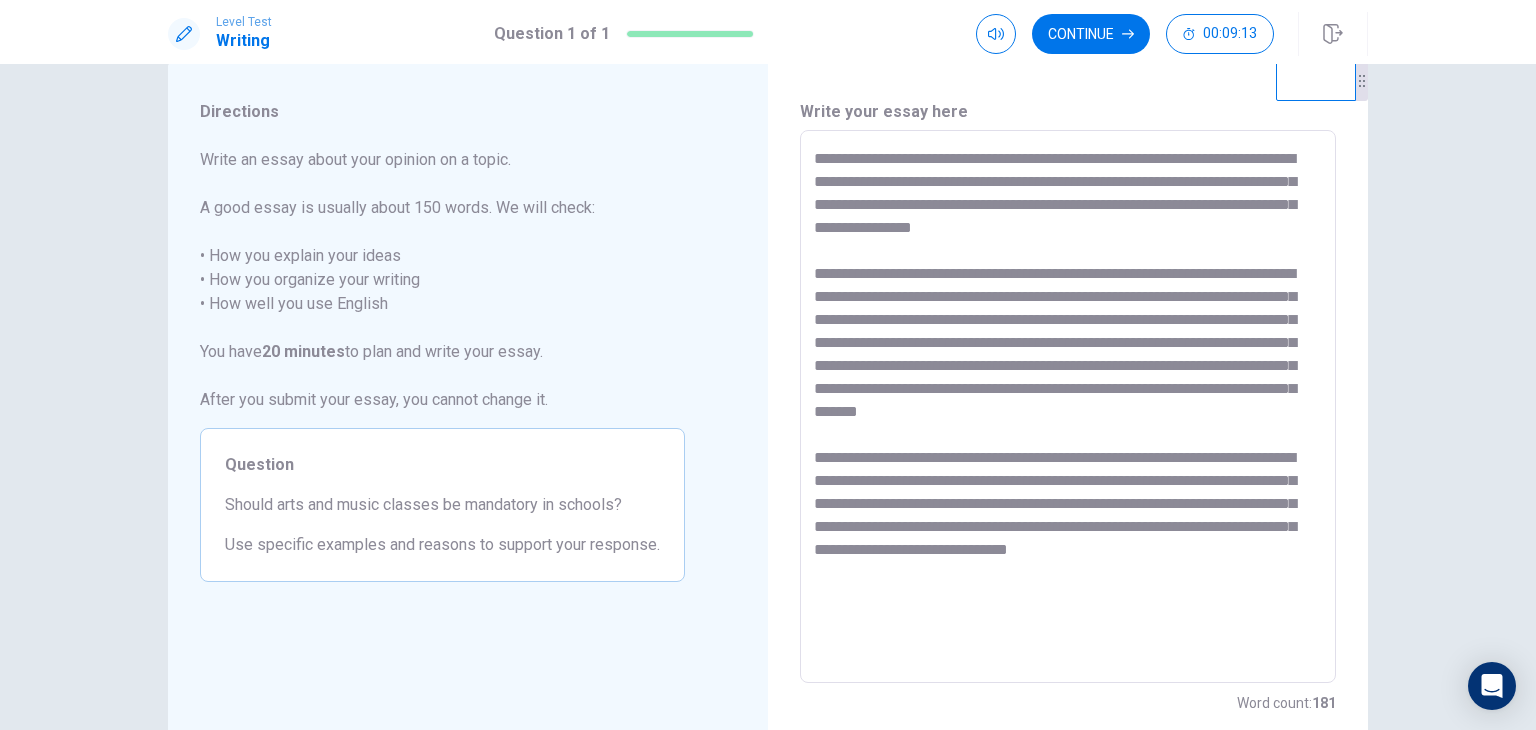 click at bounding box center (1068, 407) 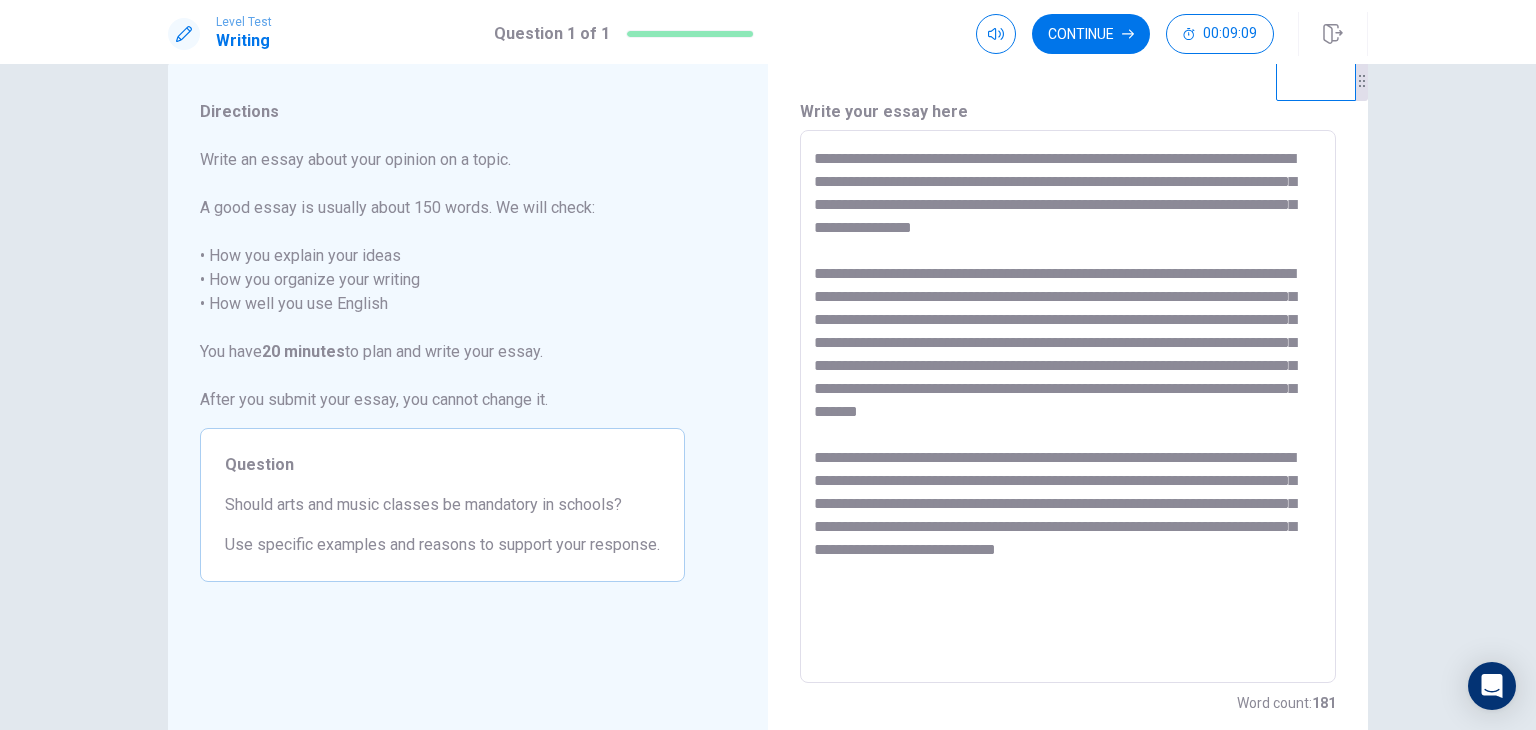click at bounding box center (1068, 407) 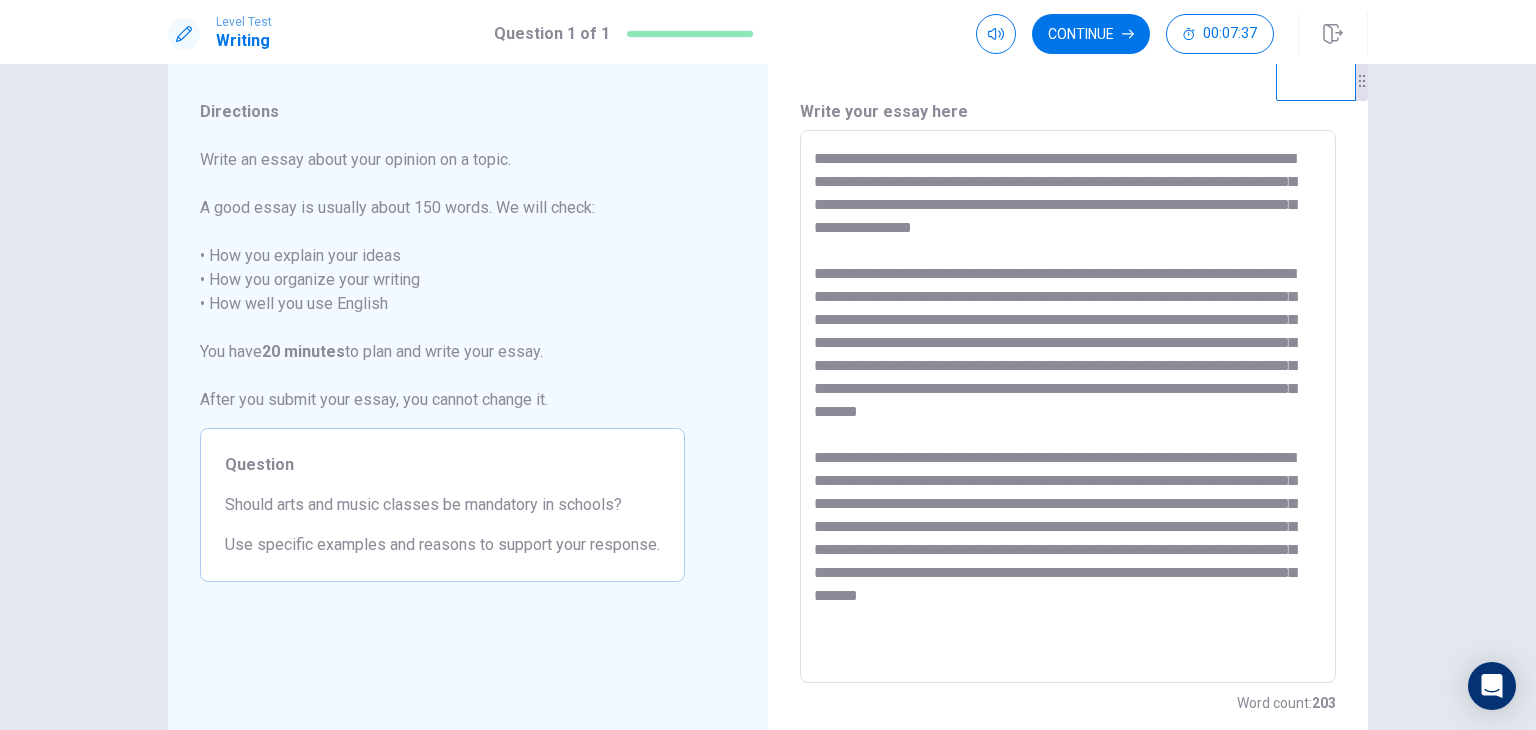 click at bounding box center [1068, 407] 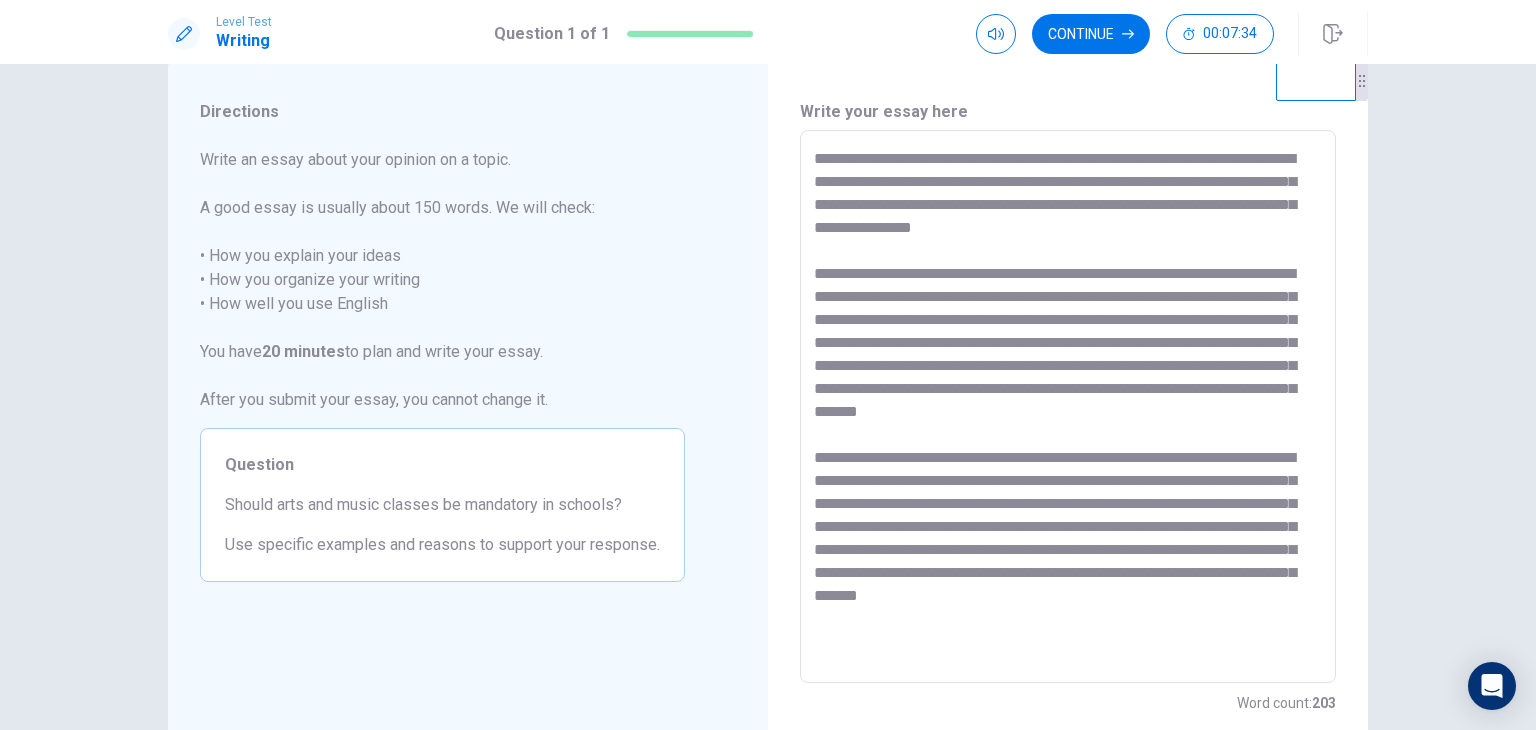 click at bounding box center [1068, 407] 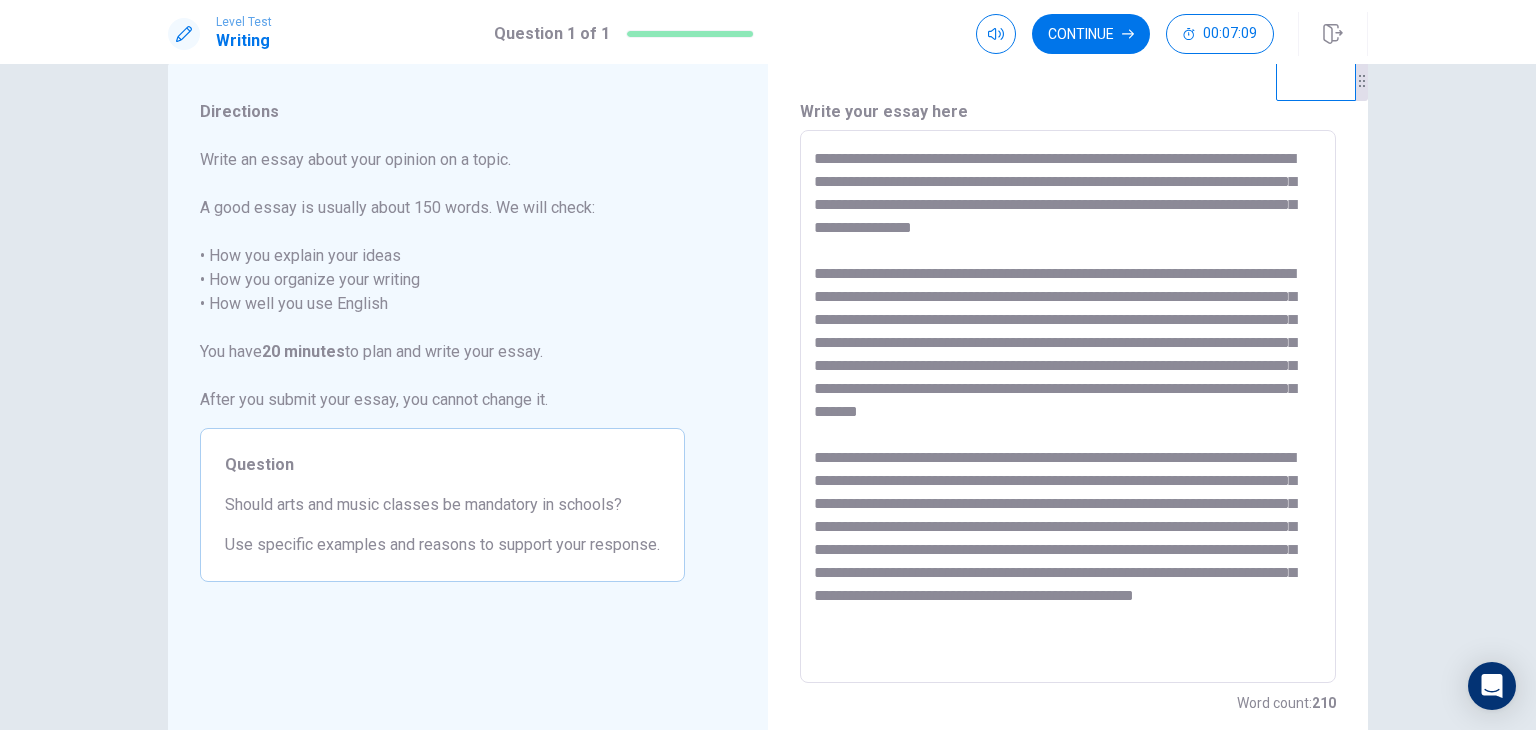 click at bounding box center [1068, 407] 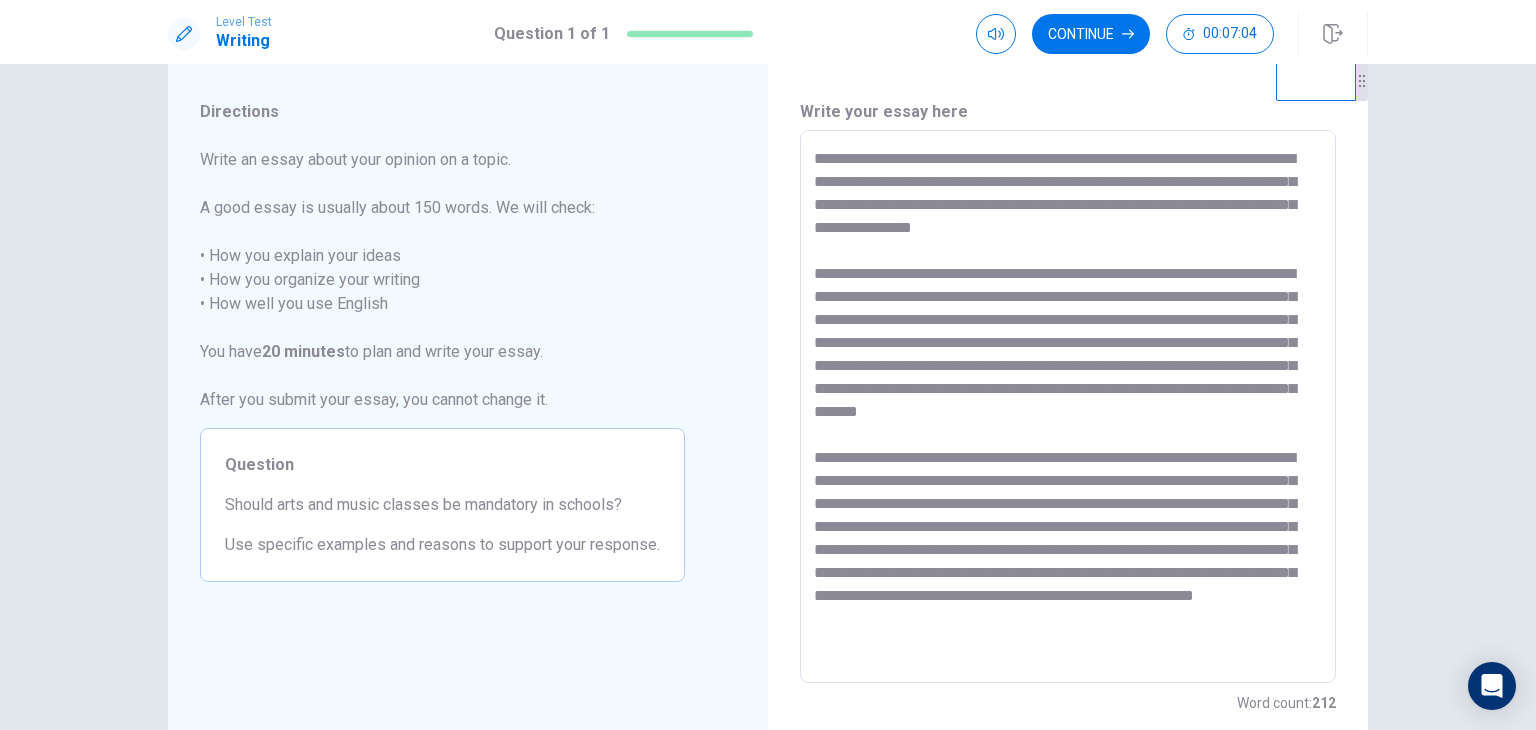 scroll, scrollTop: 32, scrollLeft: 0, axis: vertical 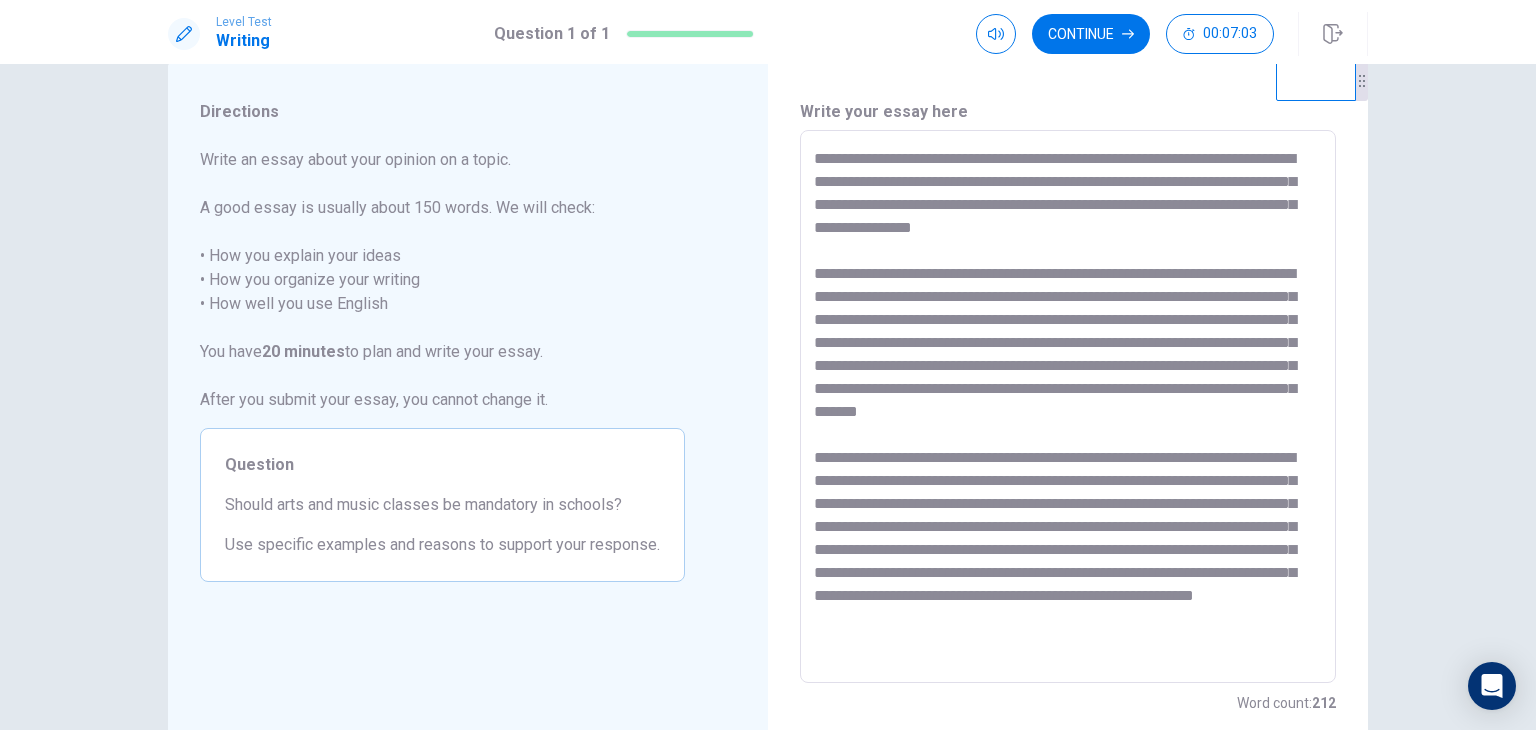 click at bounding box center [1068, 407] 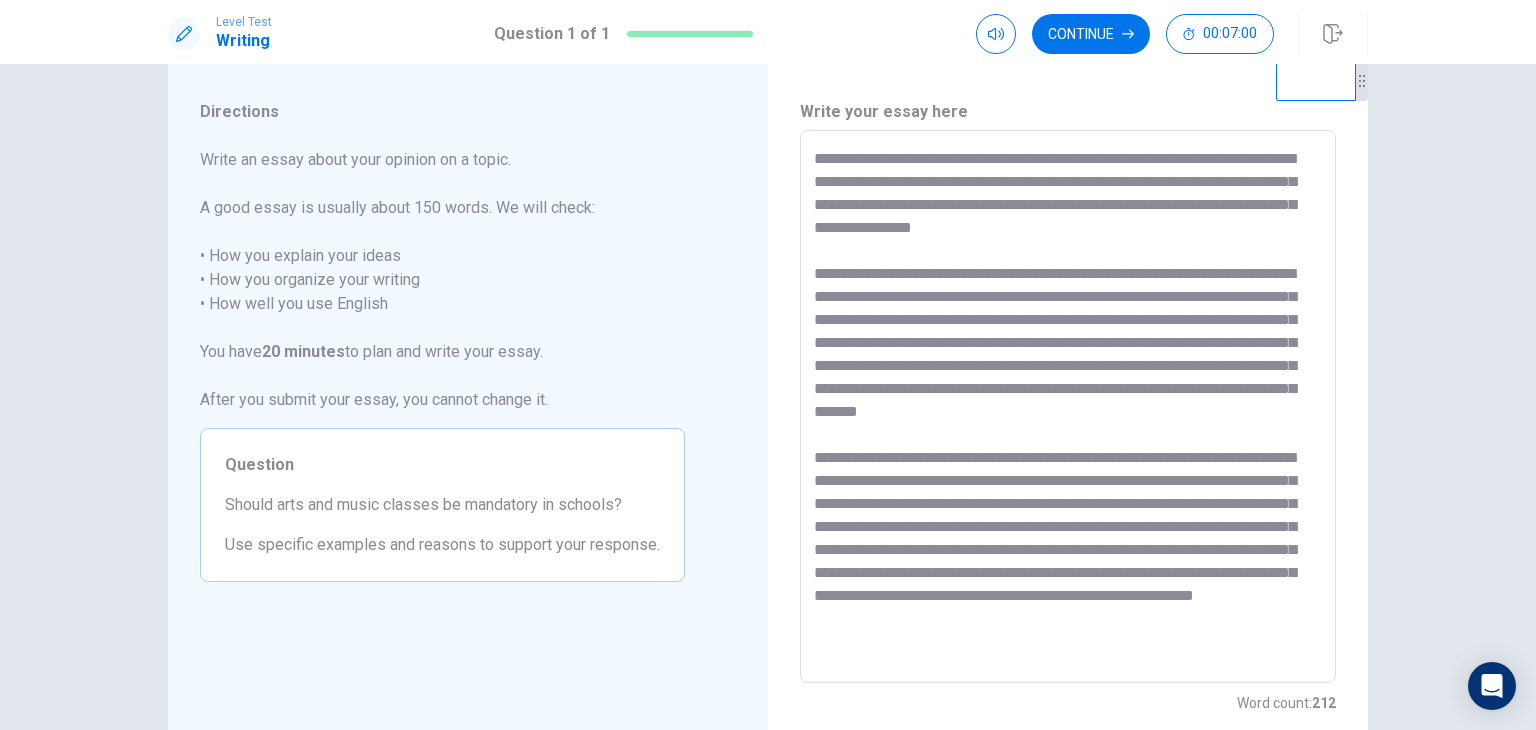 drag, startPoint x: 988, startPoint y: 611, endPoint x: 1116, endPoint y: 613, distance: 128.01562 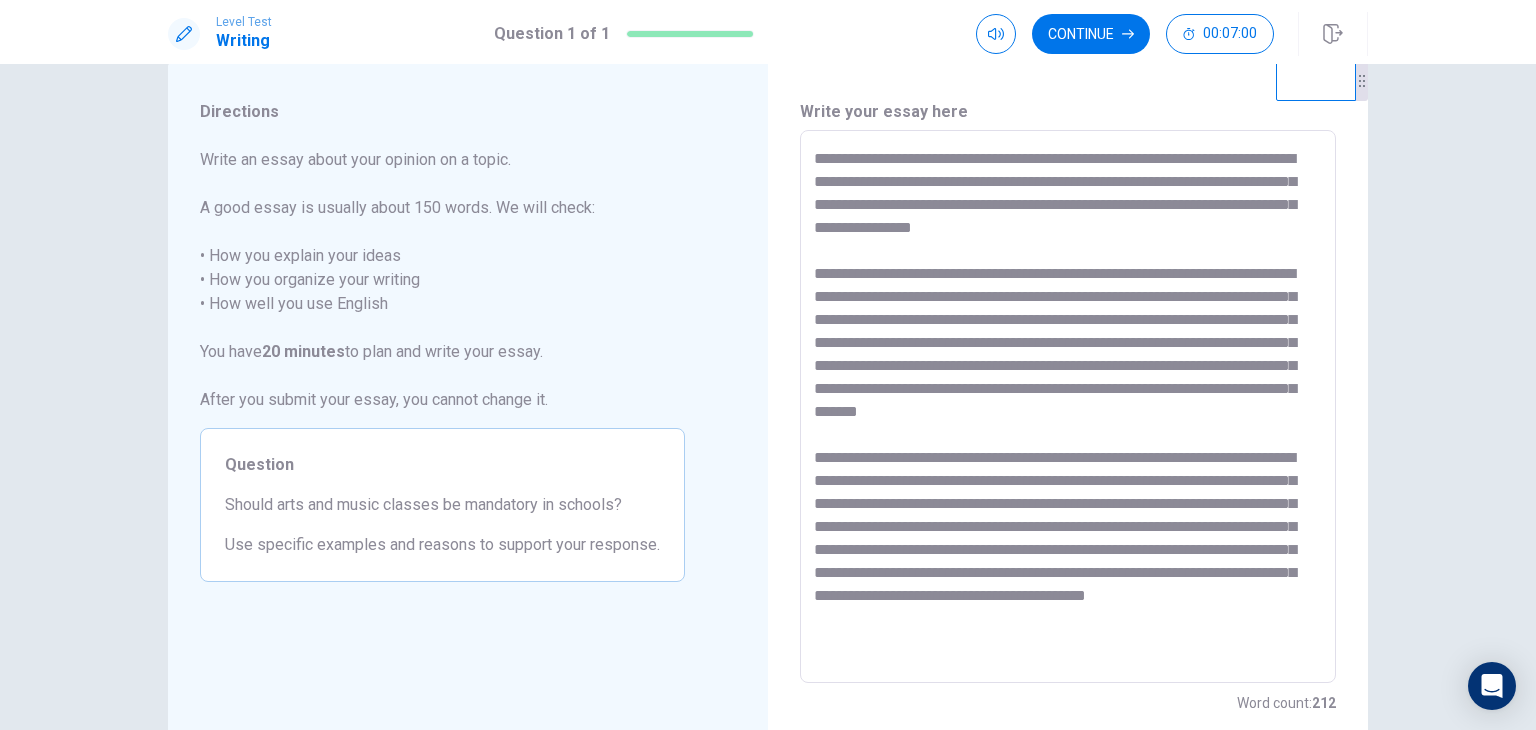 scroll, scrollTop: 8, scrollLeft: 0, axis: vertical 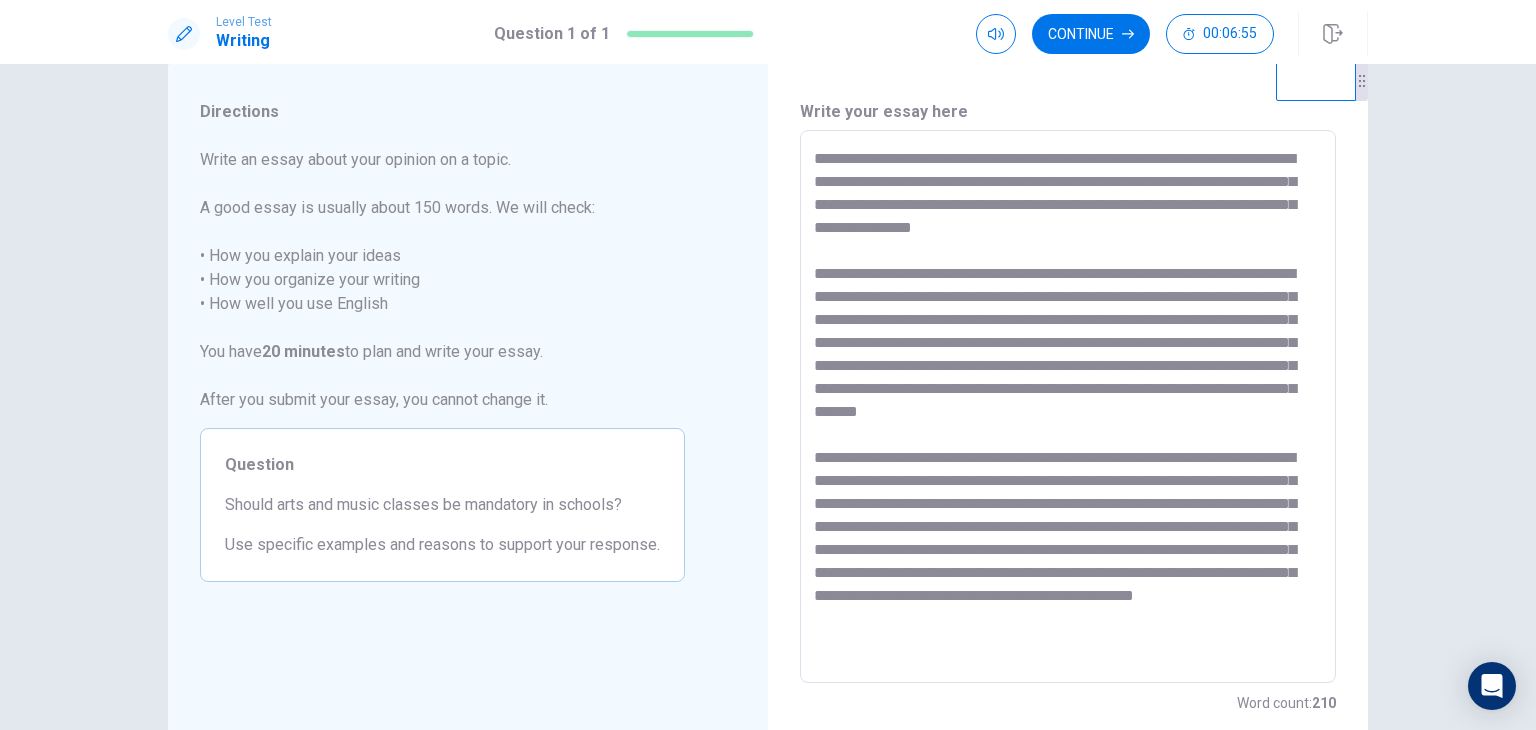 click at bounding box center (1068, 407) 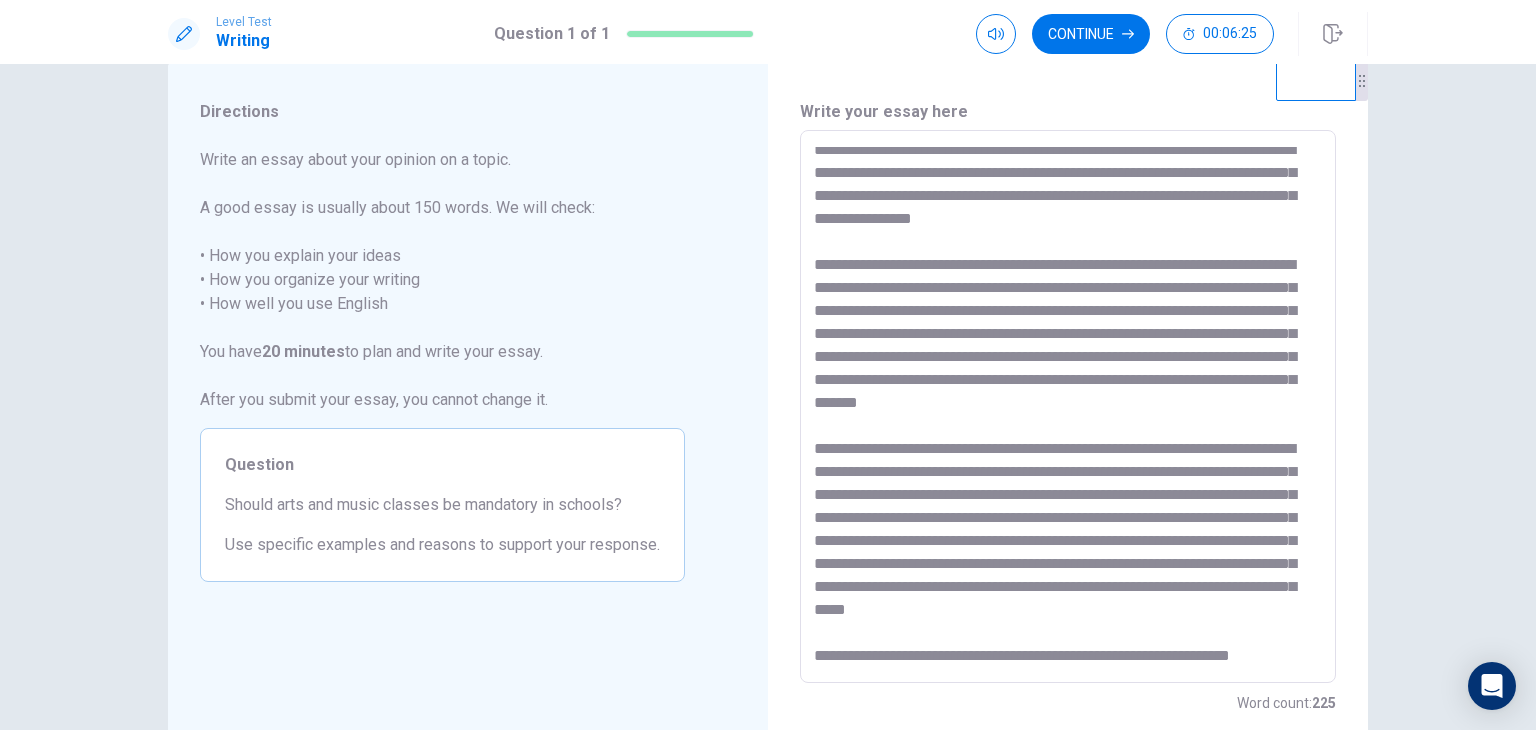scroll, scrollTop: 76, scrollLeft: 0, axis: vertical 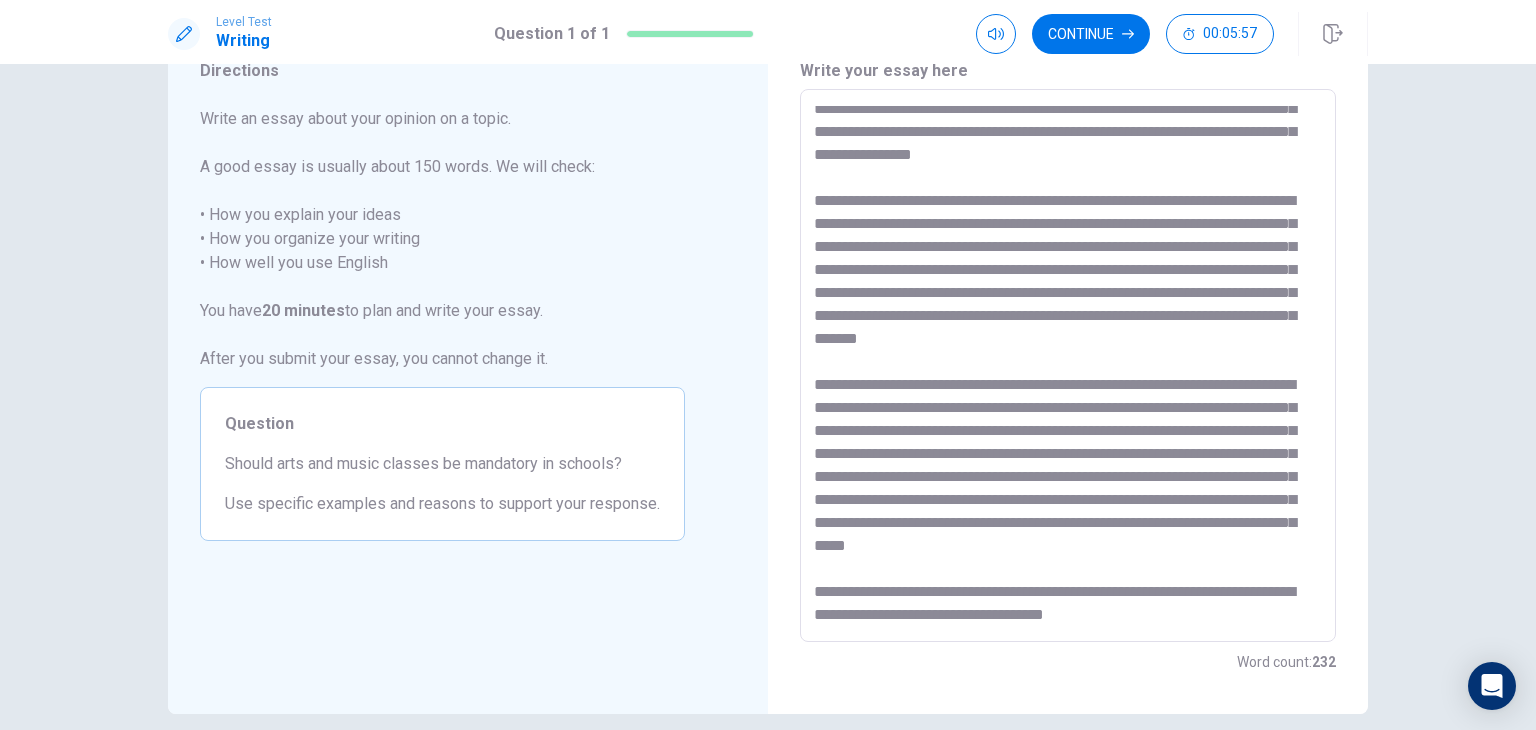 click at bounding box center [1068, 366] 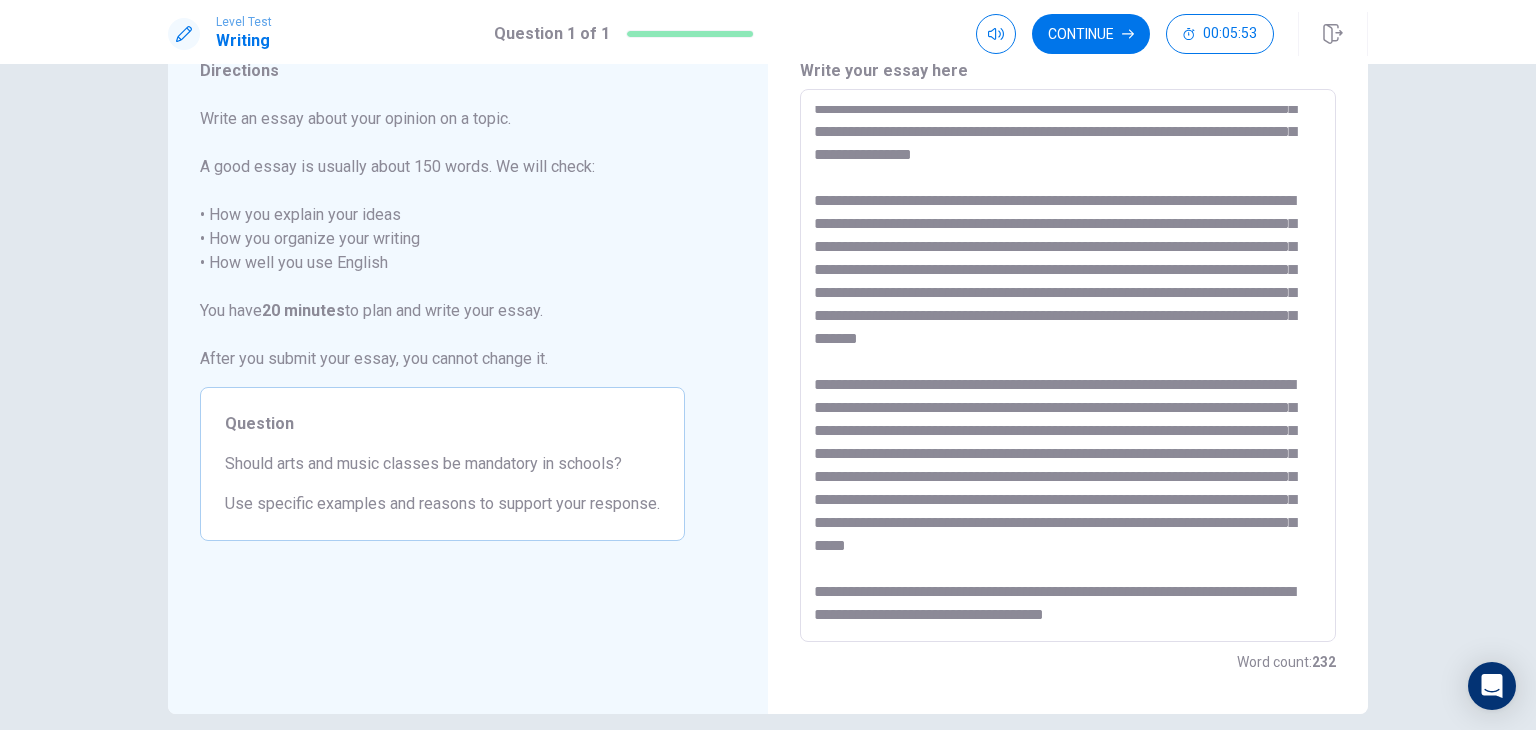 click at bounding box center [1068, 366] 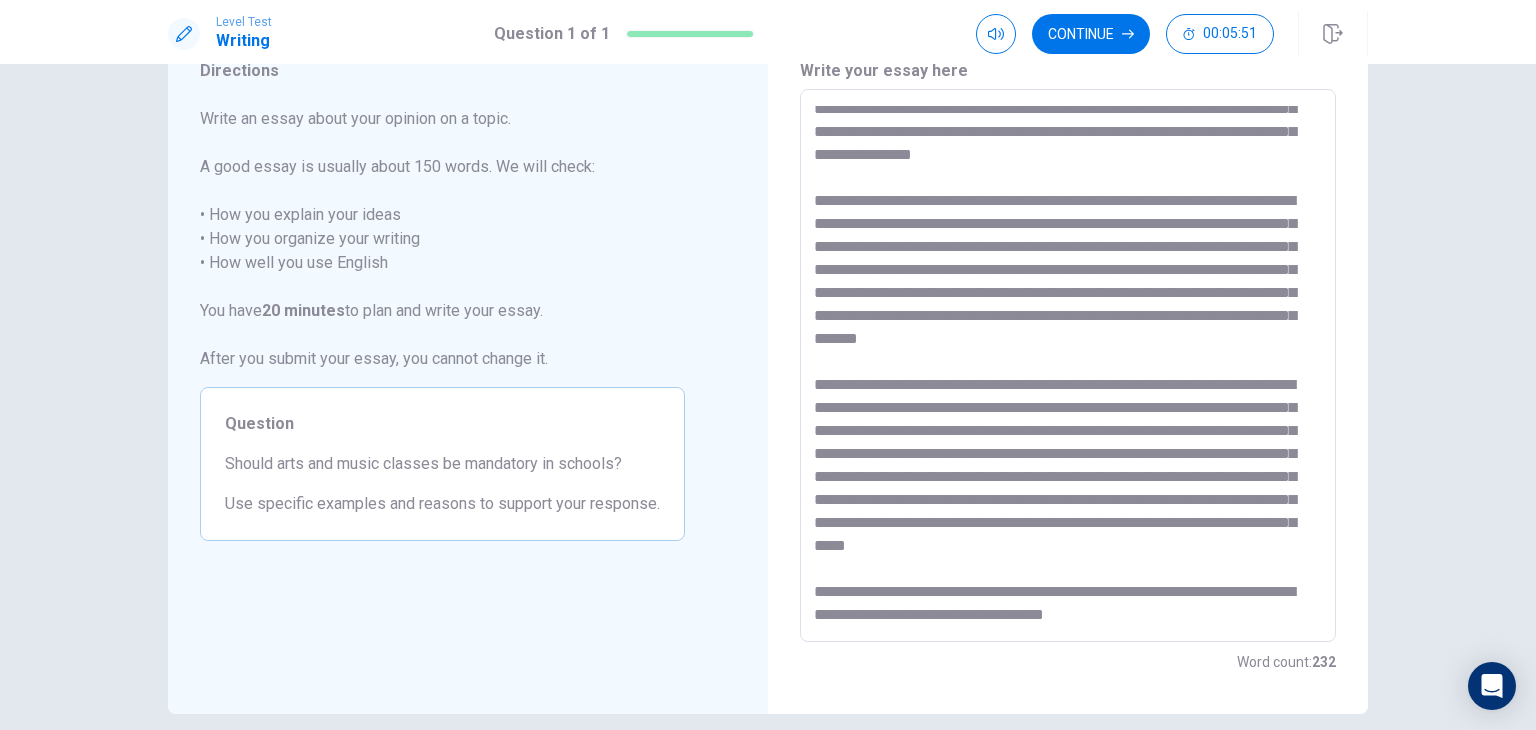 click at bounding box center [1068, 366] 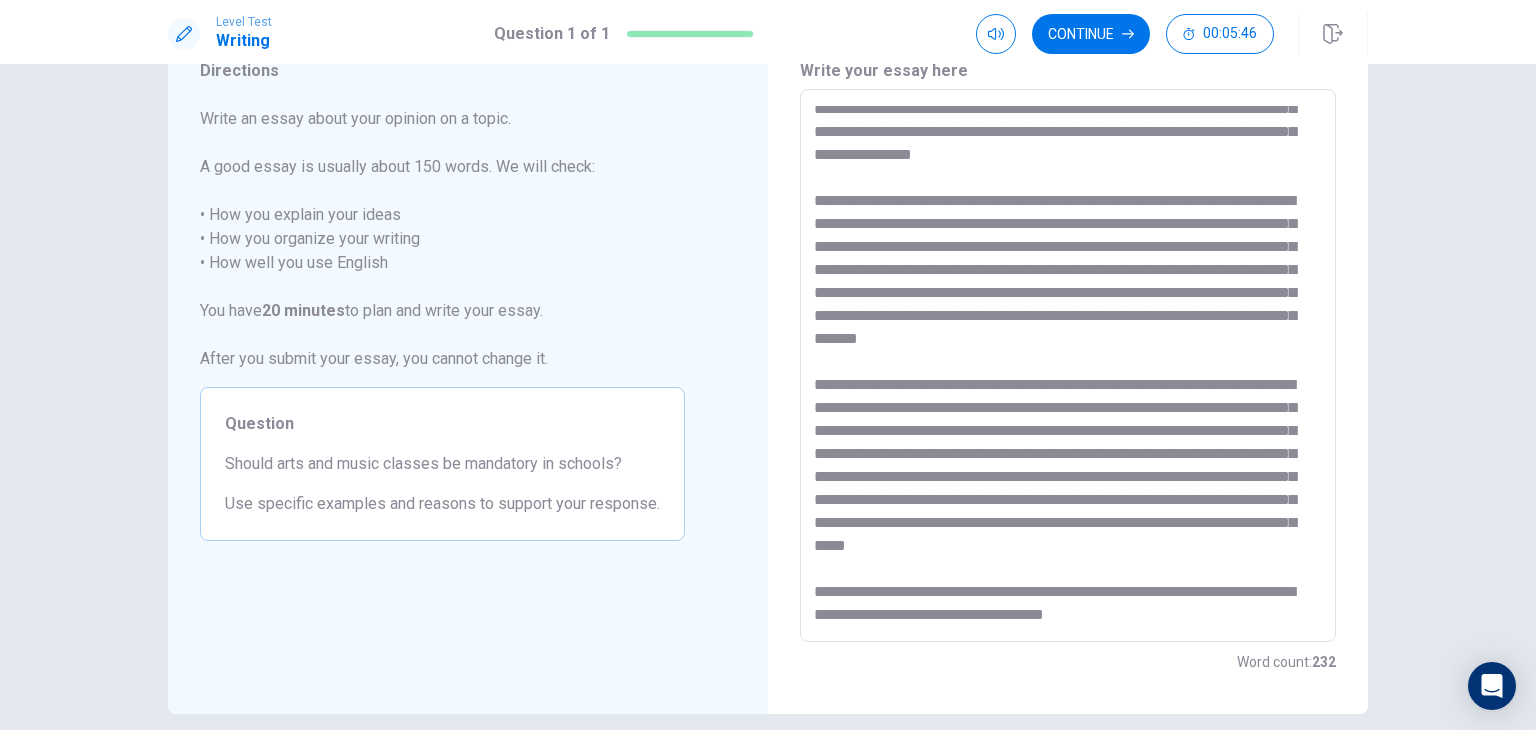 scroll, scrollTop: 0, scrollLeft: 0, axis: both 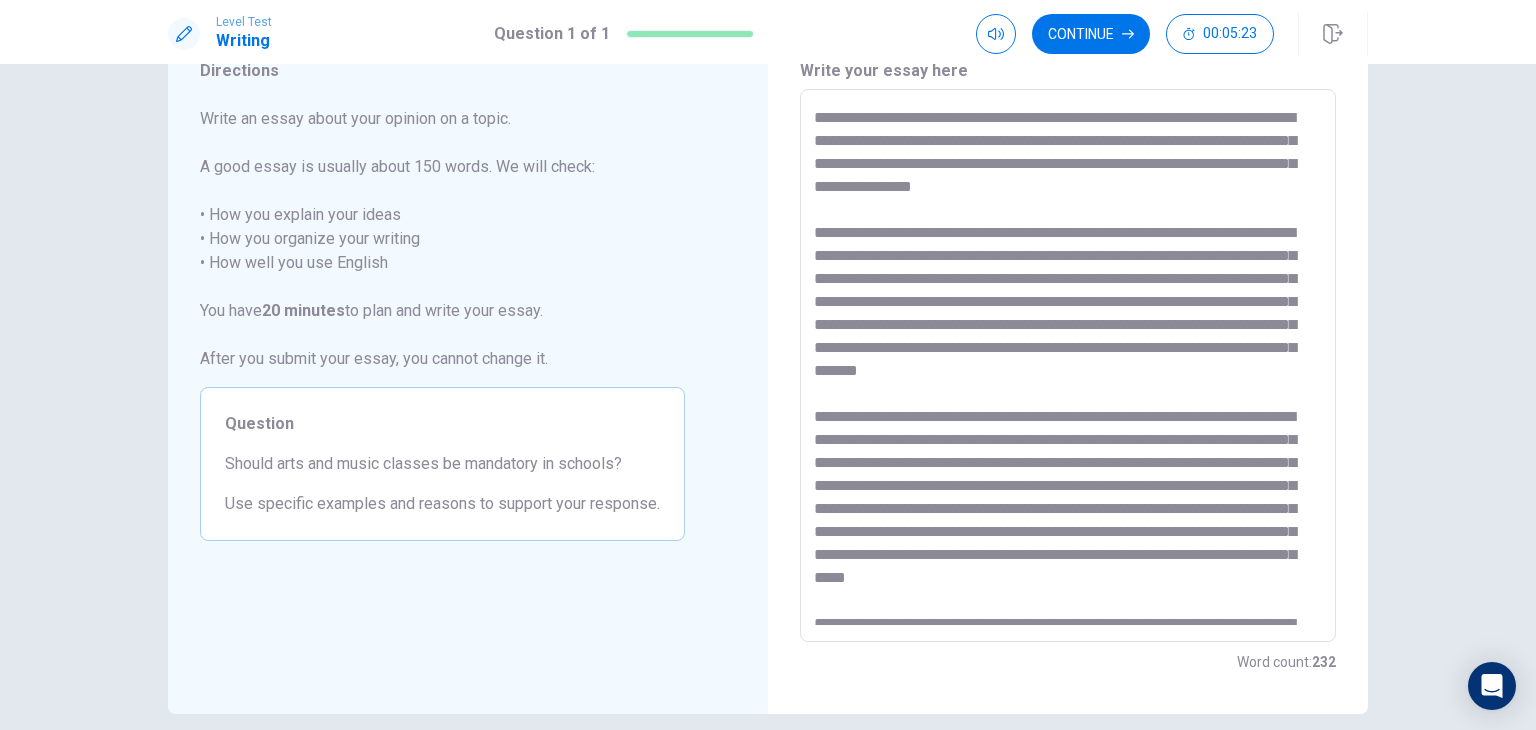 click at bounding box center (1068, 366) 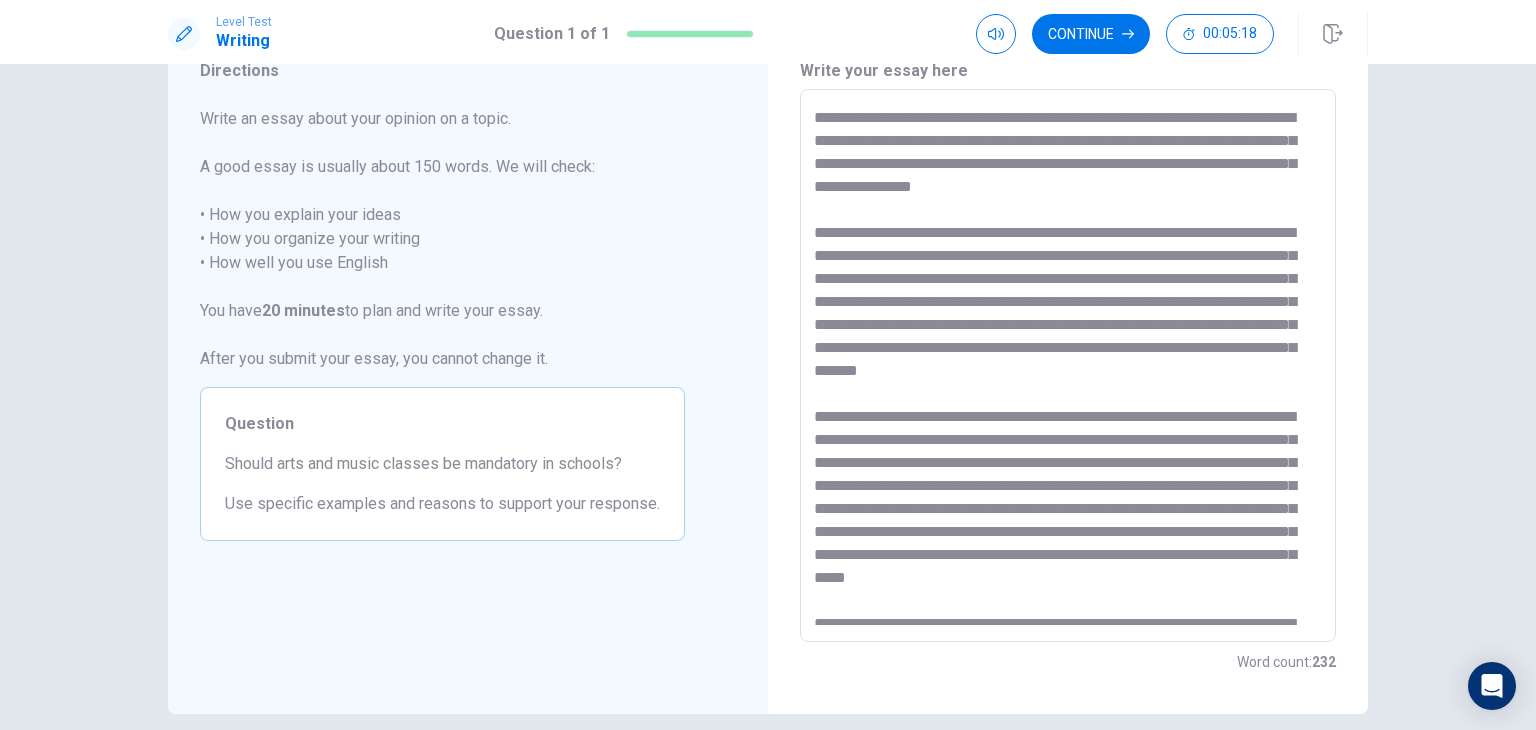 click at bounding box center [1068, 366] 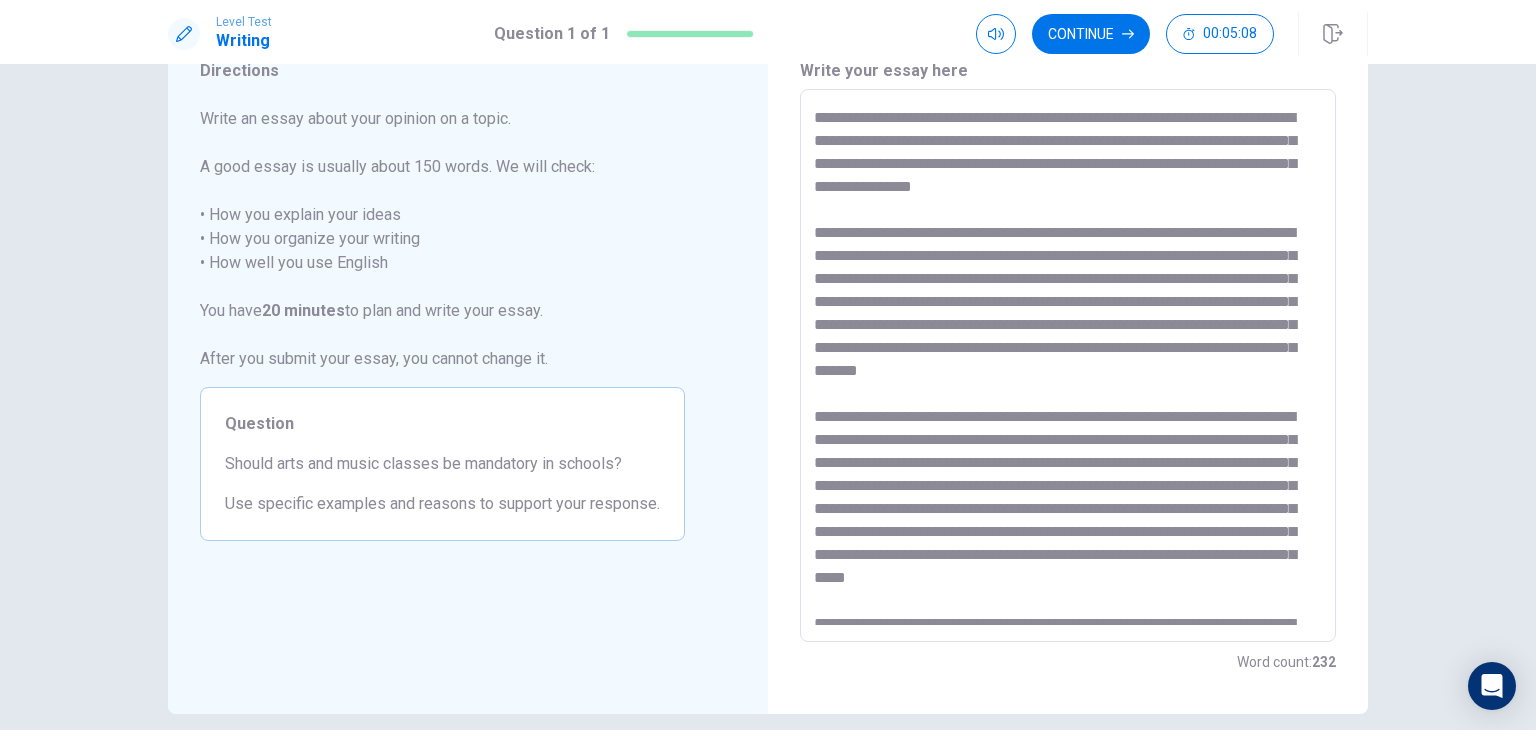click at bounding box center [1068, 366] 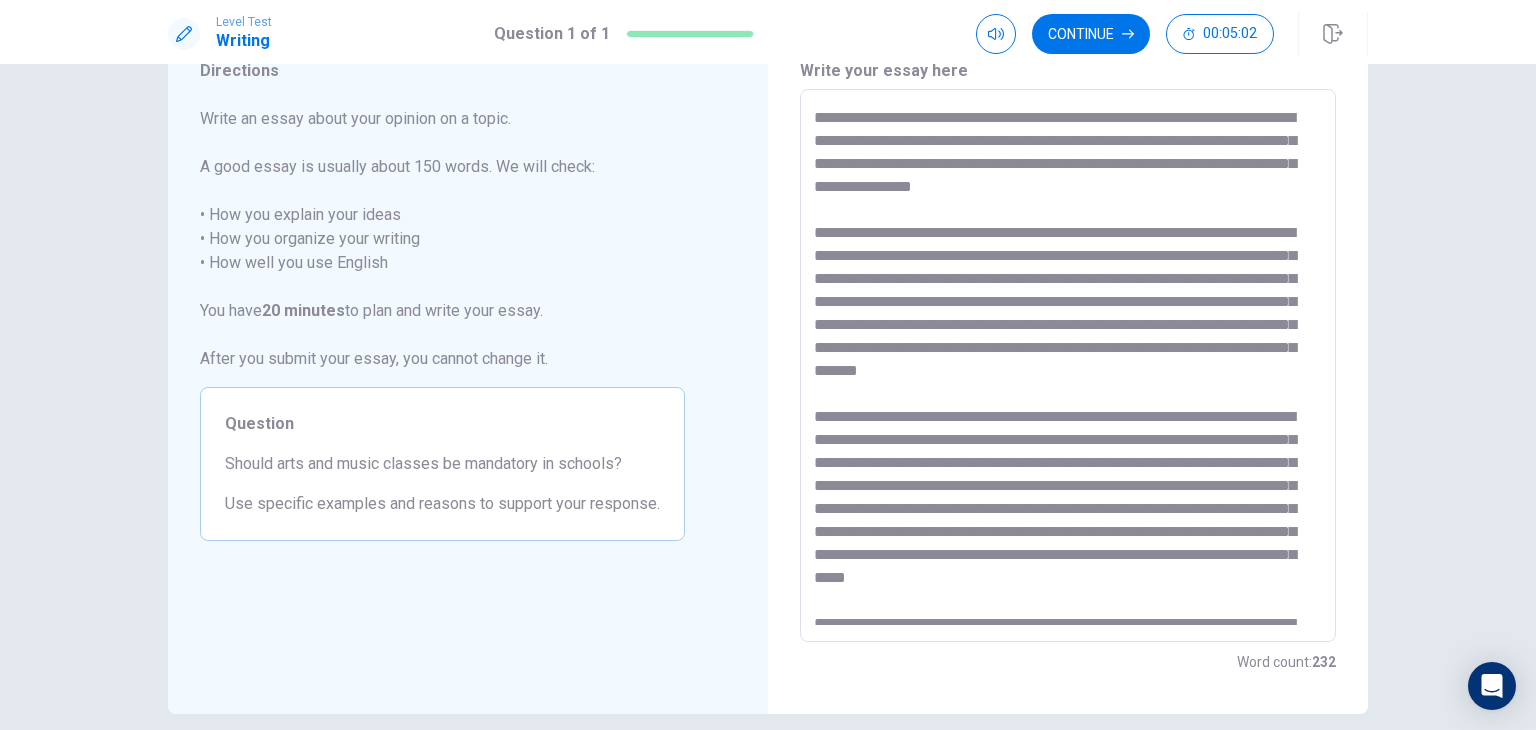 click at bounding box center (1068, 366) 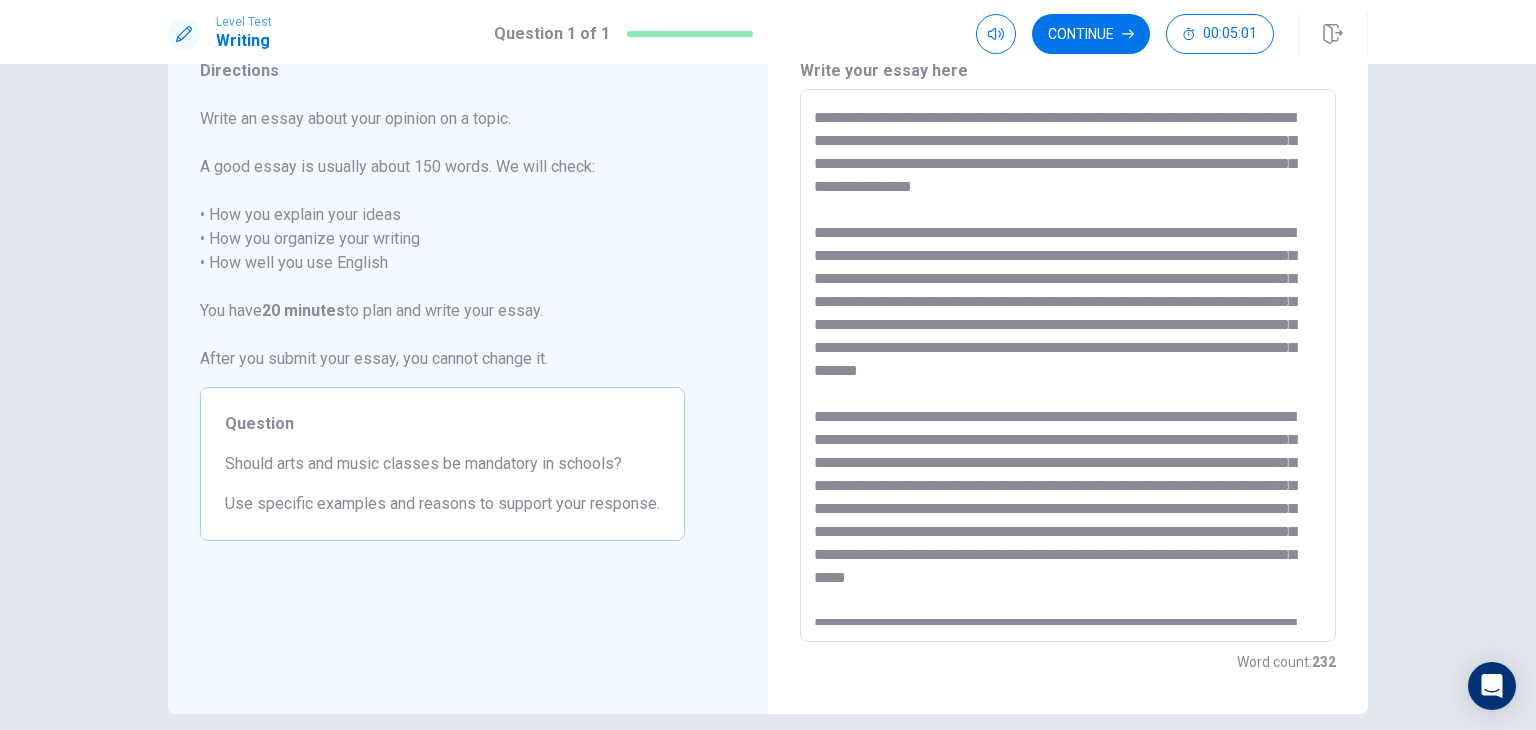 click at bounding box center [1068, 366] 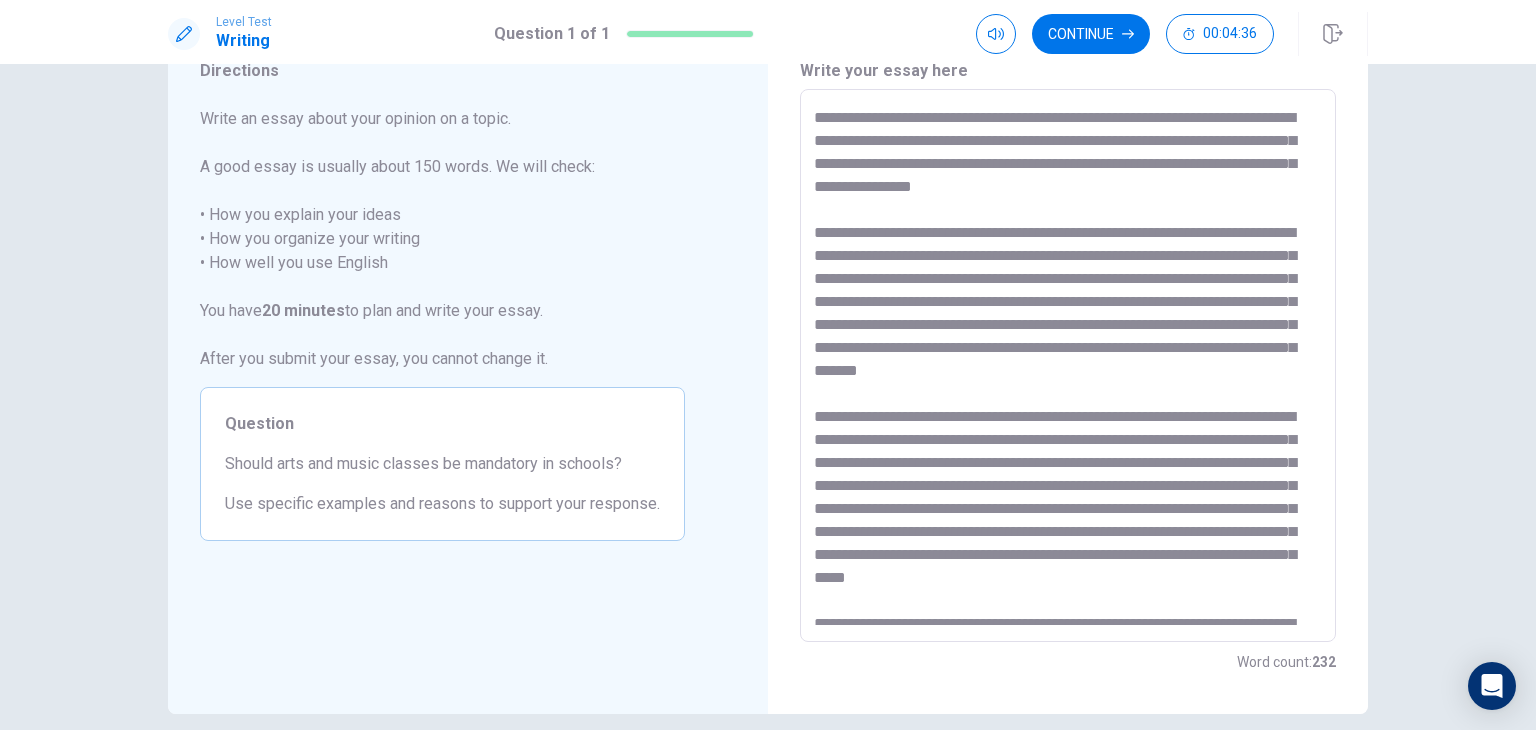 click at bounding box center (1068, 366) 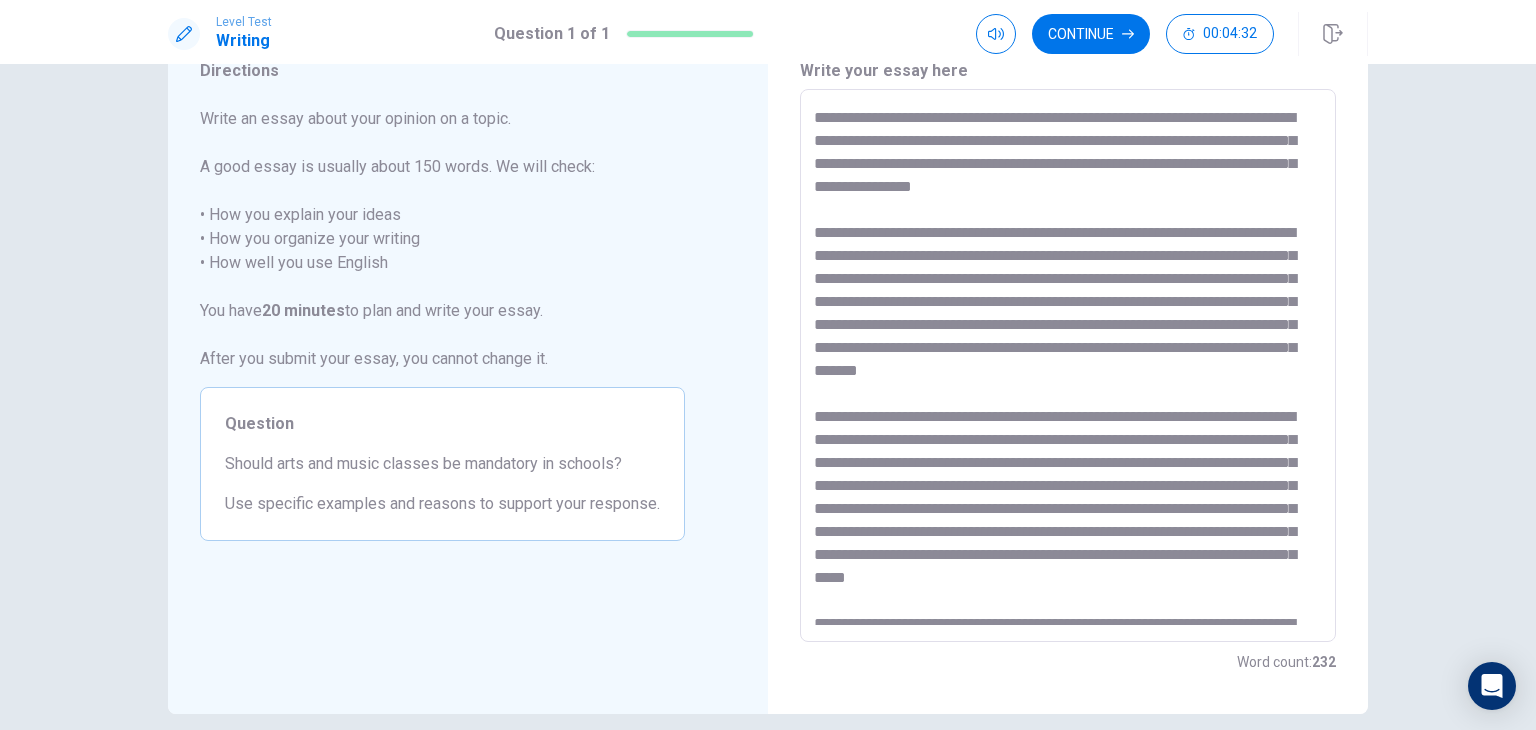 click at bounding box center [1068, 366] 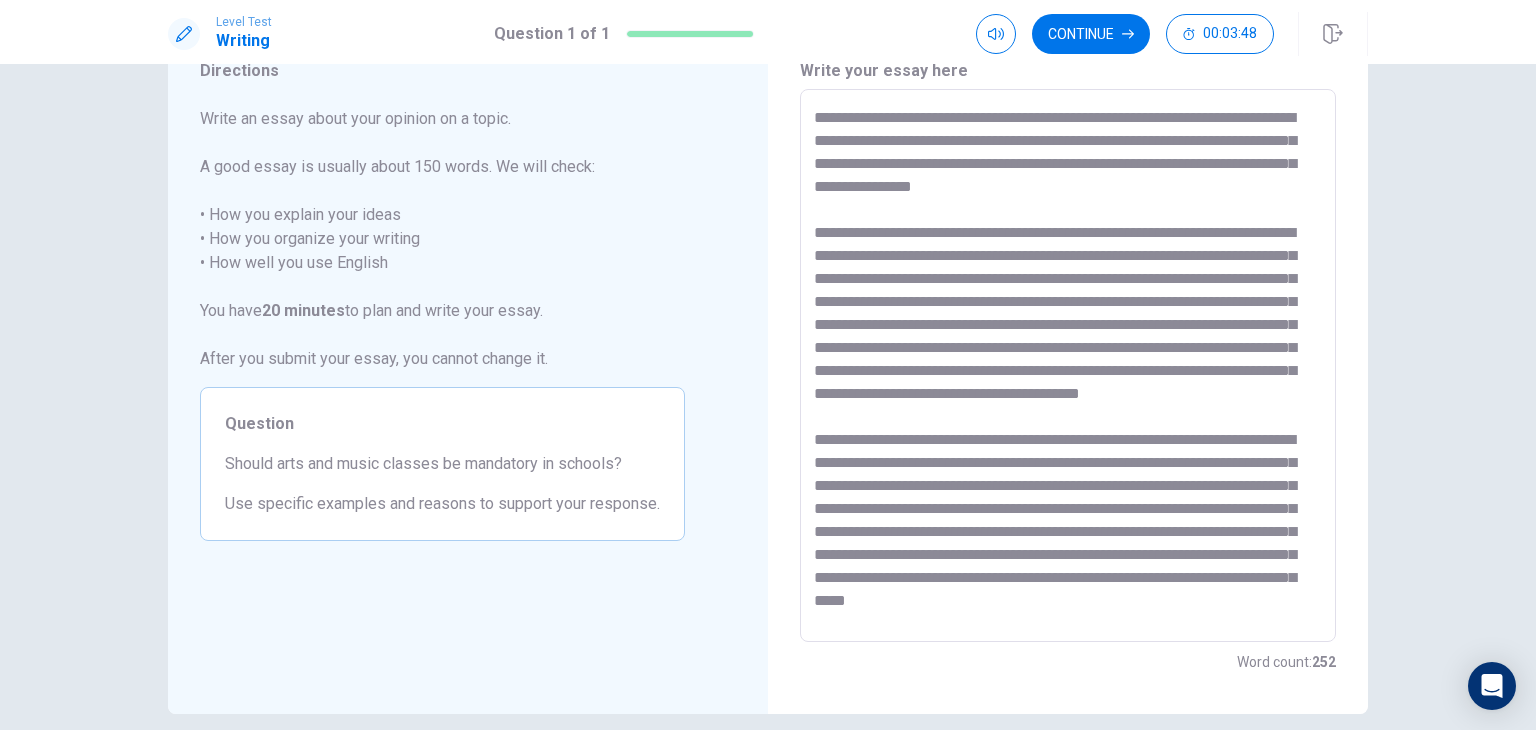 drag, startPoint x: 1054, startPoint y: 419, endPoint x: 982, endPoint y: 417, distance: 72.02777 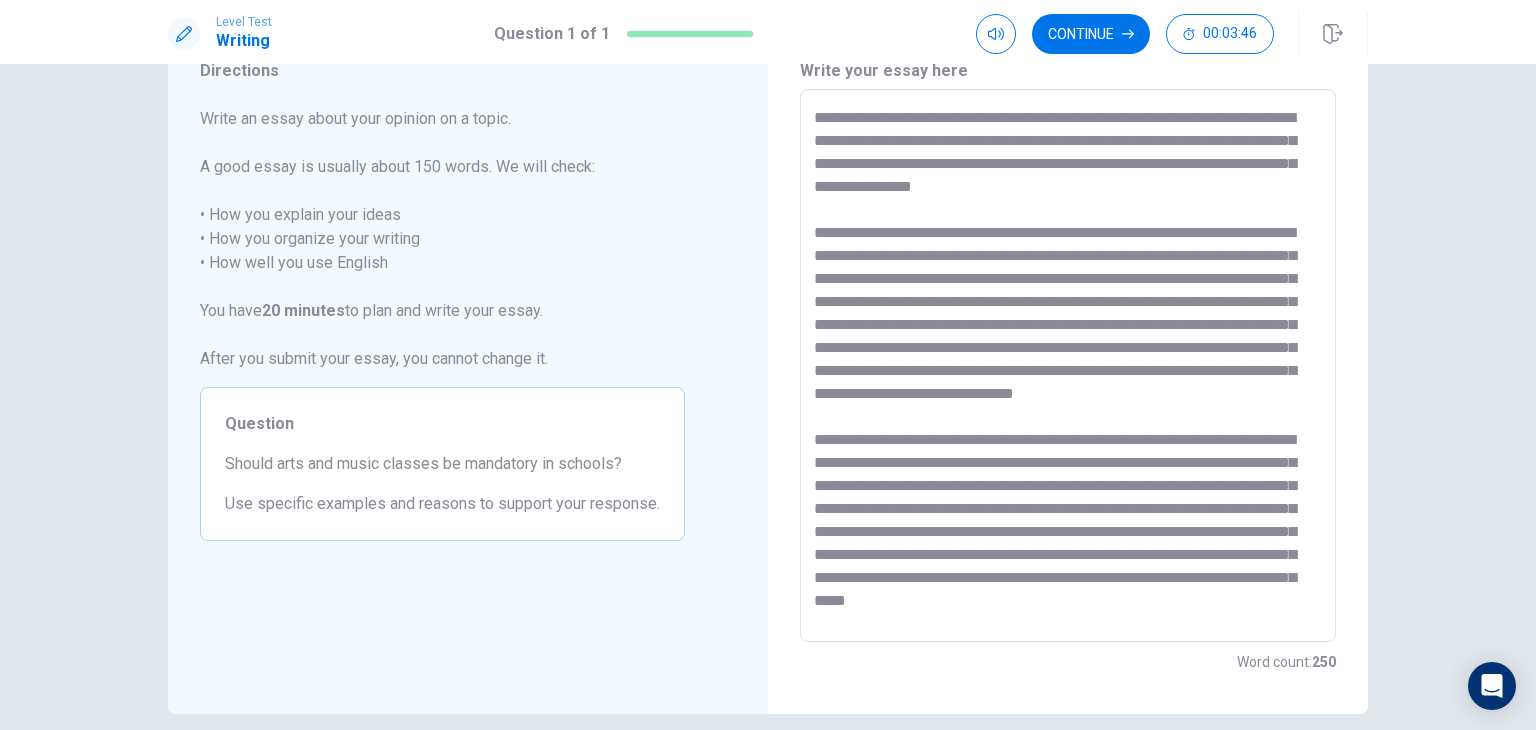 click at bounding box center [1068, 366] 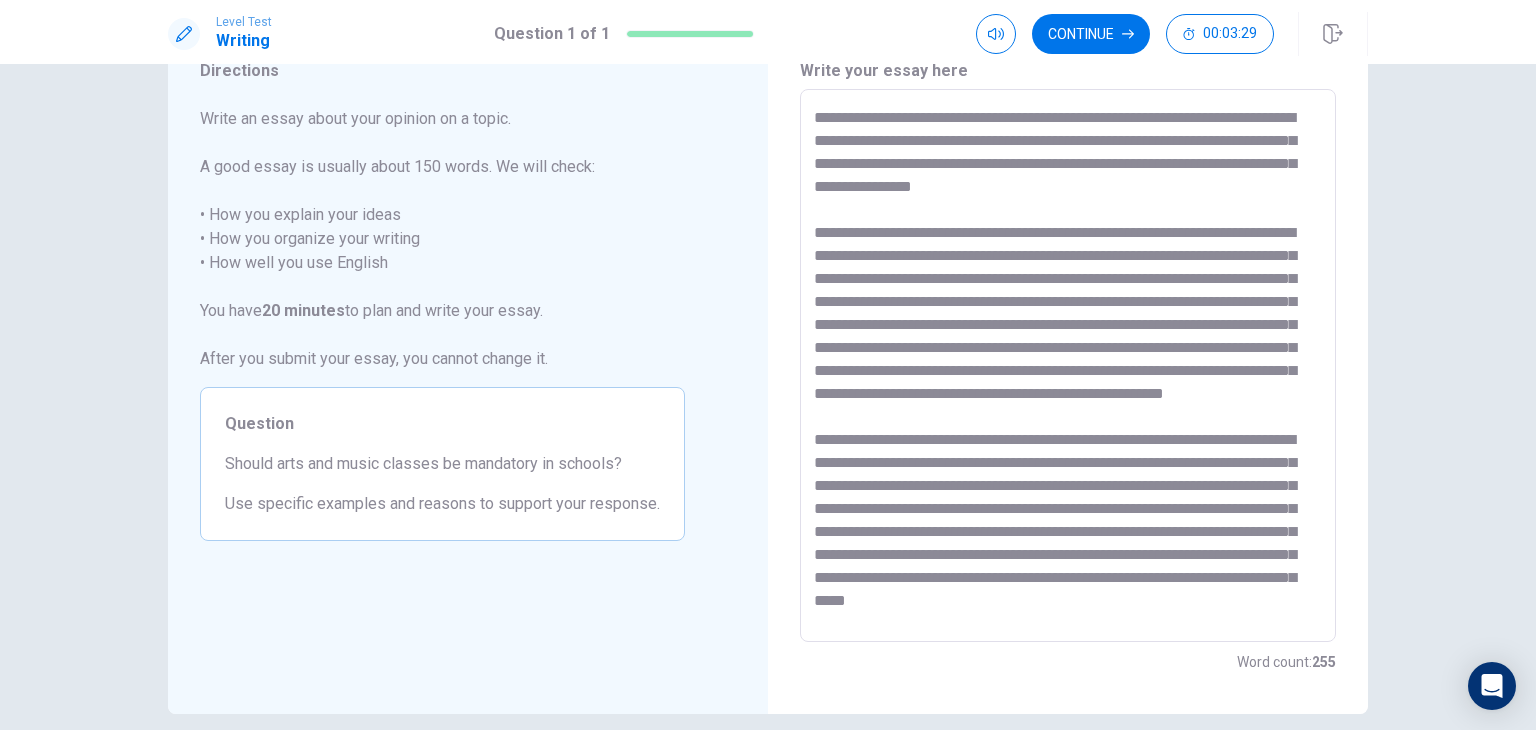 click at bounding box center (1068, 366) 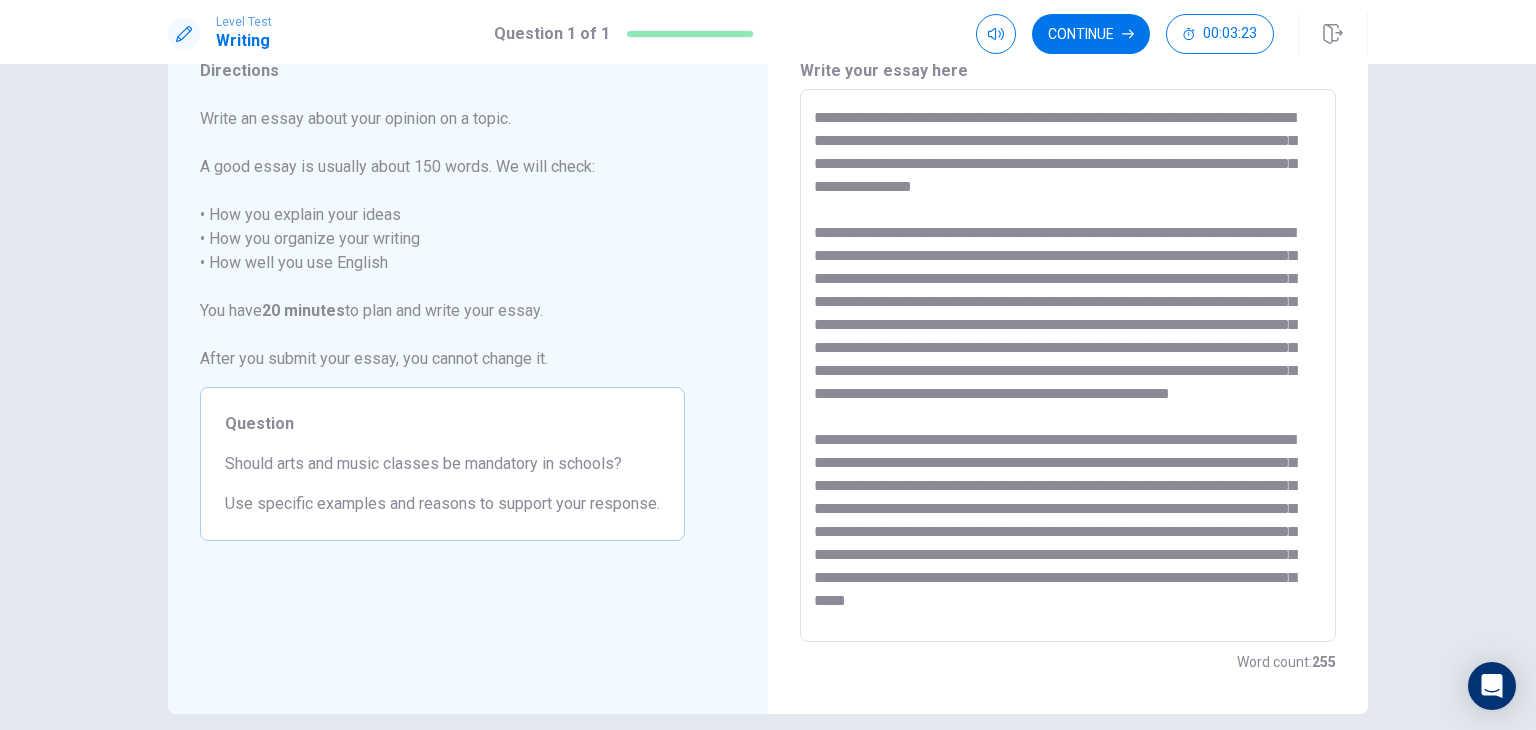 click at bounding box center [1068, 366] 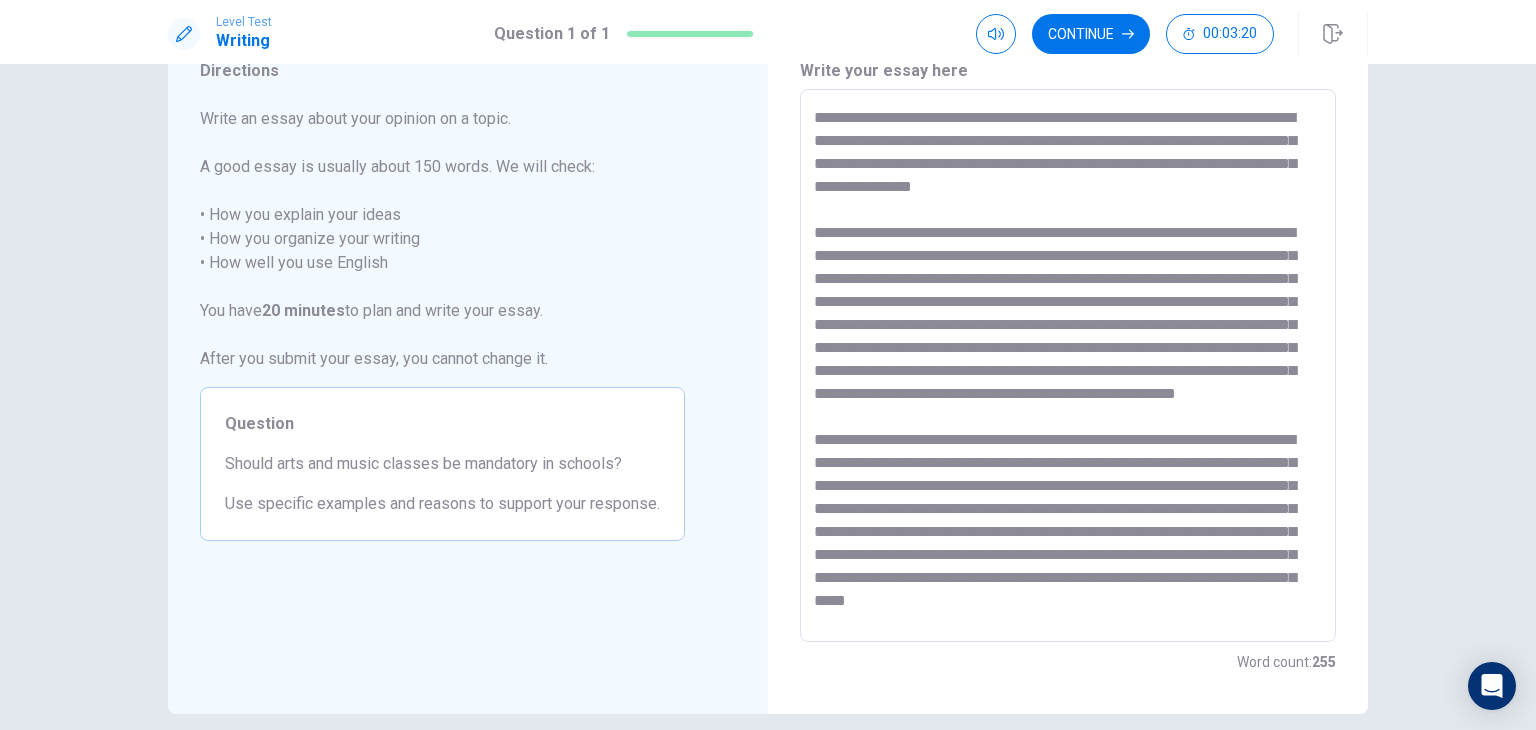 click at bounding box center (1068, 366) 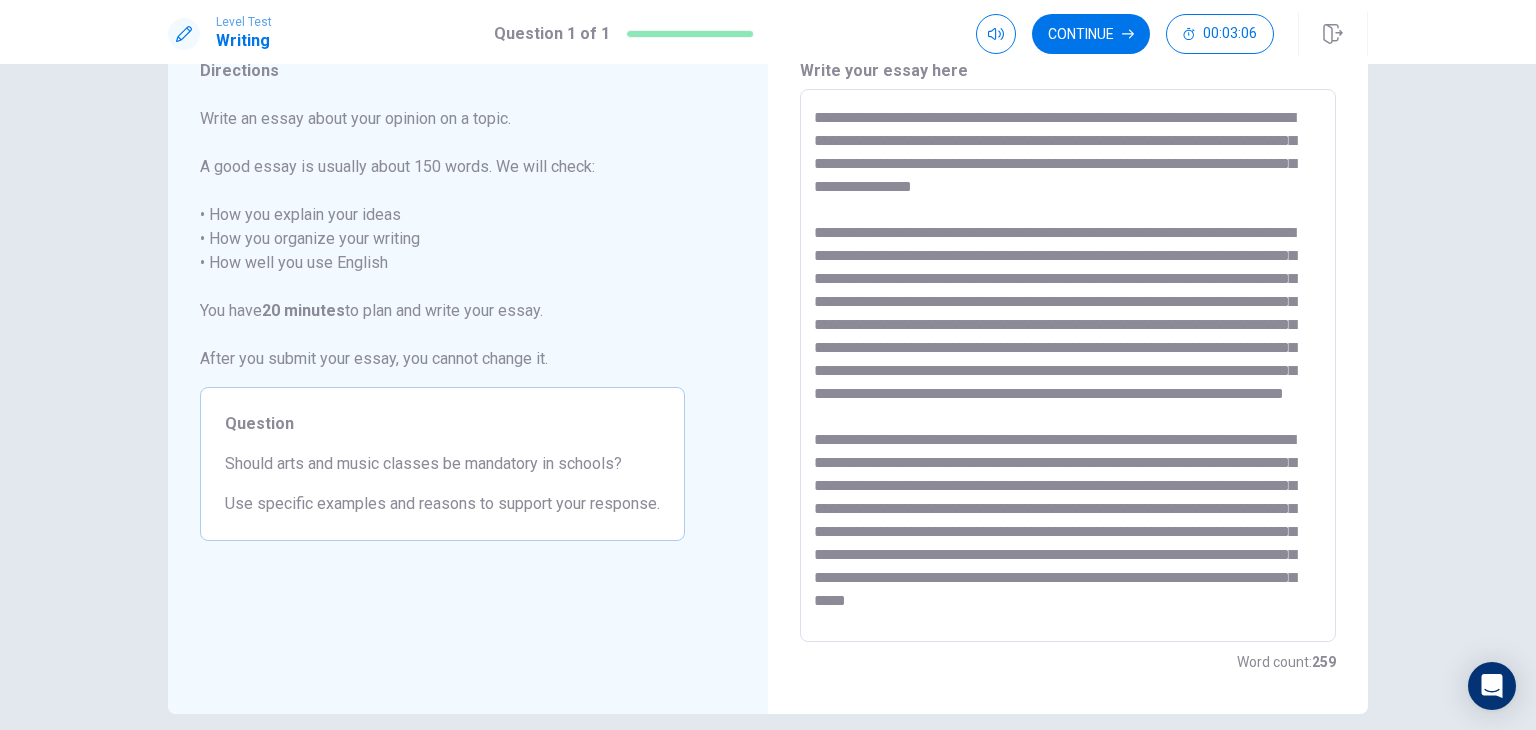 click at bounding box center [1068, 366] 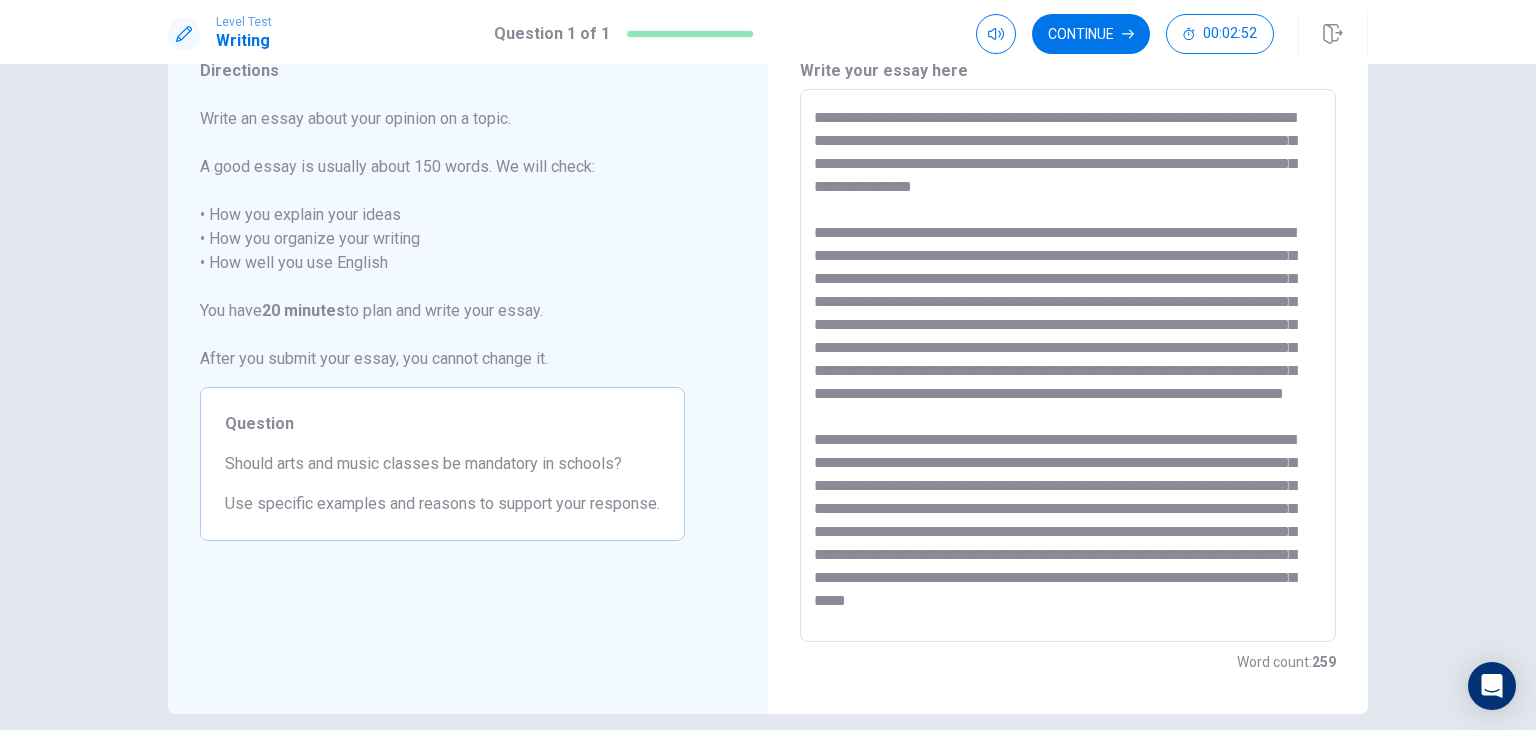 click at bounding box center (1068, 366) 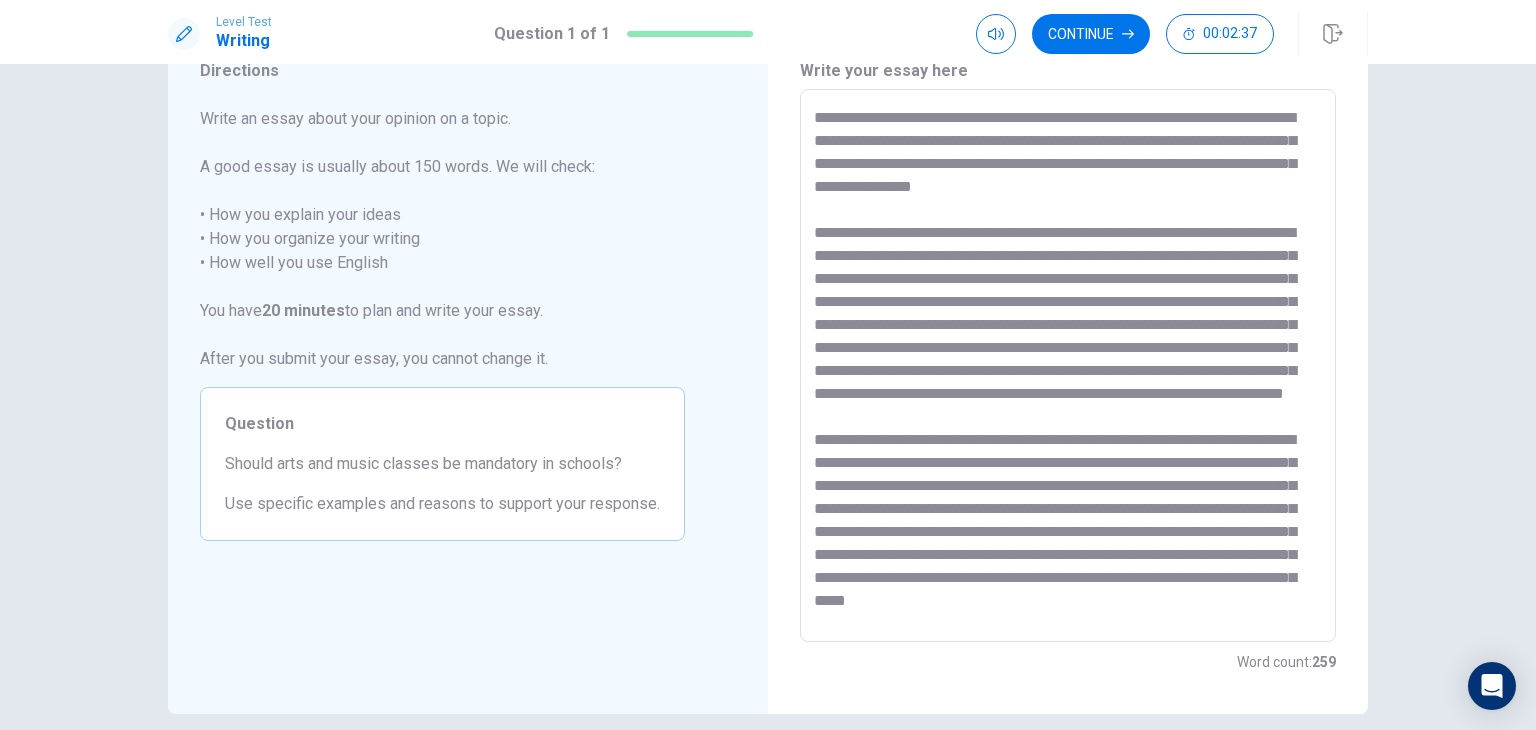 click at bounding box center (1068, 366) 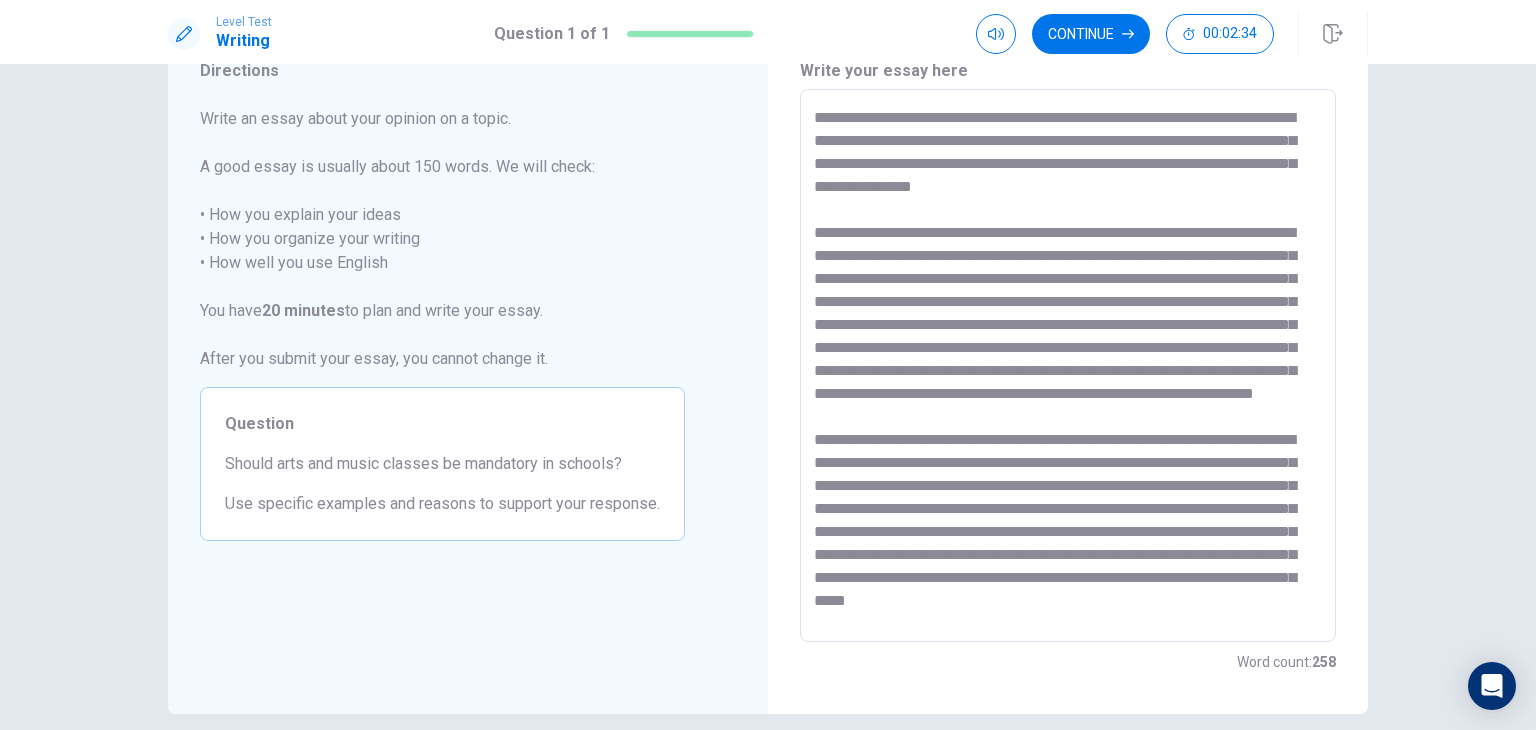 click at bounding box center [1068, 366] 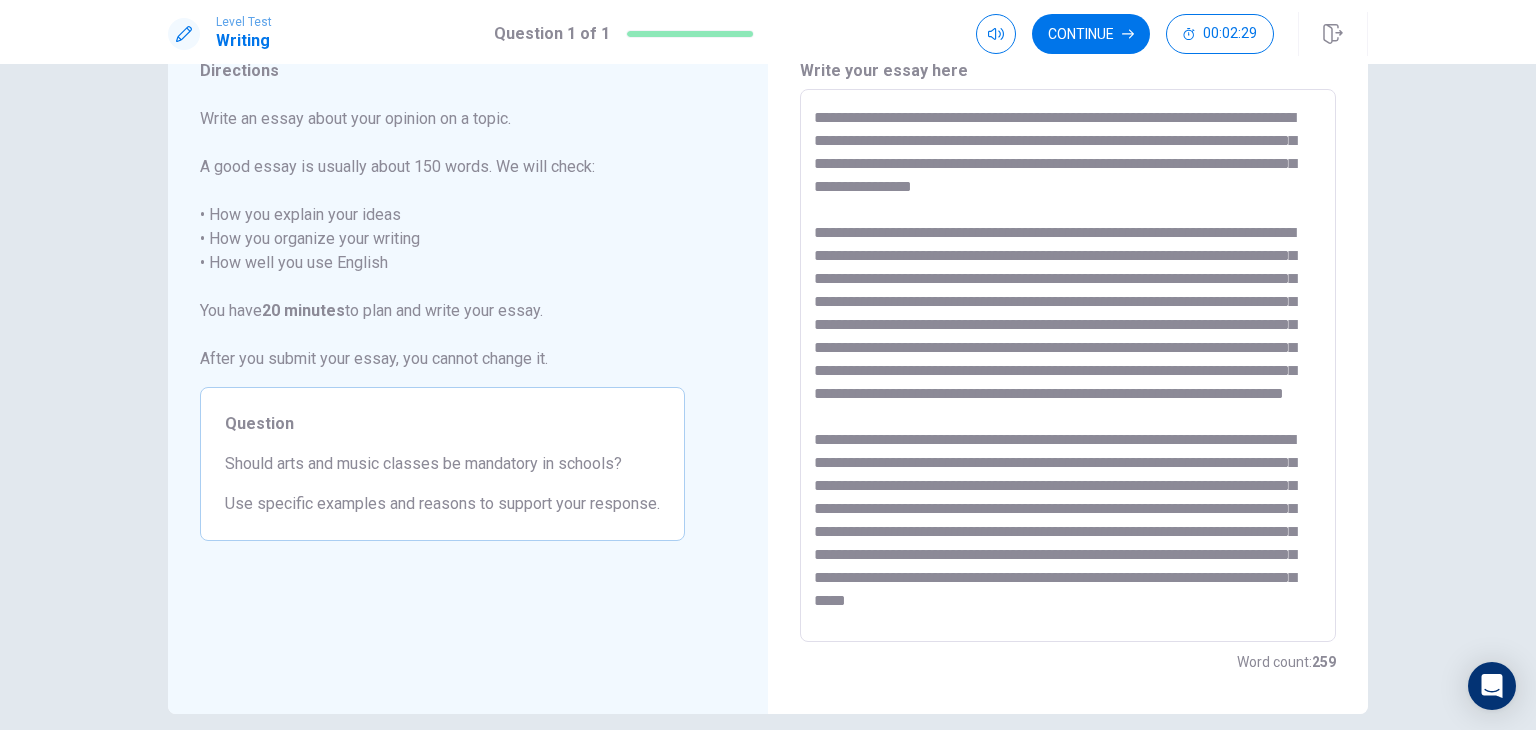 click at bounding box center [1068, 366] 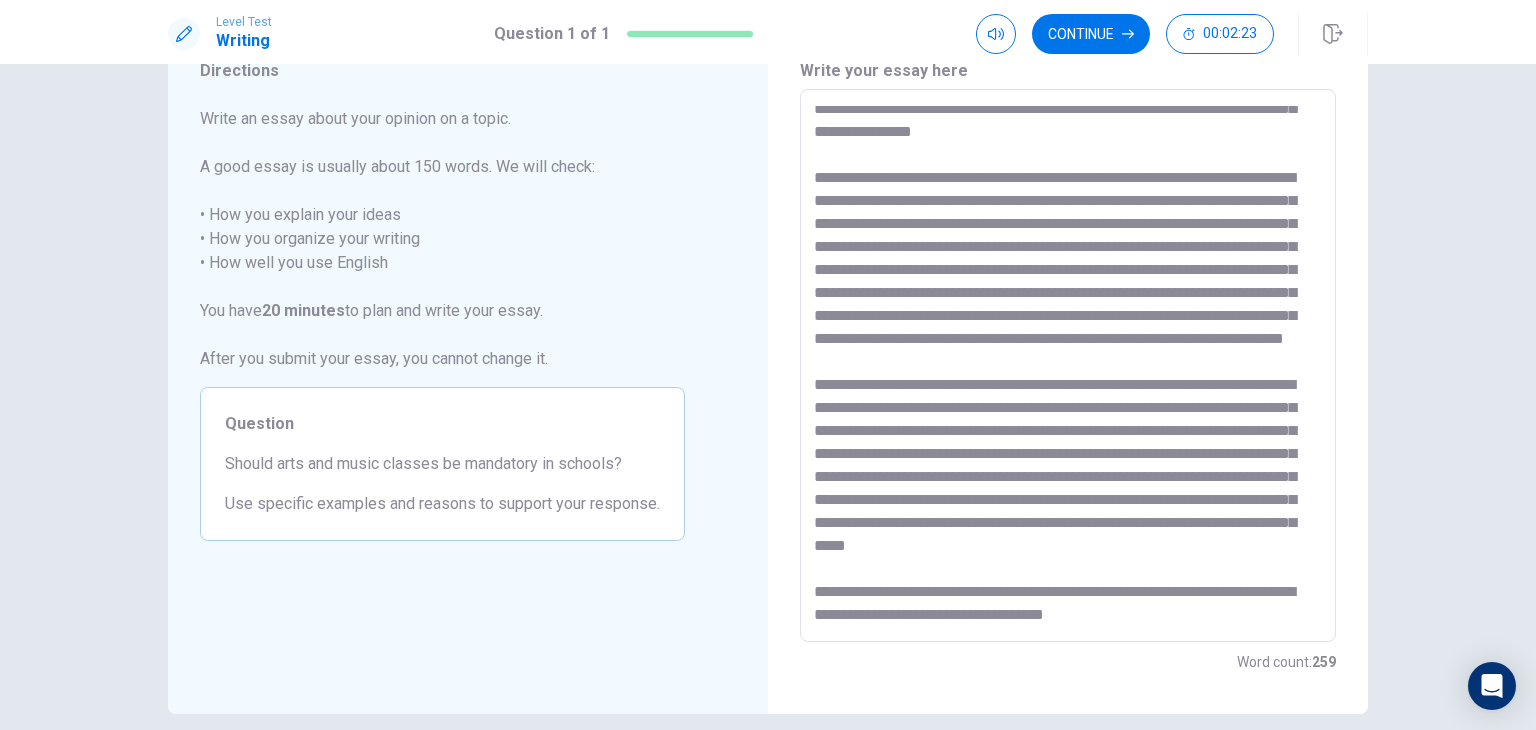 scroll, scrollTop: 147, scrollLeft: 0, axis: vertical 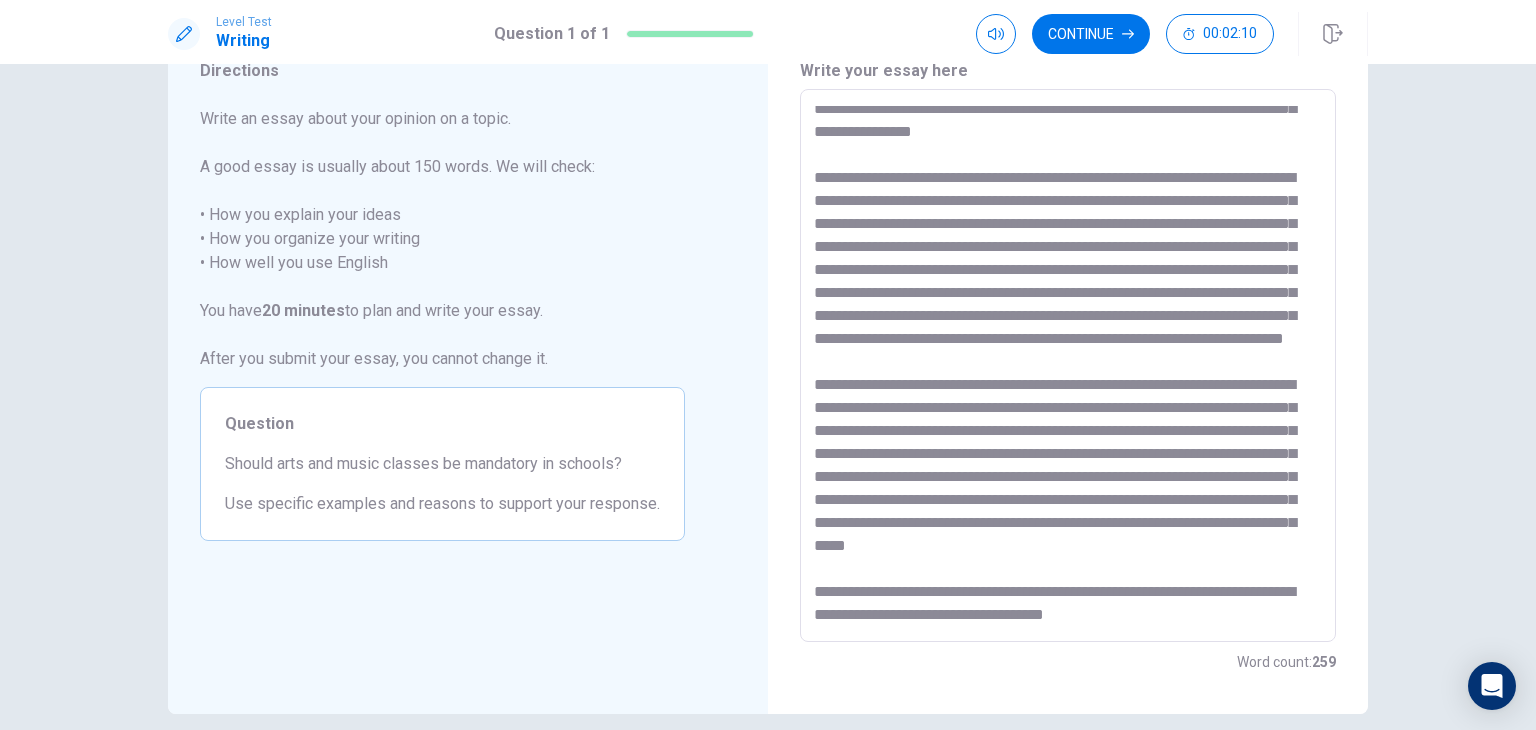 click at bounding box center (1068, 366) 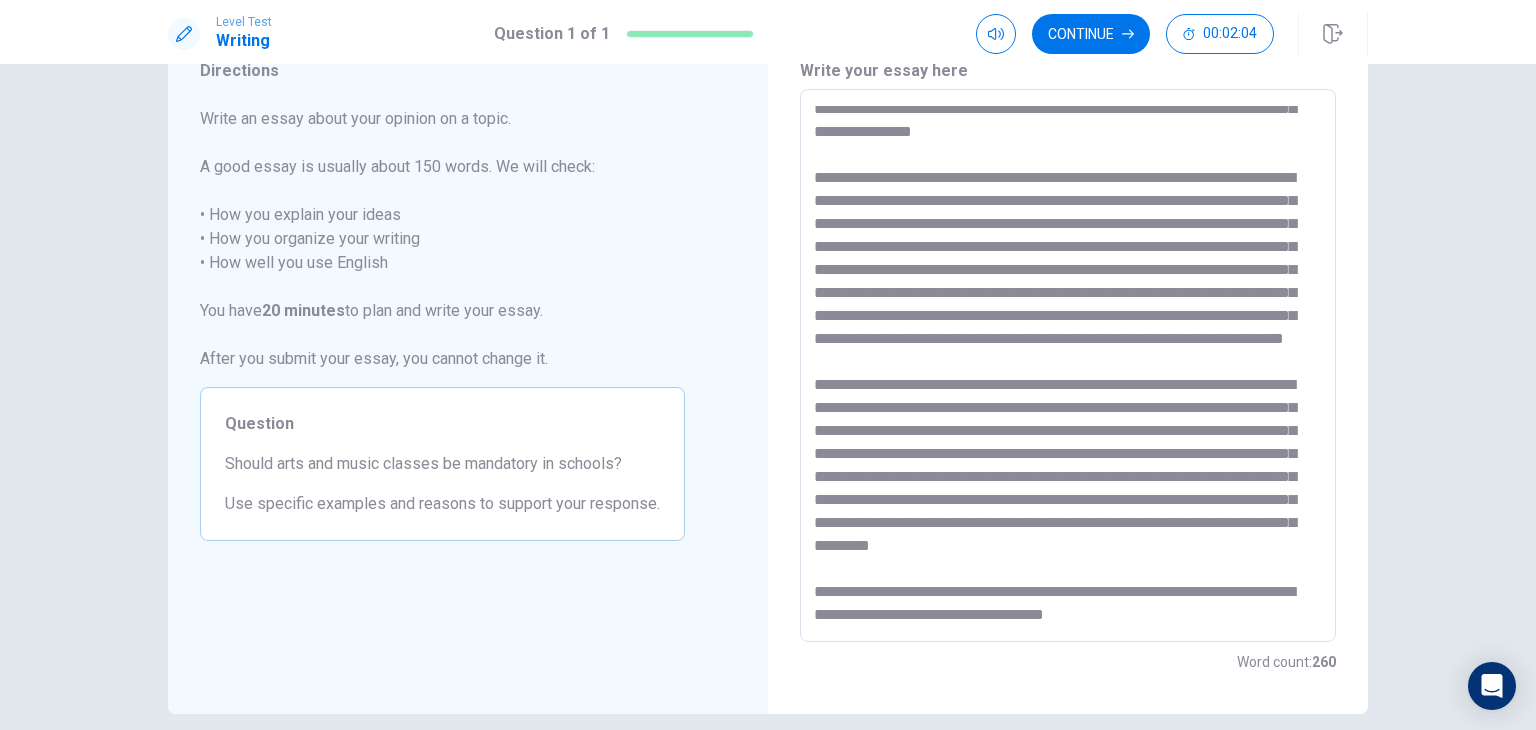 click at bounding box center (1068, 366) 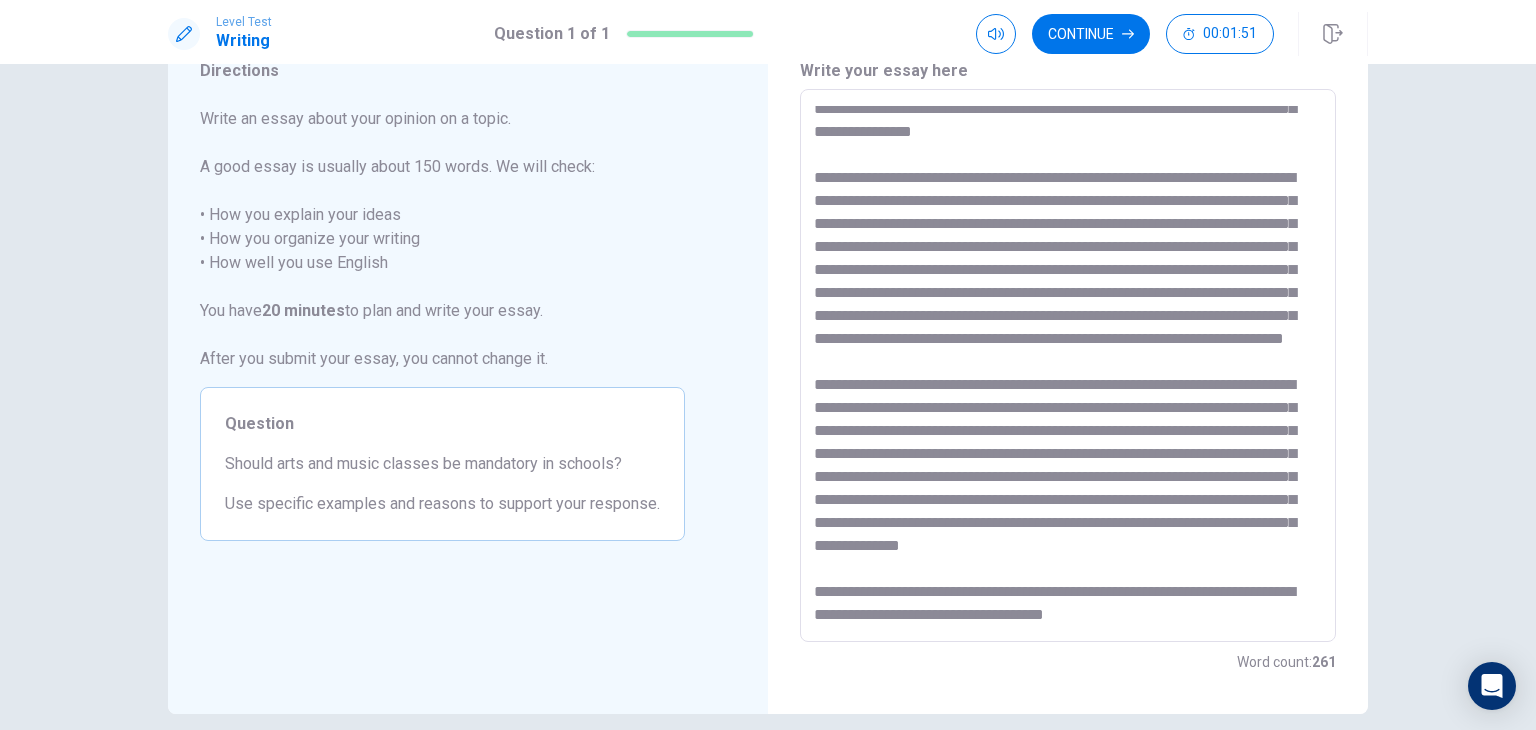 click at bounding box center [1068, 366] 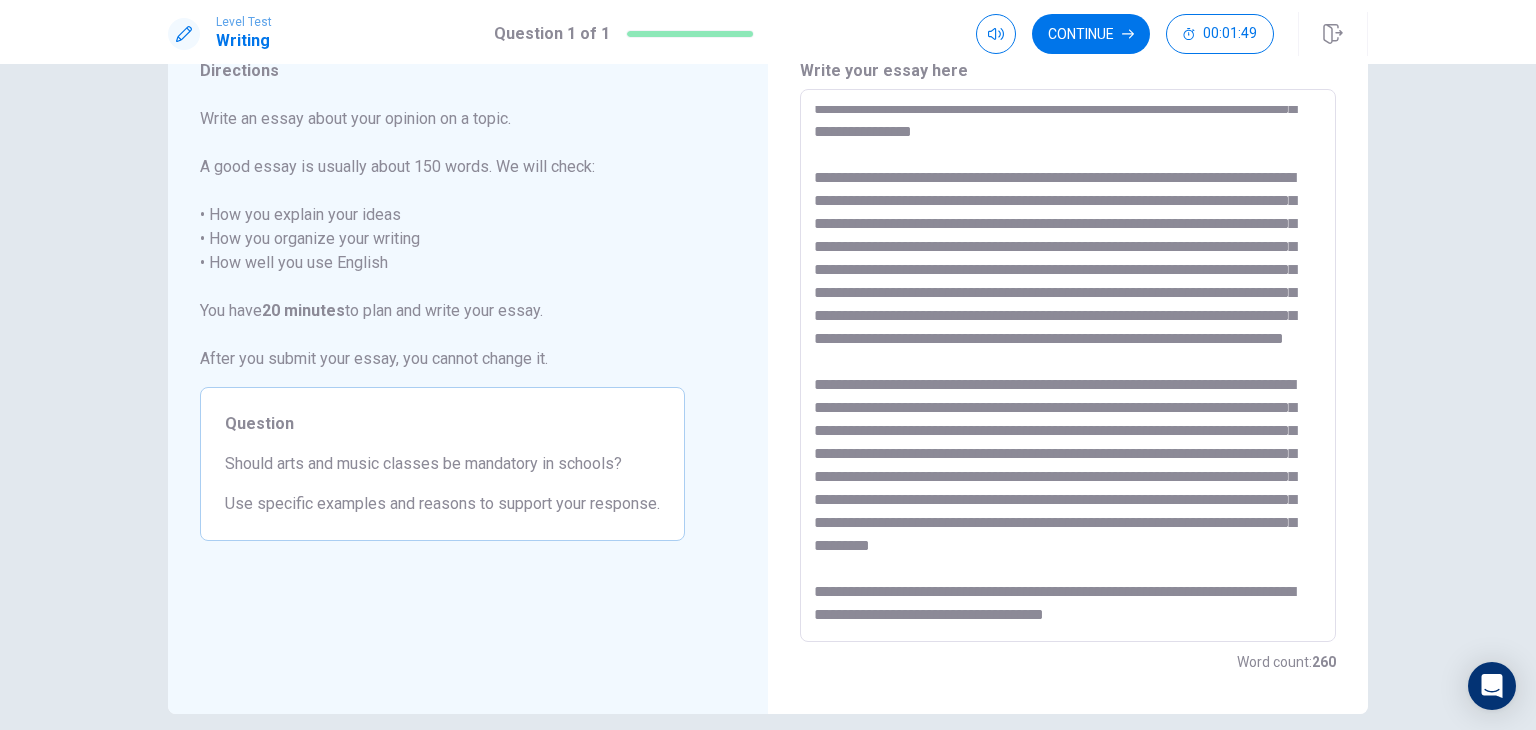click at bounding box center (1068, 366) 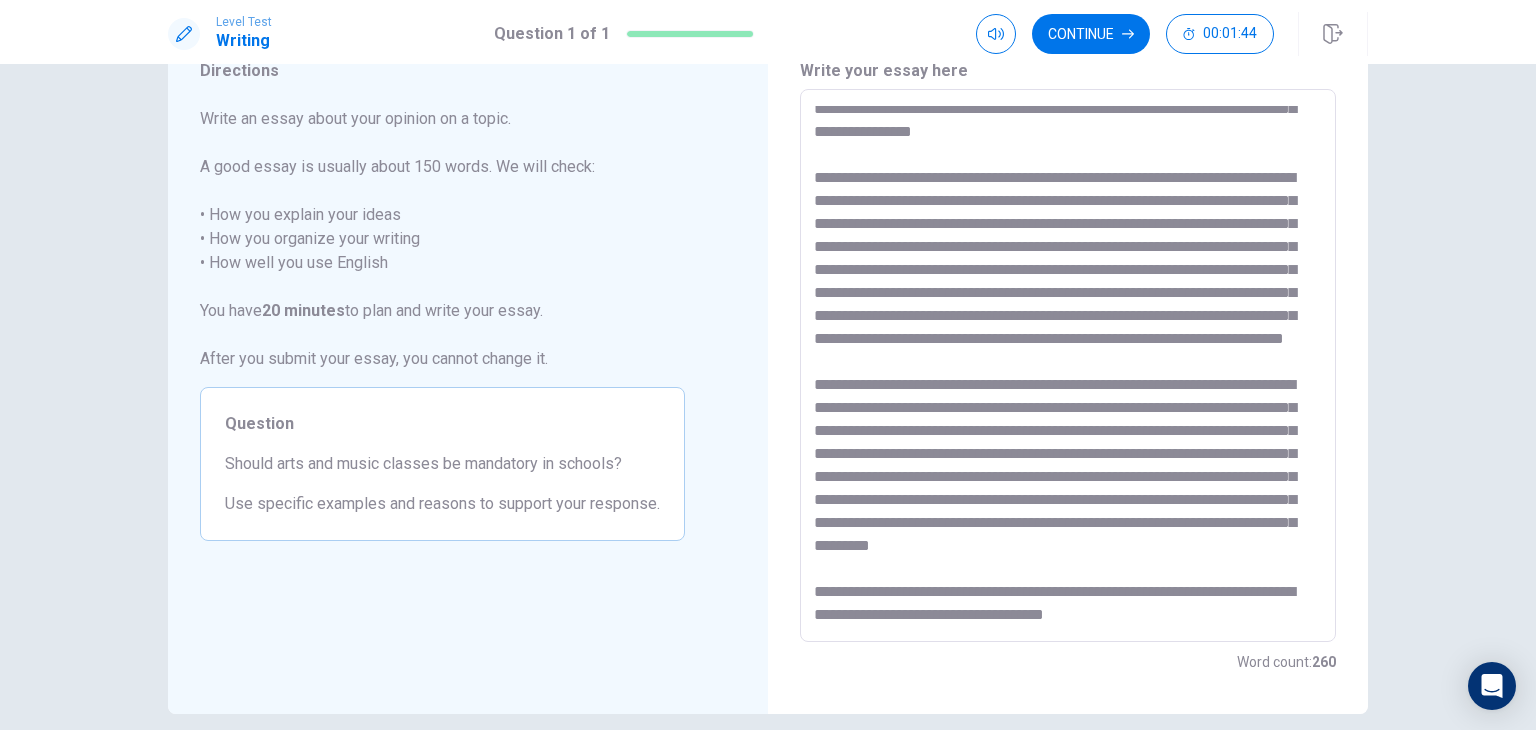 click at bounding box center (1068, 366) 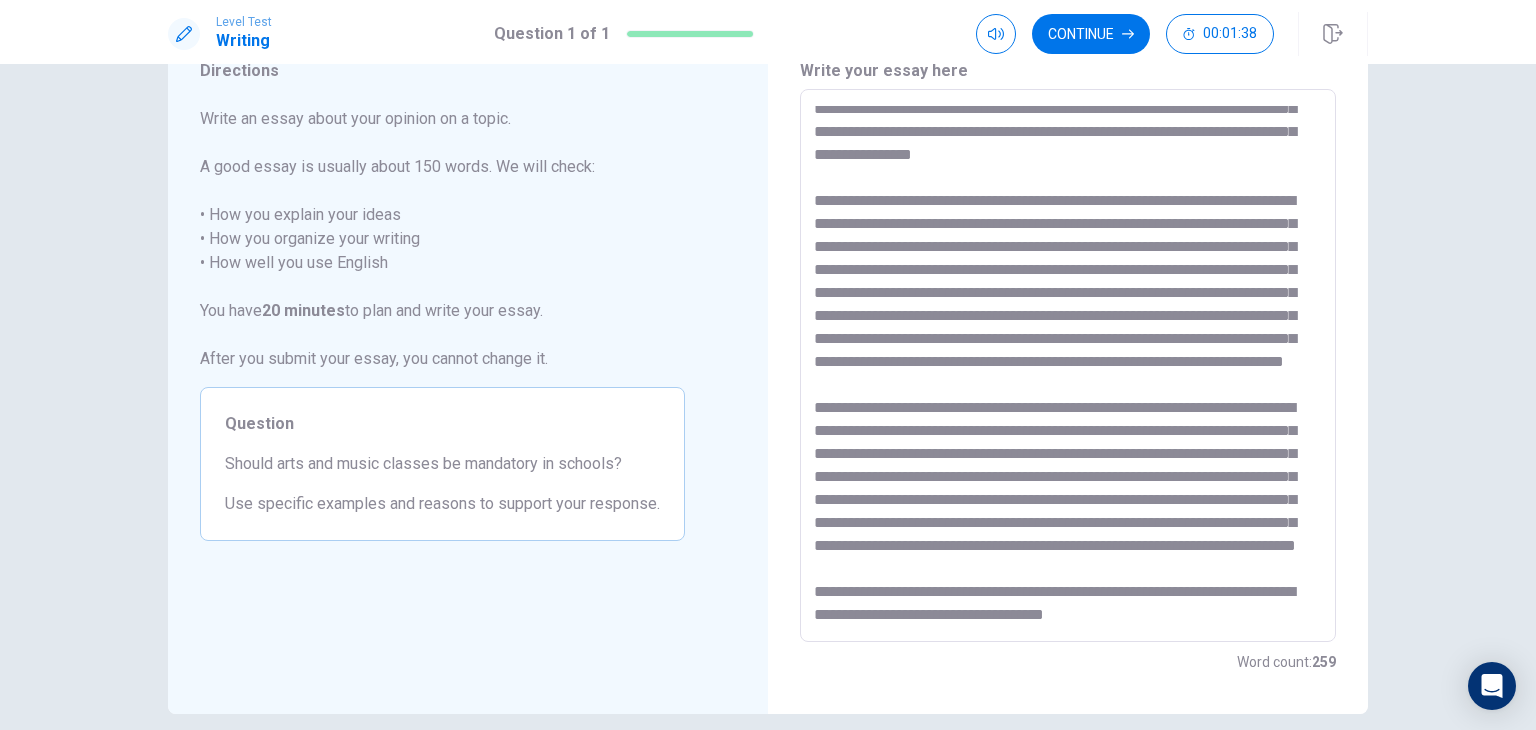 click at bounding box center (1068, 366) 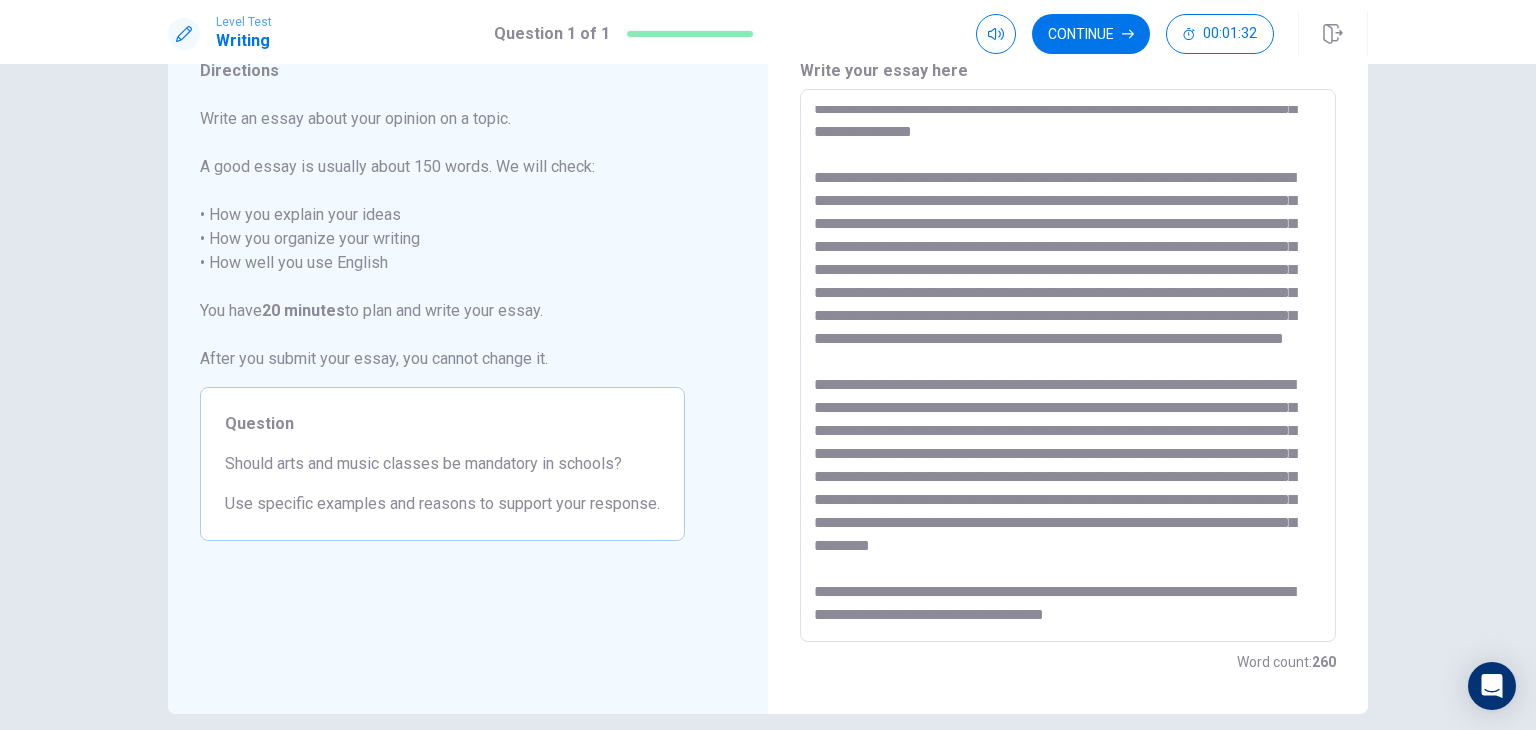click at bounding box center [1068, 366] 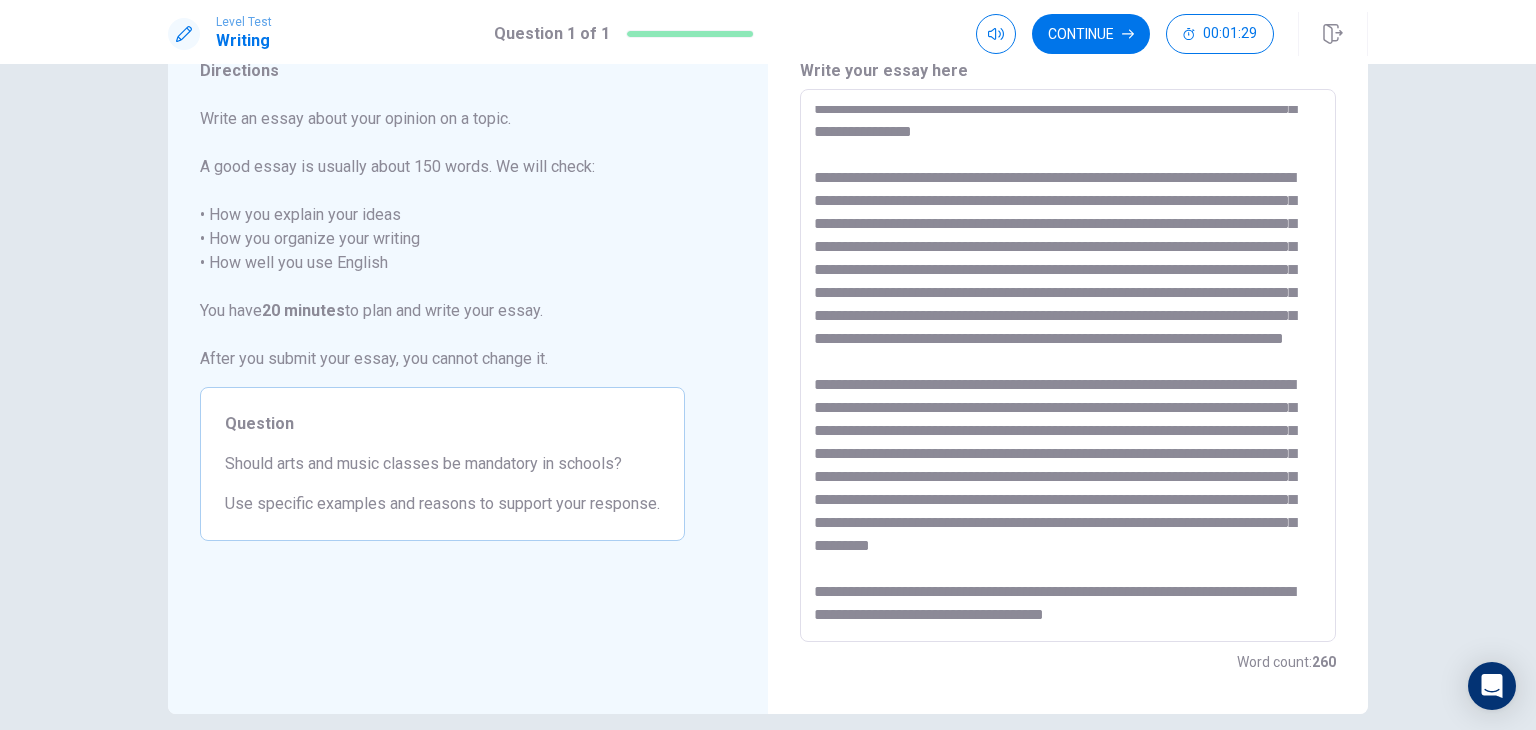 click at bounding box center (1068, 366) 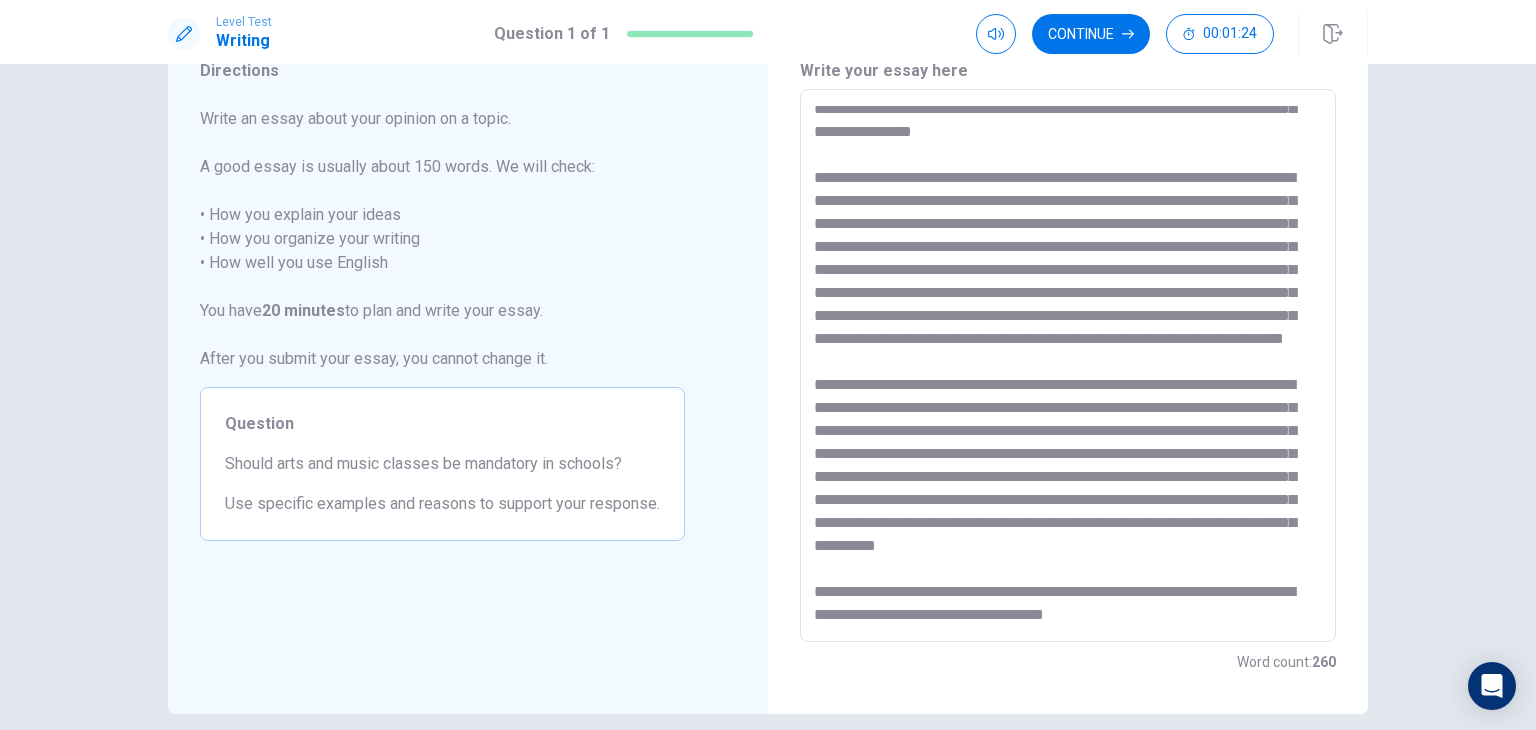 click at bounding box center [1068, 366] 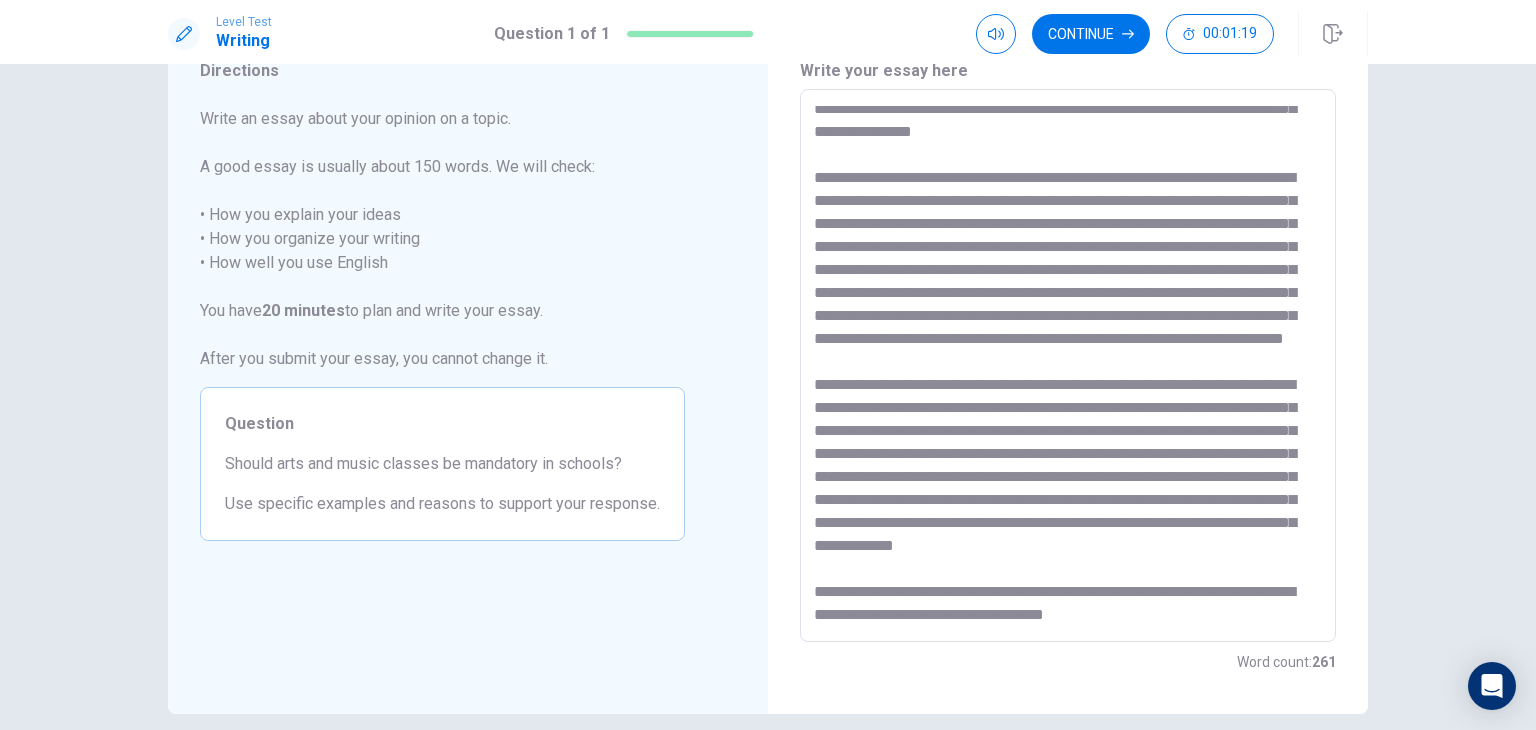 click at bounding box center [1068, 366] 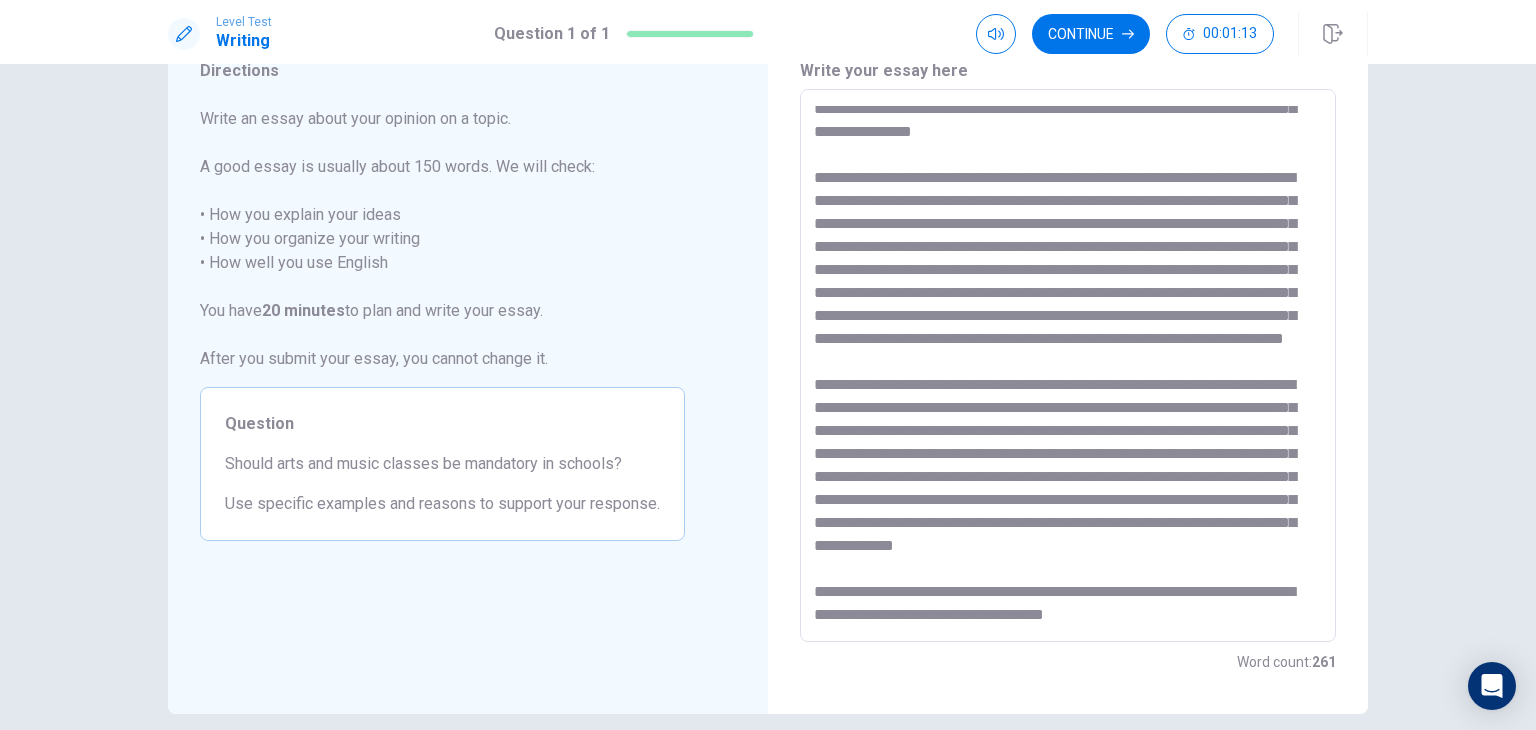 click at bounding box center [1068, 366] 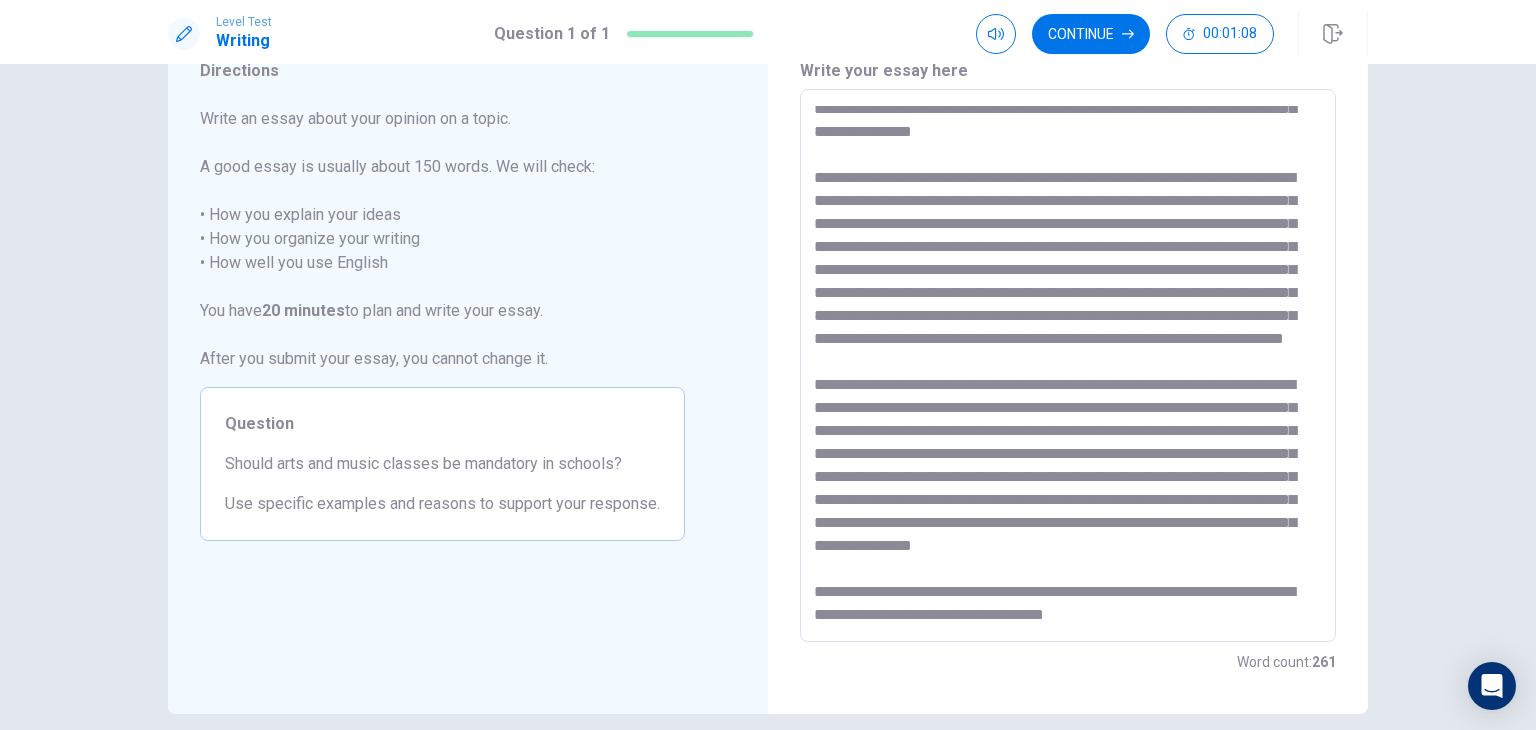 click at bounding box center (1068, 366) 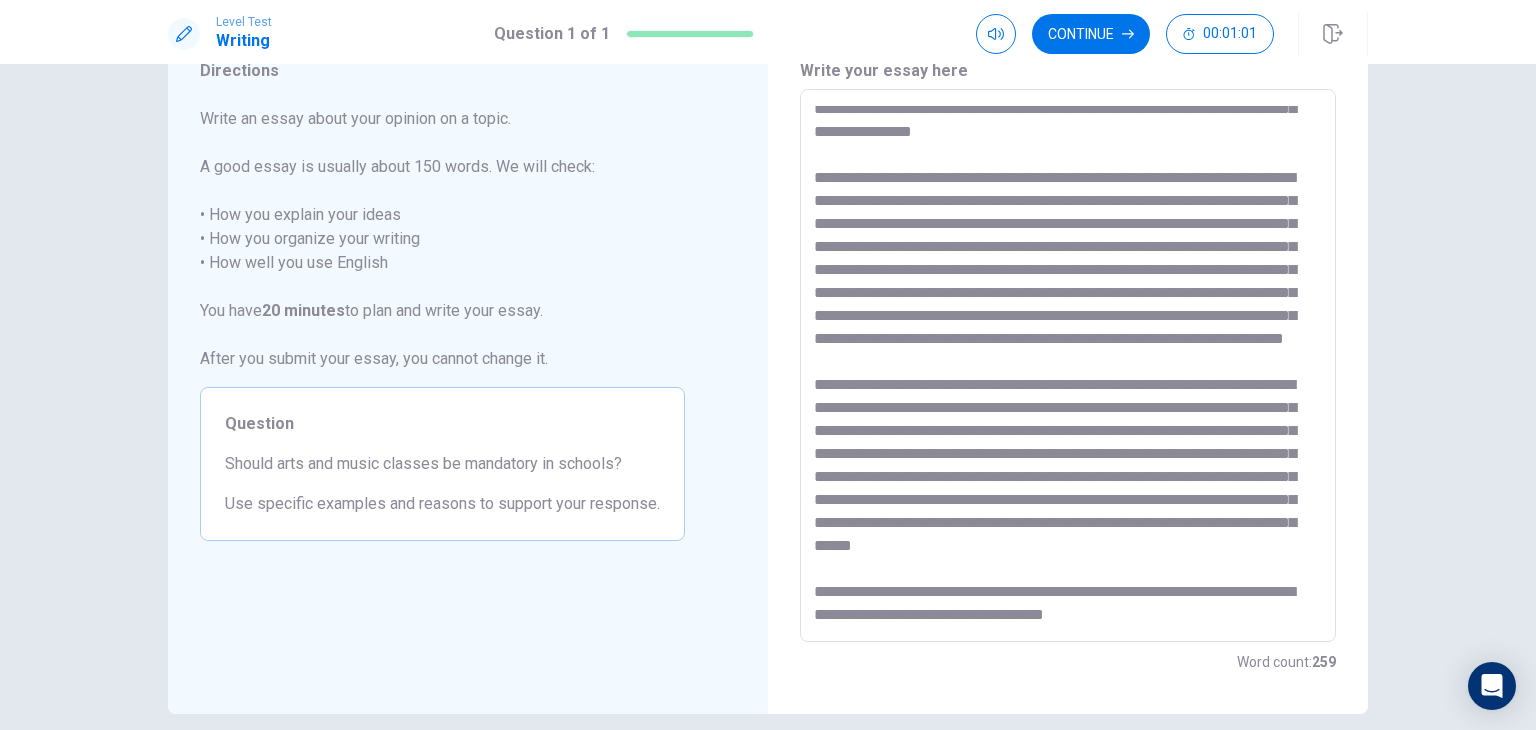 click at bounding box center [1068, 366] 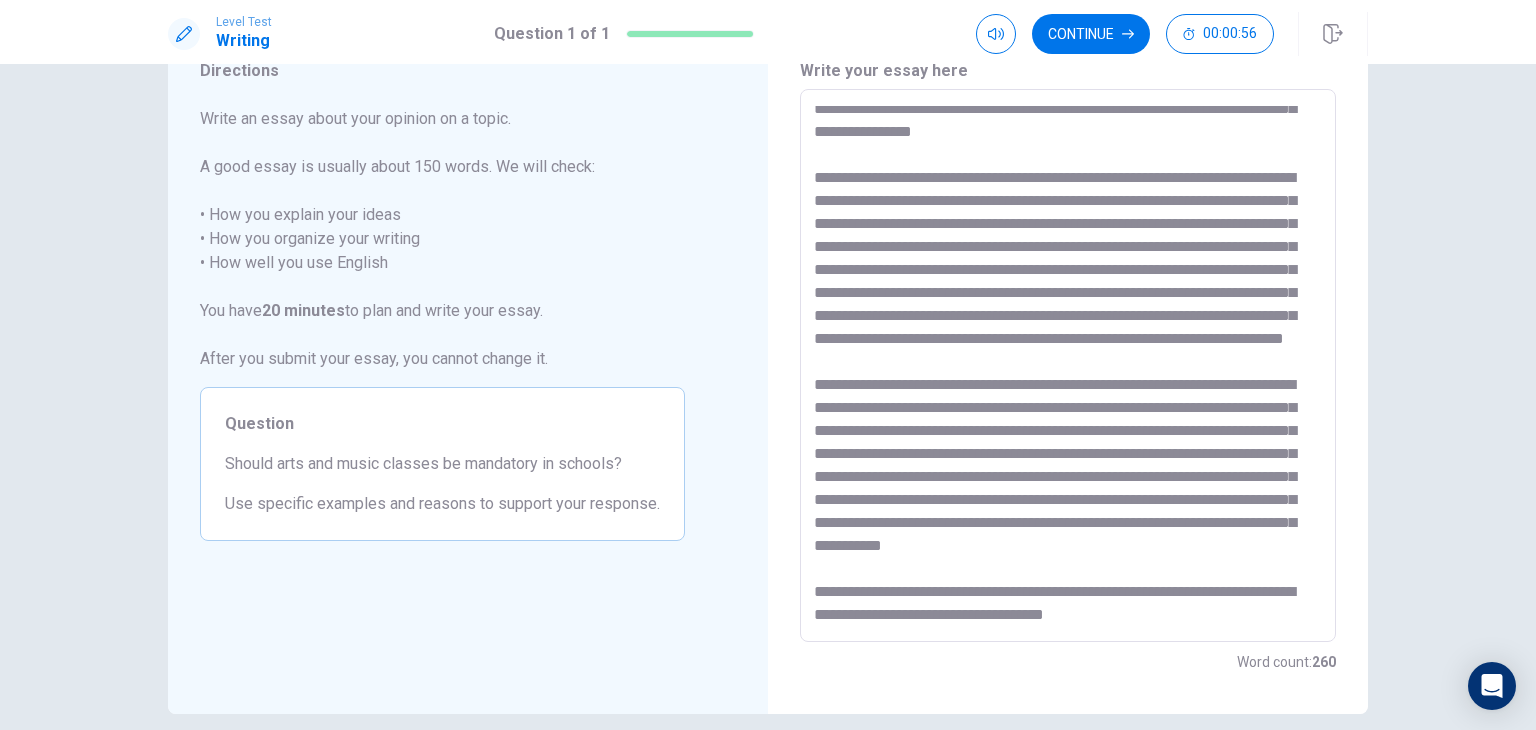 click at bounding box center [1068, 366] 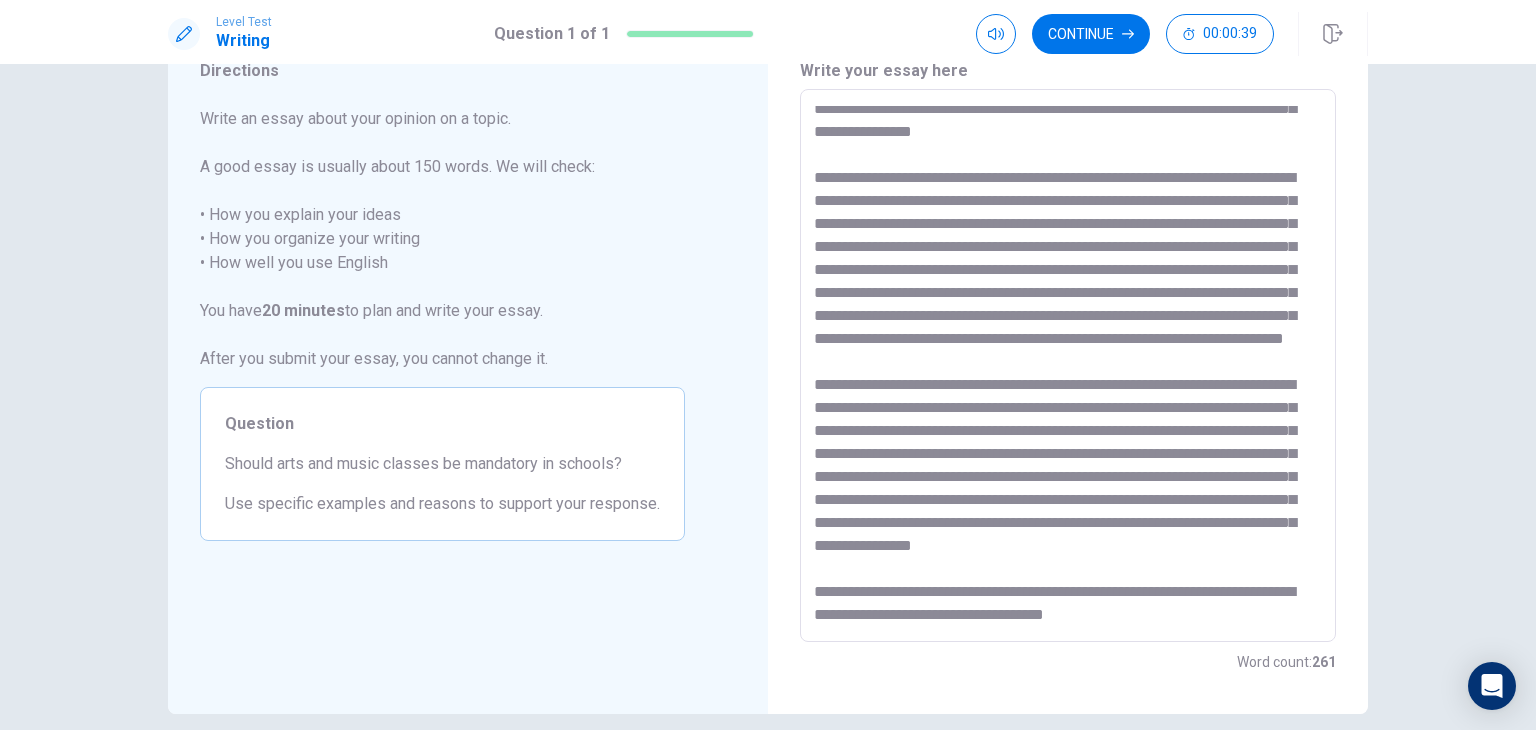 click at bounding box center (1068, 366) 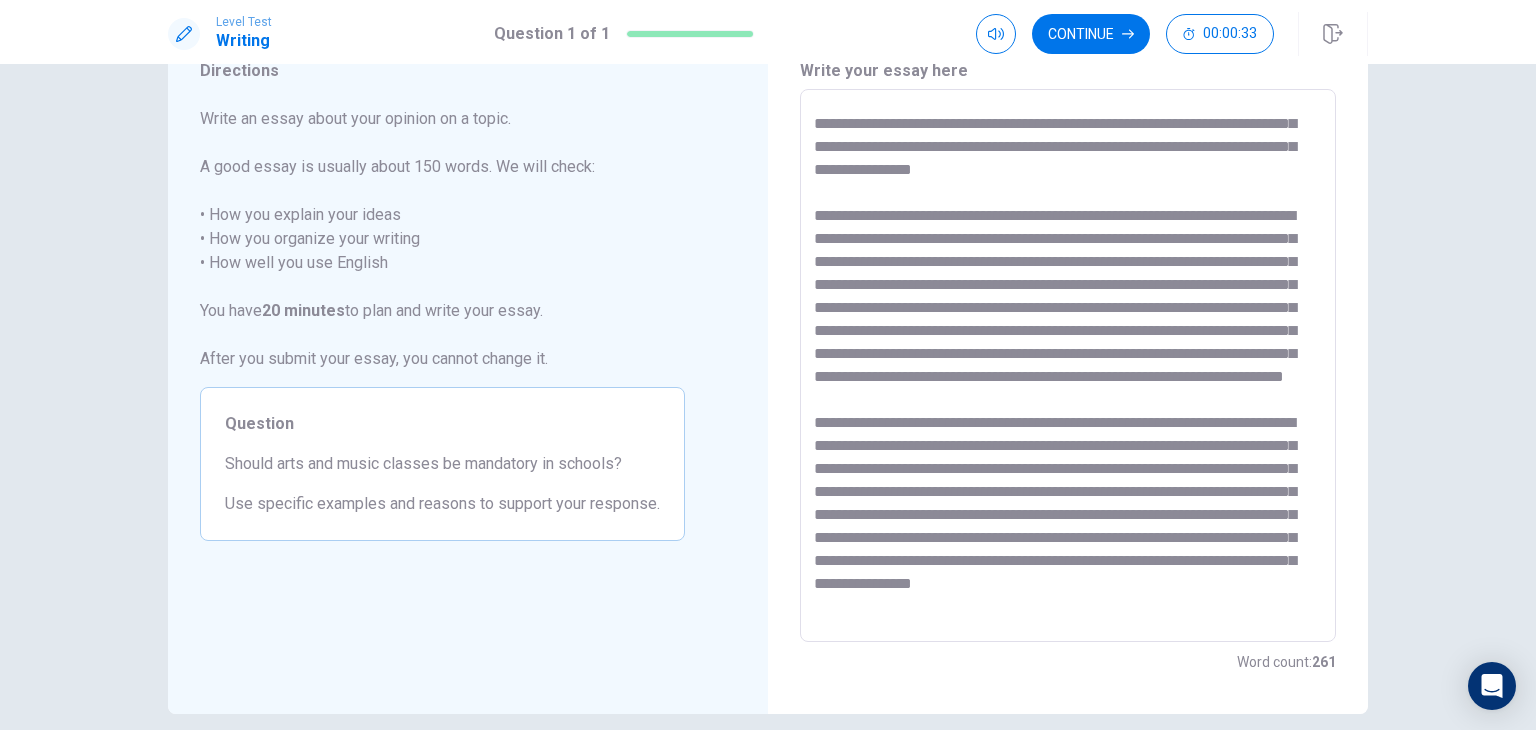 scroll, scrollTop: 0, scrollLeft: 0, axis: both 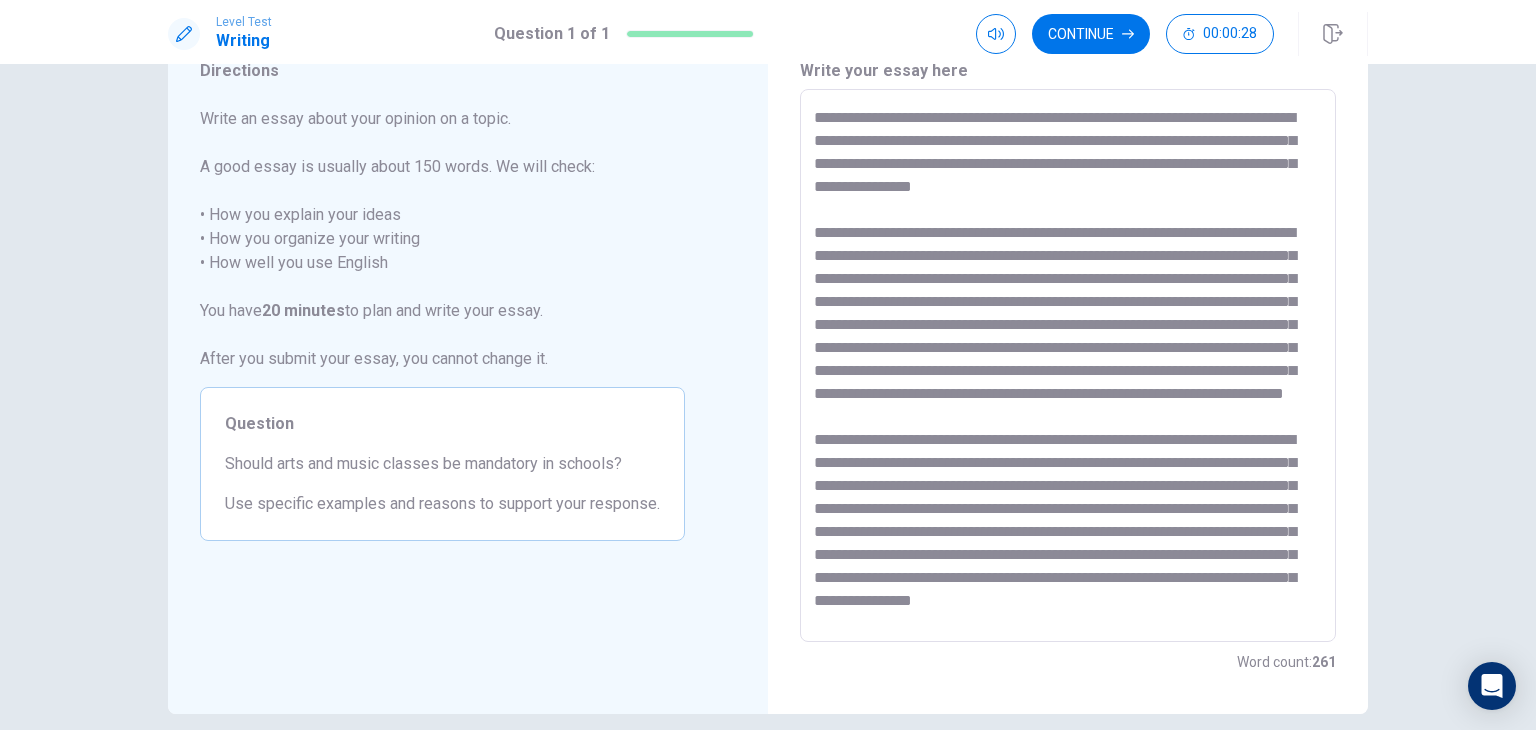 click at bounding box center (1068, 366) 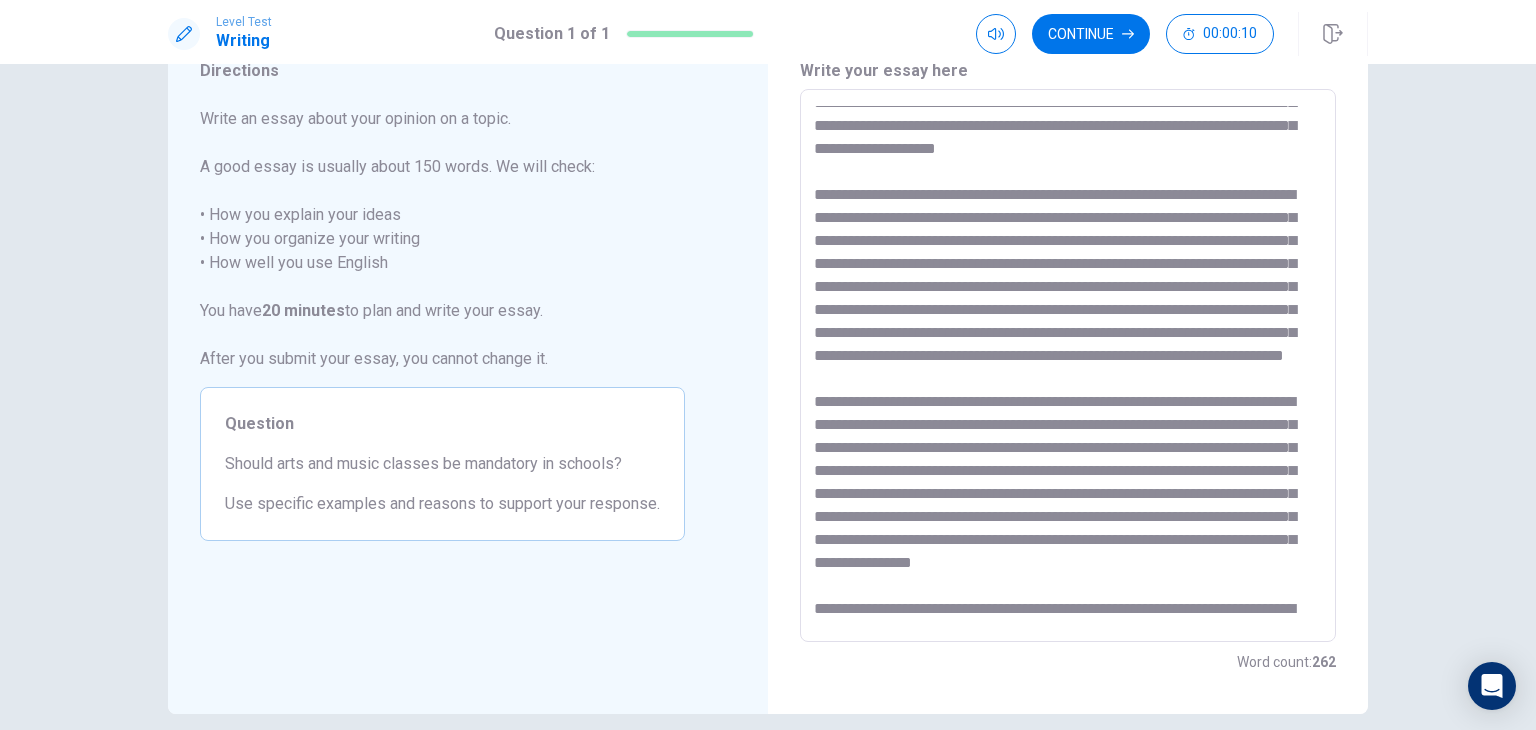 scroll, scrollTop: 36, scrollLeft: 0, axis: vertical 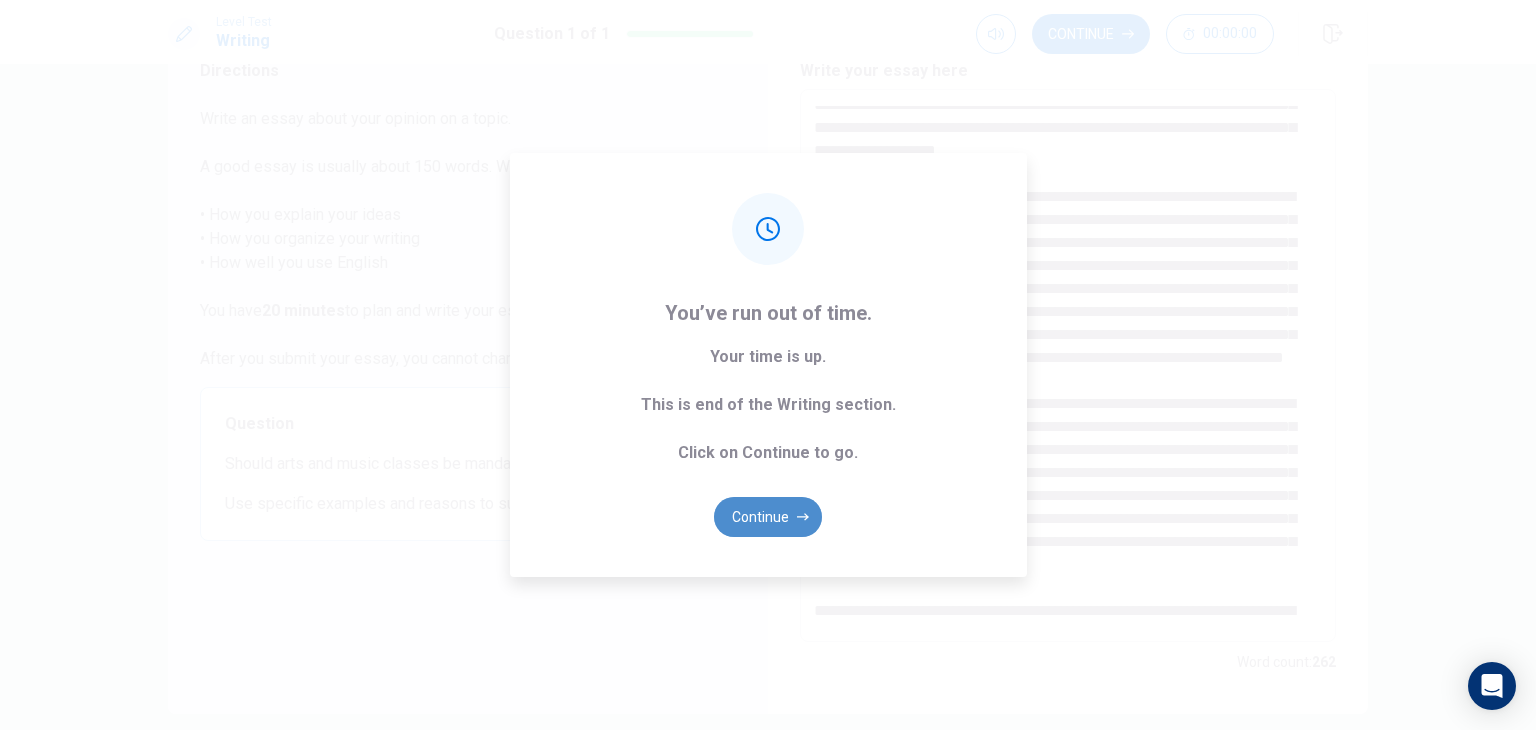 click on "Continue" at bounding box center (768, 517) 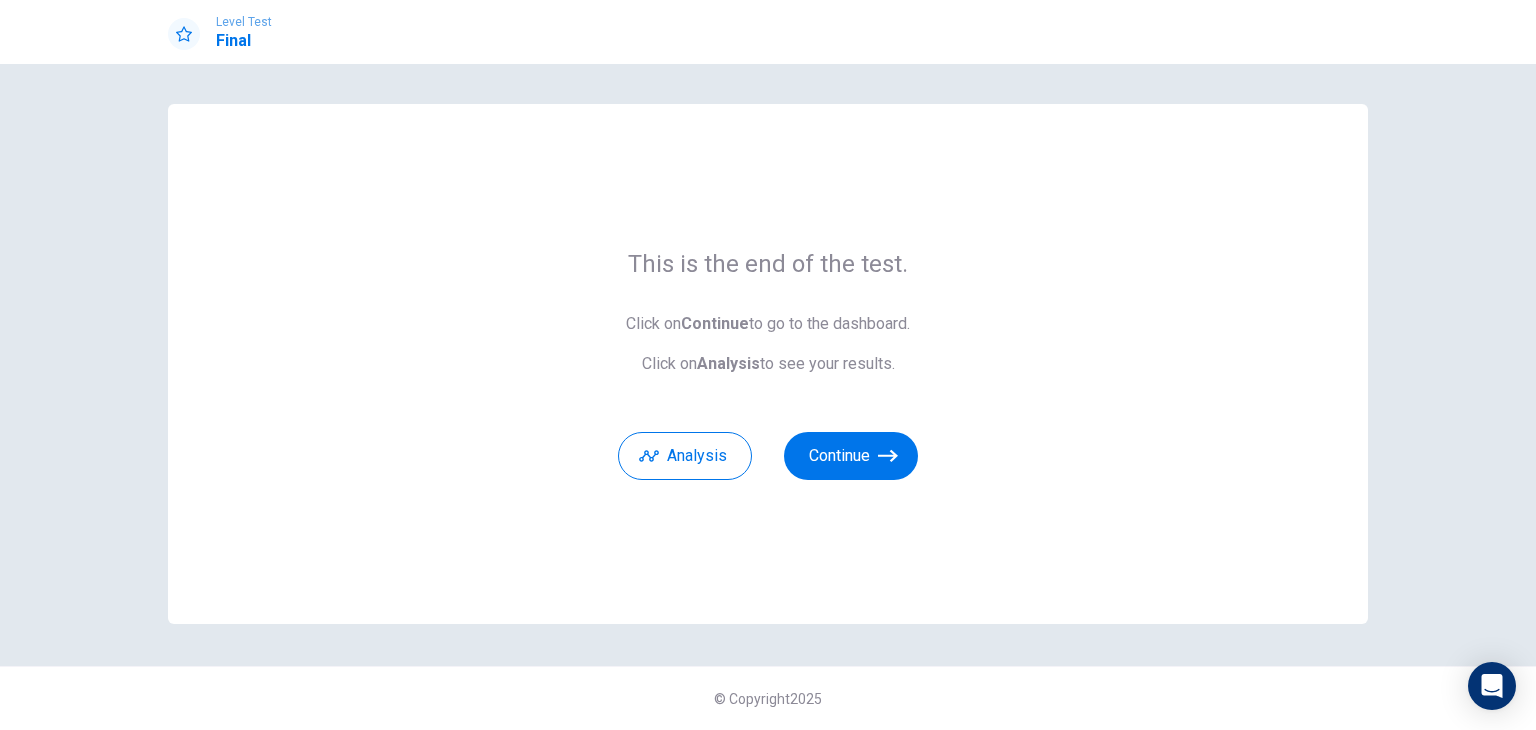scroll, scrollTop: 0, scrollLeft: 0, axis: both 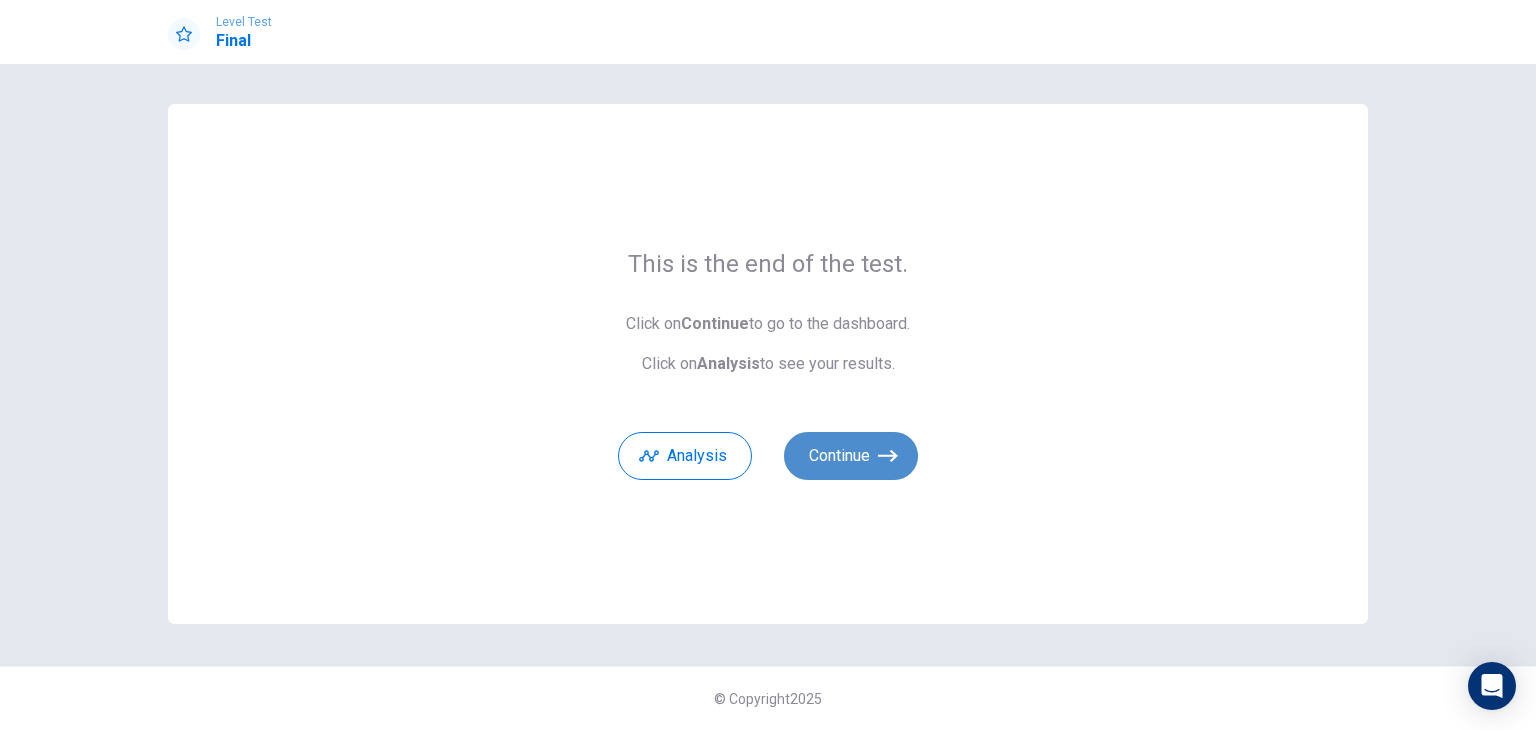 click on "Continue" at bounding box center (851, 456) 